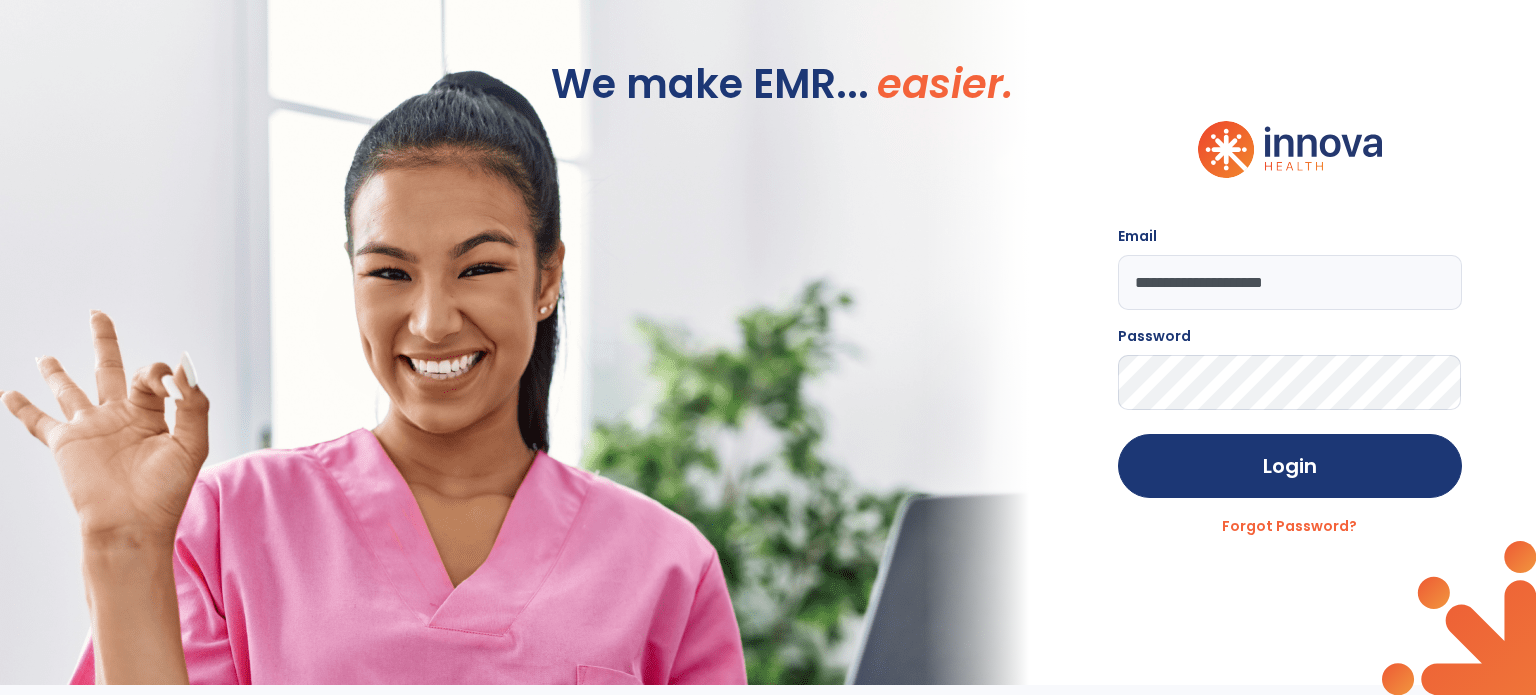 scroll, scrollTop: 0, scrollLeft: 0, axis: both 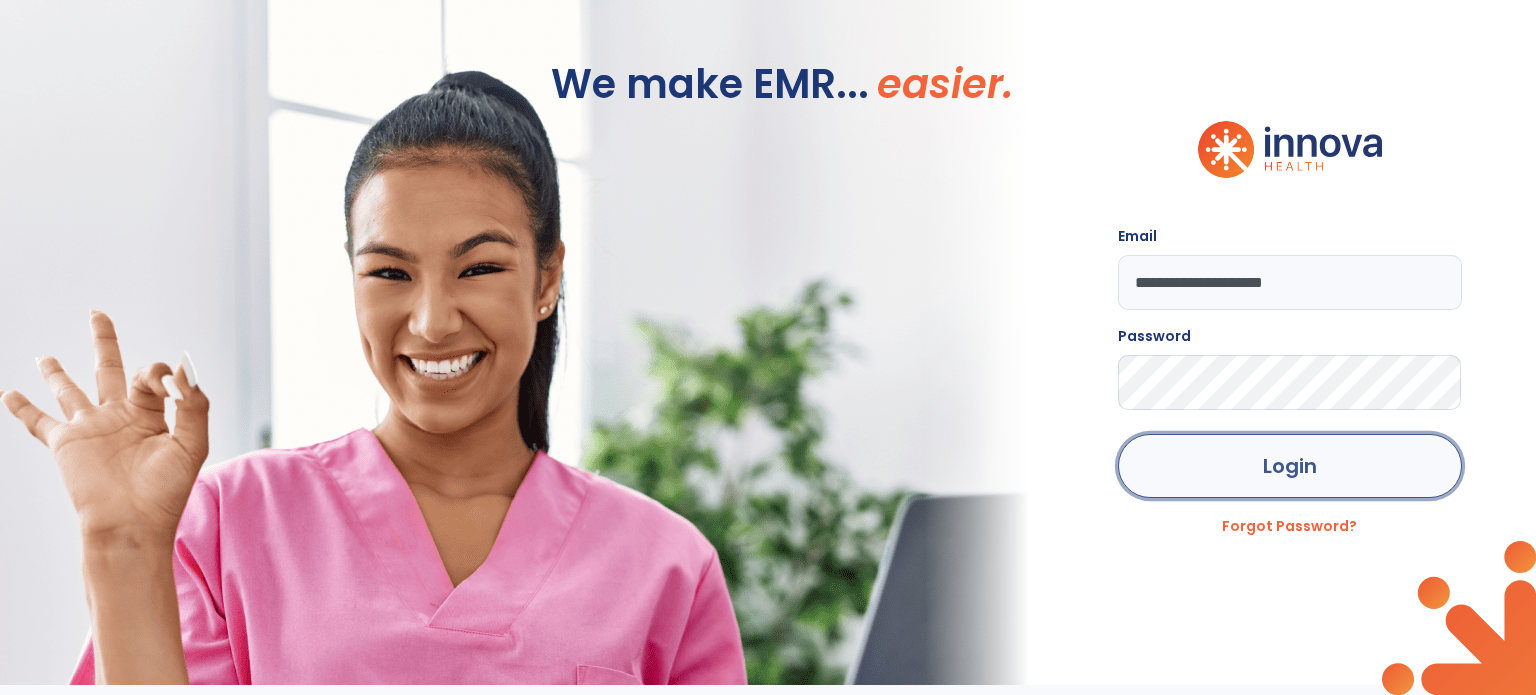 click on "Login" 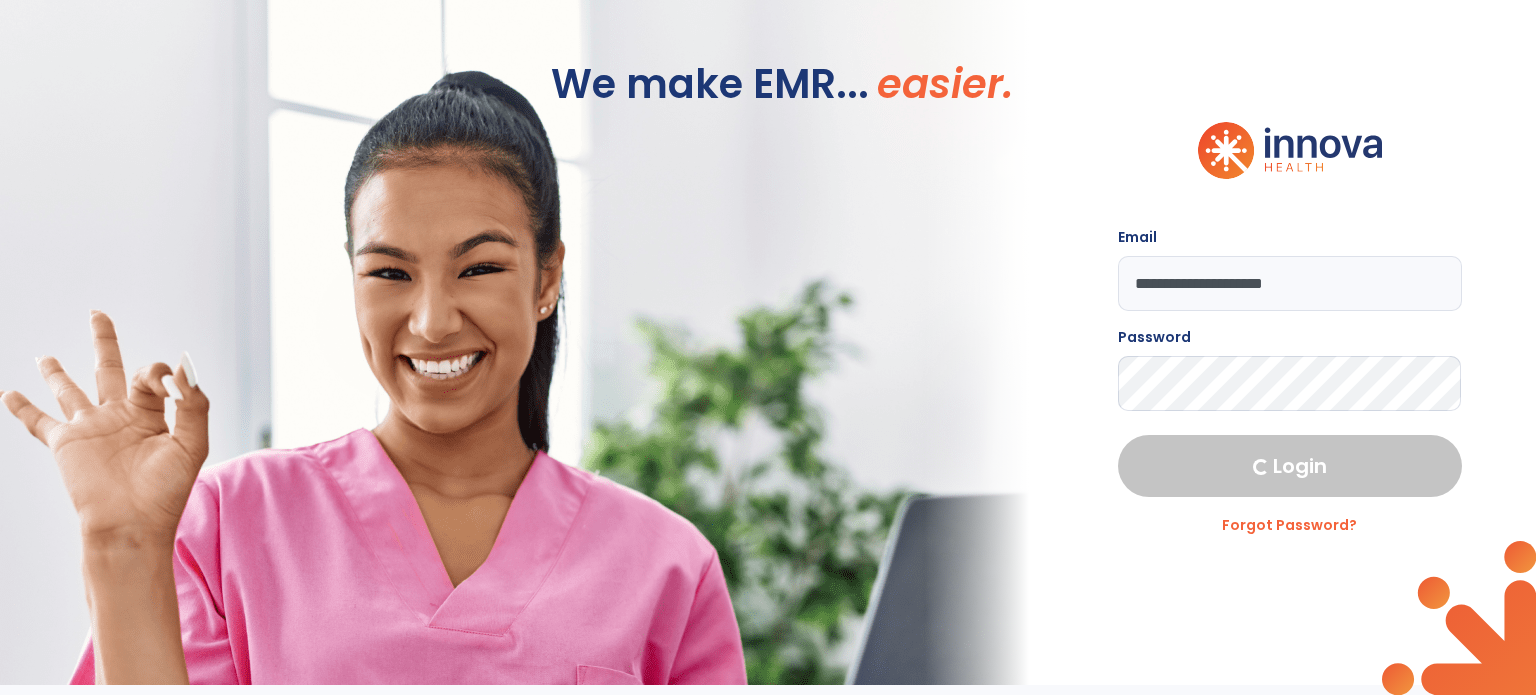 select on "****" 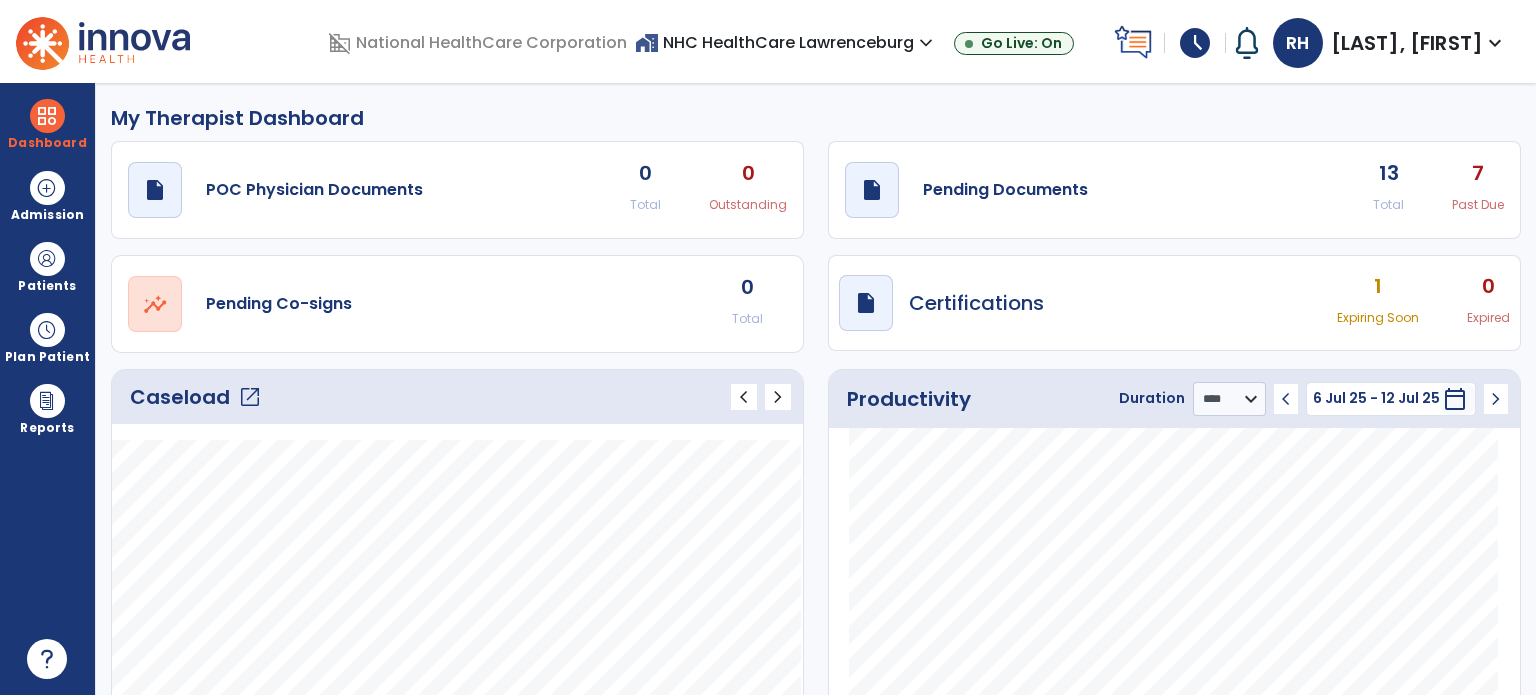 click on "schedule" at bounding box center [1195, 43] 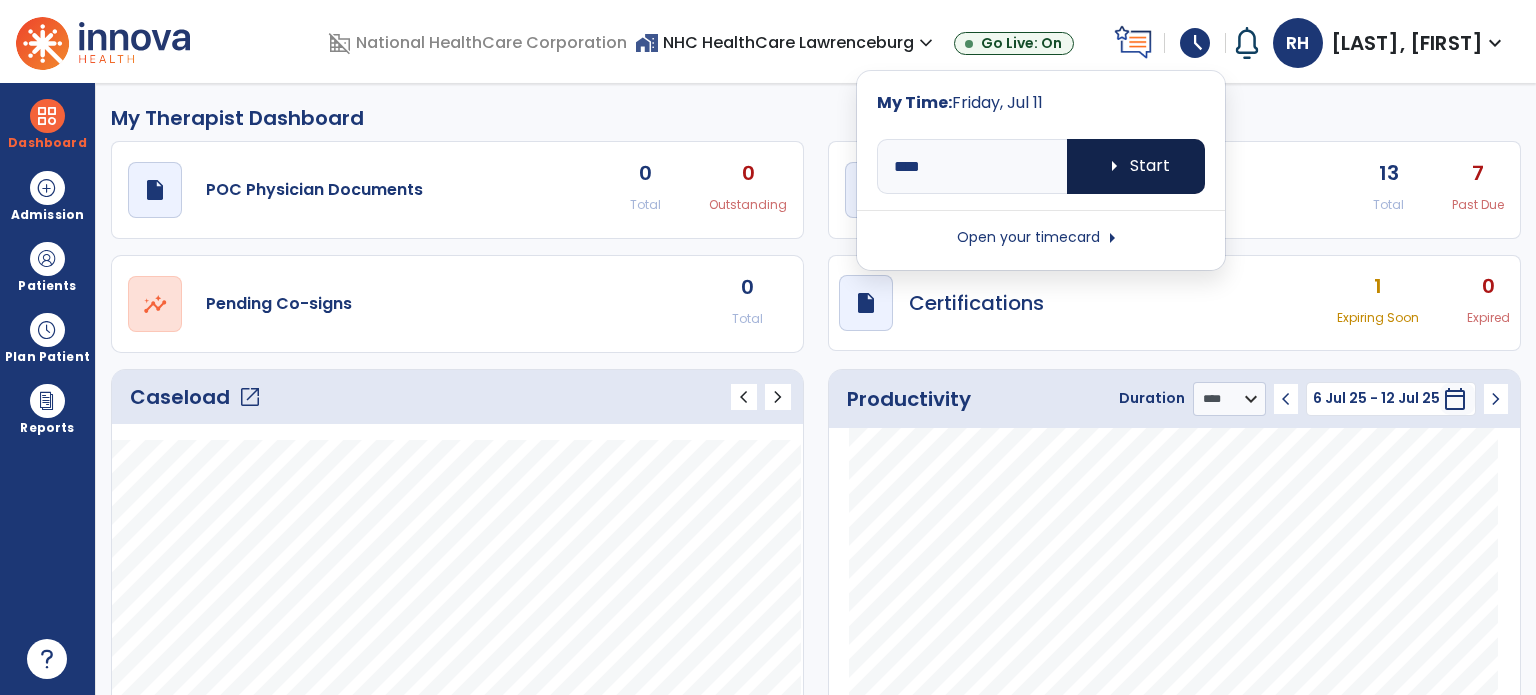 click on "arrow_right  Start" at bounding box center [1136, 166] 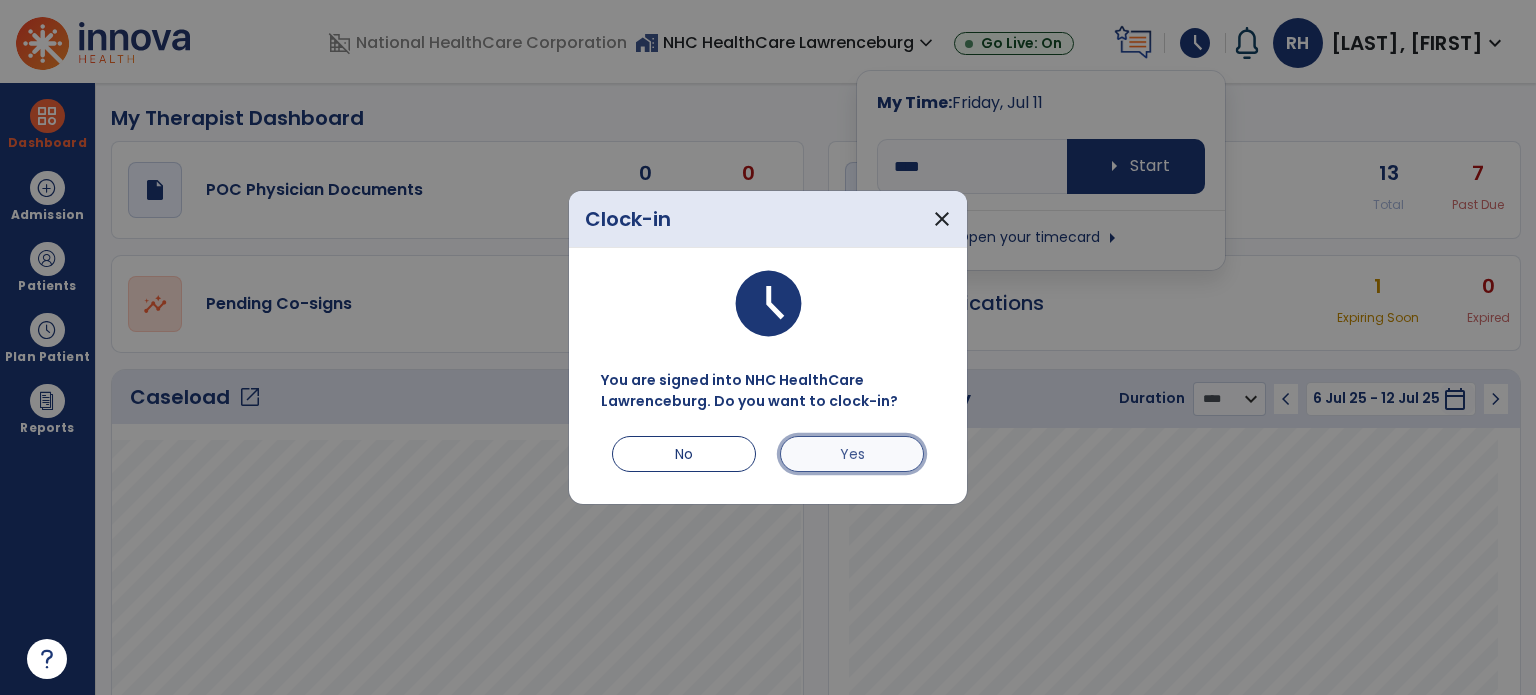 click on "Yes" at bounding box center (852, 454) 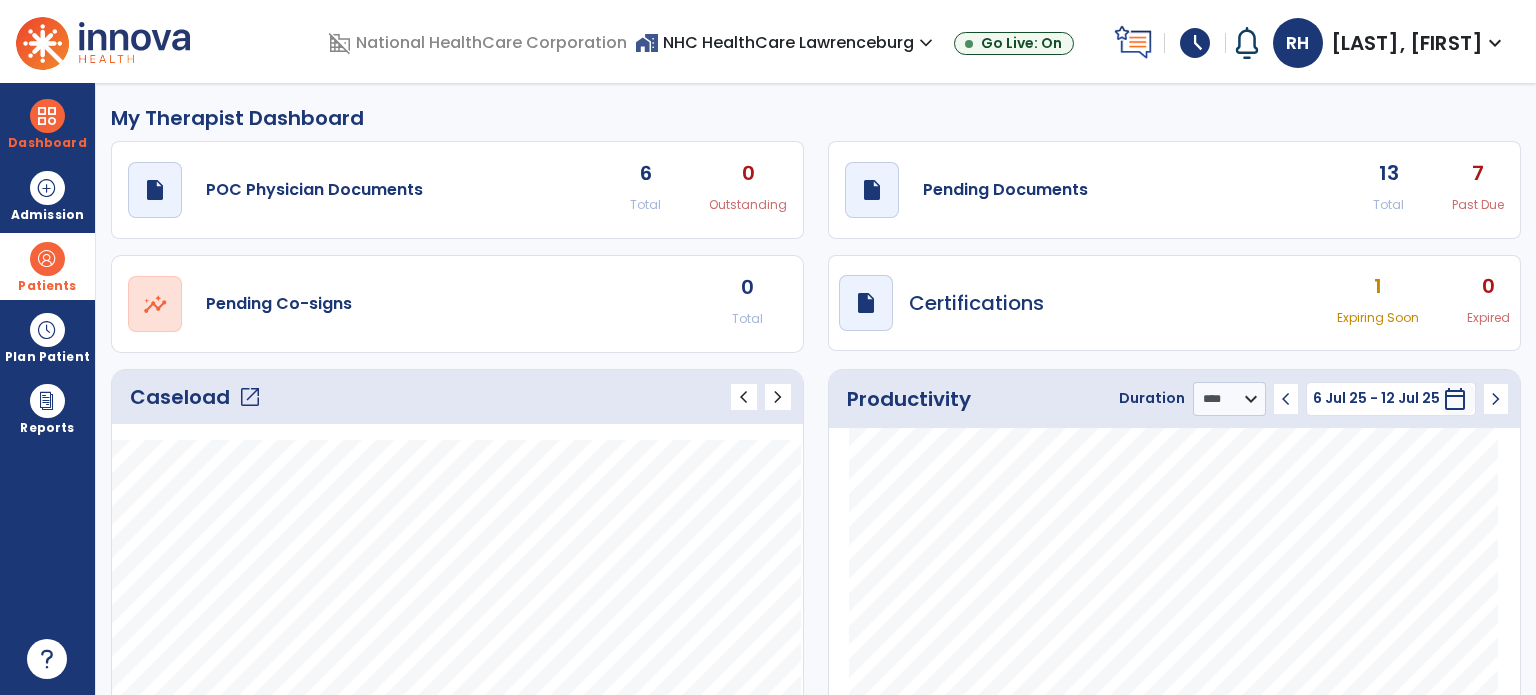 click at bounding box center (47, 259) 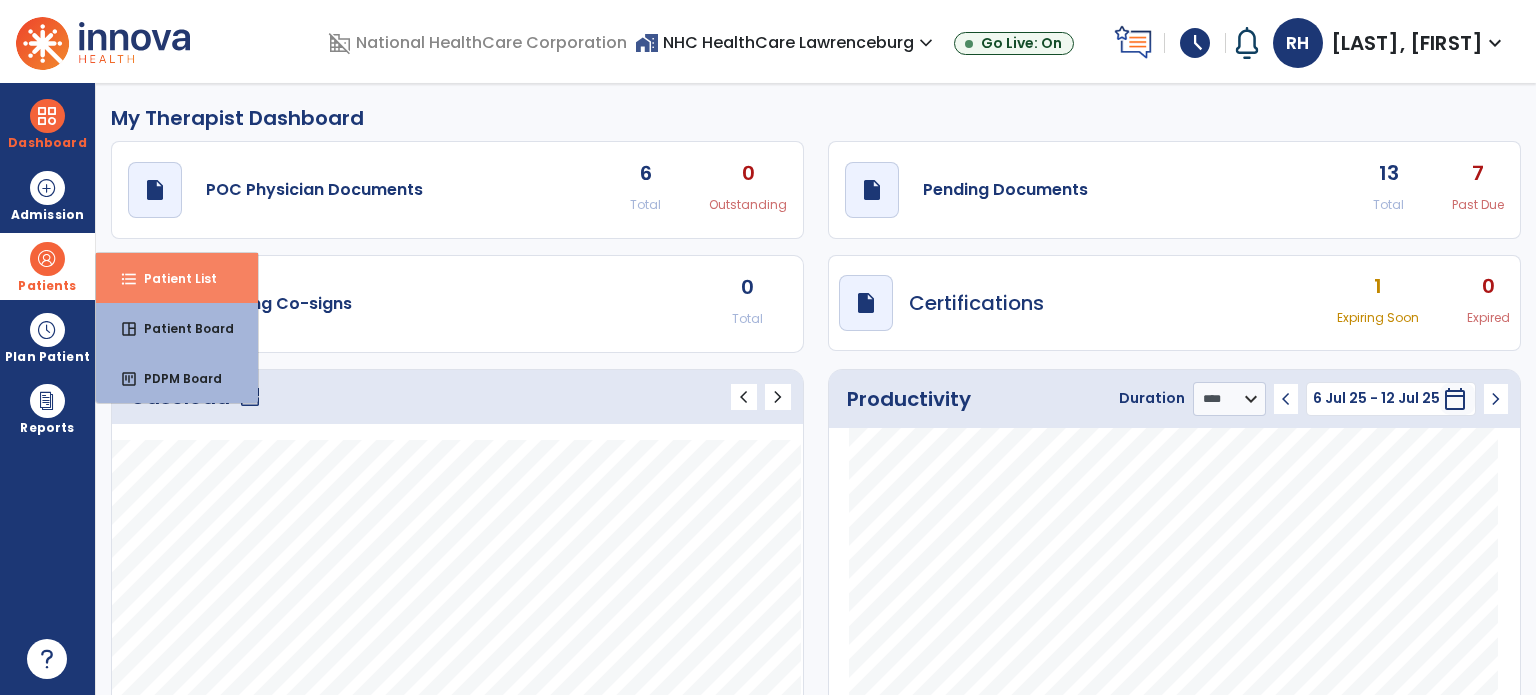 click on "format_list_bulleted  Patient List" at bounding box center [177, 278] 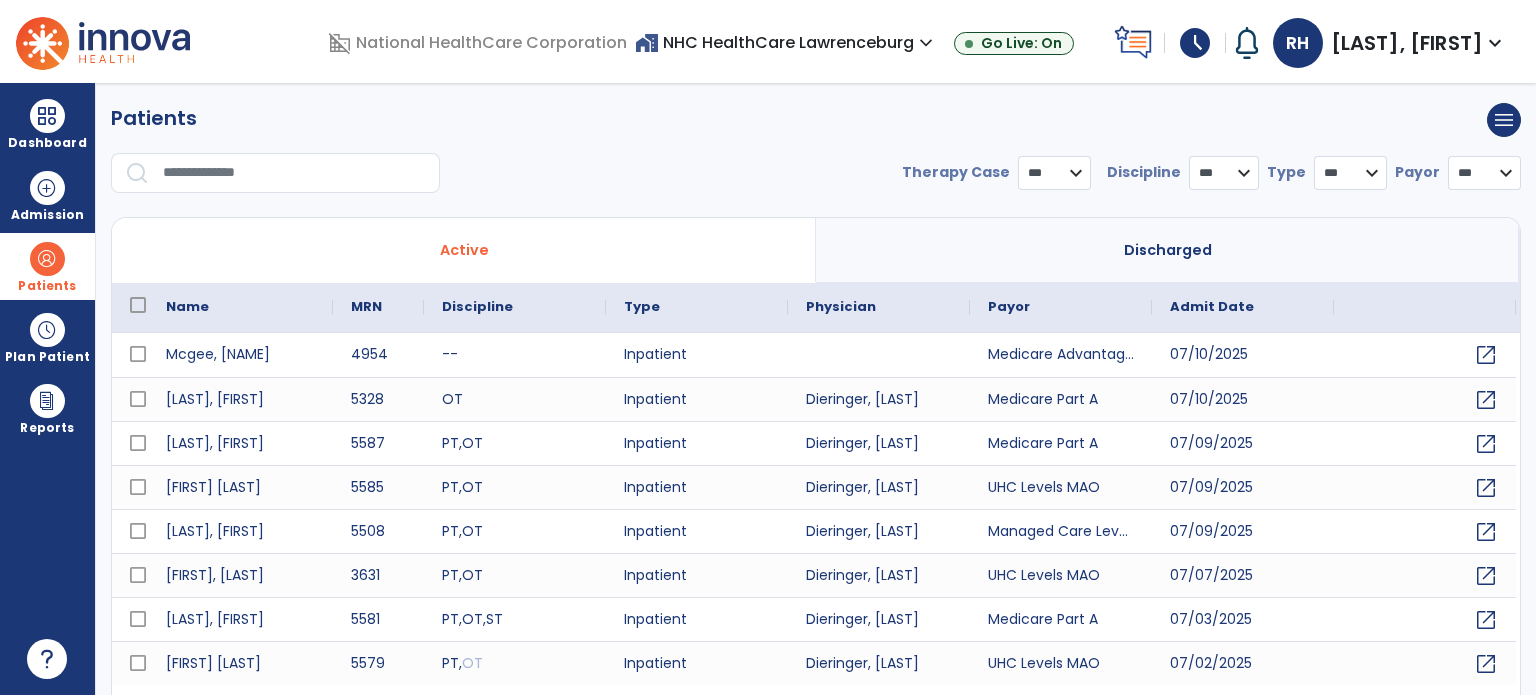 select on "***" 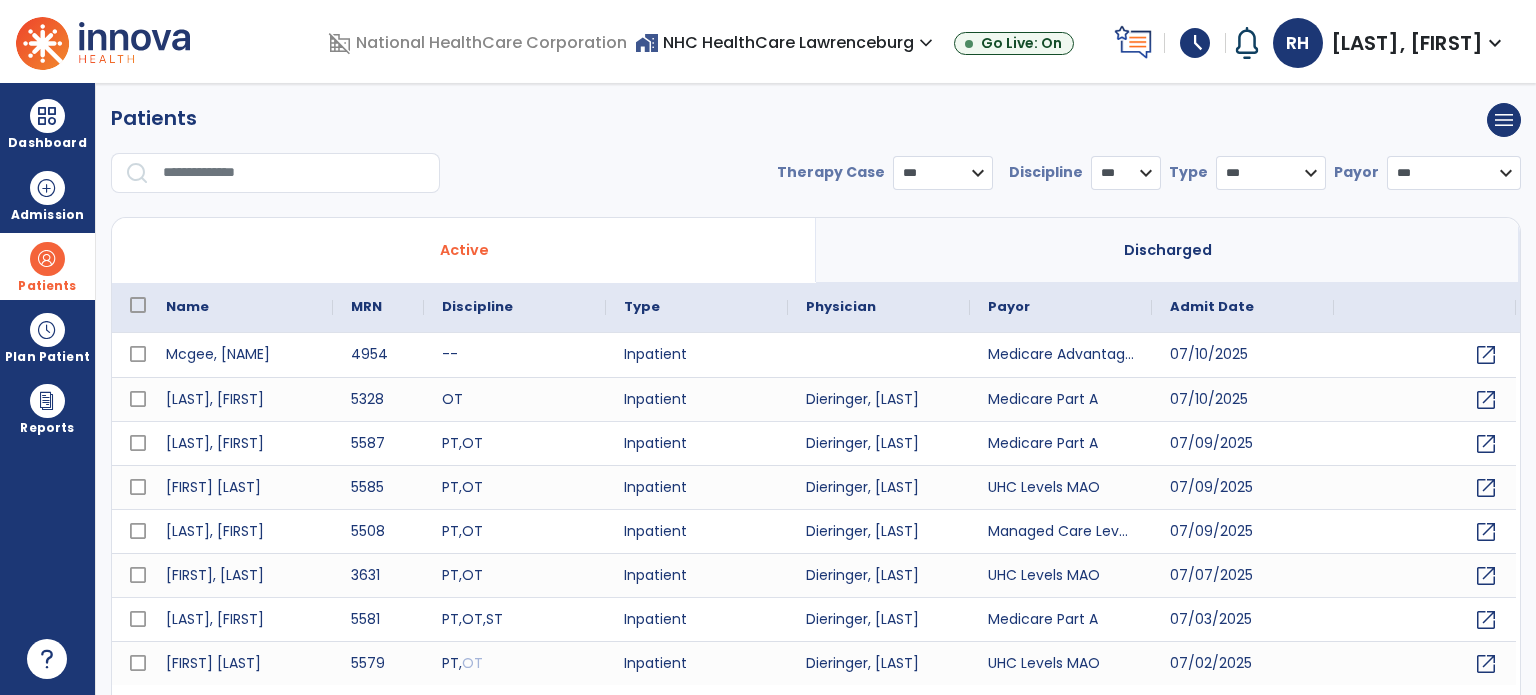 click at bounding box center [294, 173] 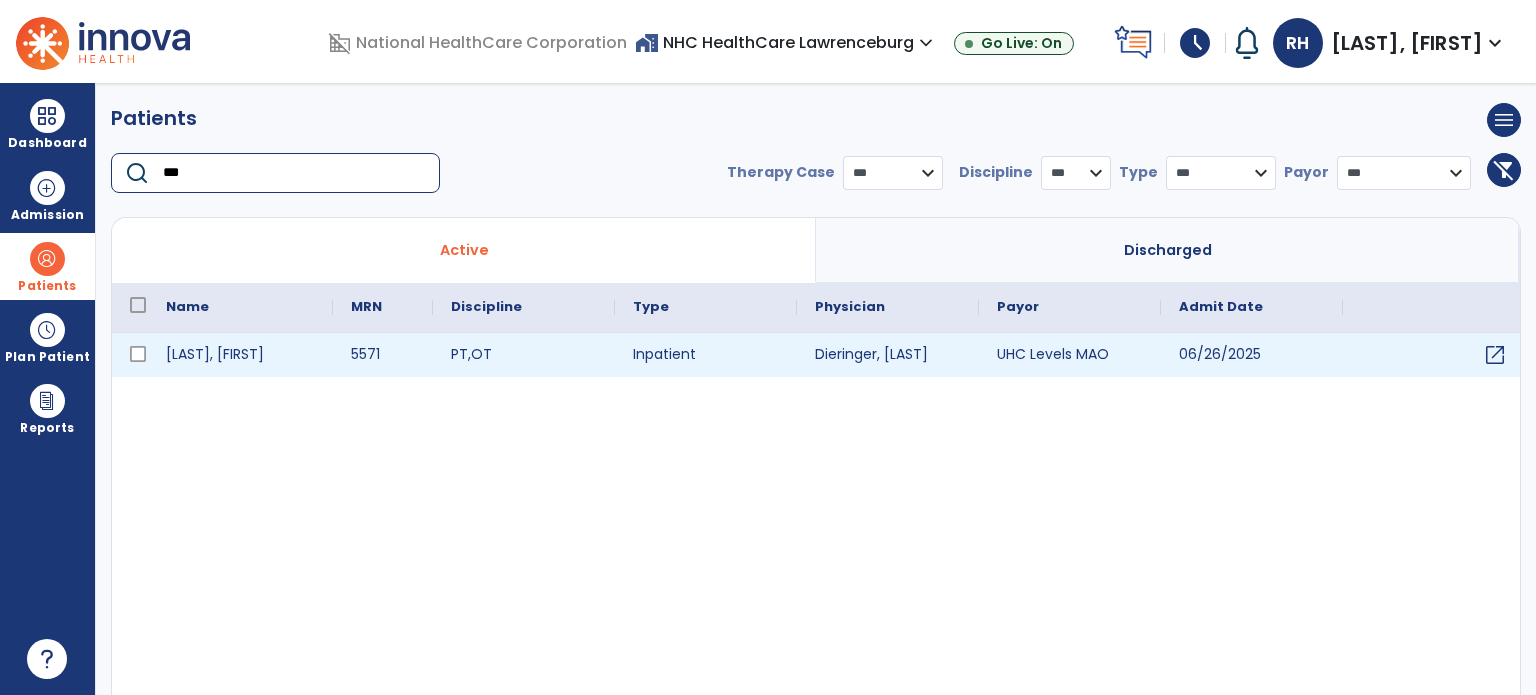type on "***" 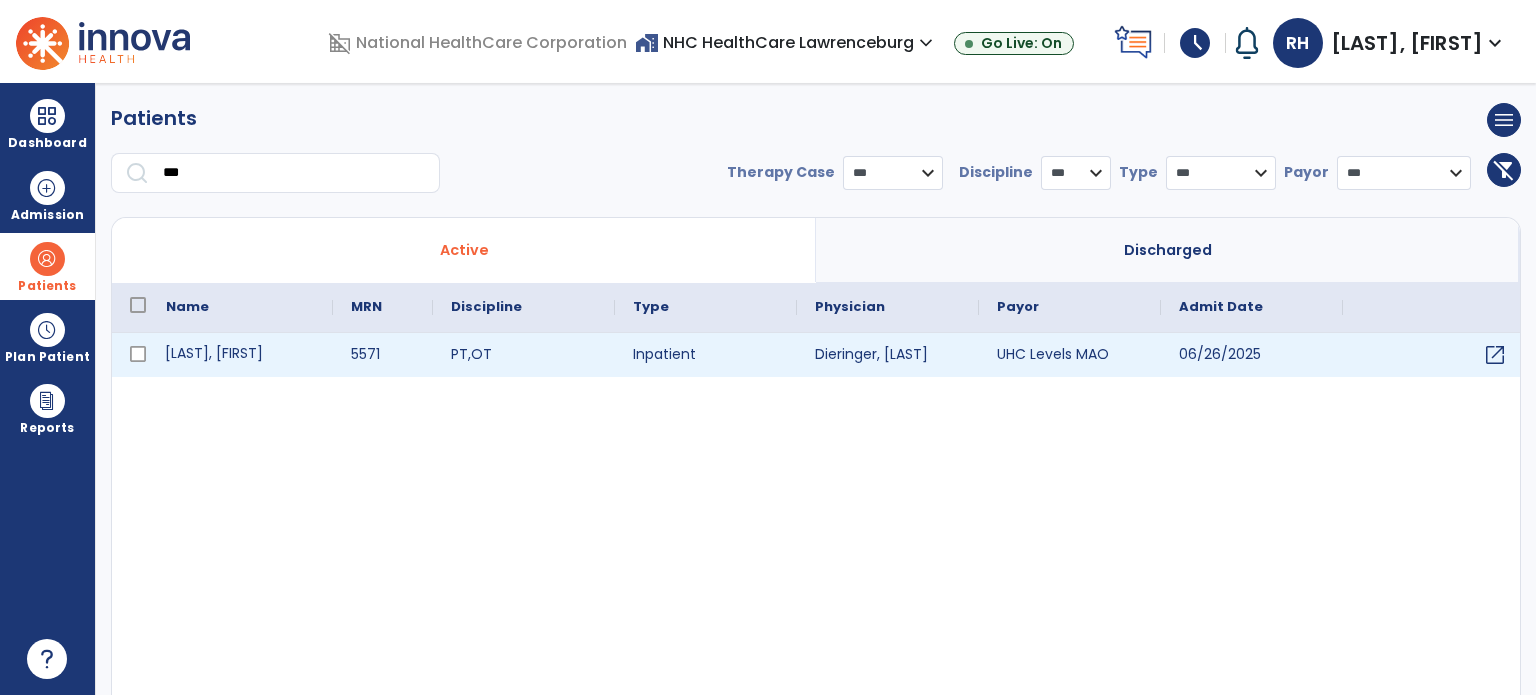 click on "[LAST], [FIRST]" at bounding box center (240, 355) 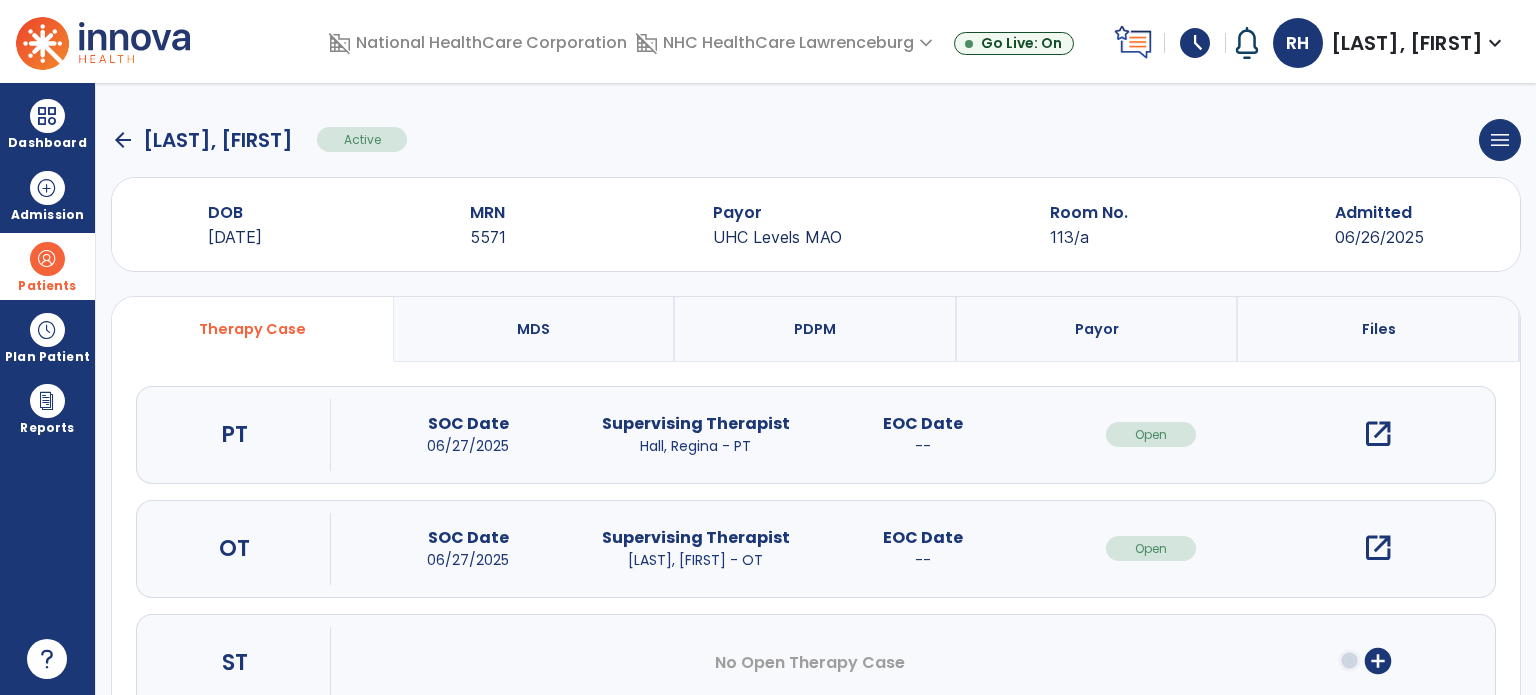click on "open_in_new" at bounding box center (1378, 434) 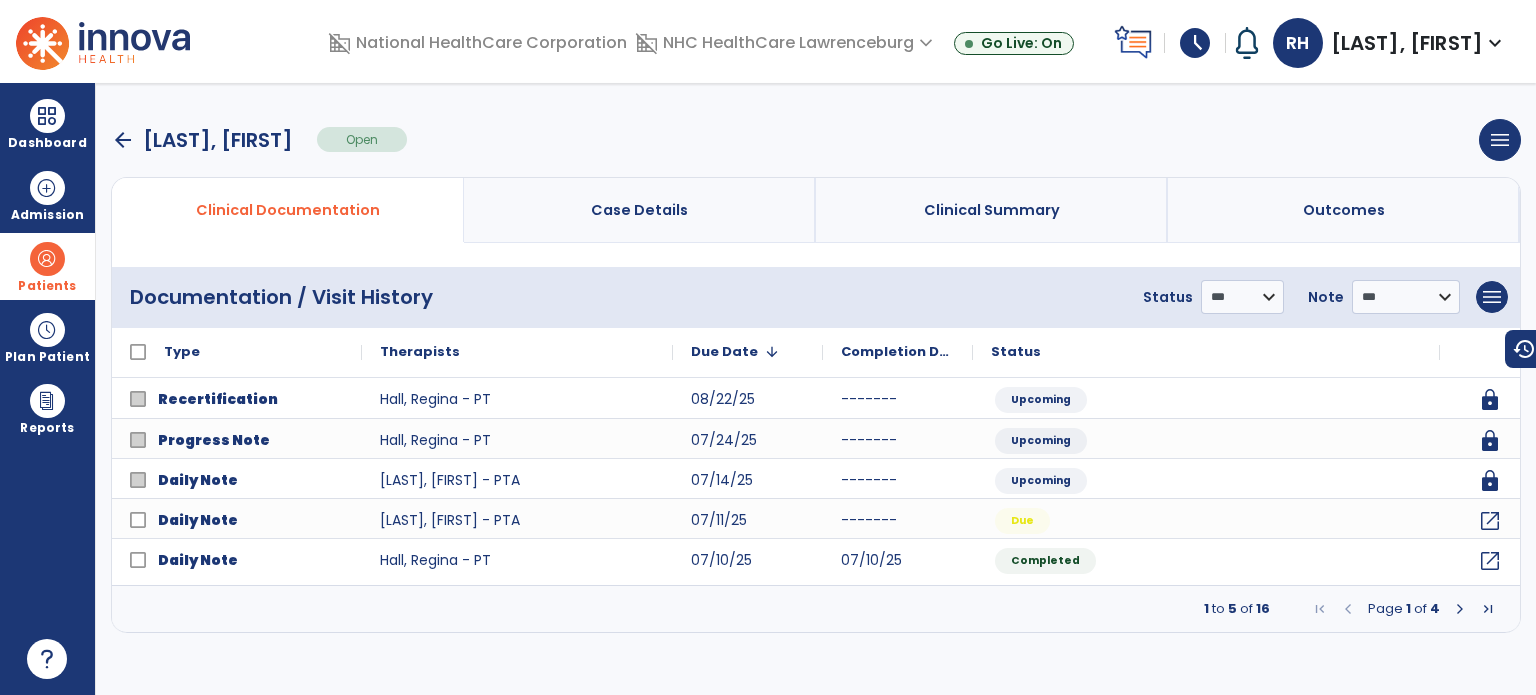 click at bounding box center [1460, 609] 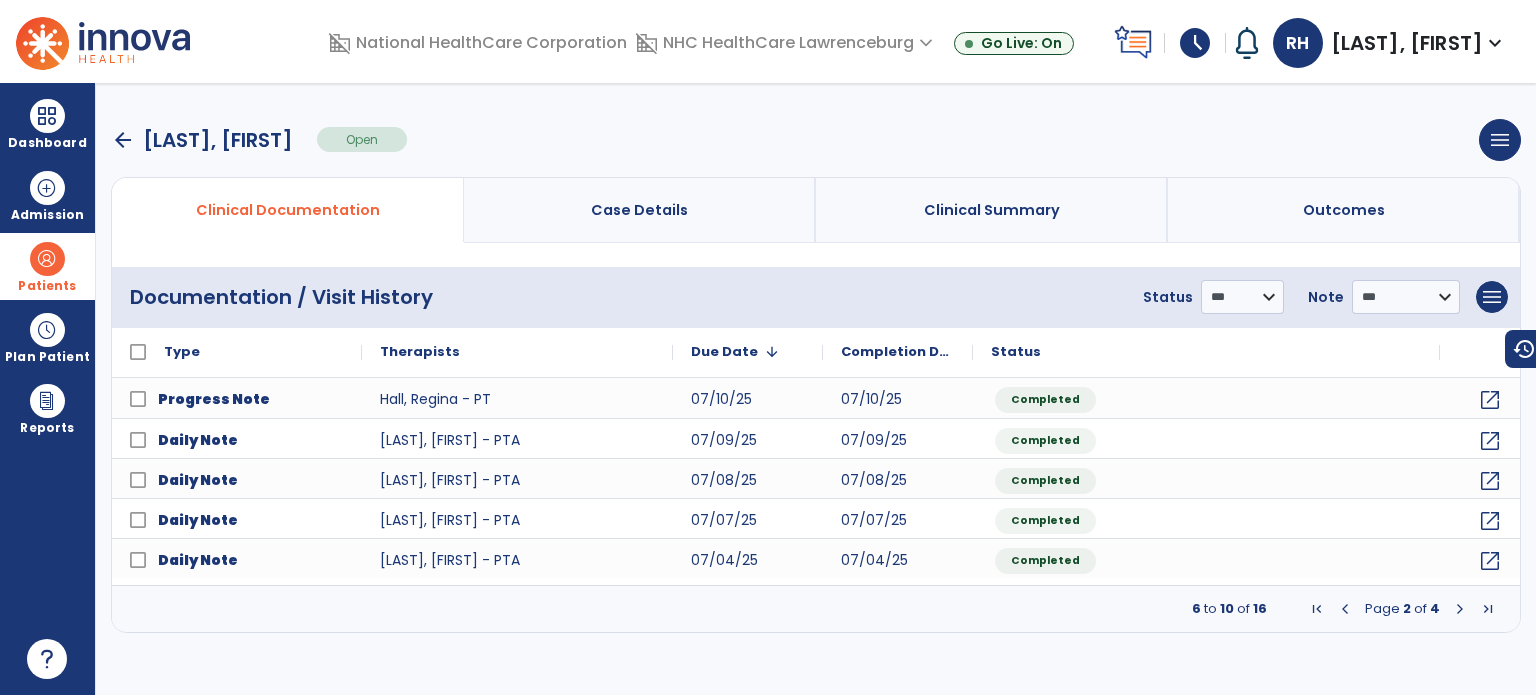 click at bounding box center (1345, 609) 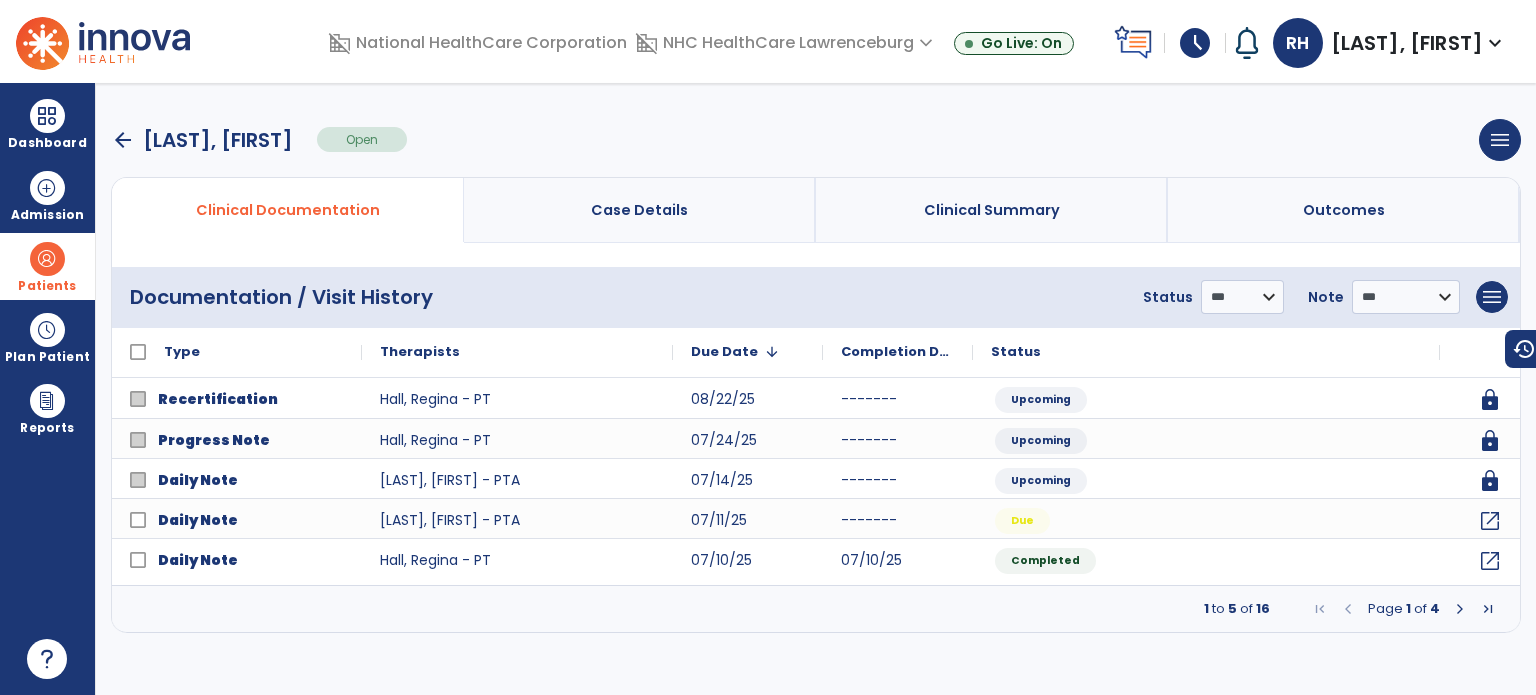 click on "arrow_back" at bounding box center (123, 140) 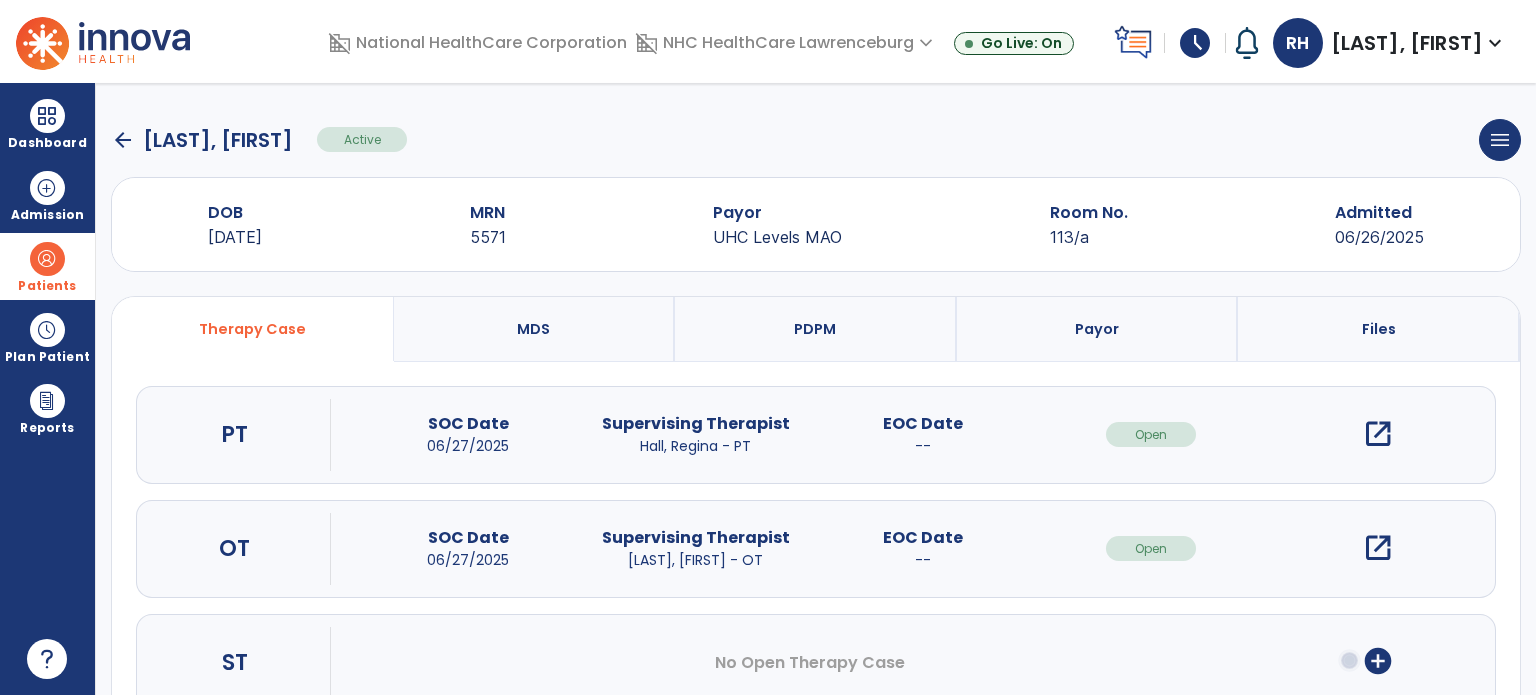 click on "arrow_back" 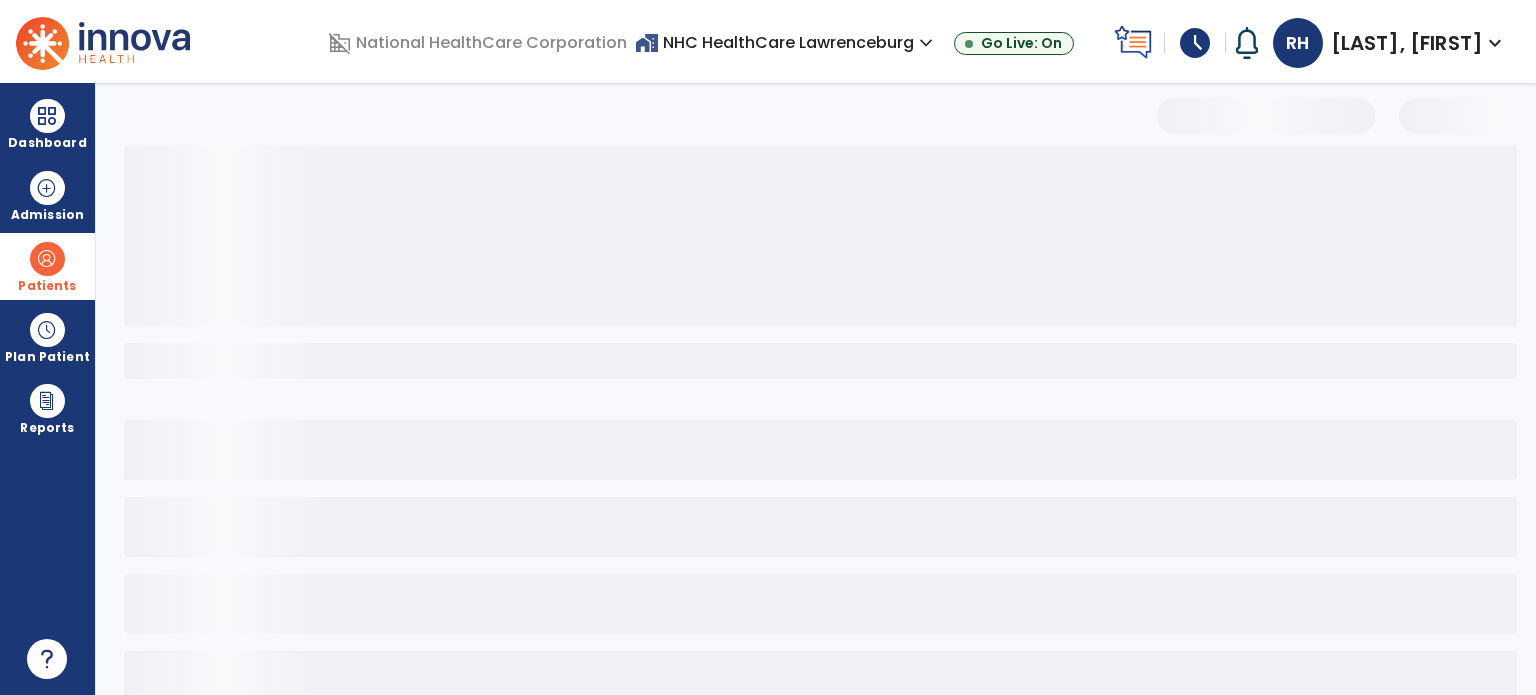 select on "***" 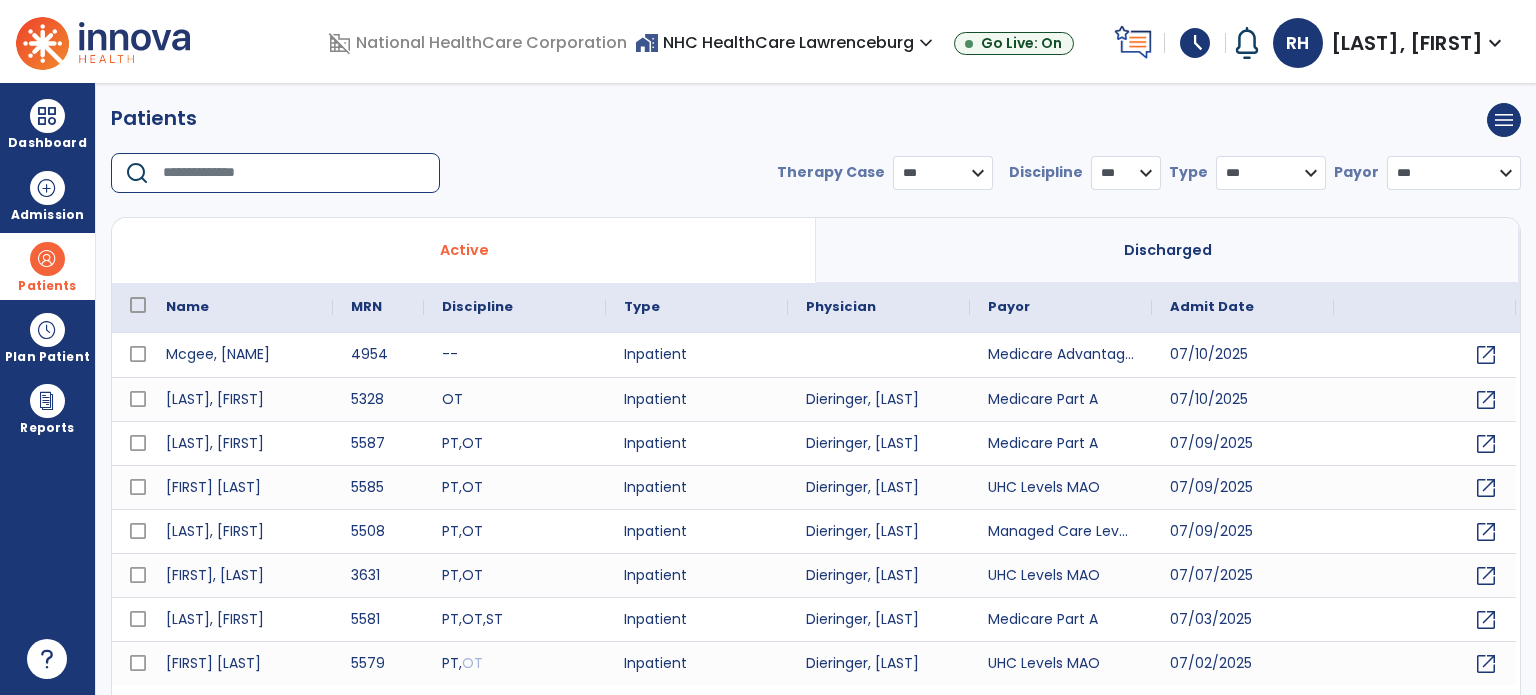 click at bounding box center (294, 173) 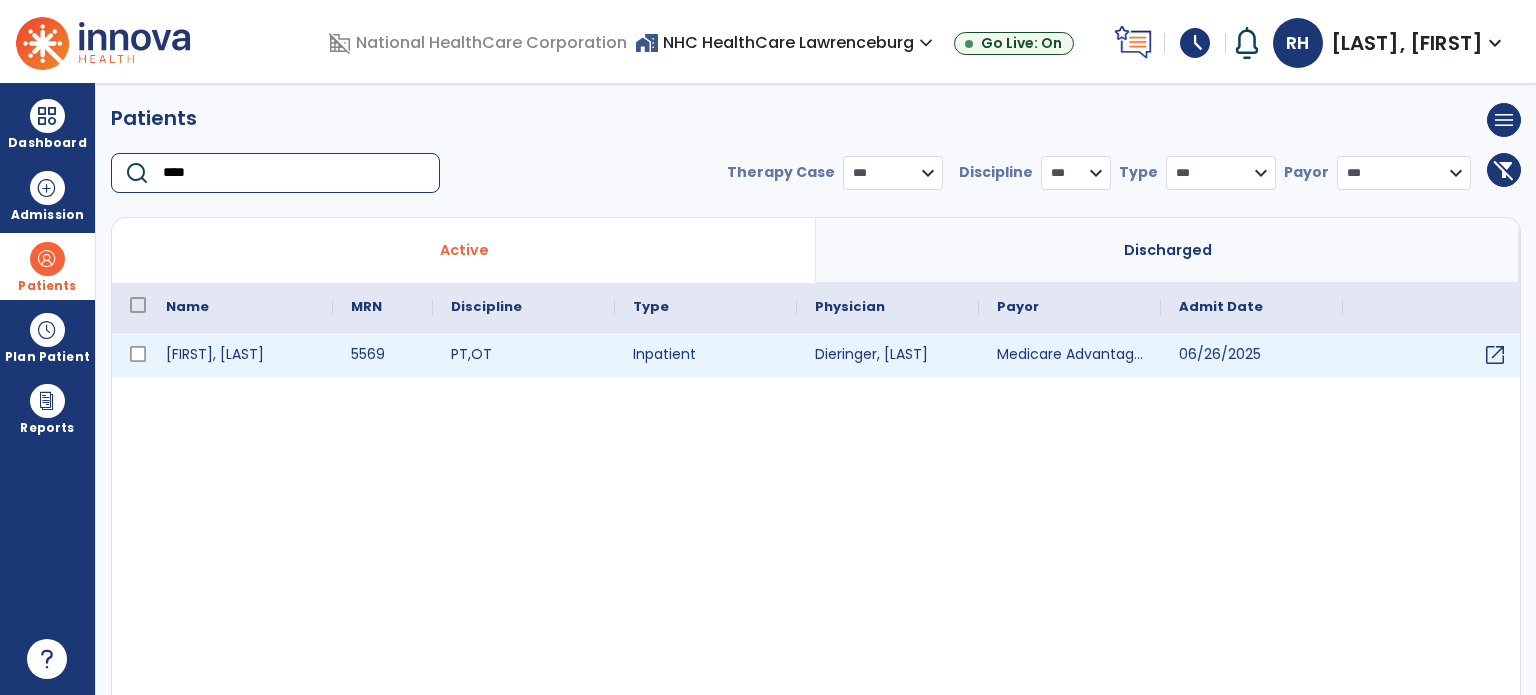 type on "****" 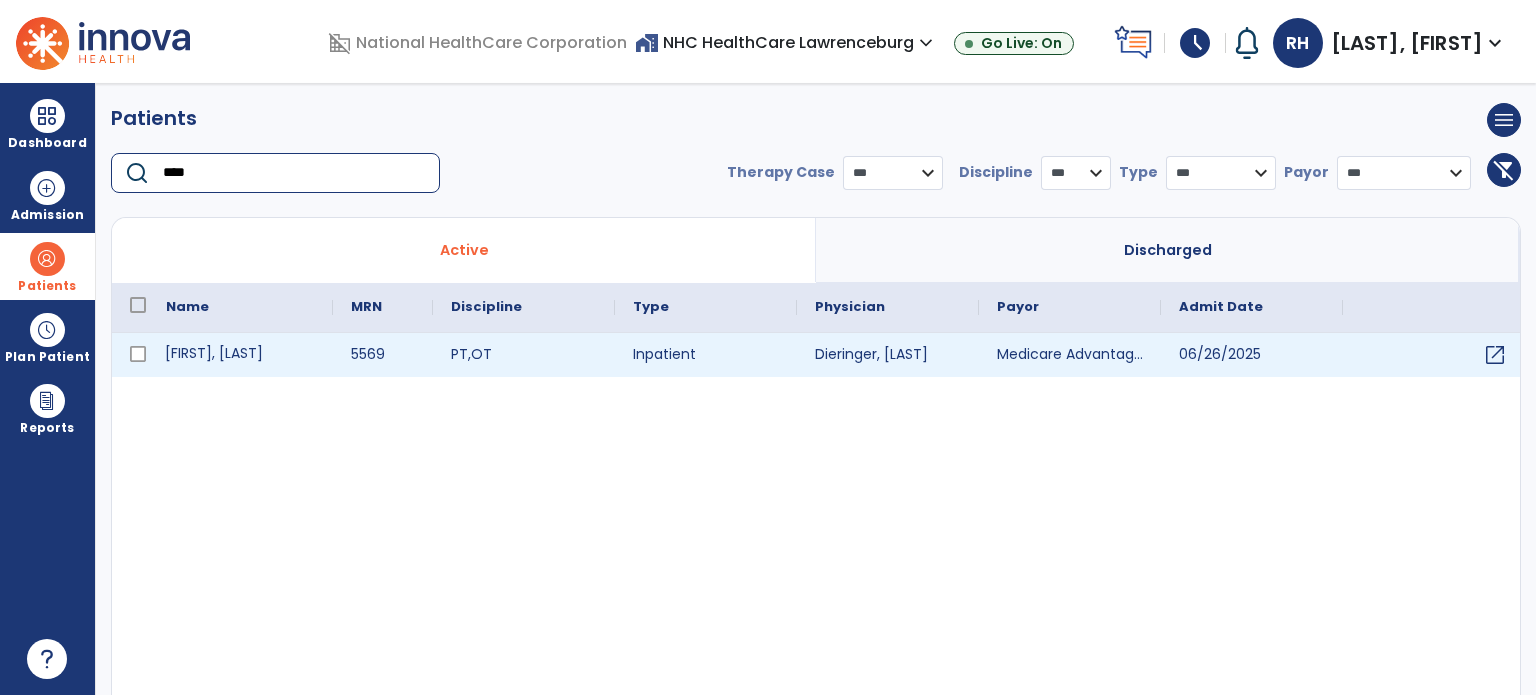 click on "[FIRST], [LAST]" at bounding box center (240, 355) 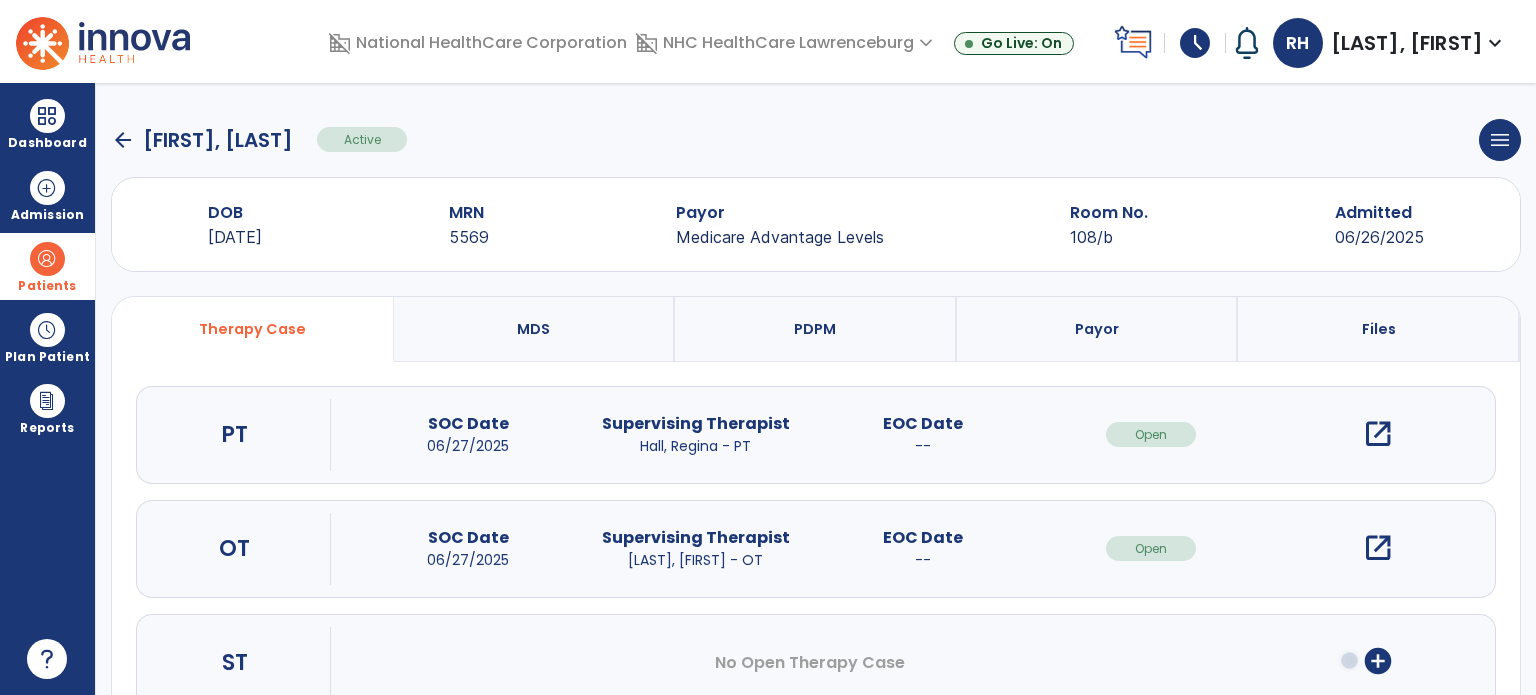 click on "open_in_new" at bounding box center [1378, 434] 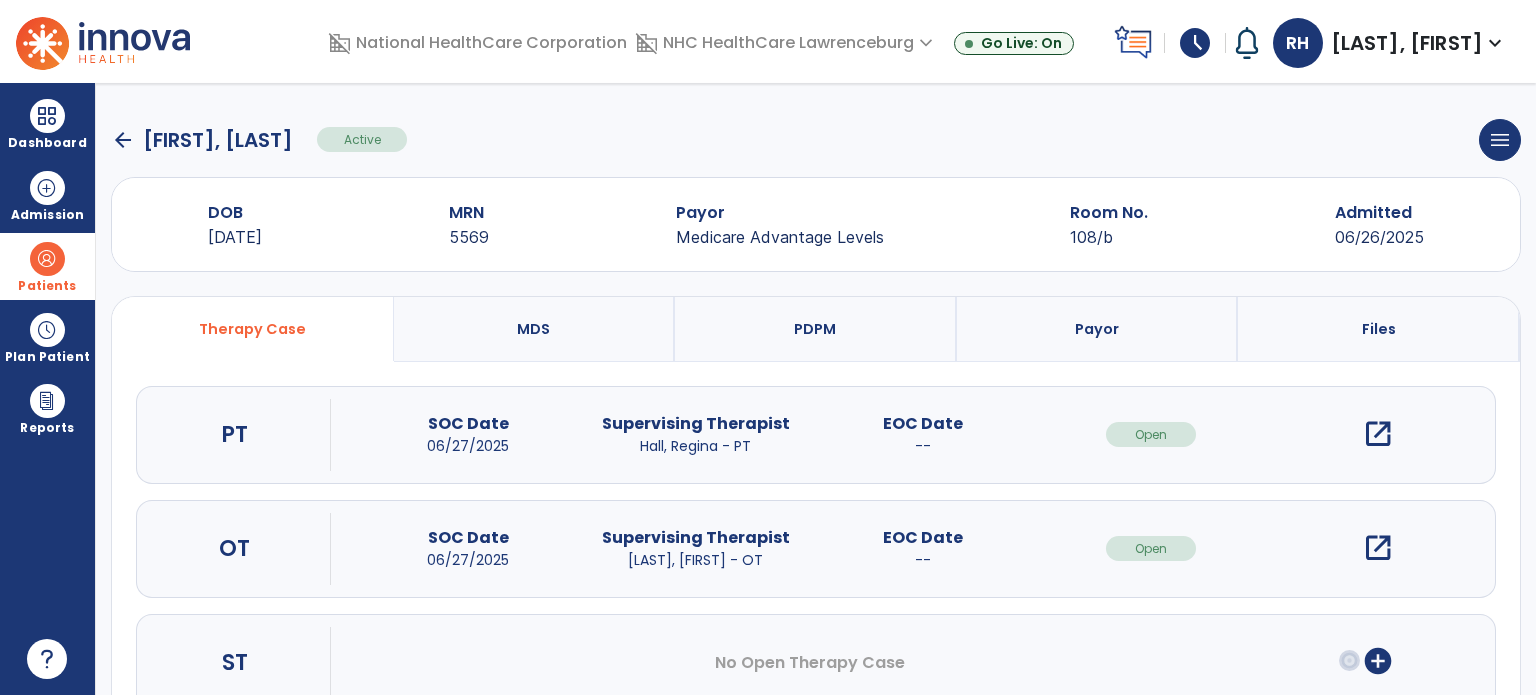 click on "open_in_new" at bounding box center [1378, 434] 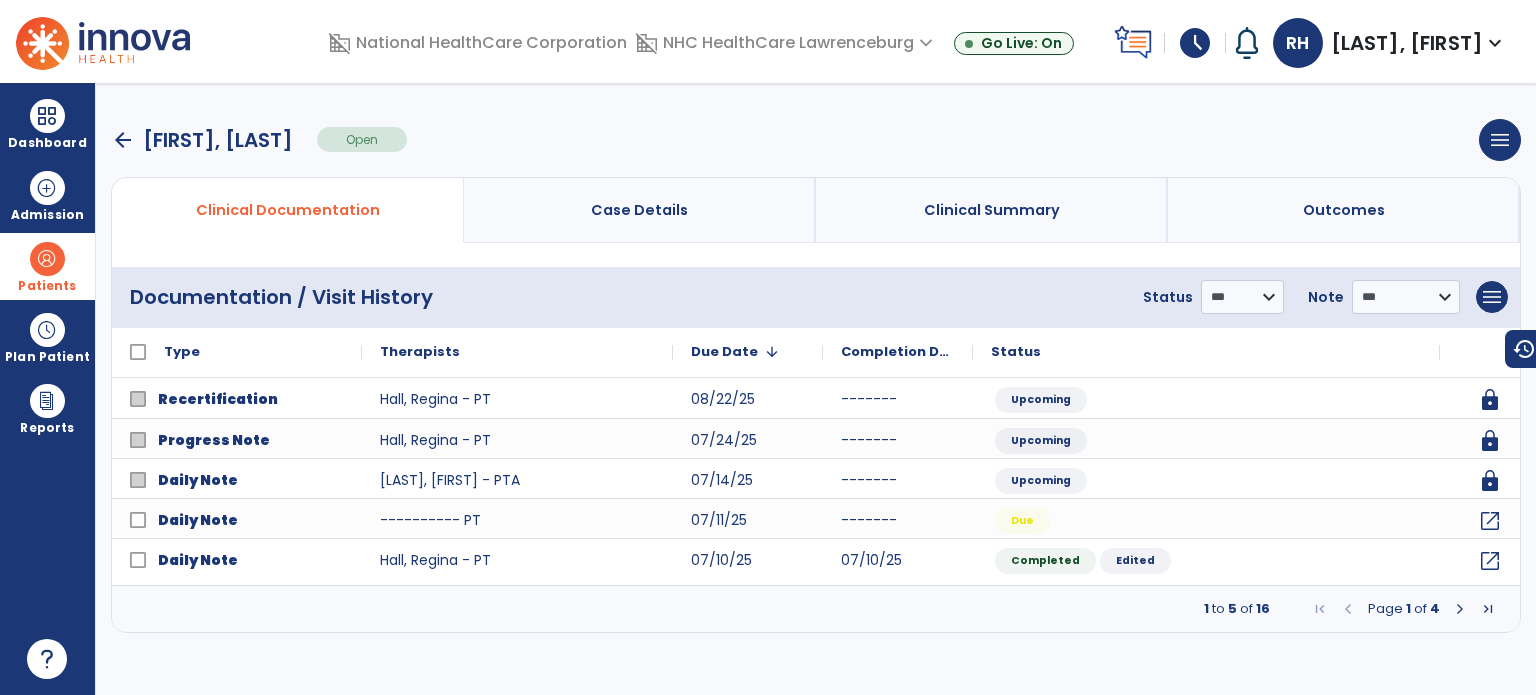 click at bounding box center (1460, 609) 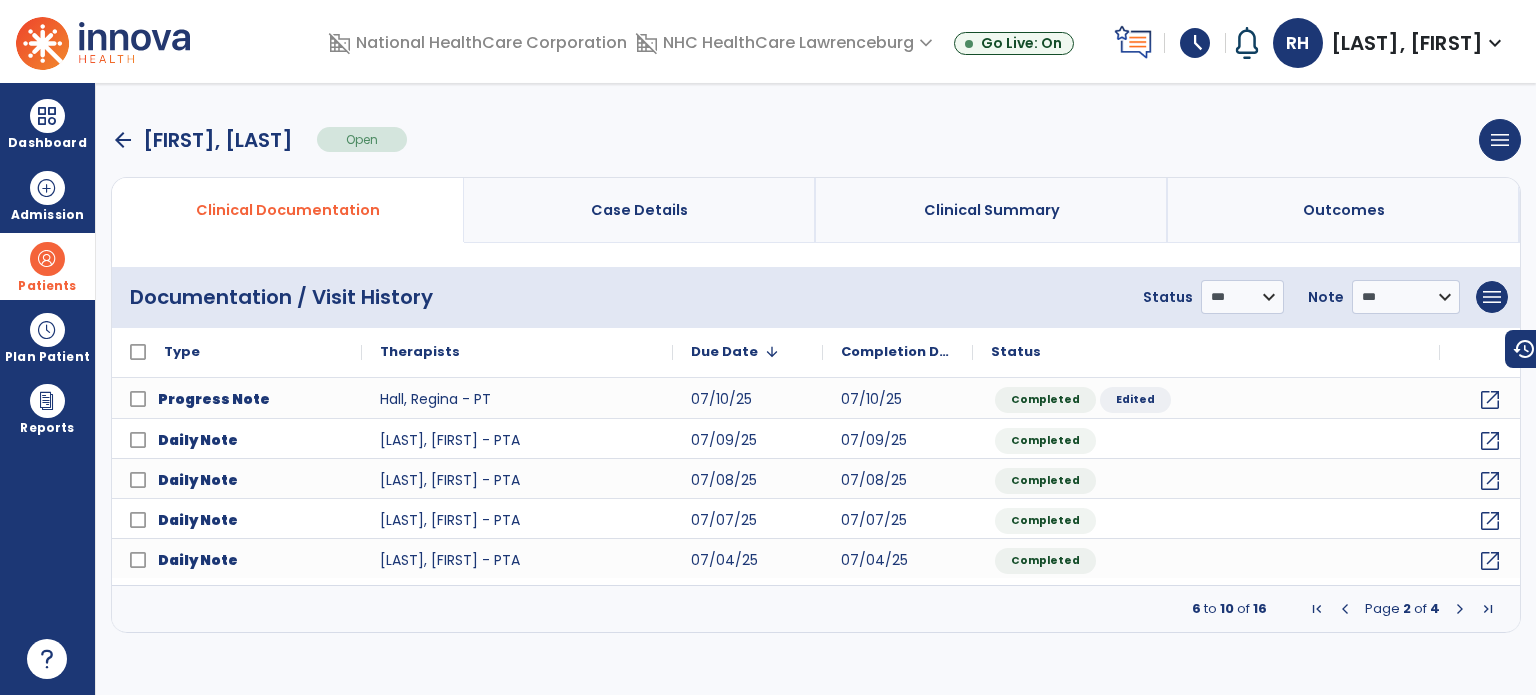 click at bounding box center [1345, 609] 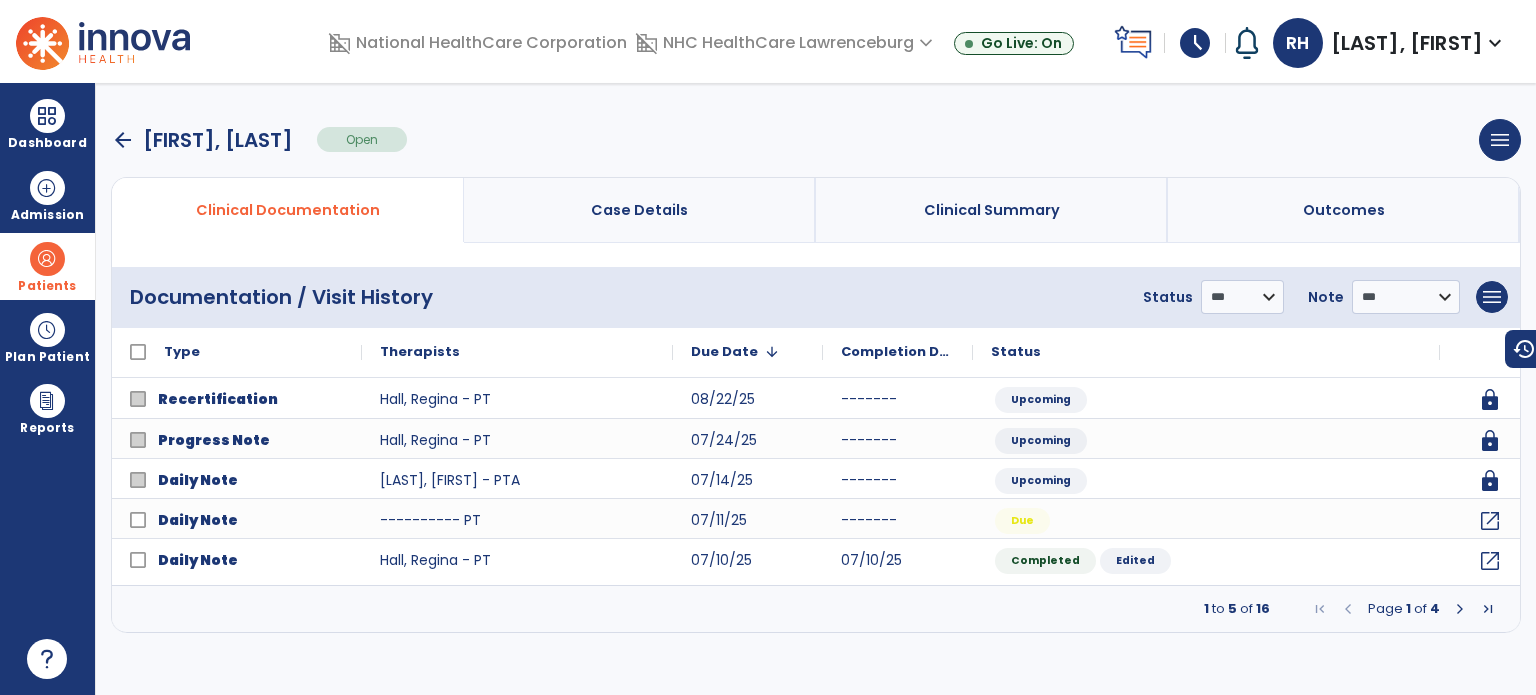 click at bounding box center (47, 259) 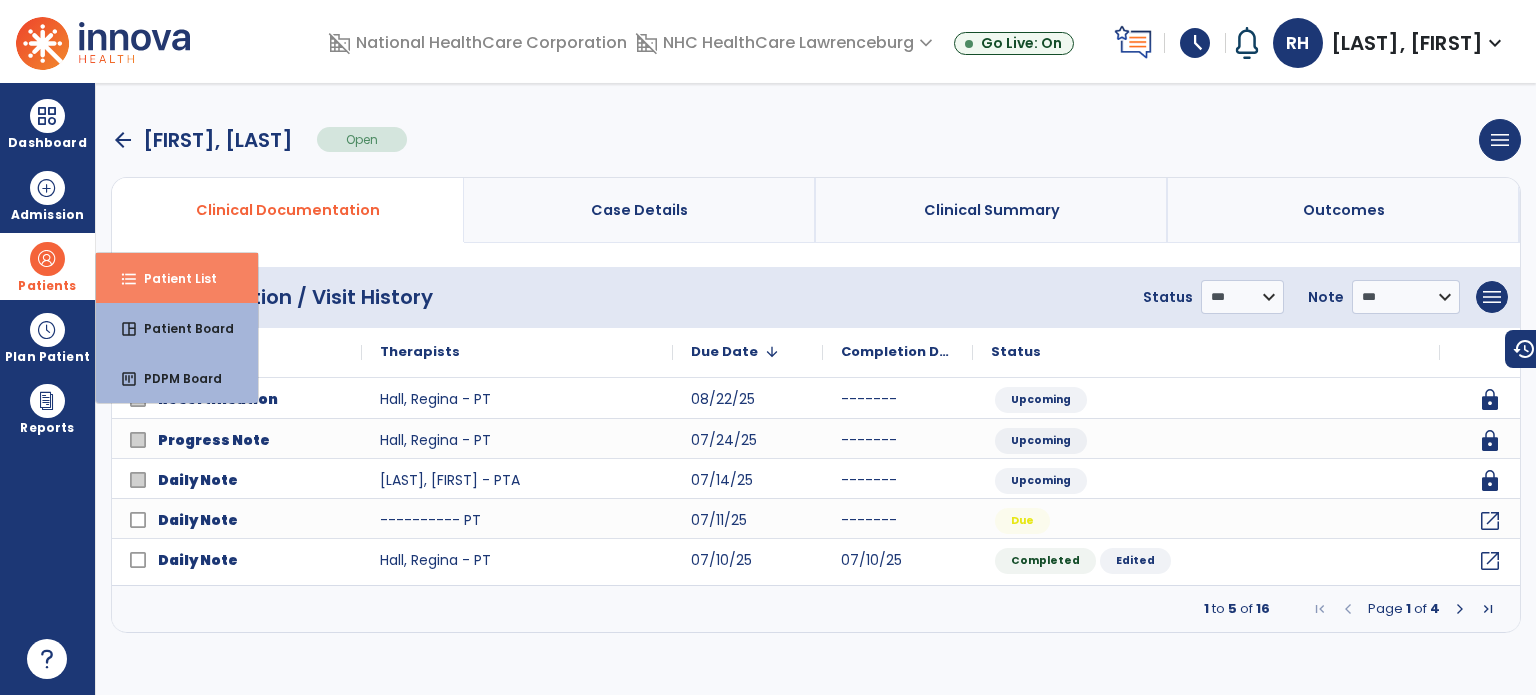 click on "Patient List" at bounding box center (172, 278) 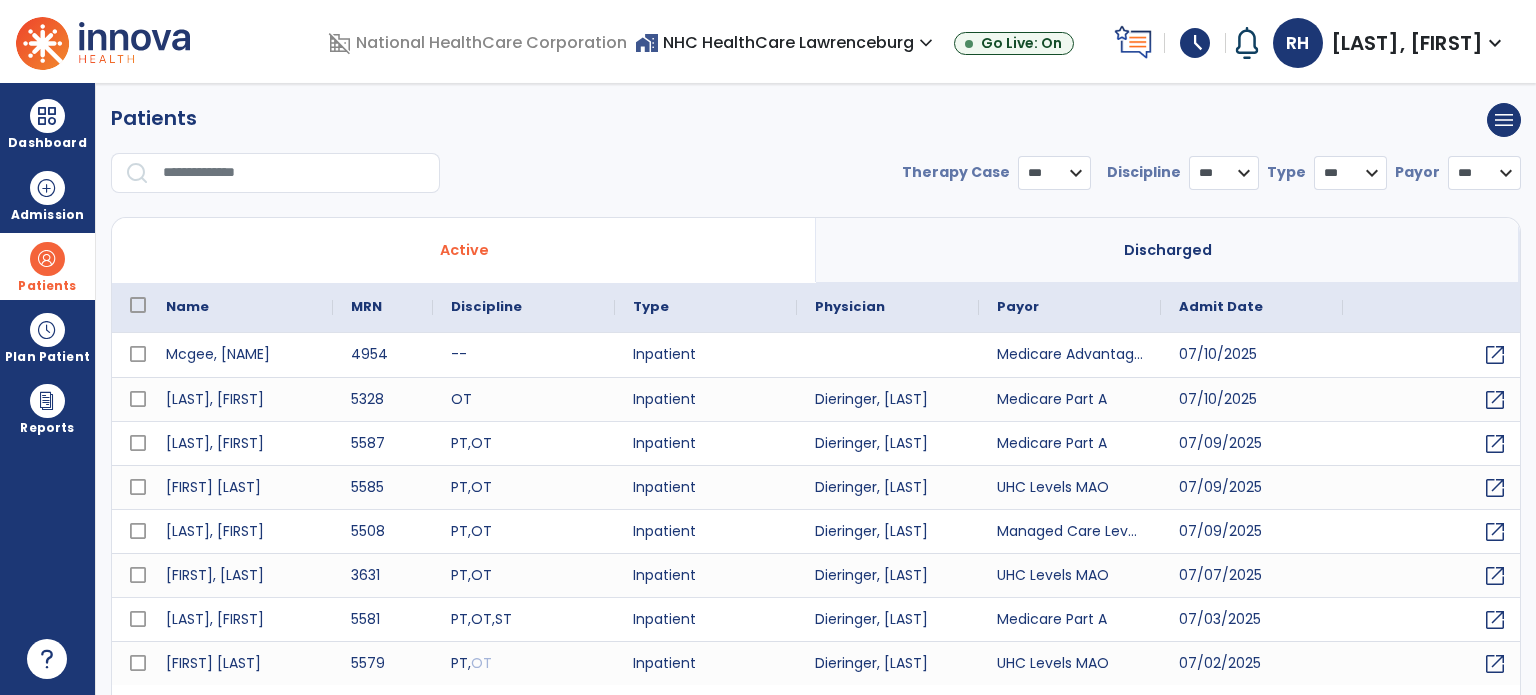 select on "***" 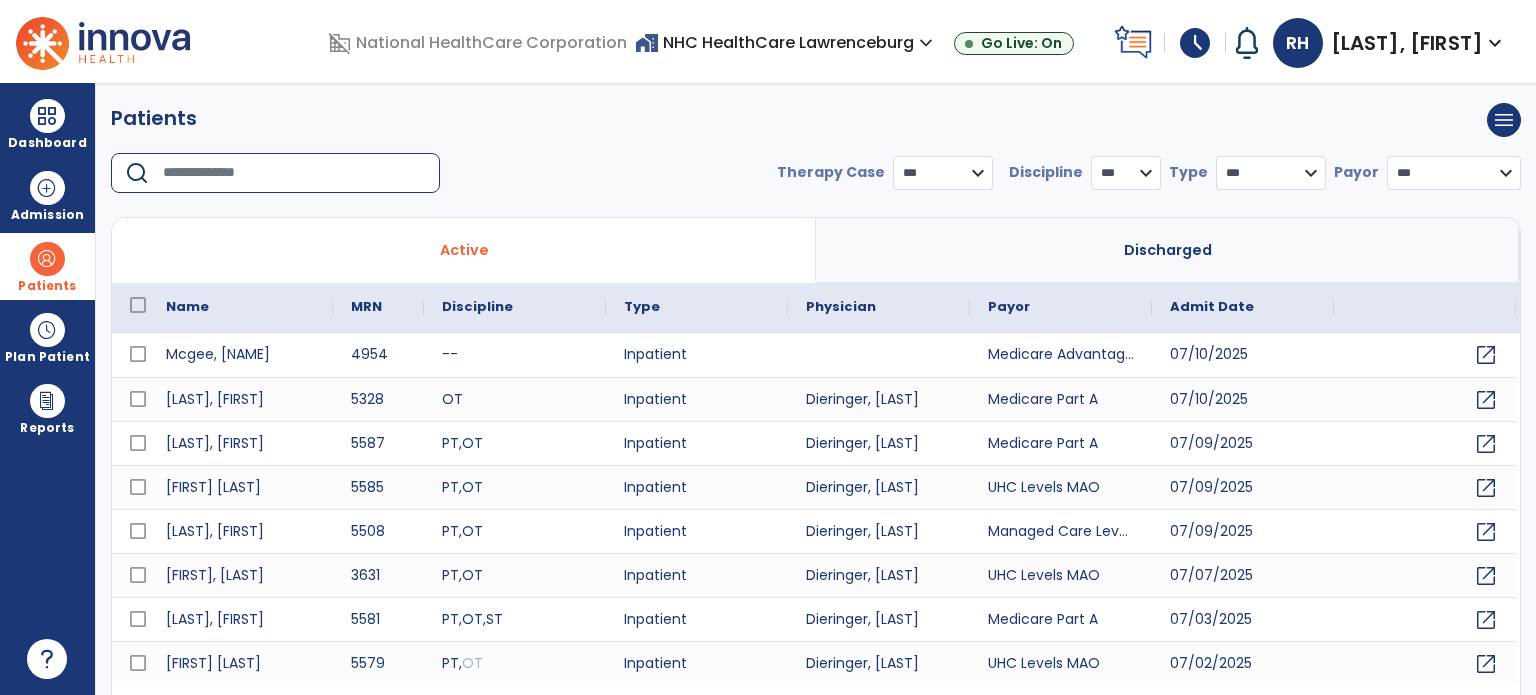 click at bounding box center (294, 173) 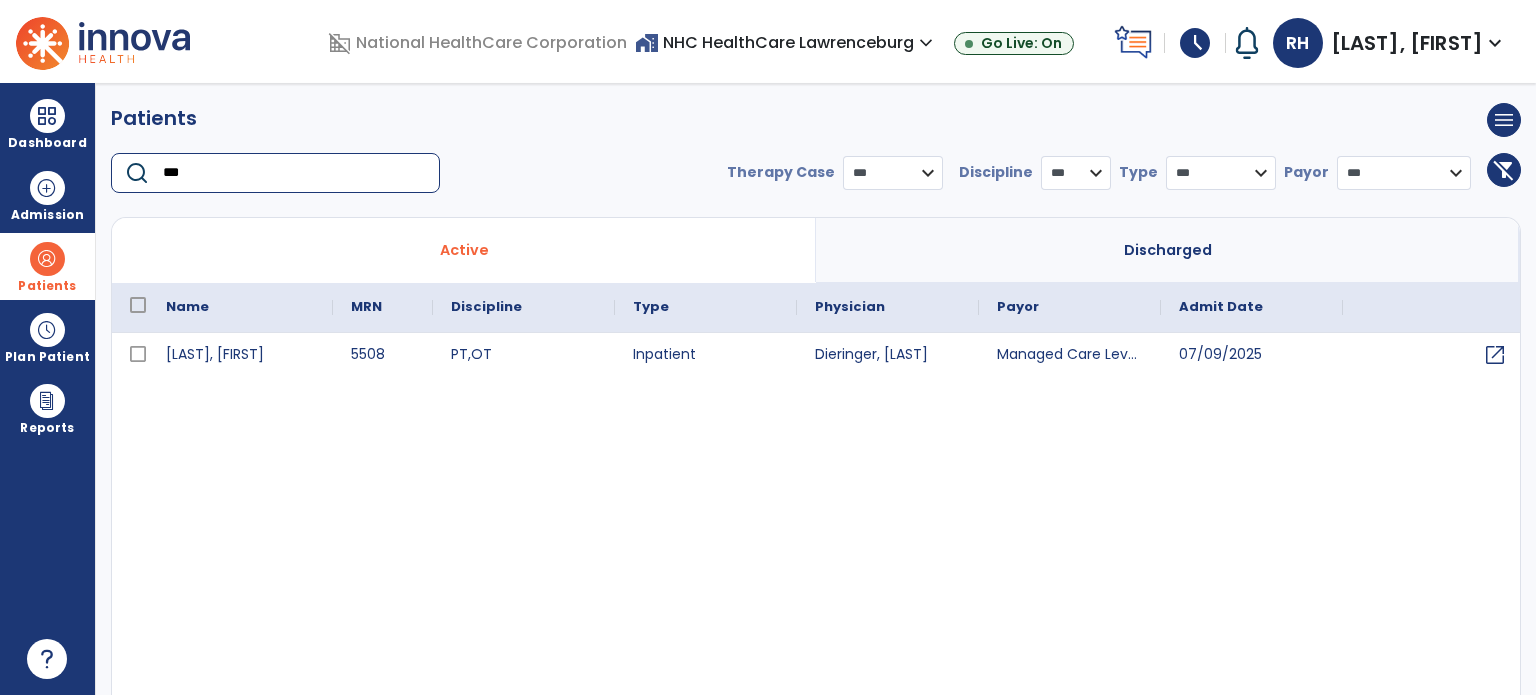 type on "***" 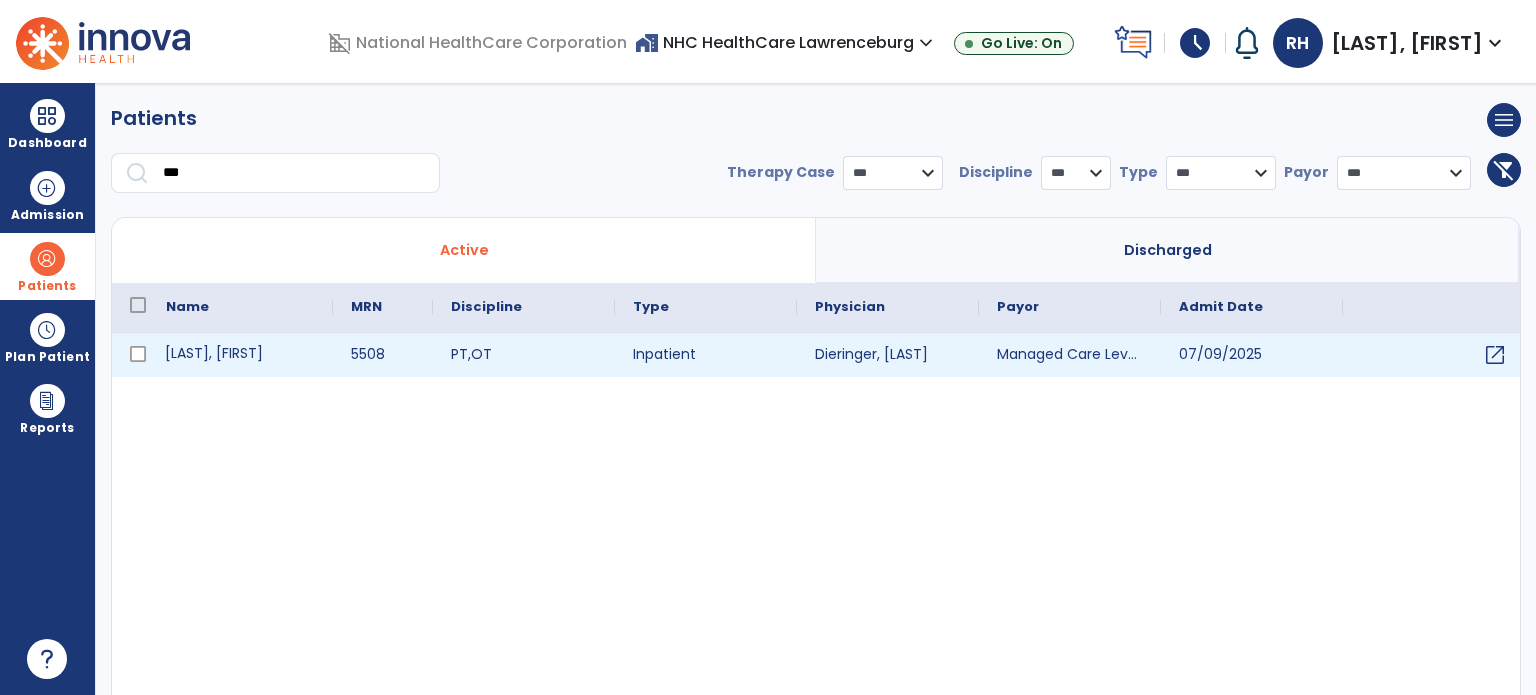 click on "[LAST], [FIRST]" at bounding box center [240, 355] 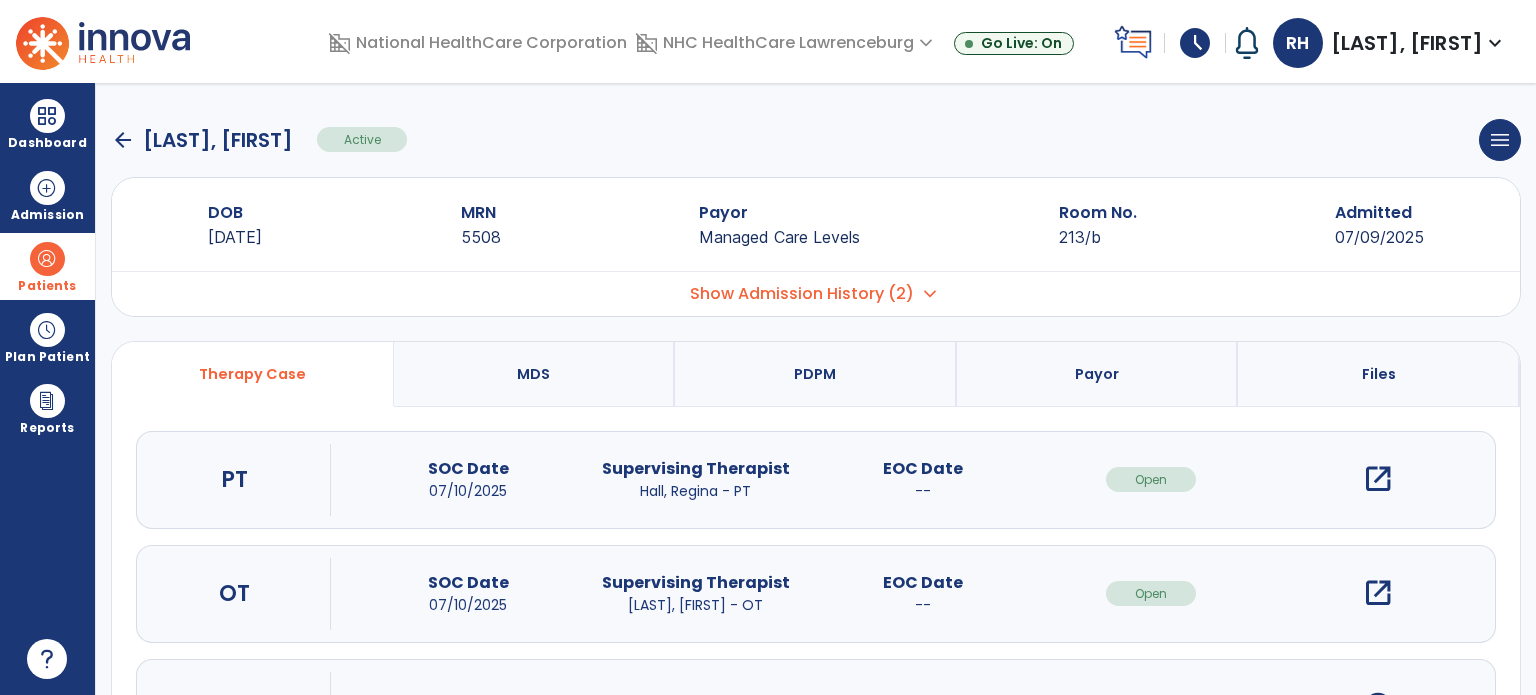 click on "open_in_new" at bounding box center [1378, 479] 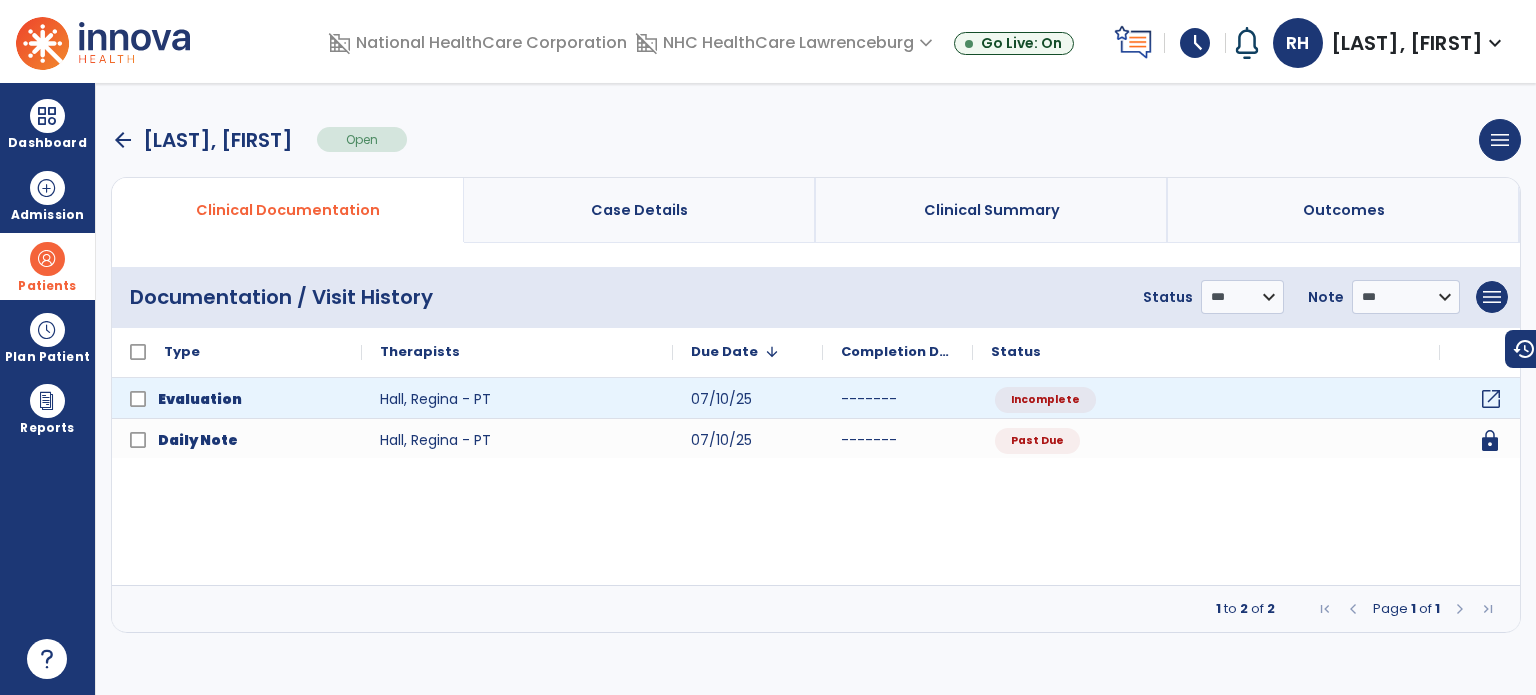 click on "open_in_new" 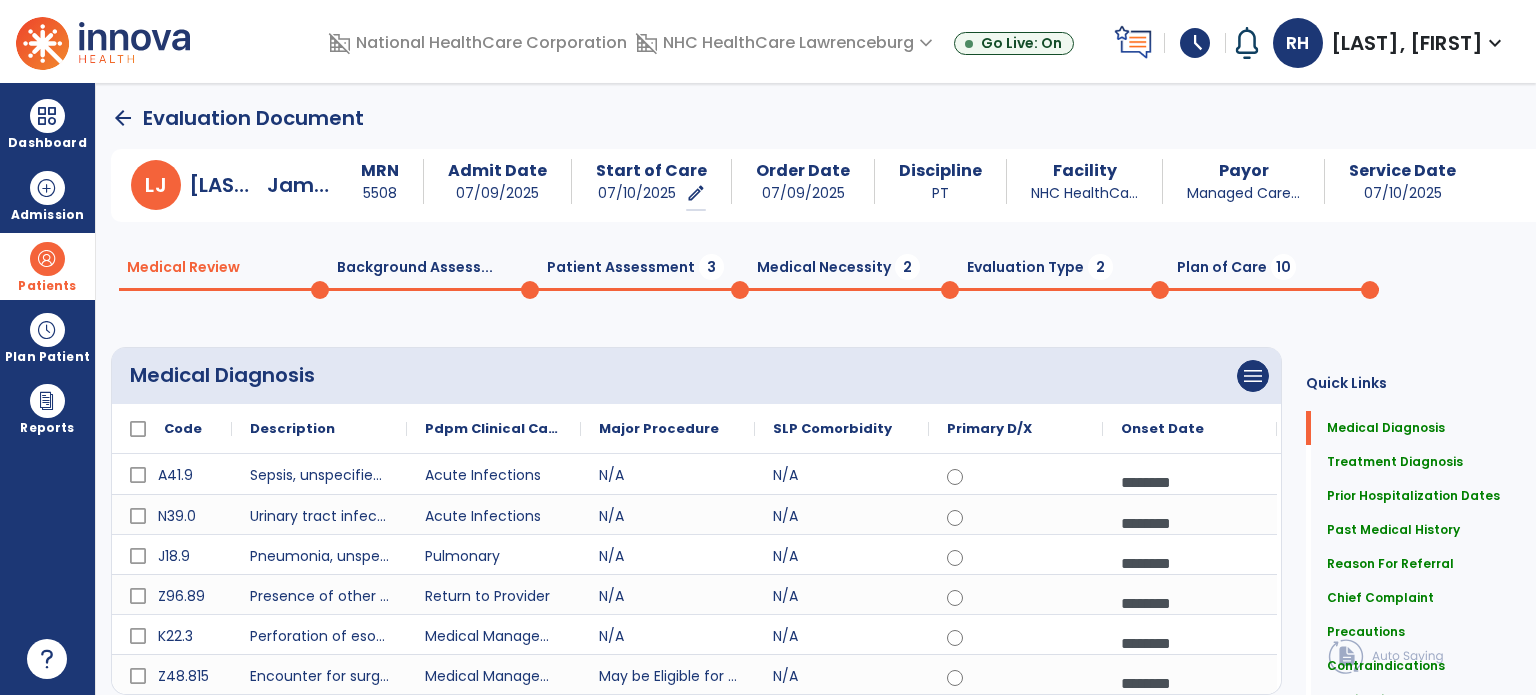 click on "Background Assess...  0" 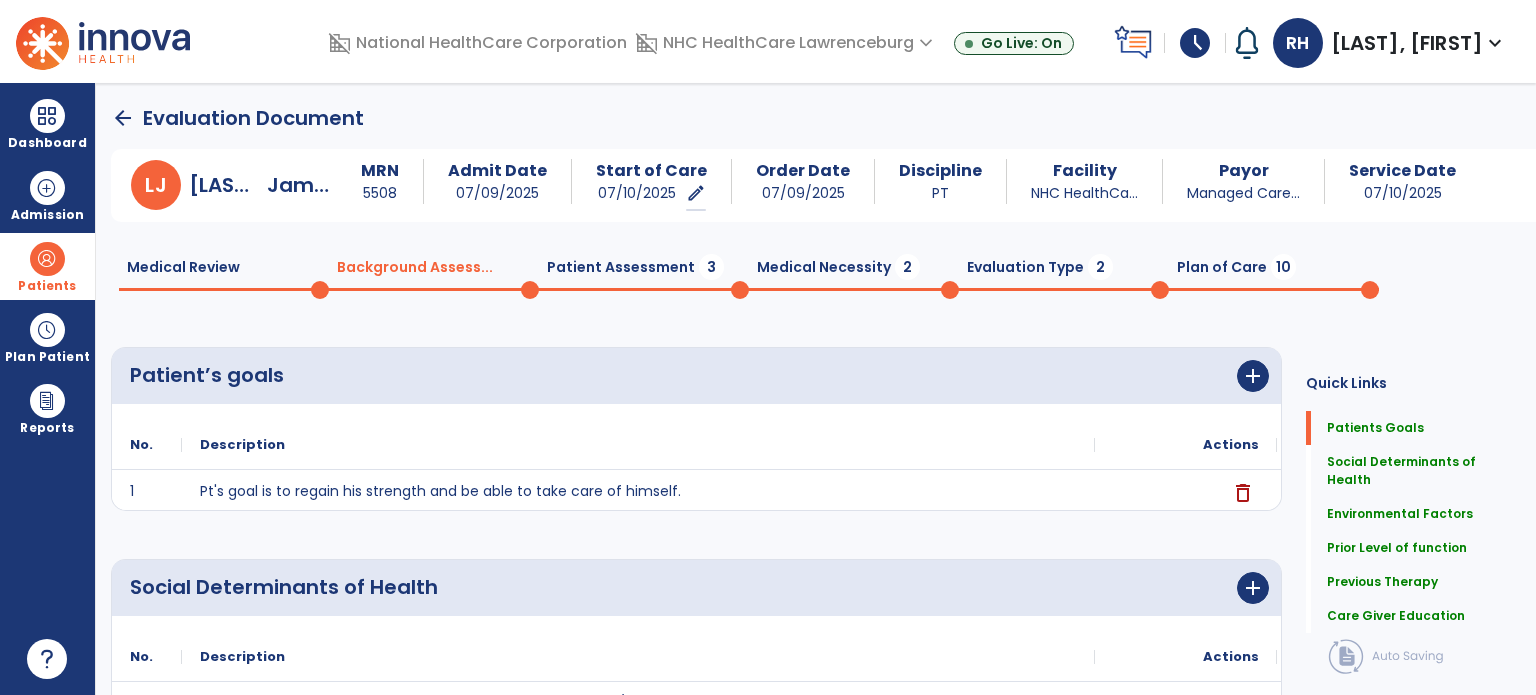 click 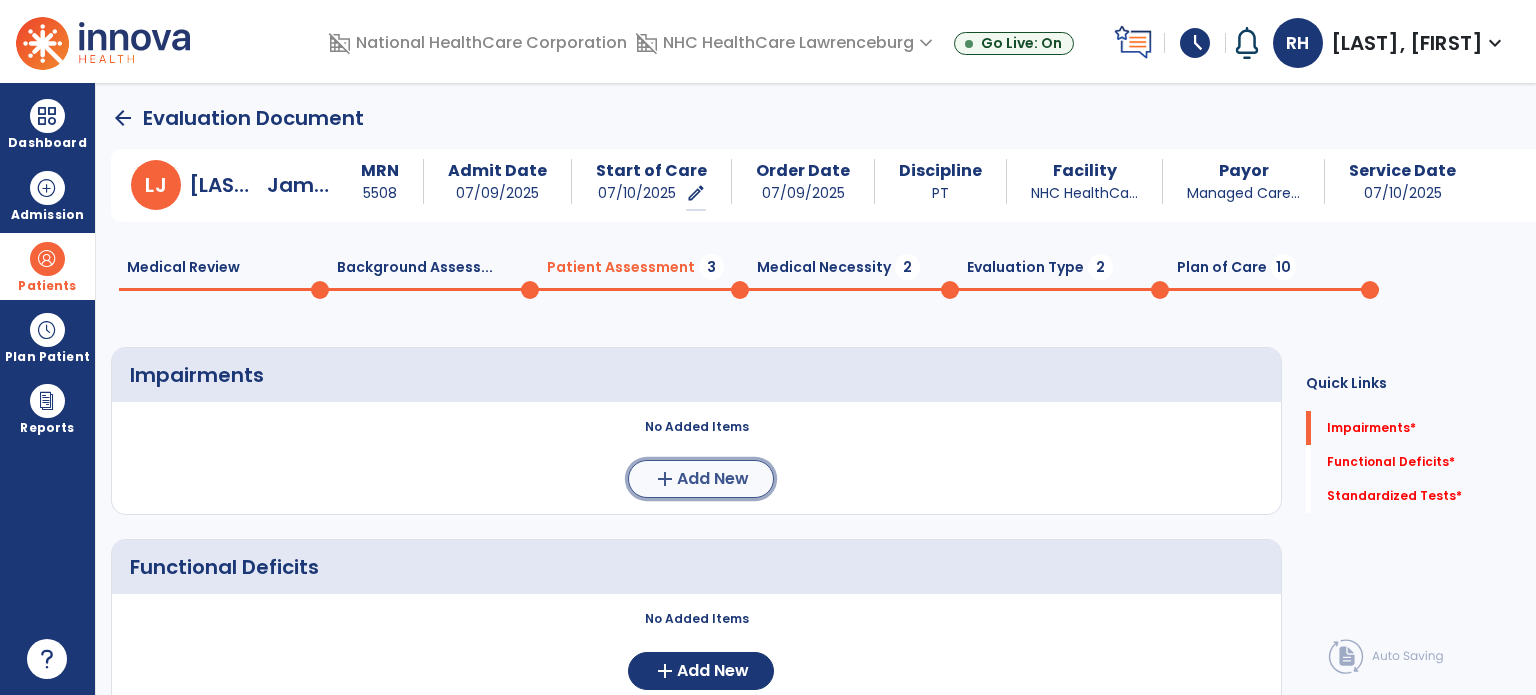 click on "Add New" 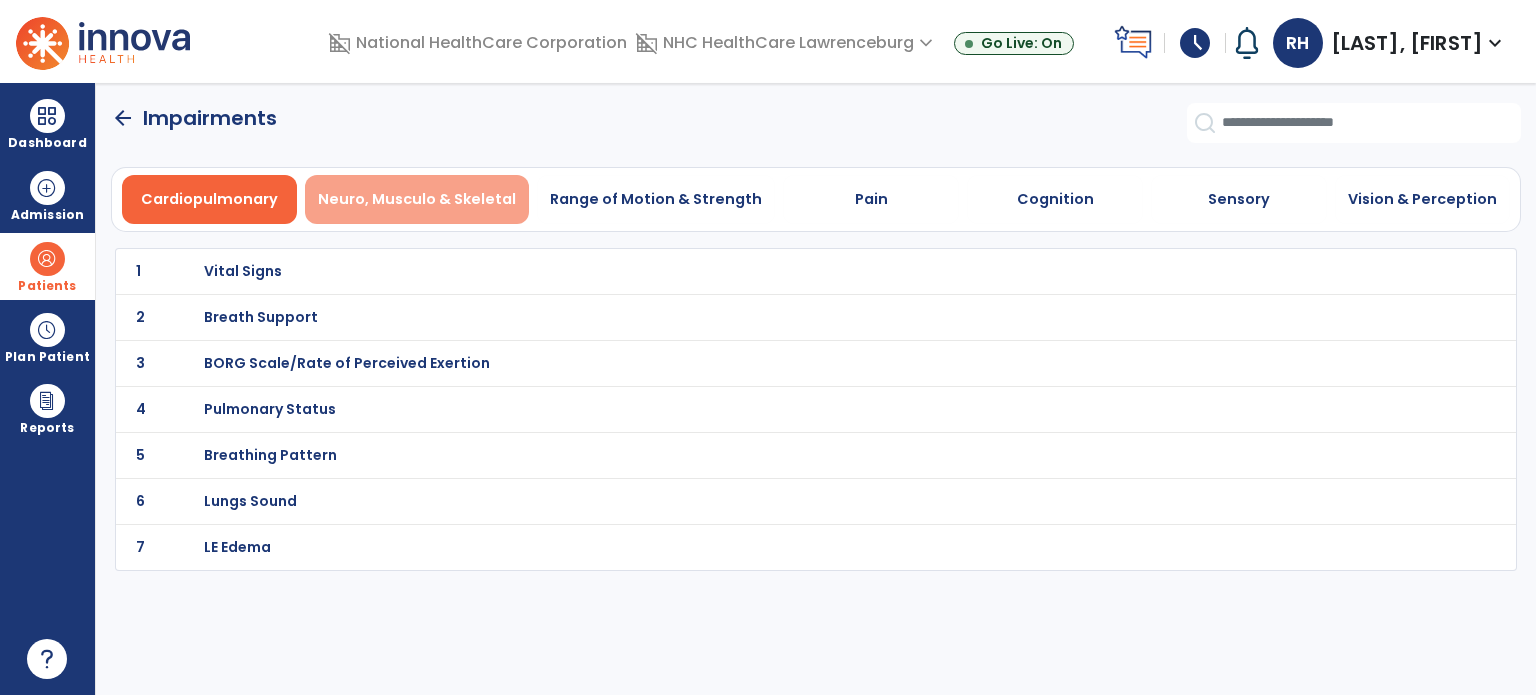 click on "Neuro, Musculo & Skeletal" at bounding box center [417, 199] 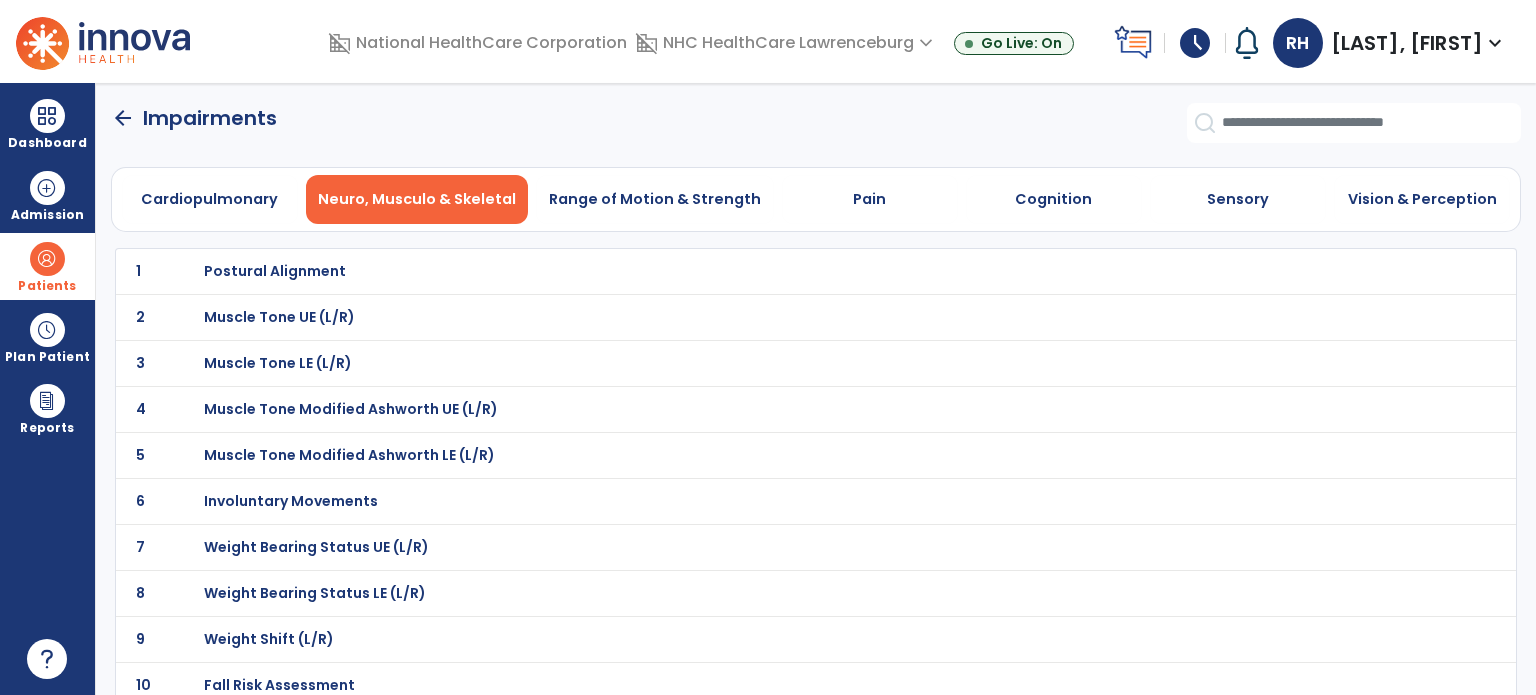 click on "Postural Alignment" at bounding box center (275, 271) 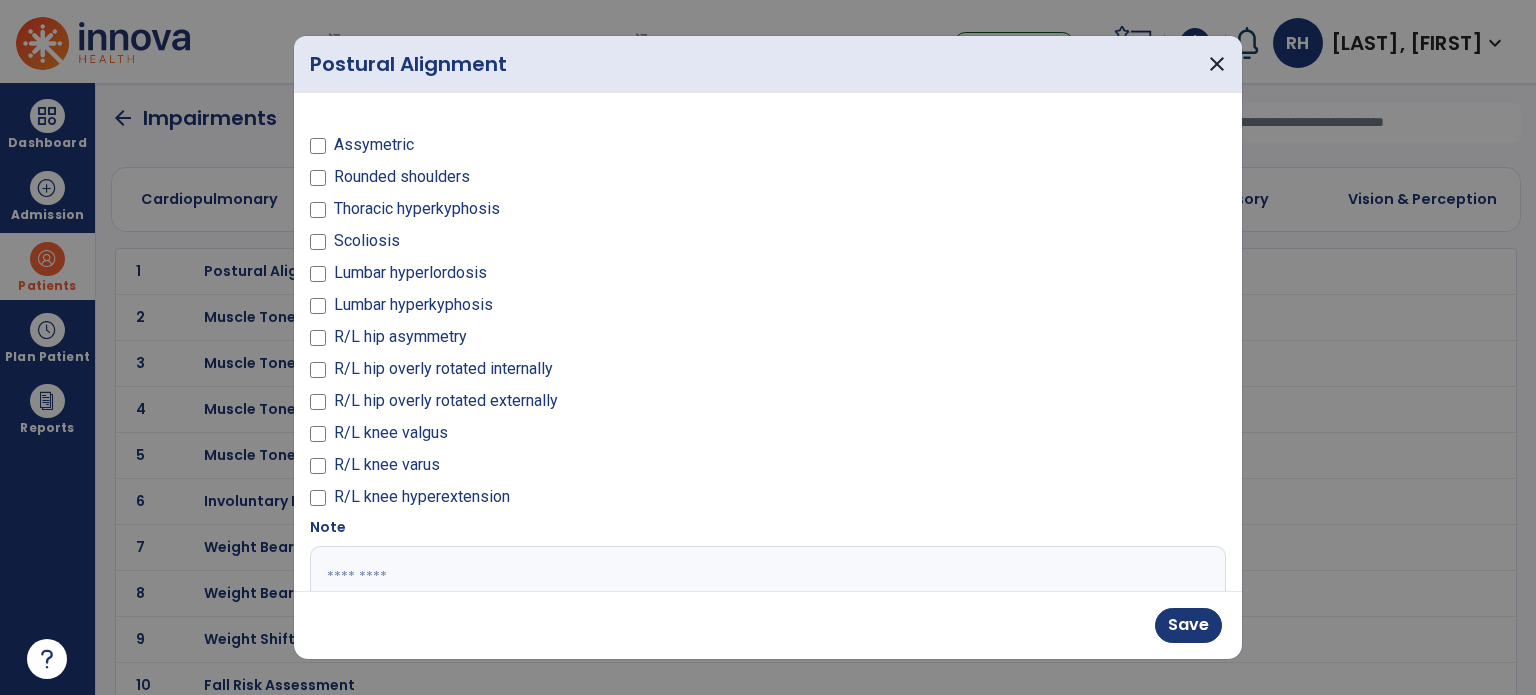 click at bounding box center [766, 621] 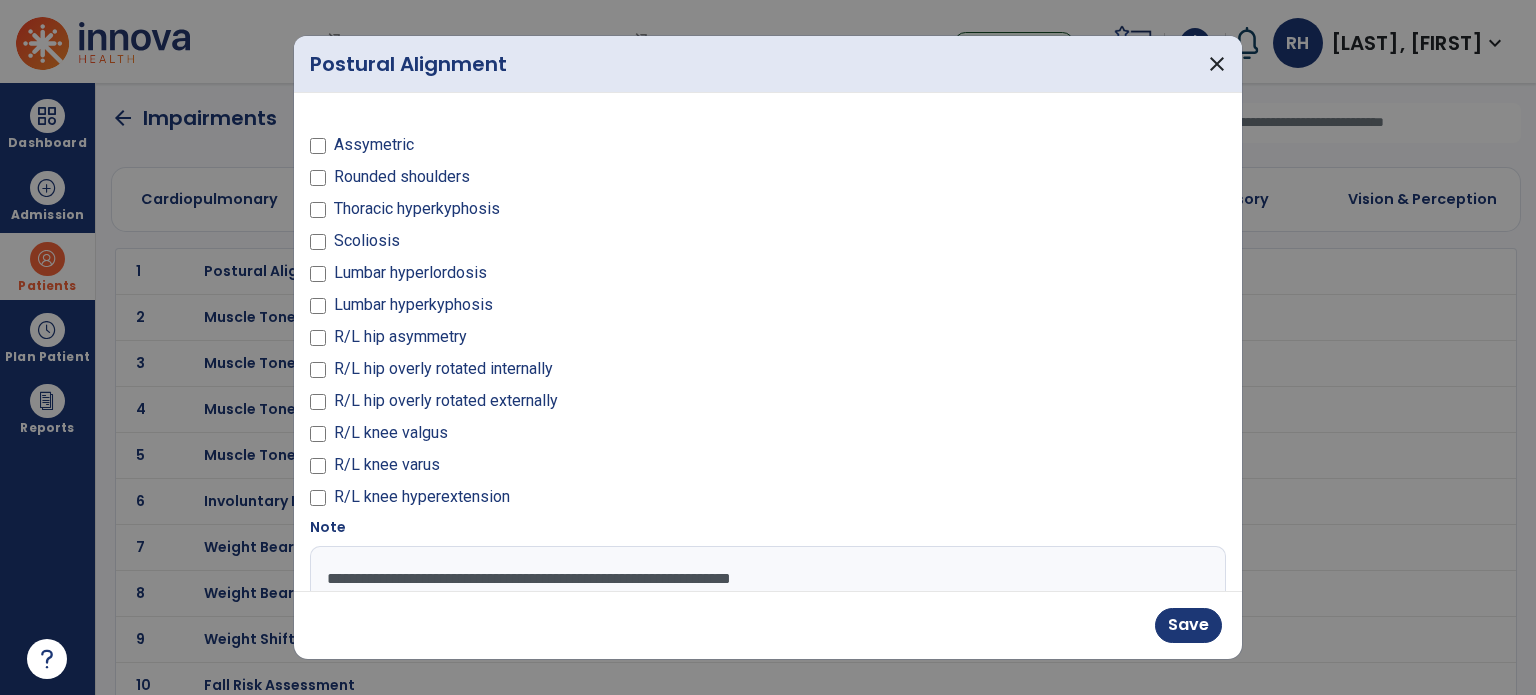 click on "**********" at bounding box center (766, 621) 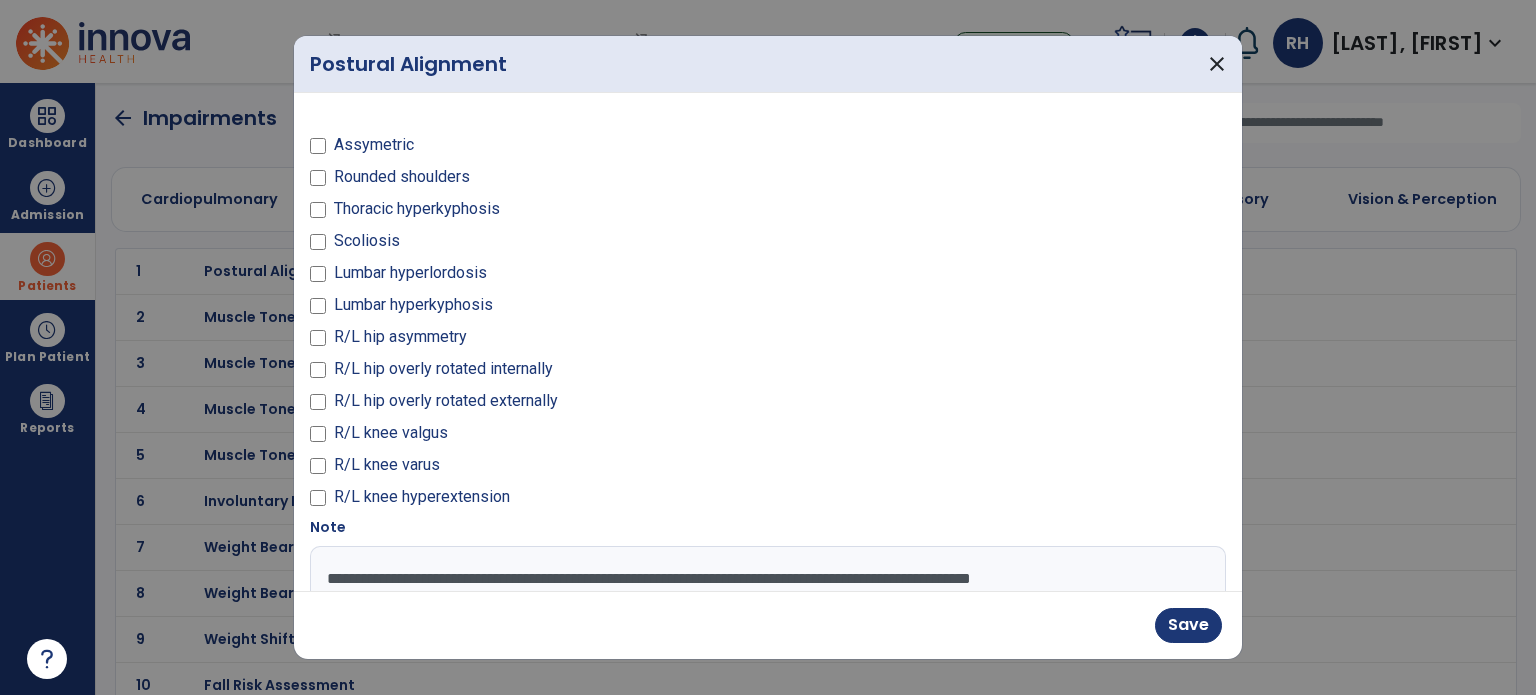 scroll, scrollTop: 20, scrollLeft: 0, axis: vertical 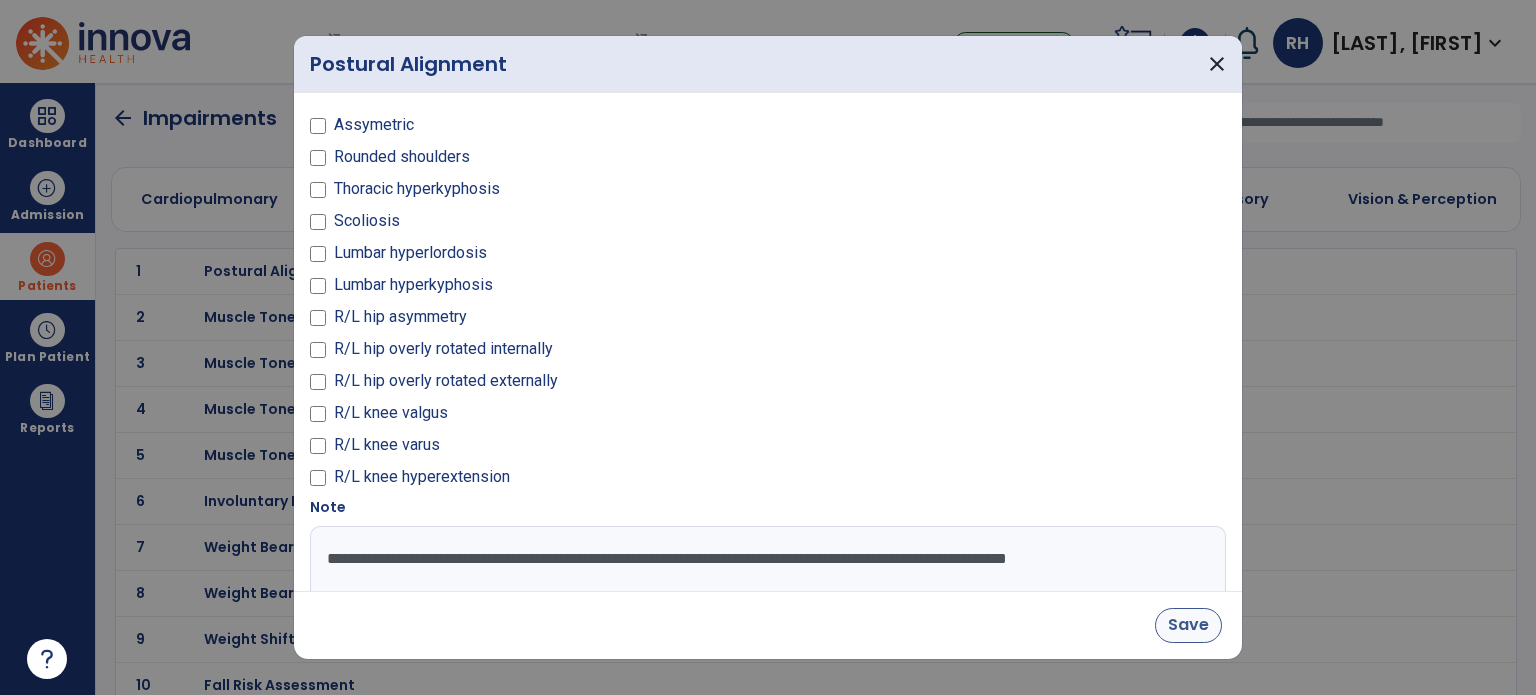 type on "**********" 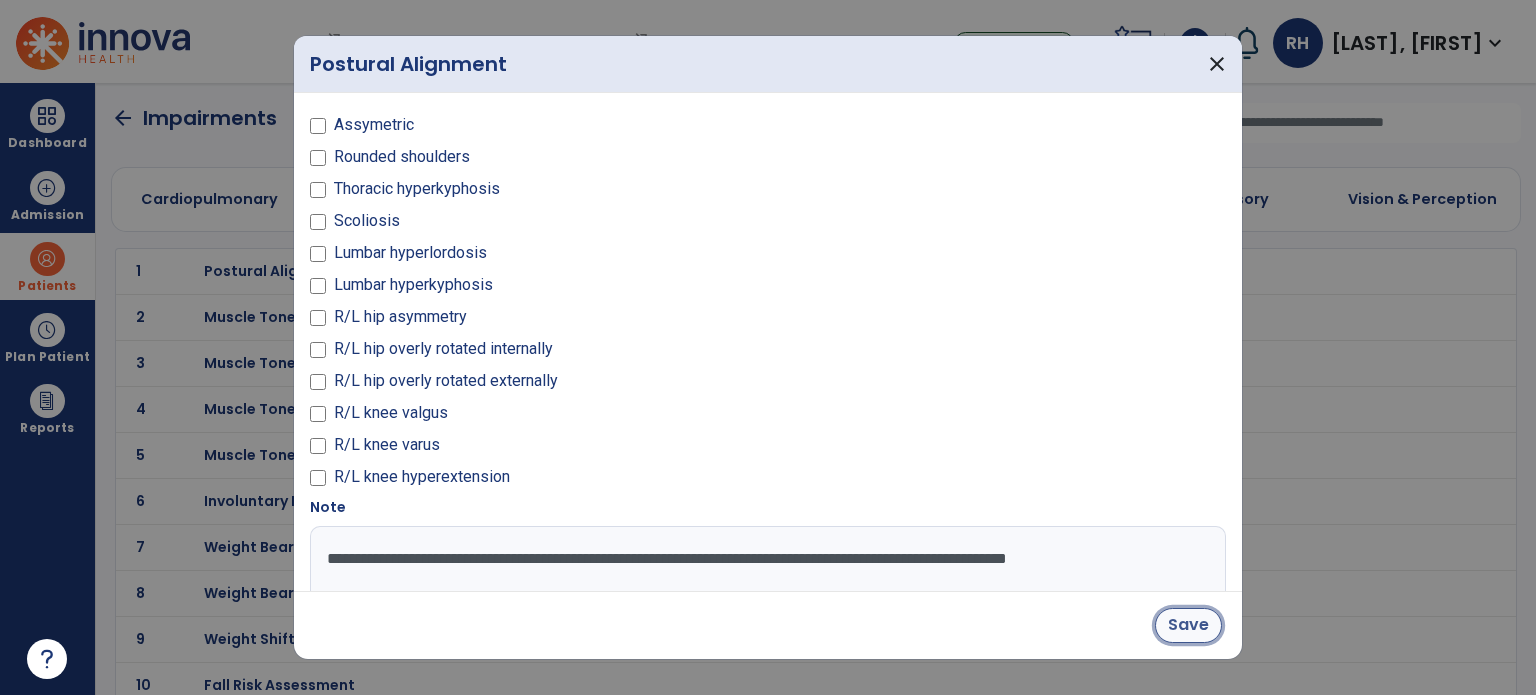 click on "Save" at bounding box center [1188, 625] 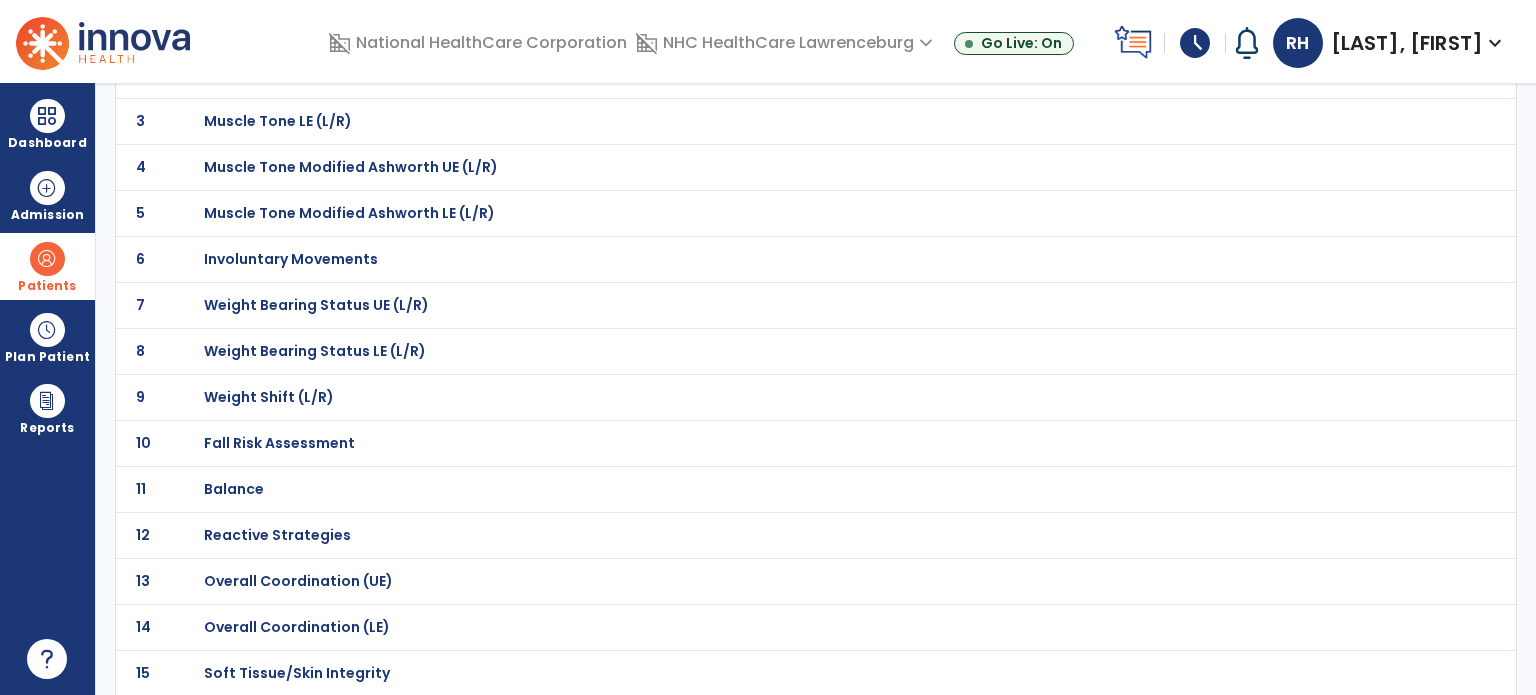 scroll, scrollTop: 246, scrollLeft: 0, axis: vertical 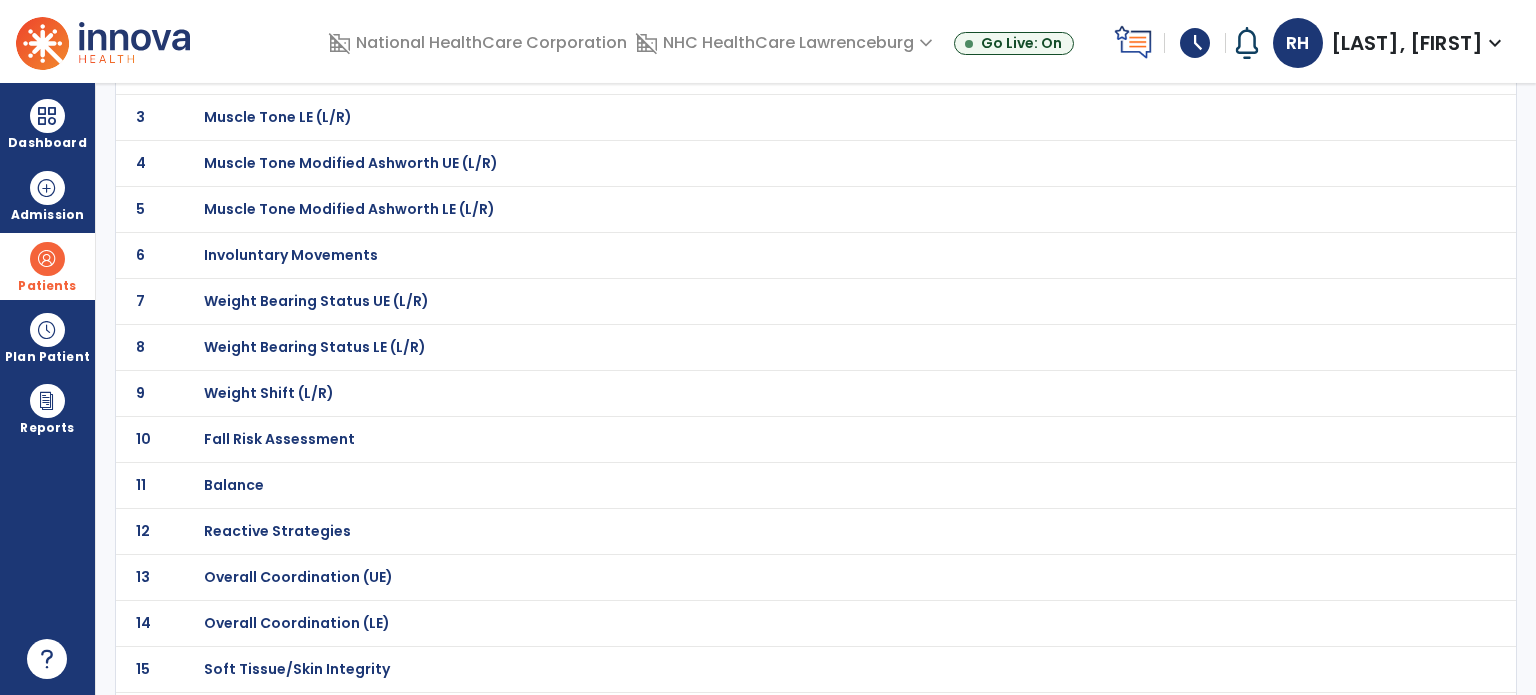 click on "Fall Risk Assessment" at bounding box center [275, 25] 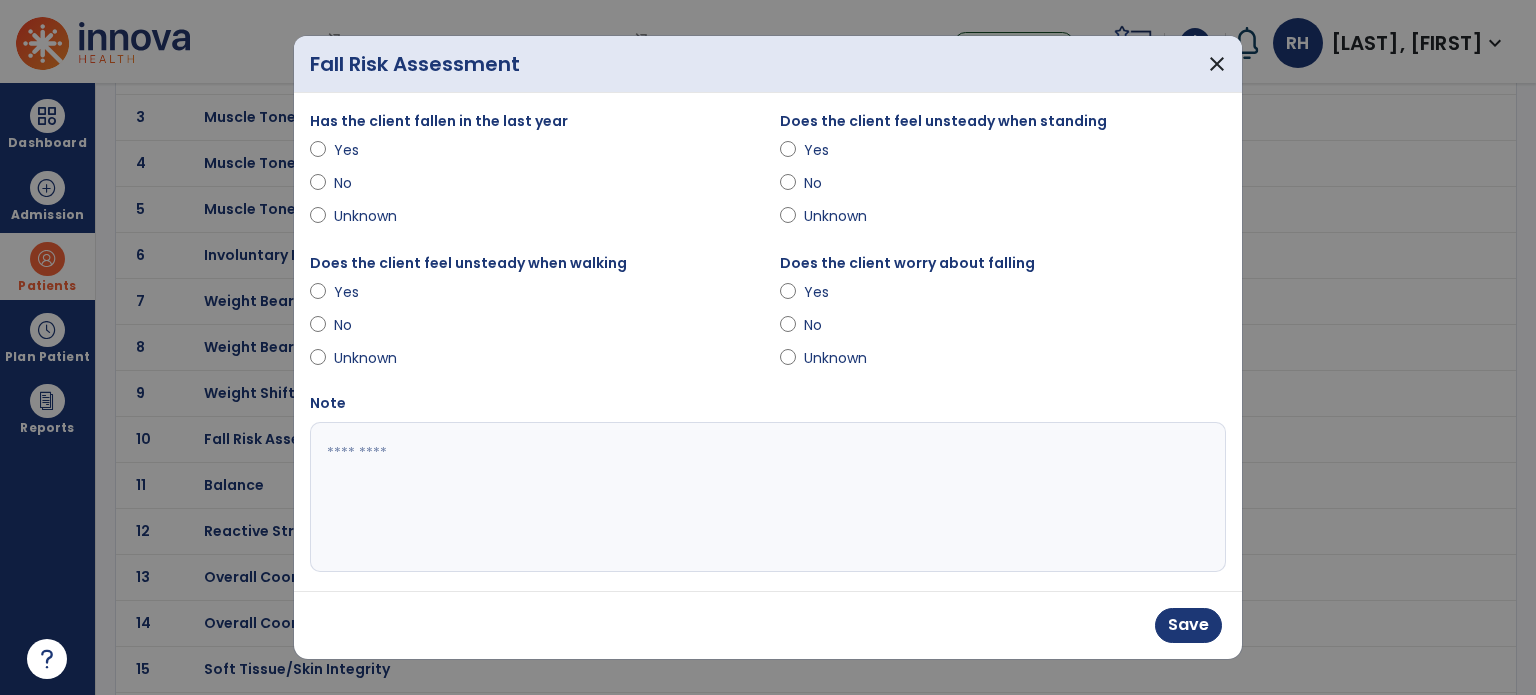 click at bounding box center (766, 497) 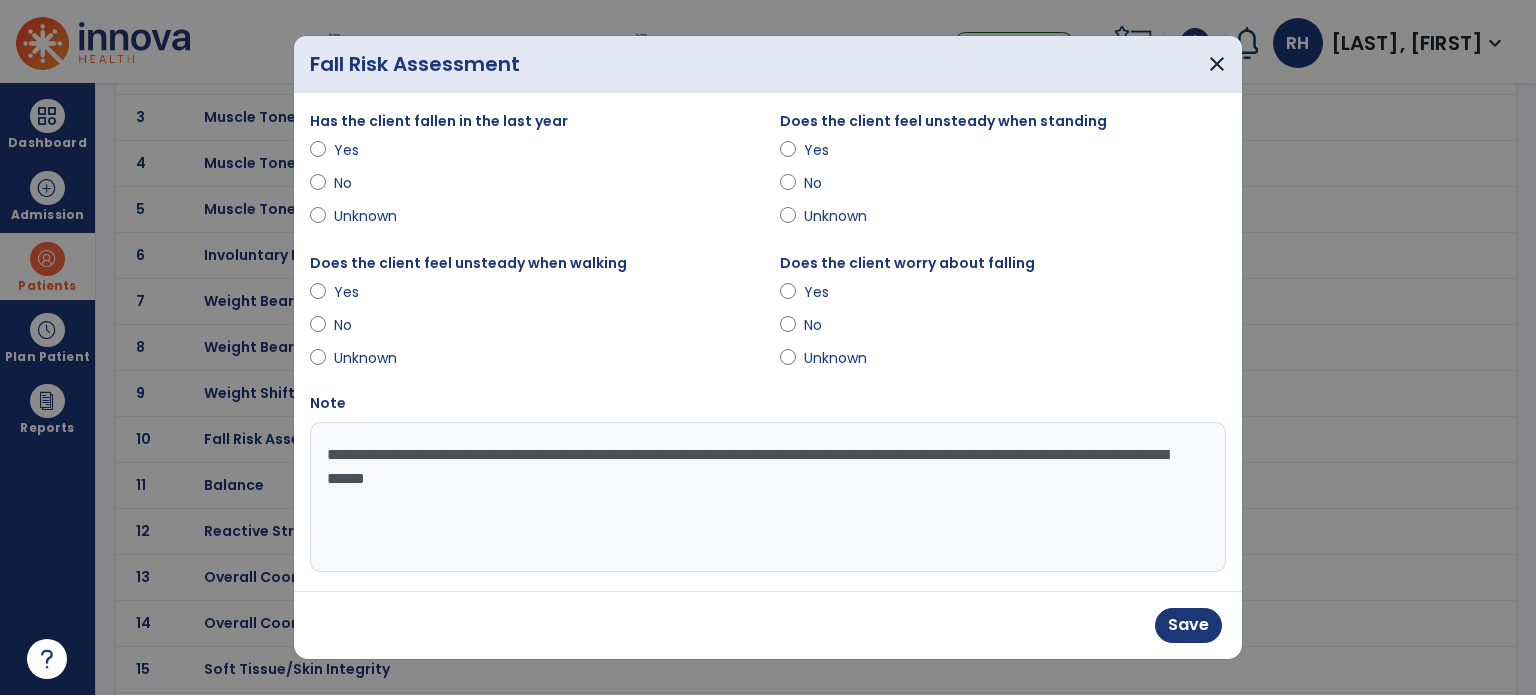 click on "**********" at bounding box center (766, 497) 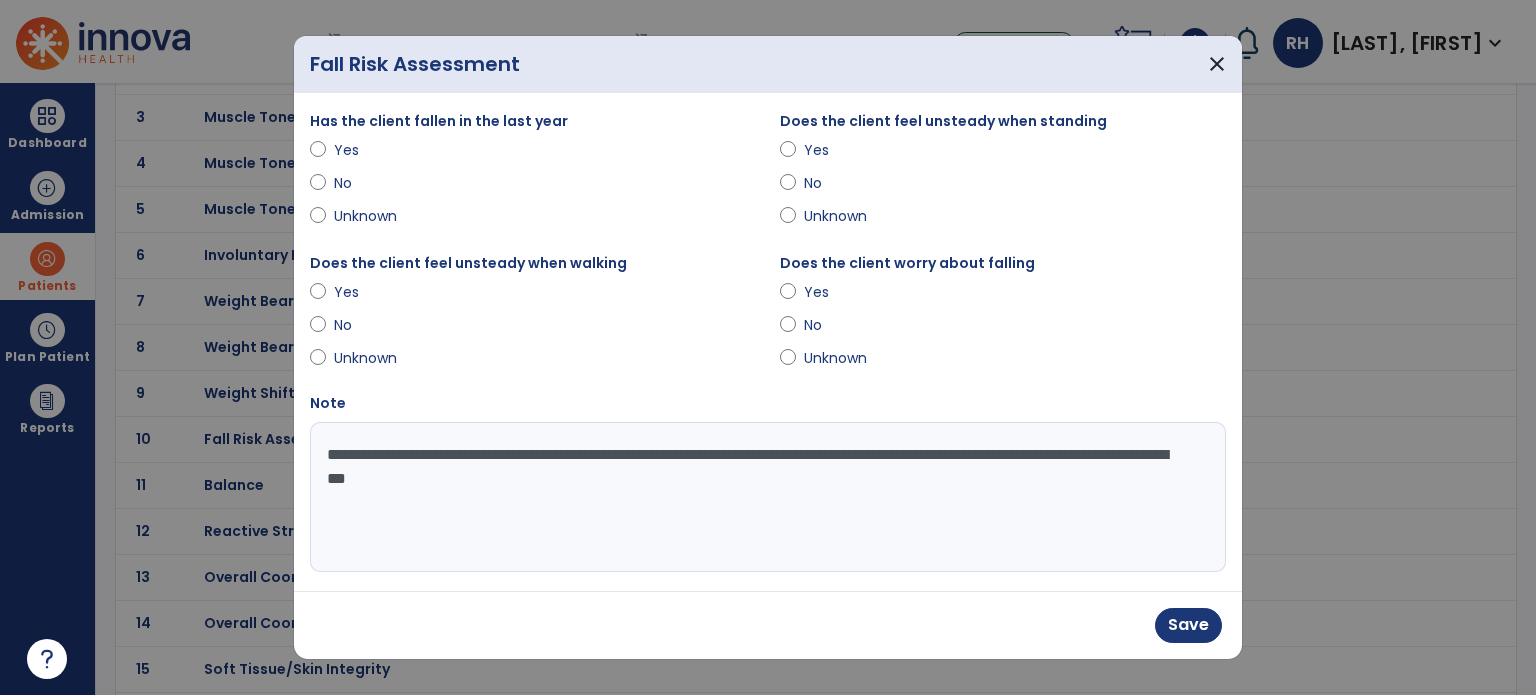 click on "**********" at bounding box center [766, 497] 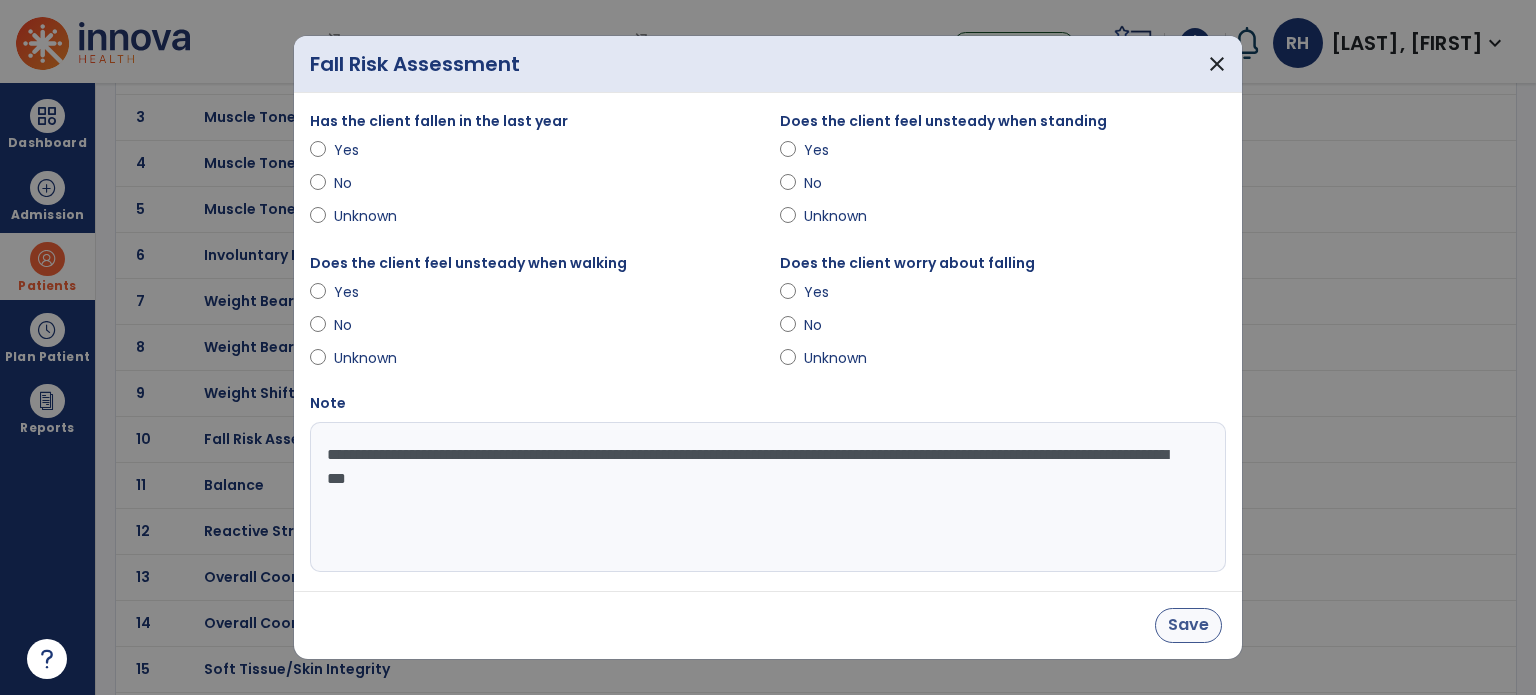 type on "**********" 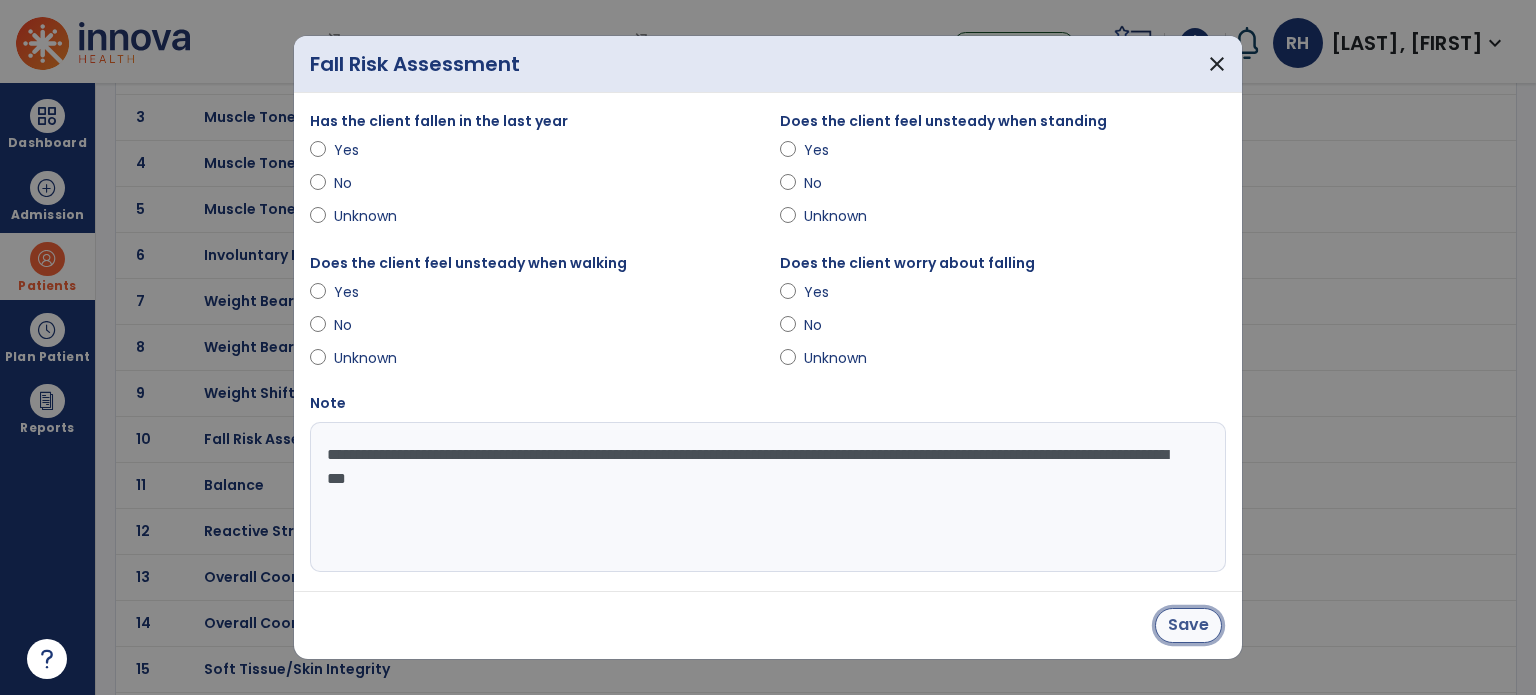click on "Save" at bounding box center (1188, 625) 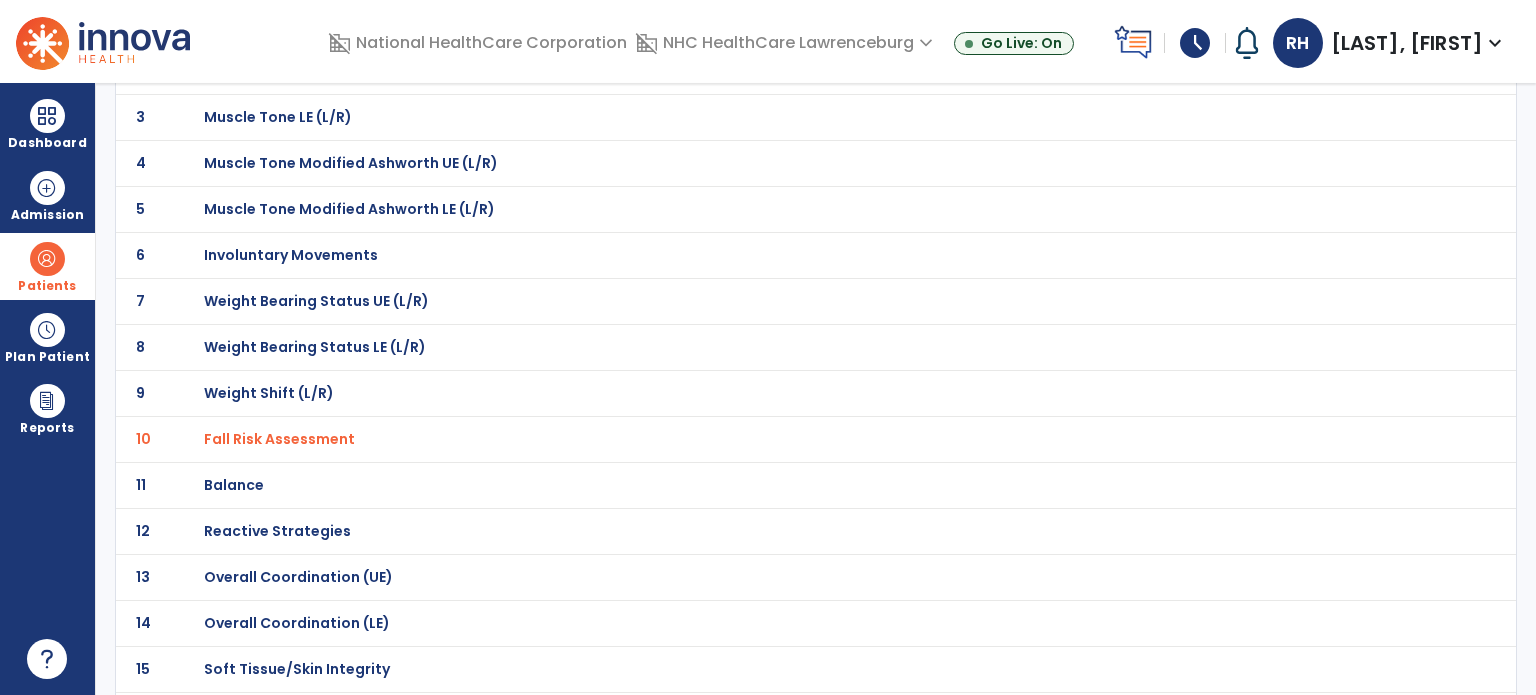 click on "Balance" at bounding box center (275, 25) 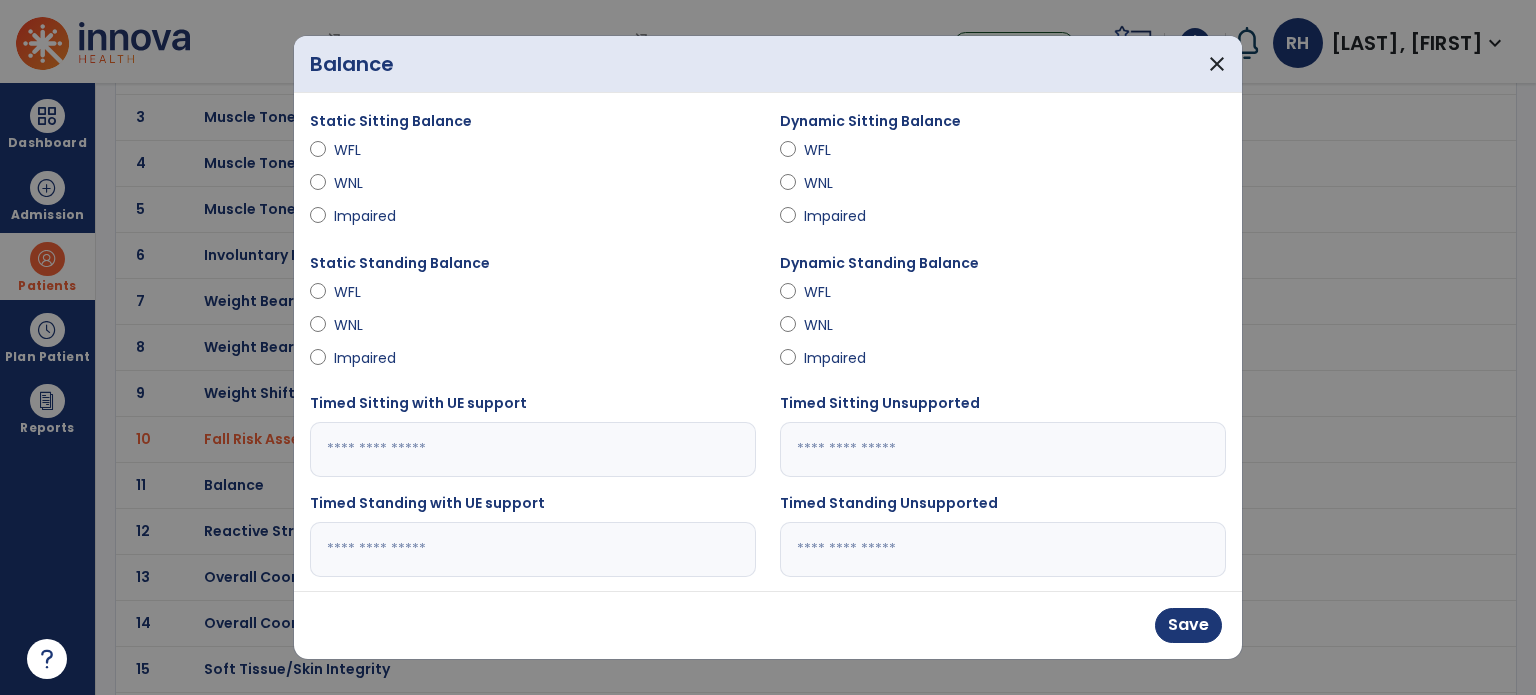 click on "Save" at bounding box center (768, 625) 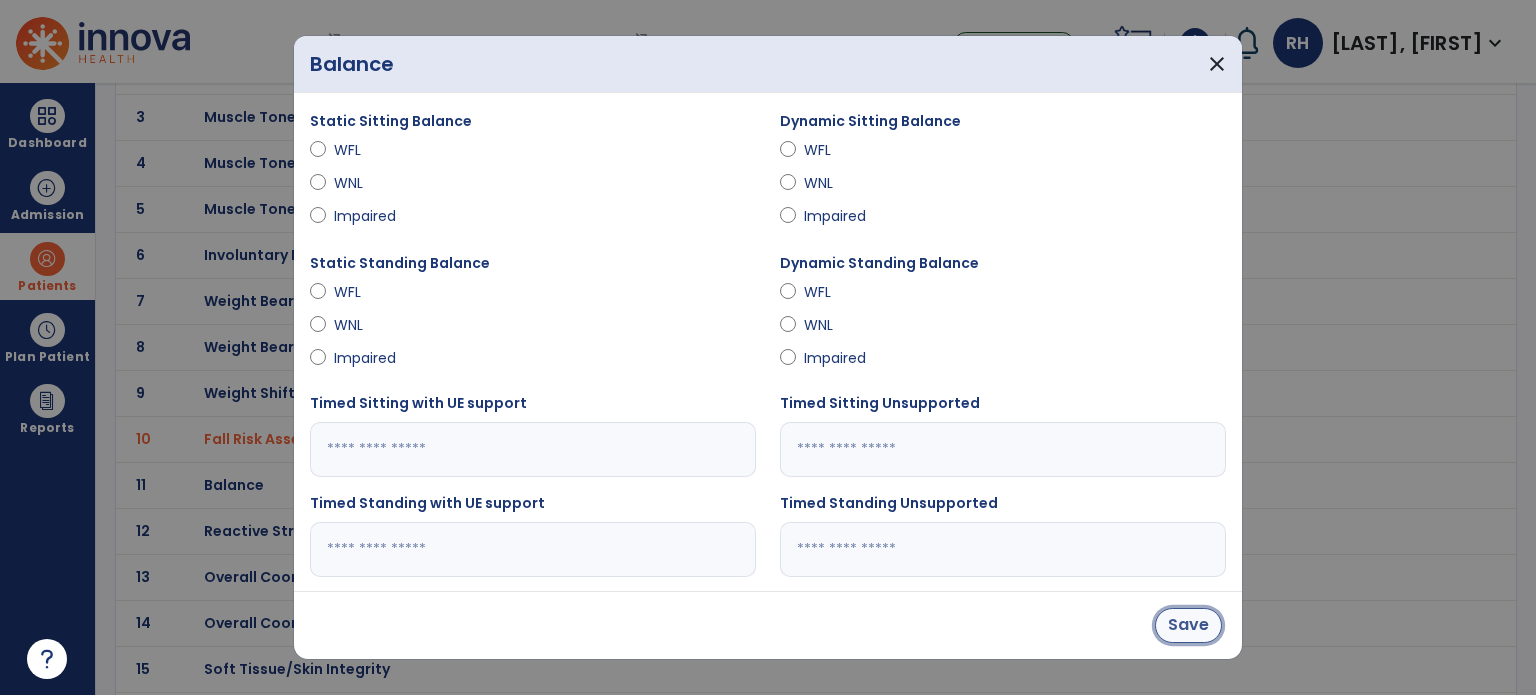click on "Save" at bounding box center (1188, 625) 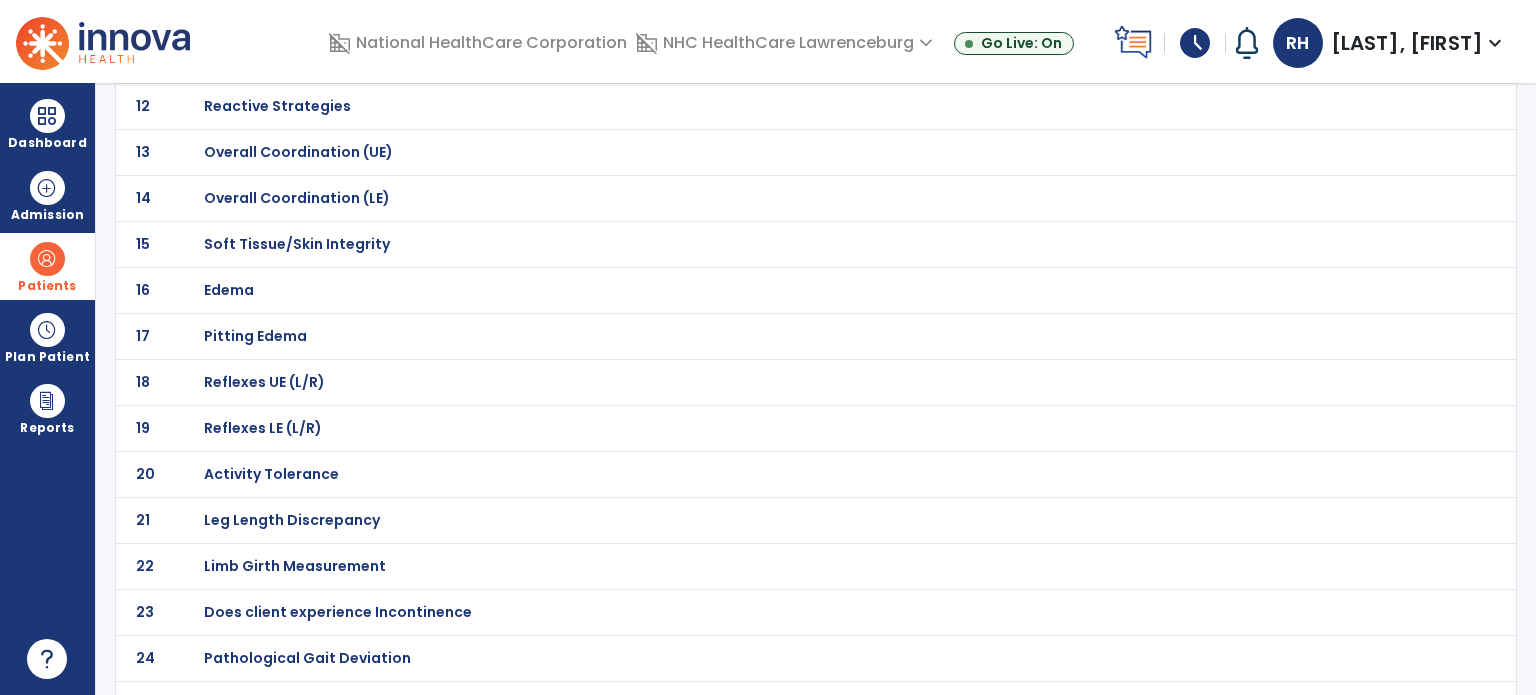scroll, scrollTop: 698, scrollLeft: 0, axis: vertical 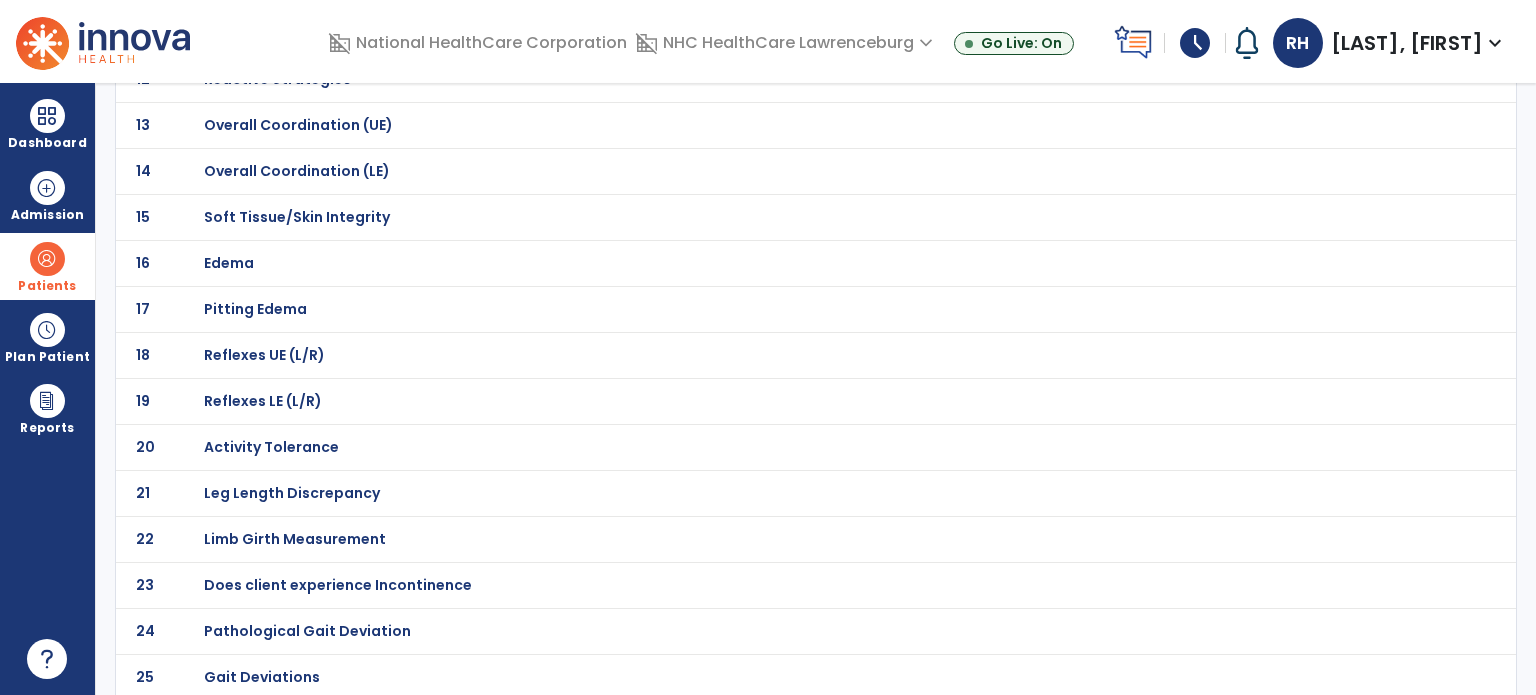 click on "Pathological Gait Deviation" at bounding box center (275, -427) 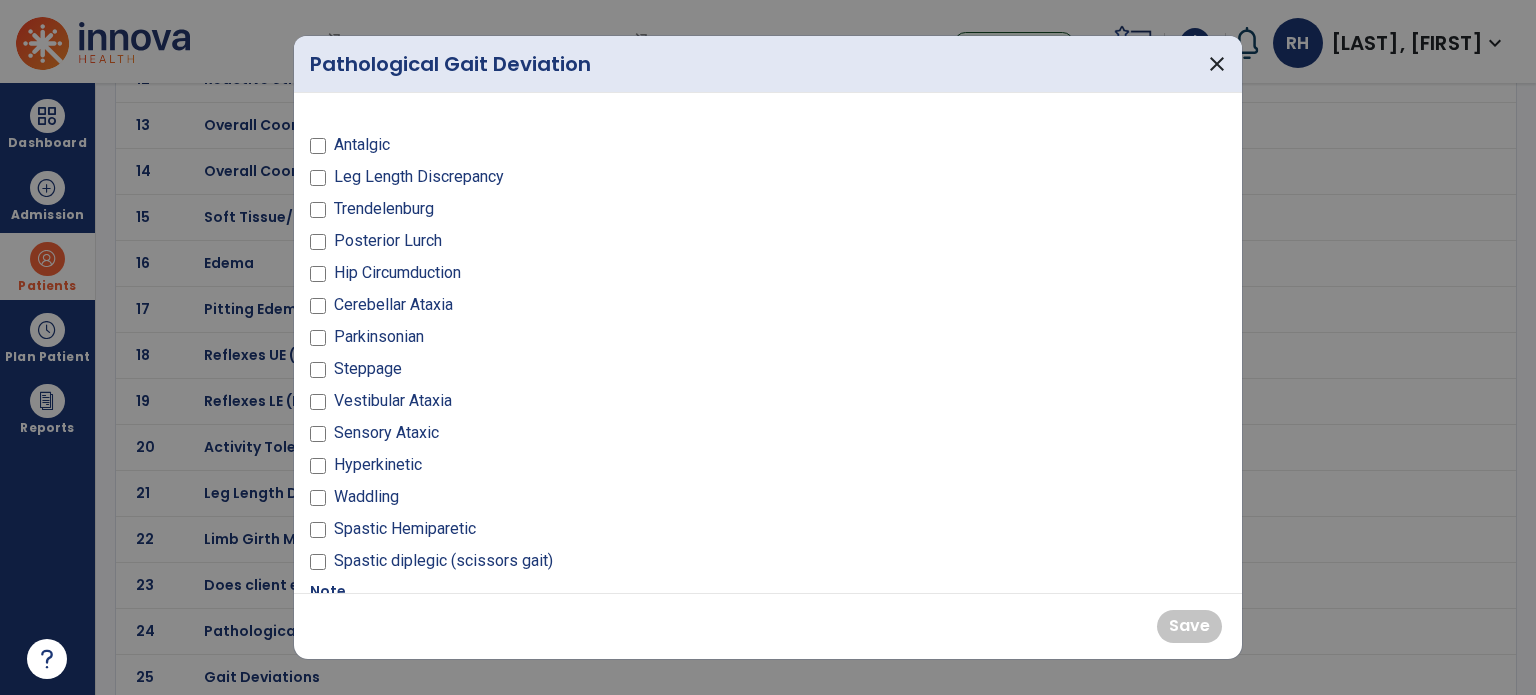 click at bounding box center [768, 347] 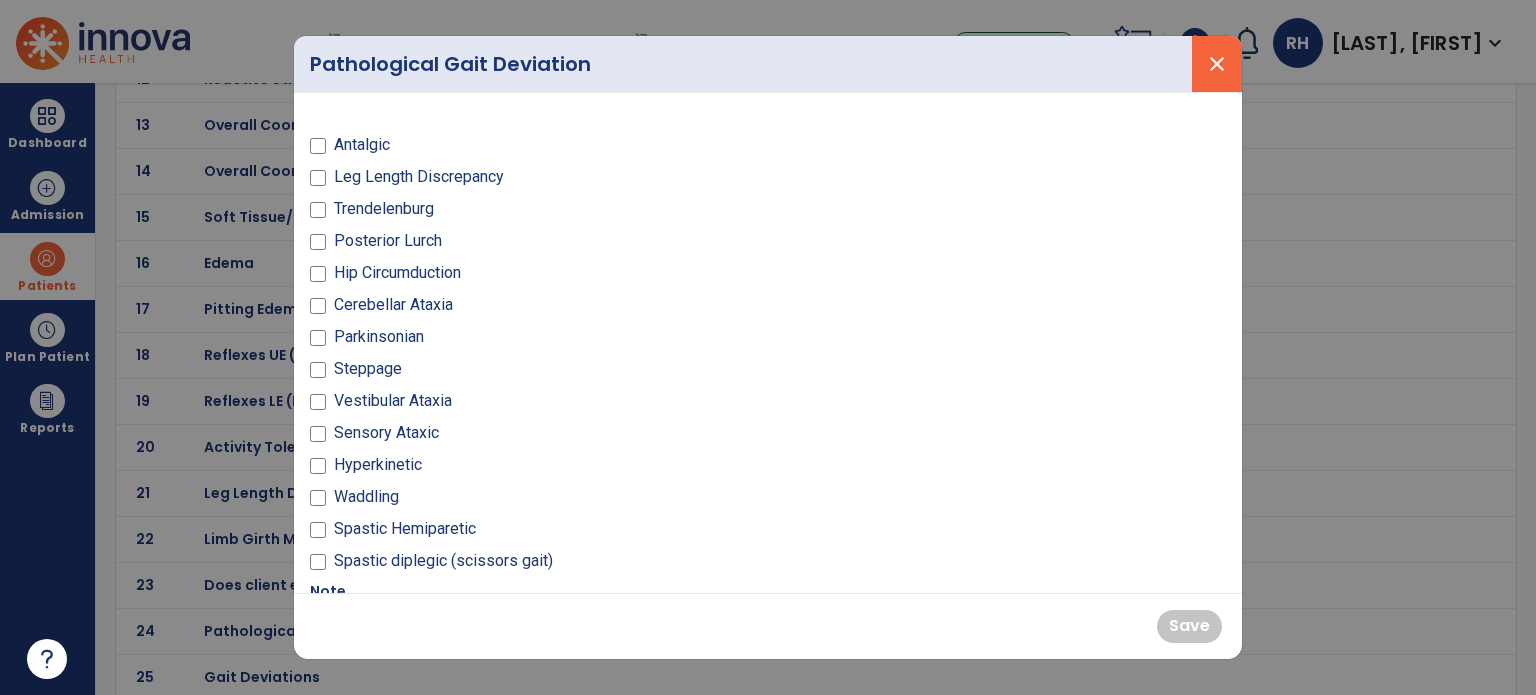 click on "close" at bounding box center [1217, 64] 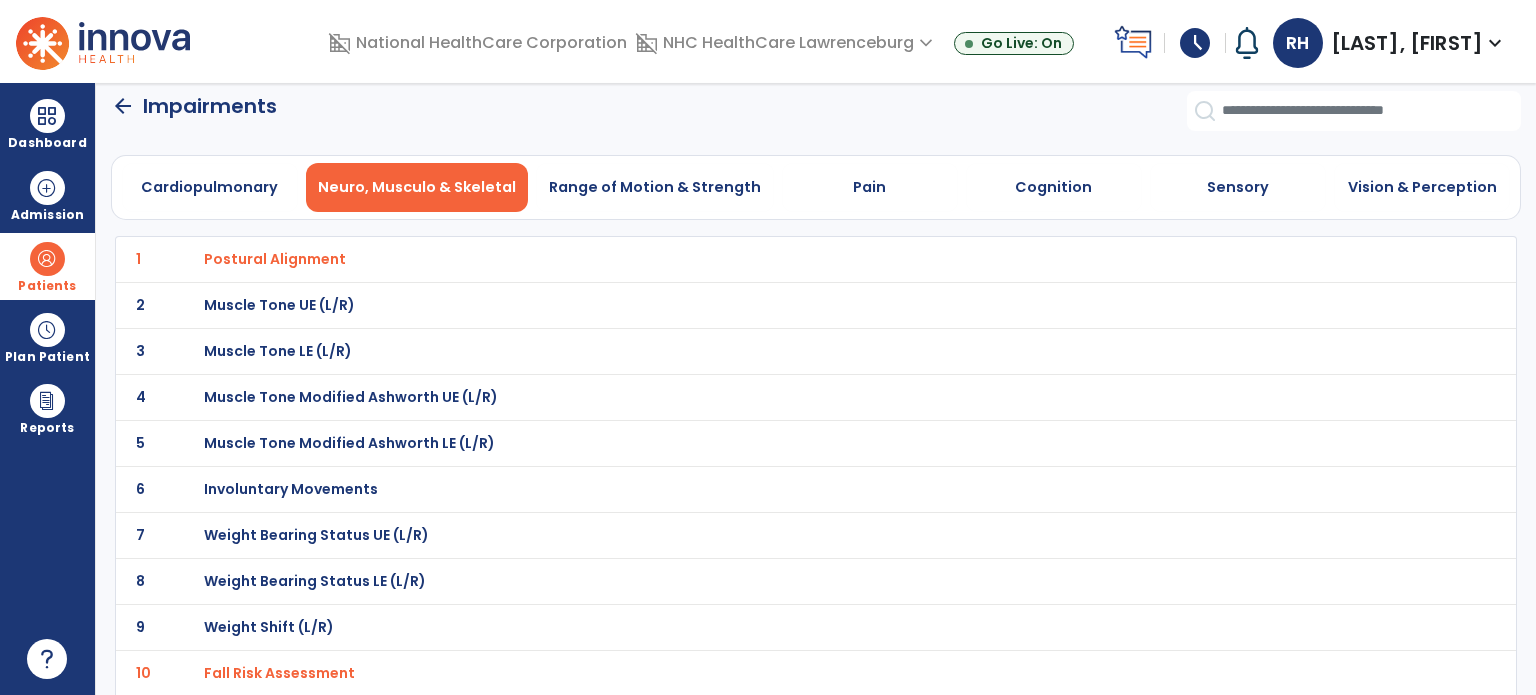 scroll, scrollTop: 12, scrollLeft: 0, axis: vertical 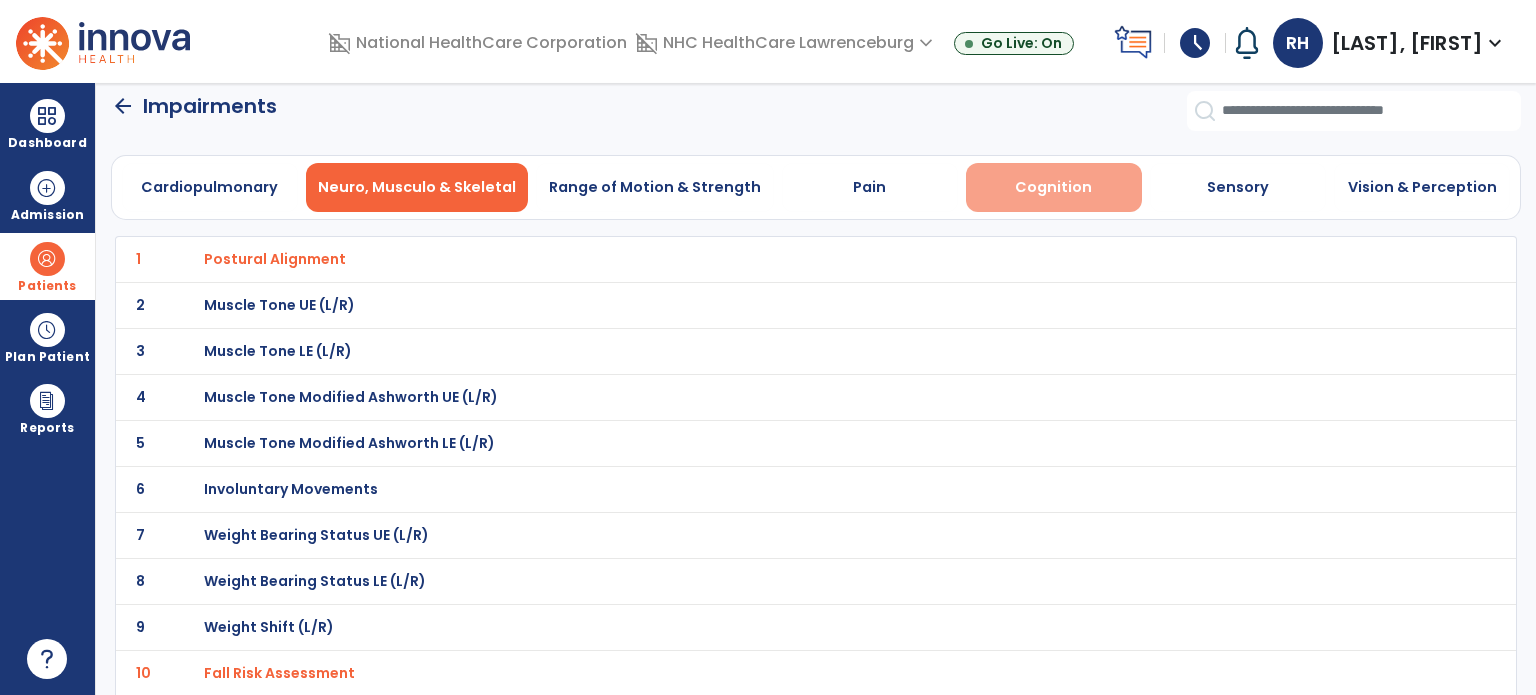 click on "Cognition" at bounding box center (1054, 187) 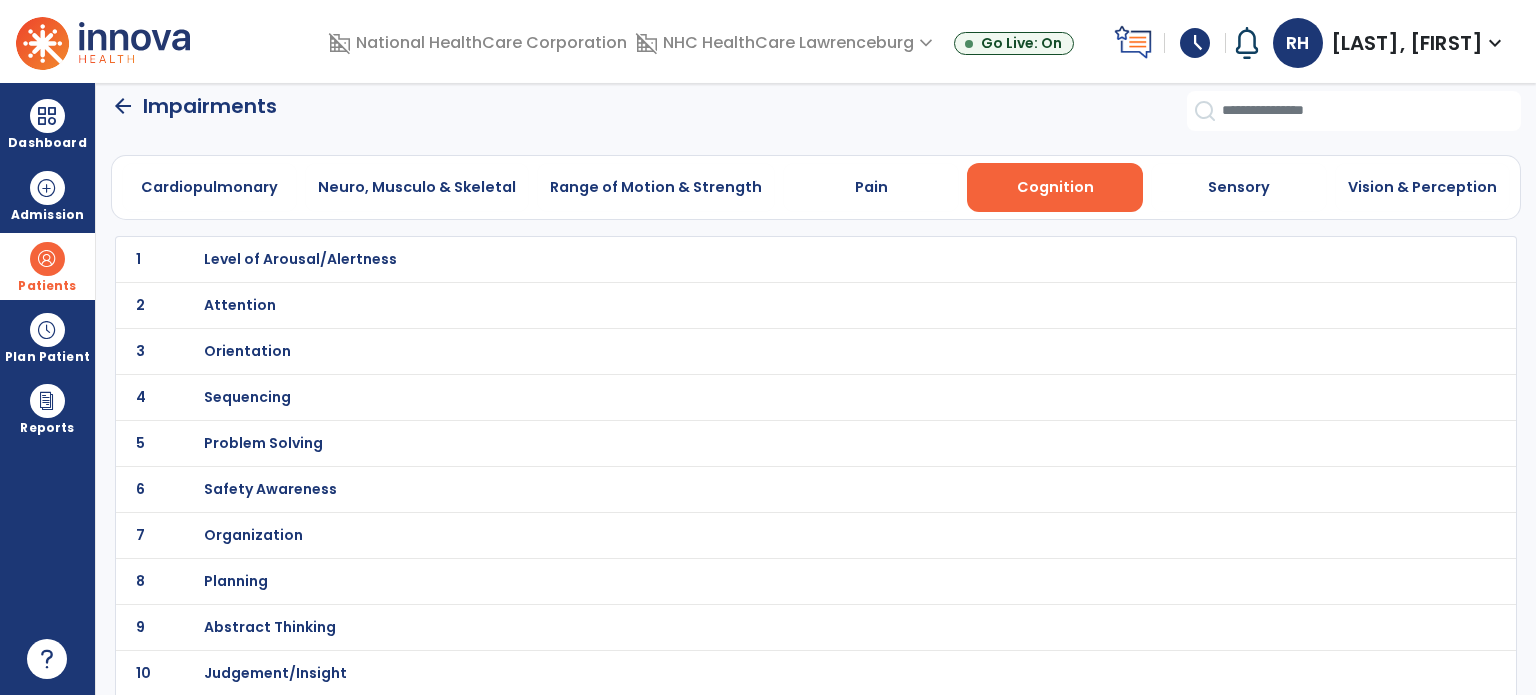 click on "Orientation" at bounding box center [300, 259] 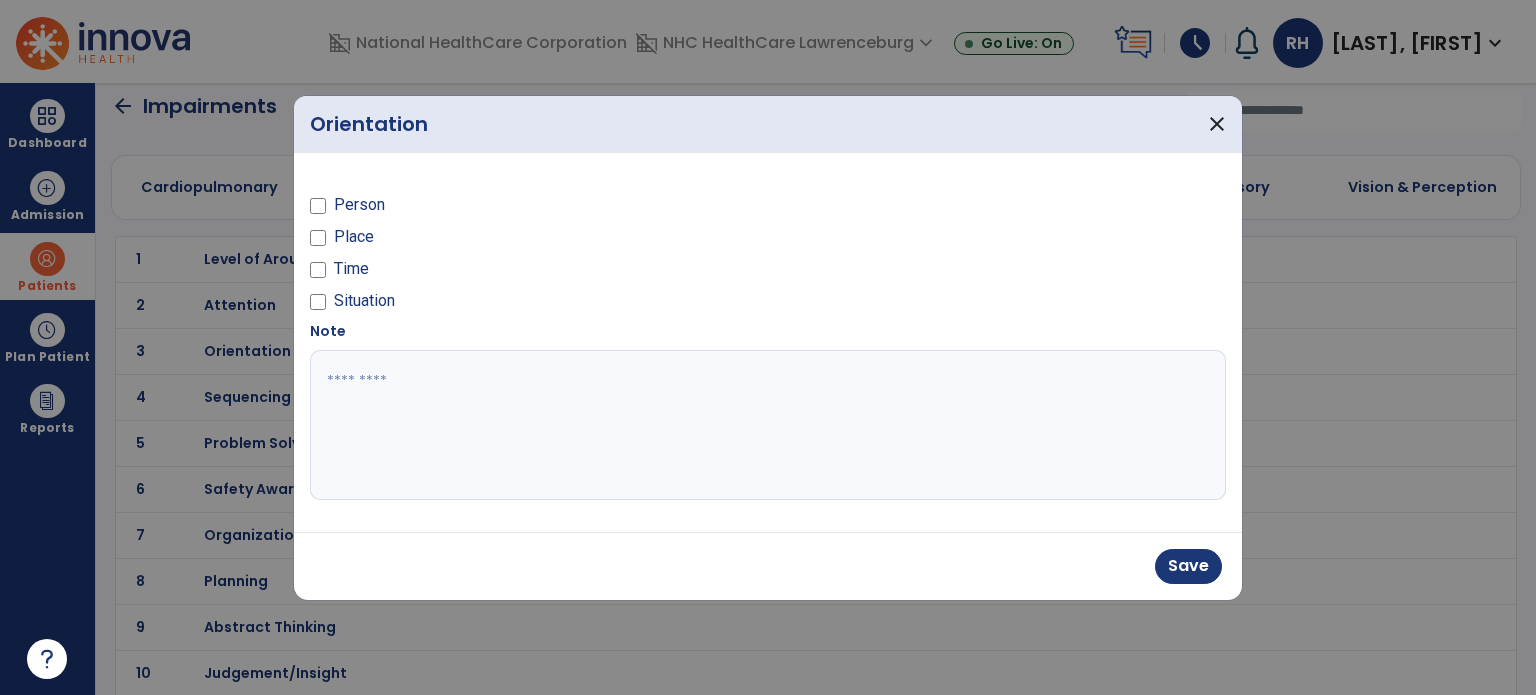 click on "Place" at bounding box center [533, 241] 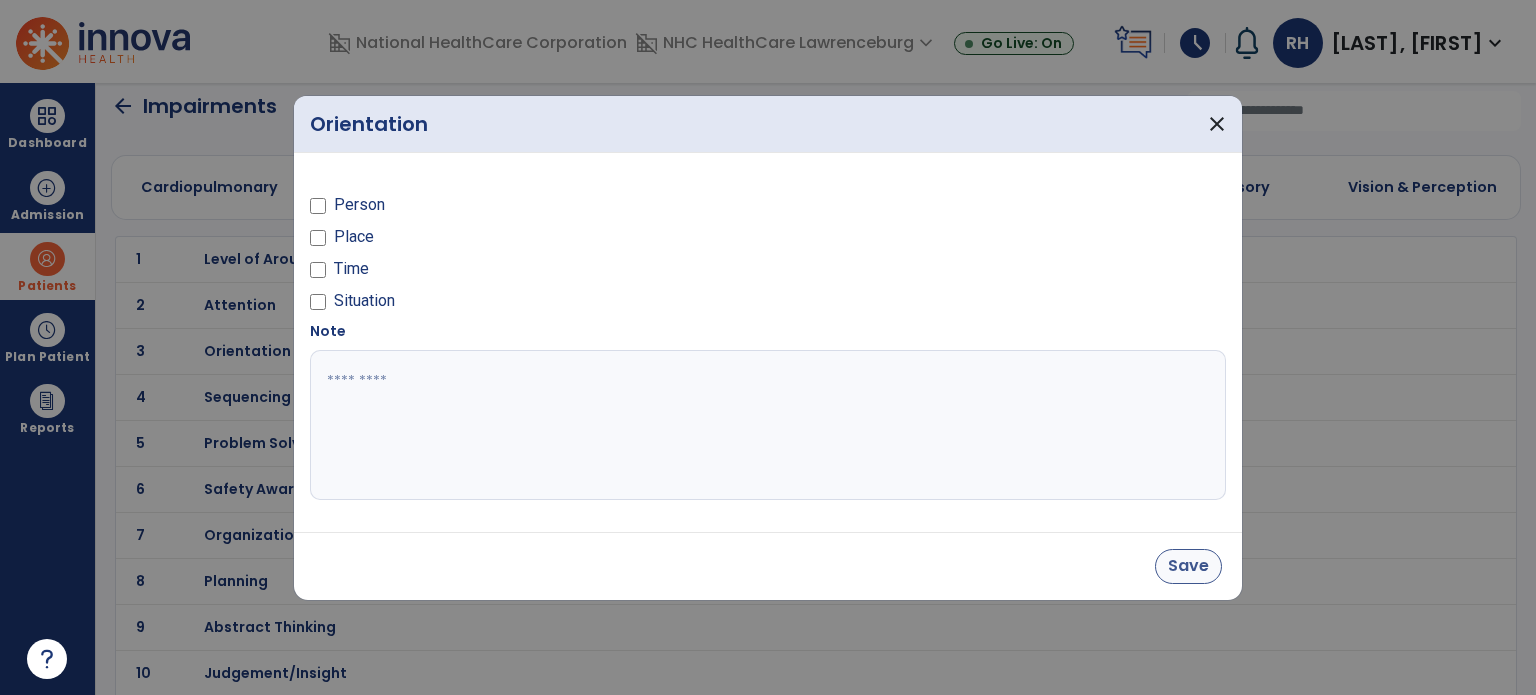 click on "Save" at bounding box center [1188, 566] 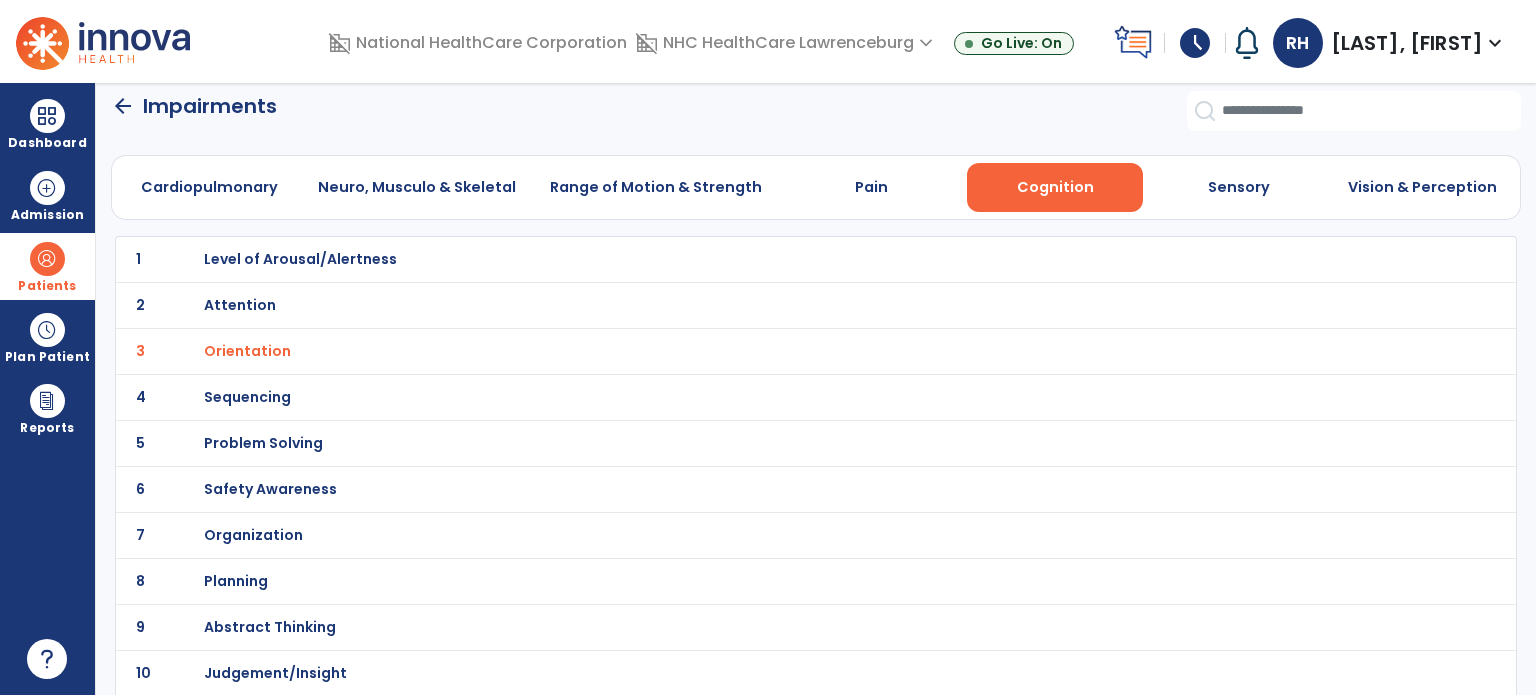 click on "Level of Arousal/Alertness" at bounding box center [300, 259] 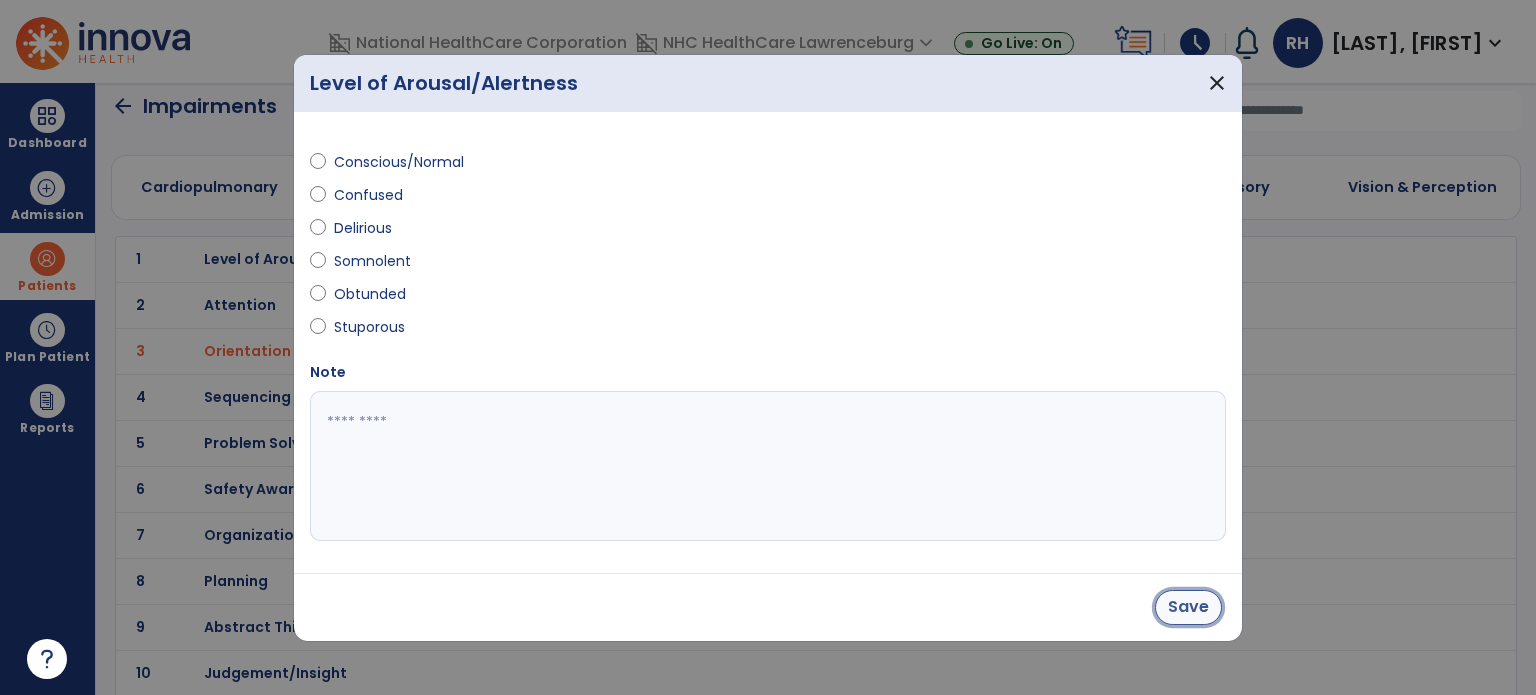 click on "Save" at bounding box center (1188, 607) 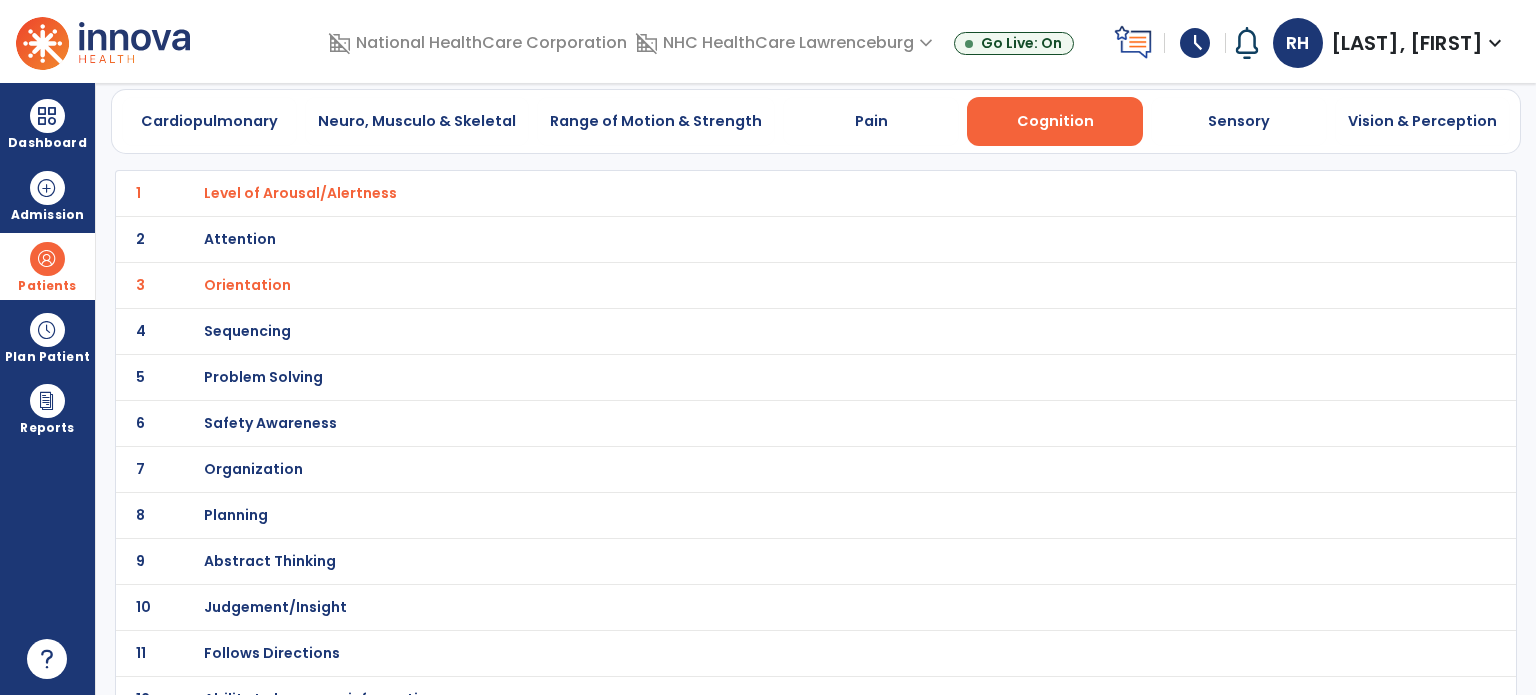 scroll, scrollTop: 148, scrollLeft: 0, axis: vertical 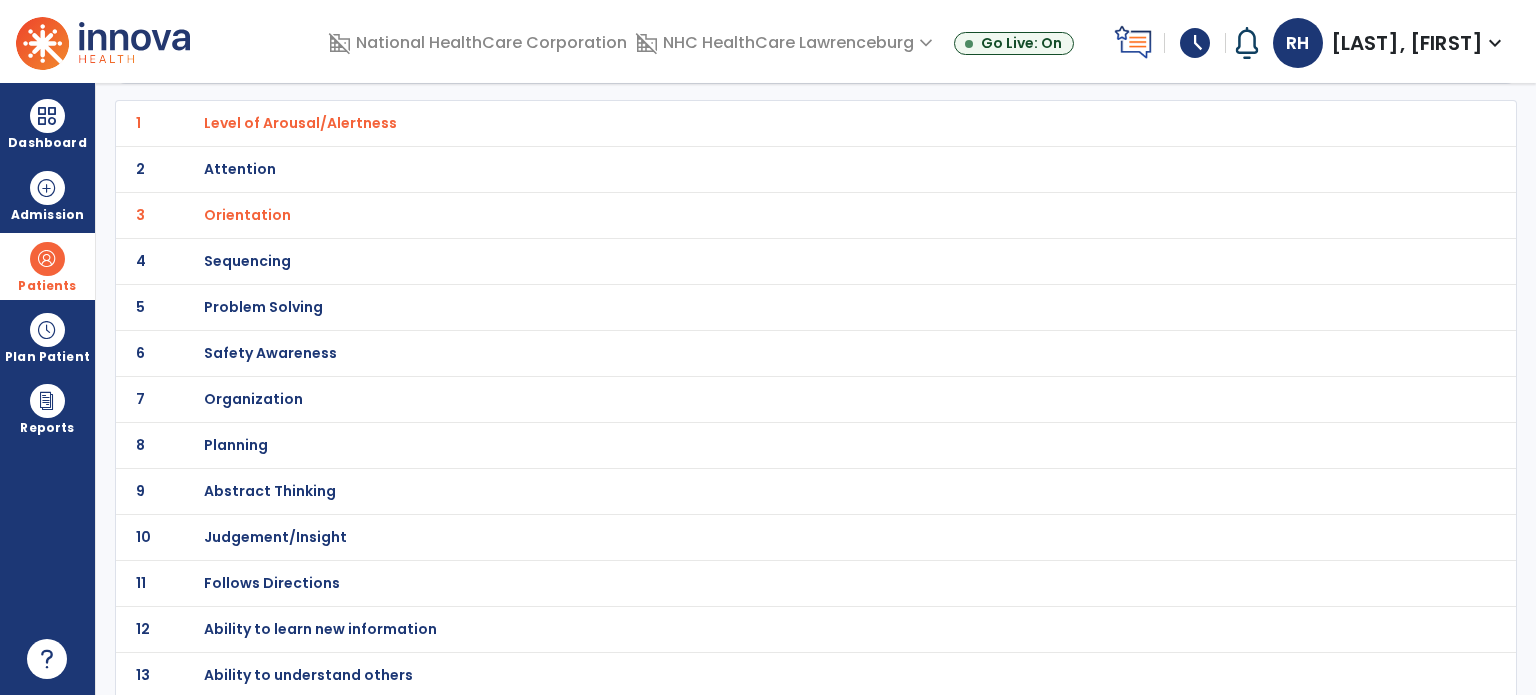 click on "6 Safety Awareness" 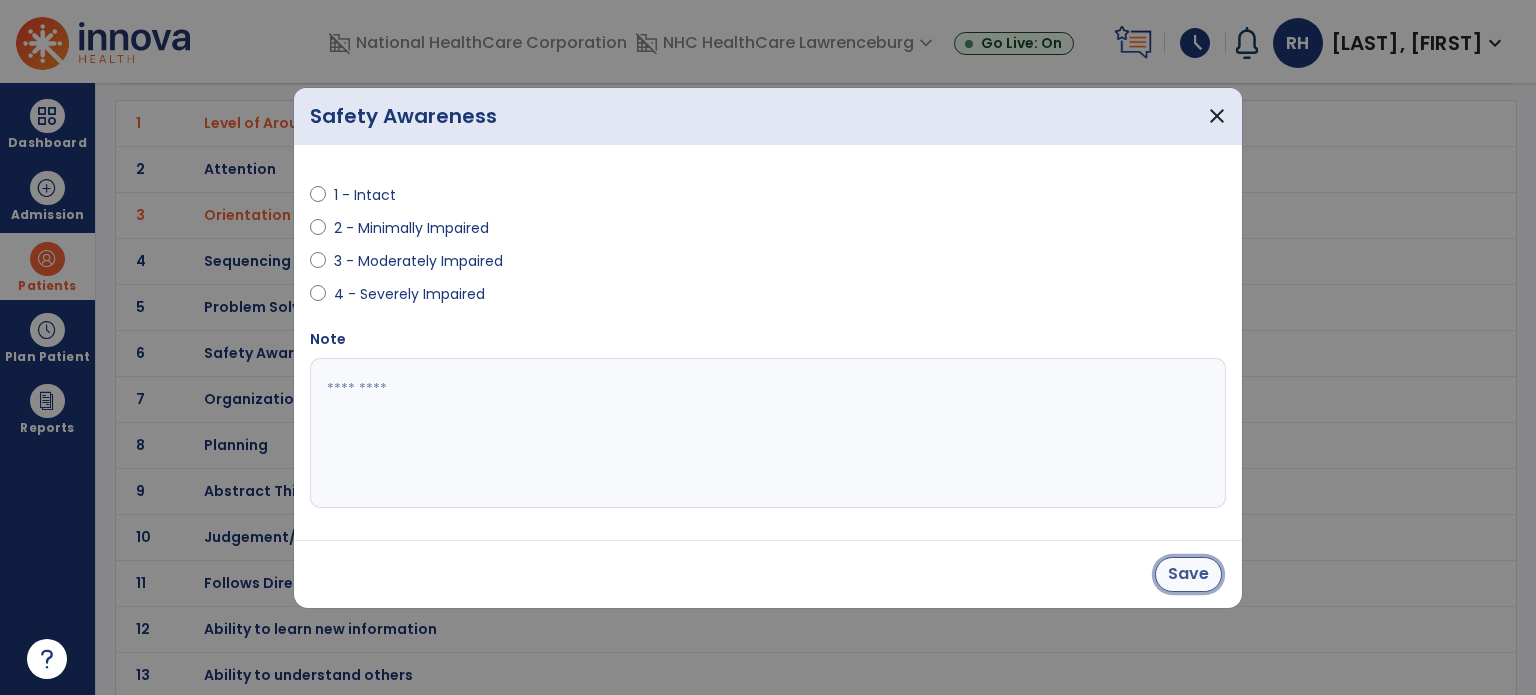 click on "Save" at bounding box center (1188, 574) 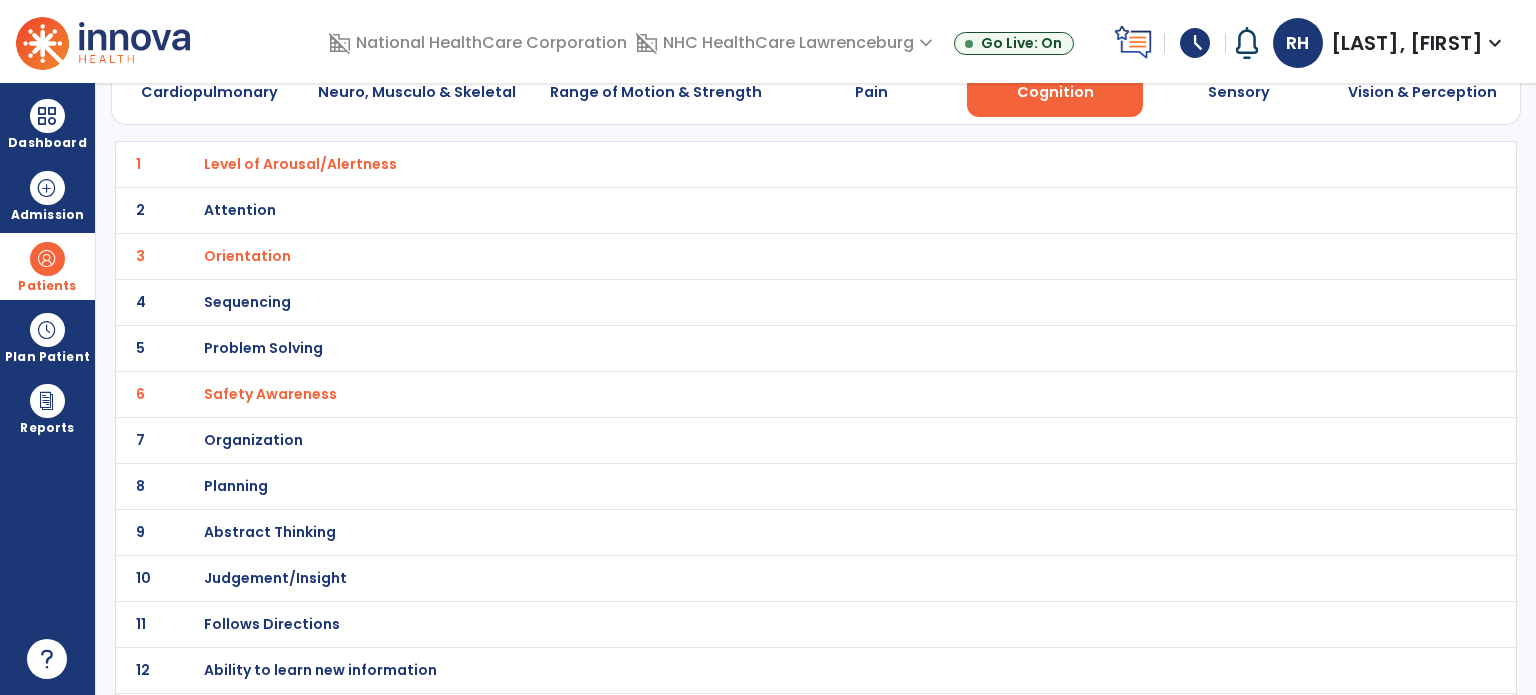 scroll, scrollTop: 0, scrollLeft: 0, axis: both 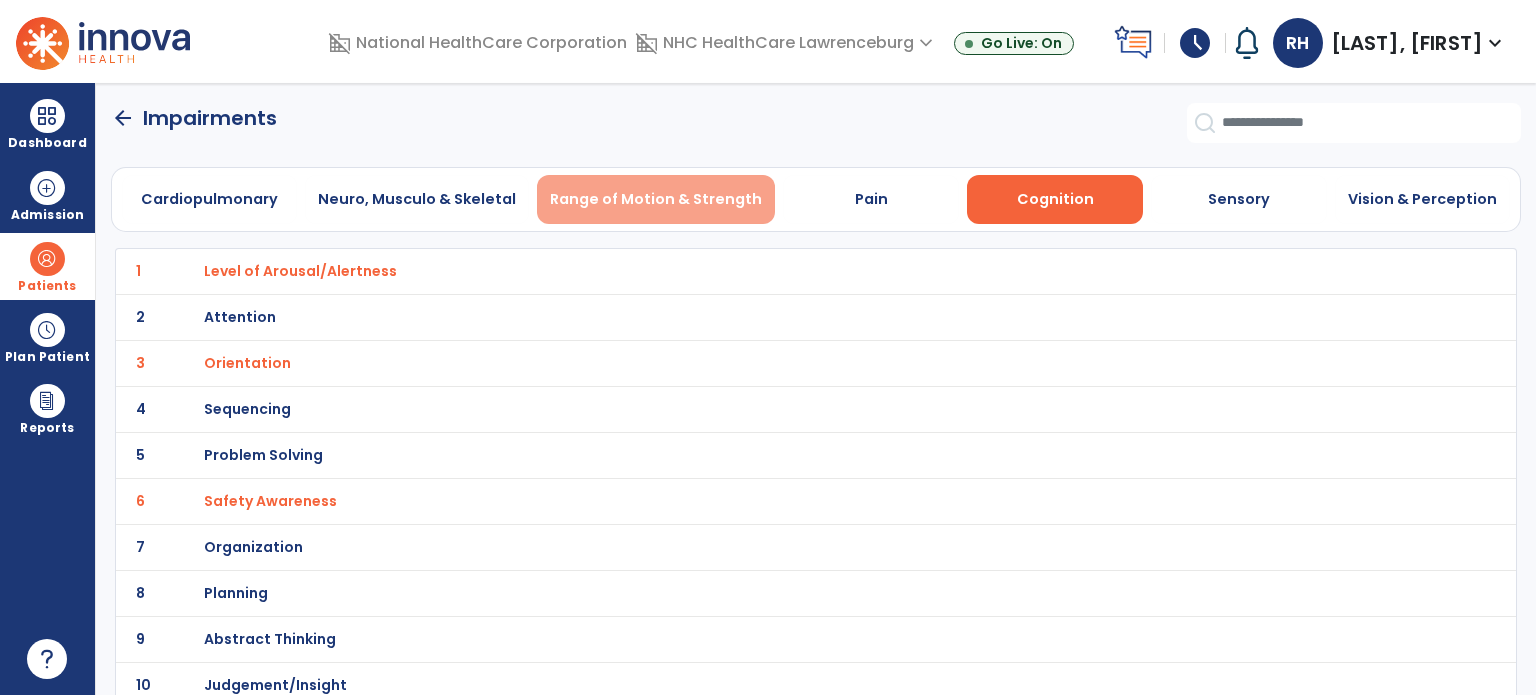 click on "Range of Motion & Strength" at bounding box center [656, 199] 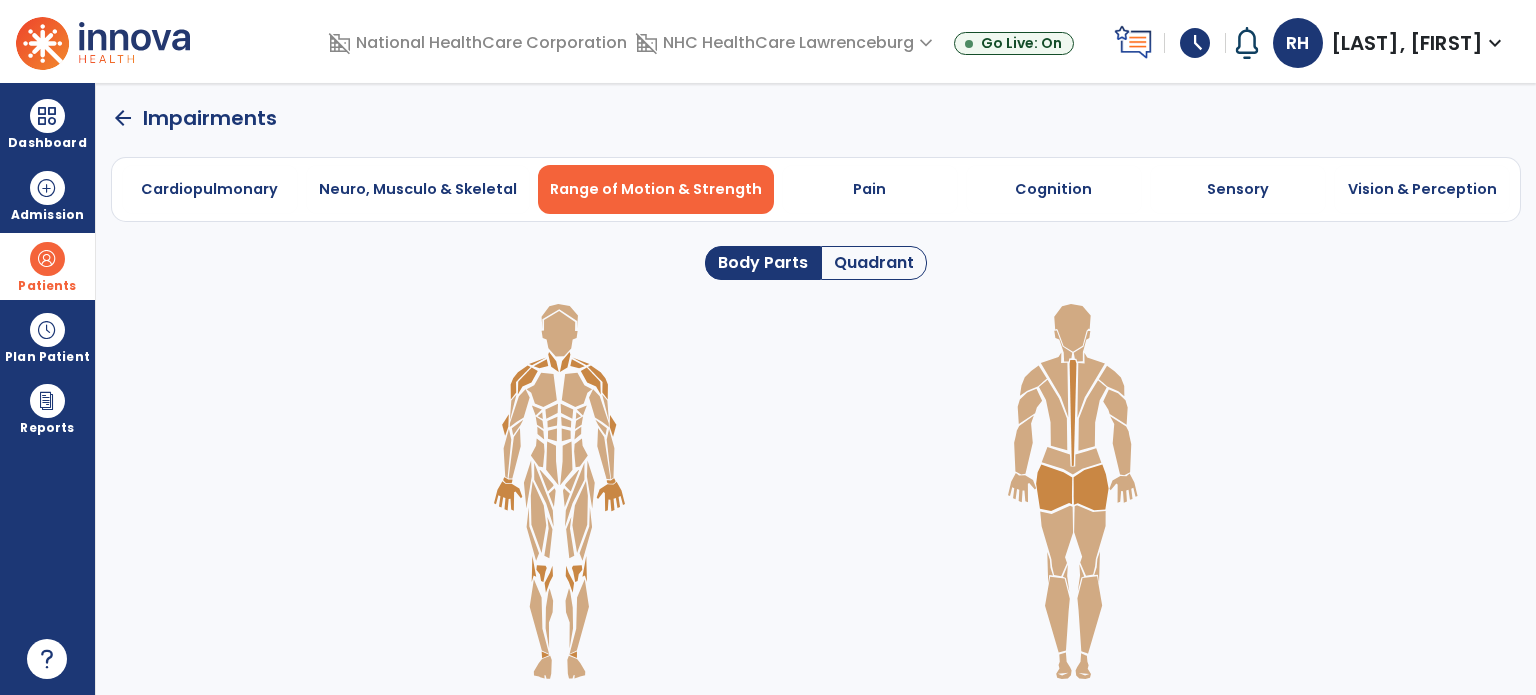 click on "Quadrant" 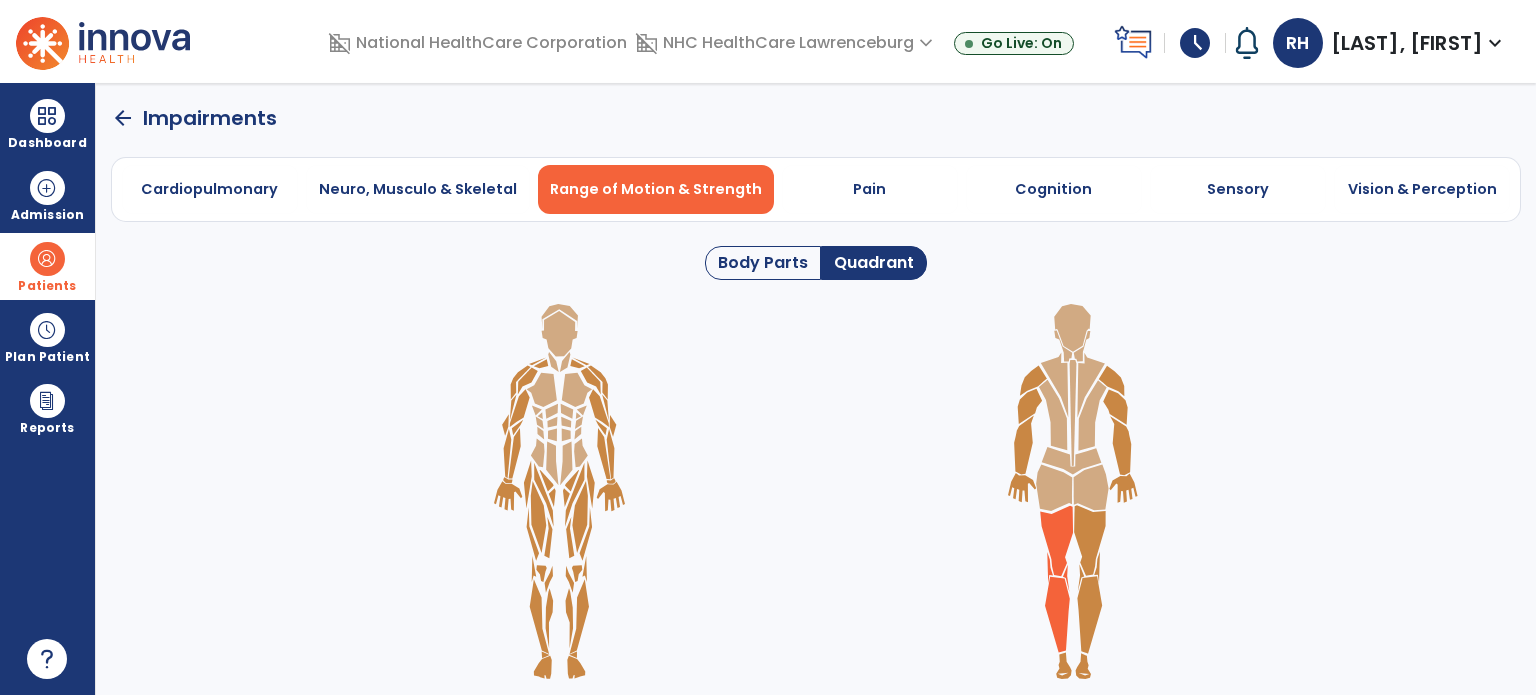 click 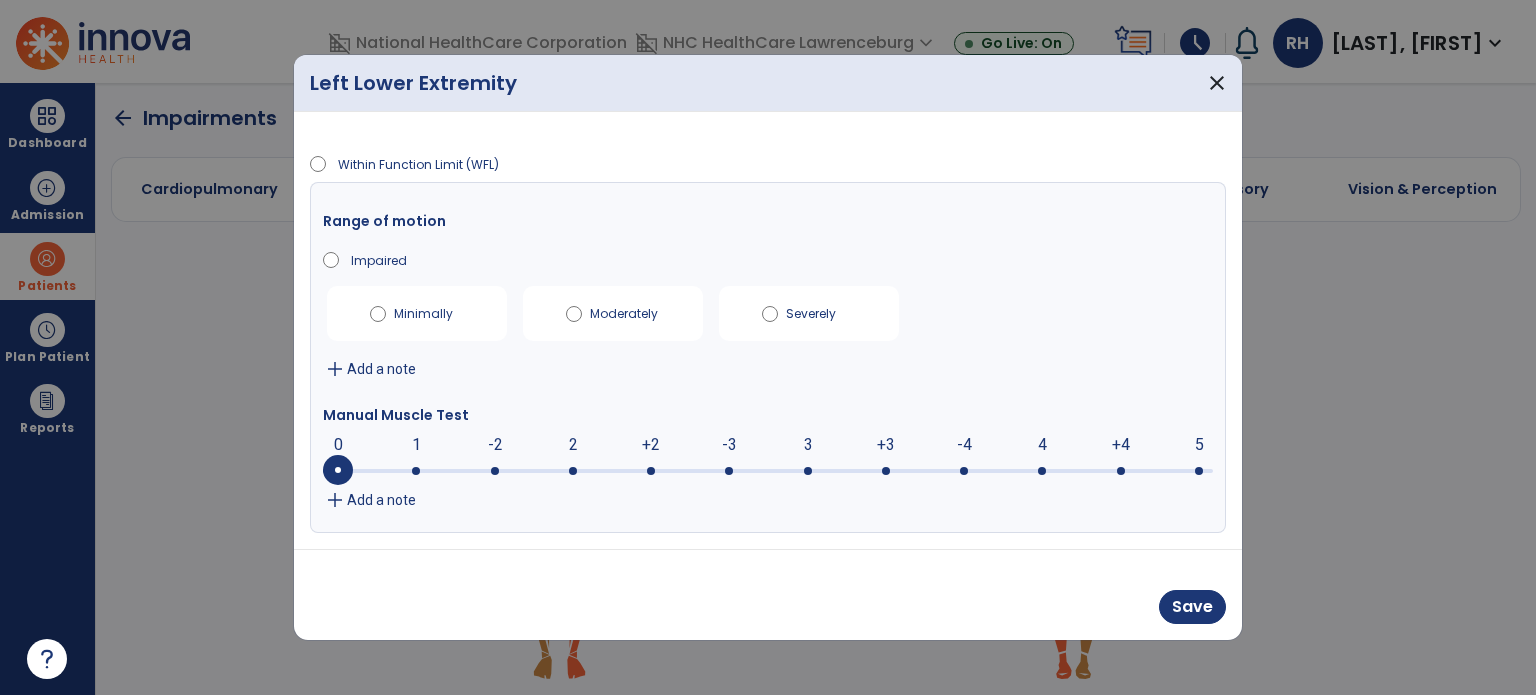 click on "Add a note" at bounding box center (381, 369) 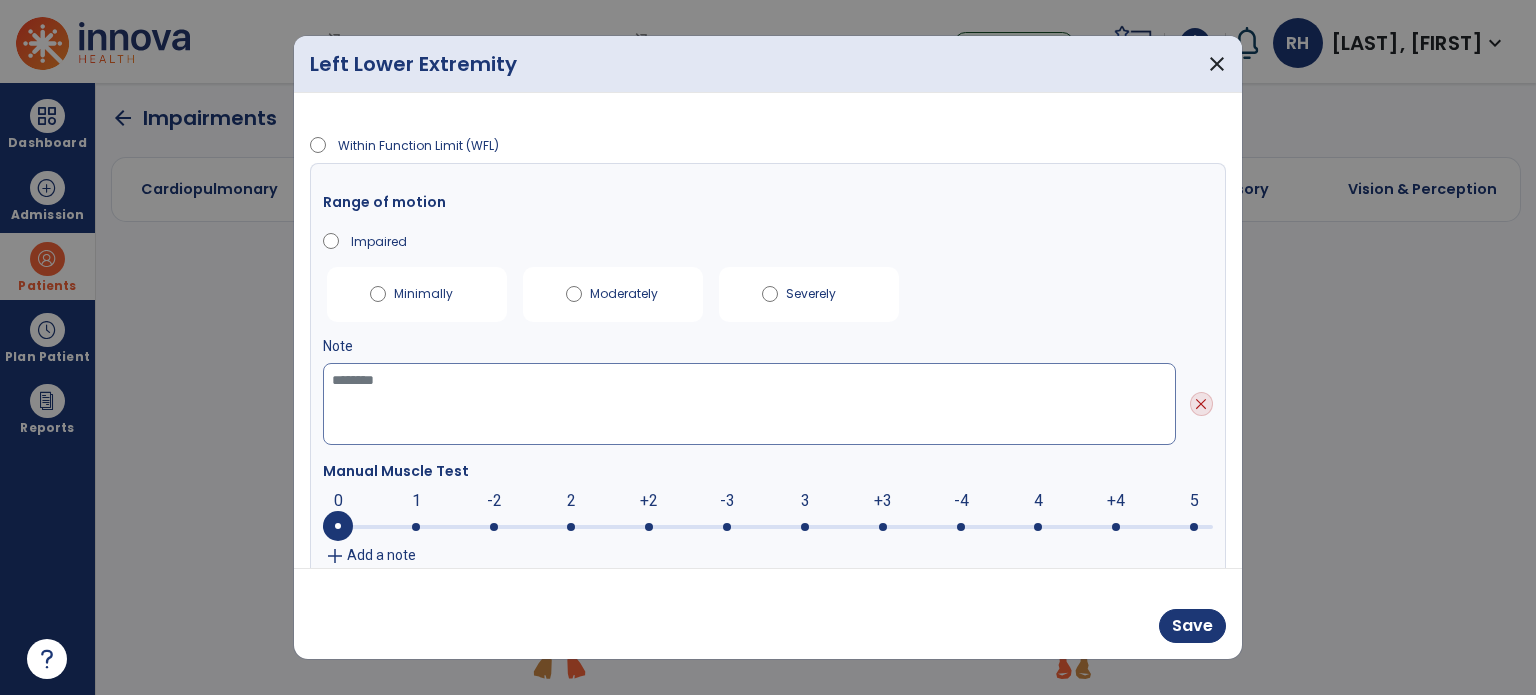 click at bounding box center (749, 404) 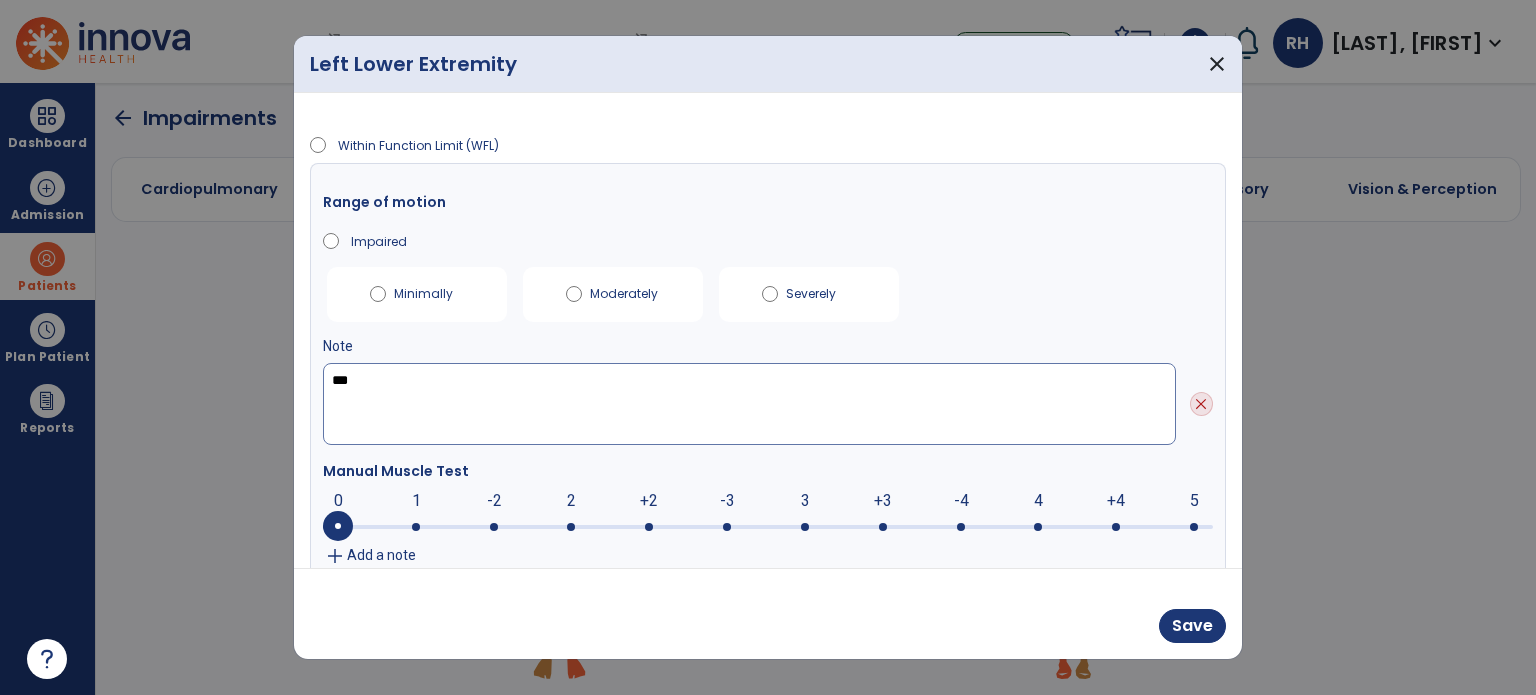 scroll, scrollTop: 33, scrollLeft: 0, axis: vertical 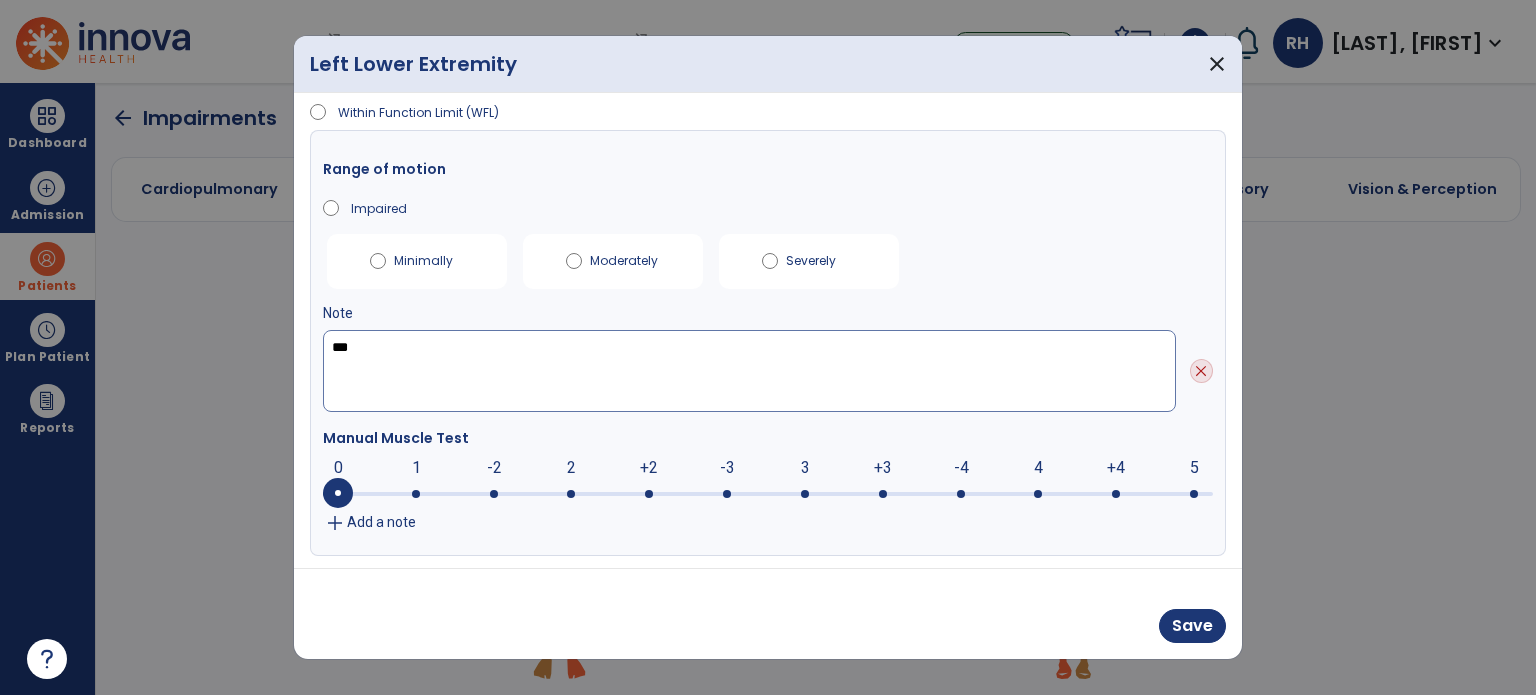 type on "***" 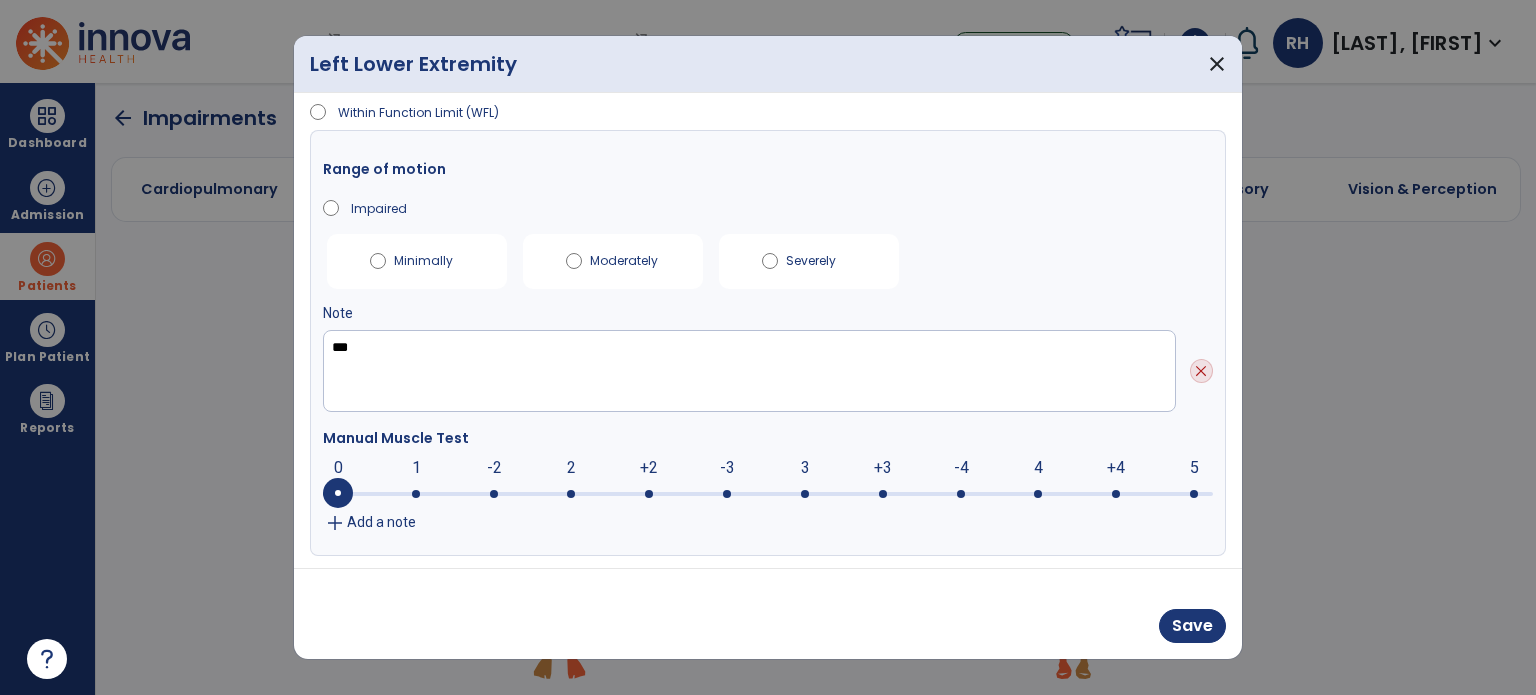 click at bounding box center [805, 494] 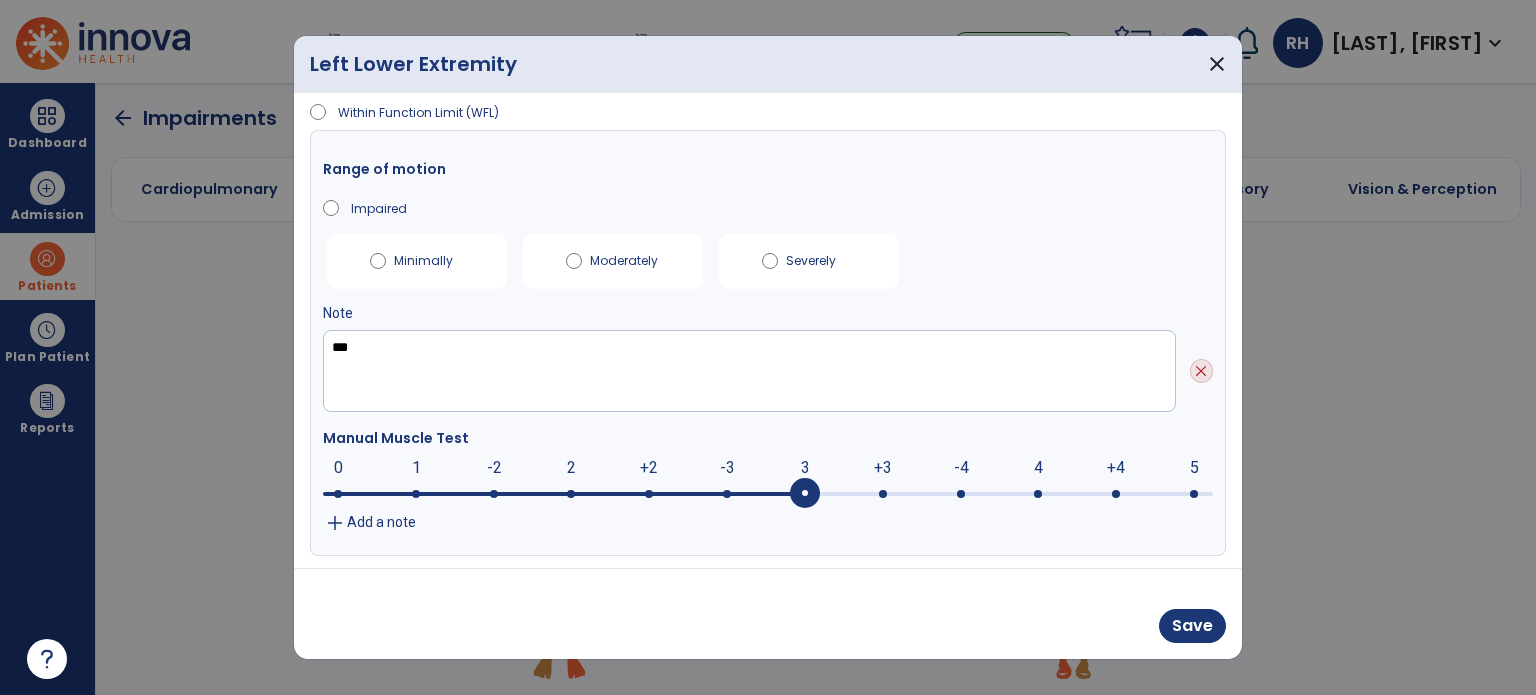 click at bounding box center [768, 494] 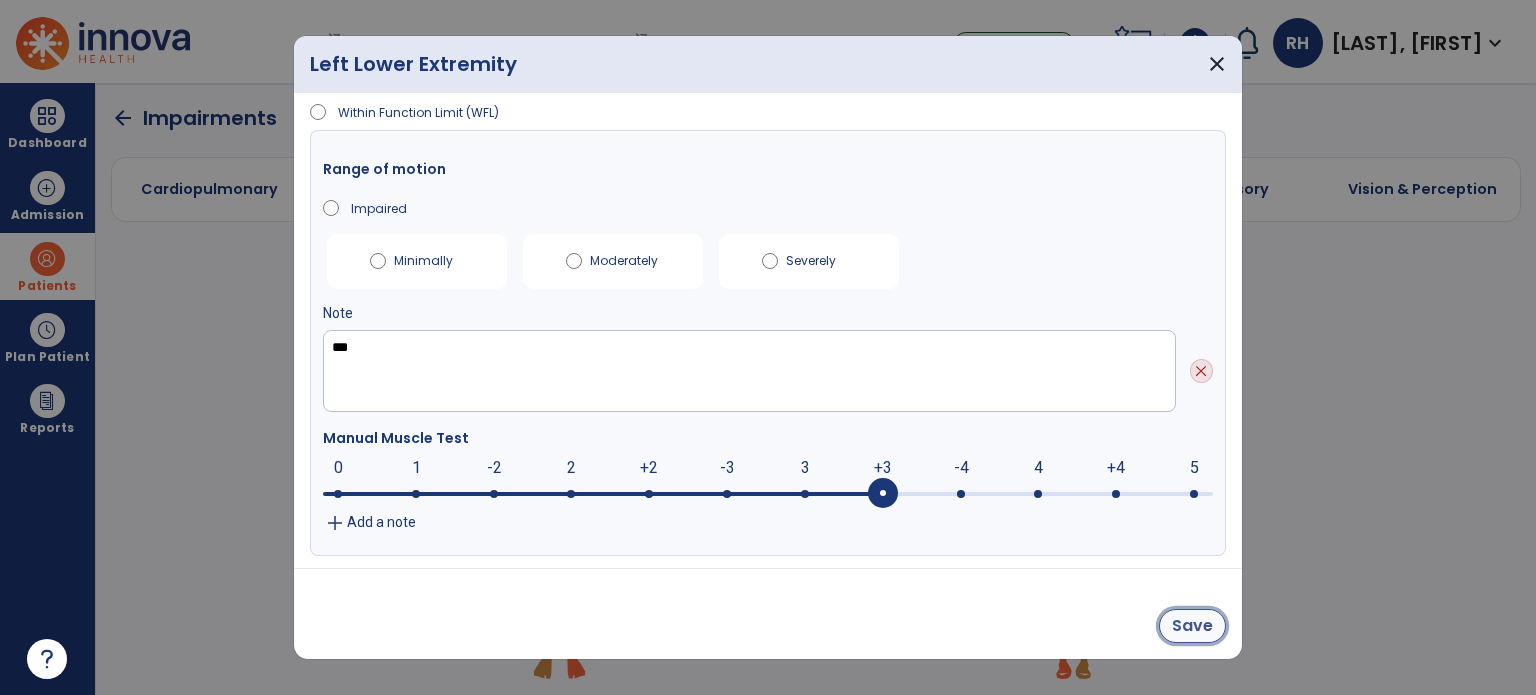 click on "Save" at bounding box center [1192, 626] 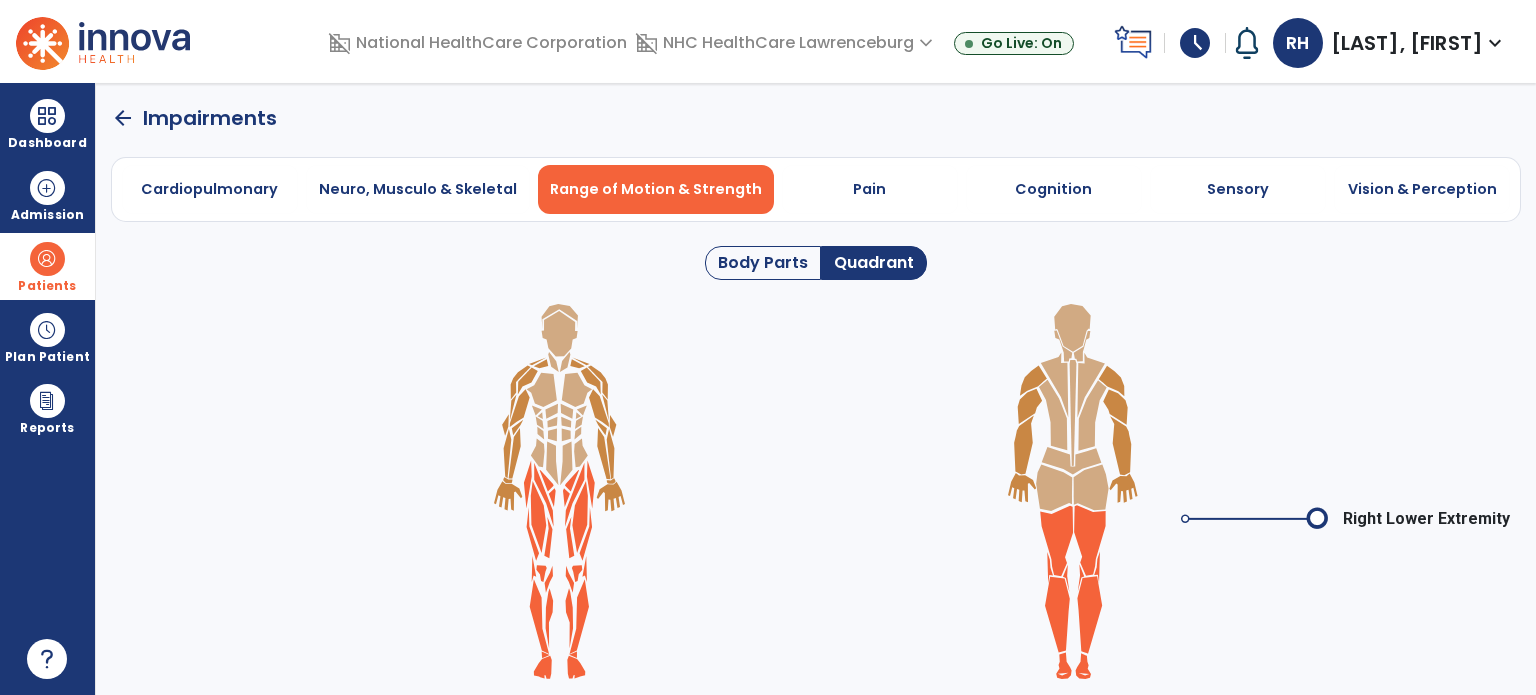 click 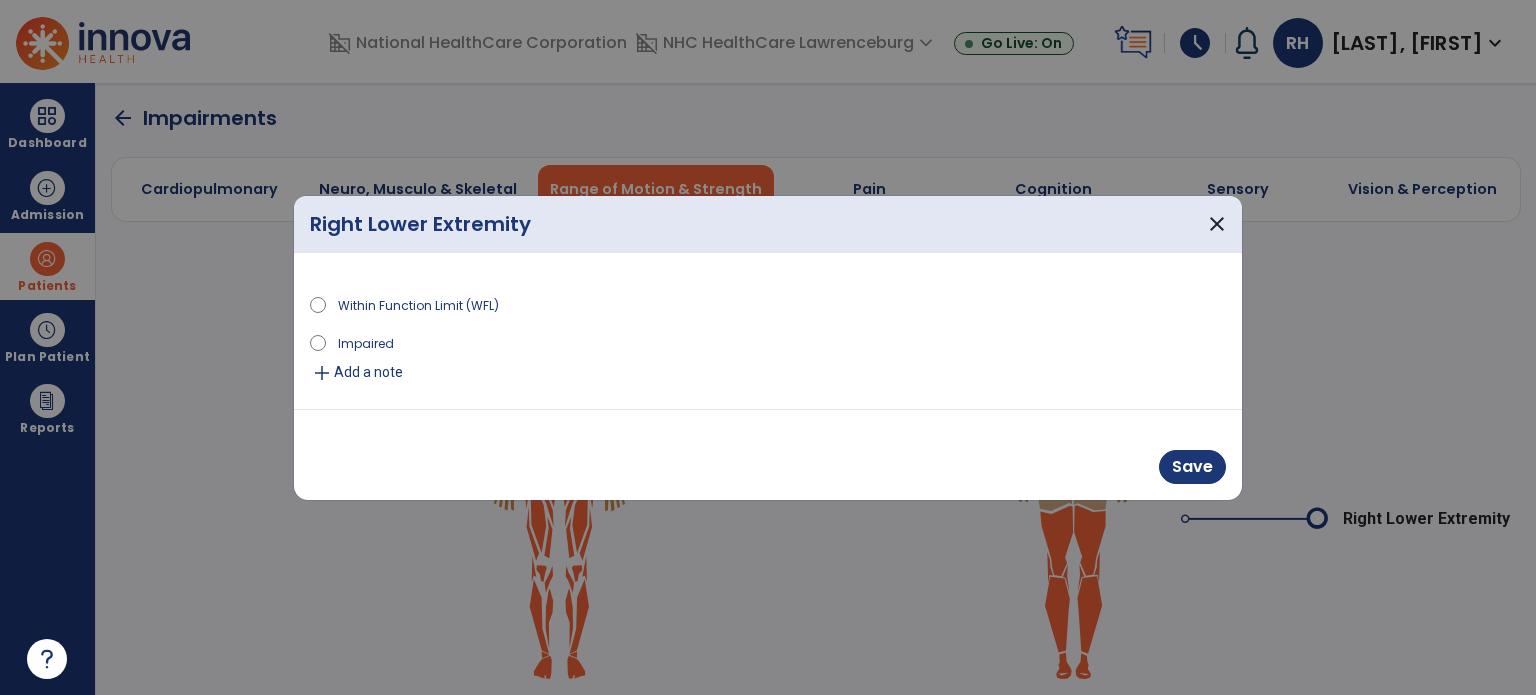 click on "add" at bounding box center (322, 373) 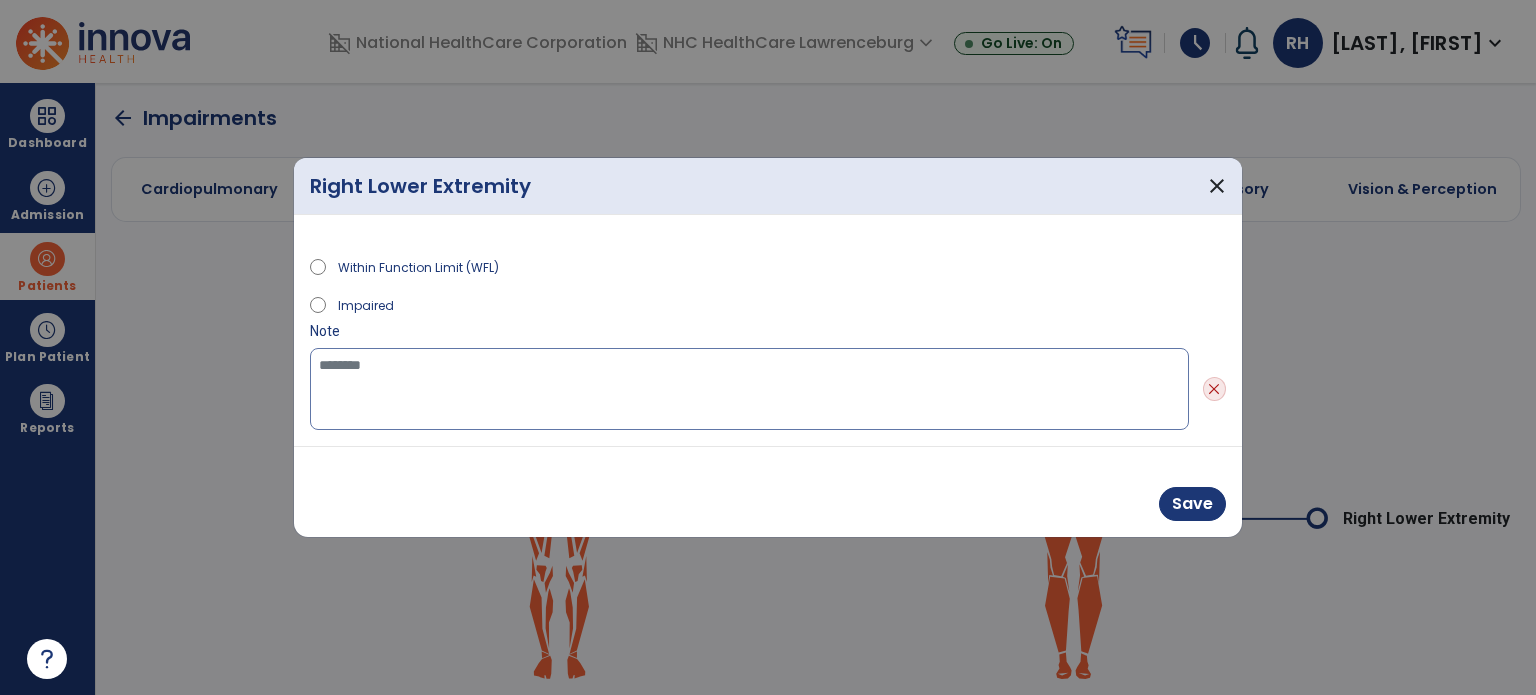 click at bounding box center [749, 389] 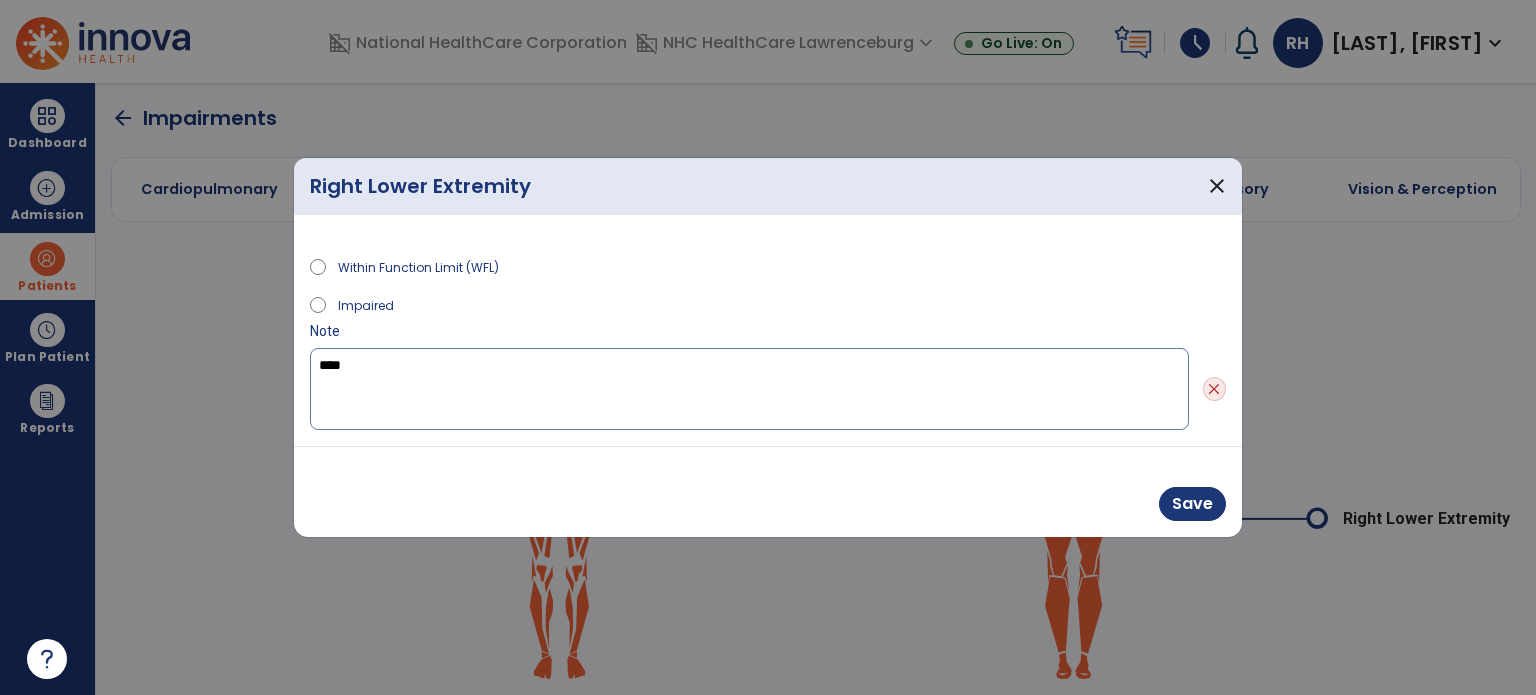 click on "****" at bounding box center (749, 389) 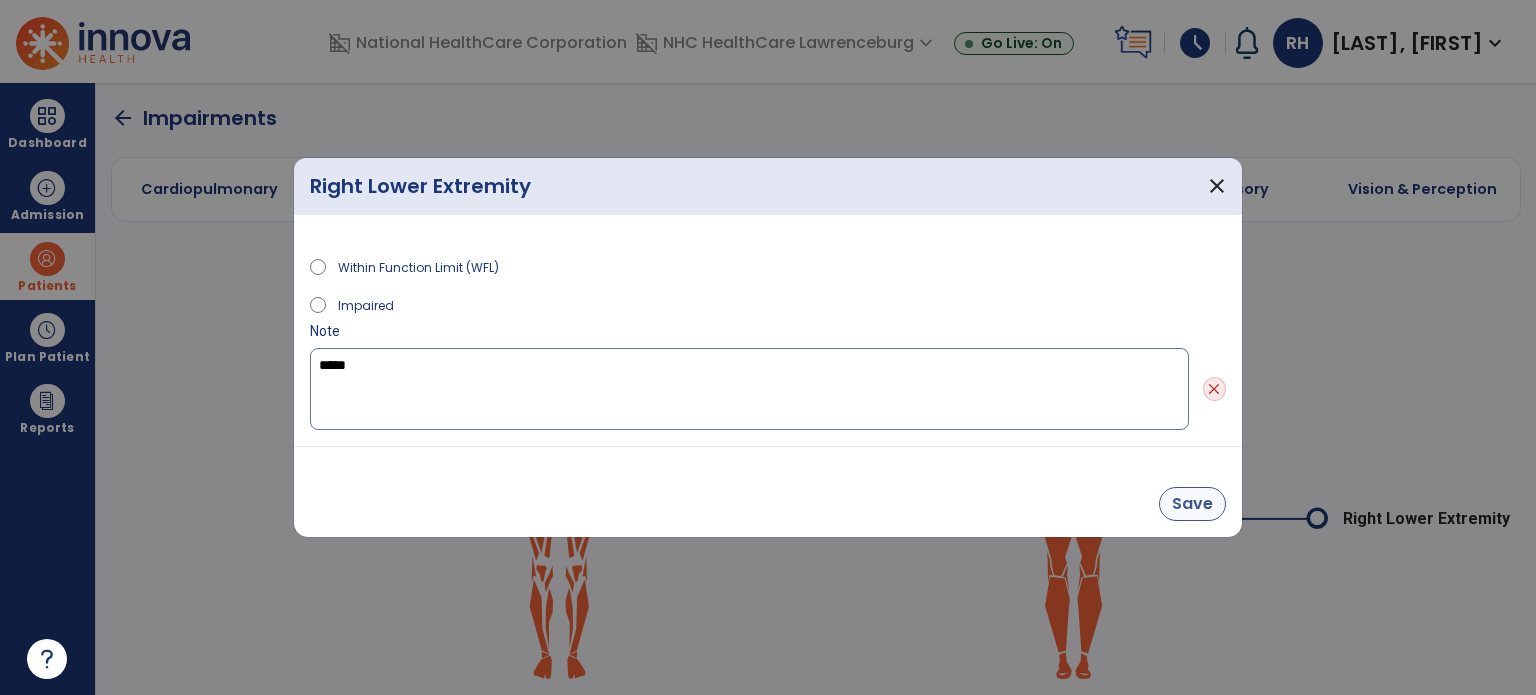 type on "*****" 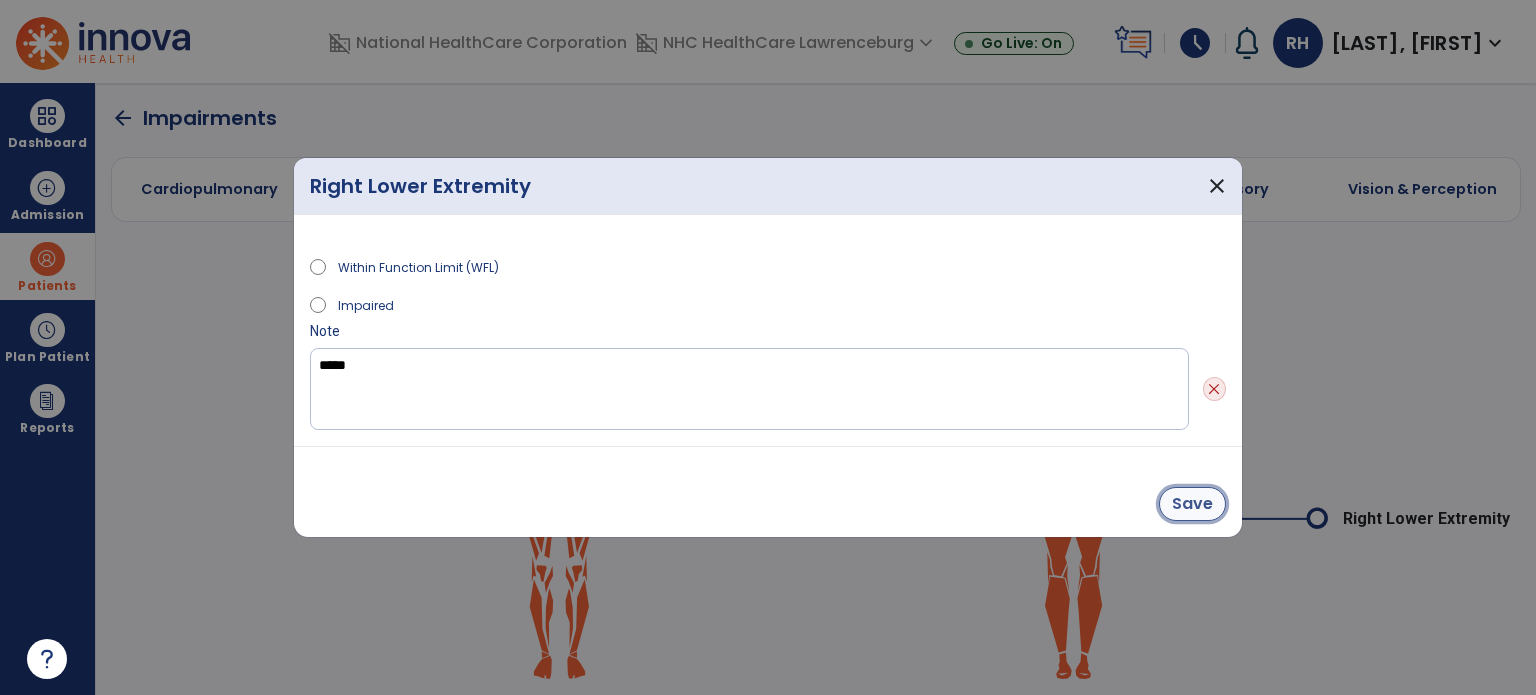 click on "Save" at bounding box center (1192, 504) 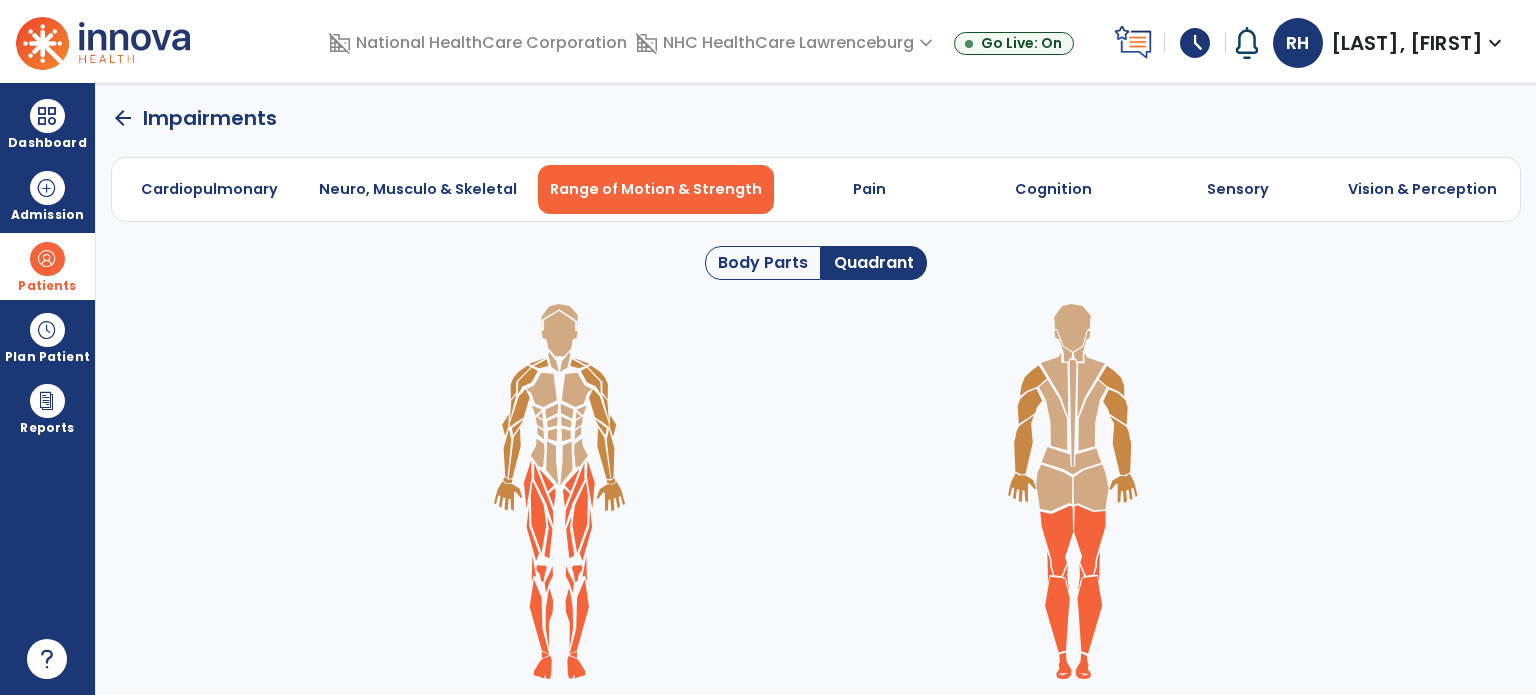 click 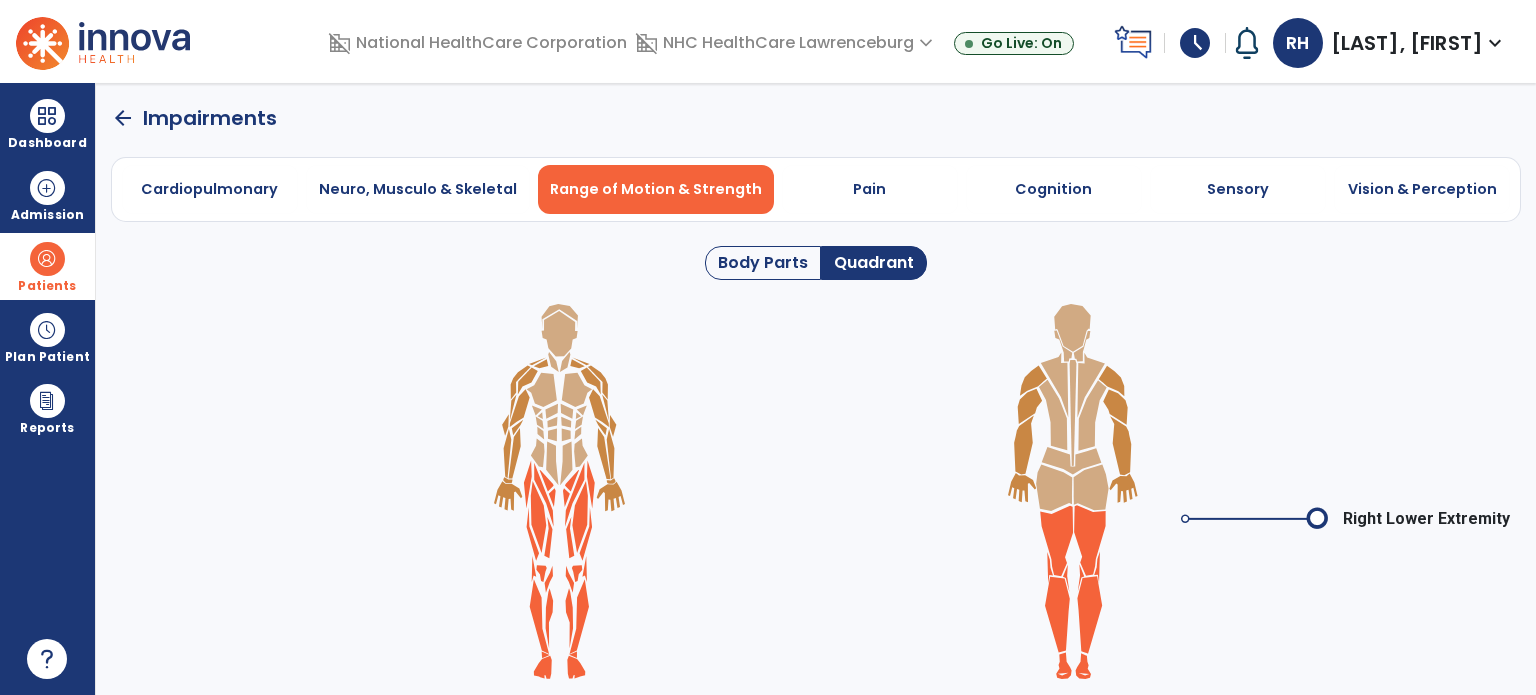 click 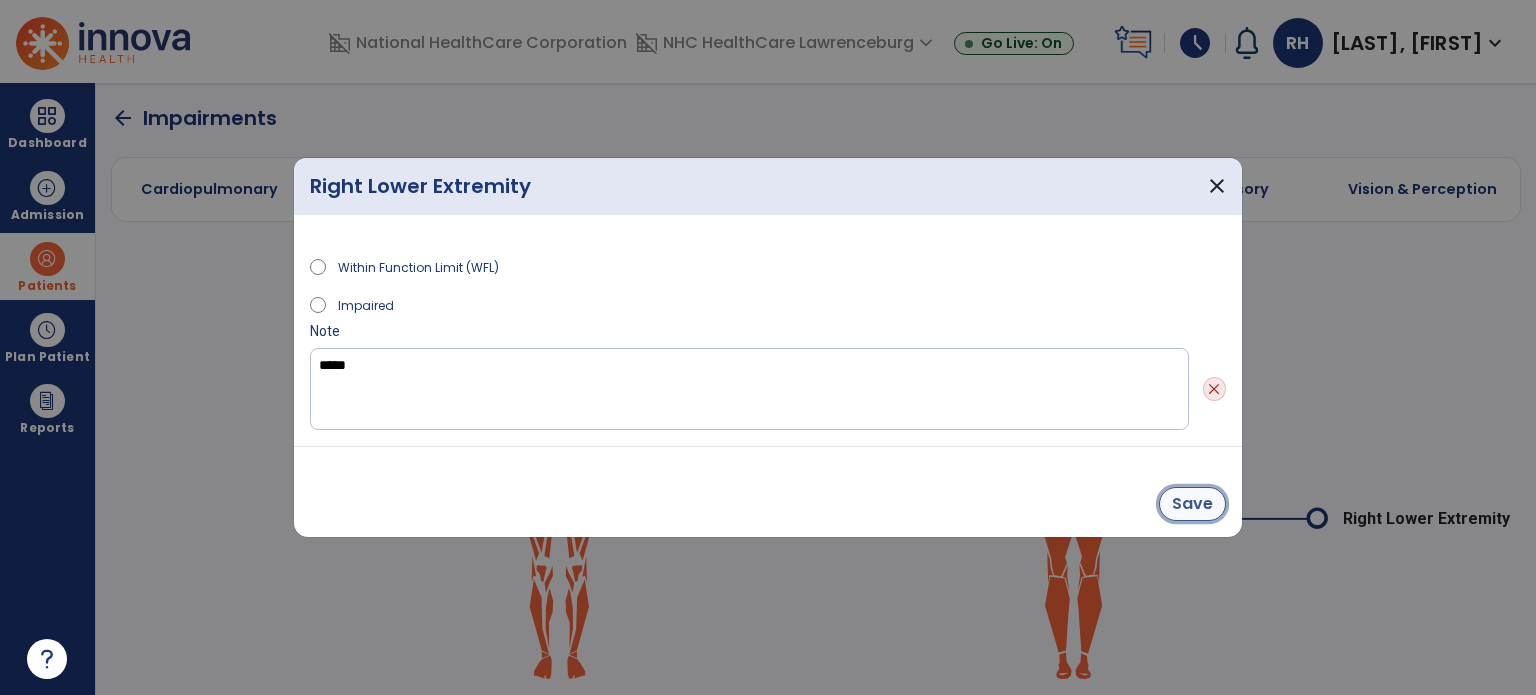 click on "Save" at bounding box center [1192, 504] 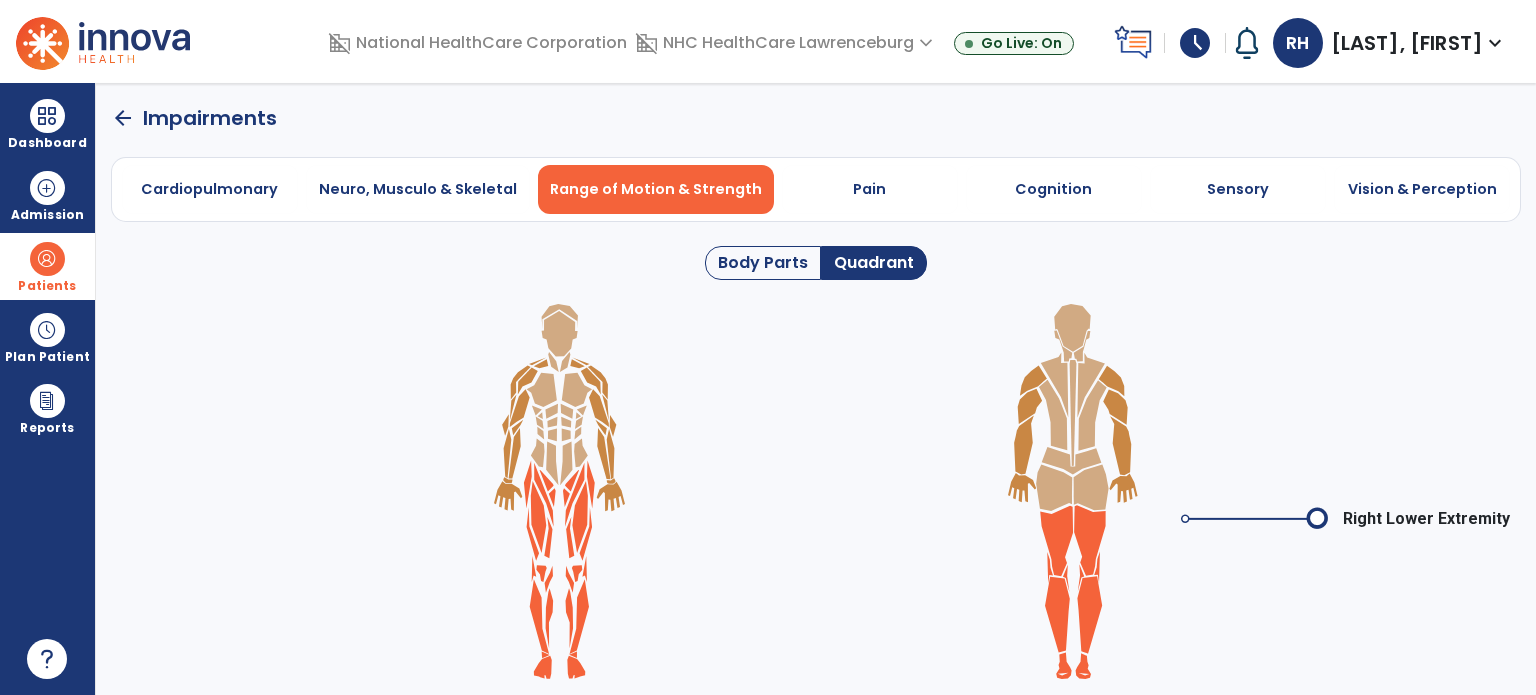 click 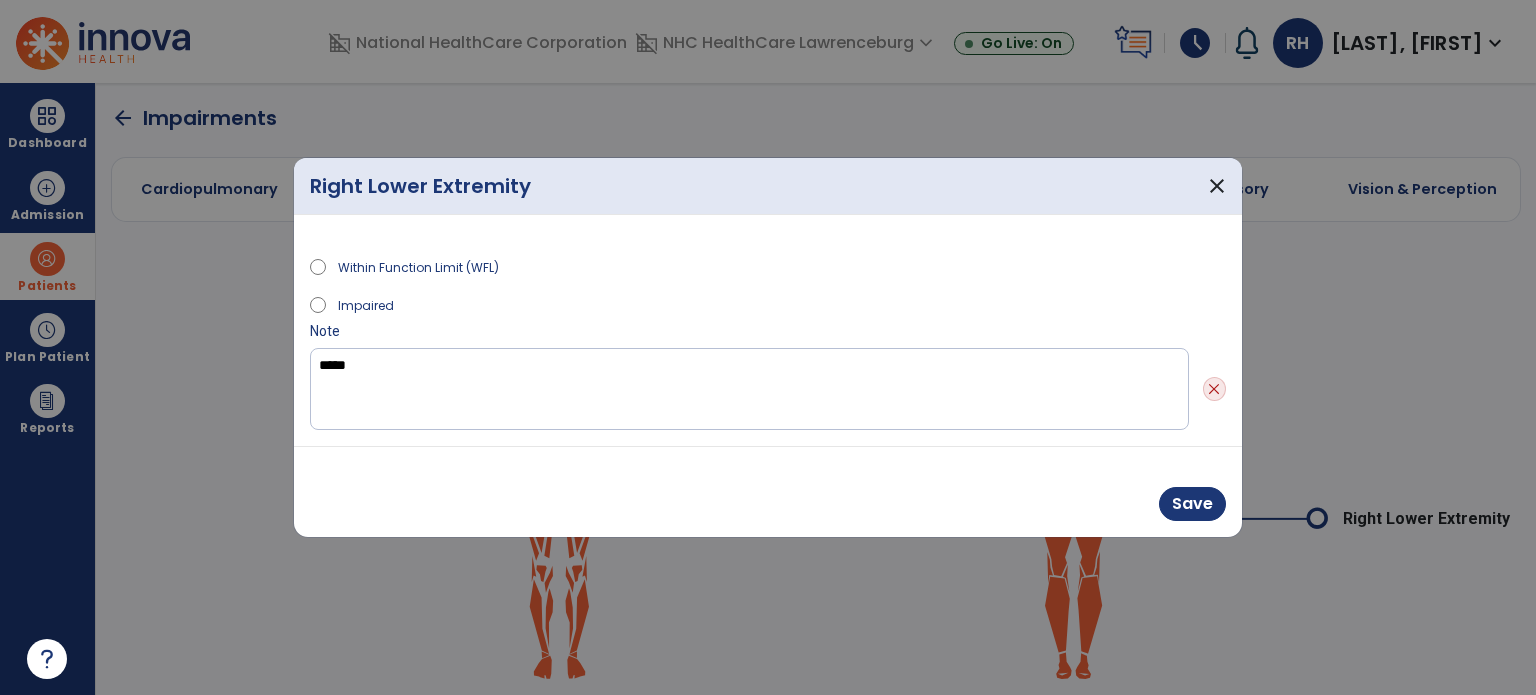 click at bounding box center (768, 347) 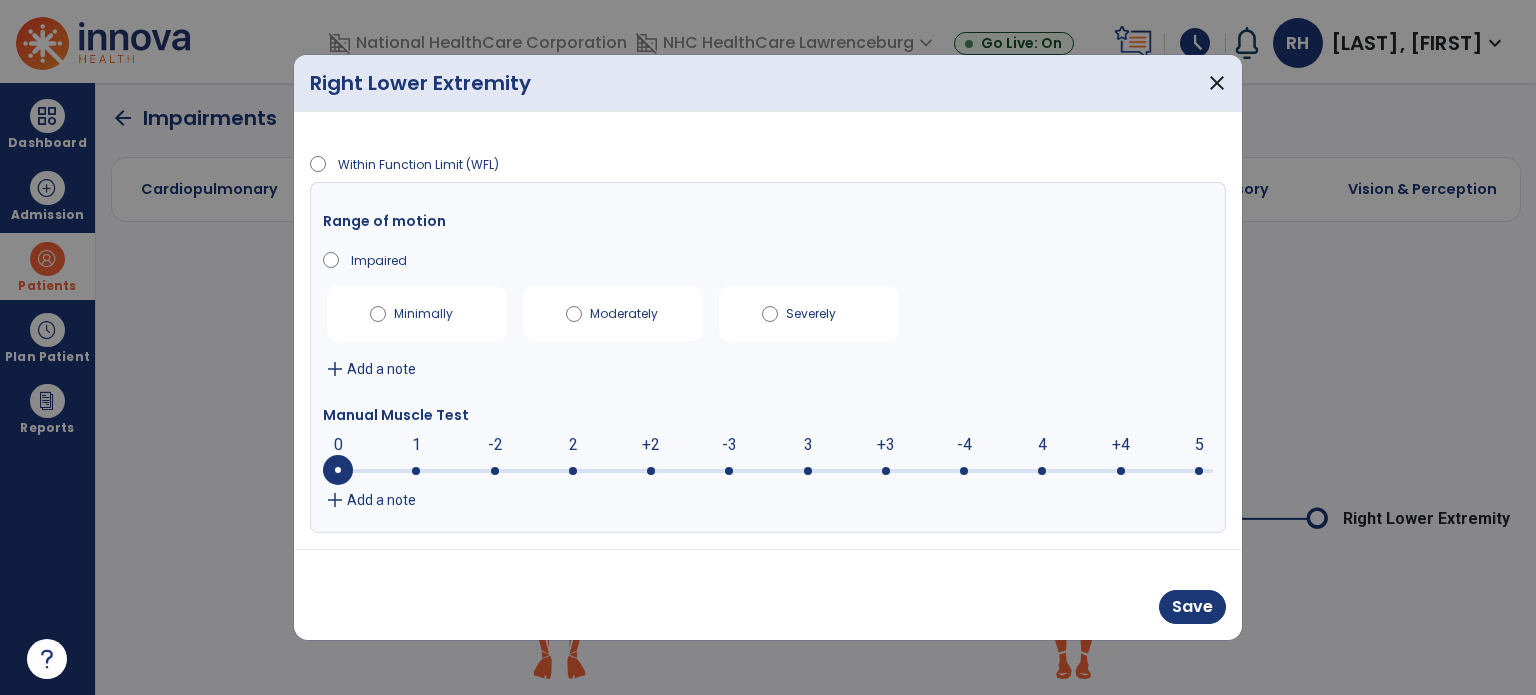 click on "Add a note" at bounding box center [381, 369] 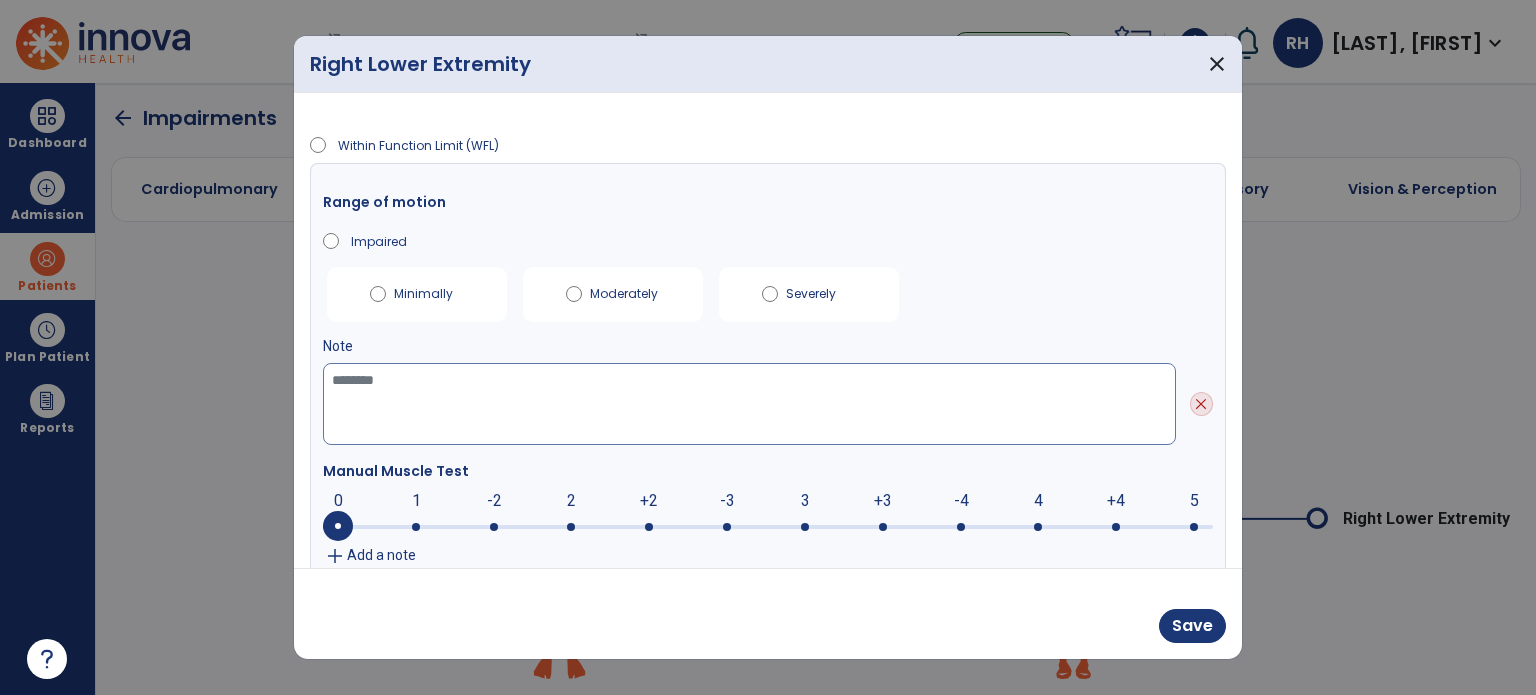 click at bounding box center [749, 404] 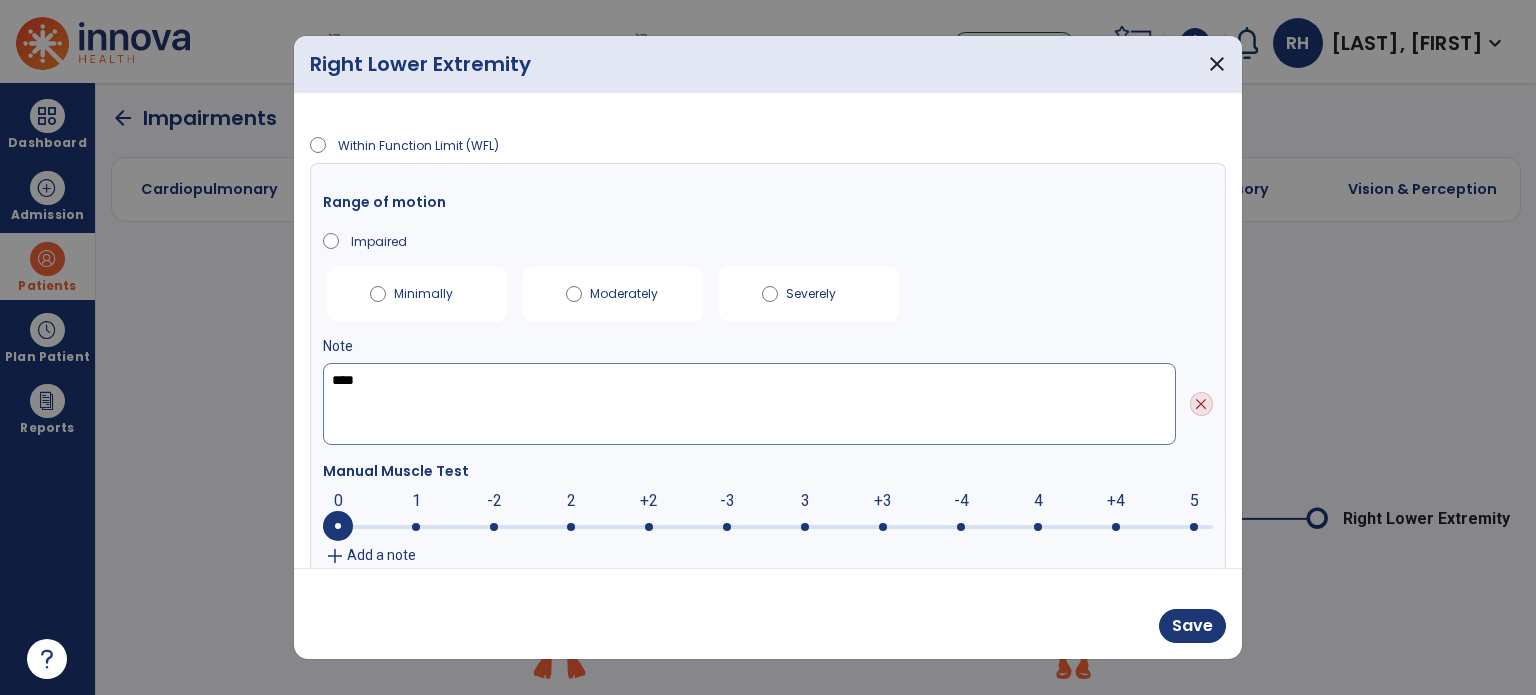 click on "****" at bounding box center (749, 404) 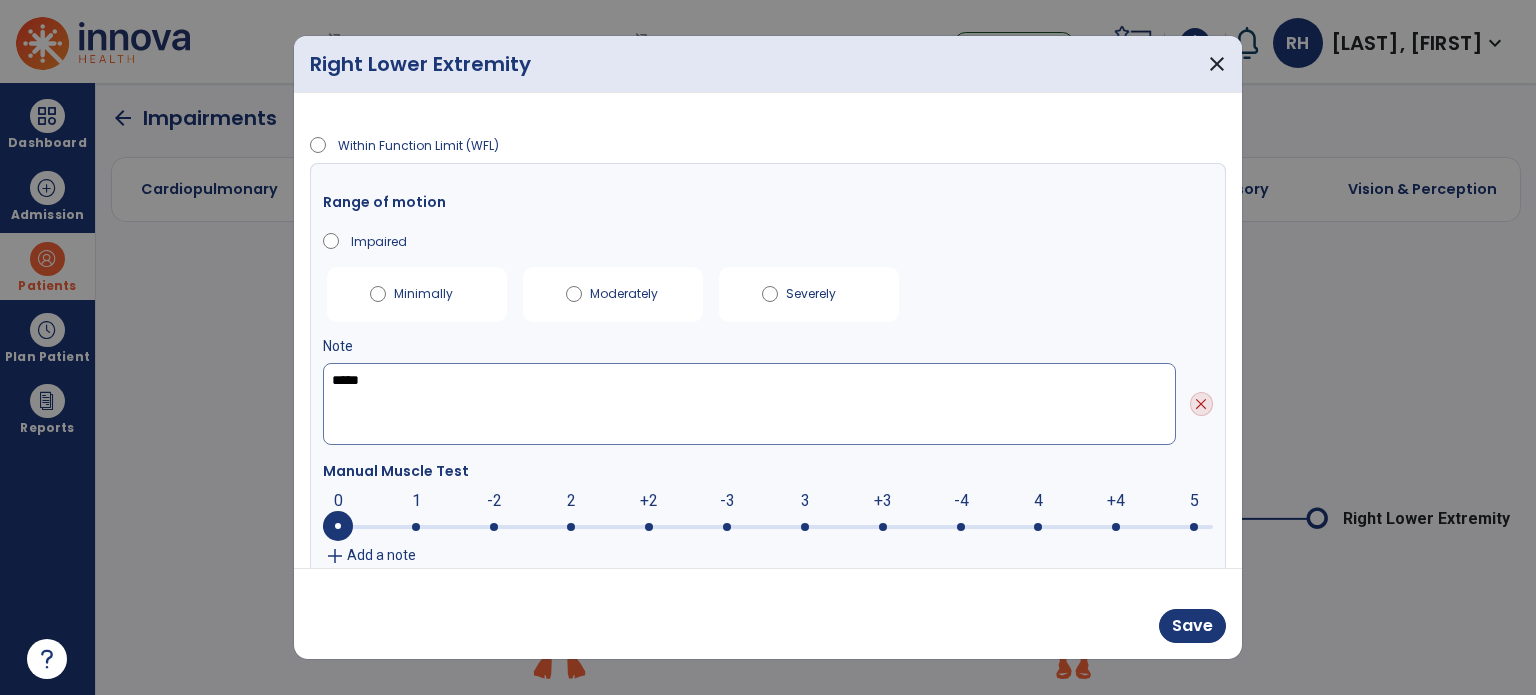 type on "*****" 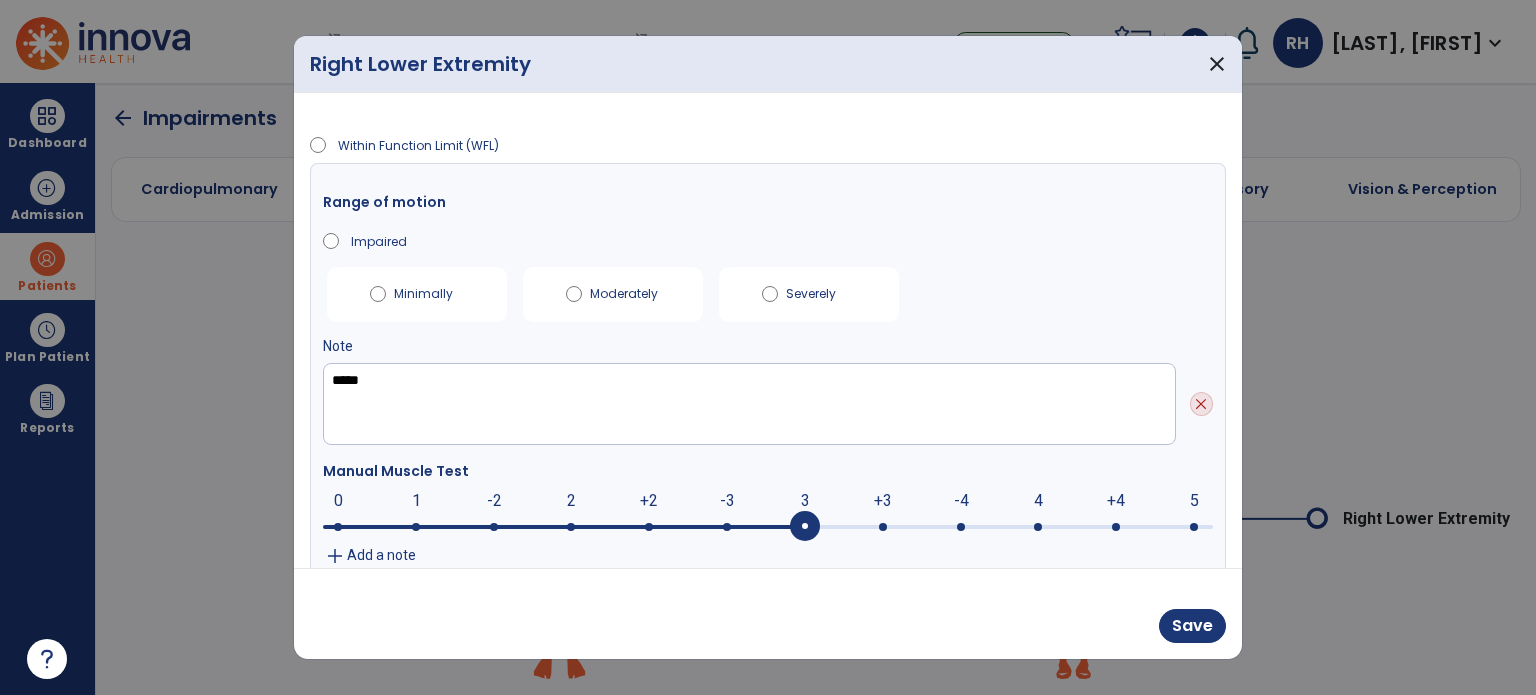 click at bounding box center [768, 527] 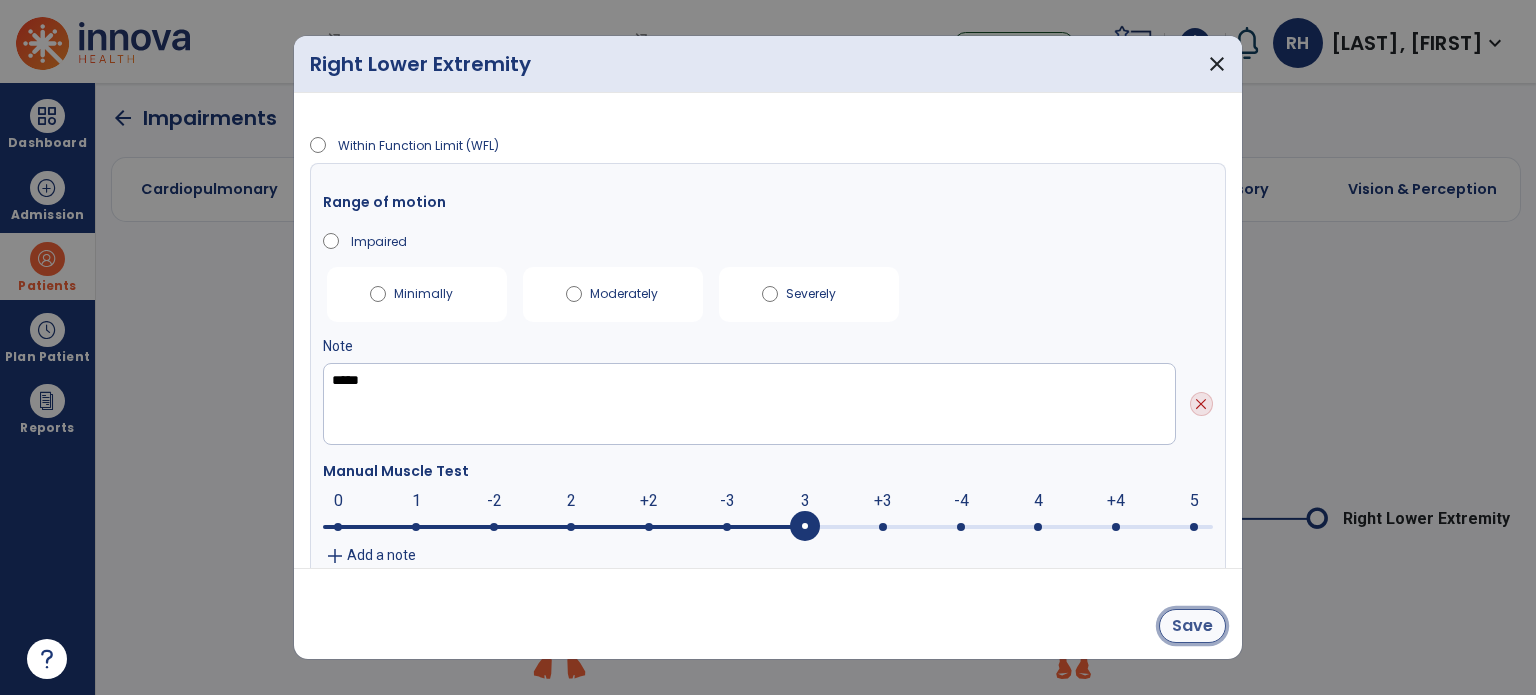 click on "Save" at bounding box center [1192, 626] 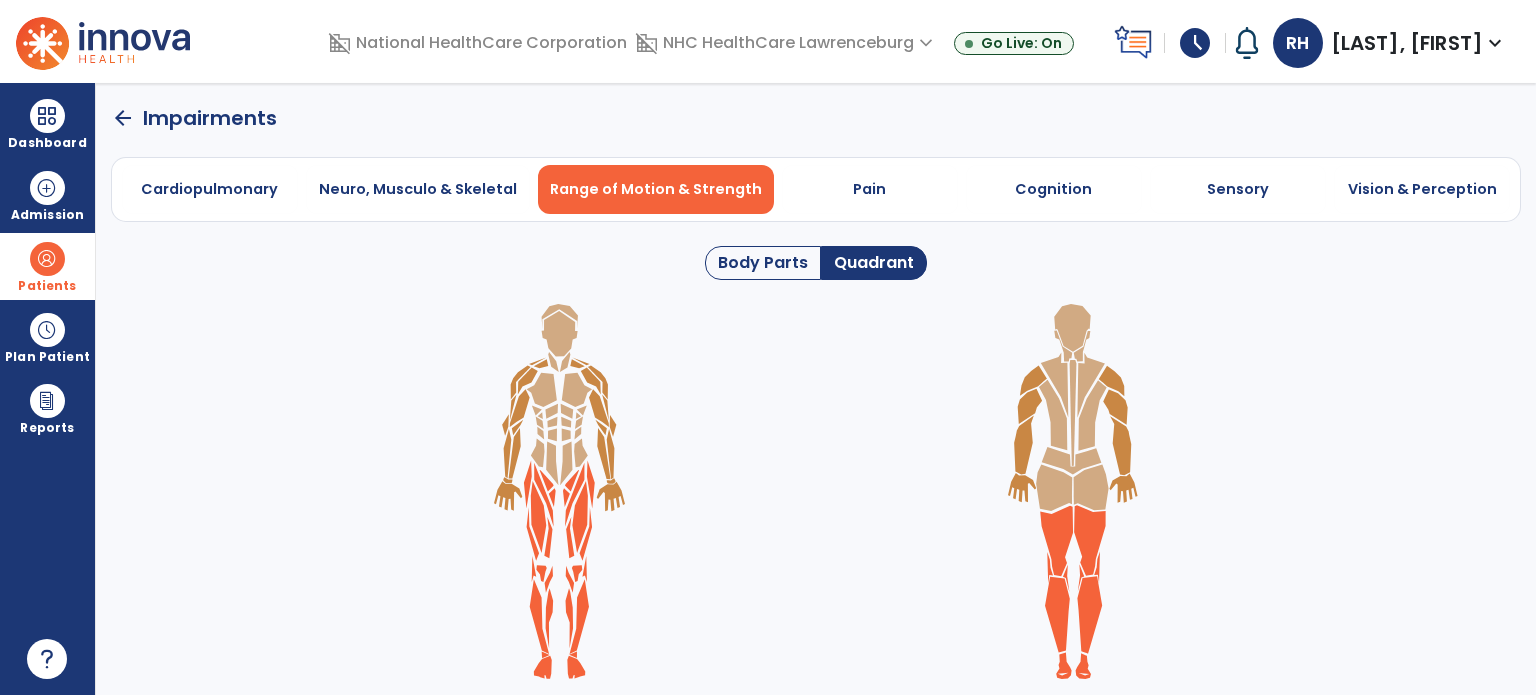 click on "arrow_back" 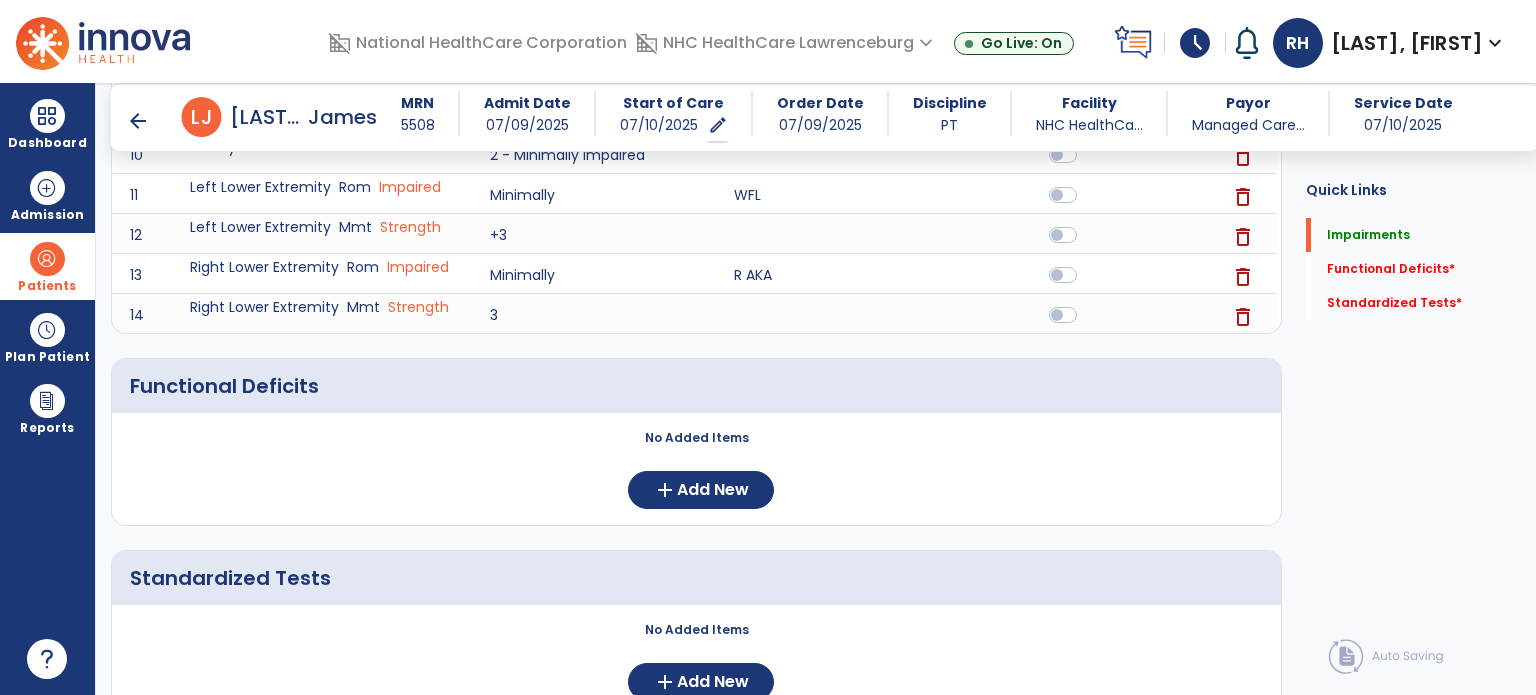 scroll, scrollTop: 1520, scrollLeft: 0, axis: vertical 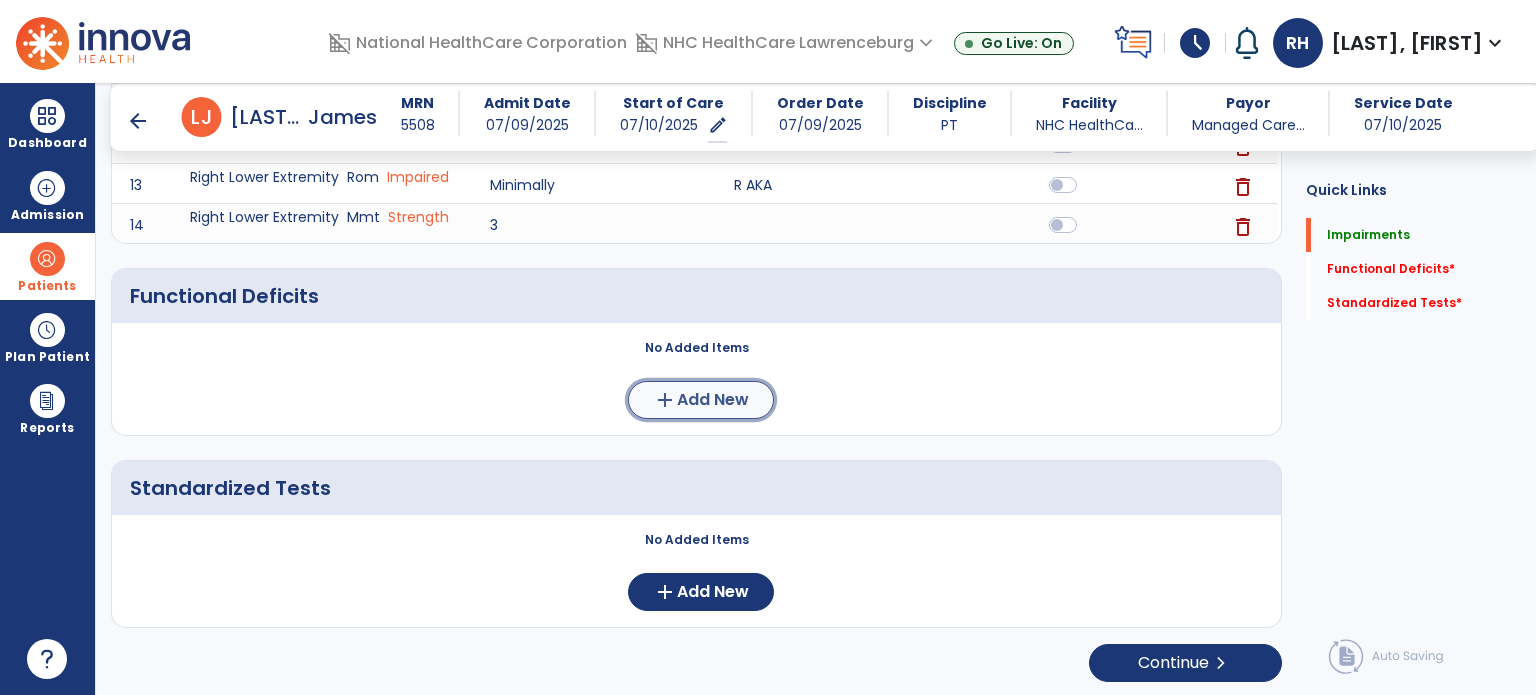 click on "Add New" 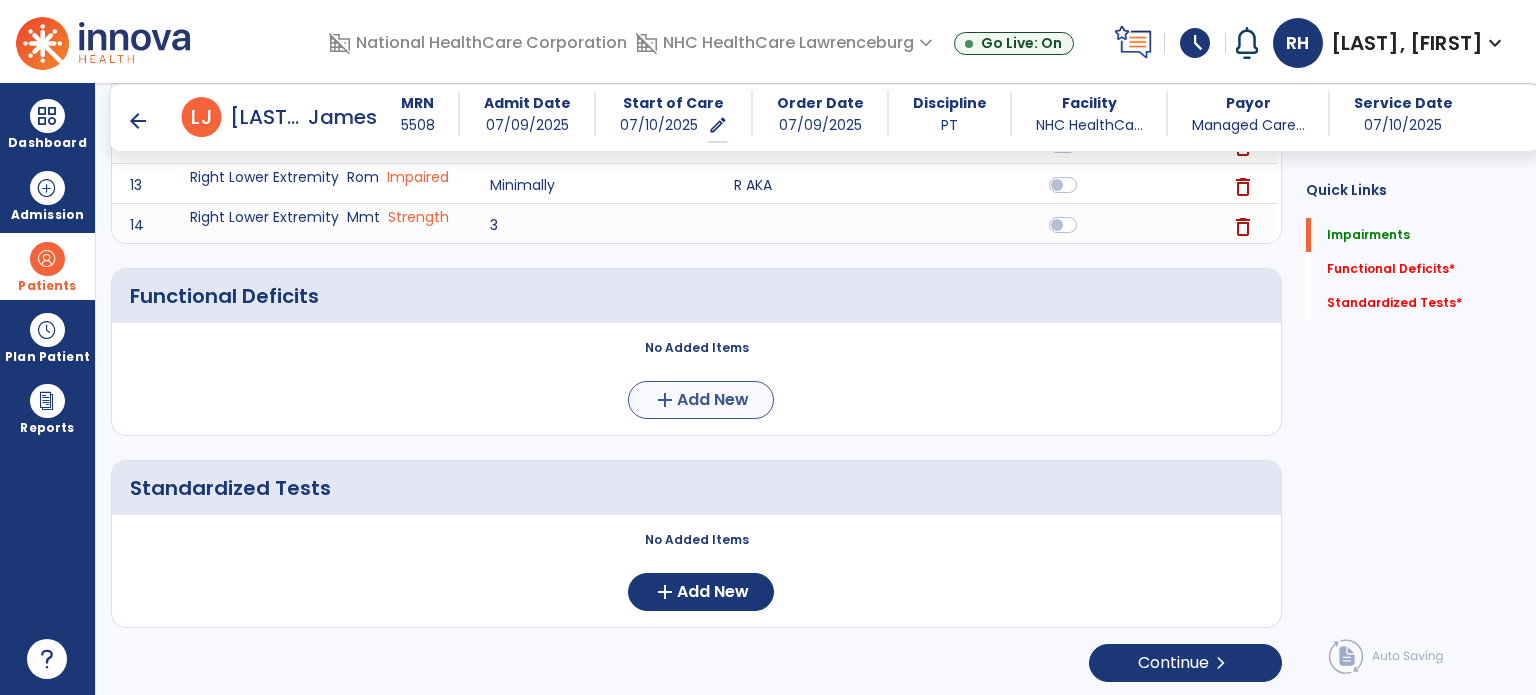 scroll, scrollTop: 0, scrollLeft: 0, axis: both 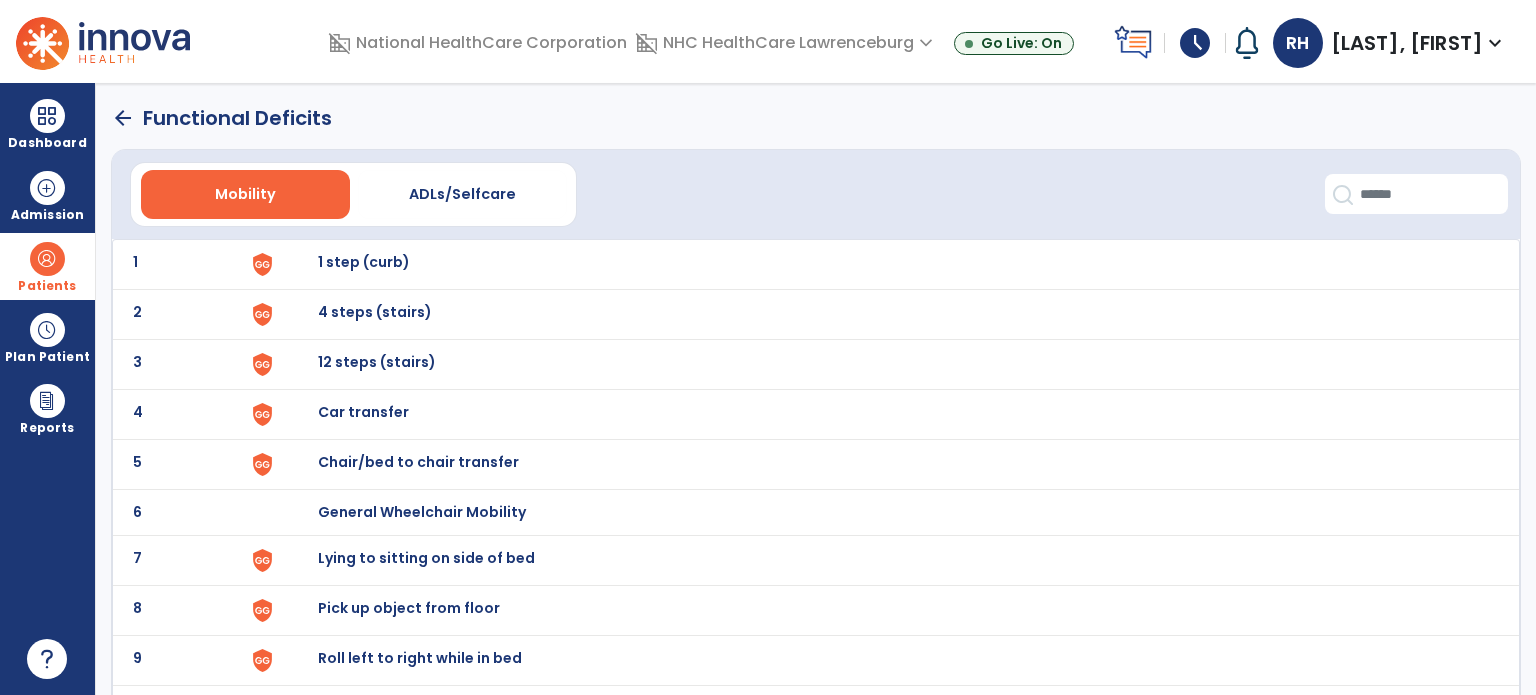click on "Chair/bed to chair transfer" at bounding box center (364, 262) 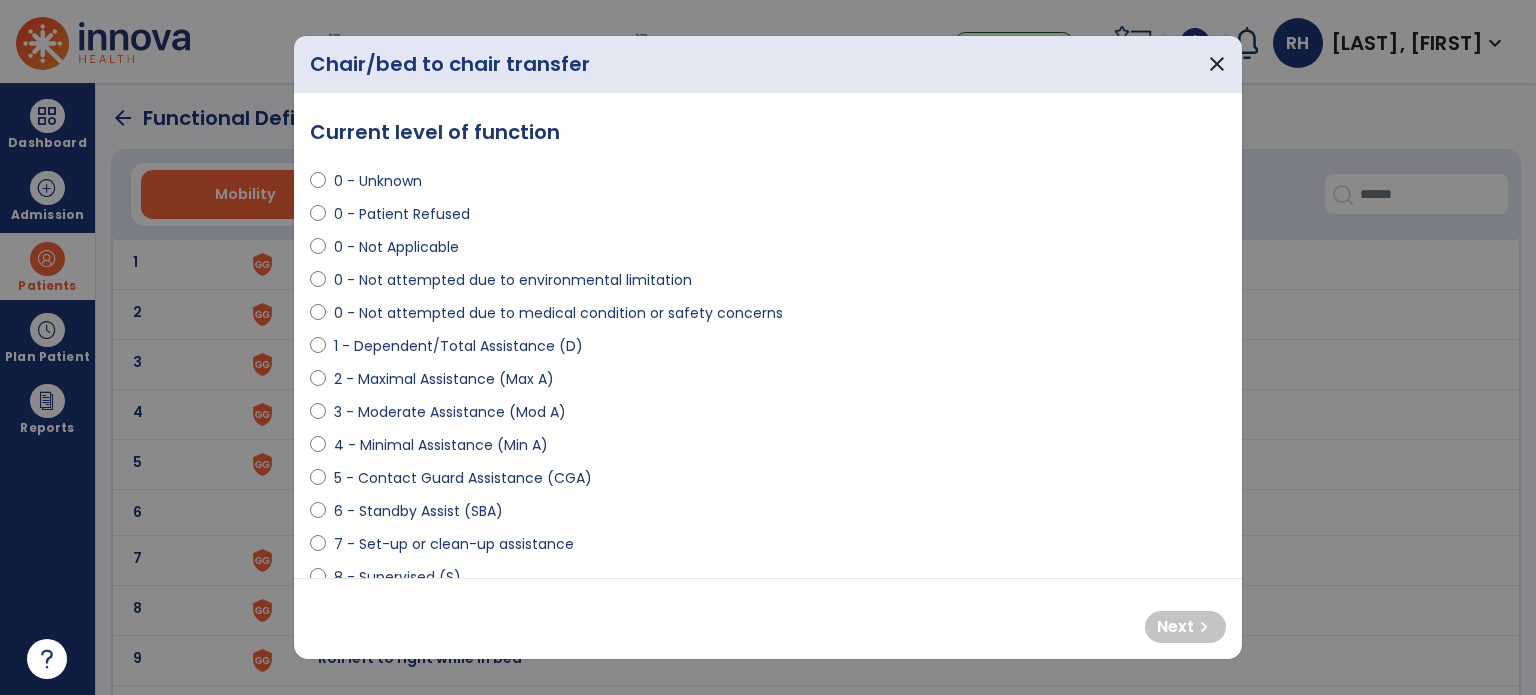 click on "5 - Contact Guard Assistance (CGA)" at bounding box center [463, 478] 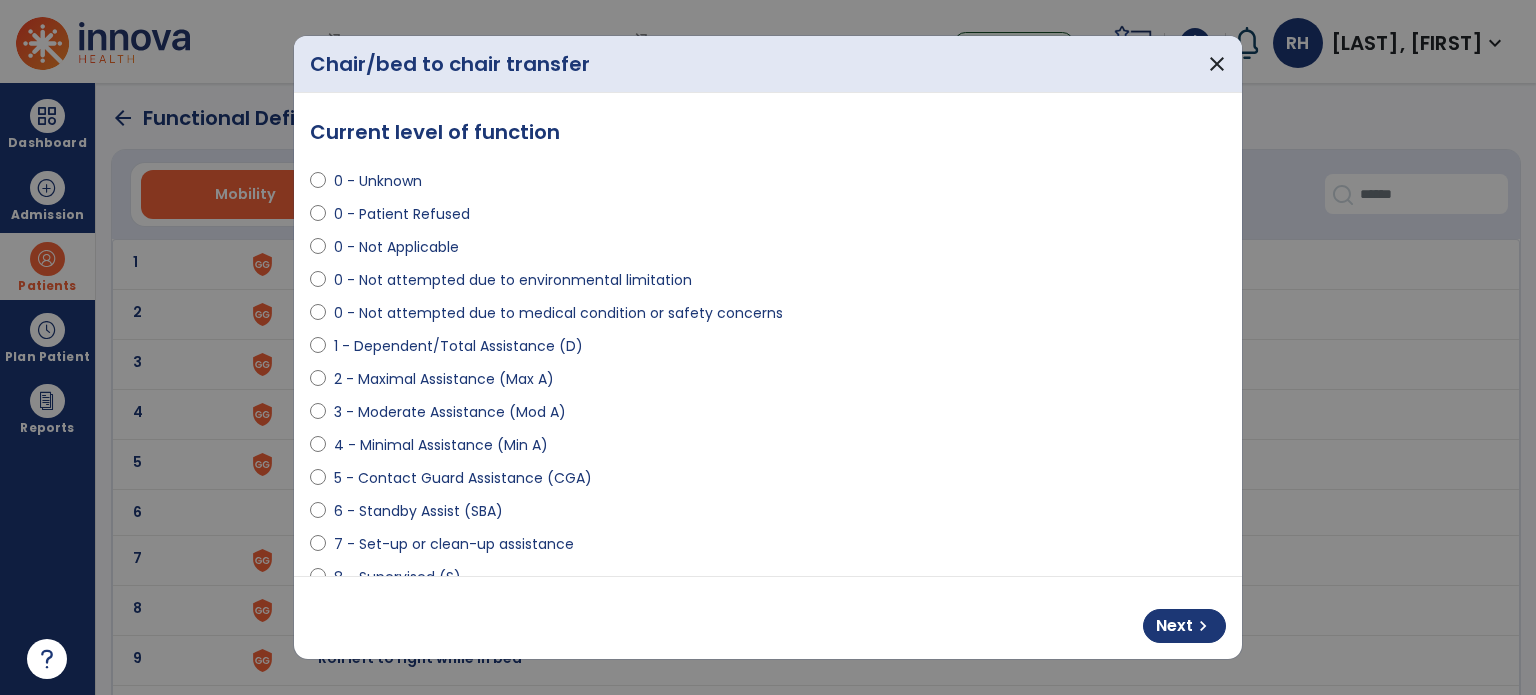 click on "3 - Moderate Assistance (Mod A)" at bounding box center [450, 412] 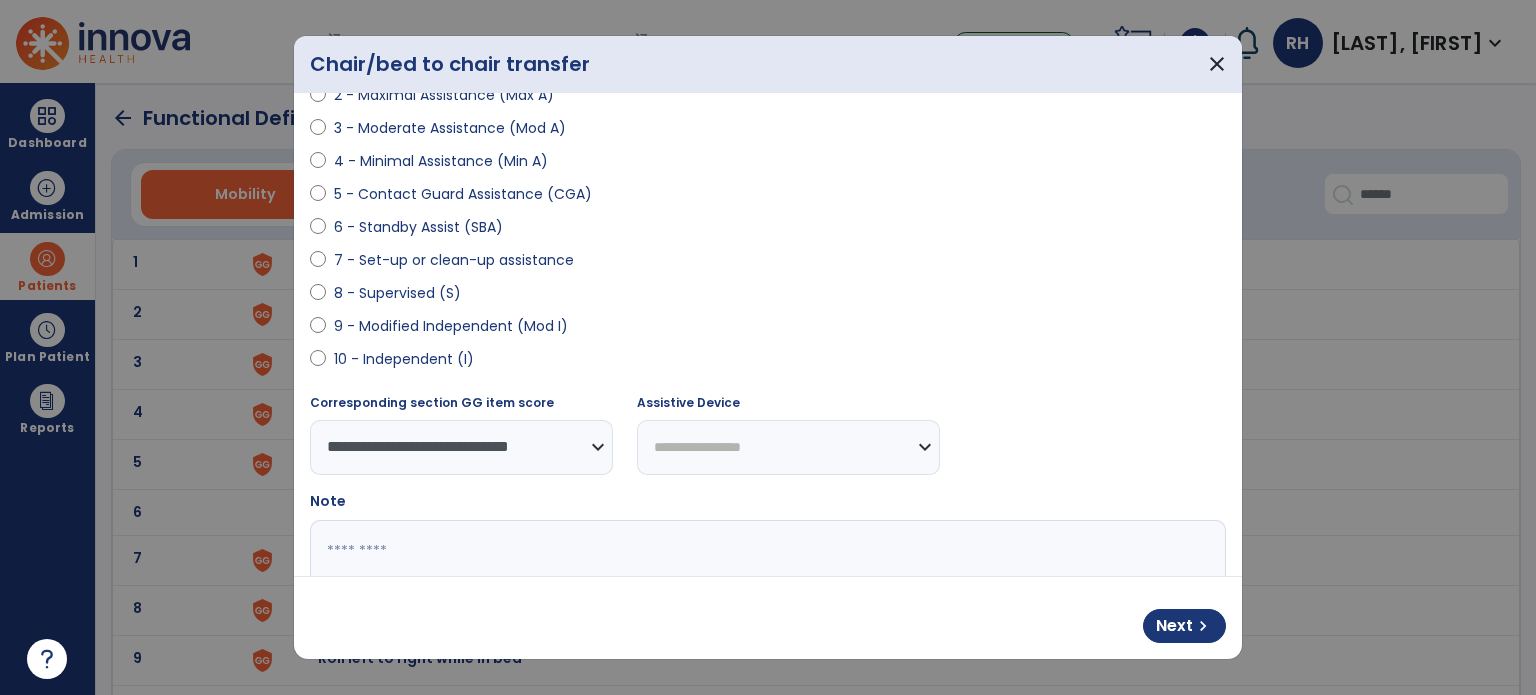 scroll, scrollTop: 288, scrollLeft: 0, axis: vertical 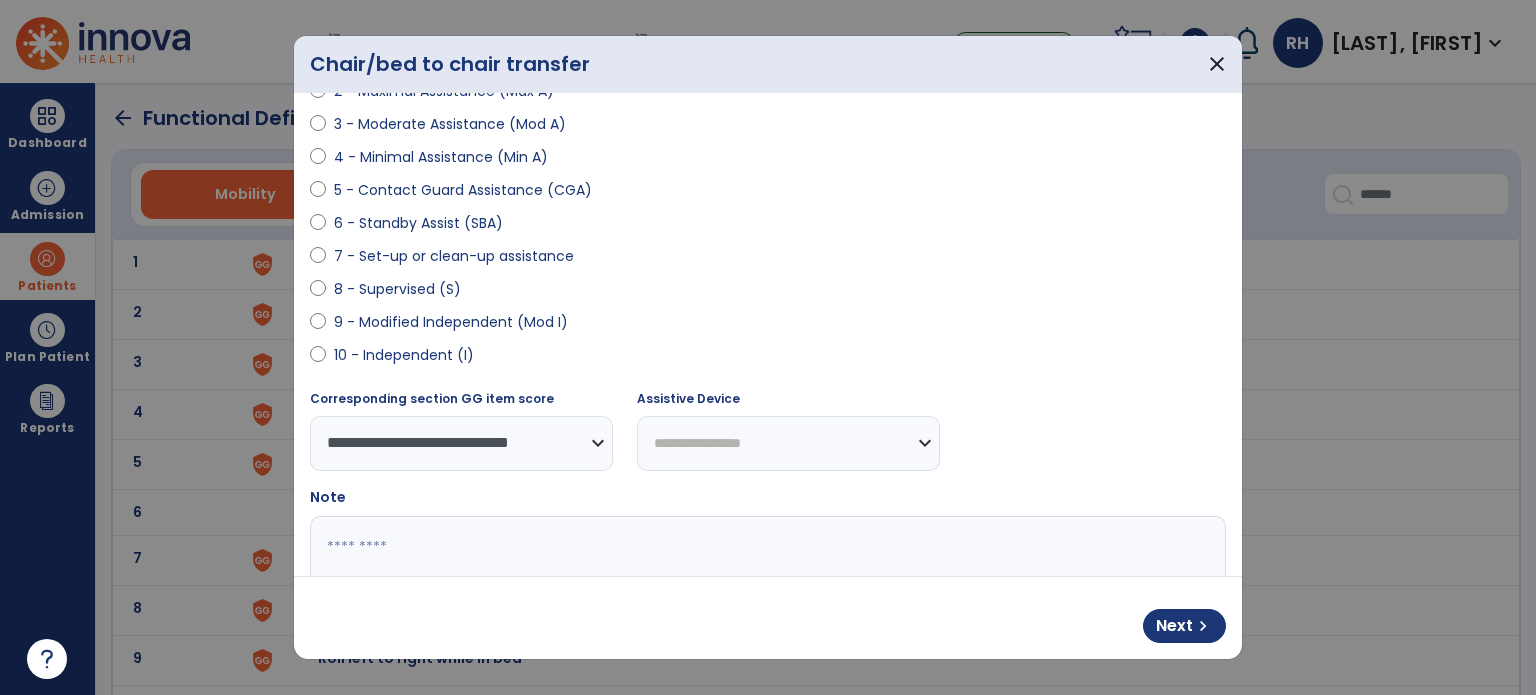 click on "**********" at bounding box center (788, 443) 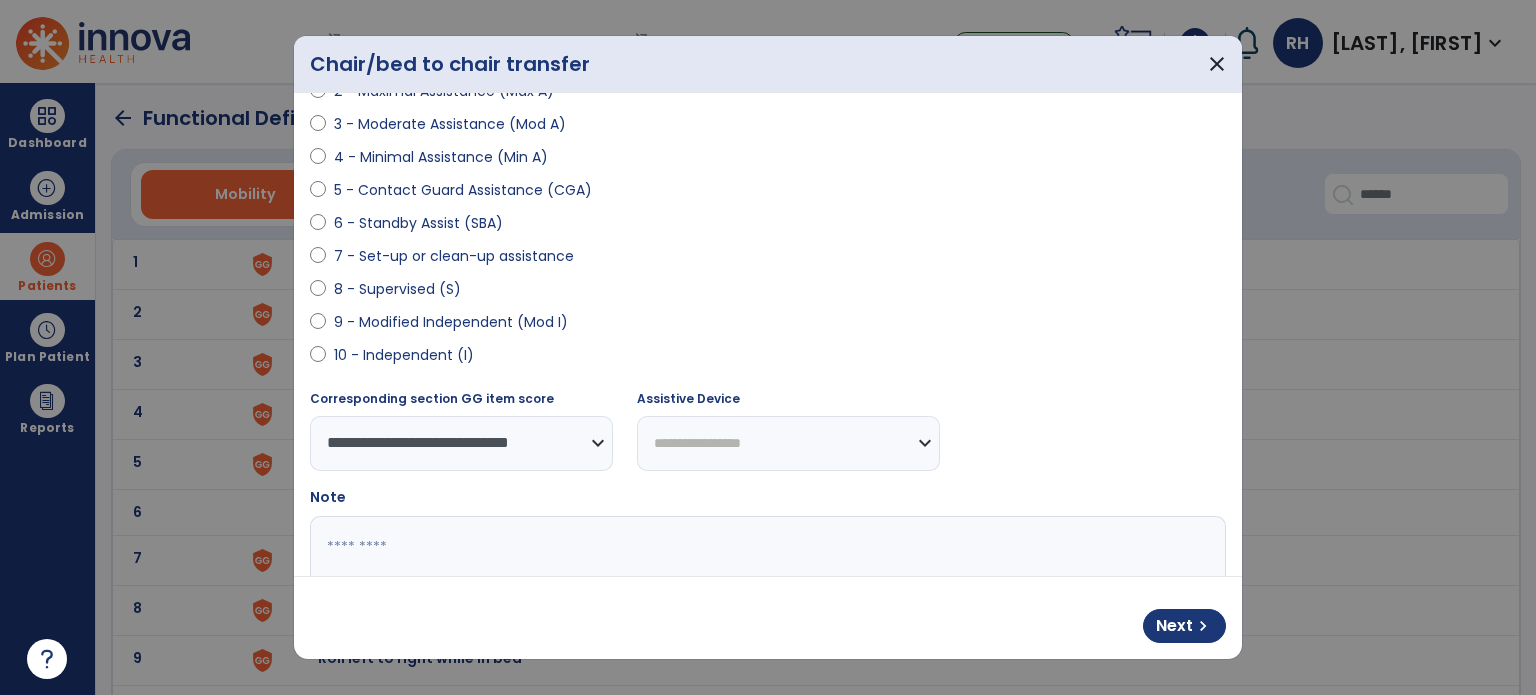 select on "**********" 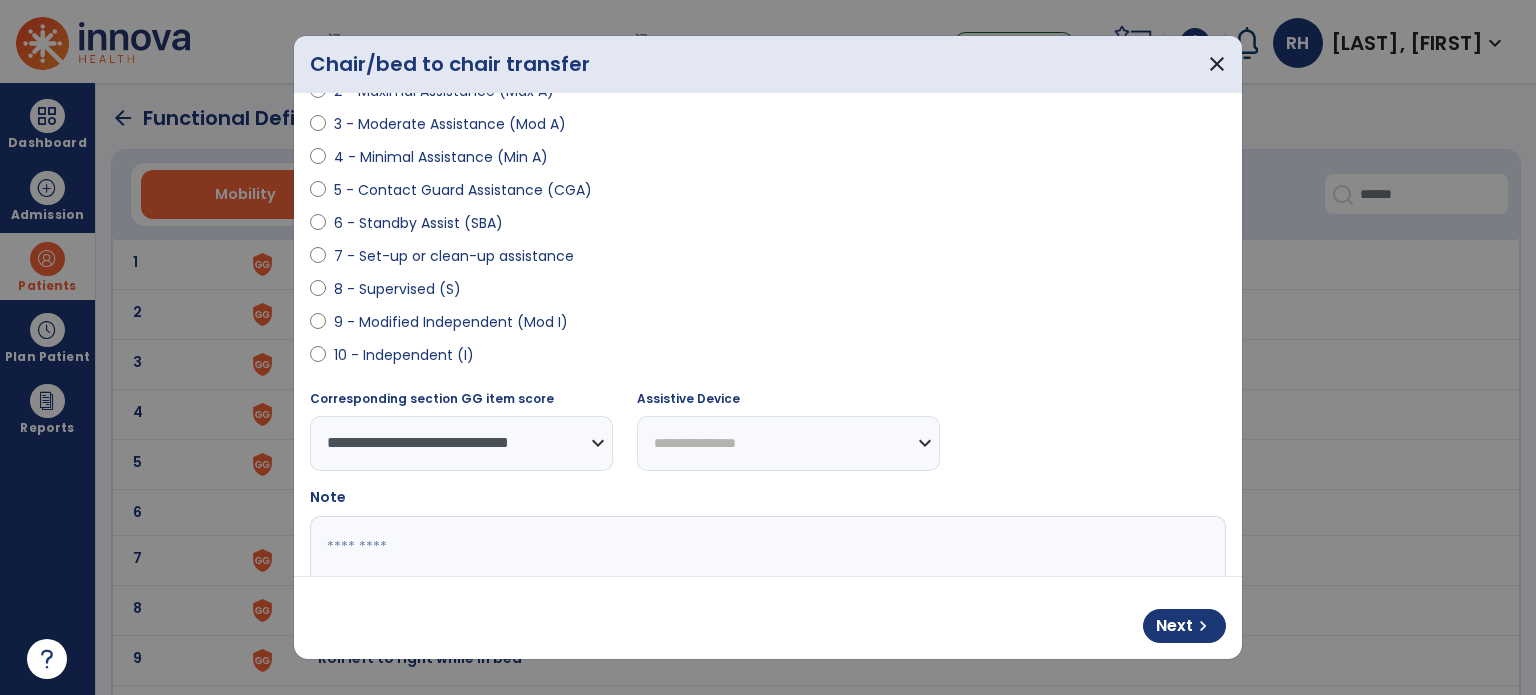 click on "**********" at bounding box center (788, 443) 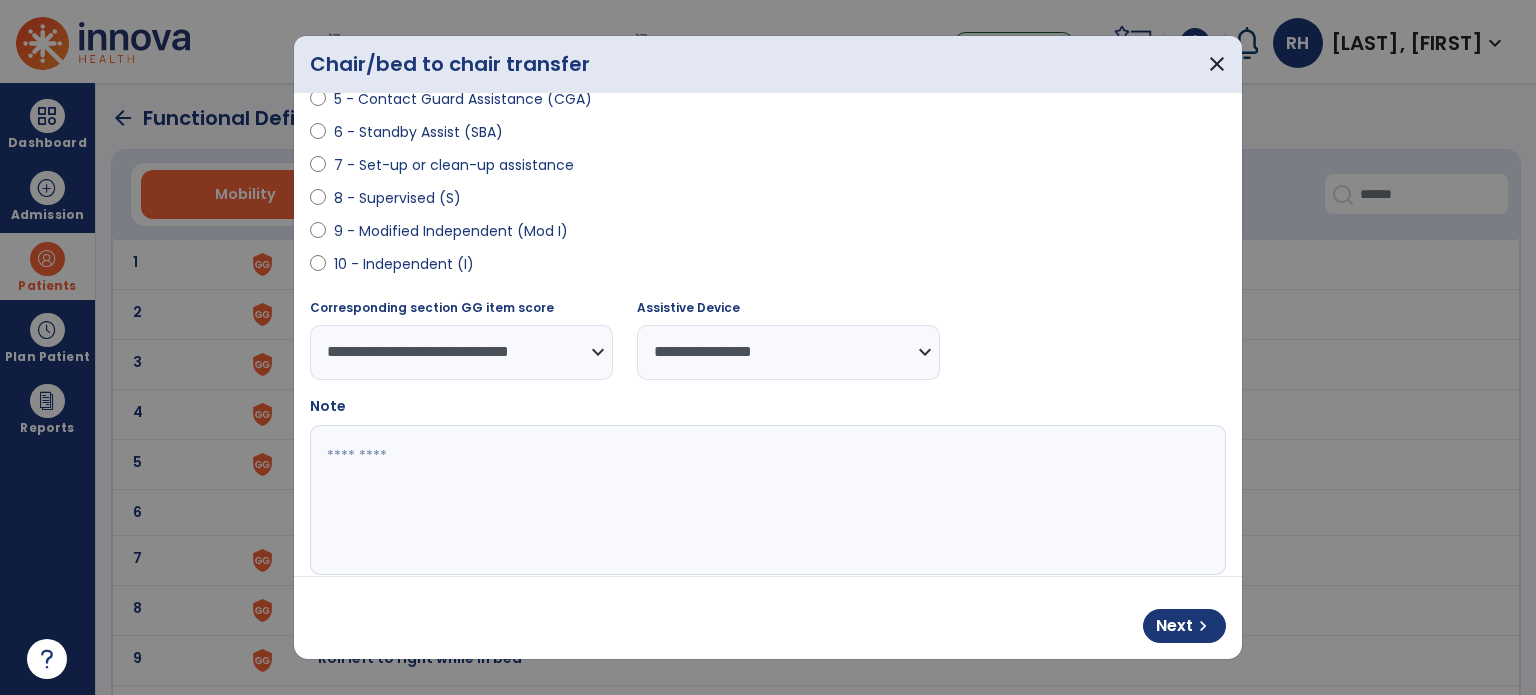 scroll, scrollTop: 408, scrollLeft: 0, axis: vertical 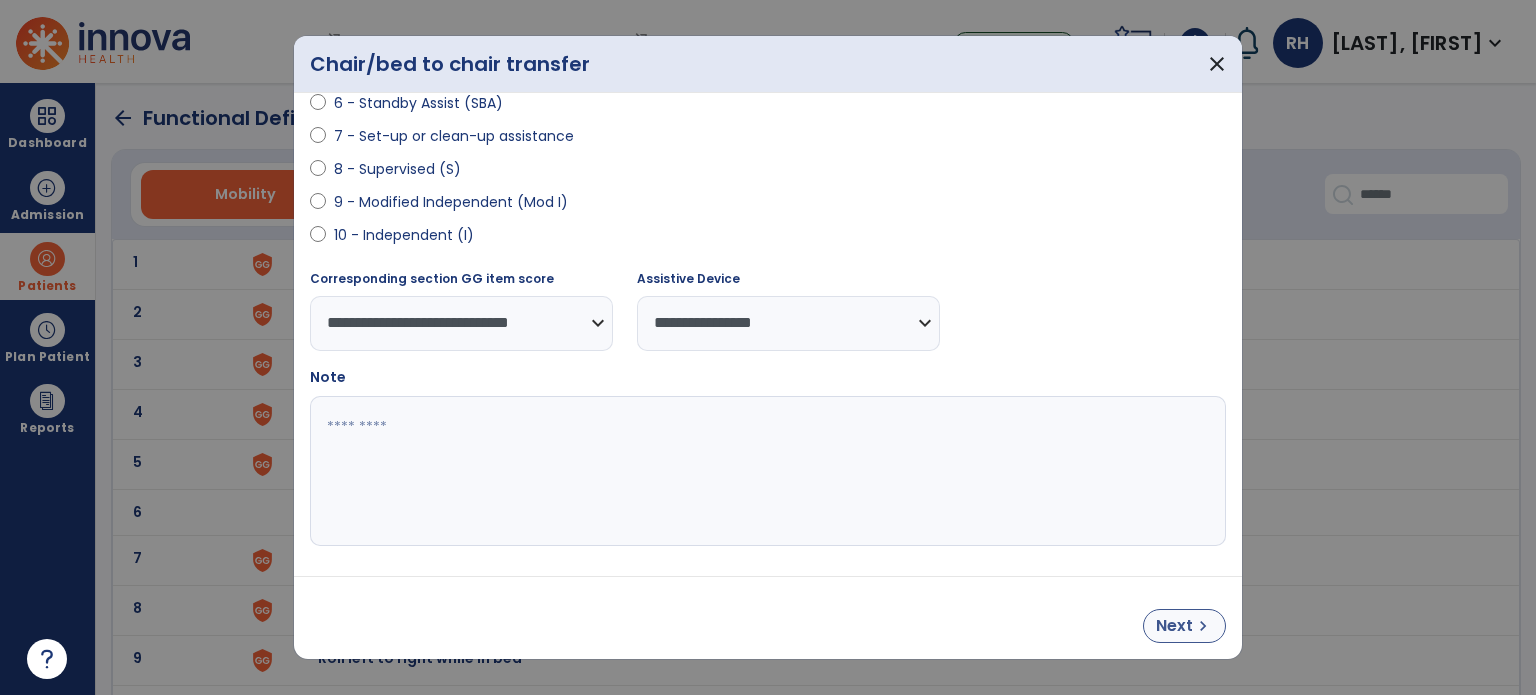 click on "Next" at bounding box center [1174, 626] 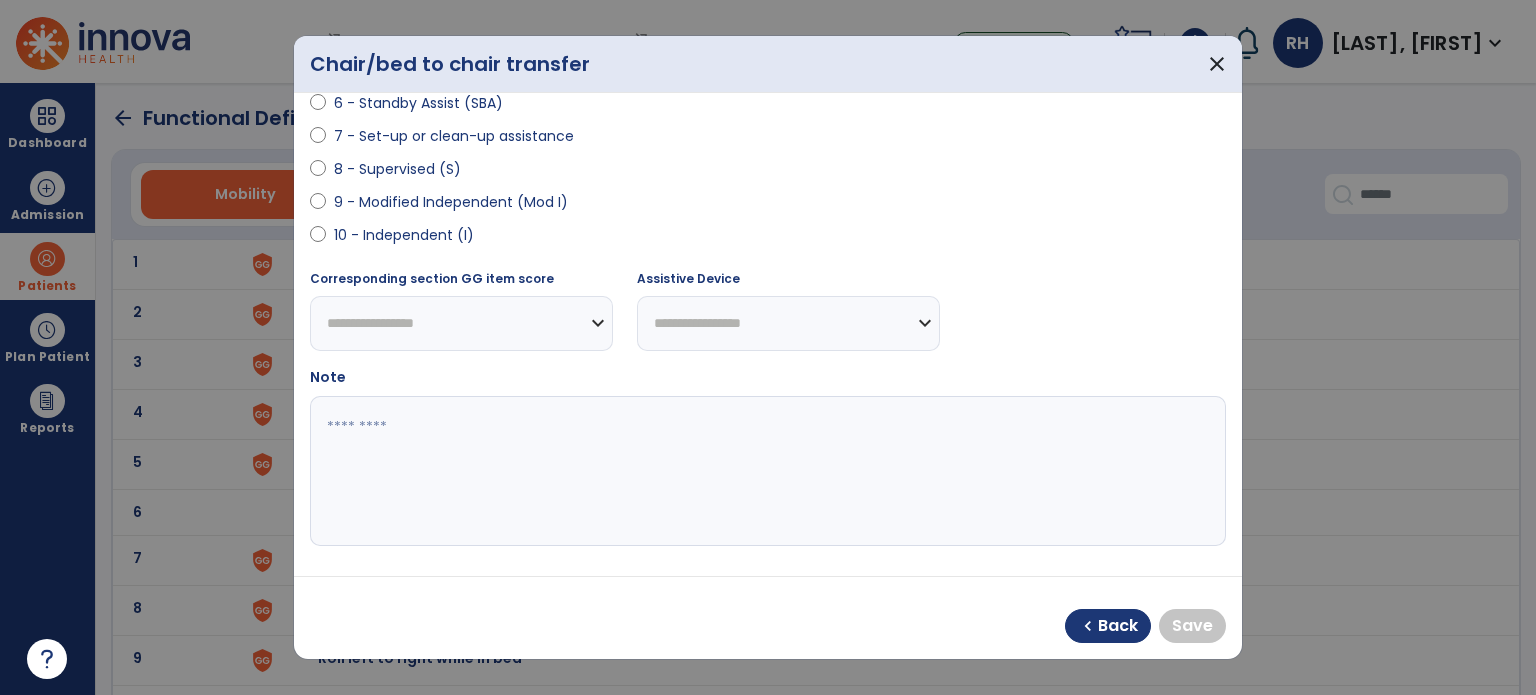 select on "**********" 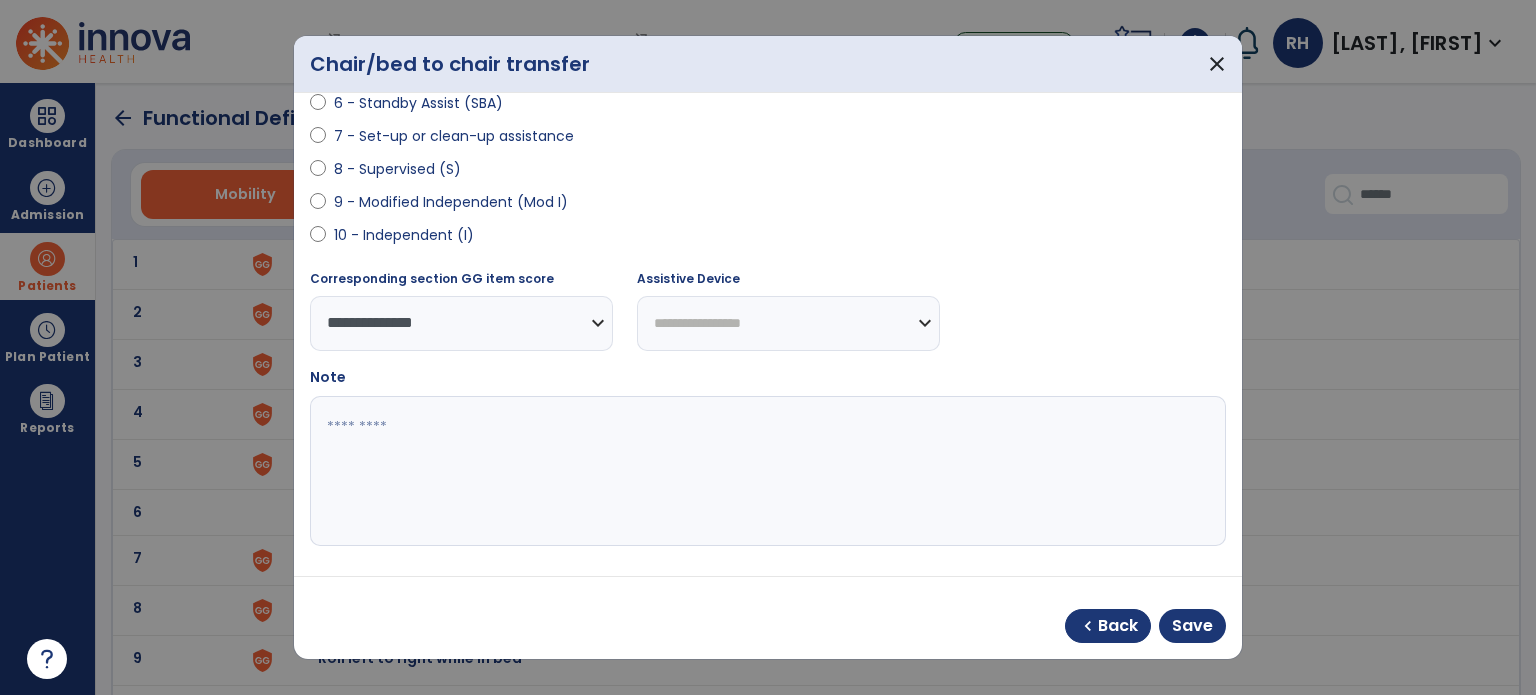 click on "**********" at bounding box center [788, 323] 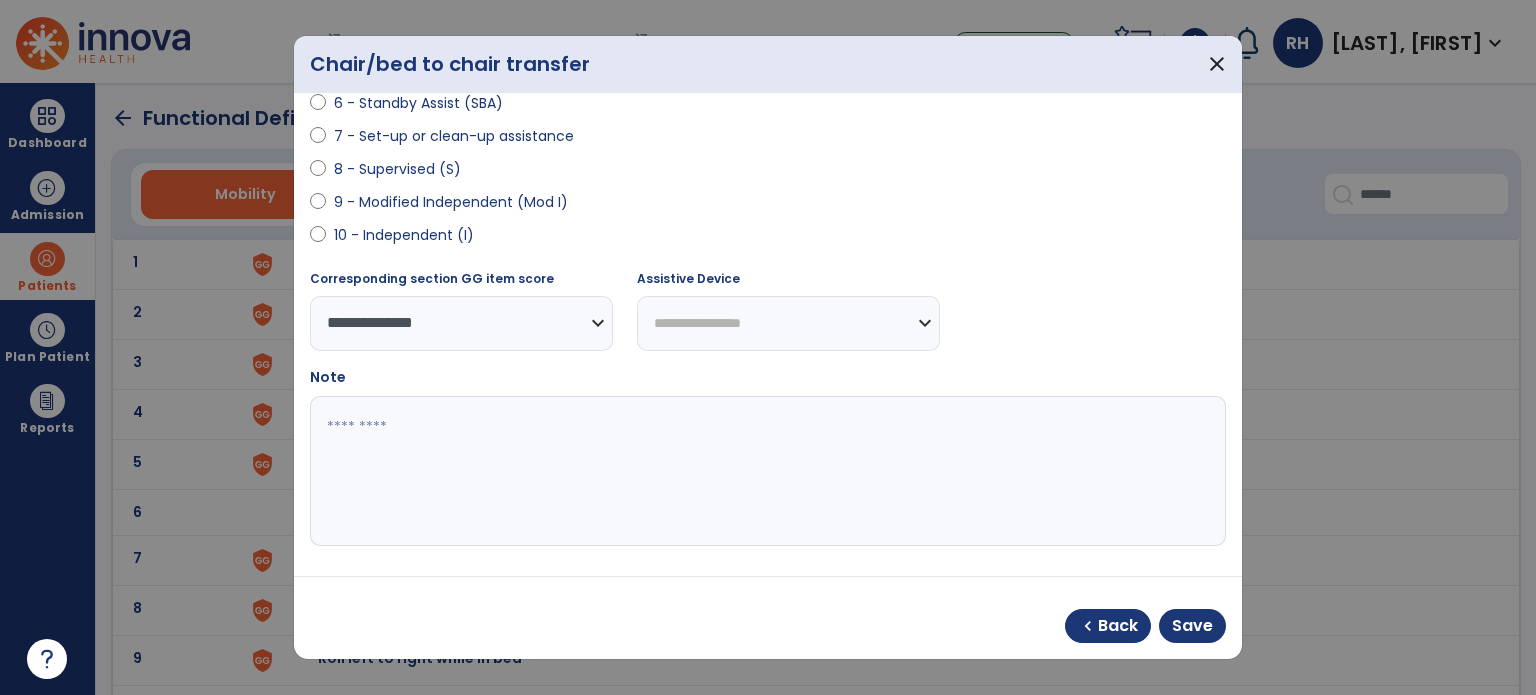 select on "**********" 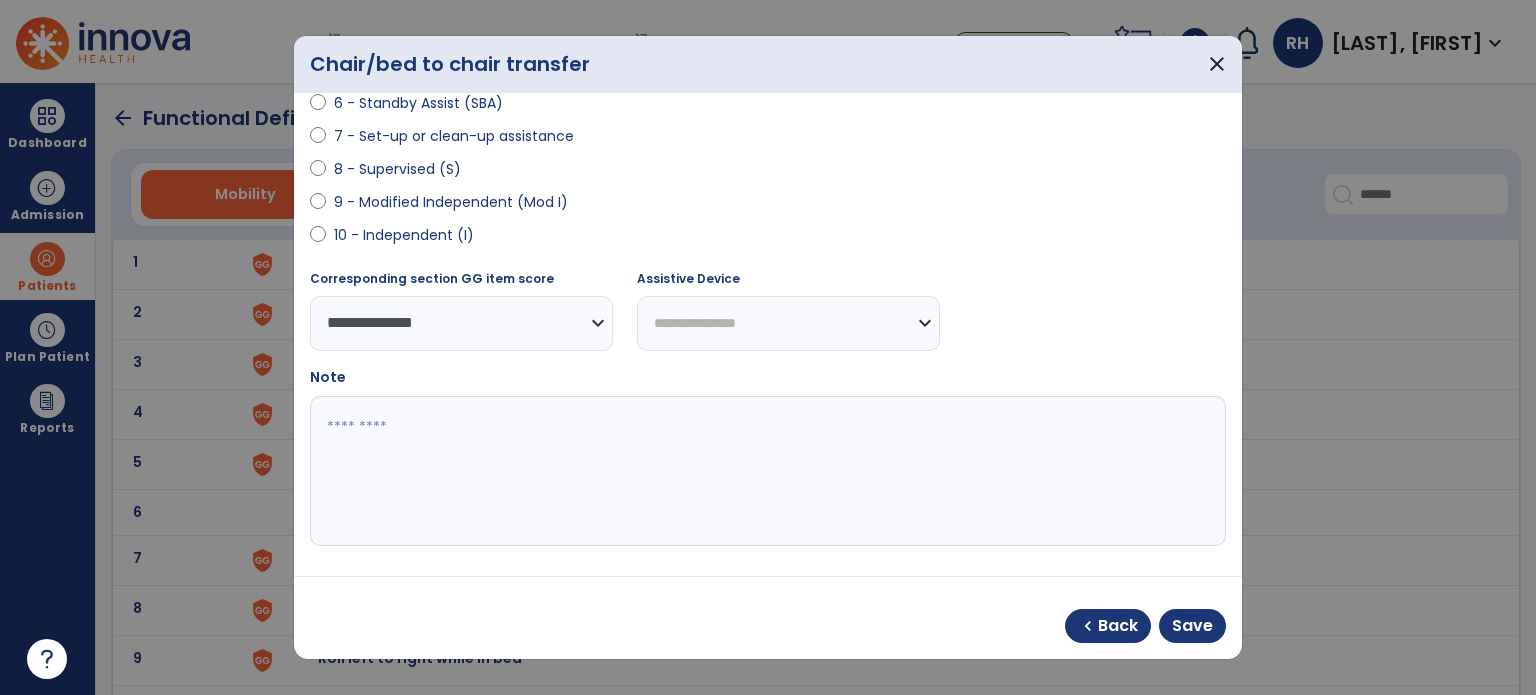 click on "**********" at bounding box center (788, 323) 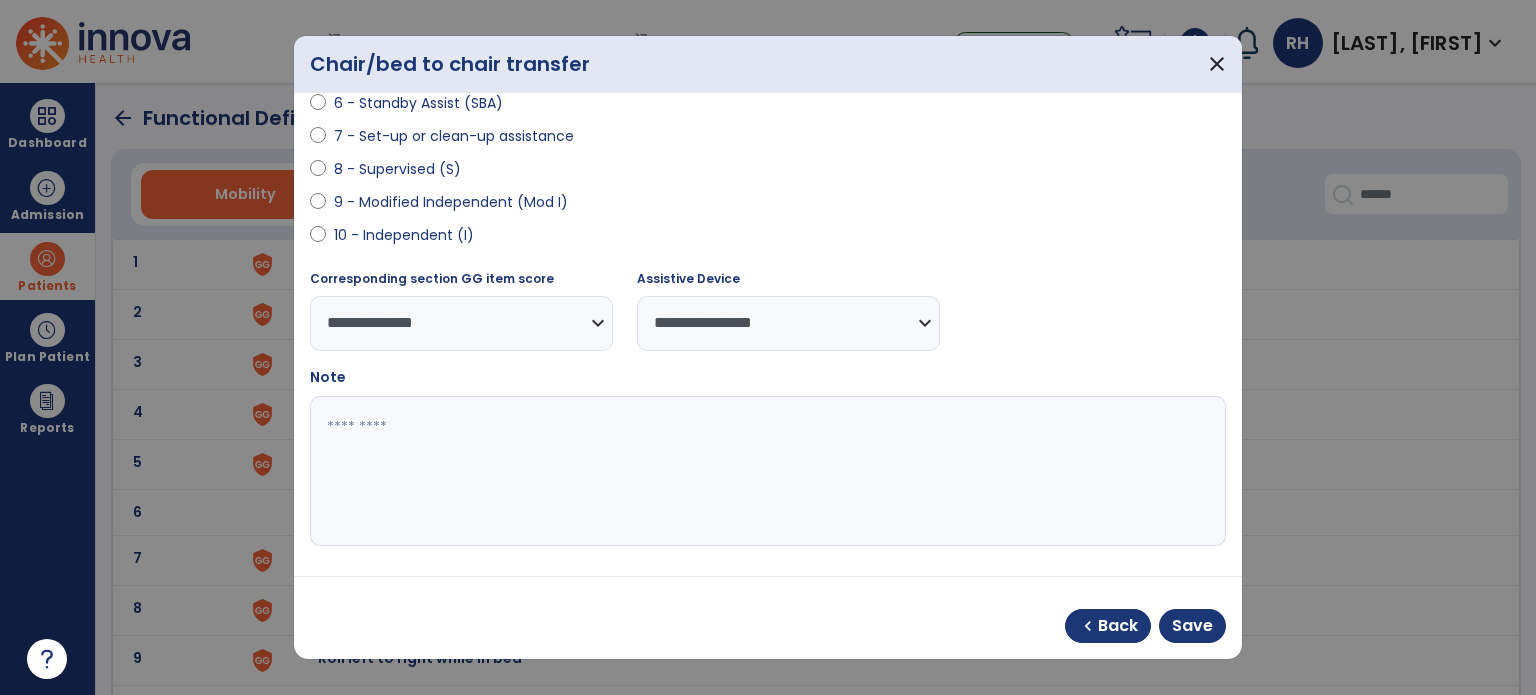 click on "**********" at bounding box center (788, 323) 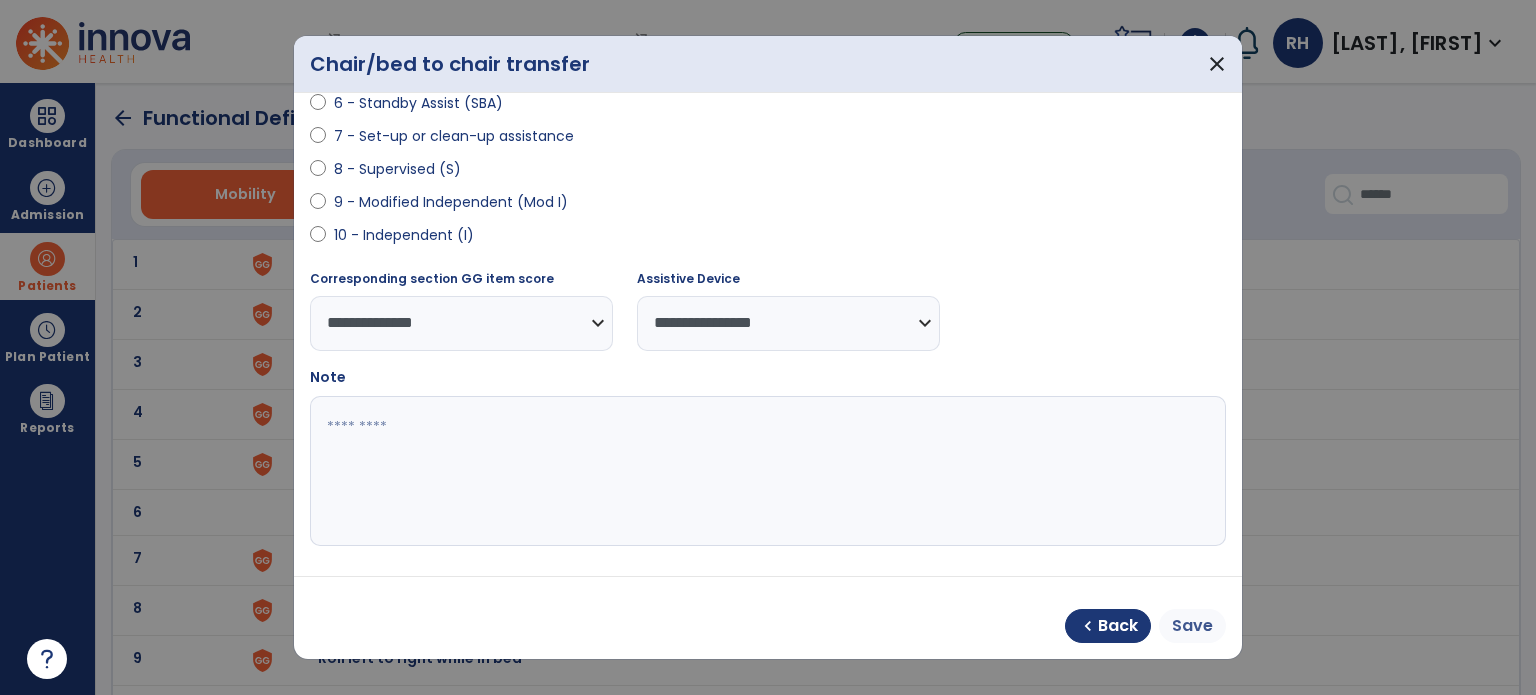 click on "Save" at bounding box center [1192, 626] 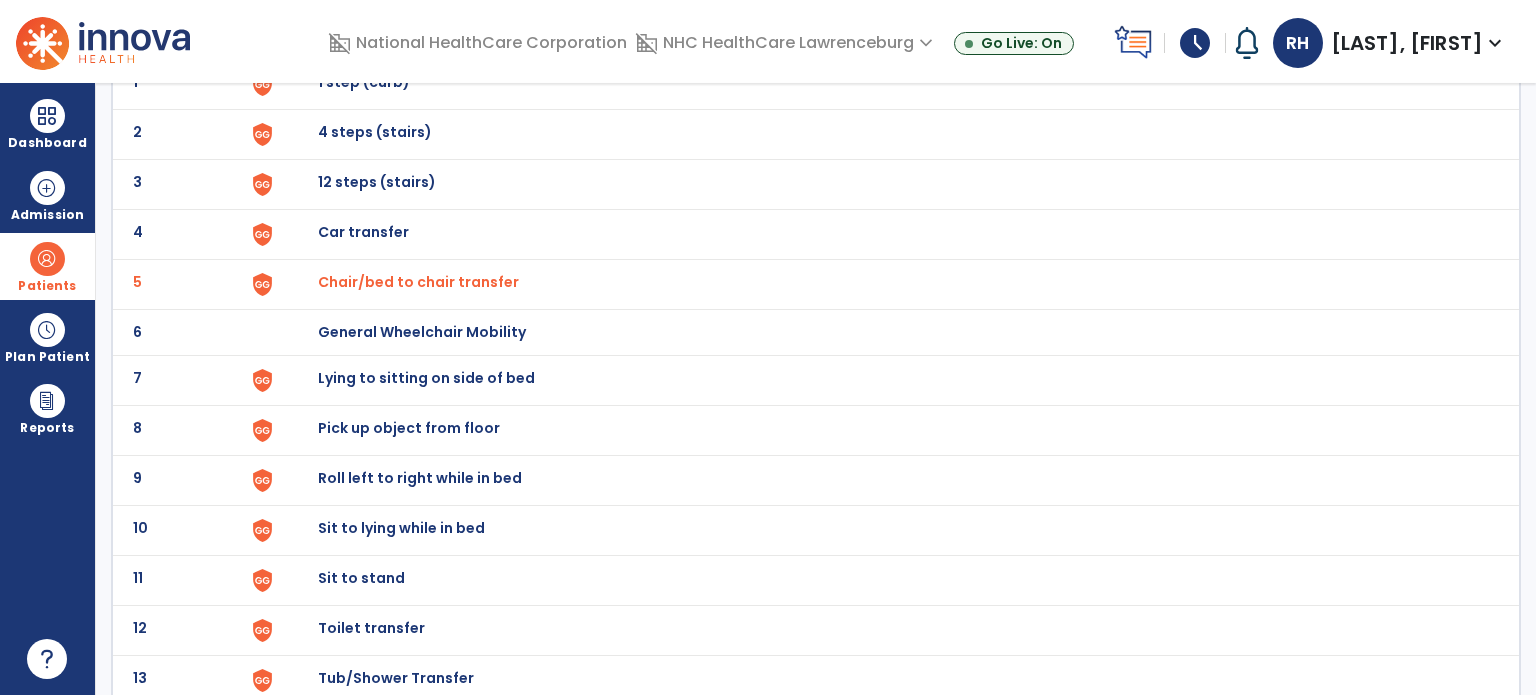scroll, scrollTop: 183, scrollLeft: 0, axis: vertical 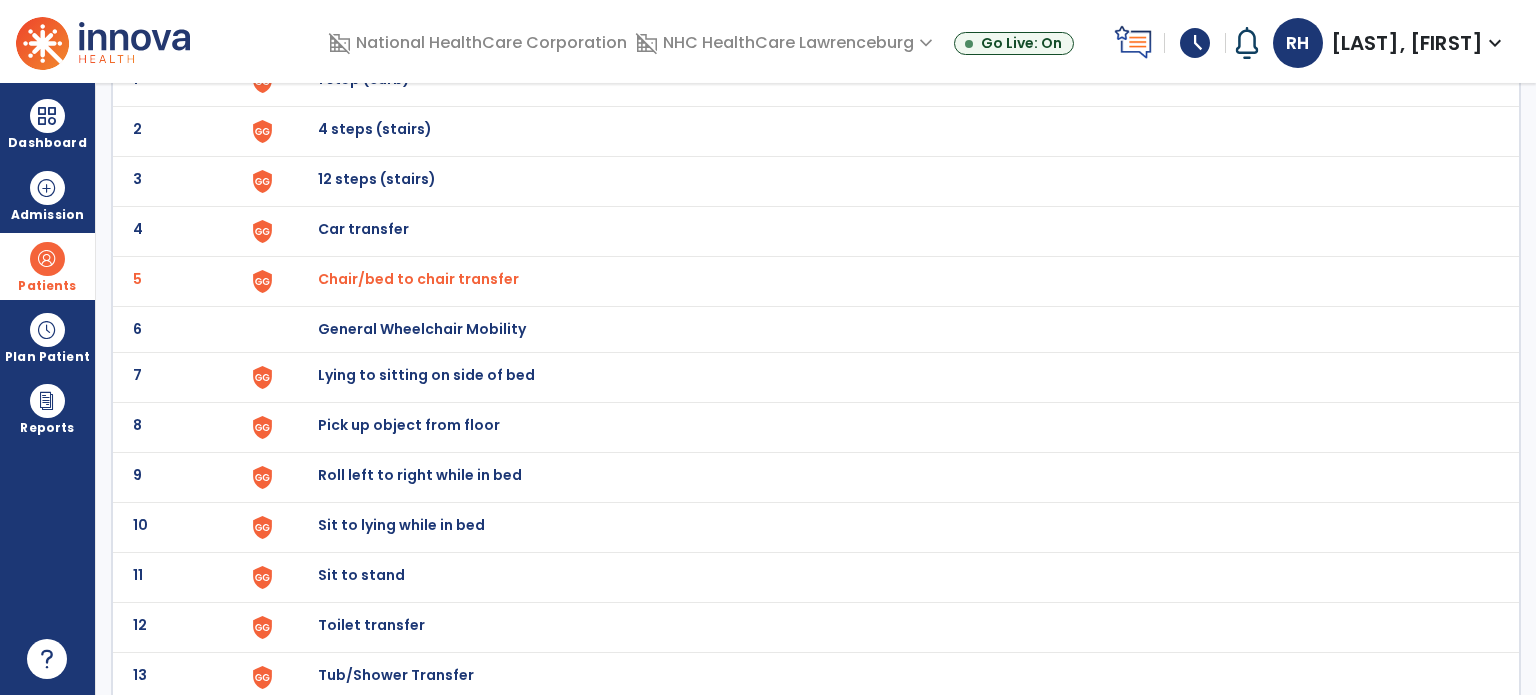 click on "Lying to sitting on side of bed" at bounding box center (364, 79) 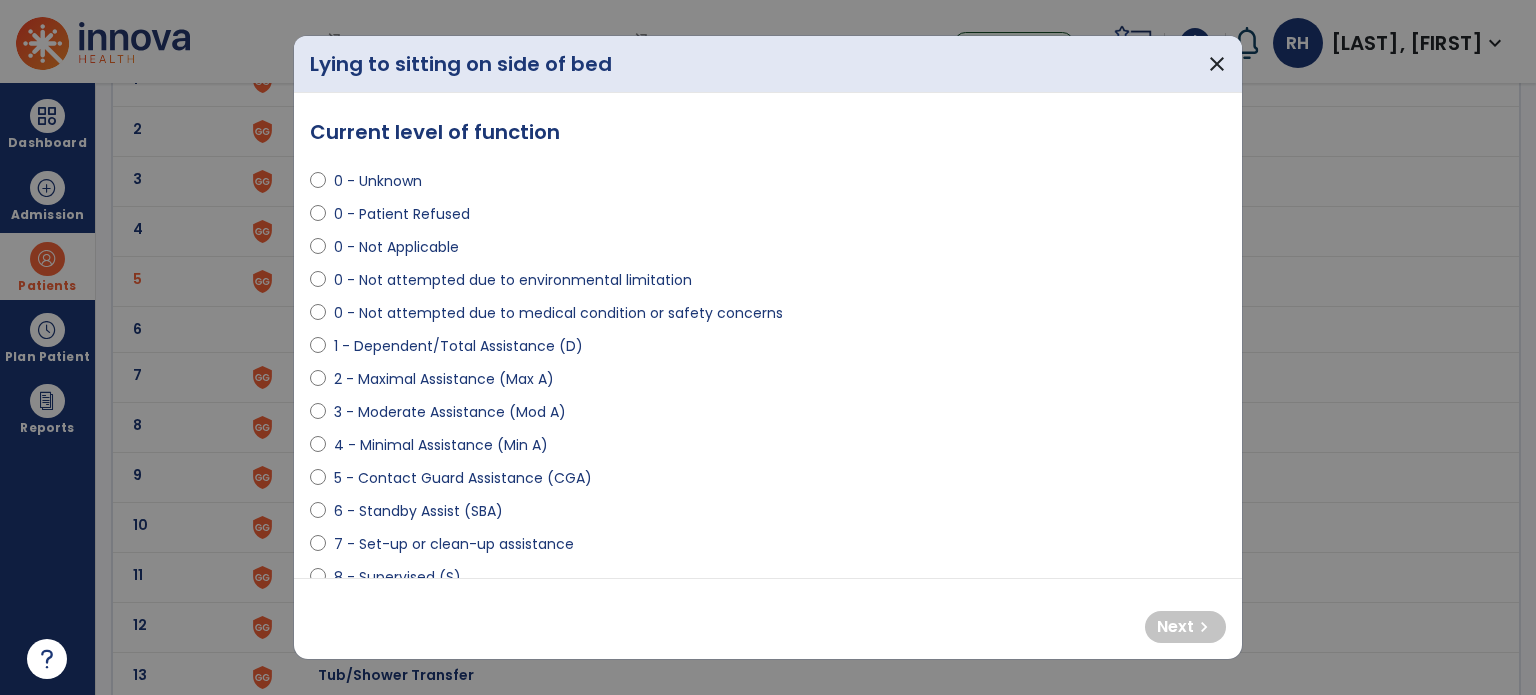 select on "**********" 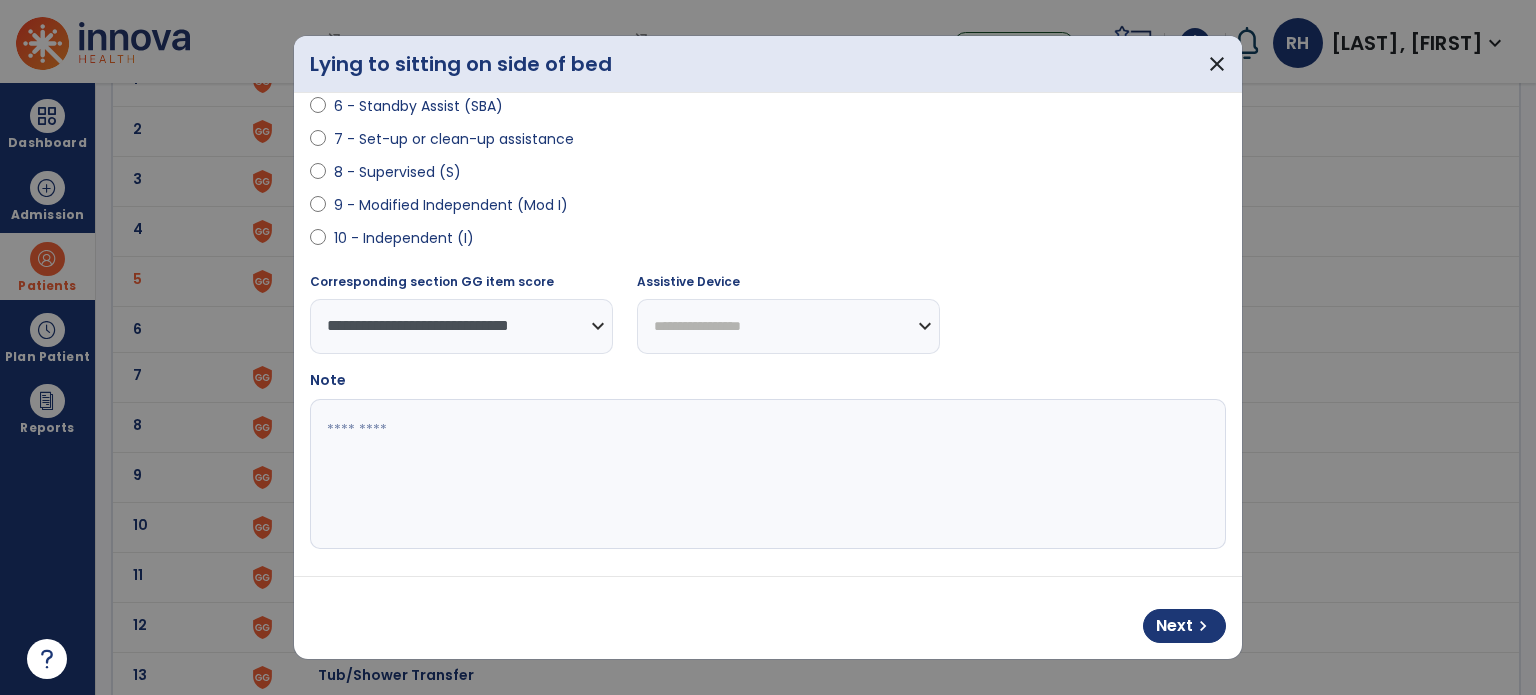 scroll, scrollTop: 408, scrollLeft: 0, axis: vertical 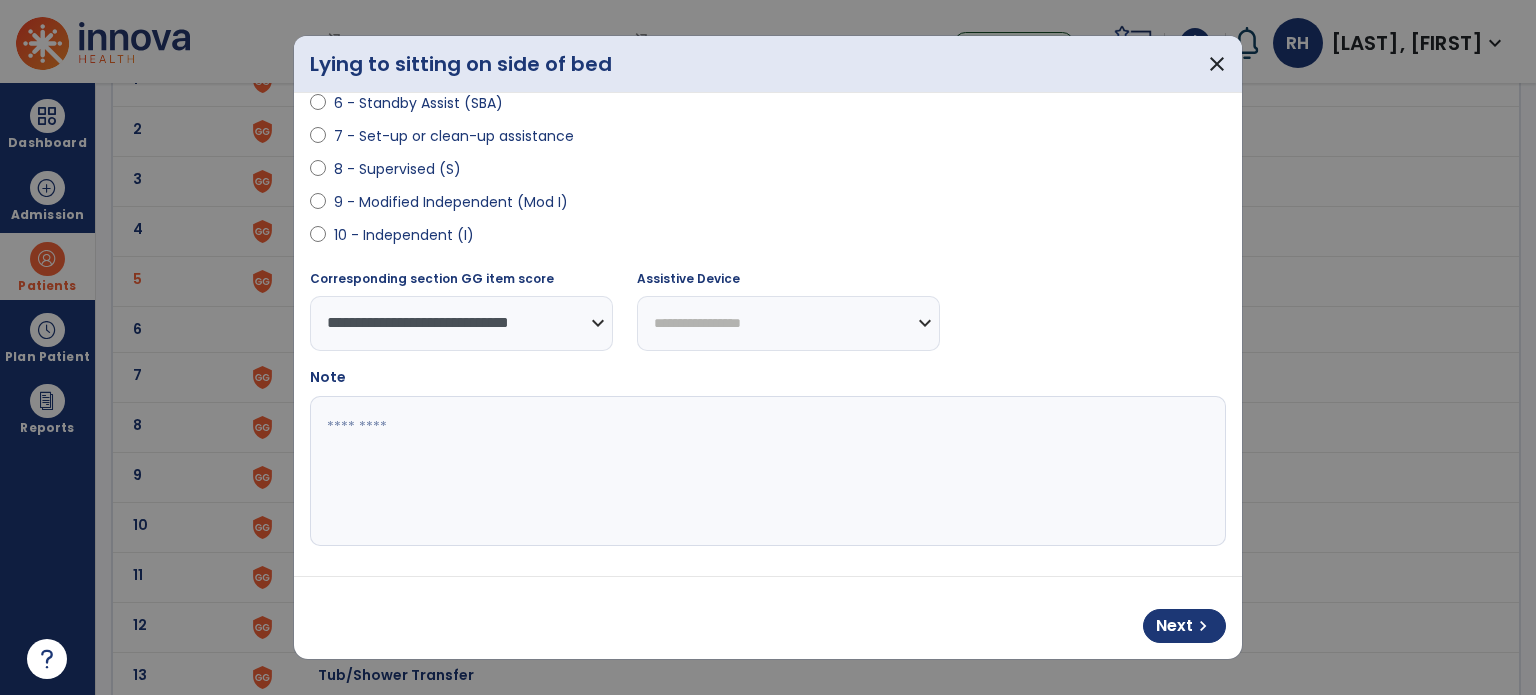 click at bounding box center (766, 471) 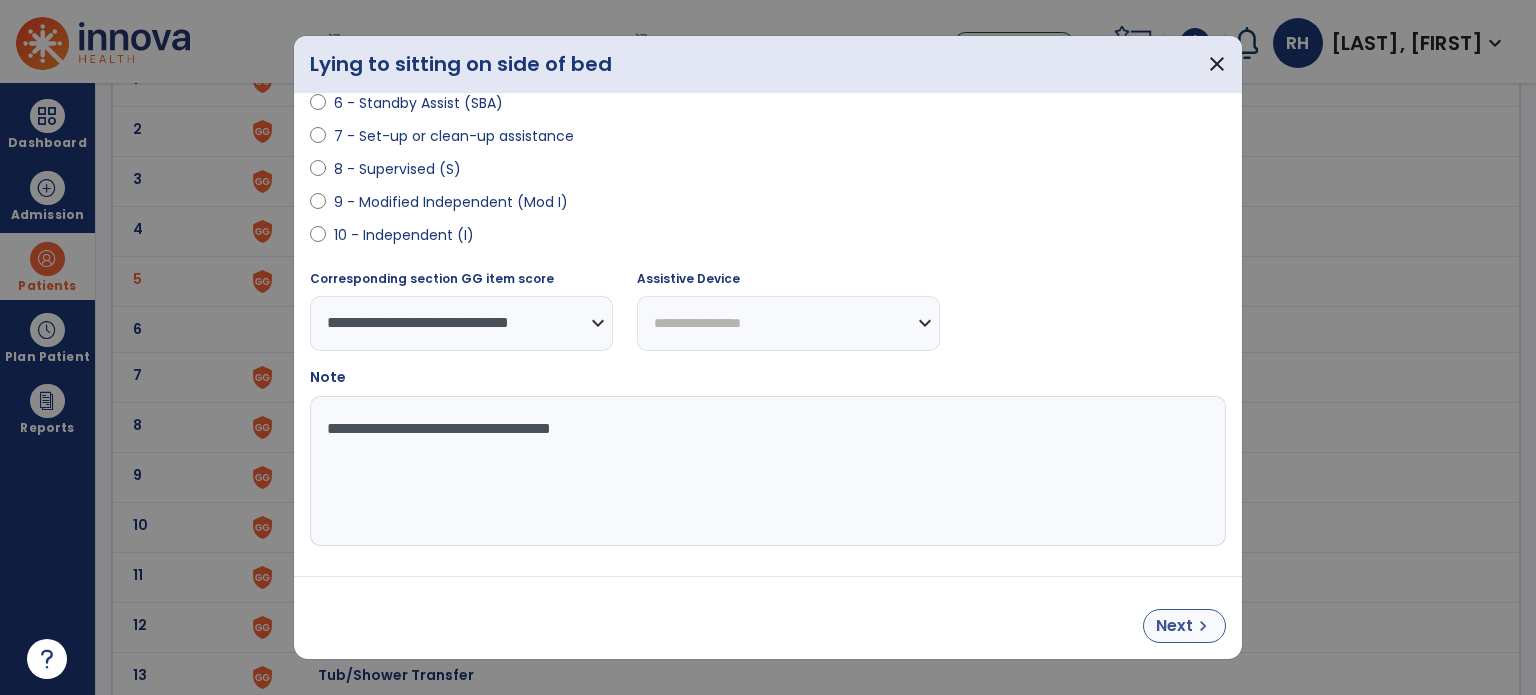 type on "**********" 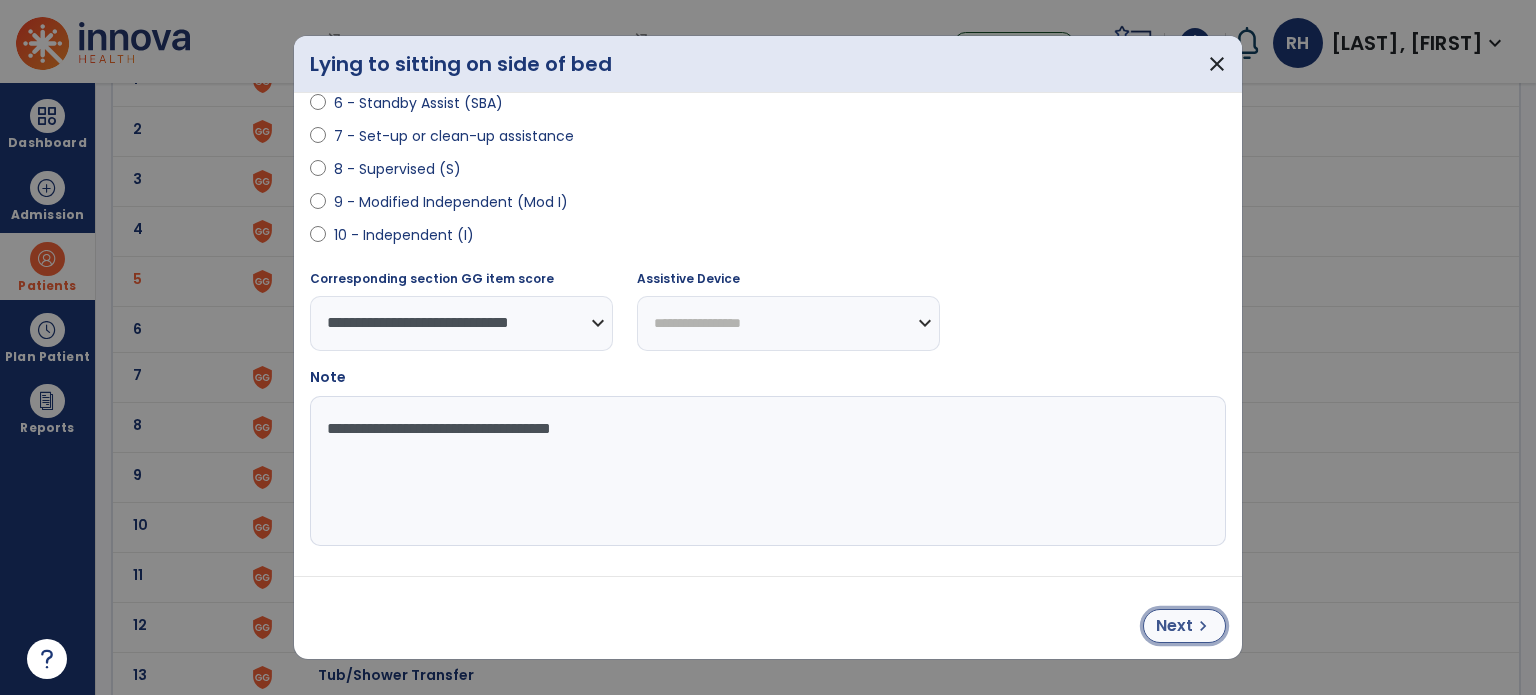 click on "Next" at bounding box center [1174, 626] 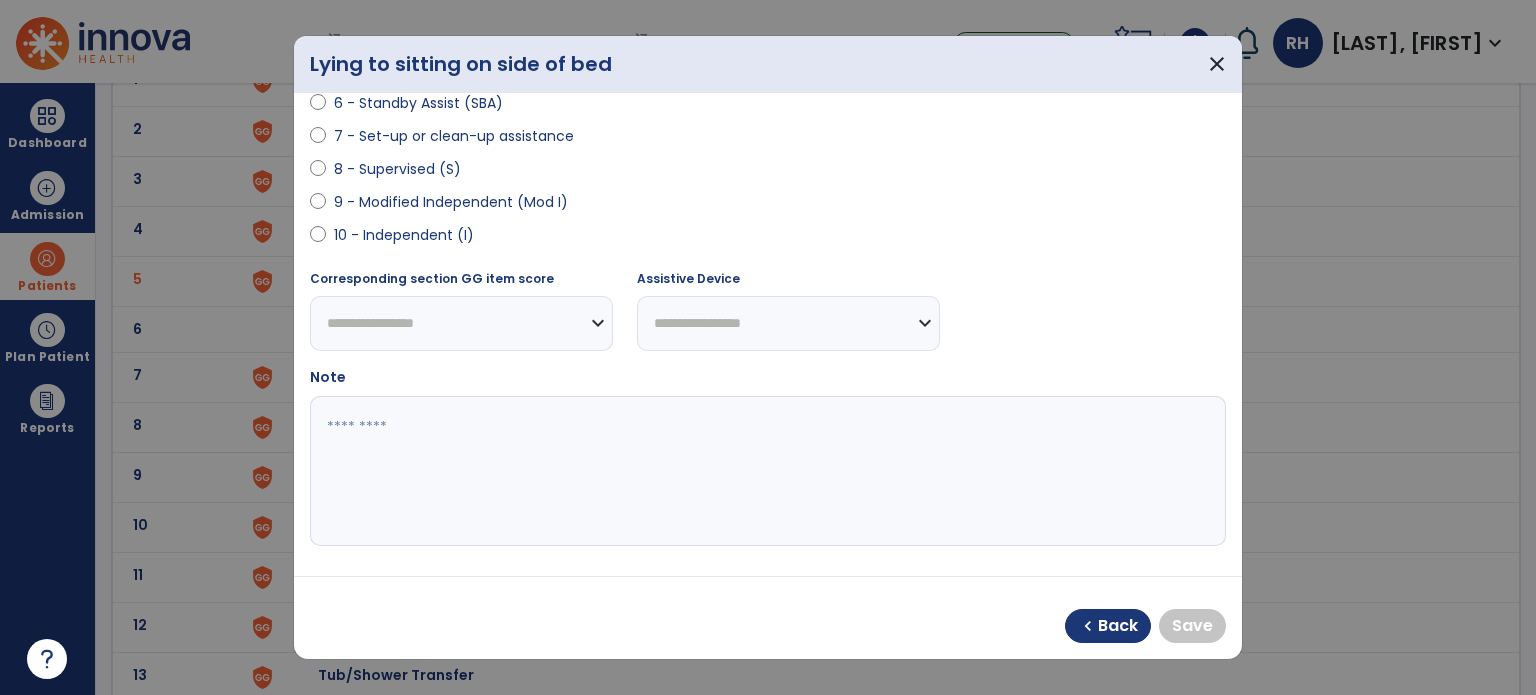 select on "**********" 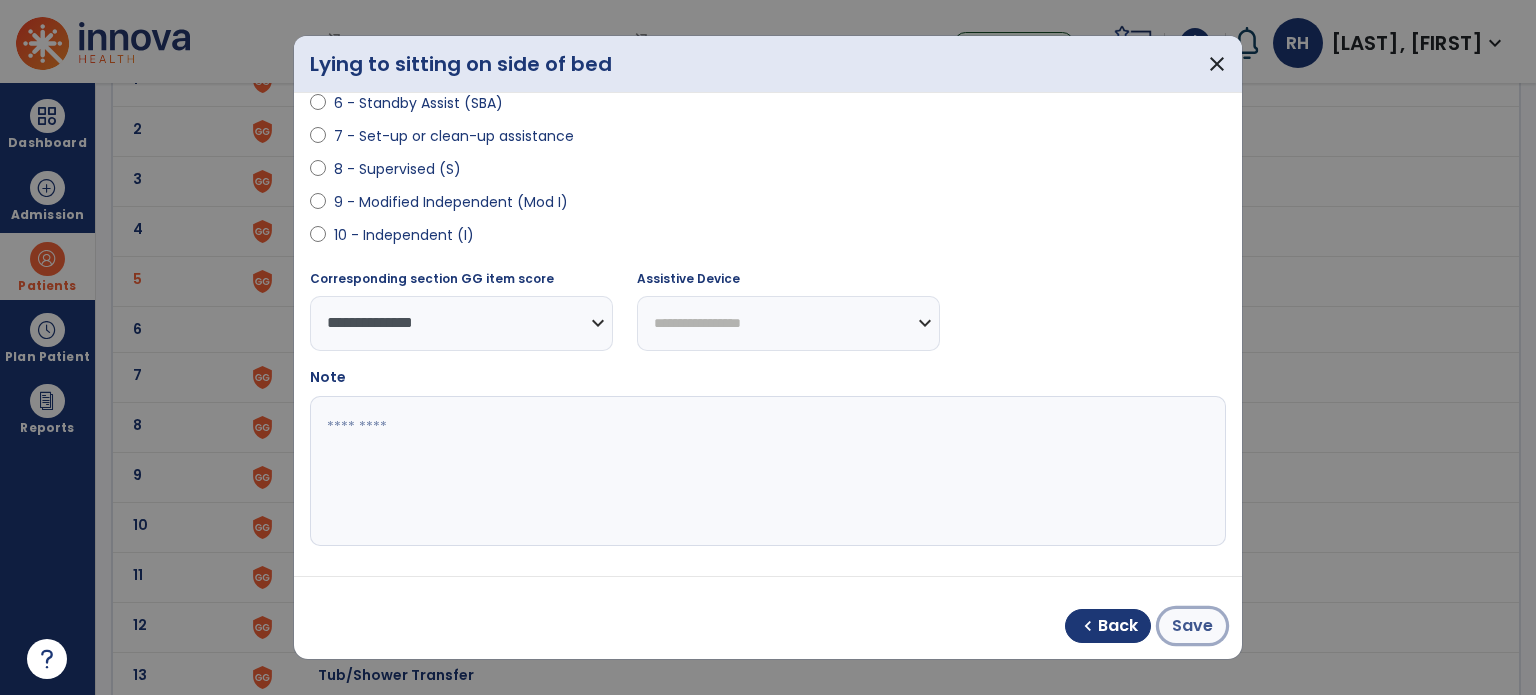 click on "Save" at bounding box center (1192, 626) 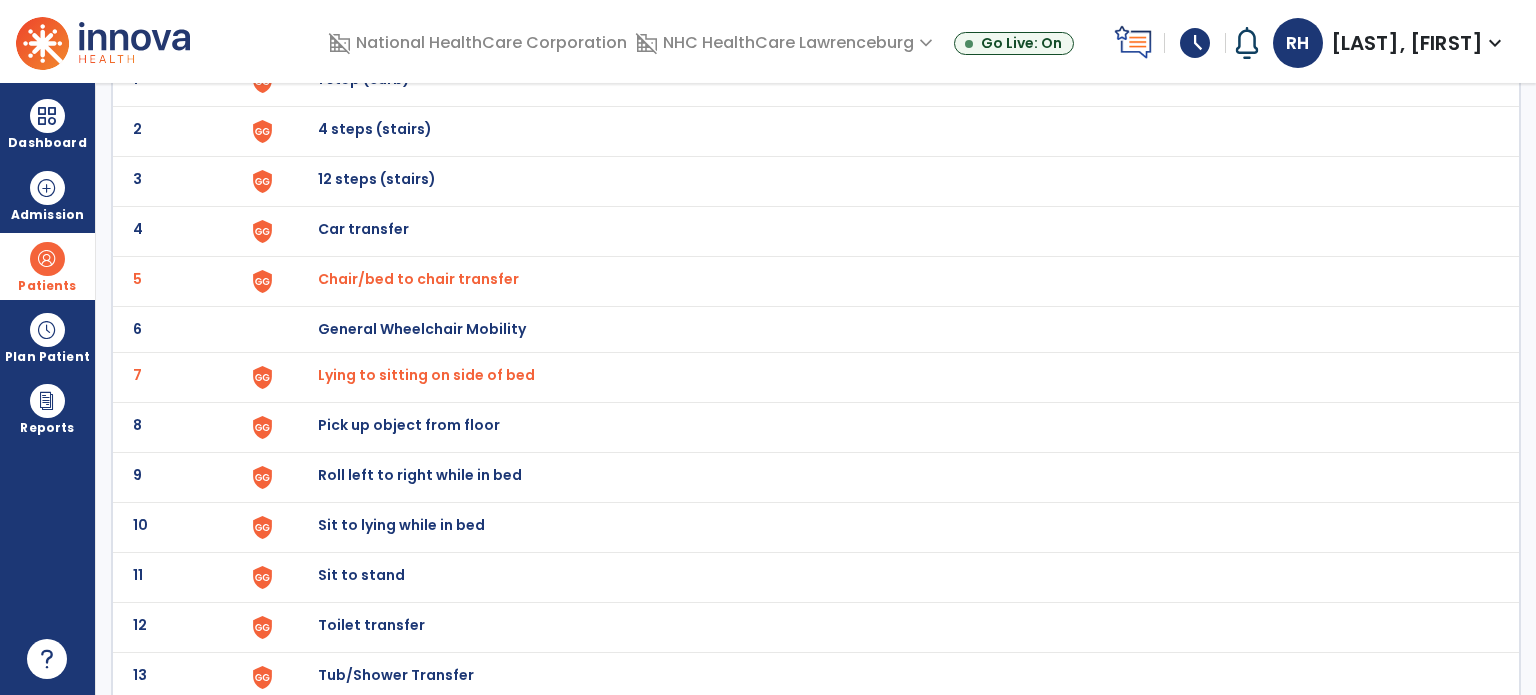click on "Roll left to right while in bed" at bounding box center [364, 79] 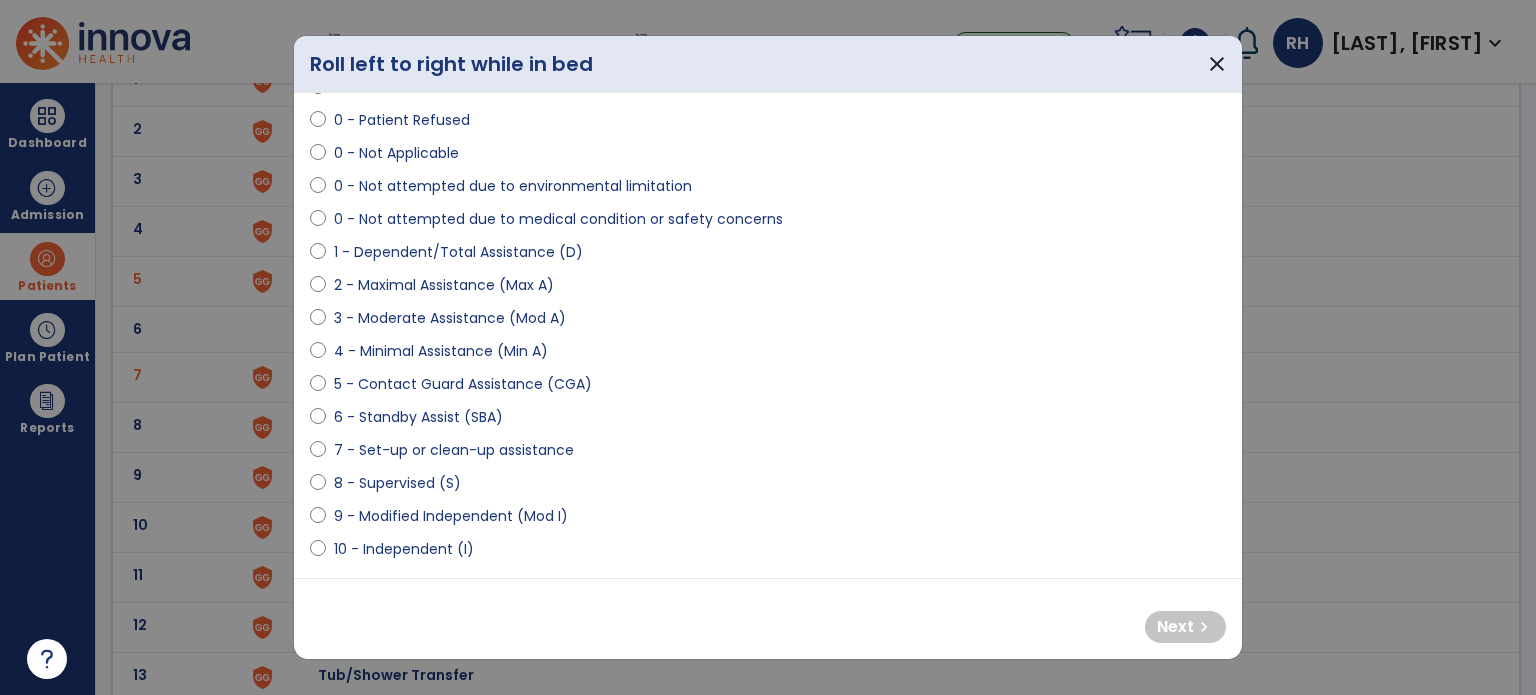 scroll, scrollTop: 96, scrollLeft: 0, axis: vertical 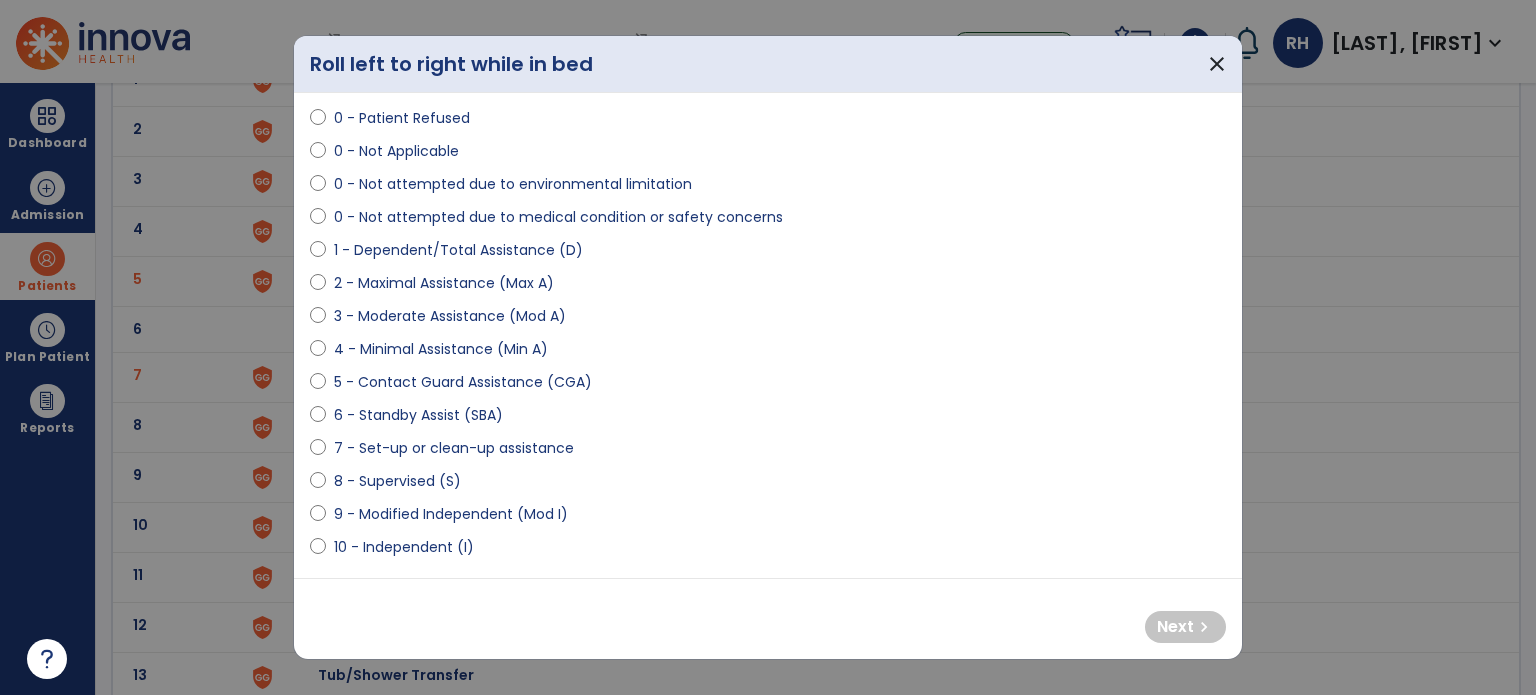 select on "**********" 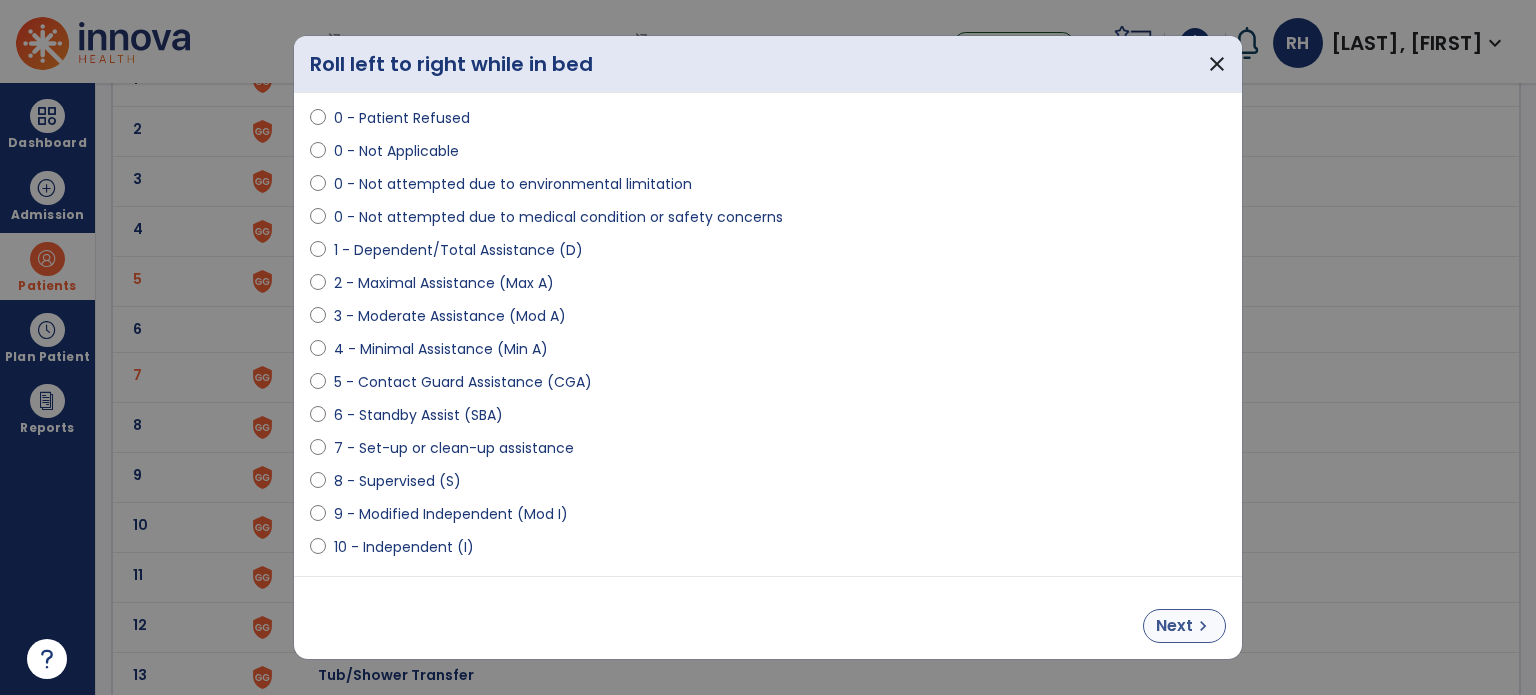 click on "Next" at bounding box center [1174, 626] 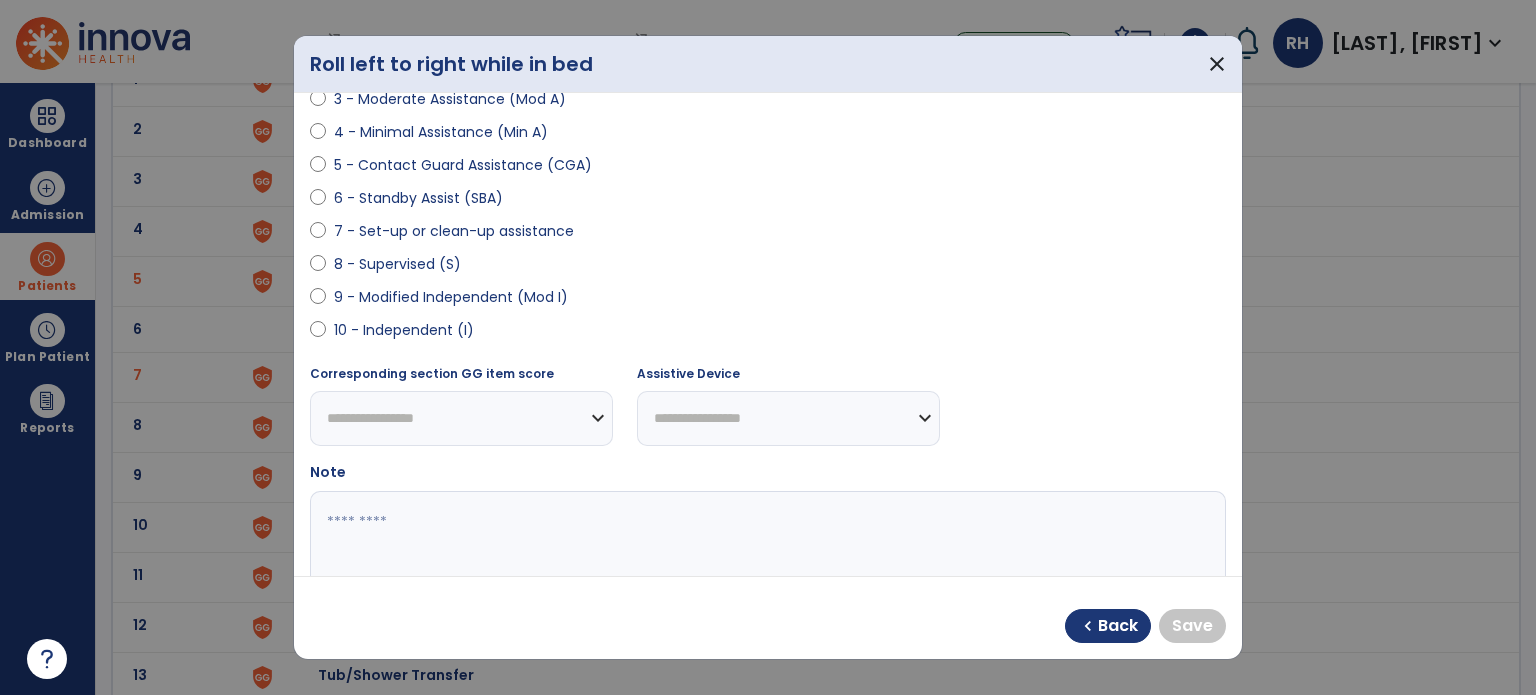 scroll, scrollTop: 320, scrollLeft: 0, axis: vertical 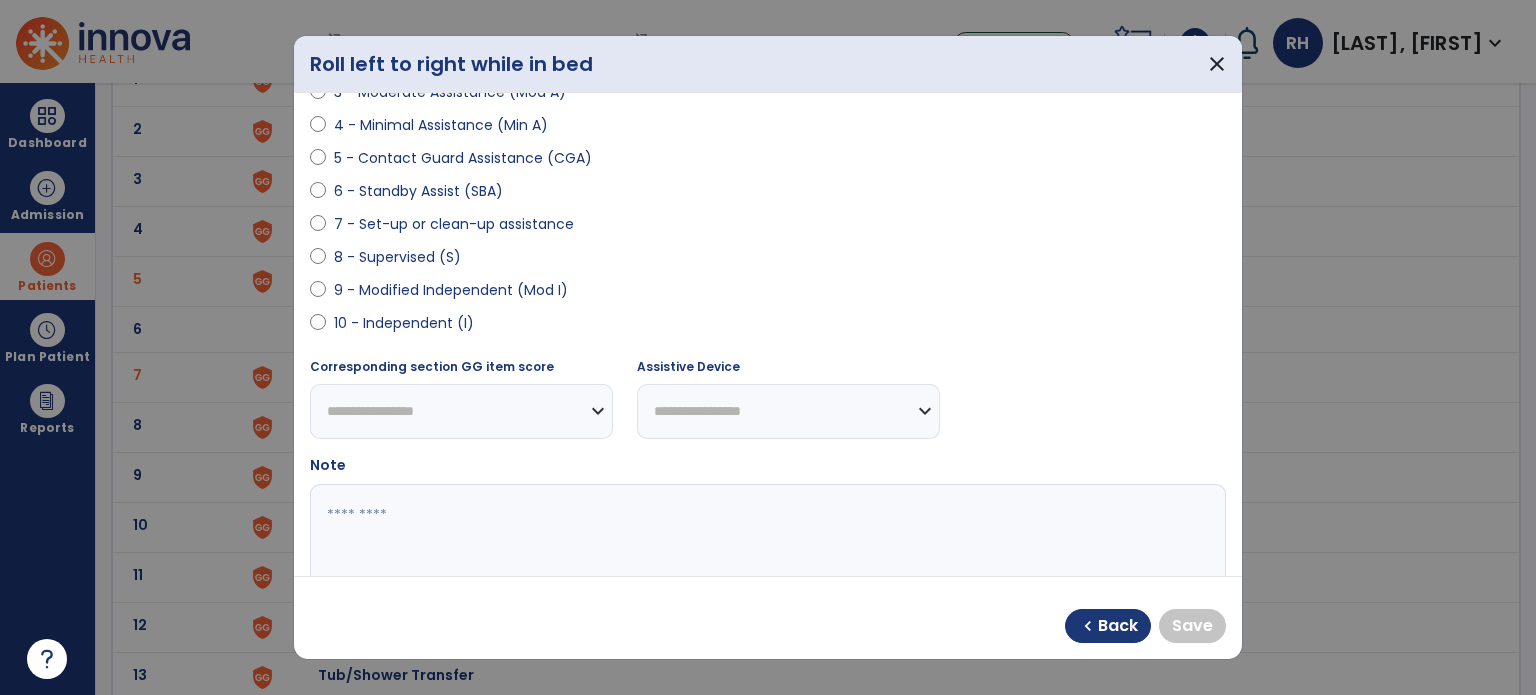 click on "**********" at bounding box center (461, 411) 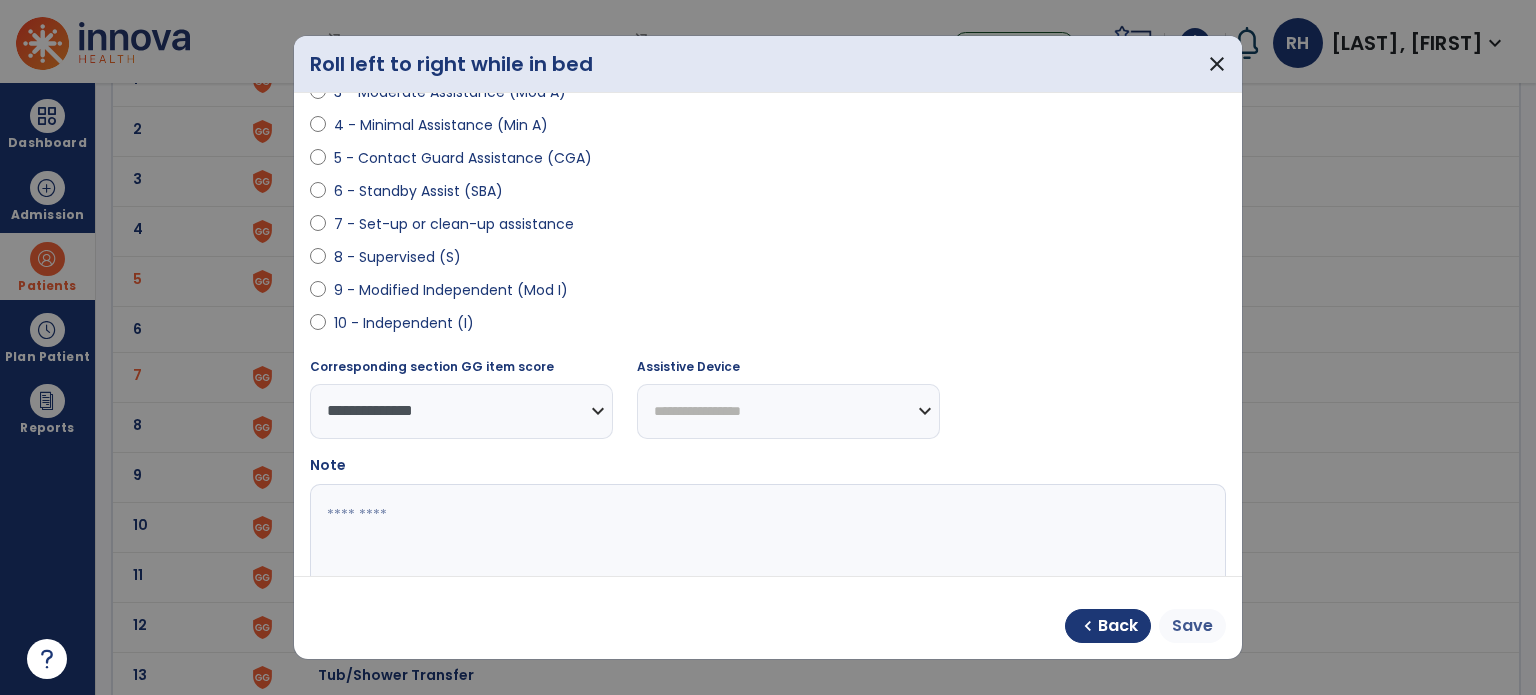 click on "Save" at bounding box center [1192, 626] 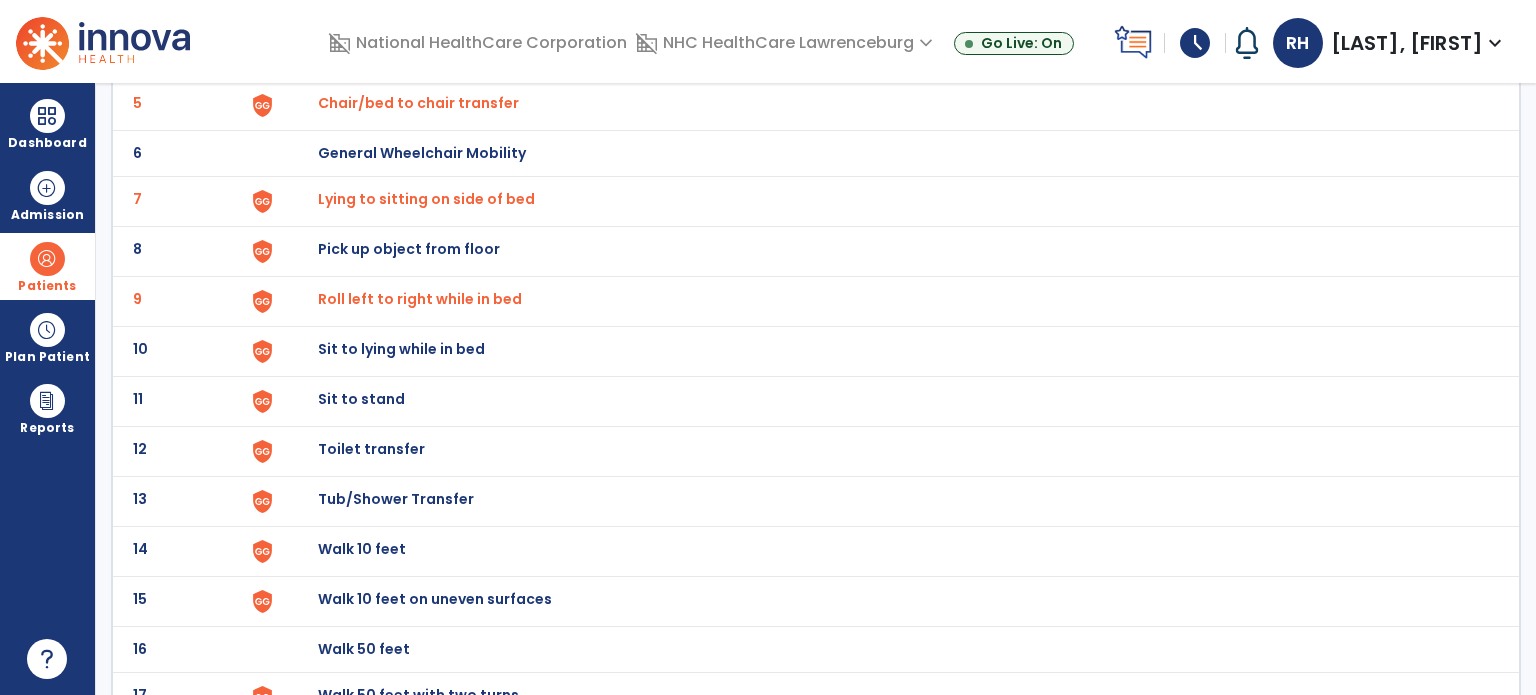 scroll, scrollTop: 361, scrollLeft: 0, axis: vertical 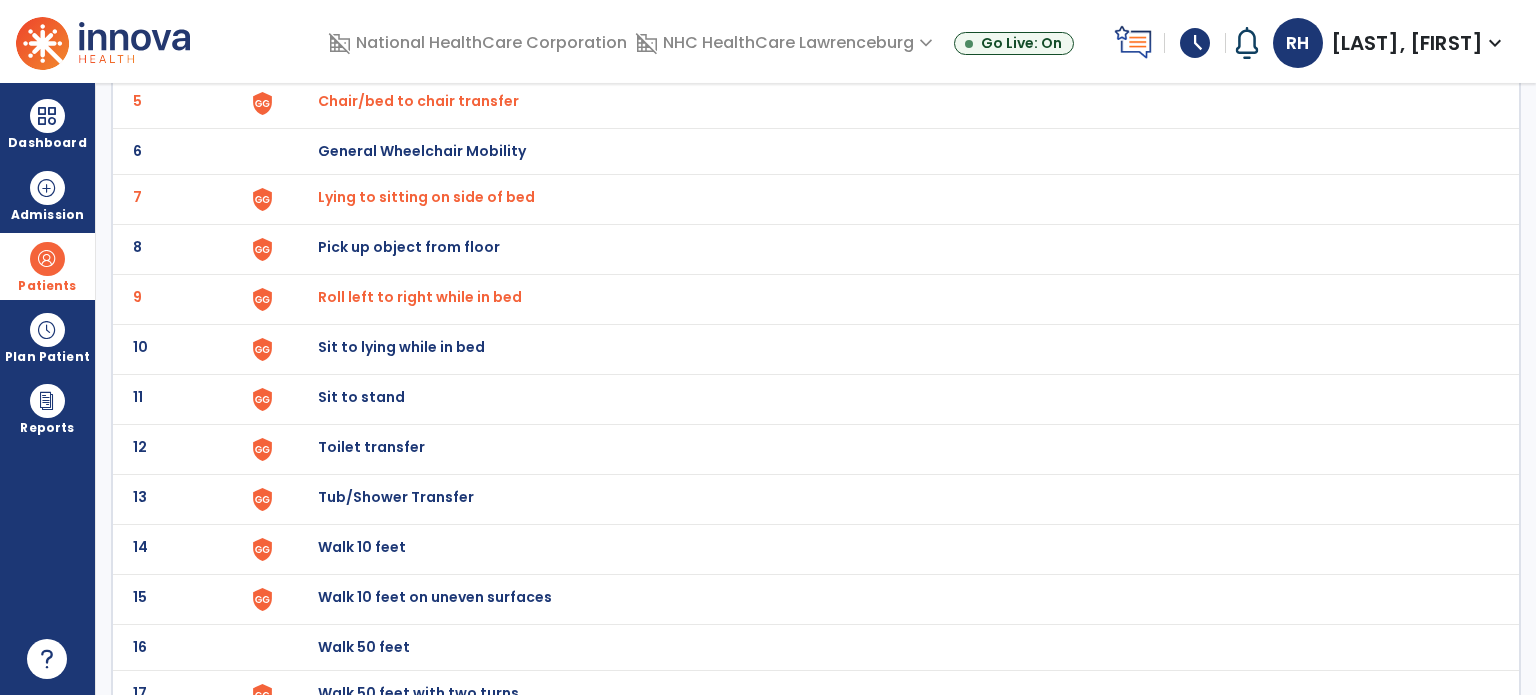 click on "Sit to lying while in bed" at bounding box center [364, -99] 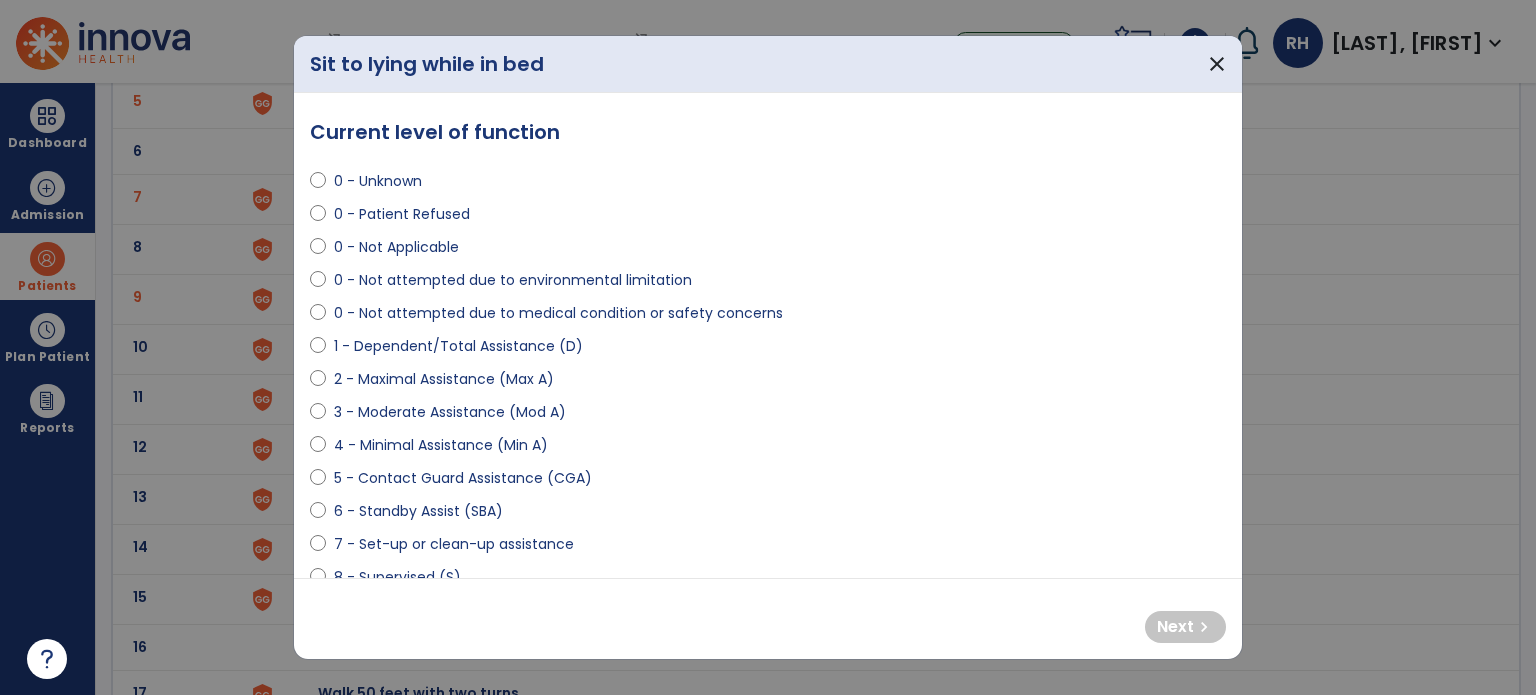 select on "**********" 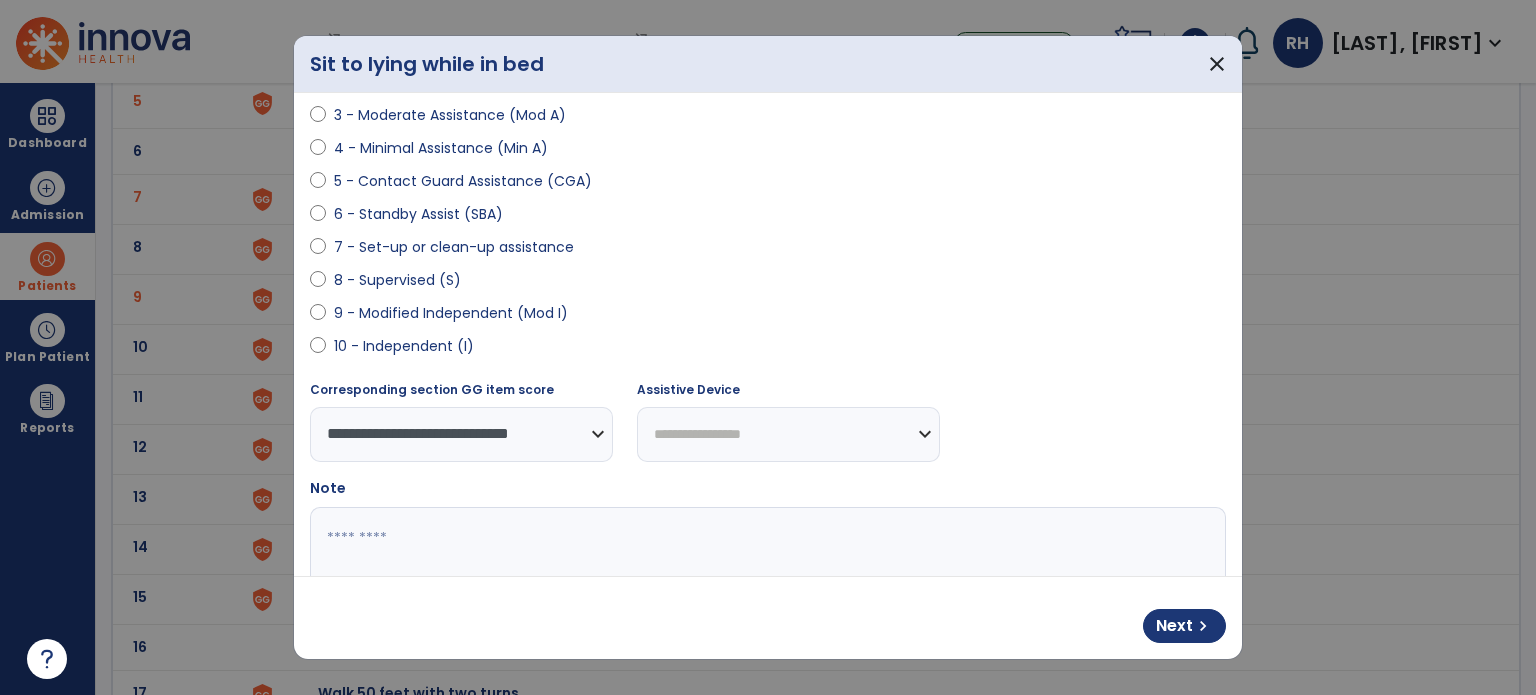 scroll, scrollTop: 374, scrollLeft: 0, axis: vertical 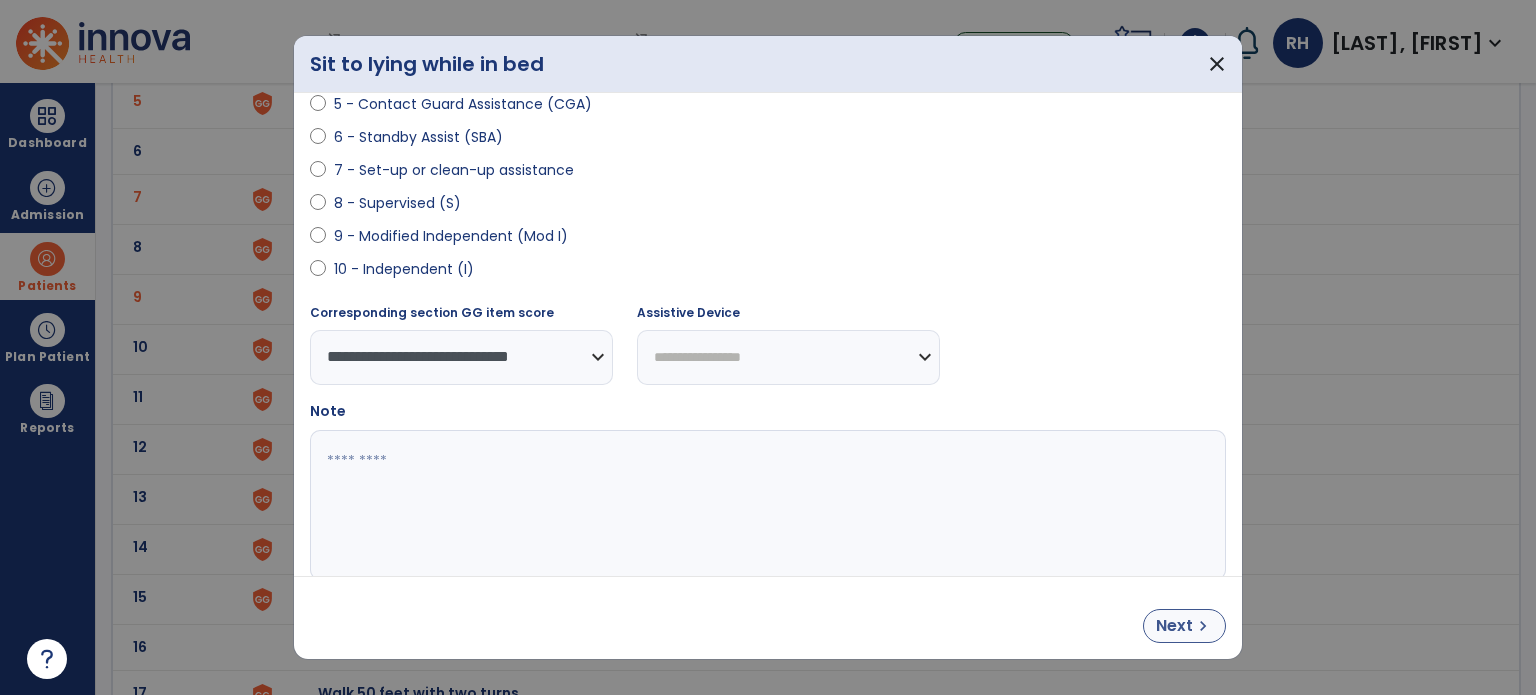 click on "Next" at bounding box center [1174, 626] 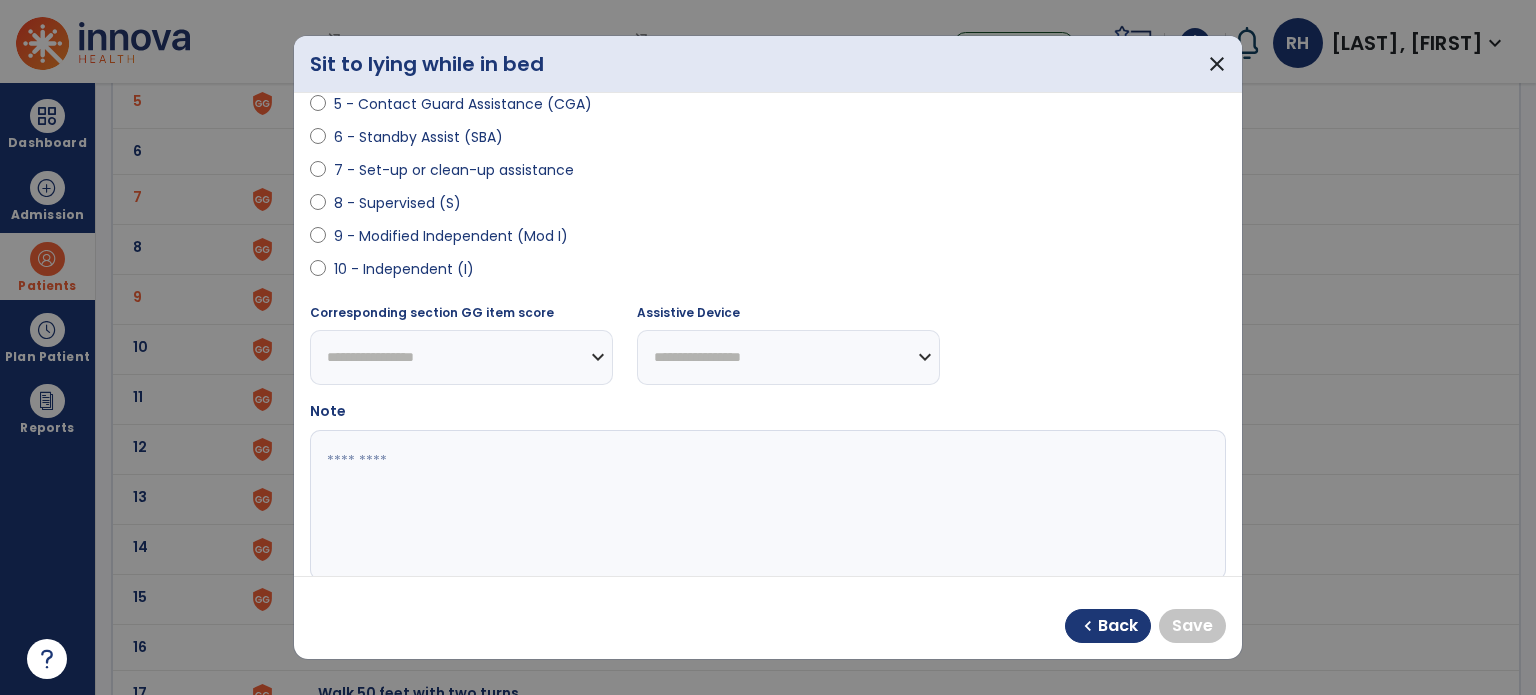 click on "**********" at bounding box center [461, 357] 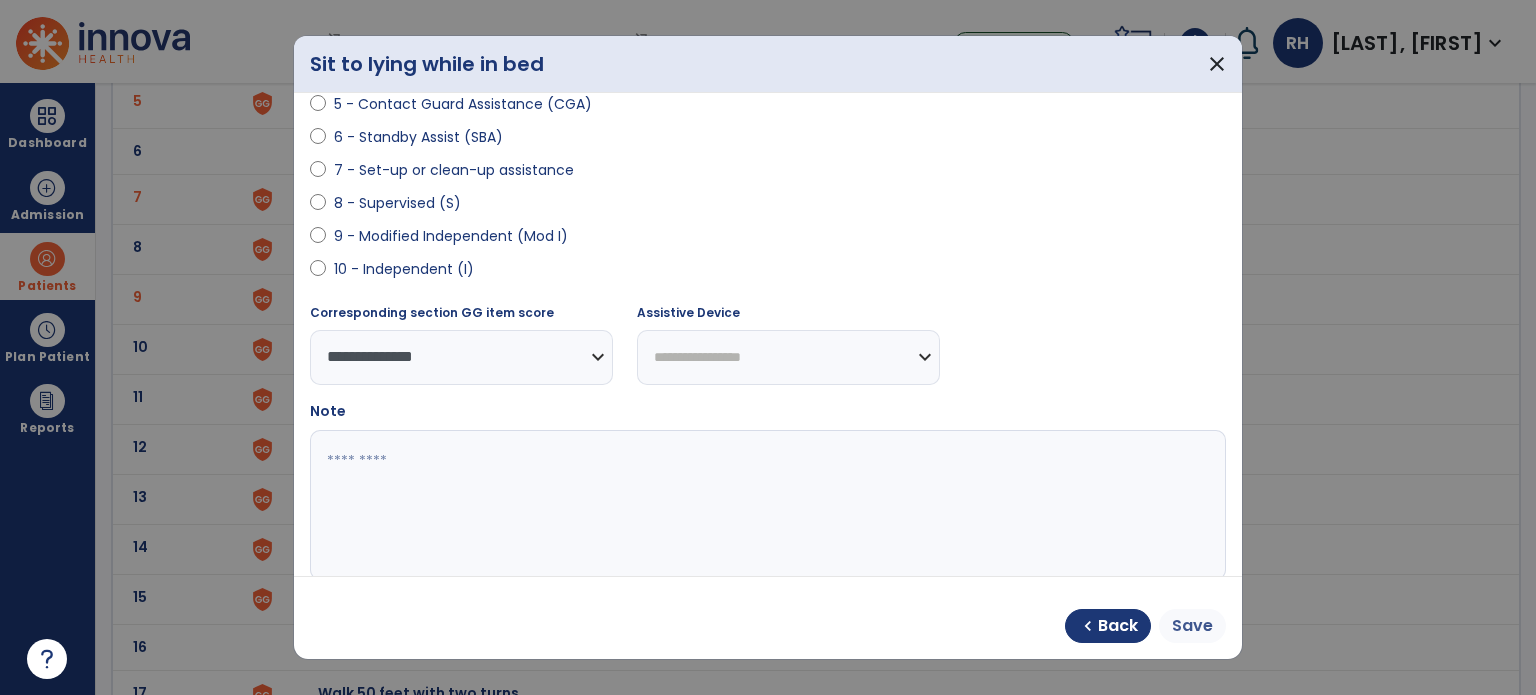 click on "Save" at bounding box center [1192, 626] 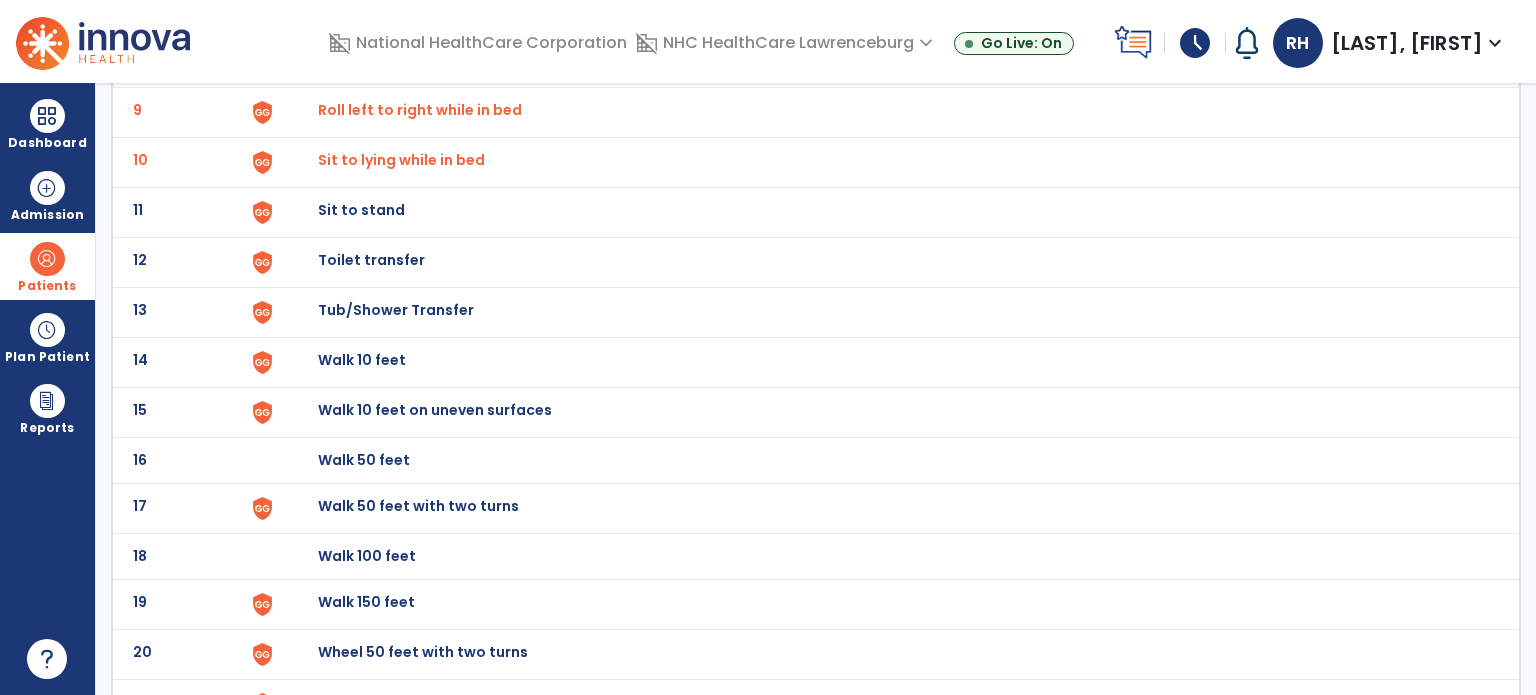 scroll, scrollTop: 549, scrollLeft: 0, axis: vertical 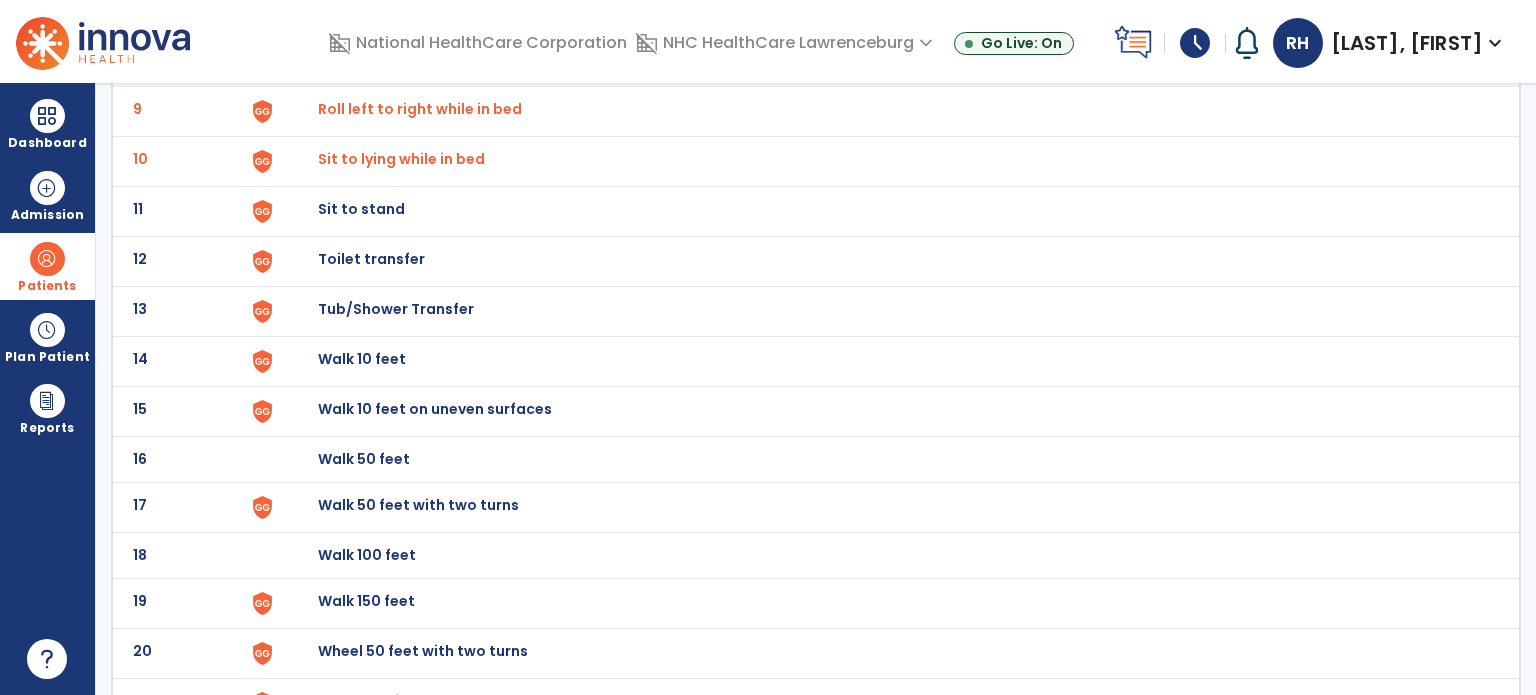 click on "Walk 10 feet" at bounding box center (364, -287) 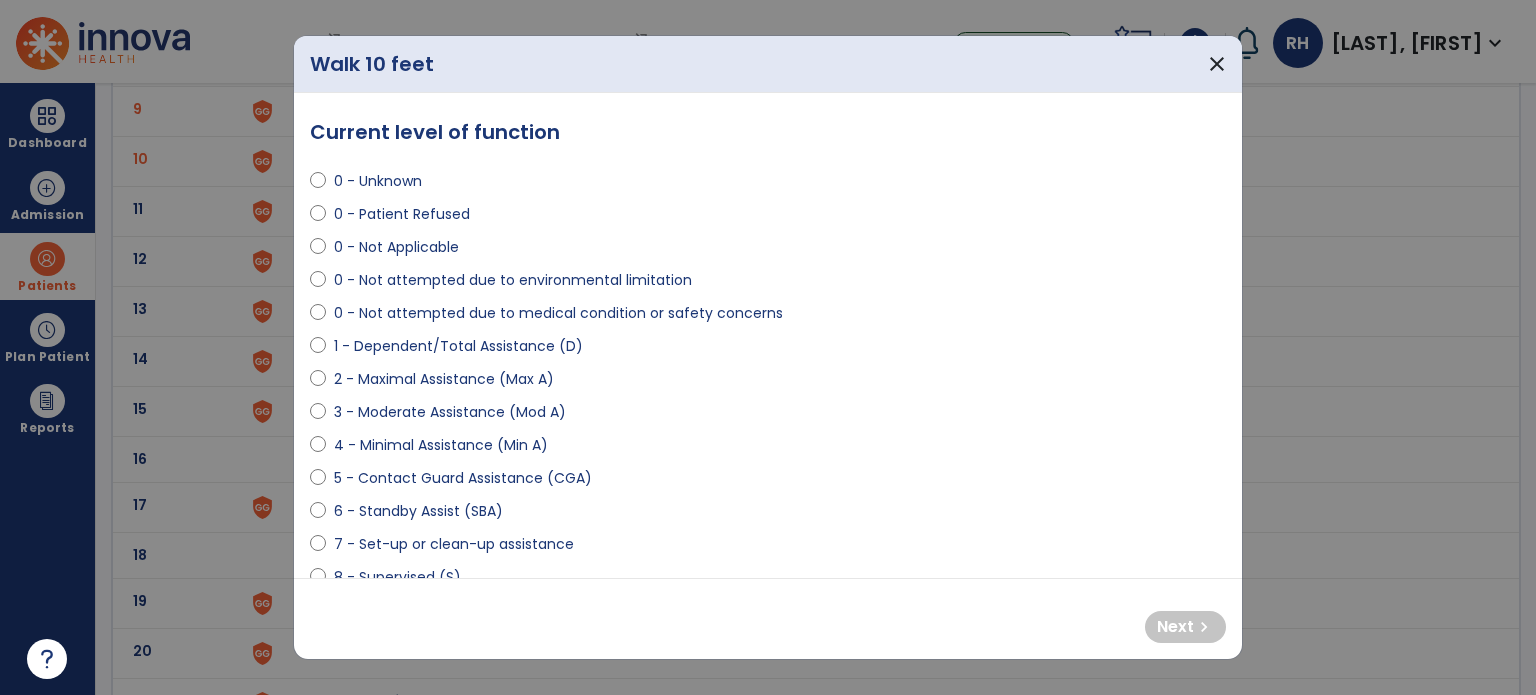 select on "**********" 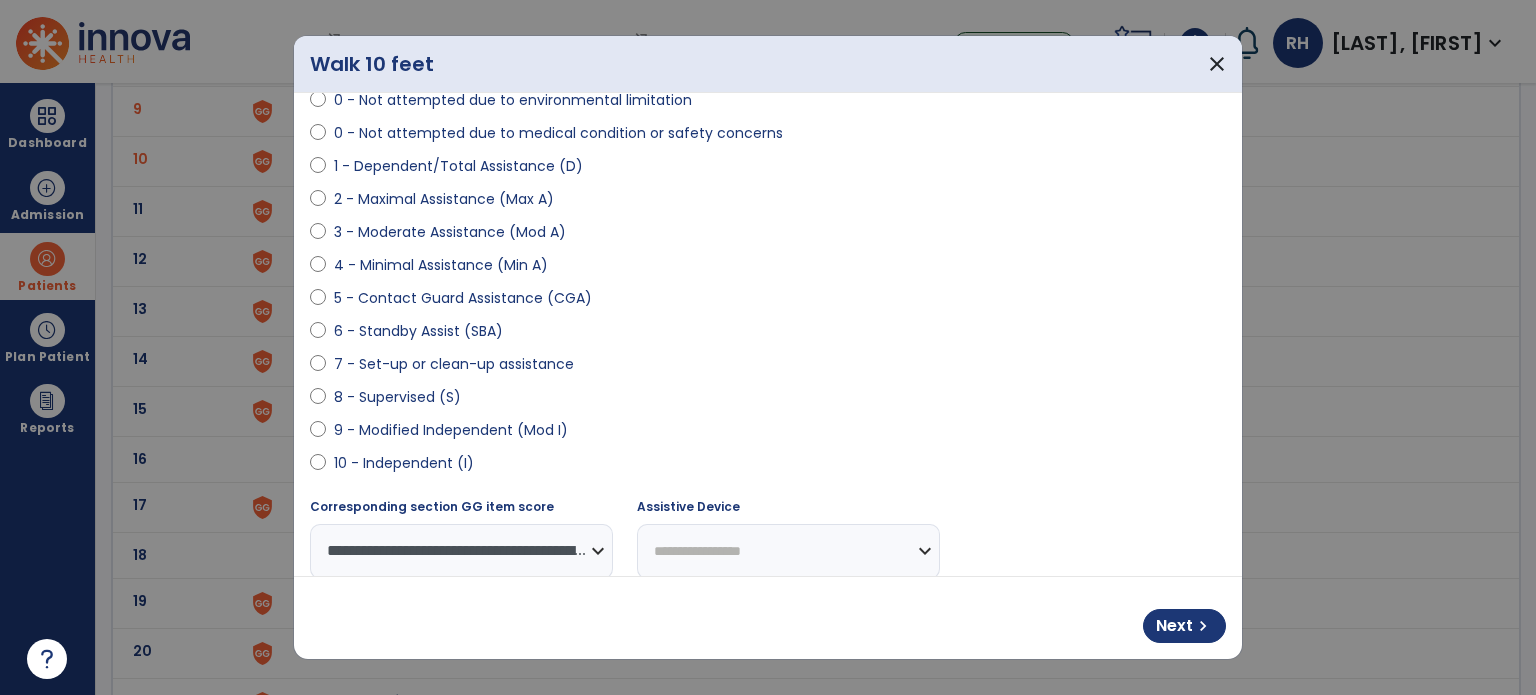 scroll, scrollTop: 181, scrollLeft: 0, axis: vertical 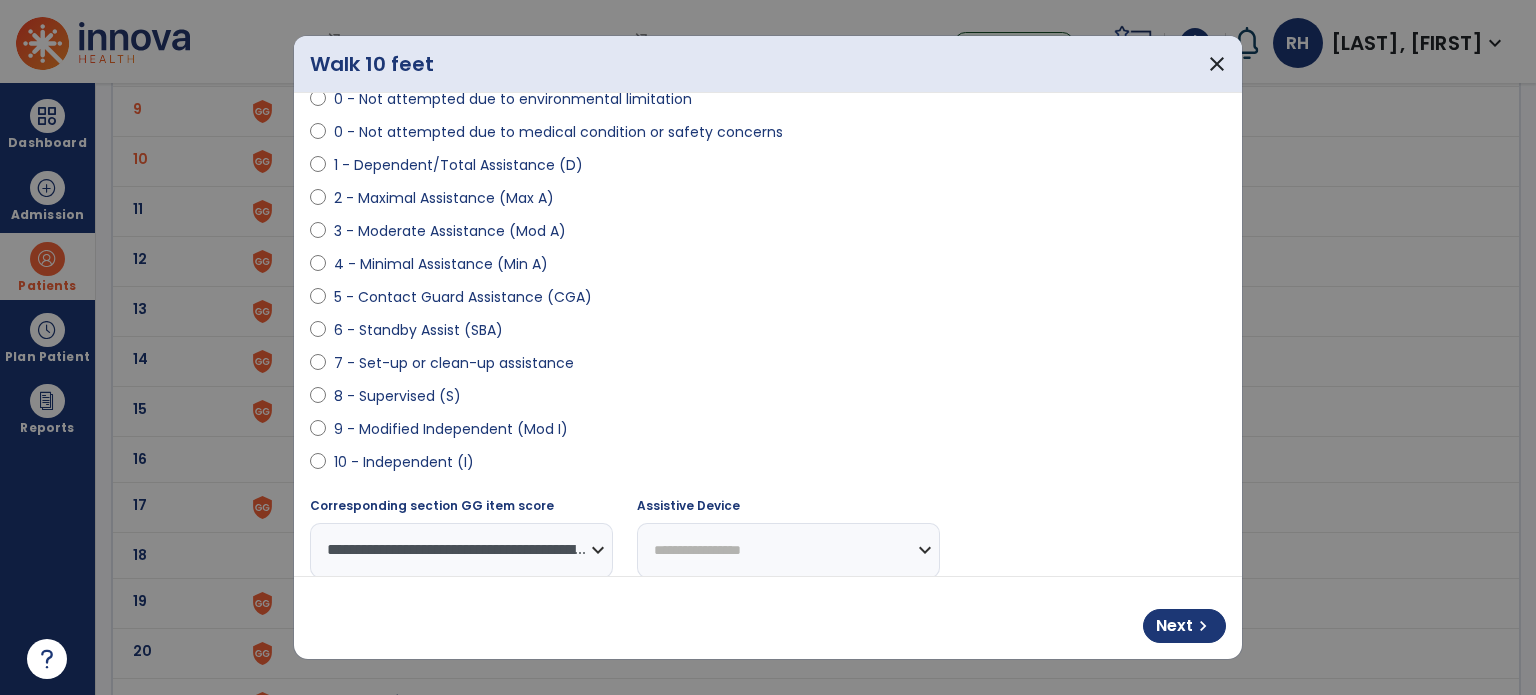 click on "**********" at bounding box center (788, 550) 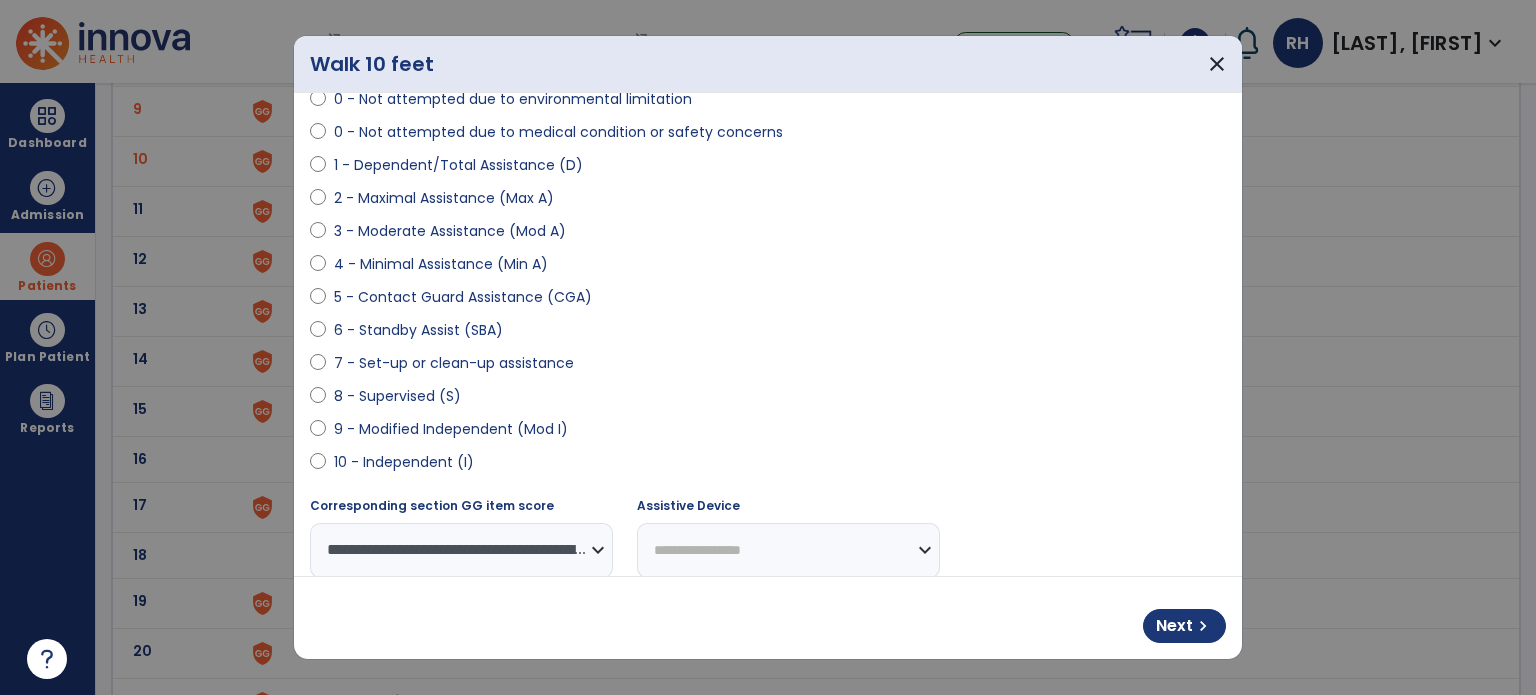select on "**********" 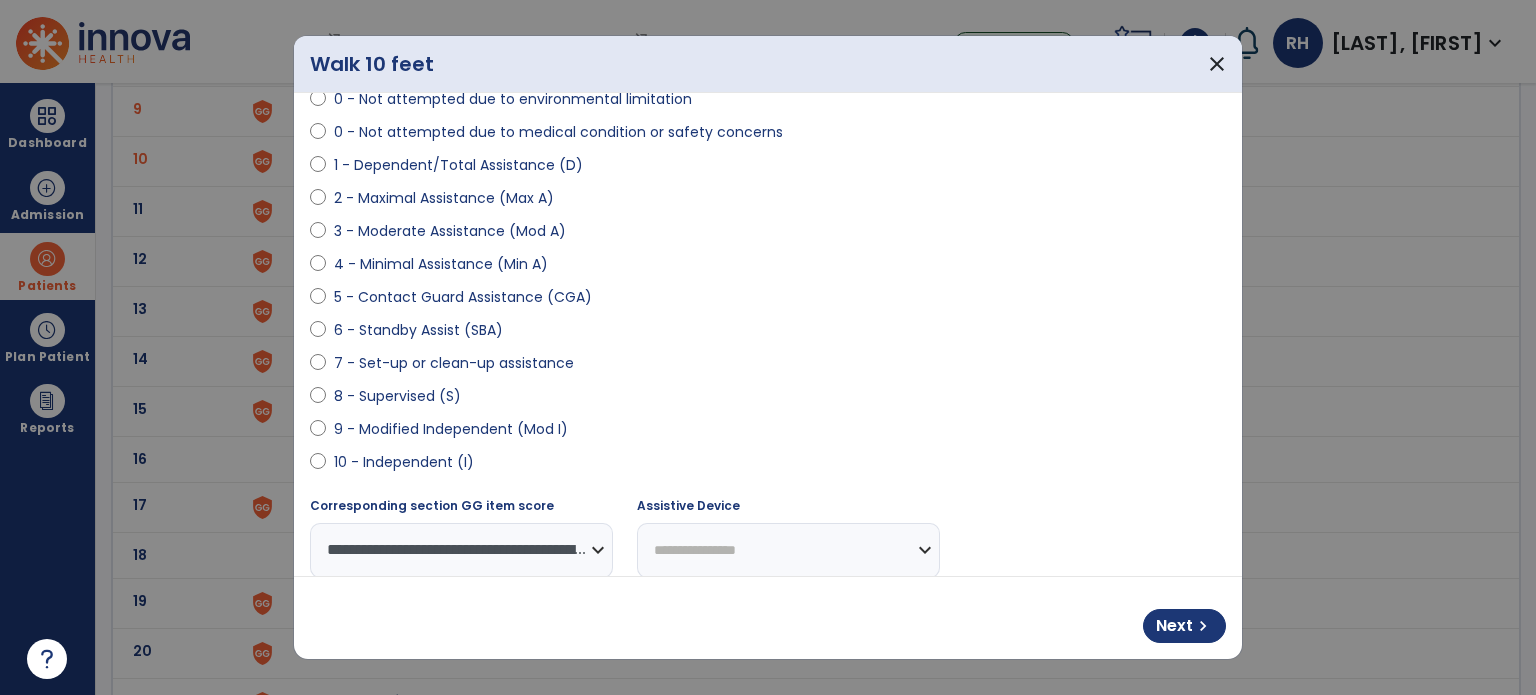 click on "**********" at bounding box center [788, 550] 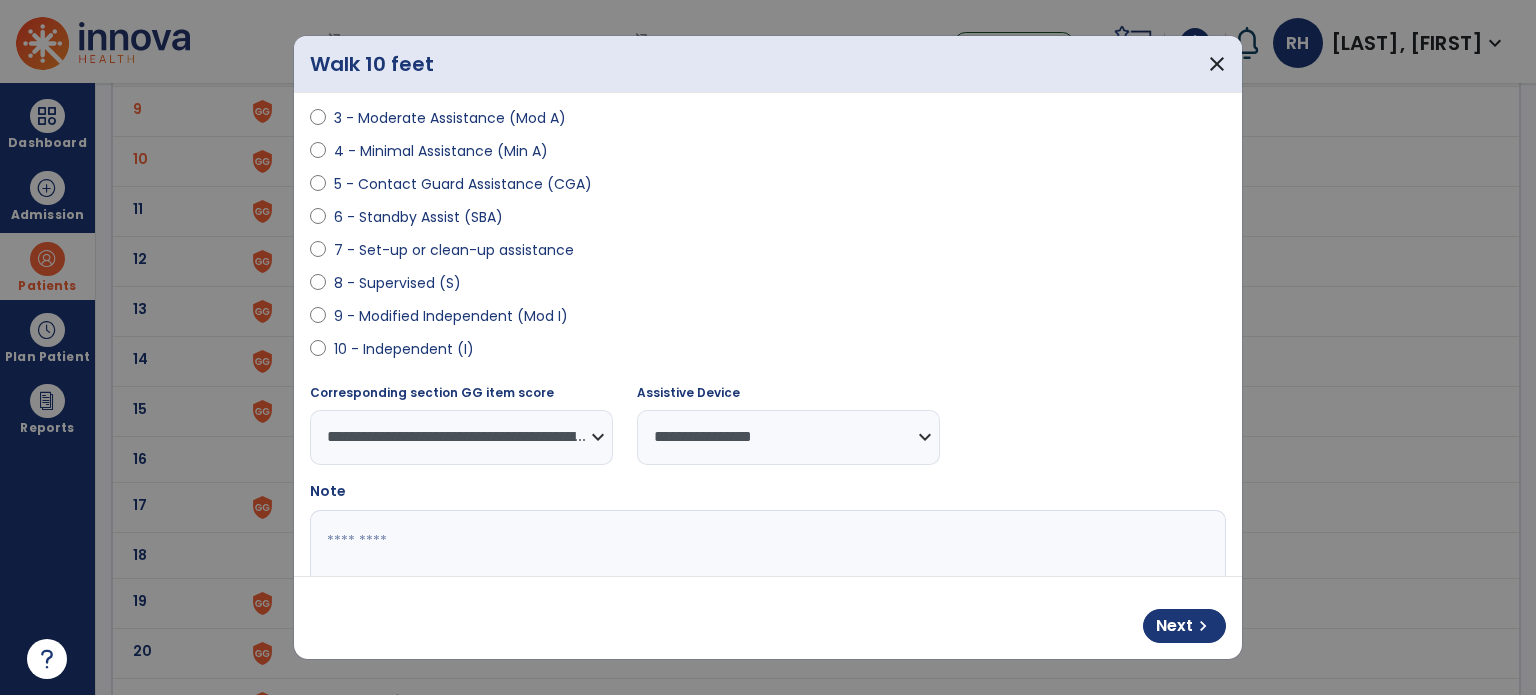 scroll, scrollTop: 319, scrollLeft: 0, axis: vertical 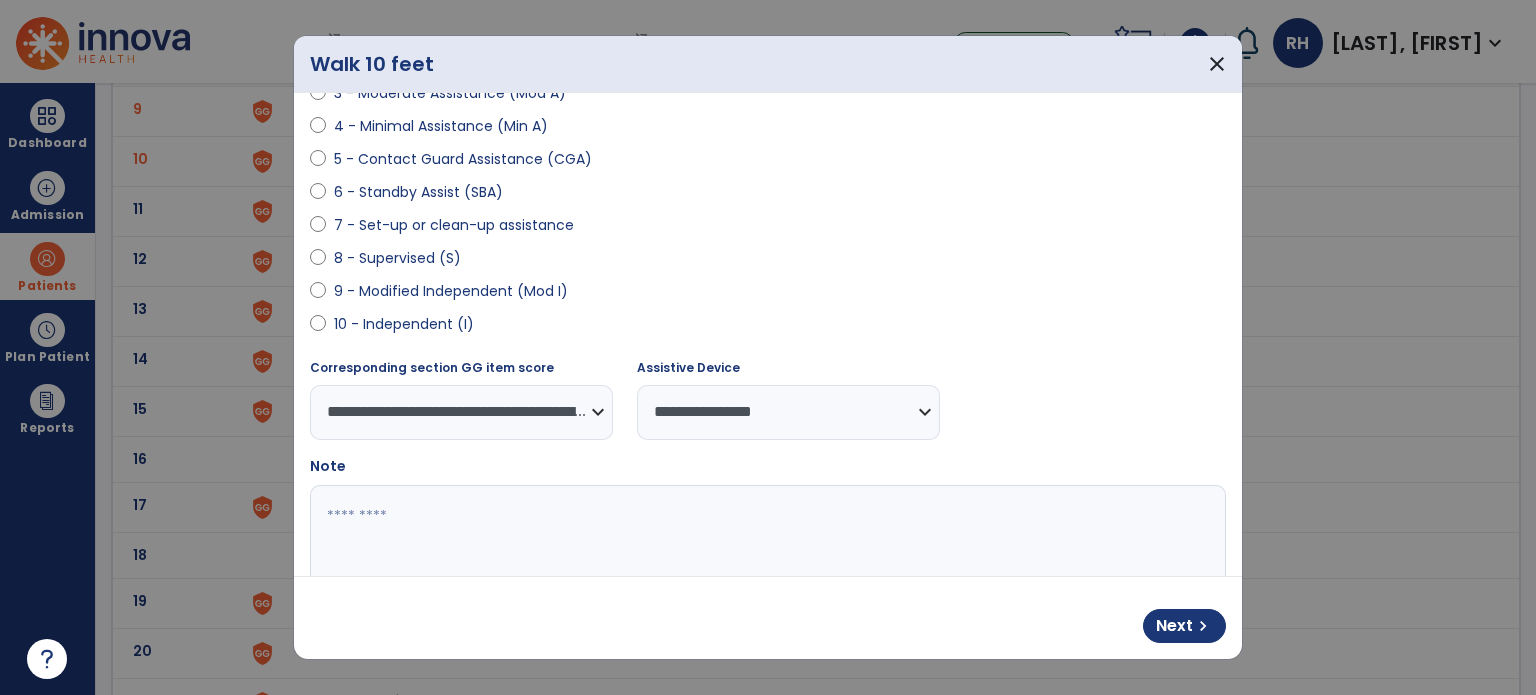 click at bounding box center (766, 560) 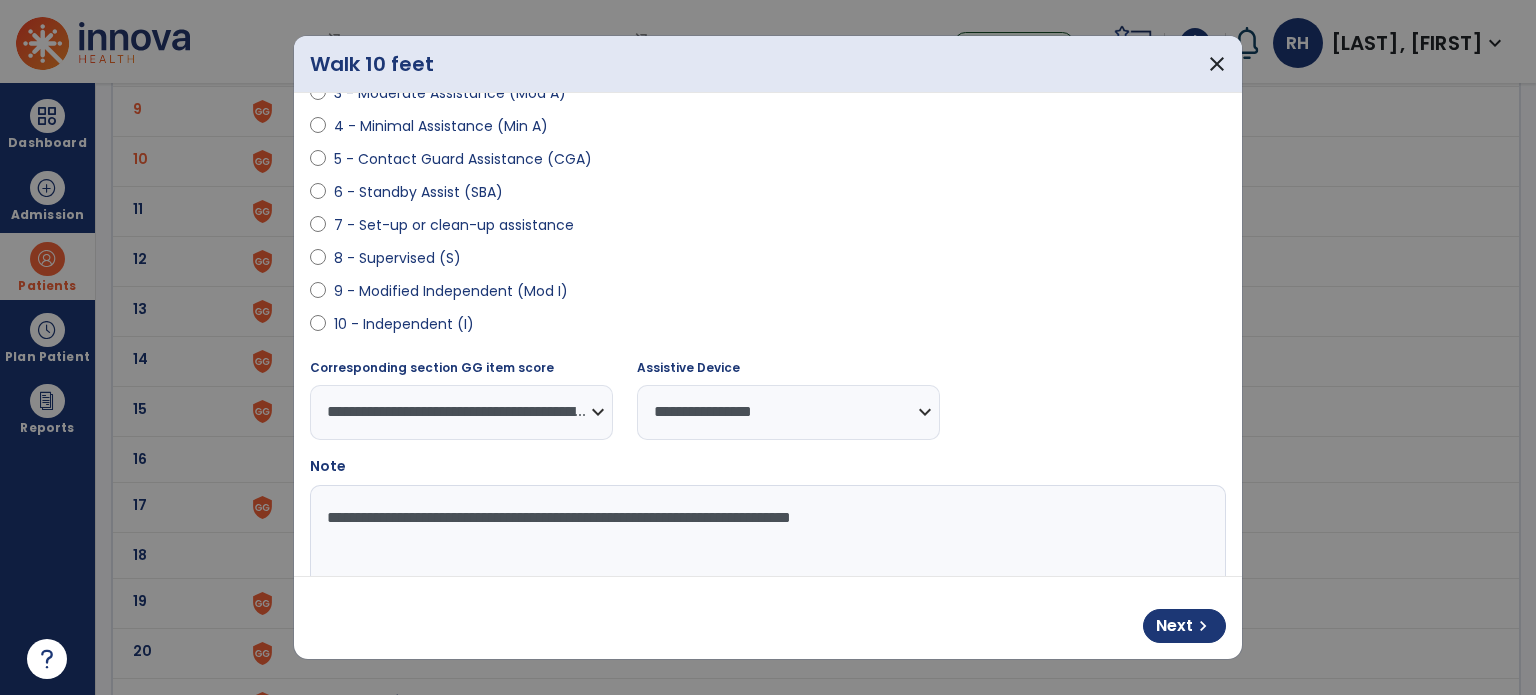 click on "Next  chevron_right" at bounding box center (768, 618) 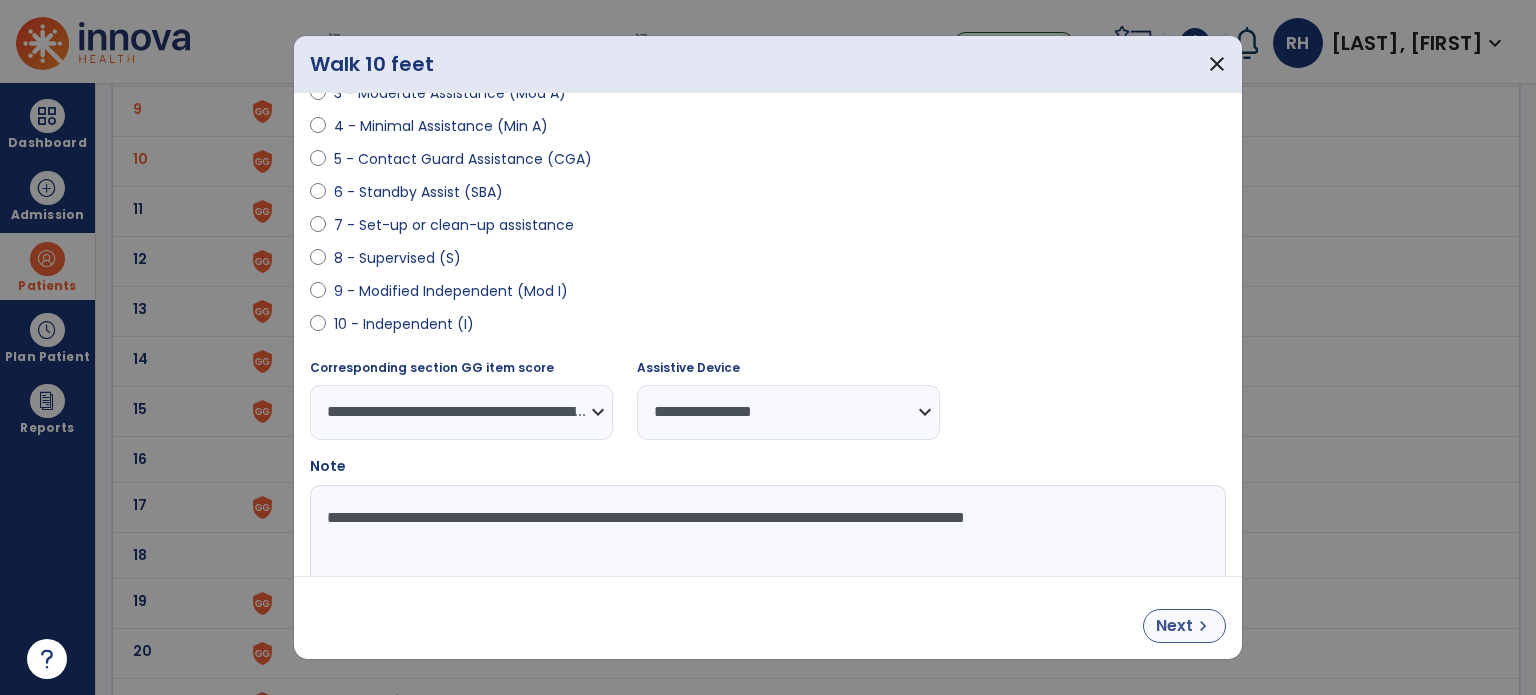 type on "**********" 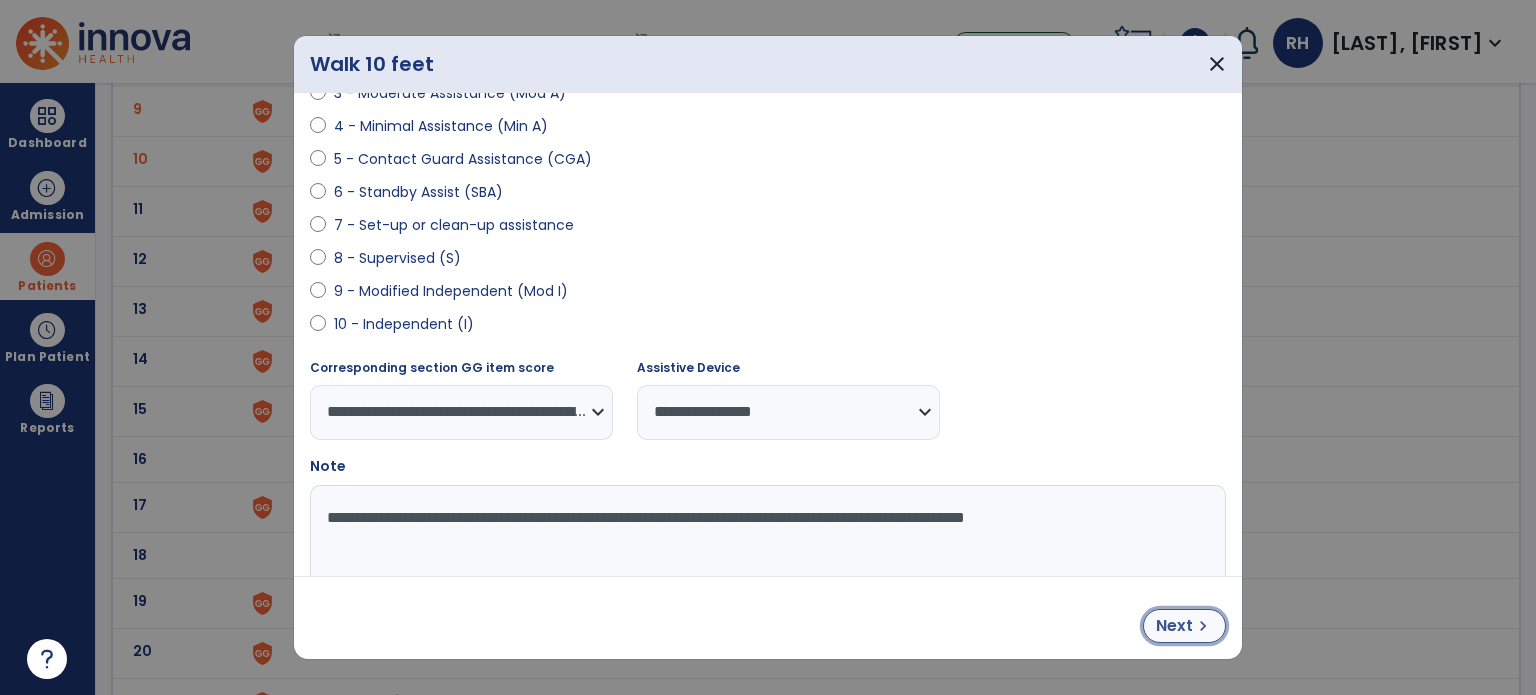 click on "Next" at bounding box center [1174, 626] 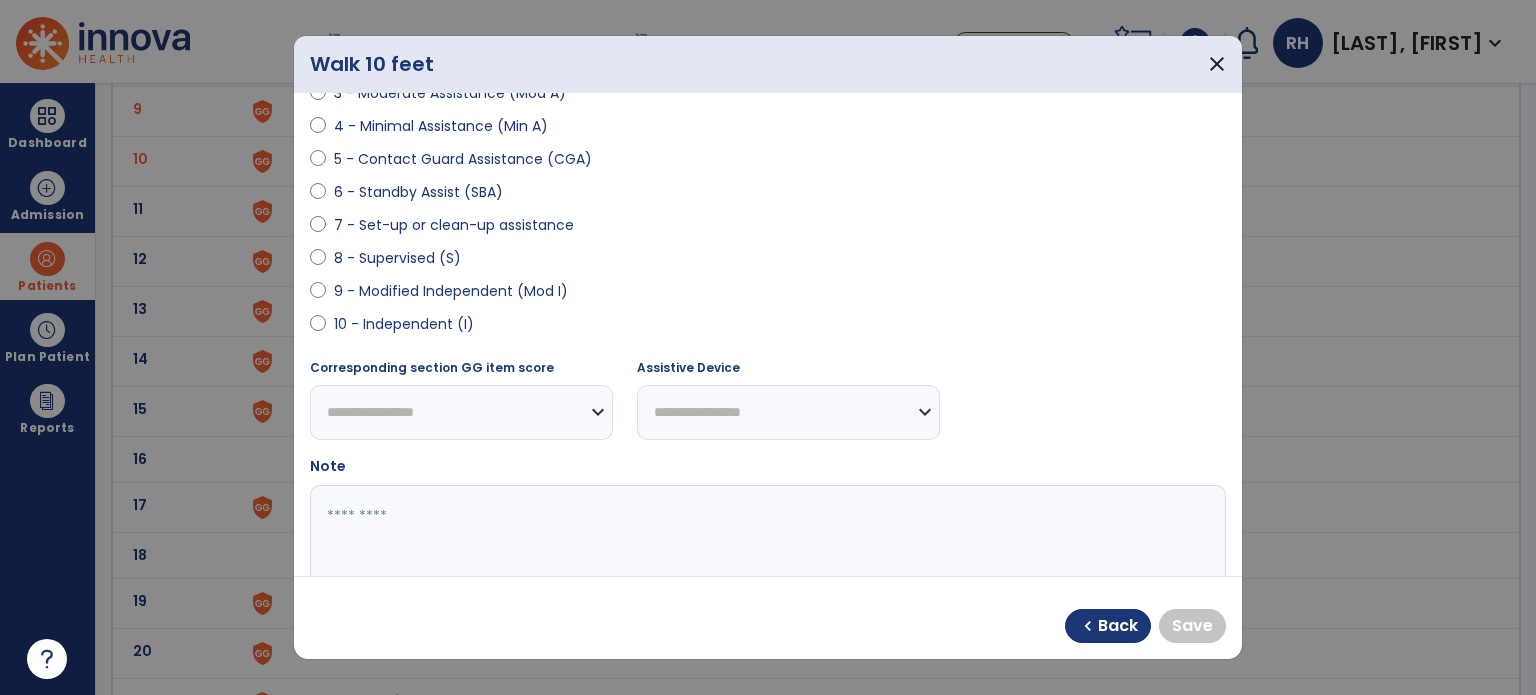 select on "**********" 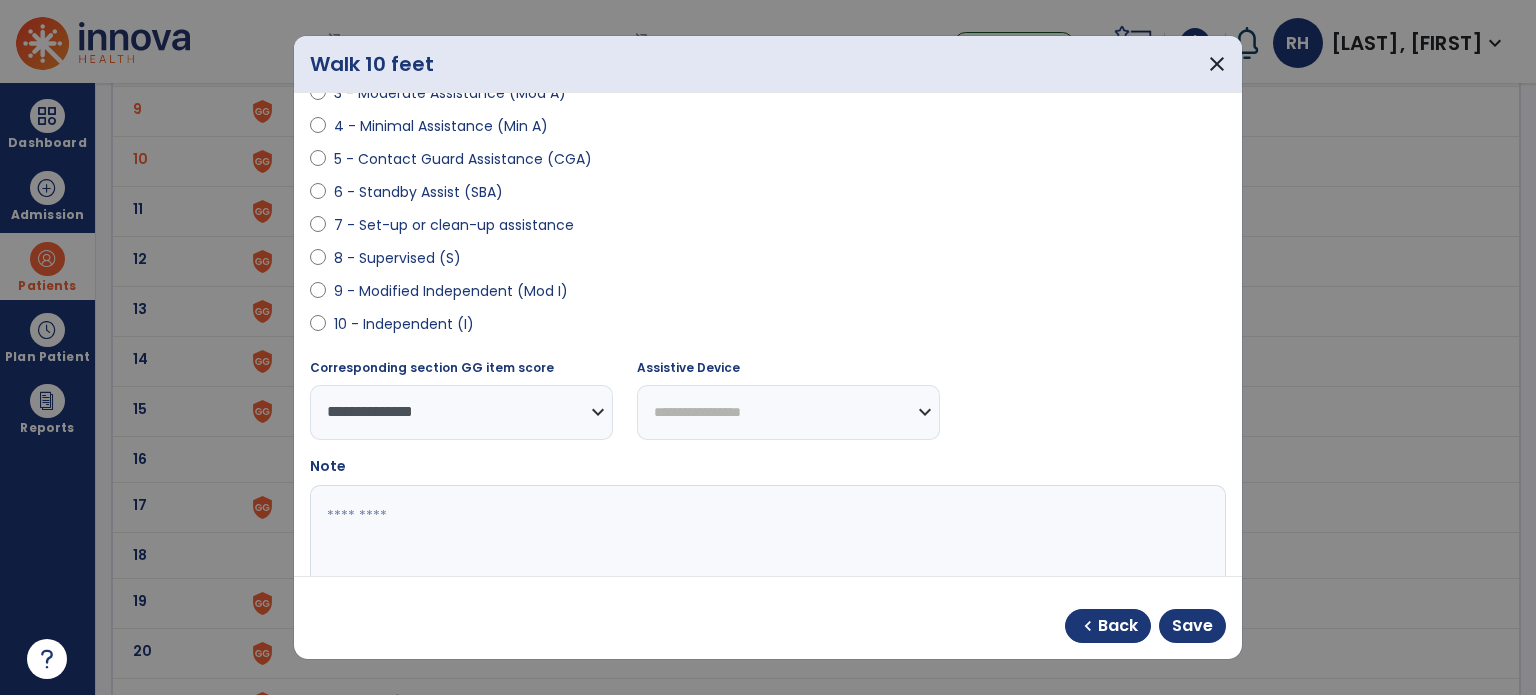 click on "**********" at bounding box center [788, 412] 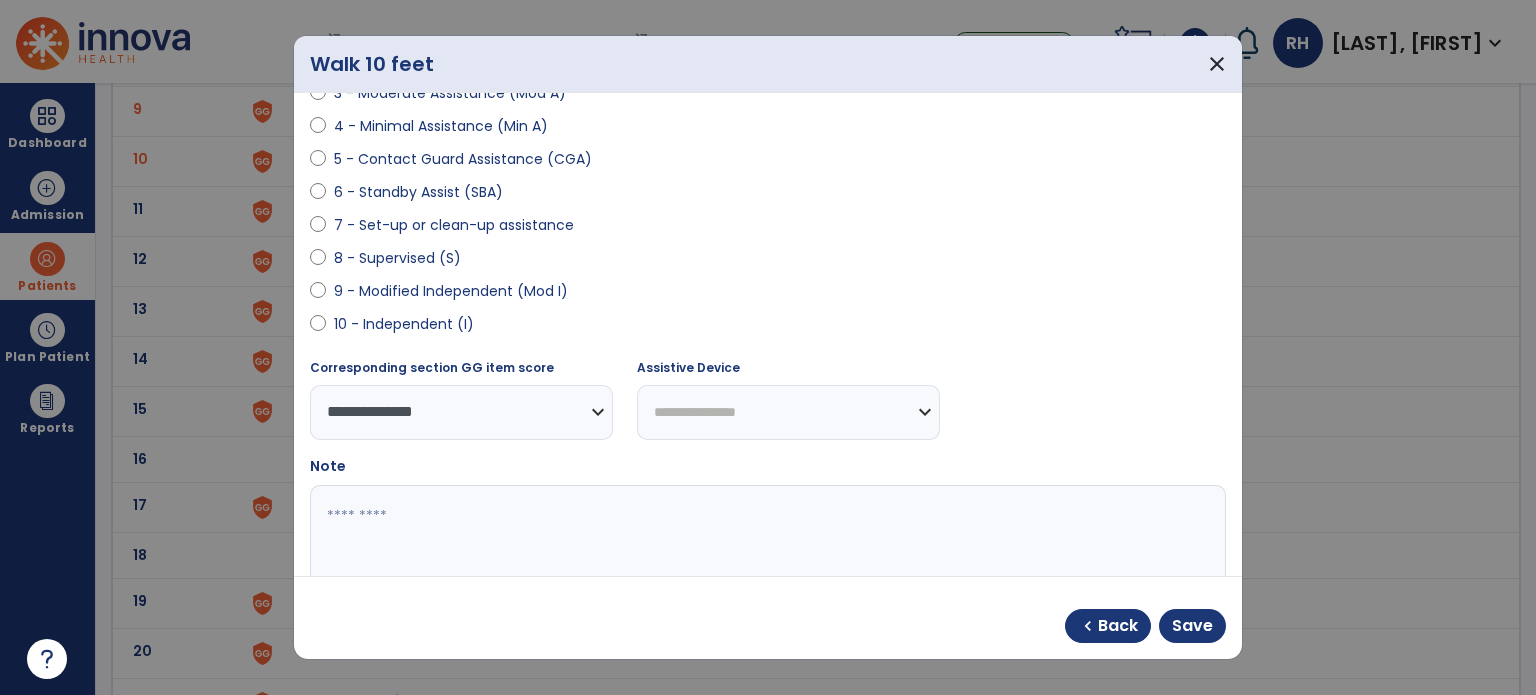 click on "**********" at bounding box center (788, 412) 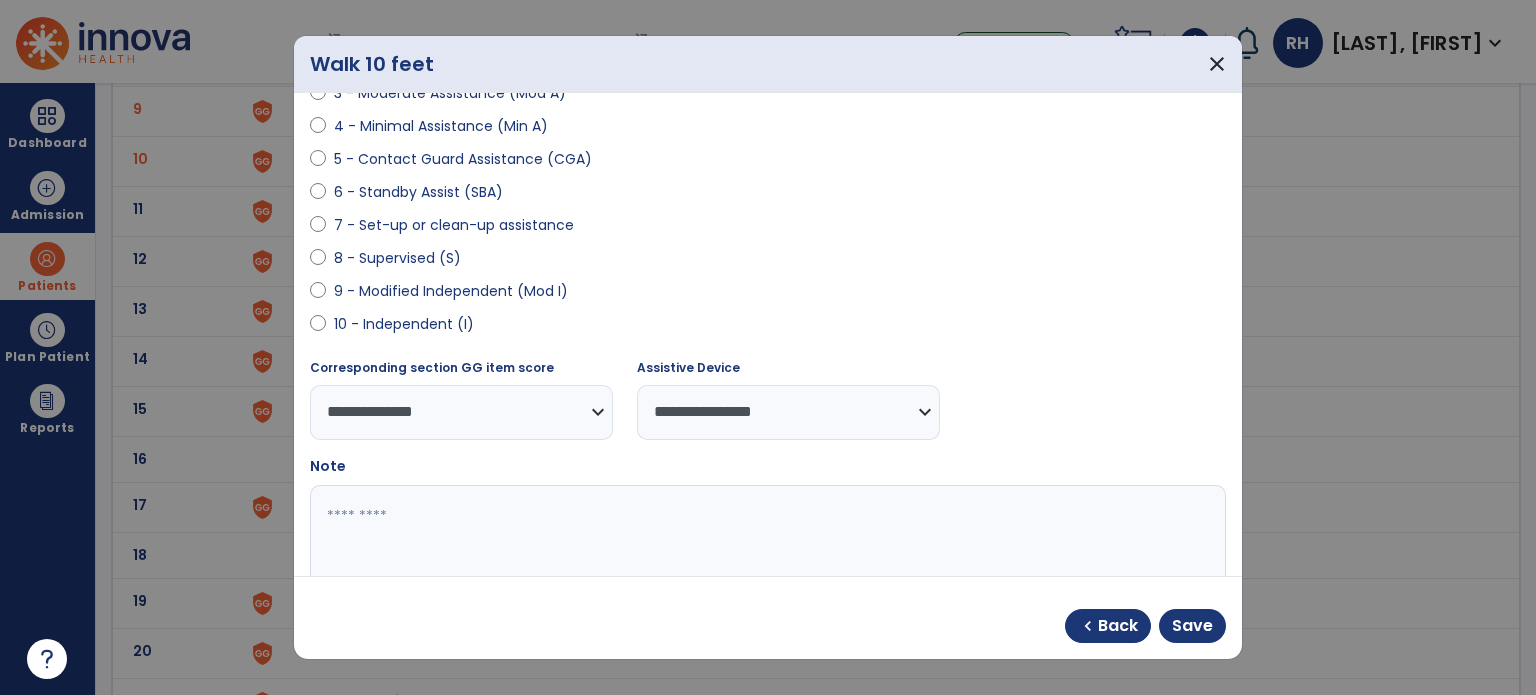 click at bounding box center (766, 560) 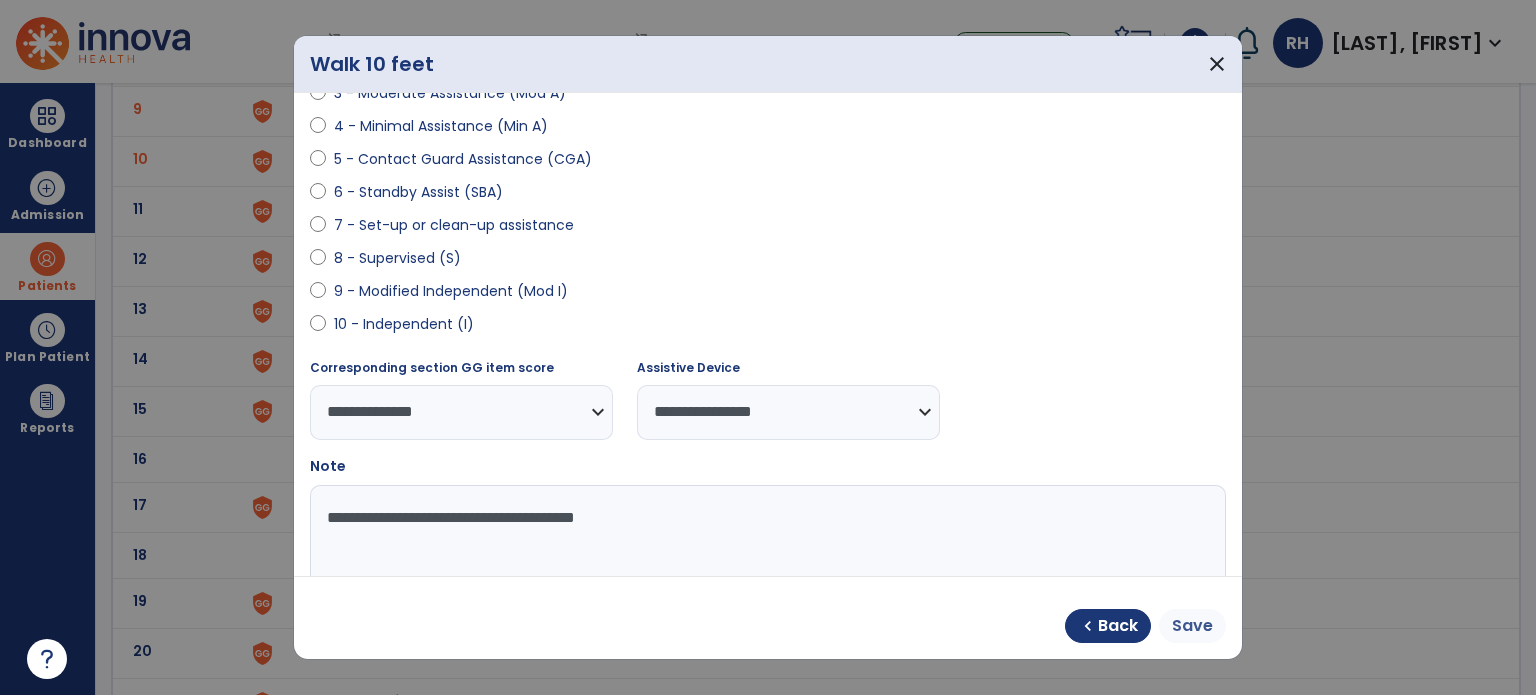 type on "**********" 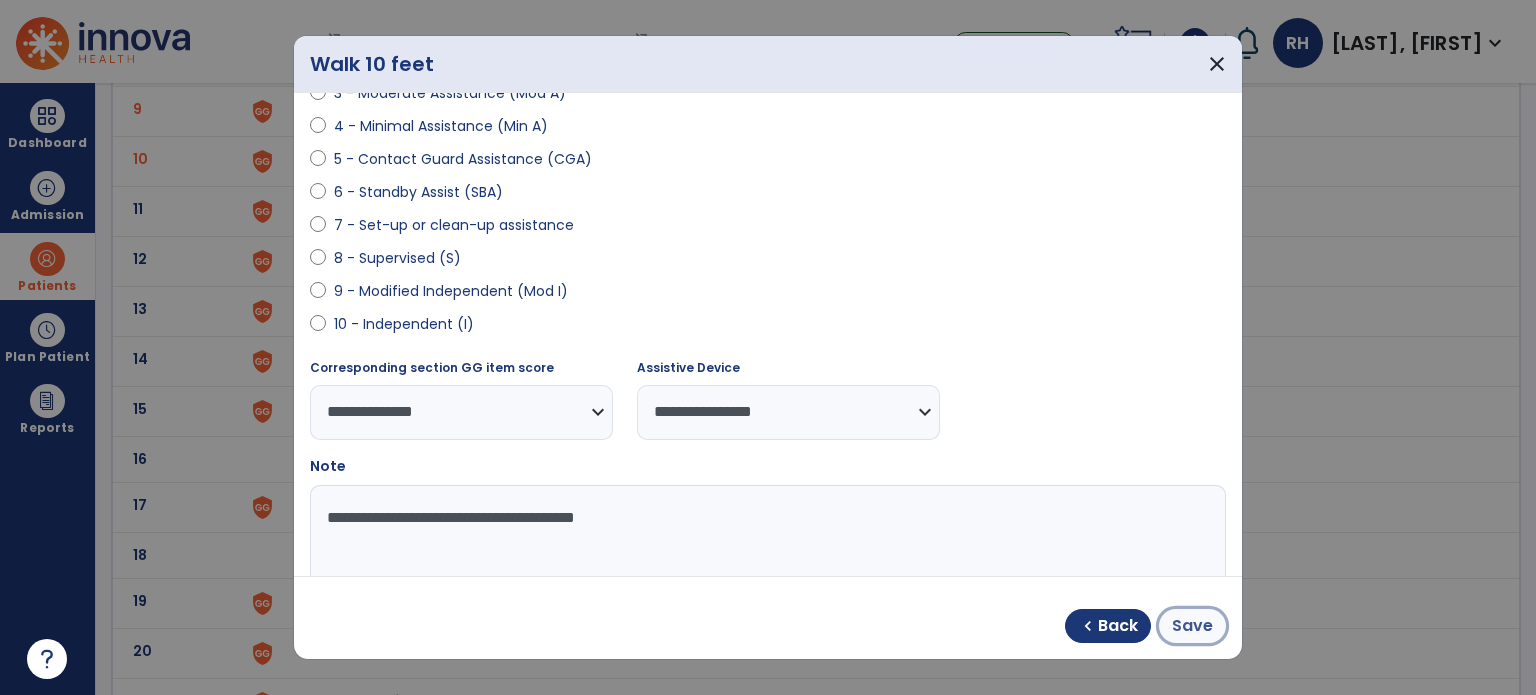 click on "Save" at bounding box center [1192, 626] 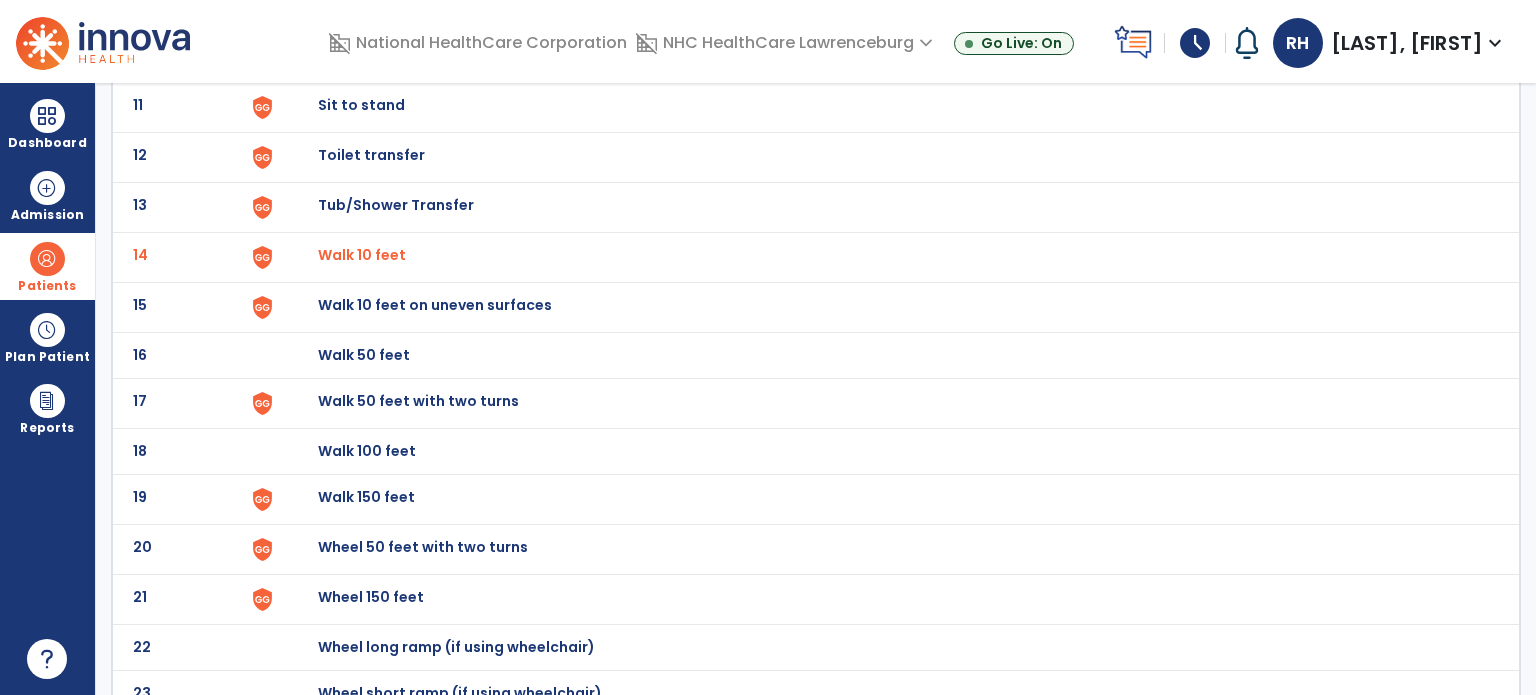 scroll, scrollTop: 670, scrollLeft: 0, axis: vertical 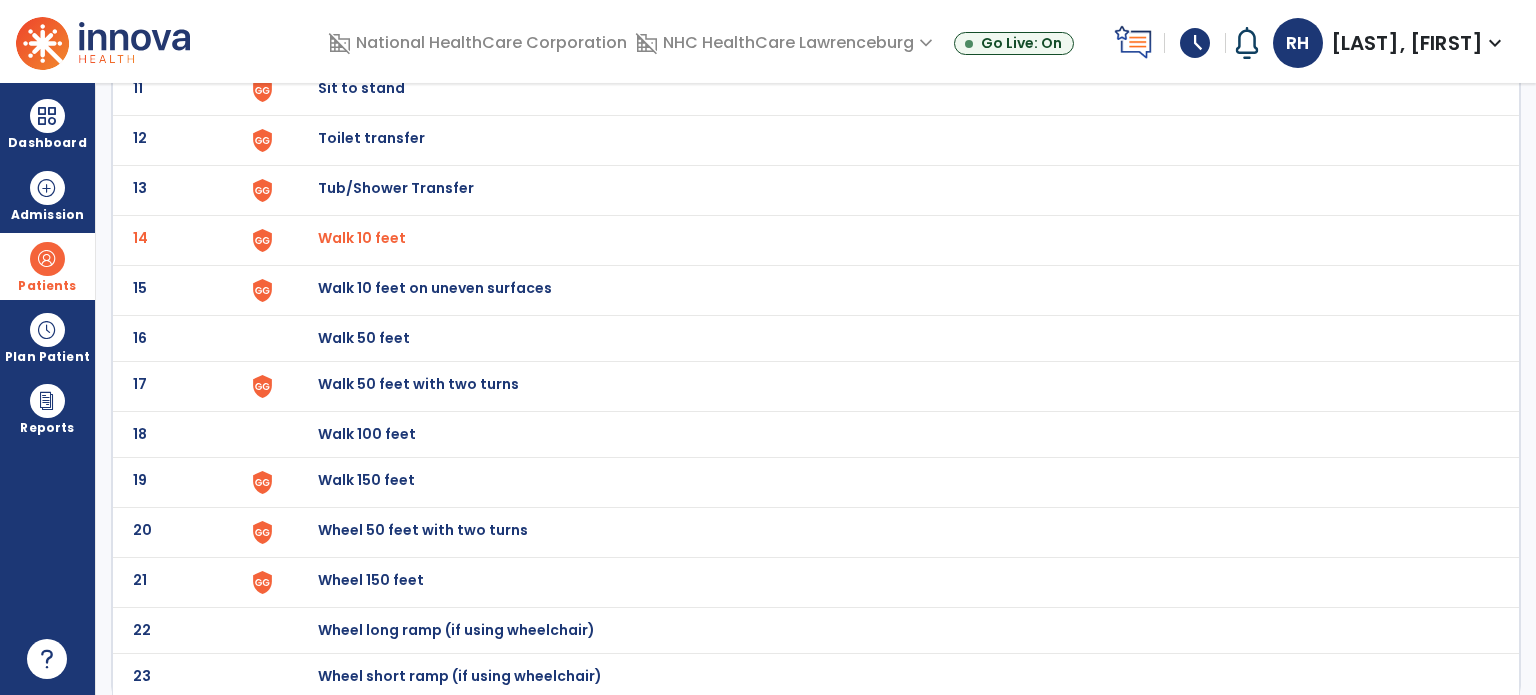 click on "Wheel 50 feet with two turns" at bounding box center (364, -408) 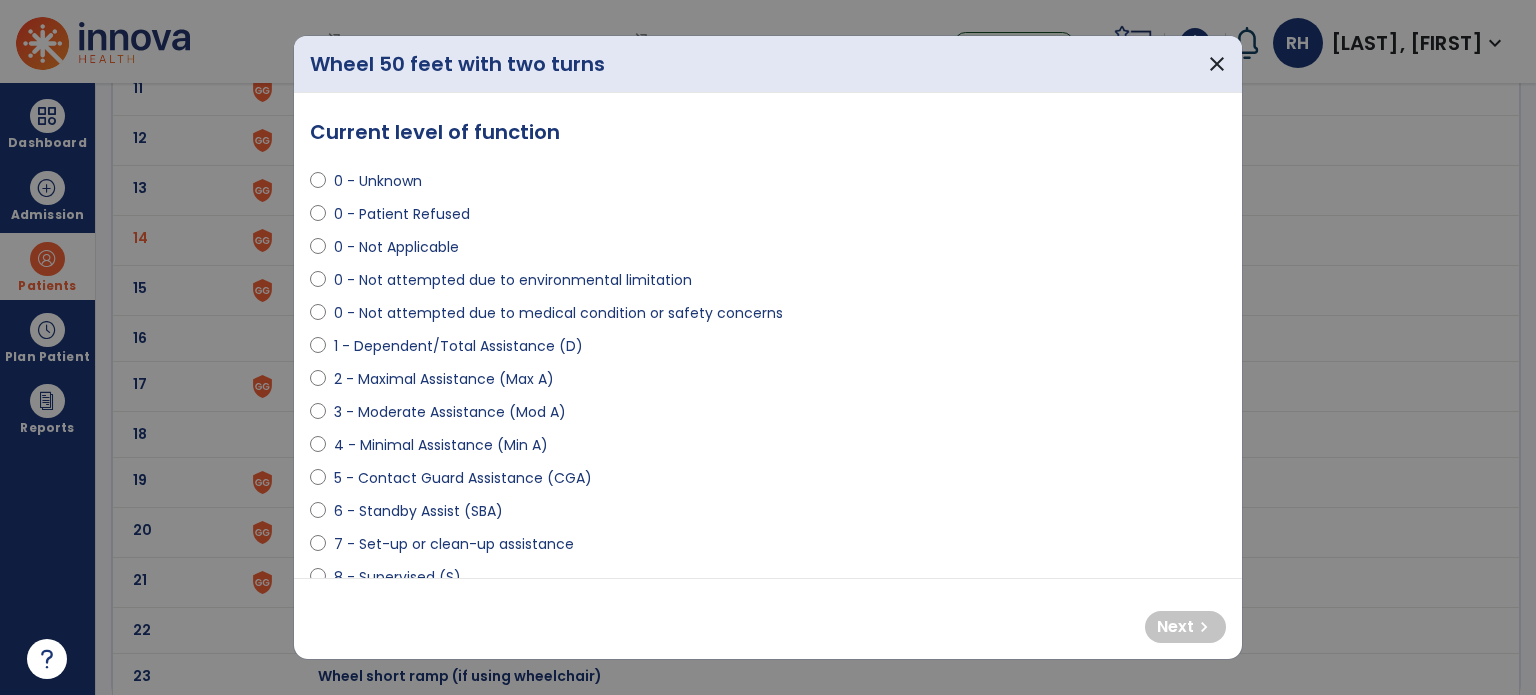 select on "**********" 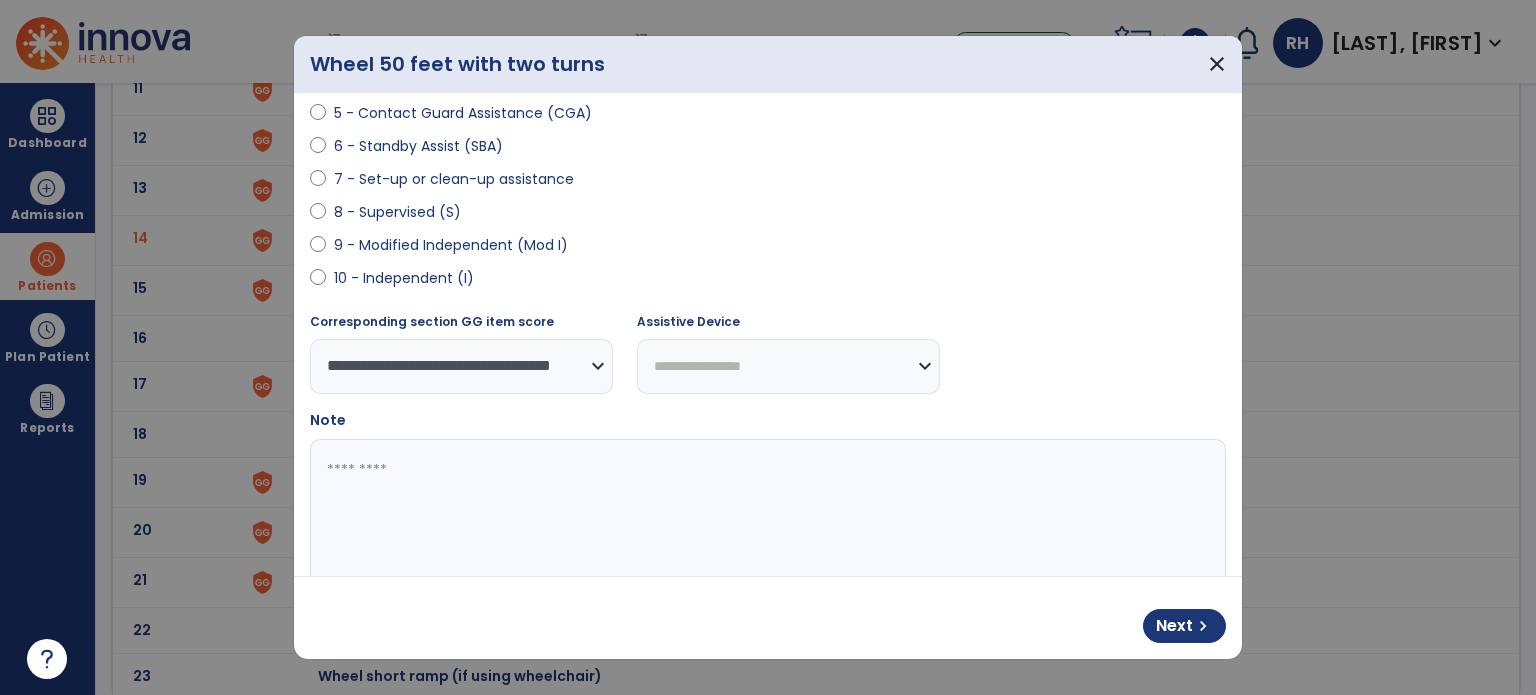 scroll, scrollTop: 368, scrollLeft: 0, axis: vertical 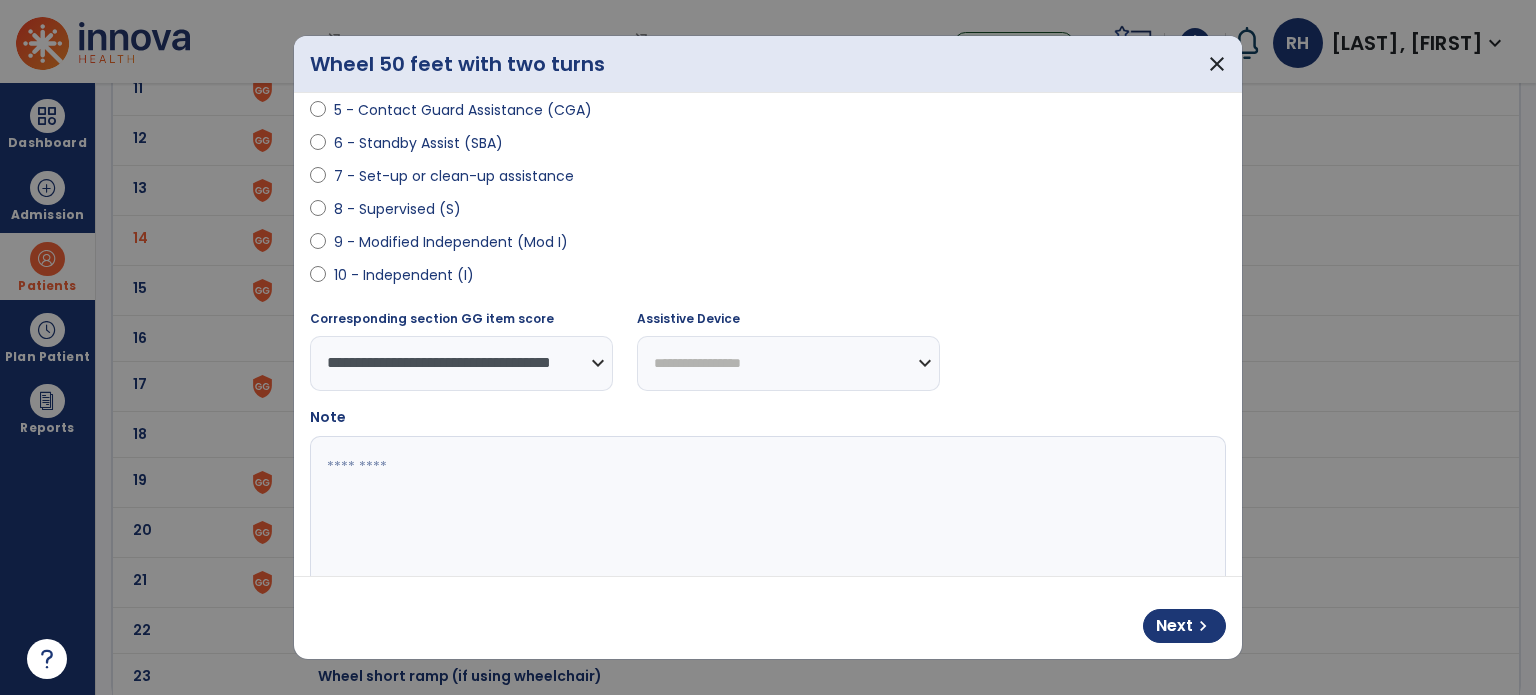 click at bounding box center (766, 511) 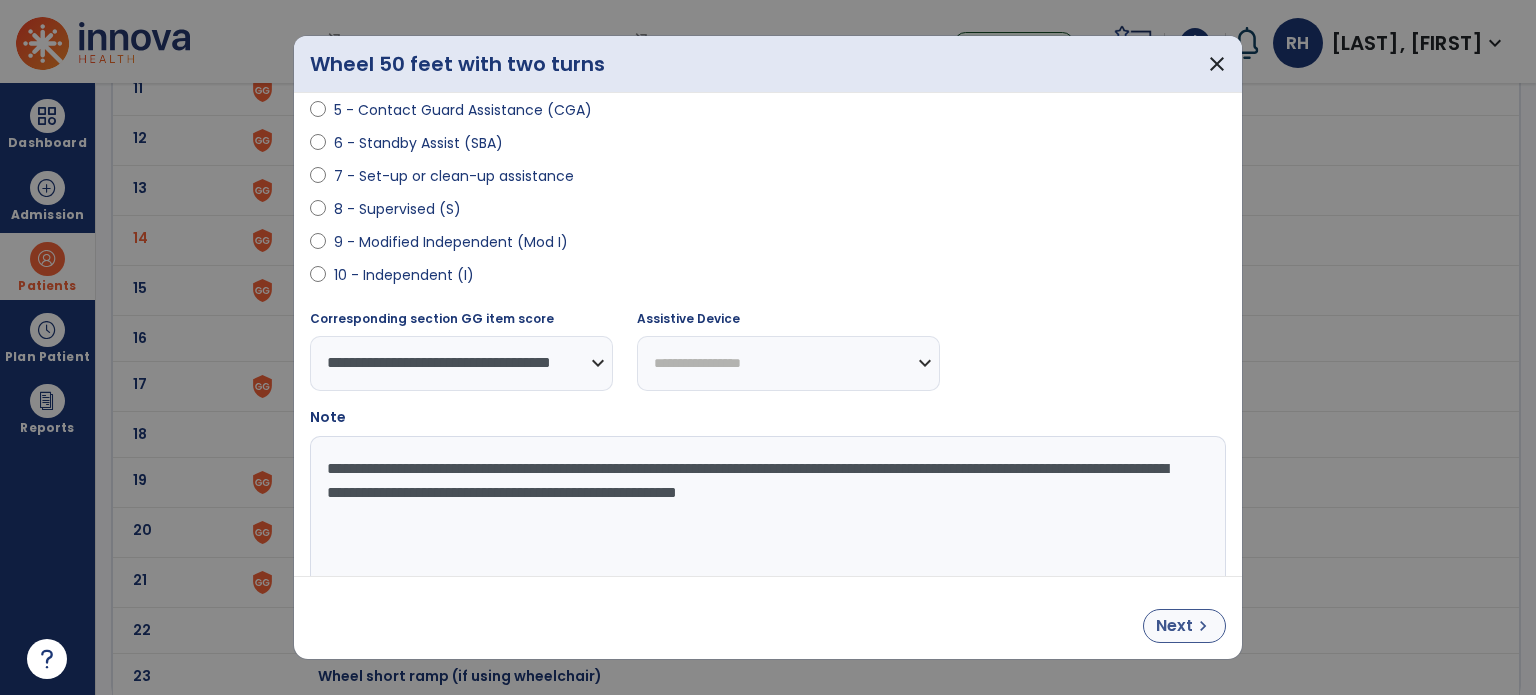 type on "**********" 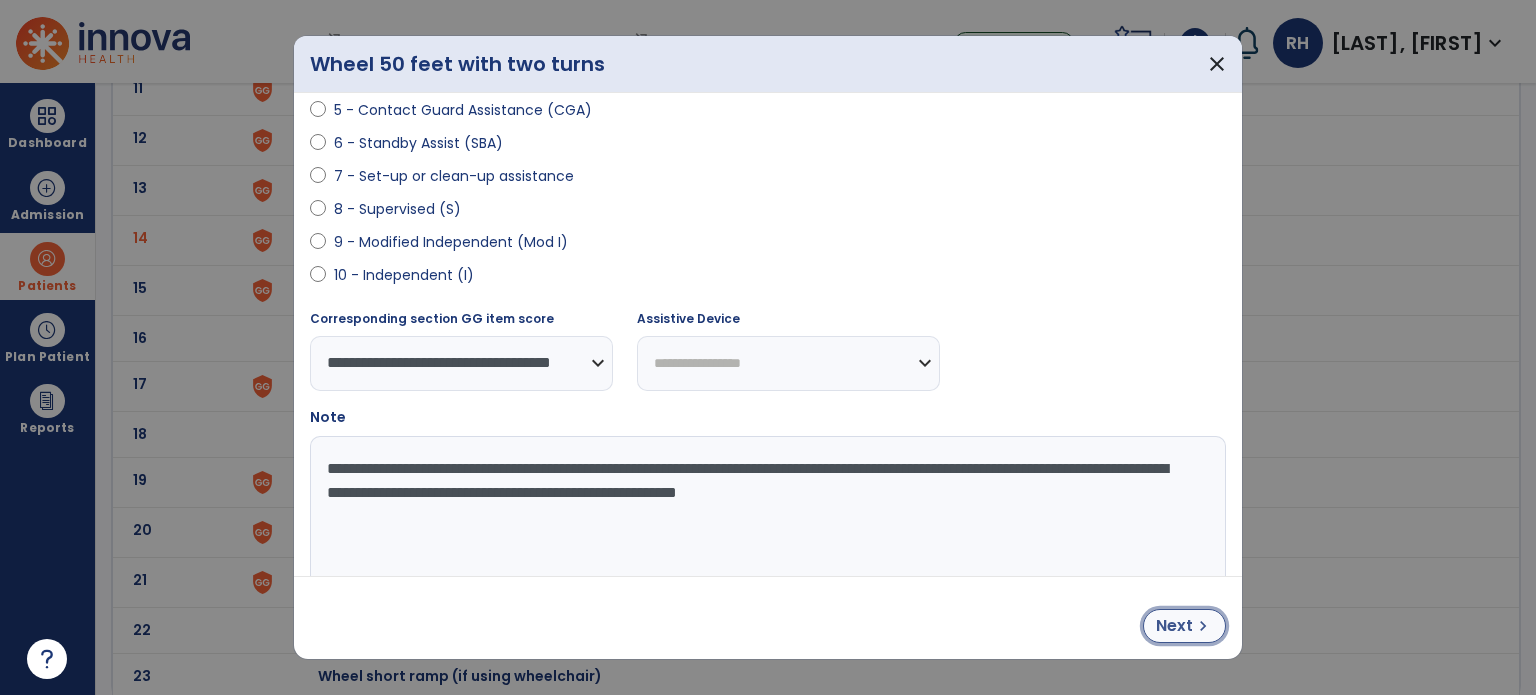 click on "Next" at bounding box center [1174, 626] 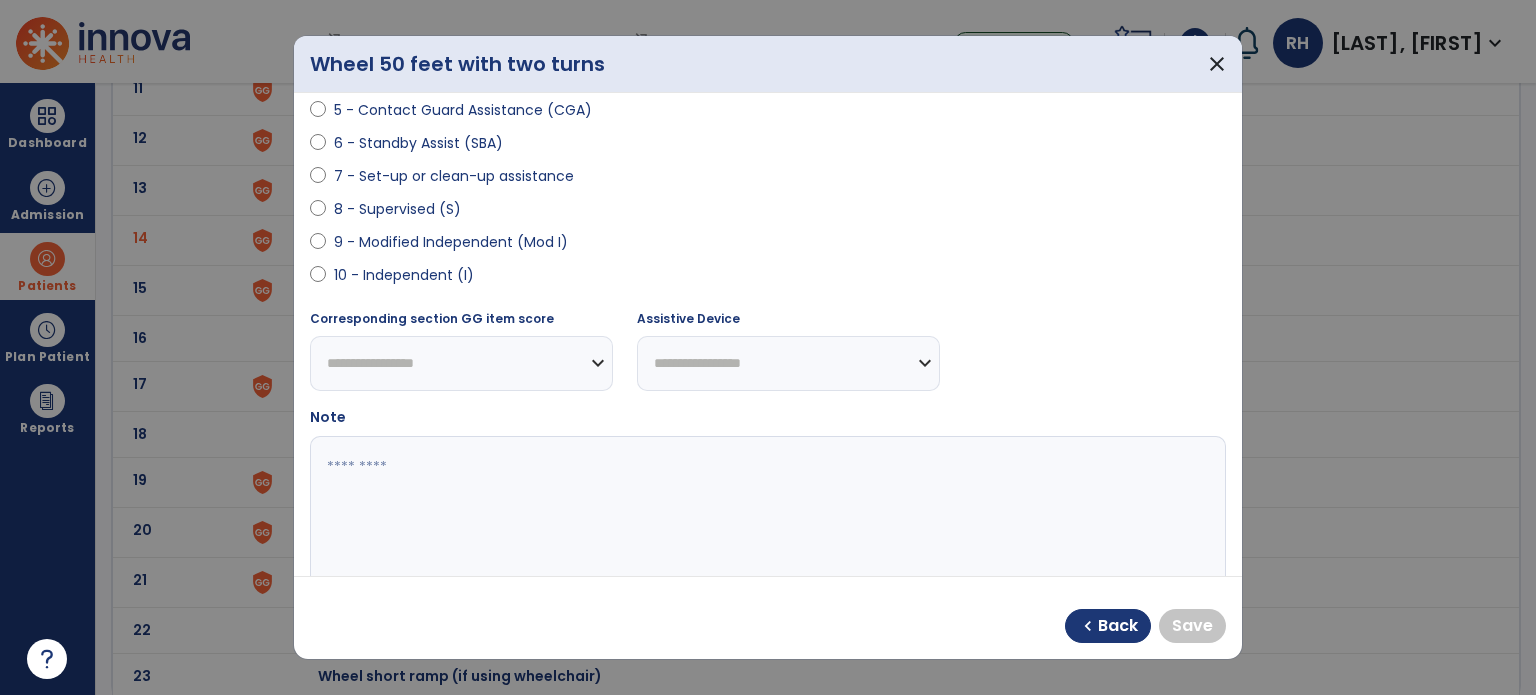 select on "**********" 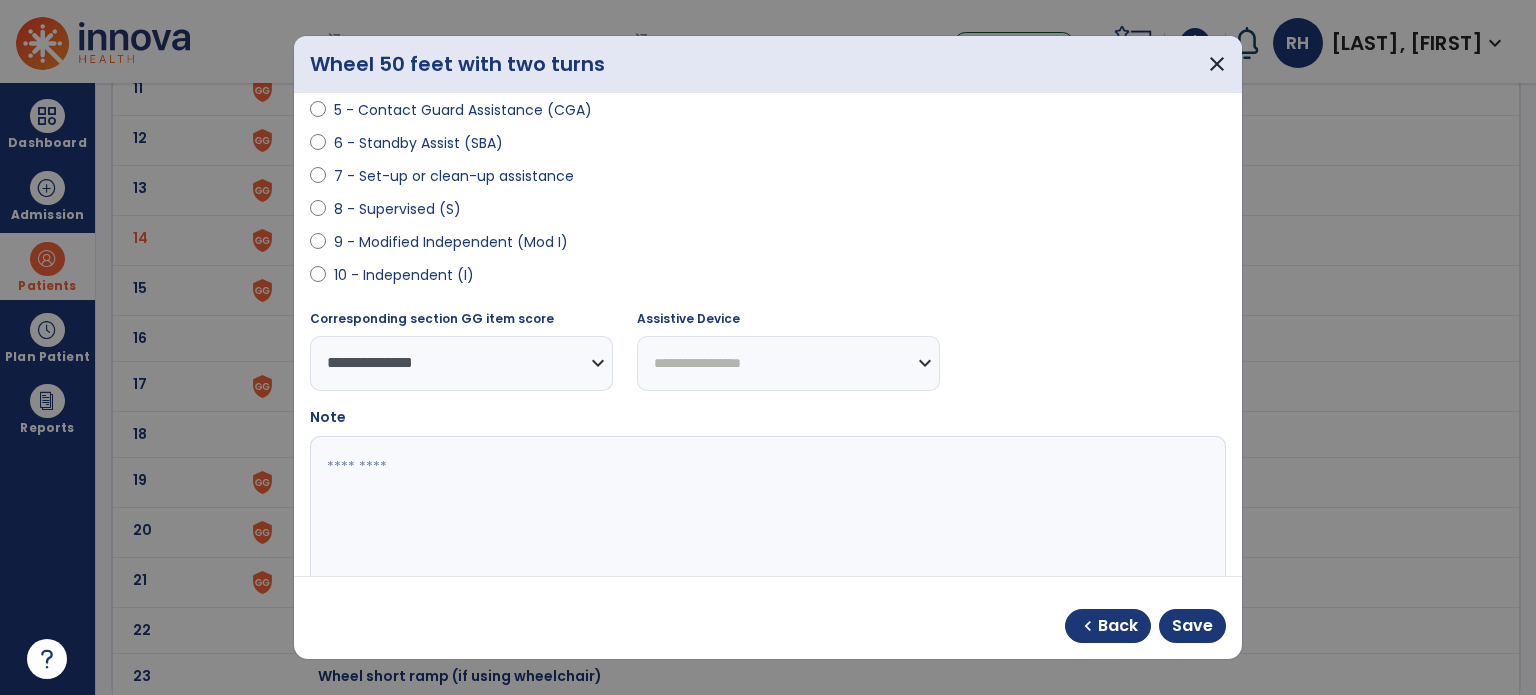 click on "**********" at bounding box center (788, 363) 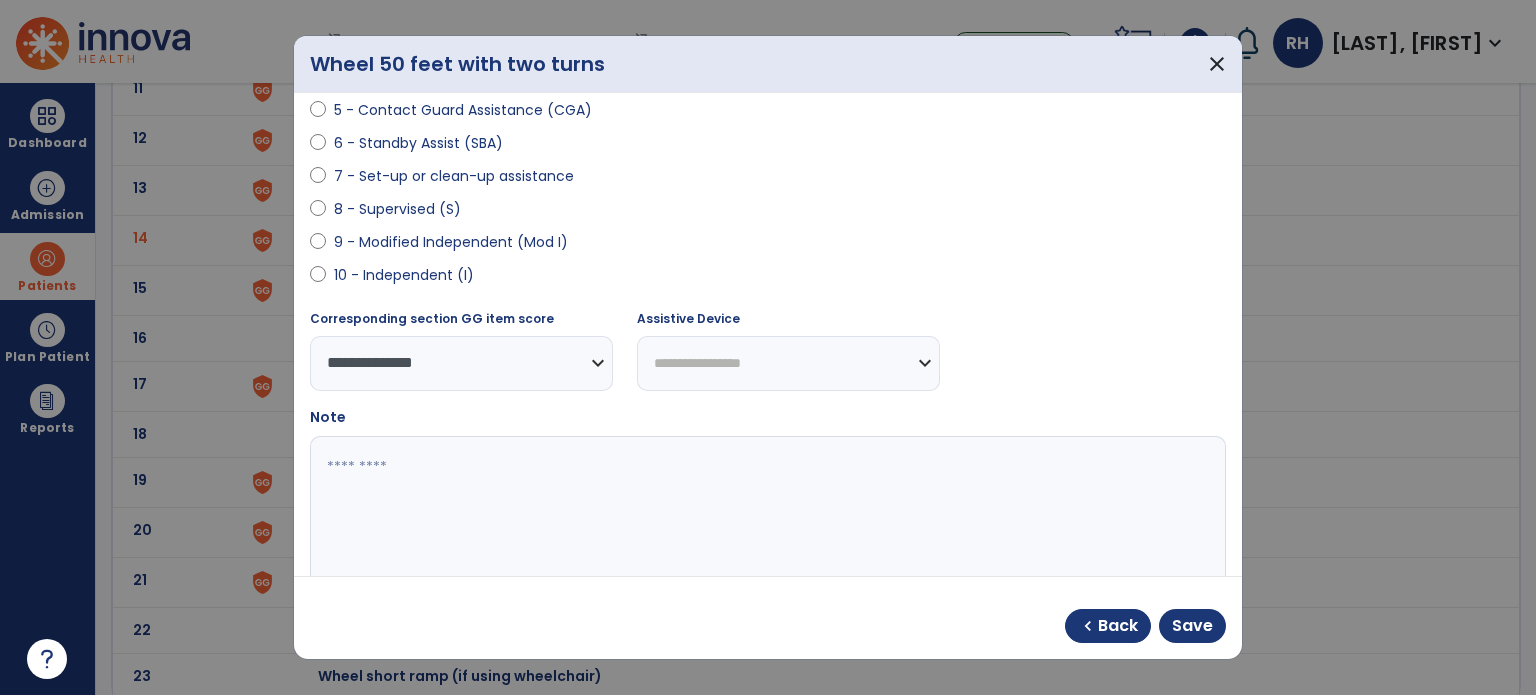 select on "**********" 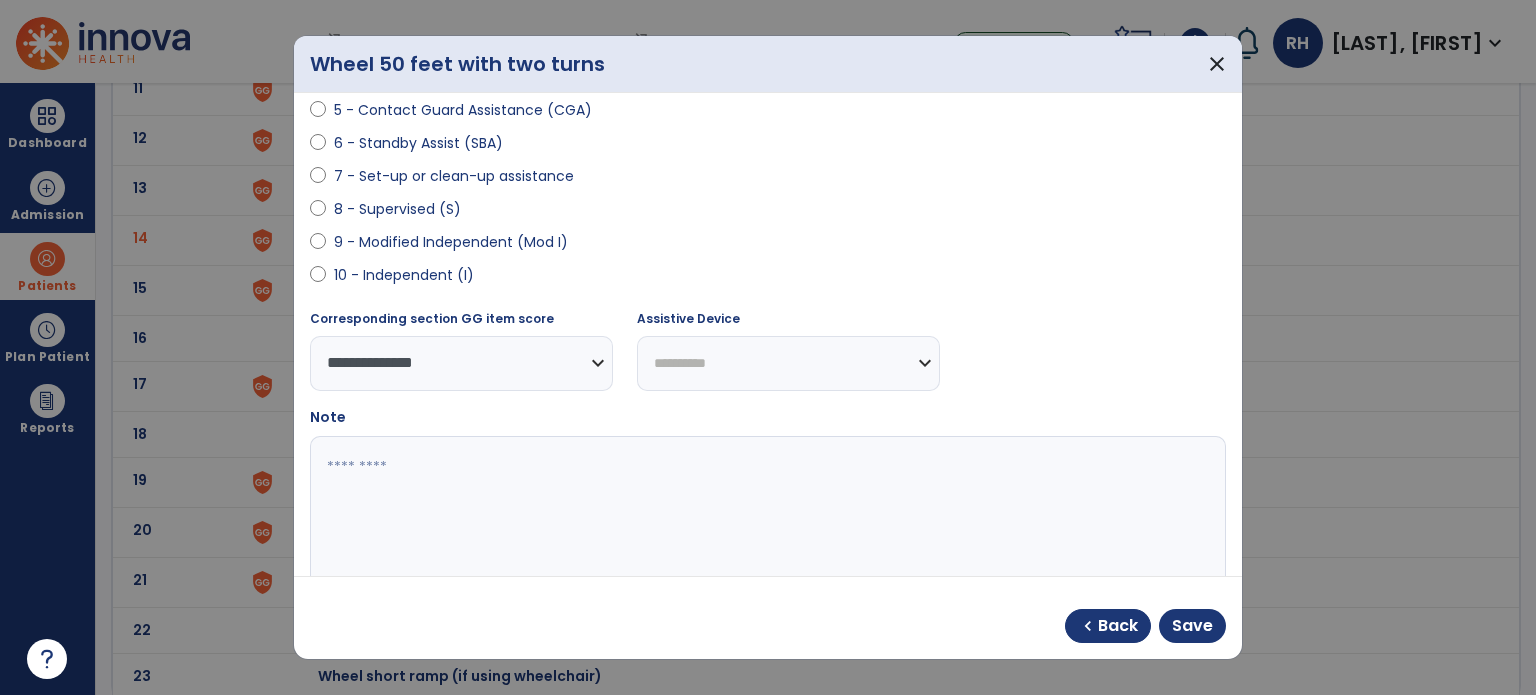 click on "**********" at bounding box center [788, 363] 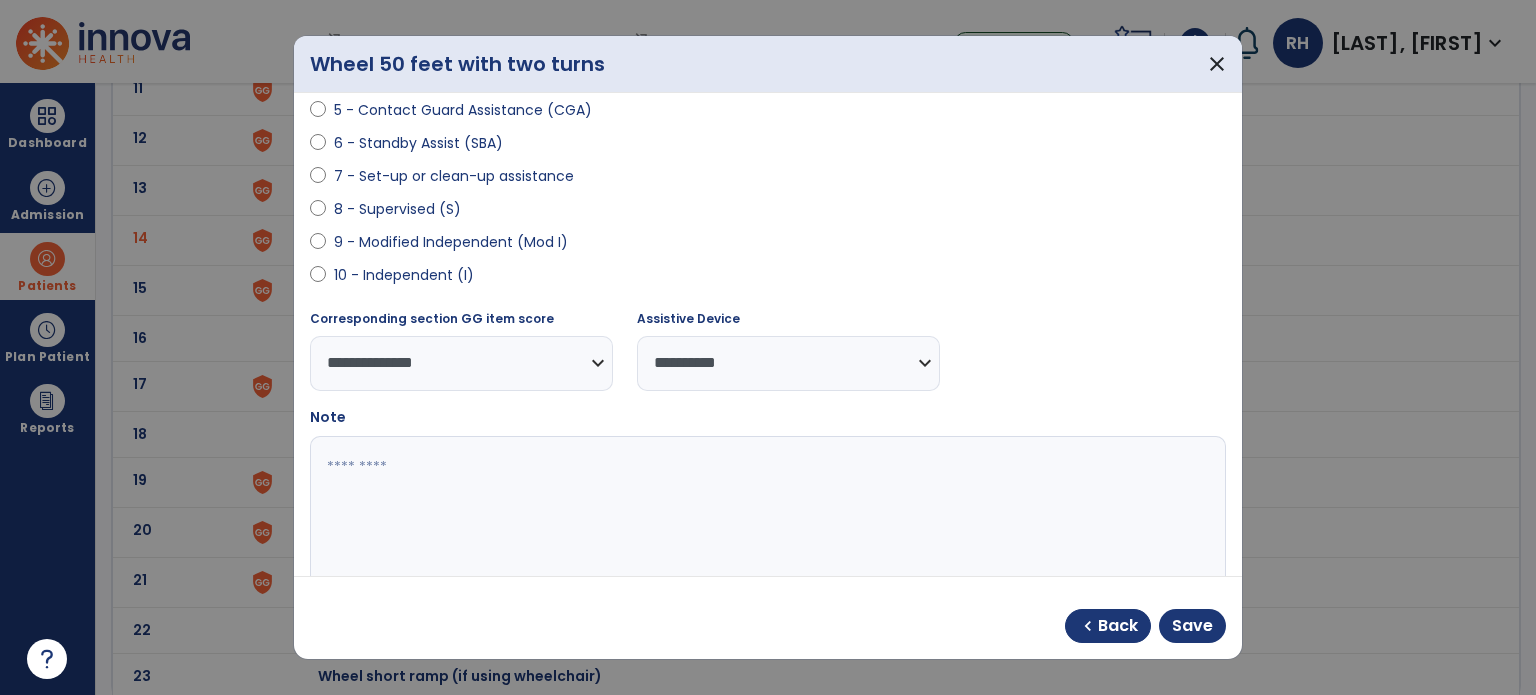 click at bounding box center (768, 347) 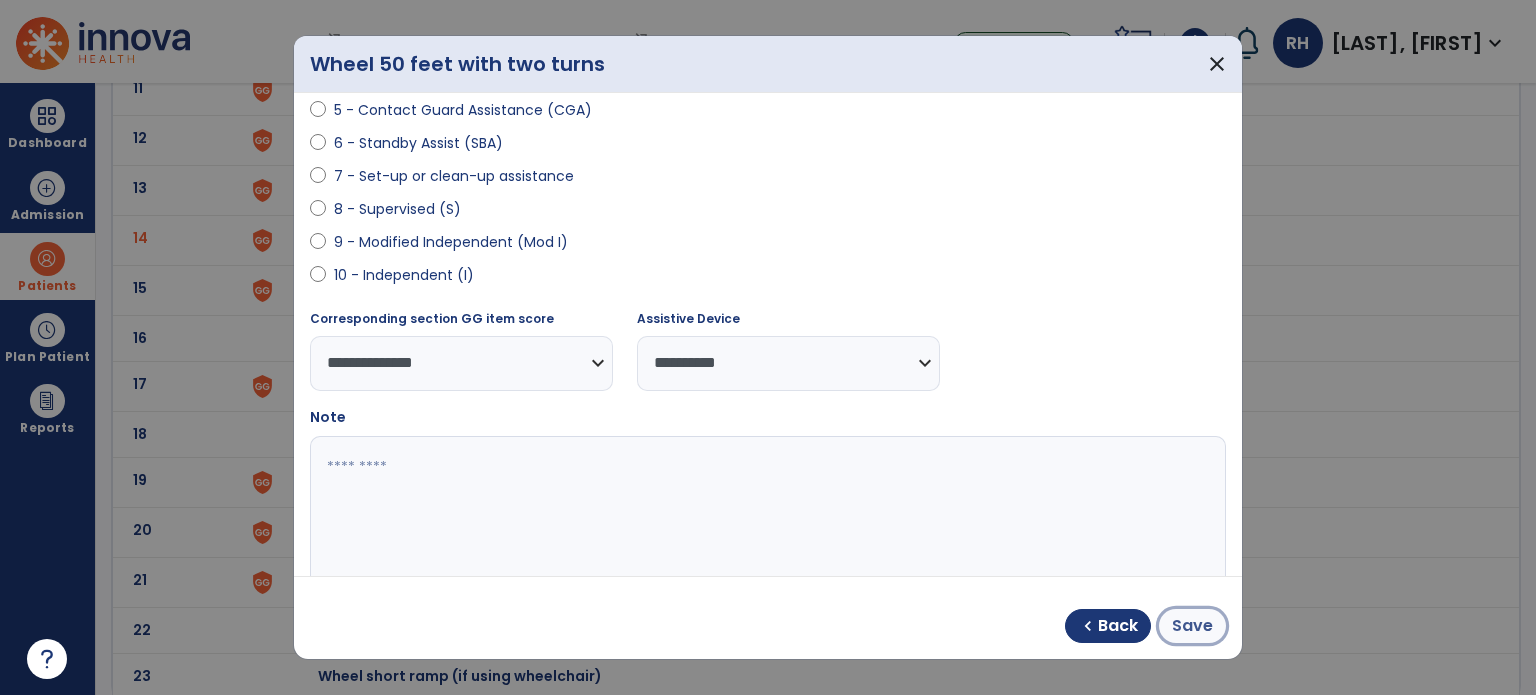 click on "Save" at bounding box center (1192, 626) 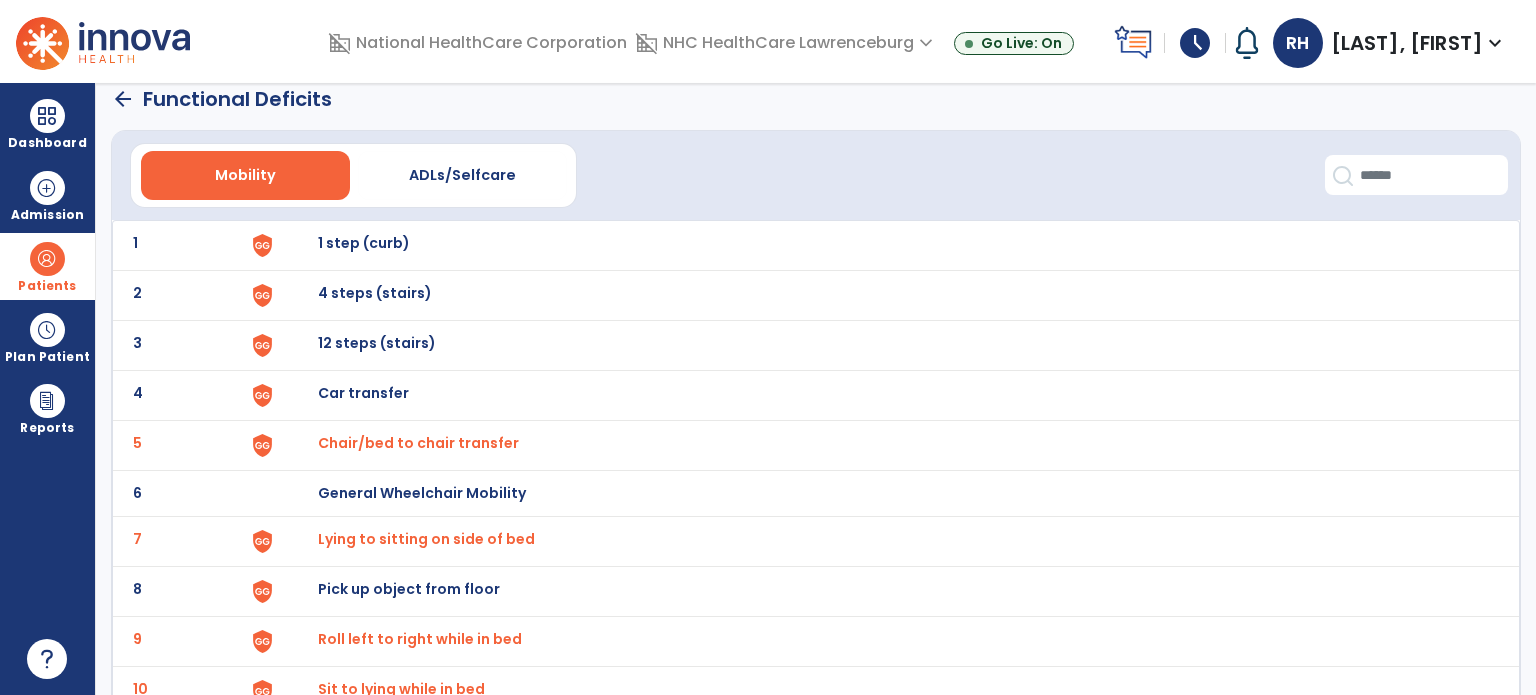scroll, scrollTop: 0, scrollLeft: 0, axis: both 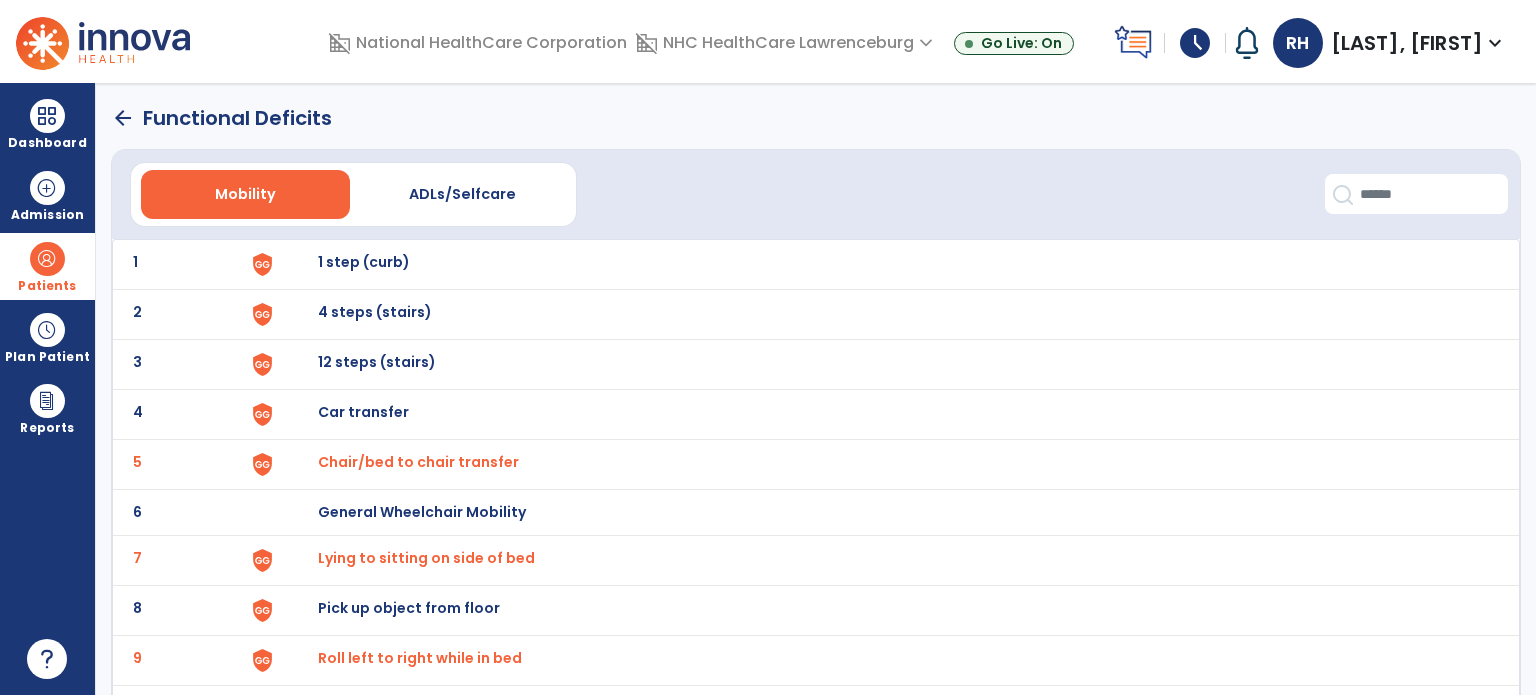 click on "arrow_back" 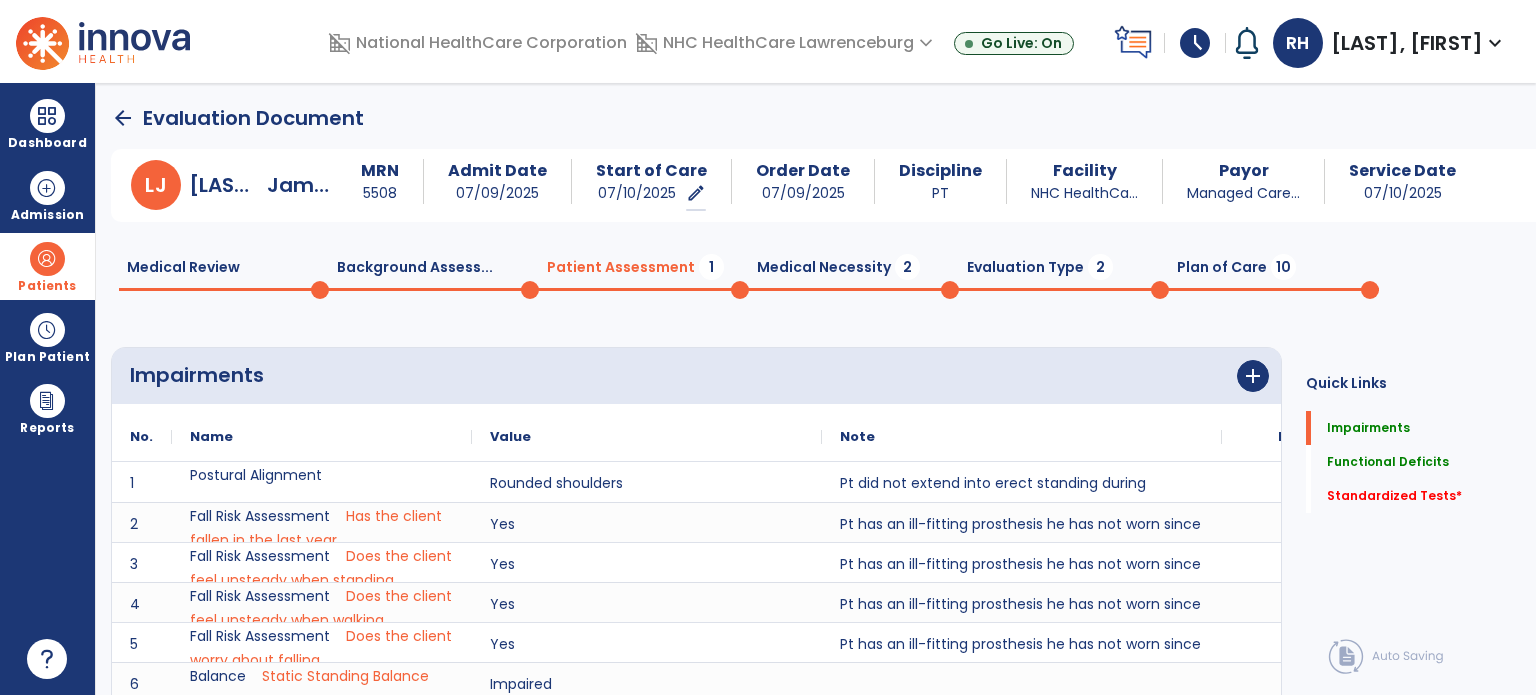 scroll, scrollTop: 20, scrollLeft: 0, axis: vertical 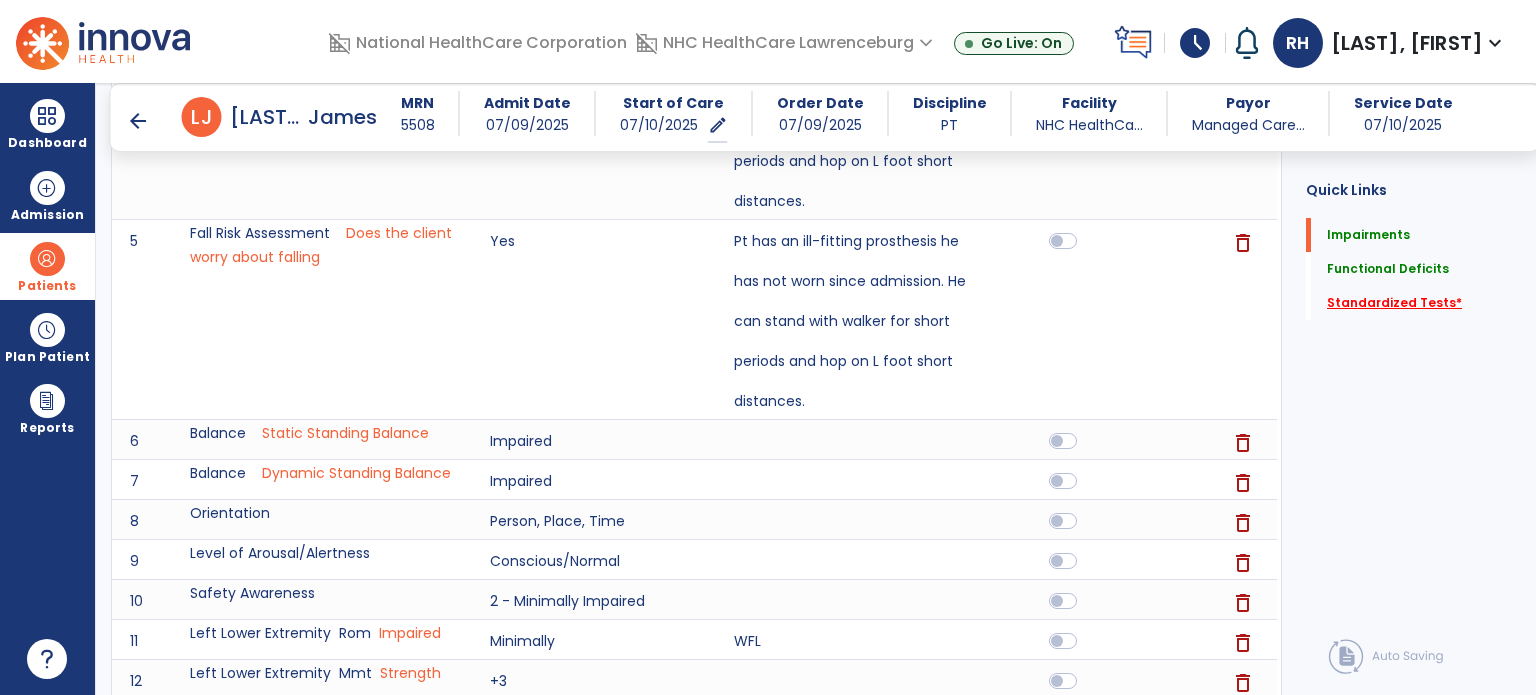 click on "Standardized Tests   *" 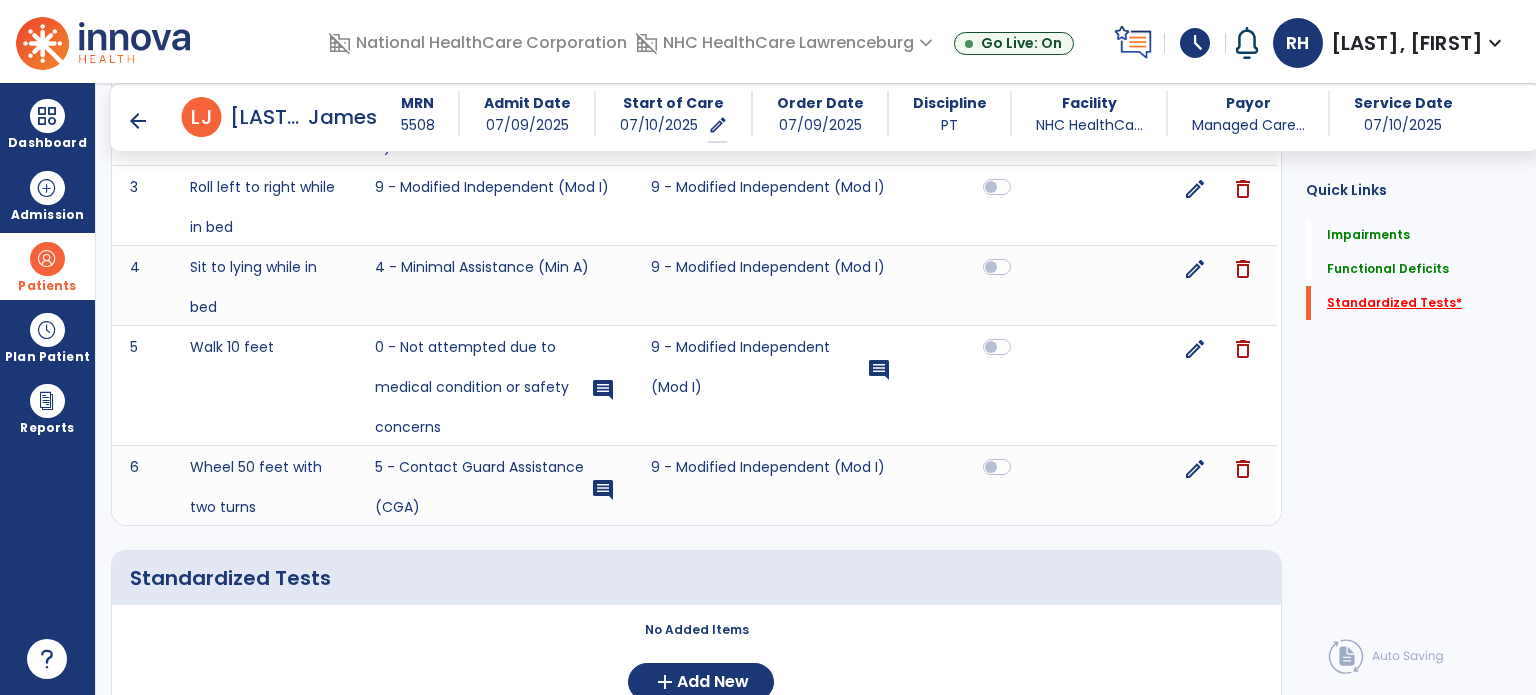 scroll, scrollTop: 1988, scrollLeft: 0, axis: vertical 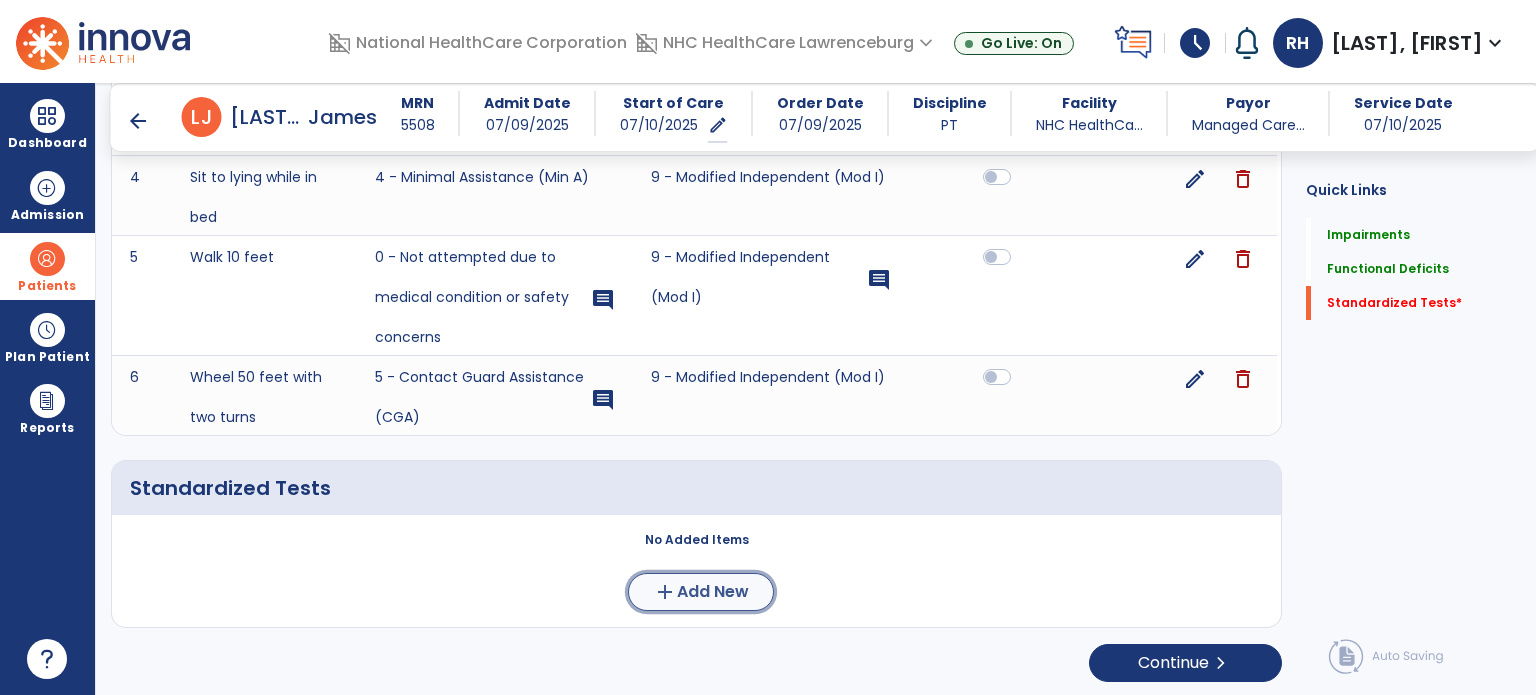 click on "Add New" 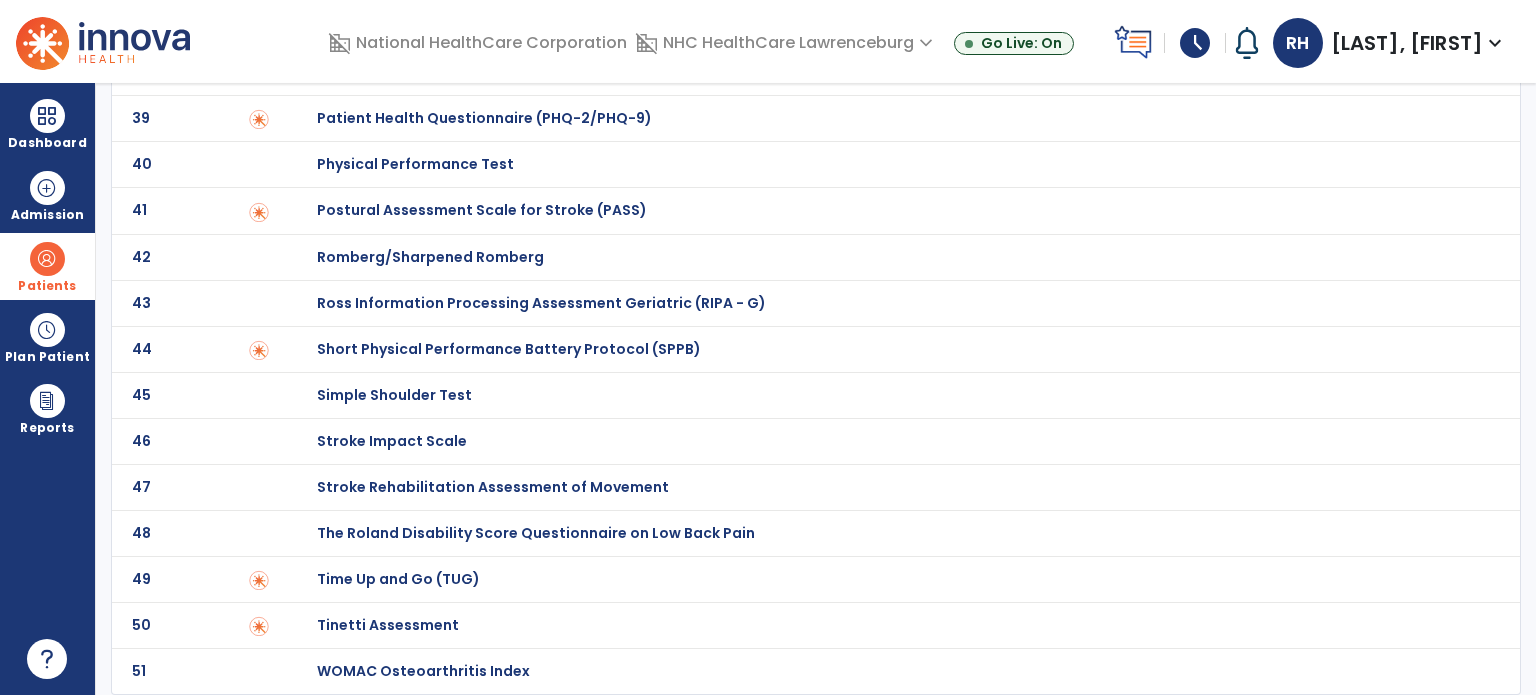 scroll, scrollTop: 0, scrollLeft: 0, axis: both 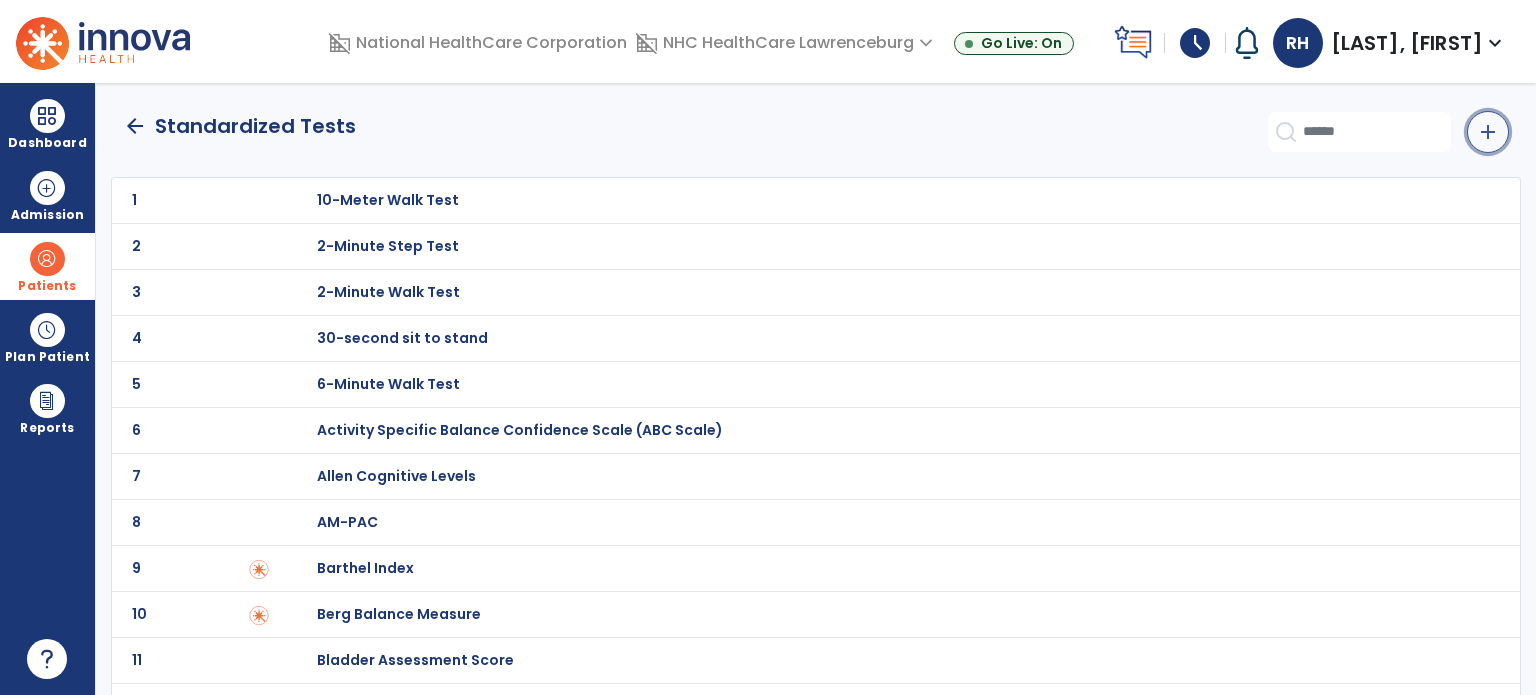 click on "add" 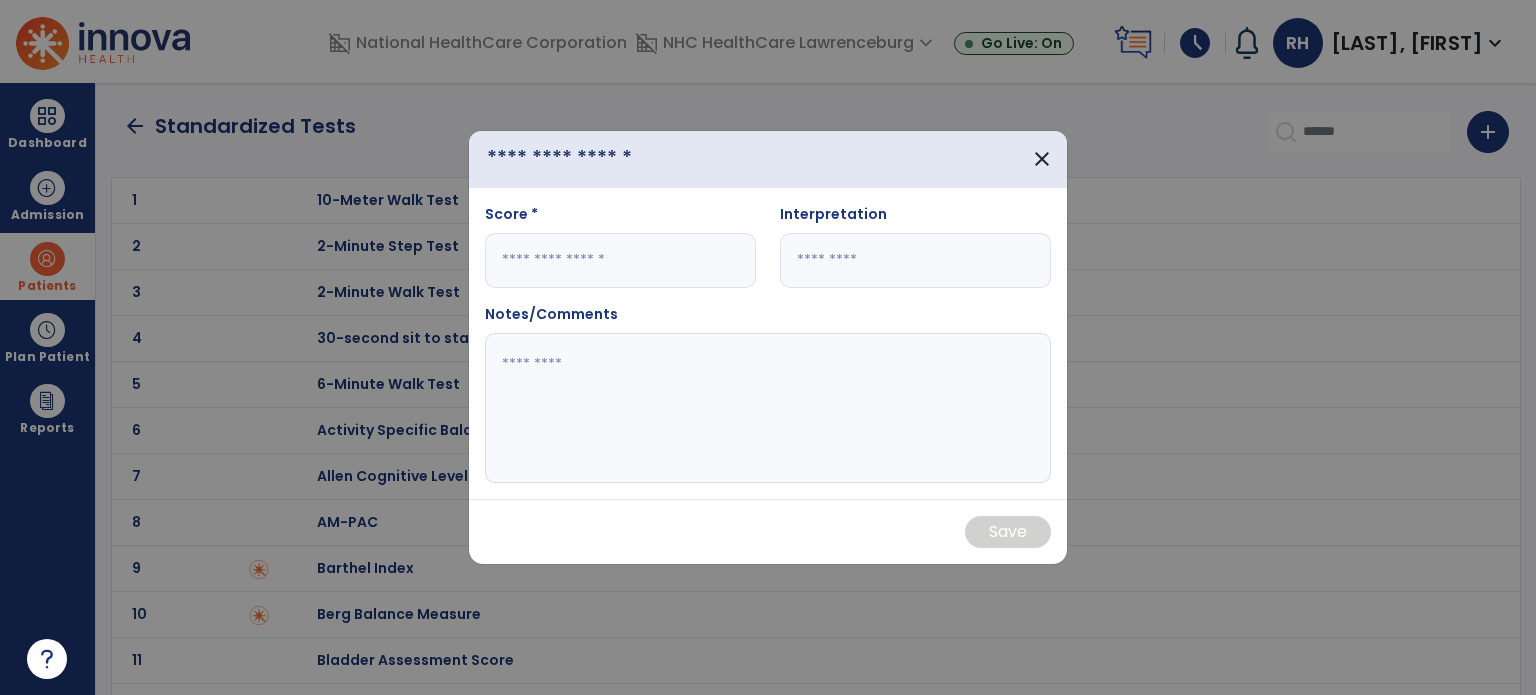 click at bounding box center [600, 159] 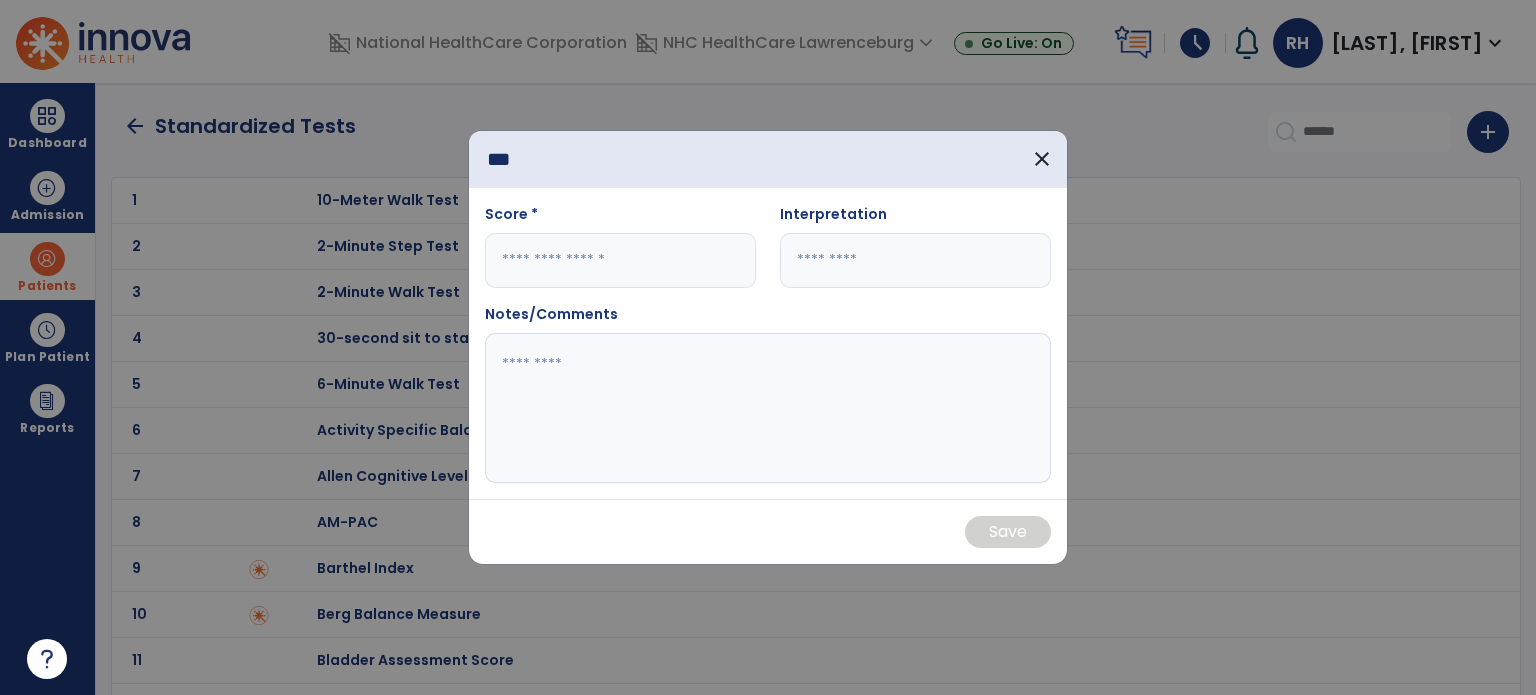 type on "***" 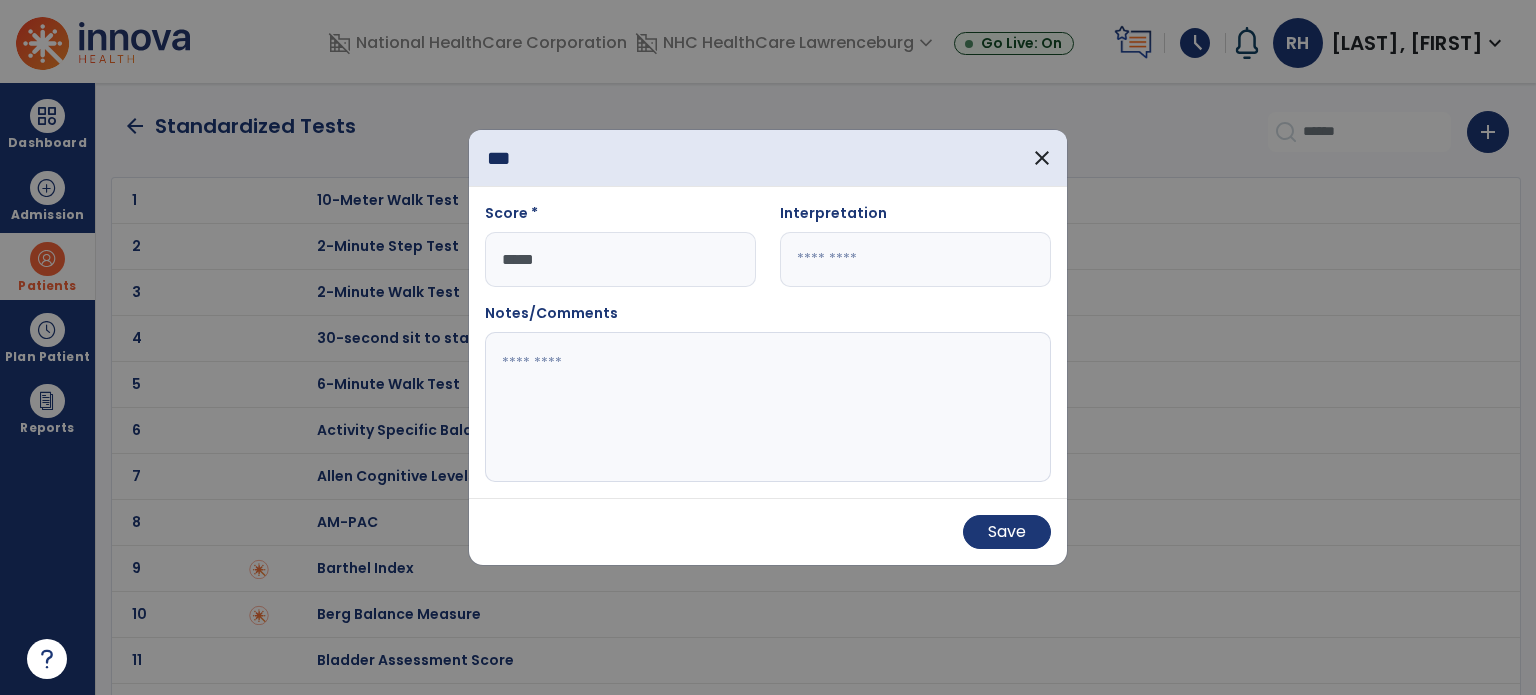 type on "*****" 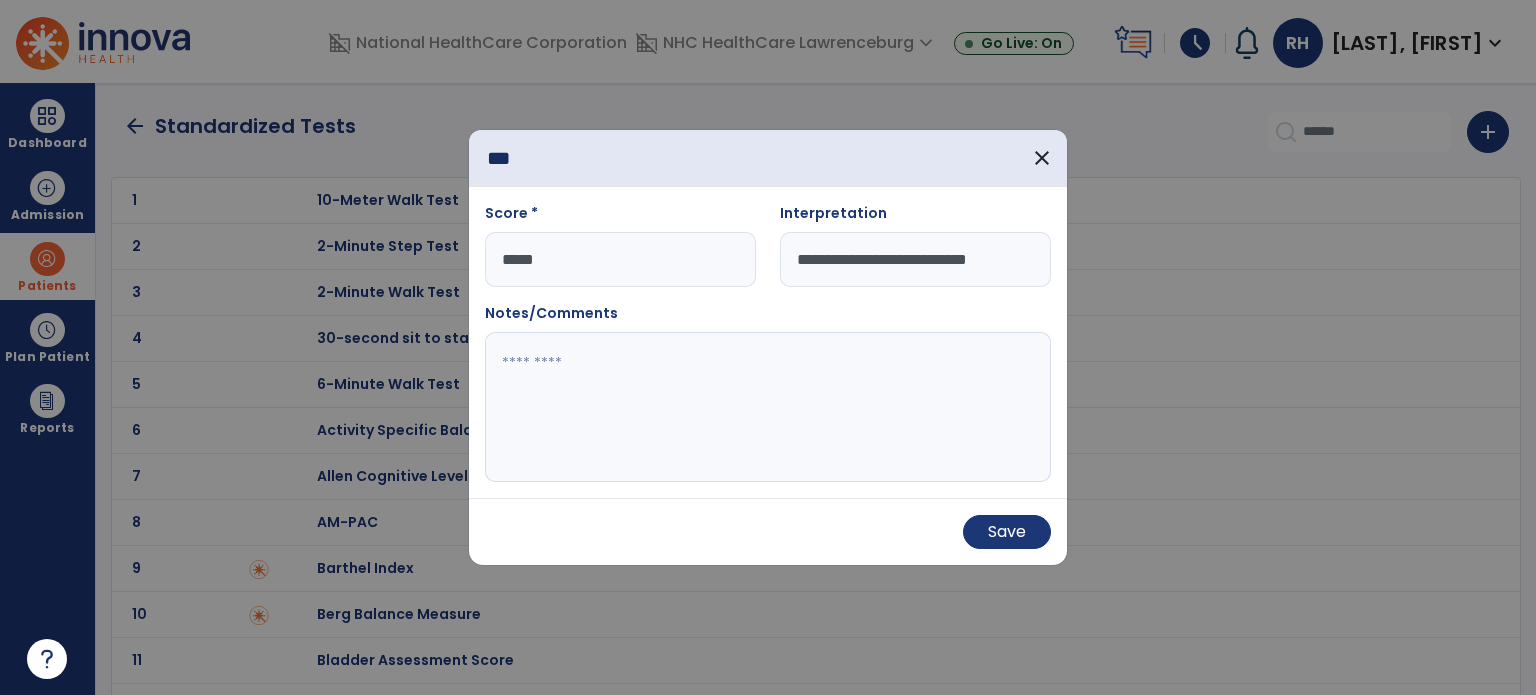 scroll, scrollTop: 0, scrollLeft: 7, axis: horizontal 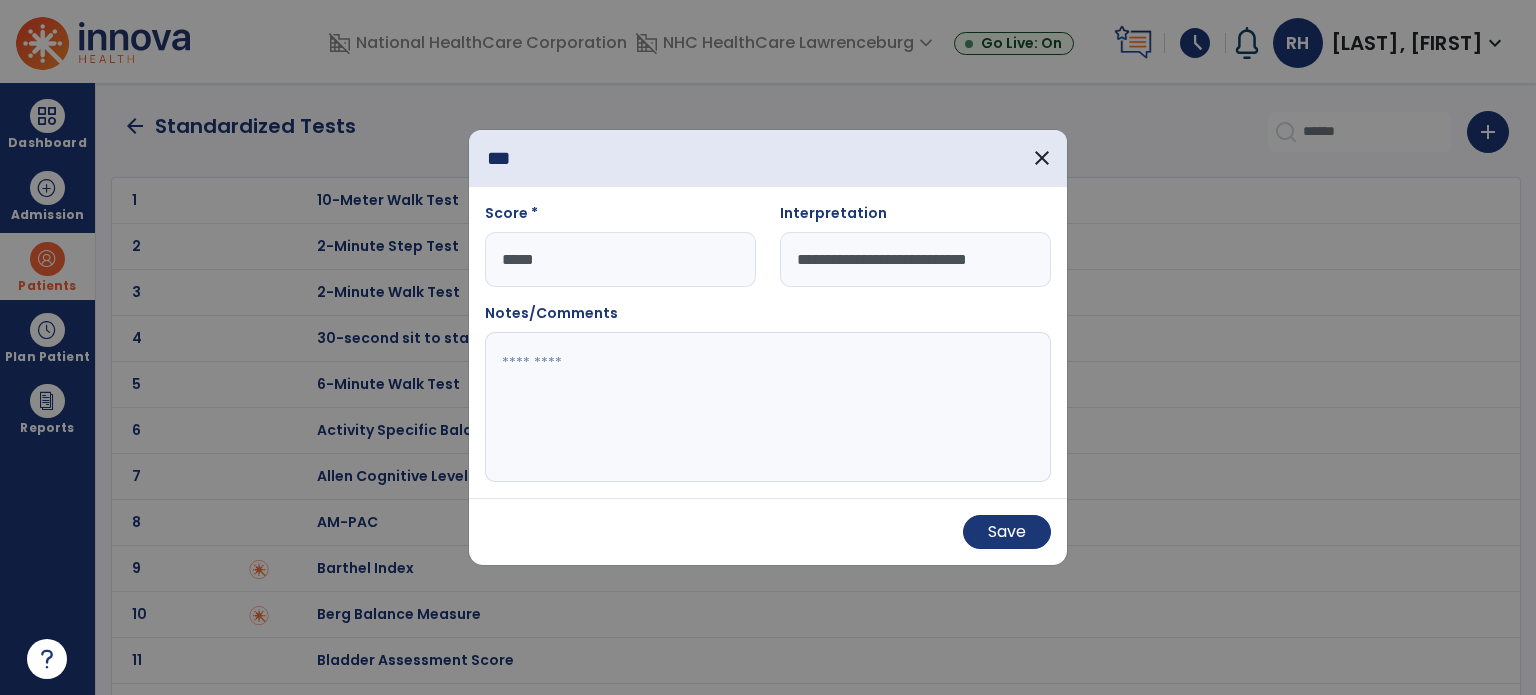 click at bounding box center (768, 407) 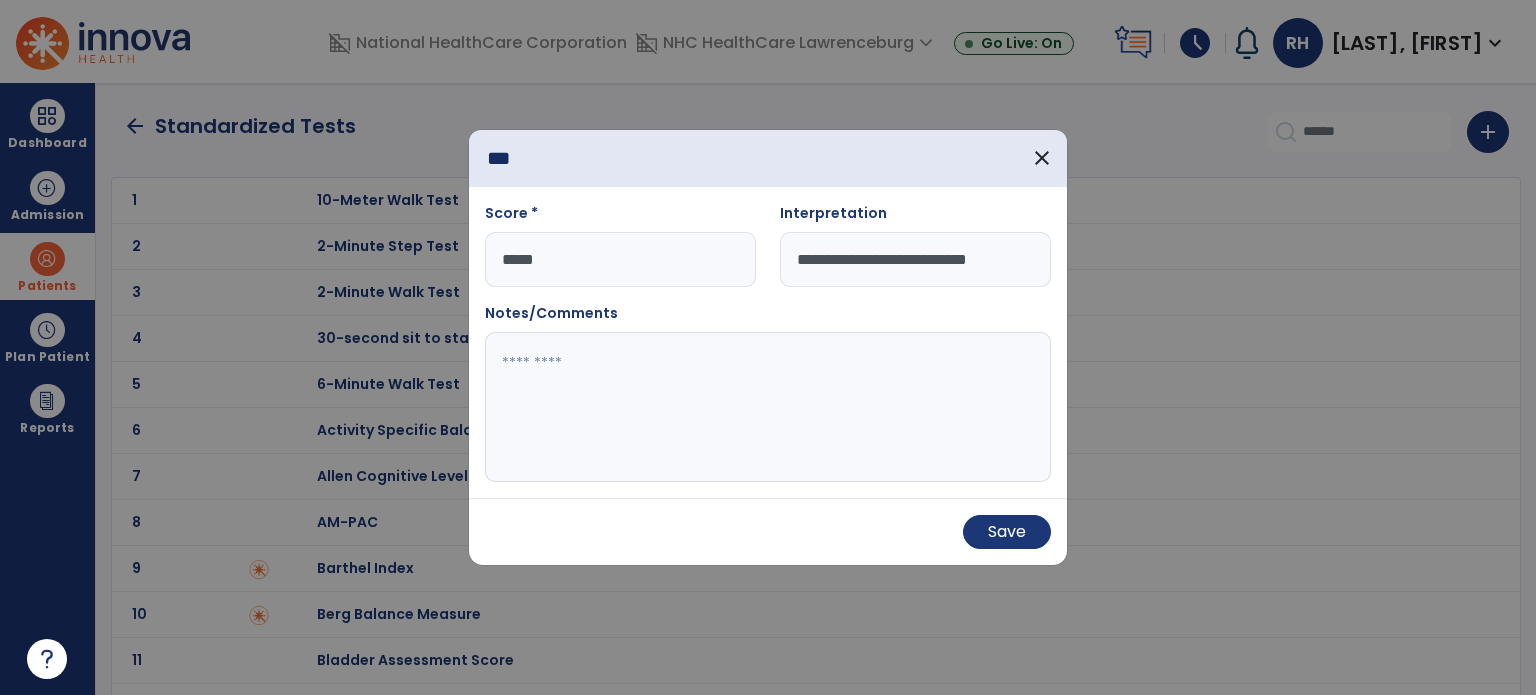 paste on "**********" 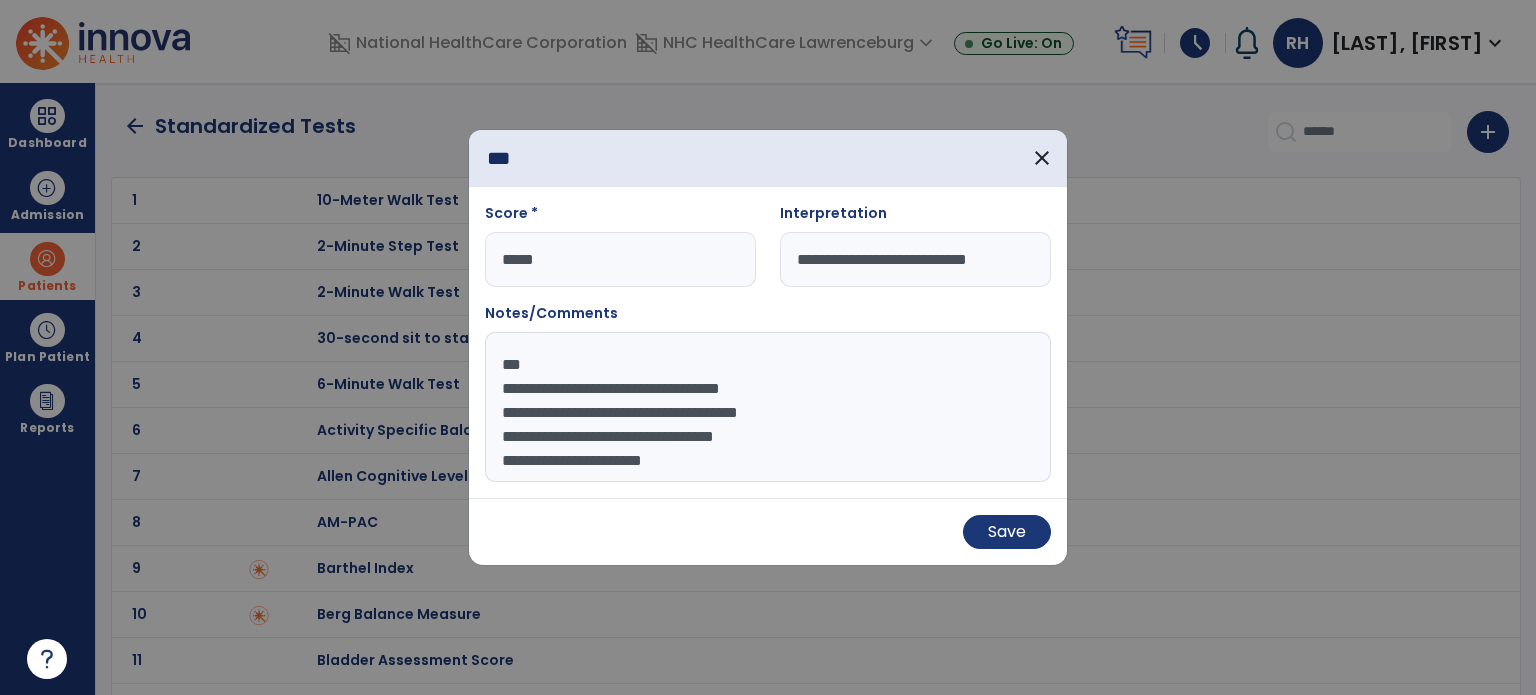 scroll, scrollTop: 15, scrollLeft: 0, axis: vertical 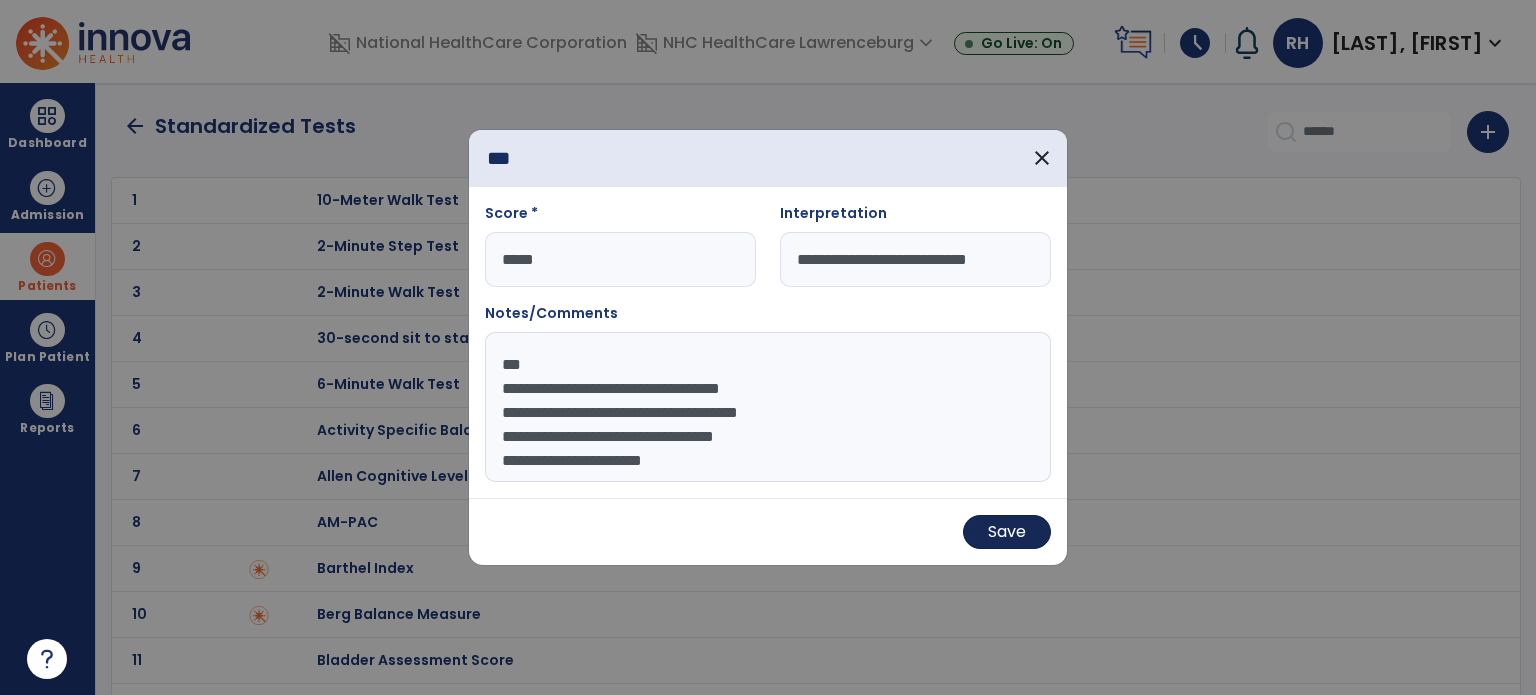 type on "**********" 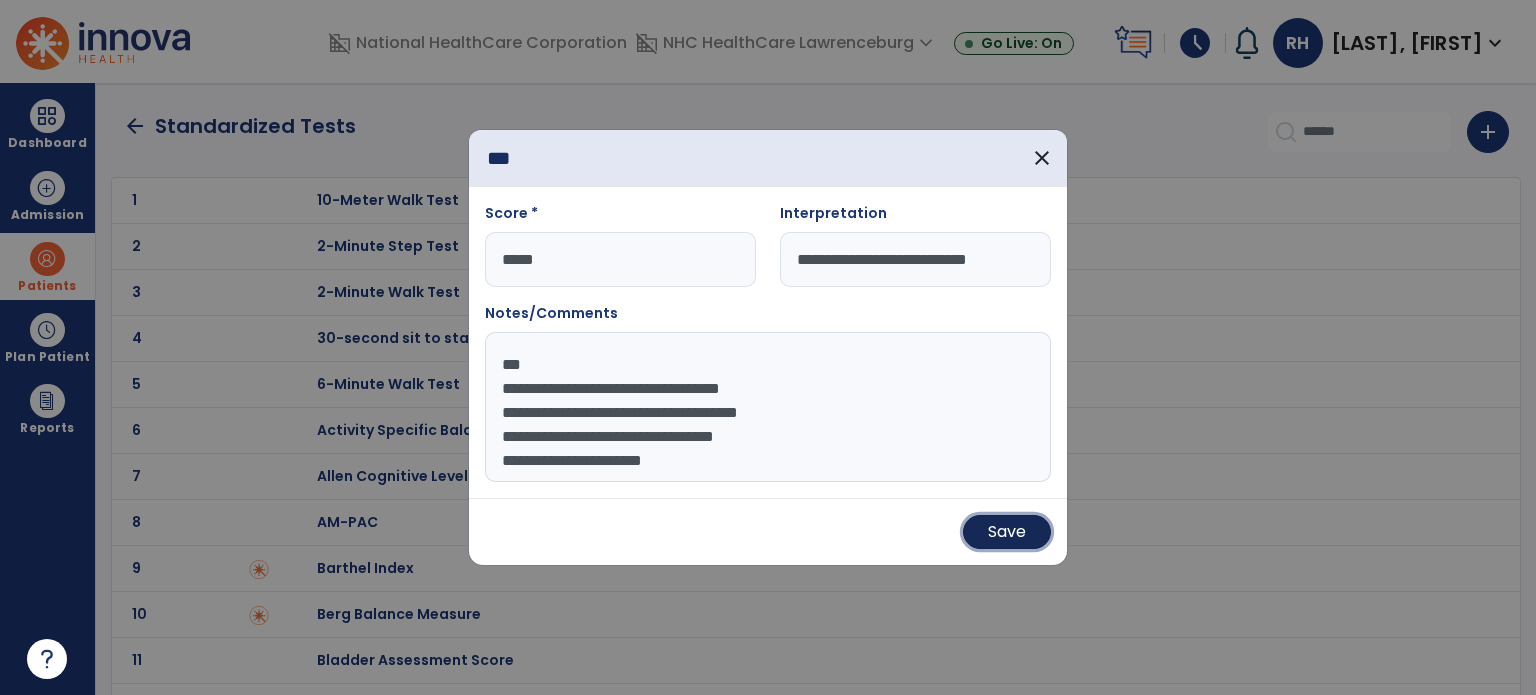 click on "Save" at bounding box center (1007, 532) 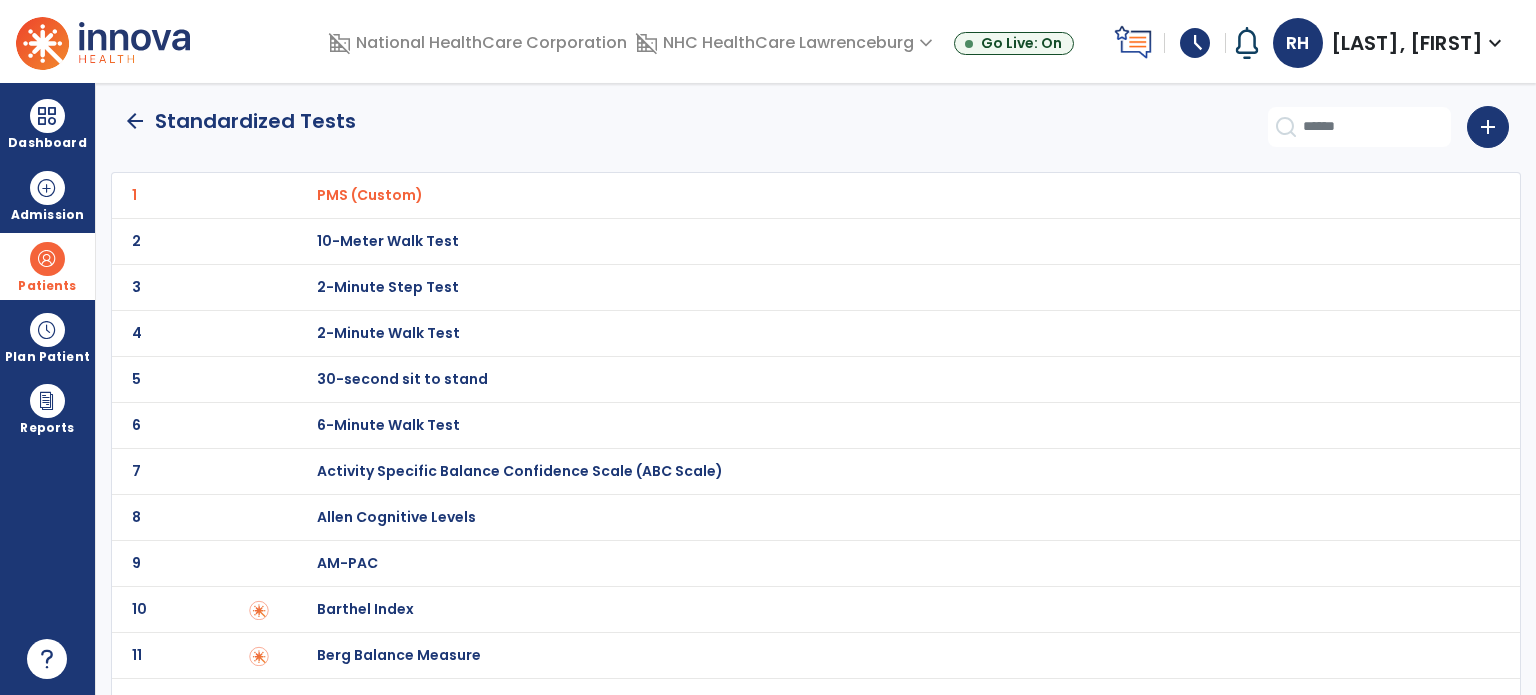 scroll, scrollTop: 0, scrollLeft: 0, axis: both 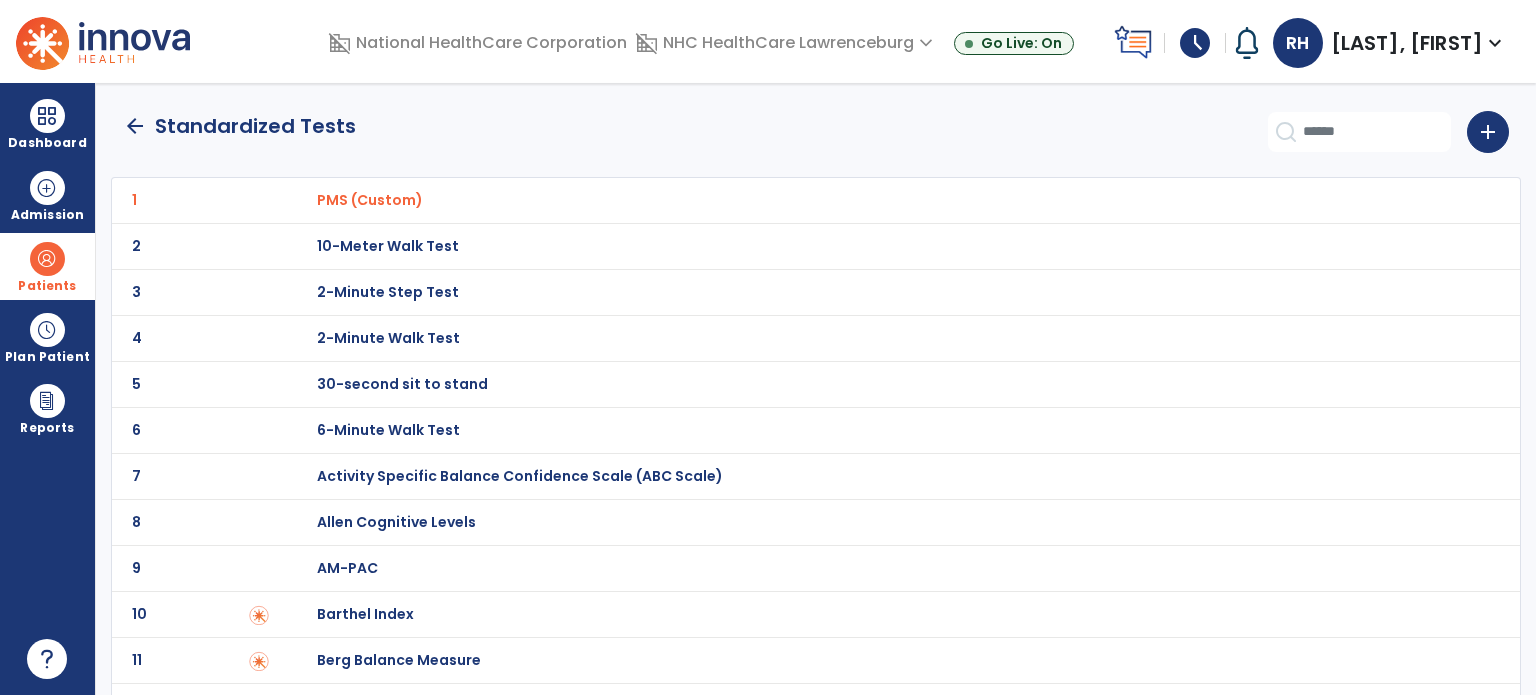 click on "arrow_back" 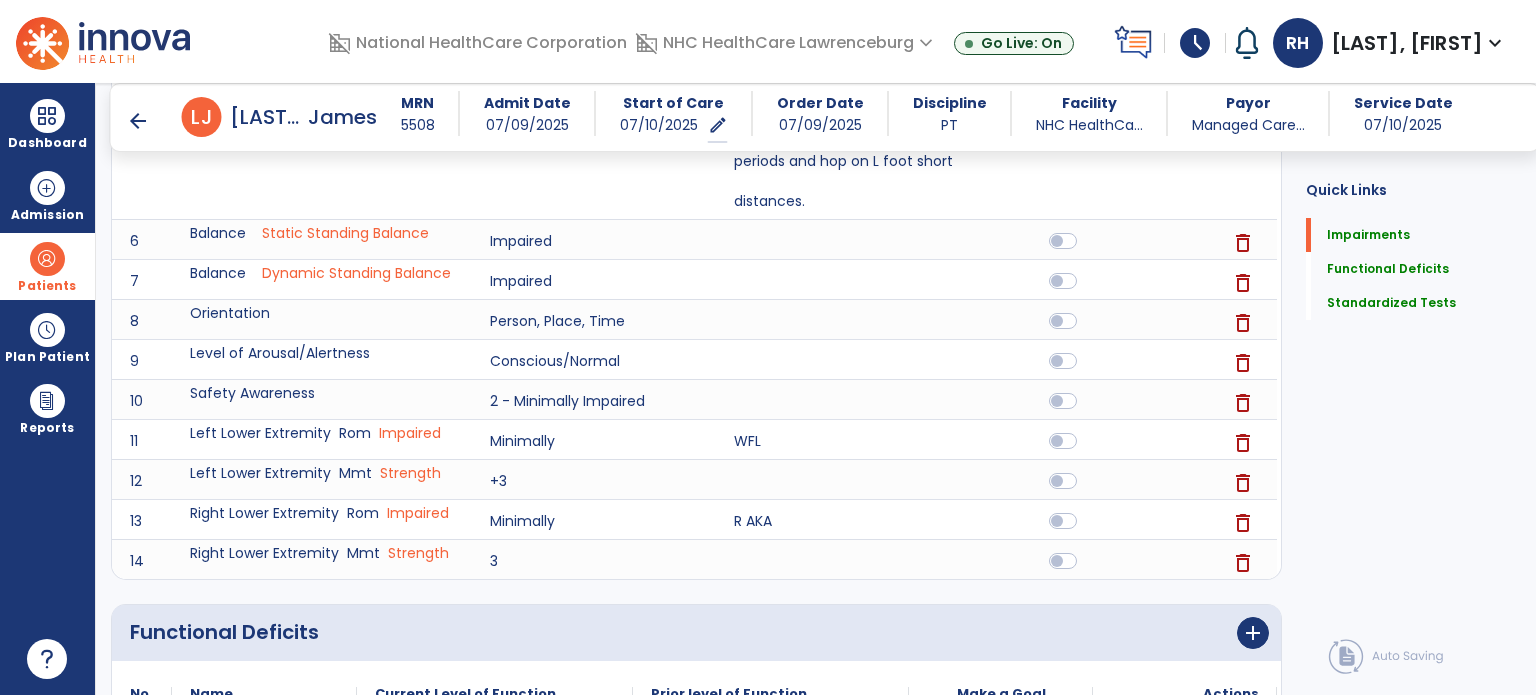 scroll, scrollTop: 1184, scrollLeft: 0, axis: vertical 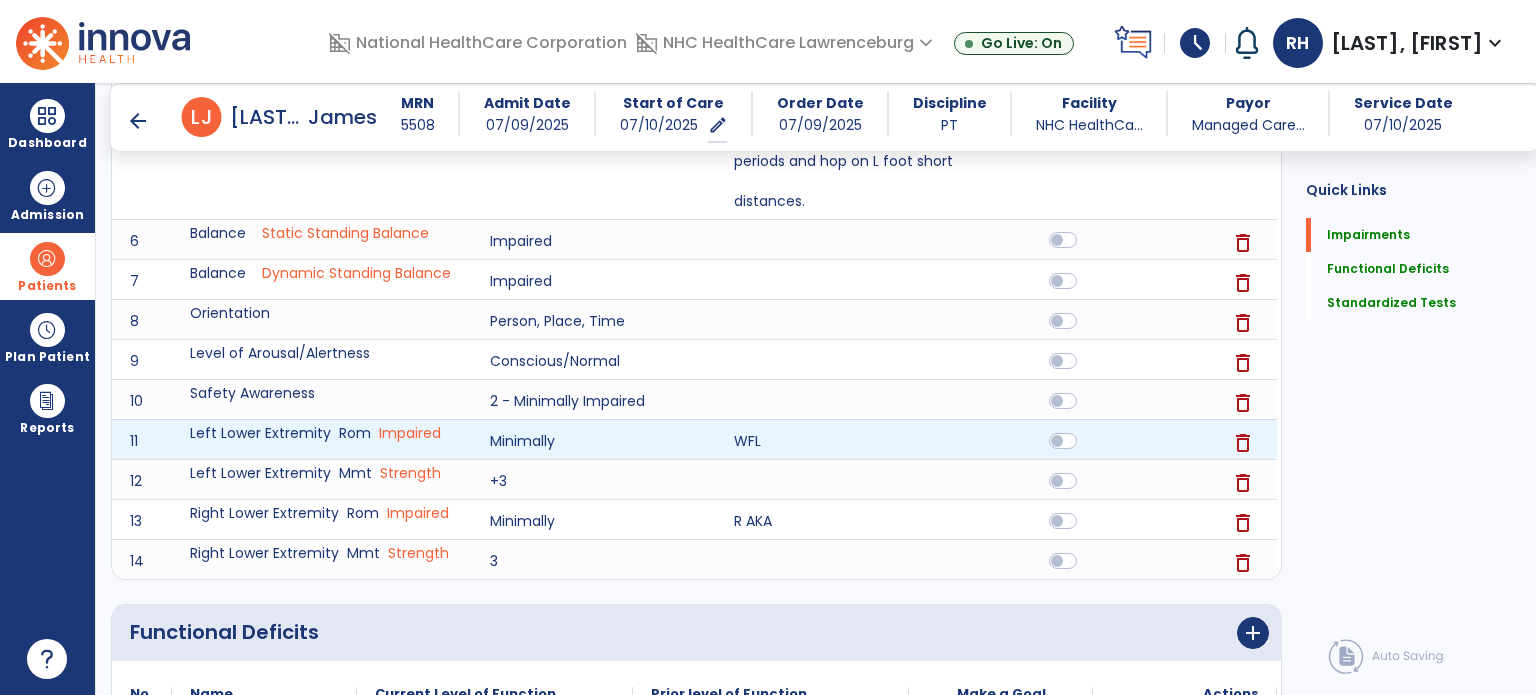 click 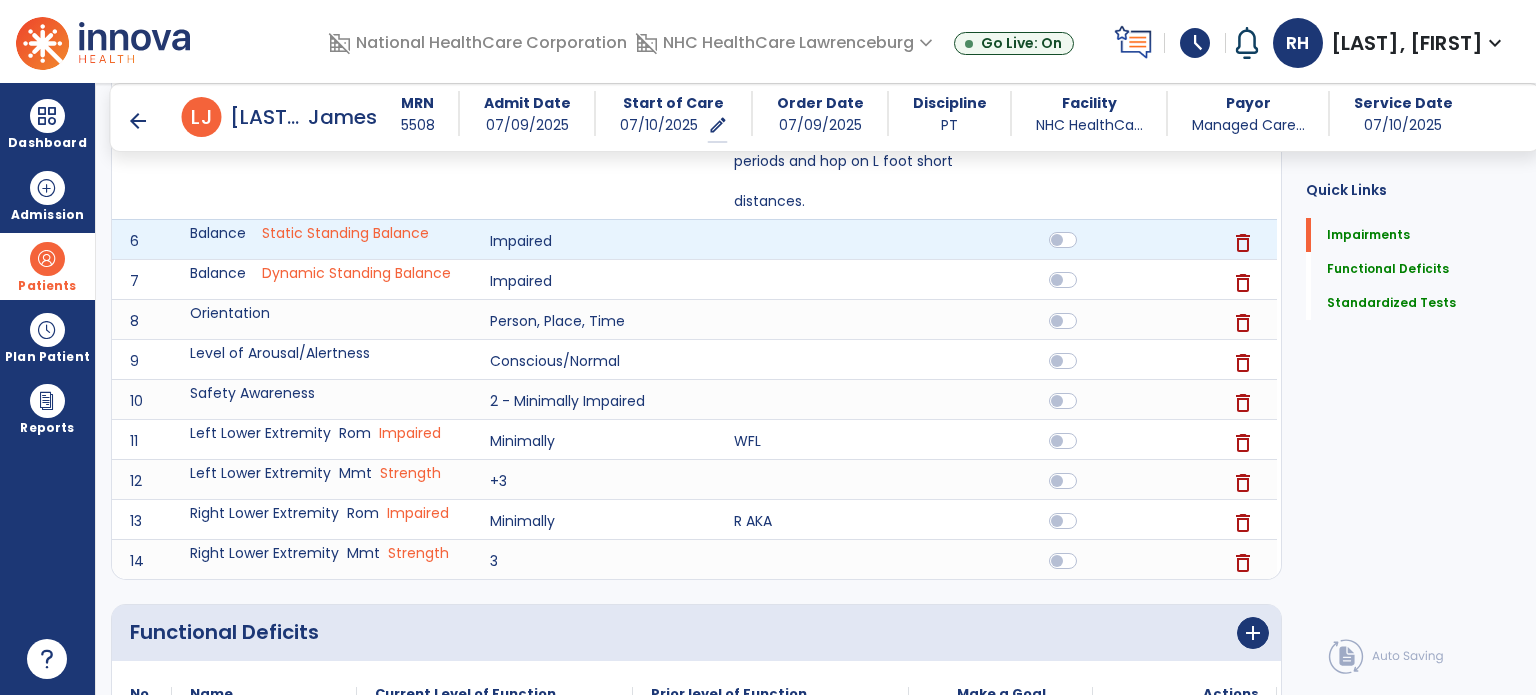 click 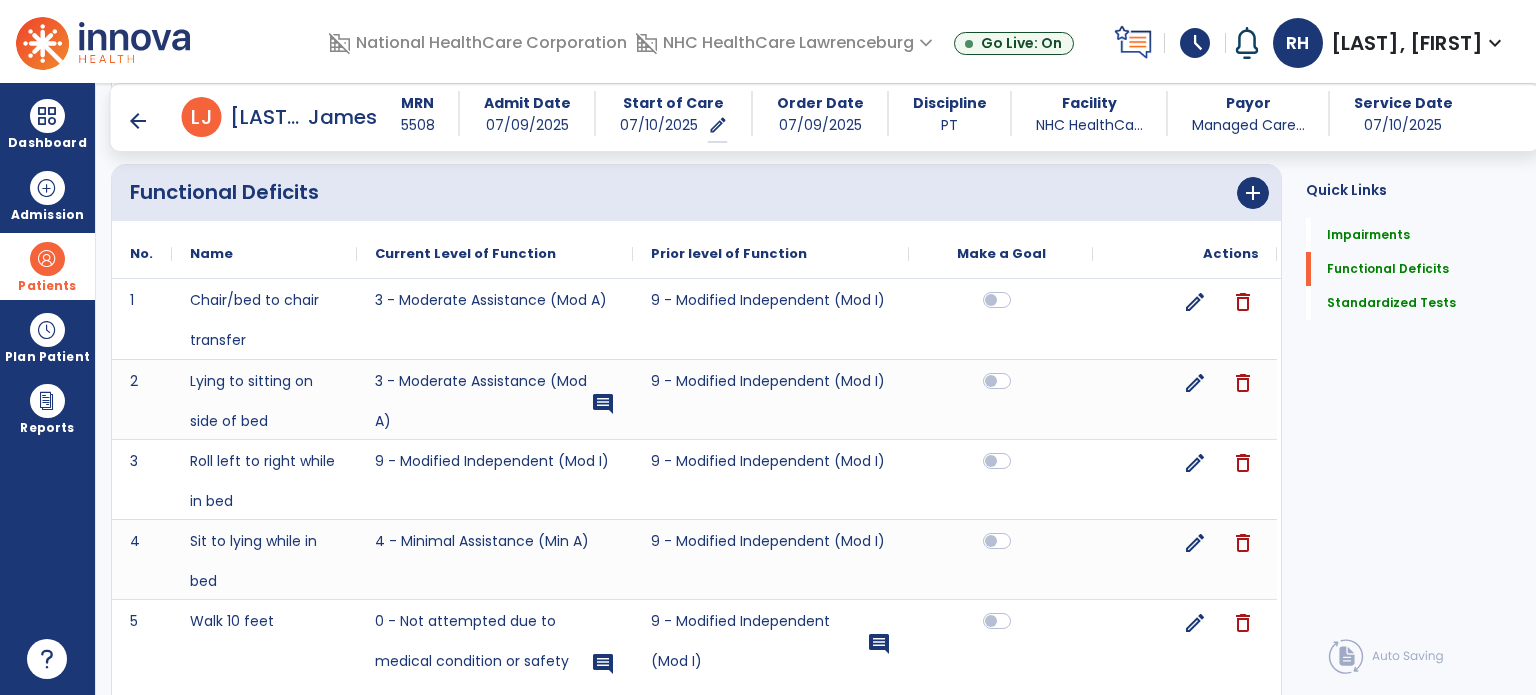 scroll, scrollTop: 1631, scrollLeft: 0, axis: vertical 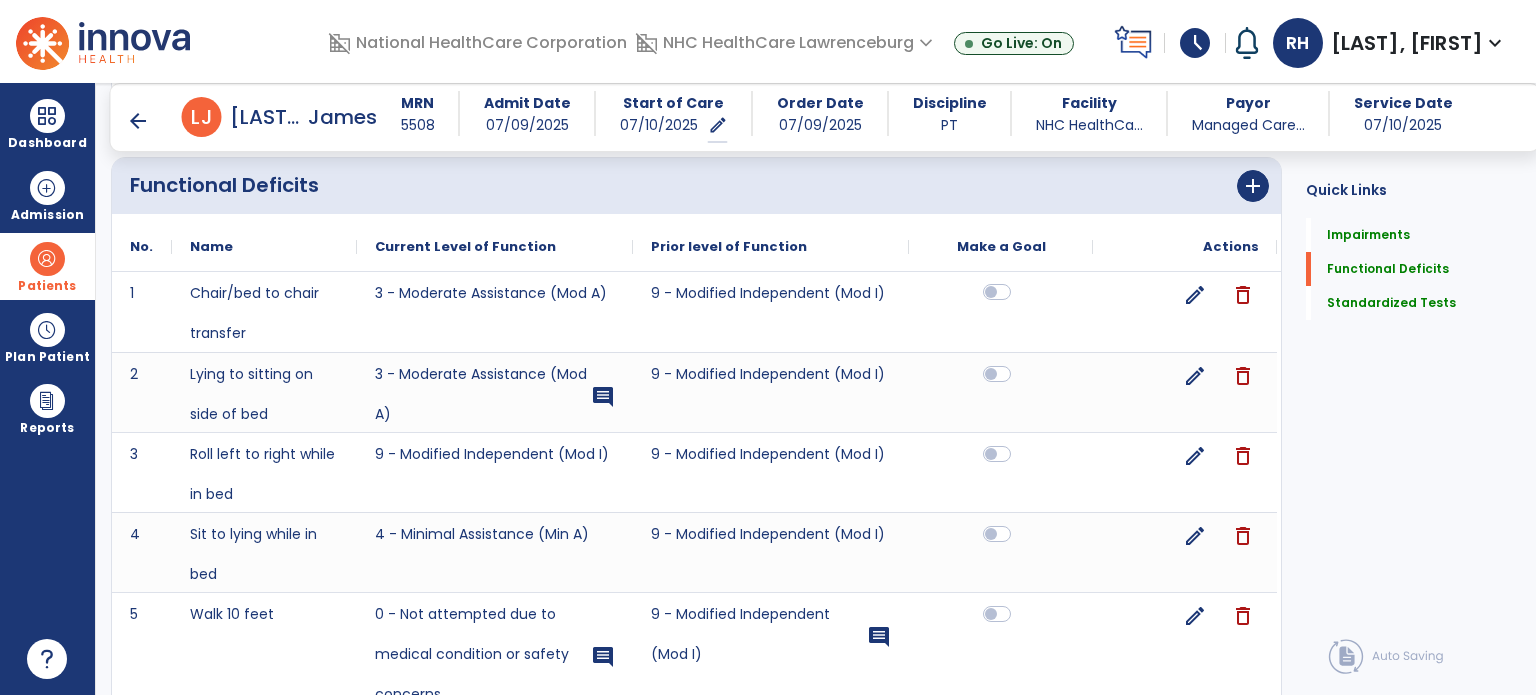 click 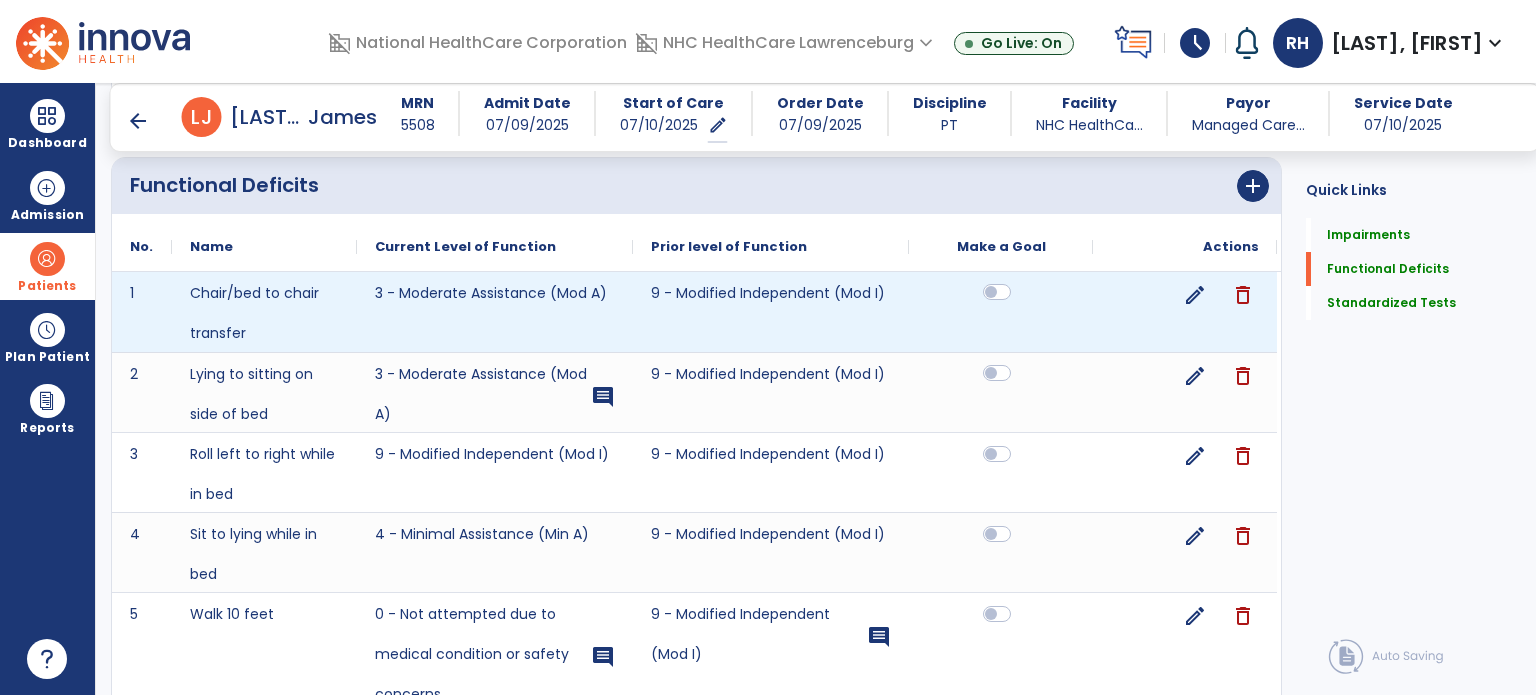 click 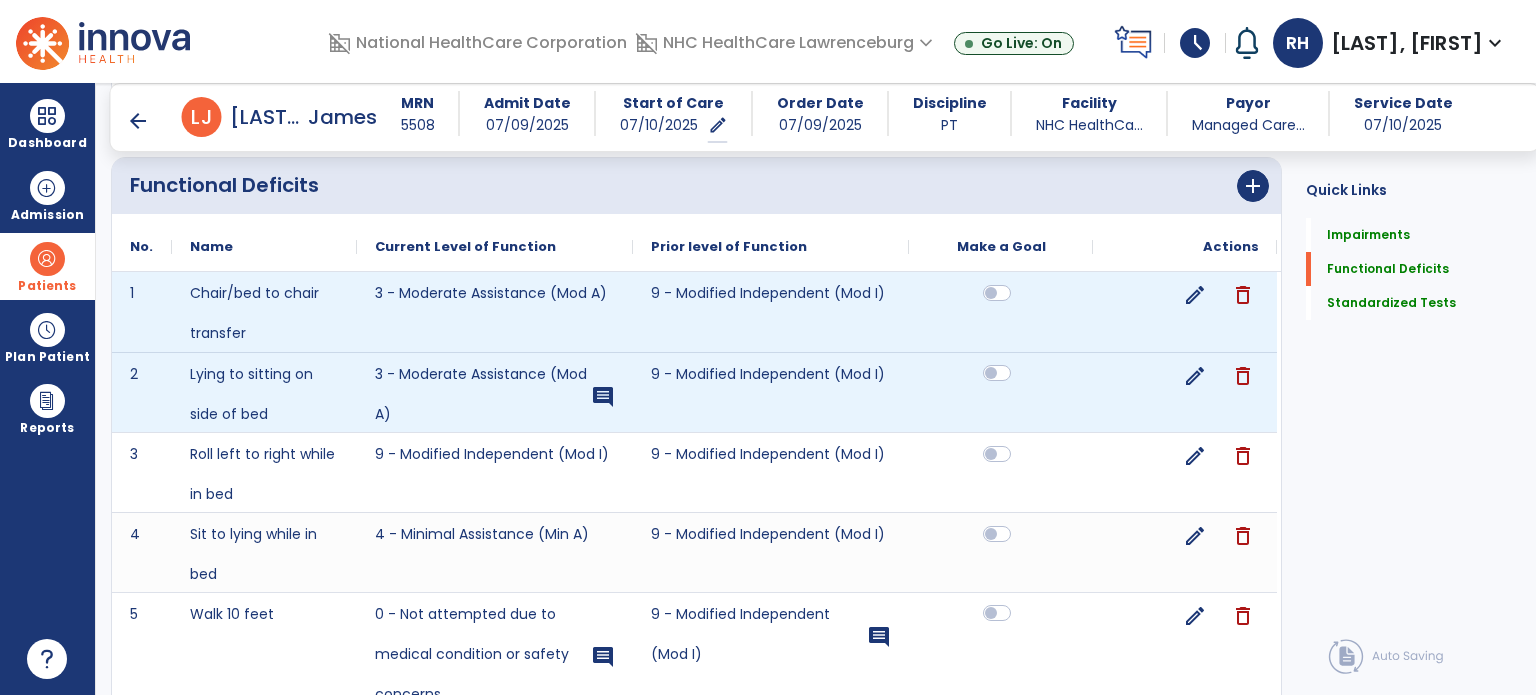 click 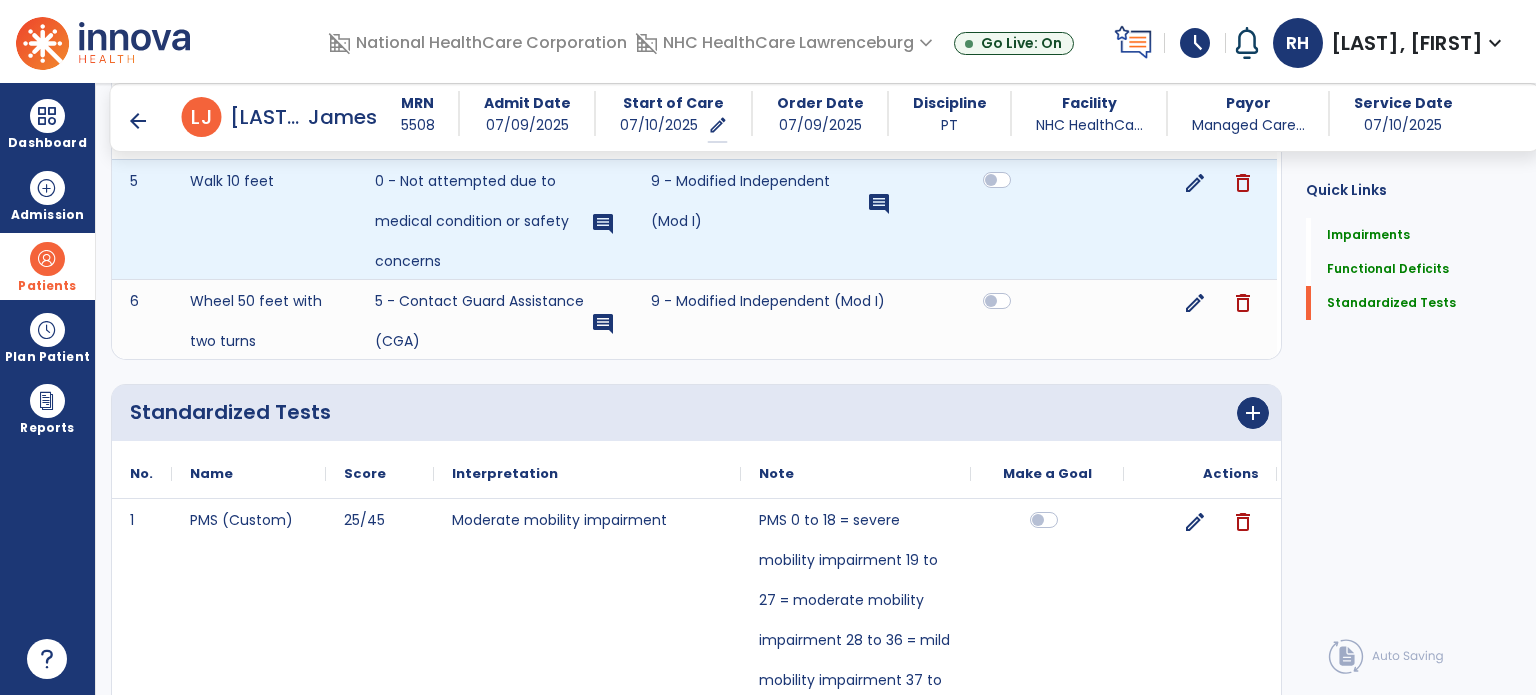 scroll, scrollTop: 2067, scrollLeft: 0, axis: vertical 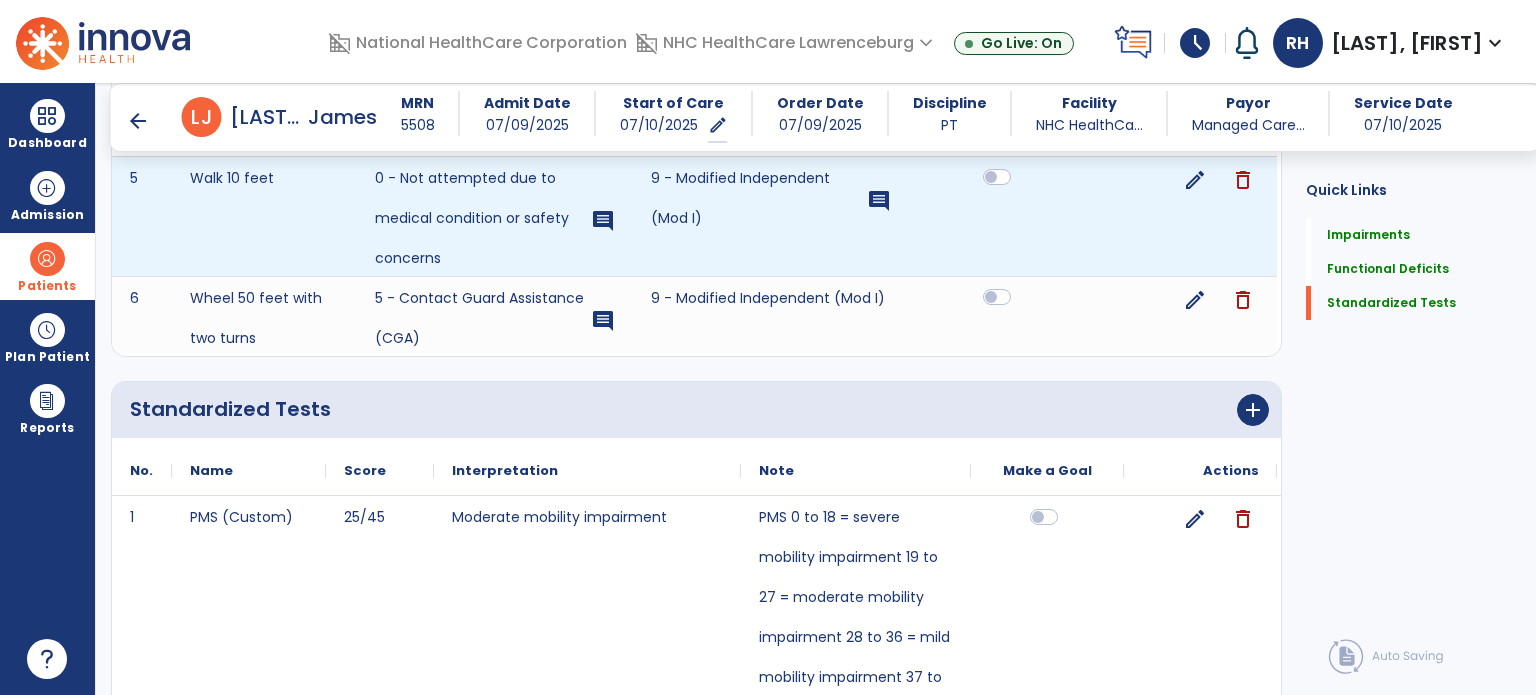 click 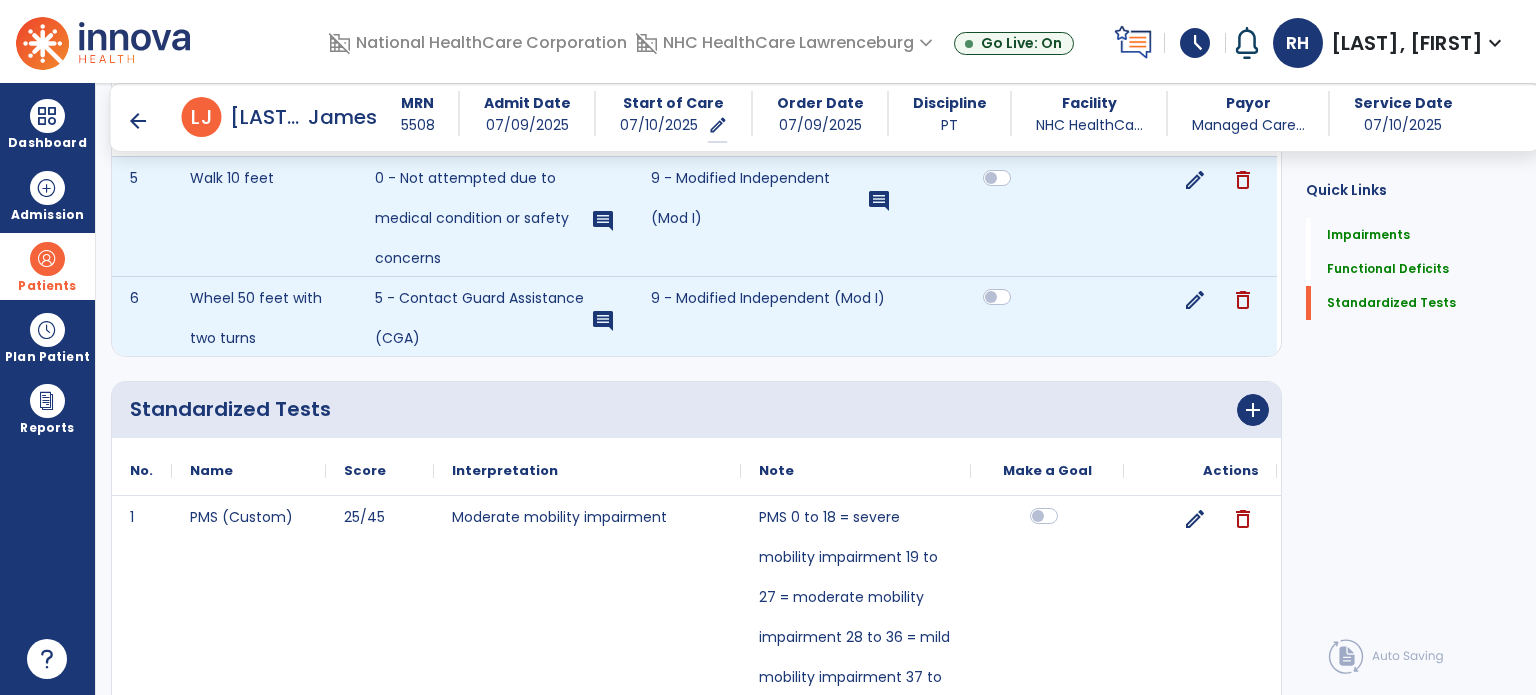 click 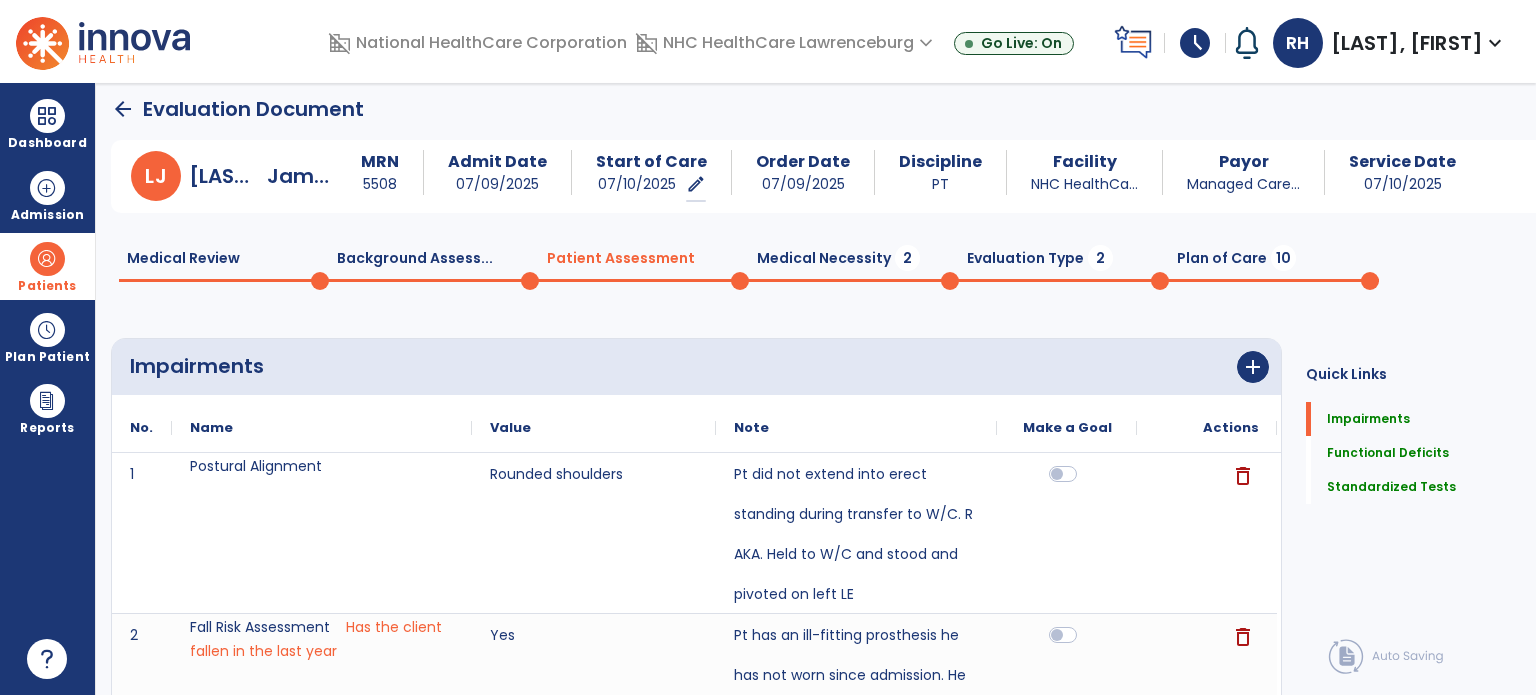 scroll, scrollTop: 0, scrollLeft: 0, axis: both 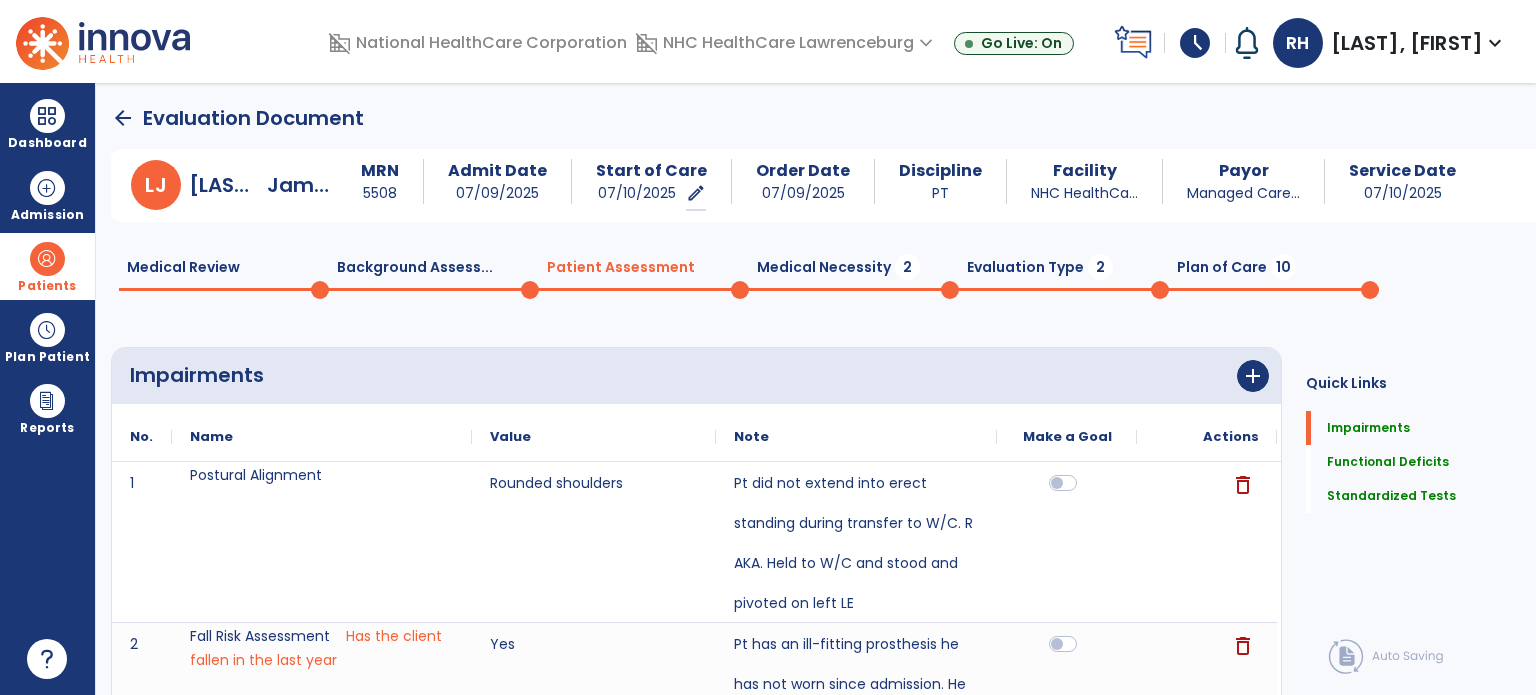 click 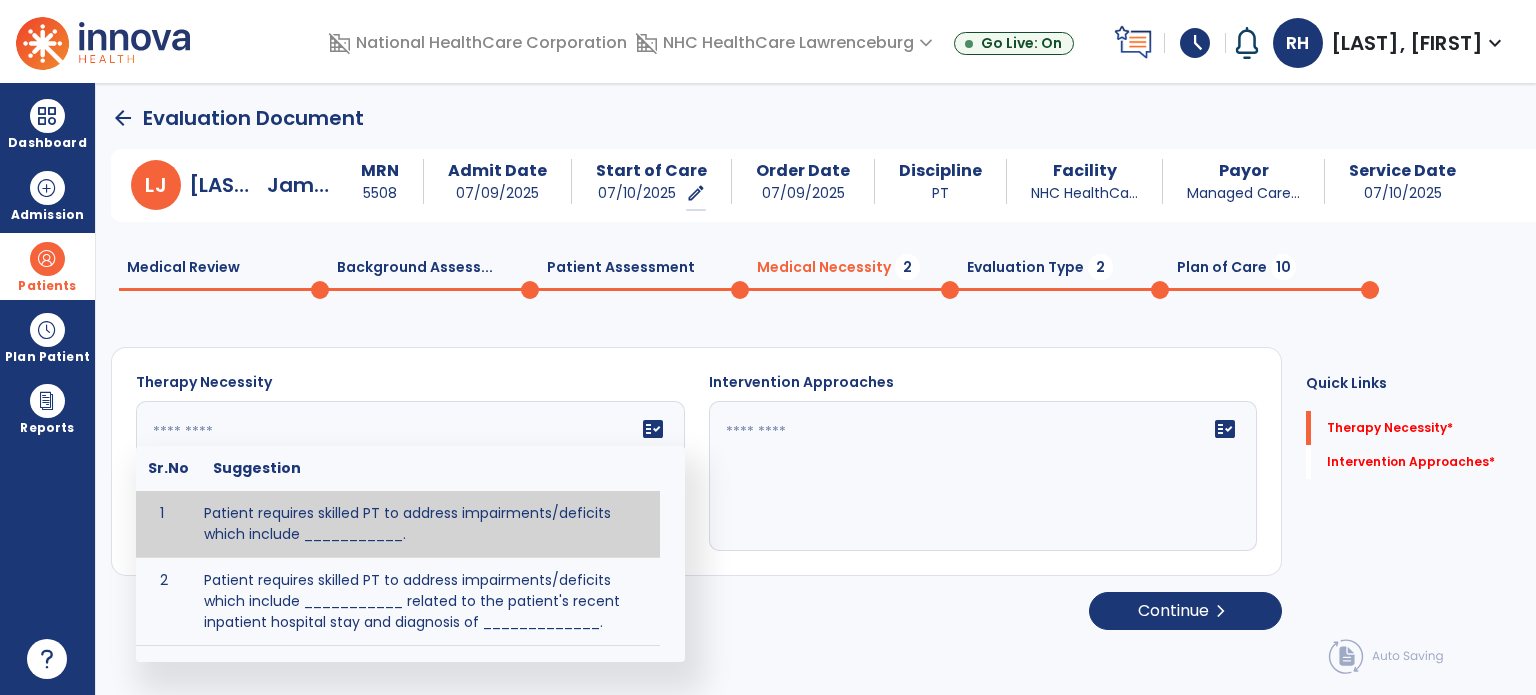 click 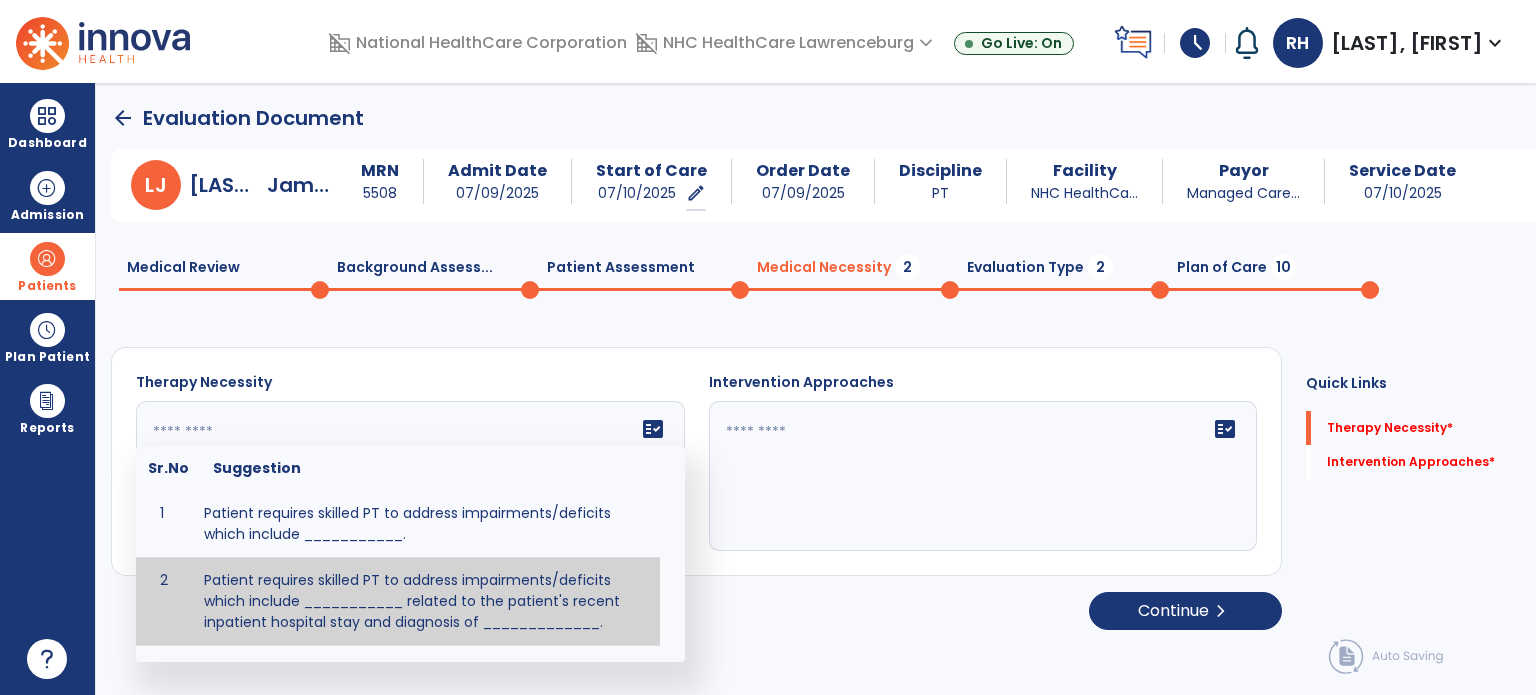 type on "**********" 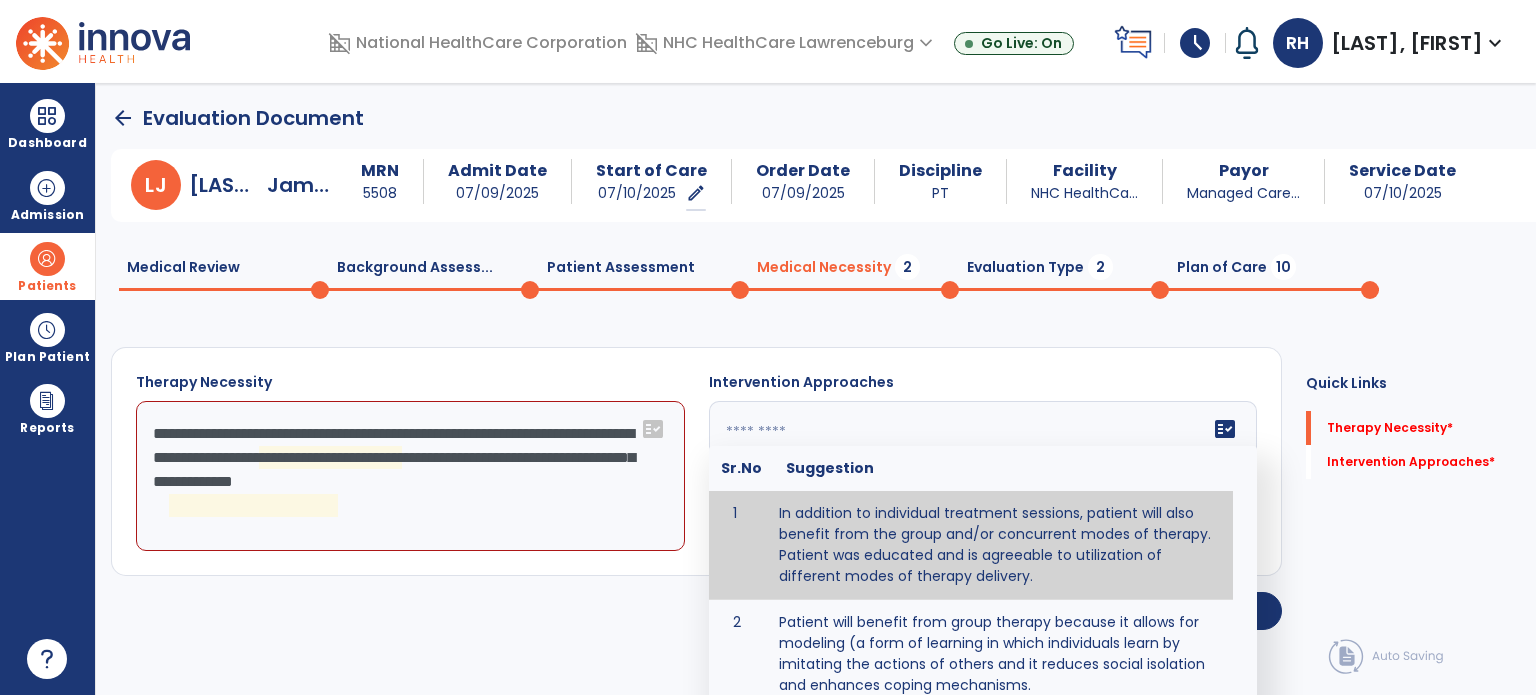 click on "fact_check  Sr.No Suggestion 1 In addition to individual treatment sessions, patient will also benefit from the group and/or concurrent modes of therapy. Patient was educated and is agreeable to utilization of different modes of therapy delivery. 2 Patient will benefit from group therapy because it allows for modeling (a form of learning in which individuals learn by imitating the actions of others and it reduces social isolation and enhances coping mechanisms. 3 Patient will benefit from group therapy to: Create a network that promotes growth and learning by enabling patients to receive and give support and to share experiences from different points of view. 4 Patient will benefit from group/concurrent therapy because it is supported by evidence to promote increased patient engagement and sustainable outcomes. 5 Patient will benefit from group/concurrent therapy to: Promote independence and minimize dependence." 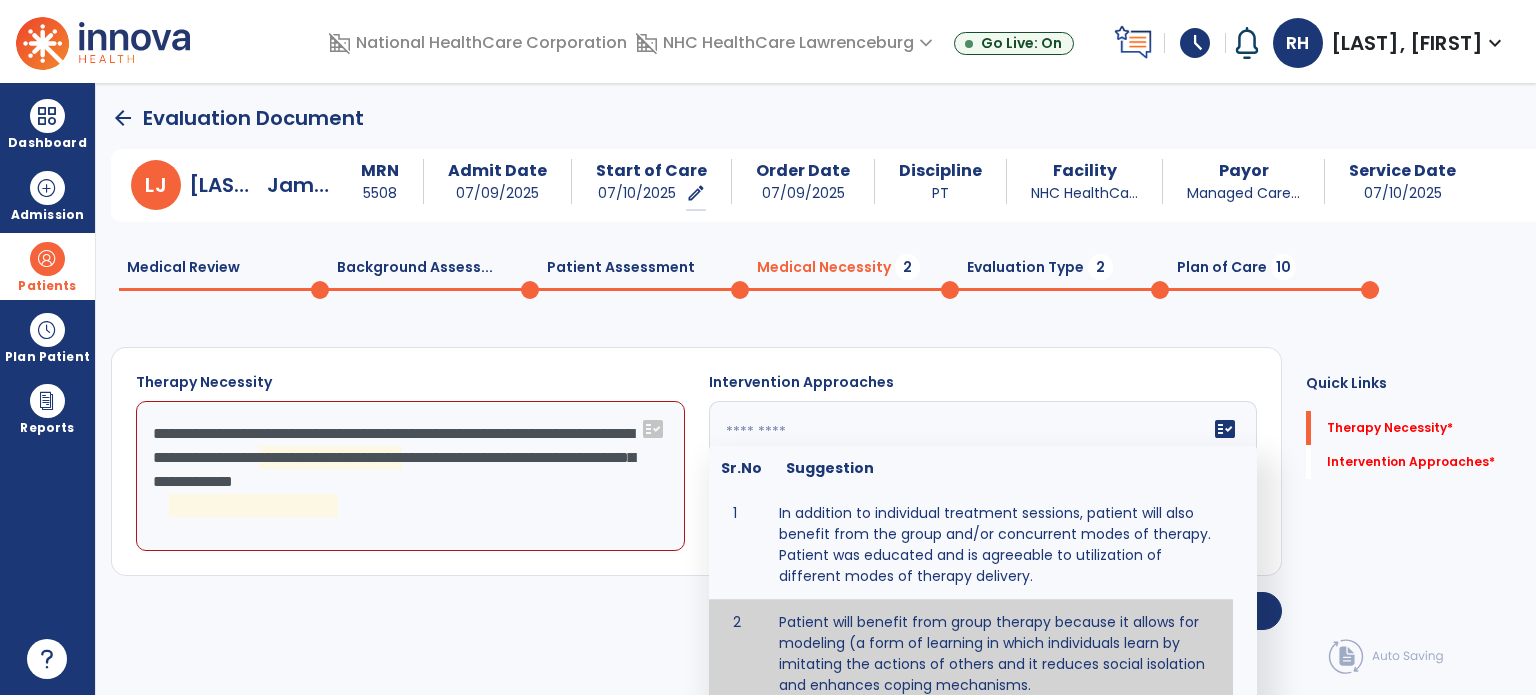 type on "**********" 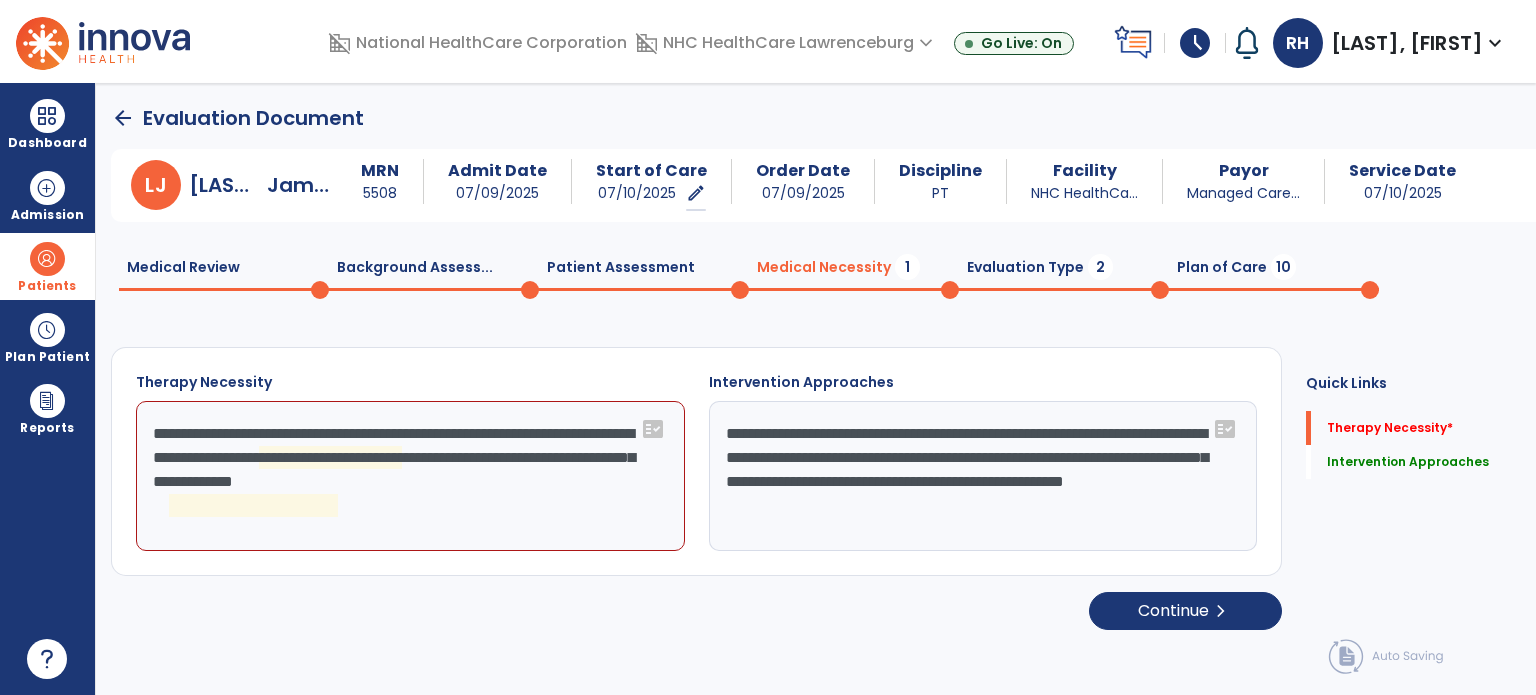 click on "**********" 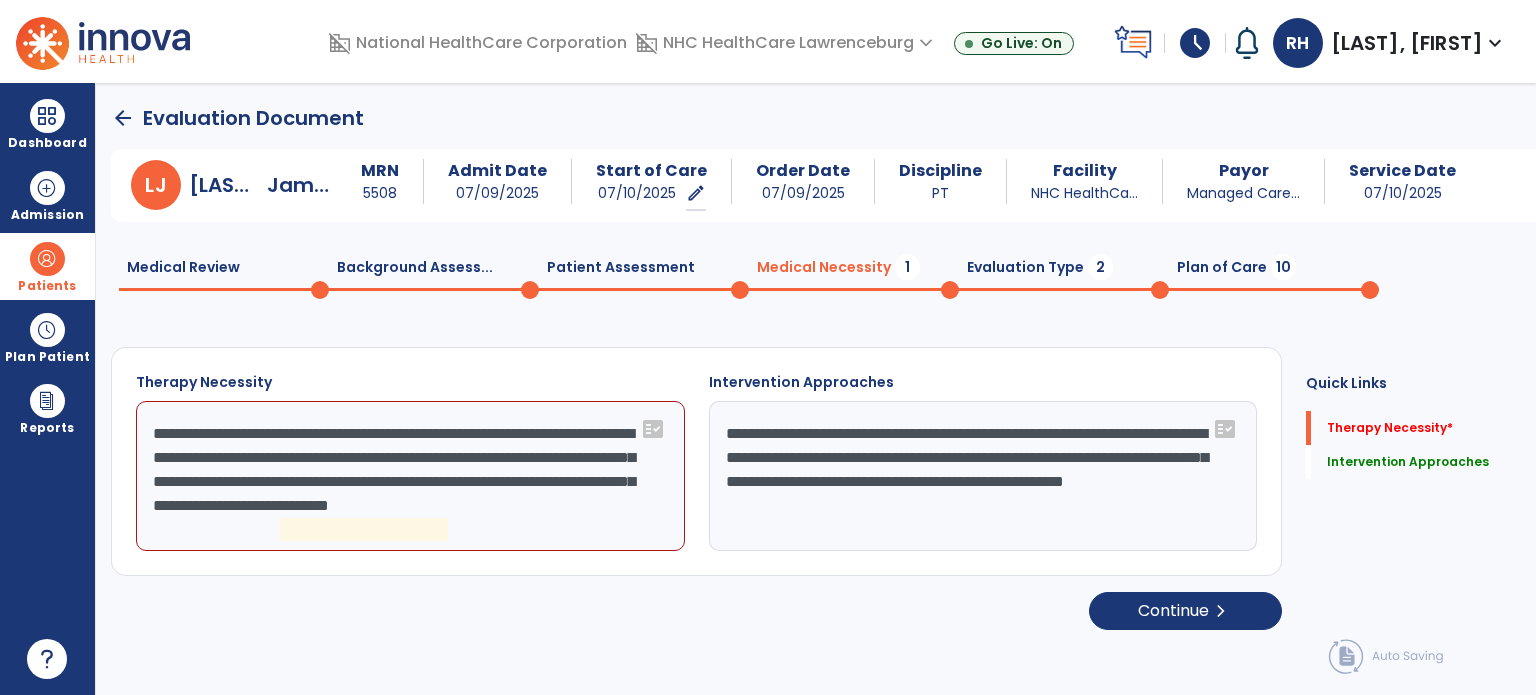 click on "**********" 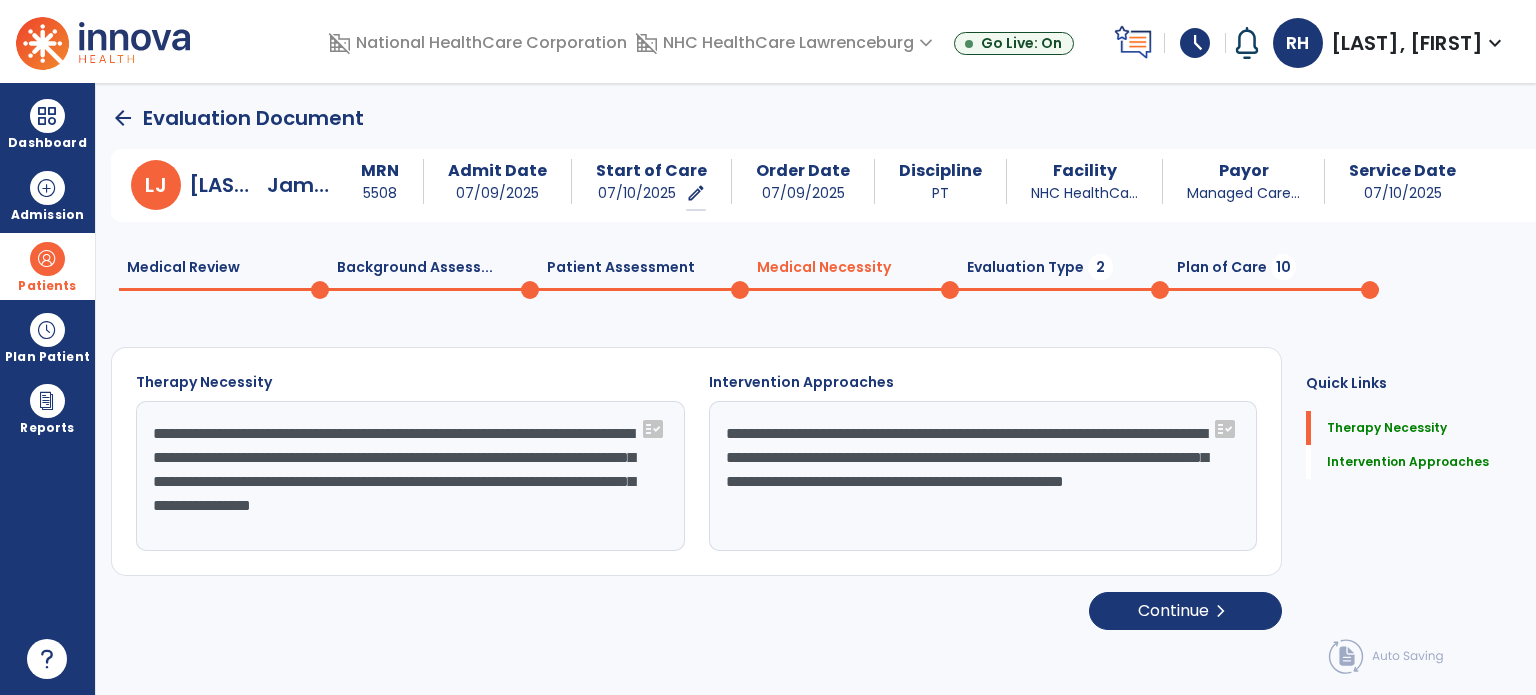 click on "**********" 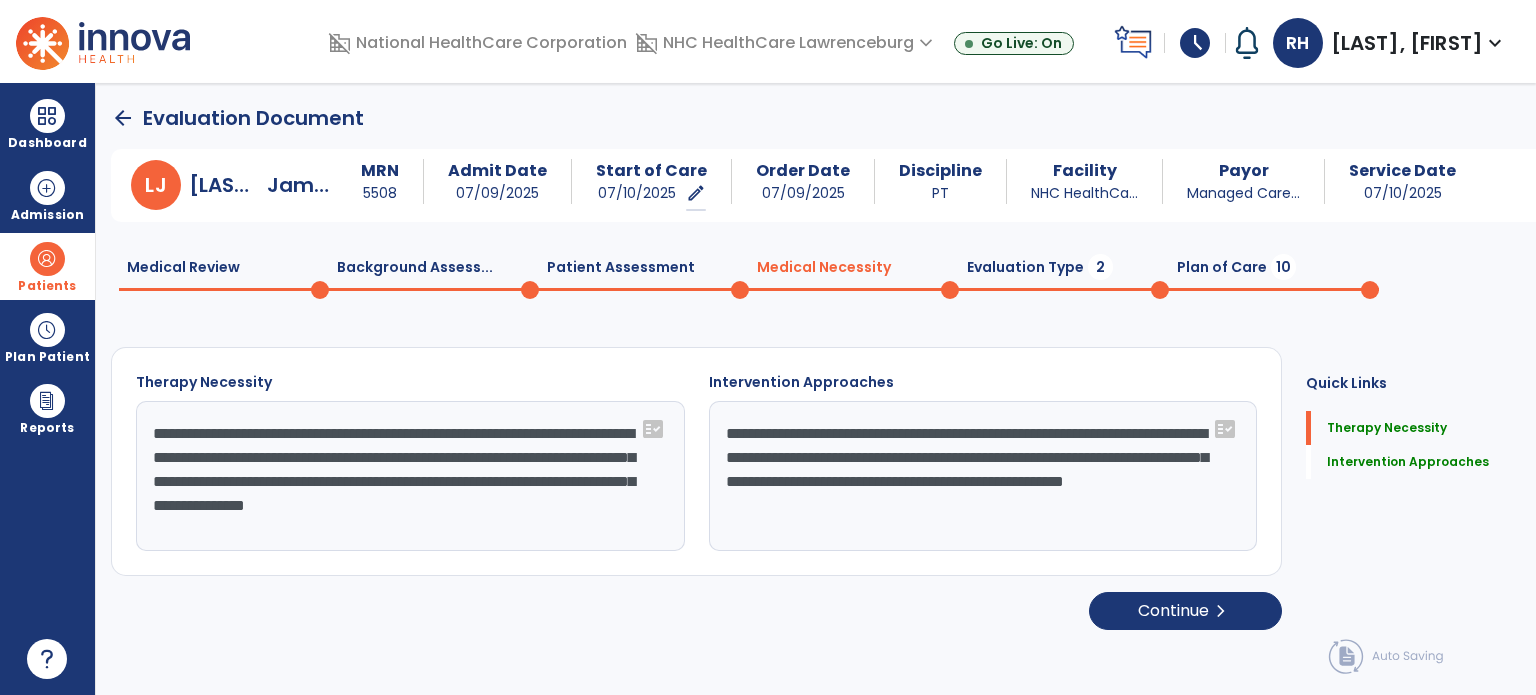 click on "**********" 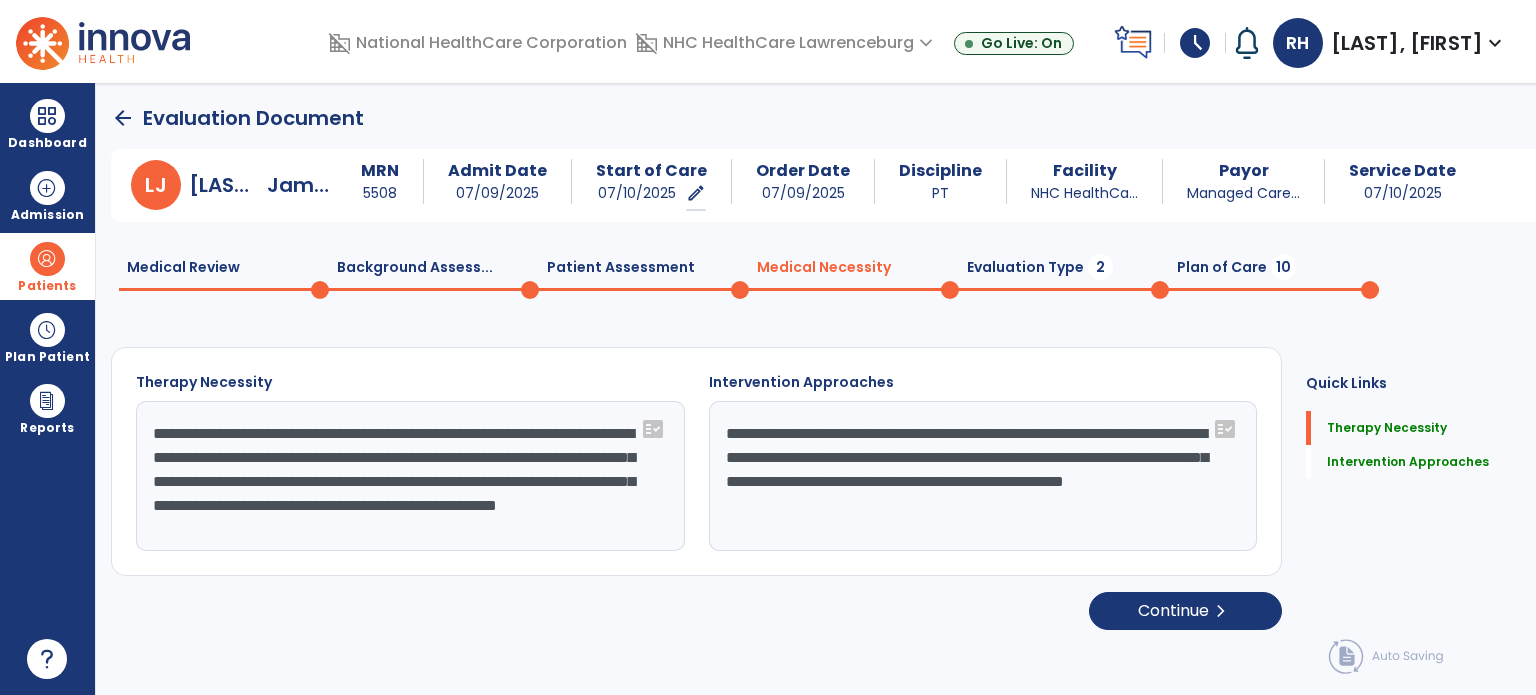 scroll, scrollTop: 24, scrollLeft: 0, axis: vertical 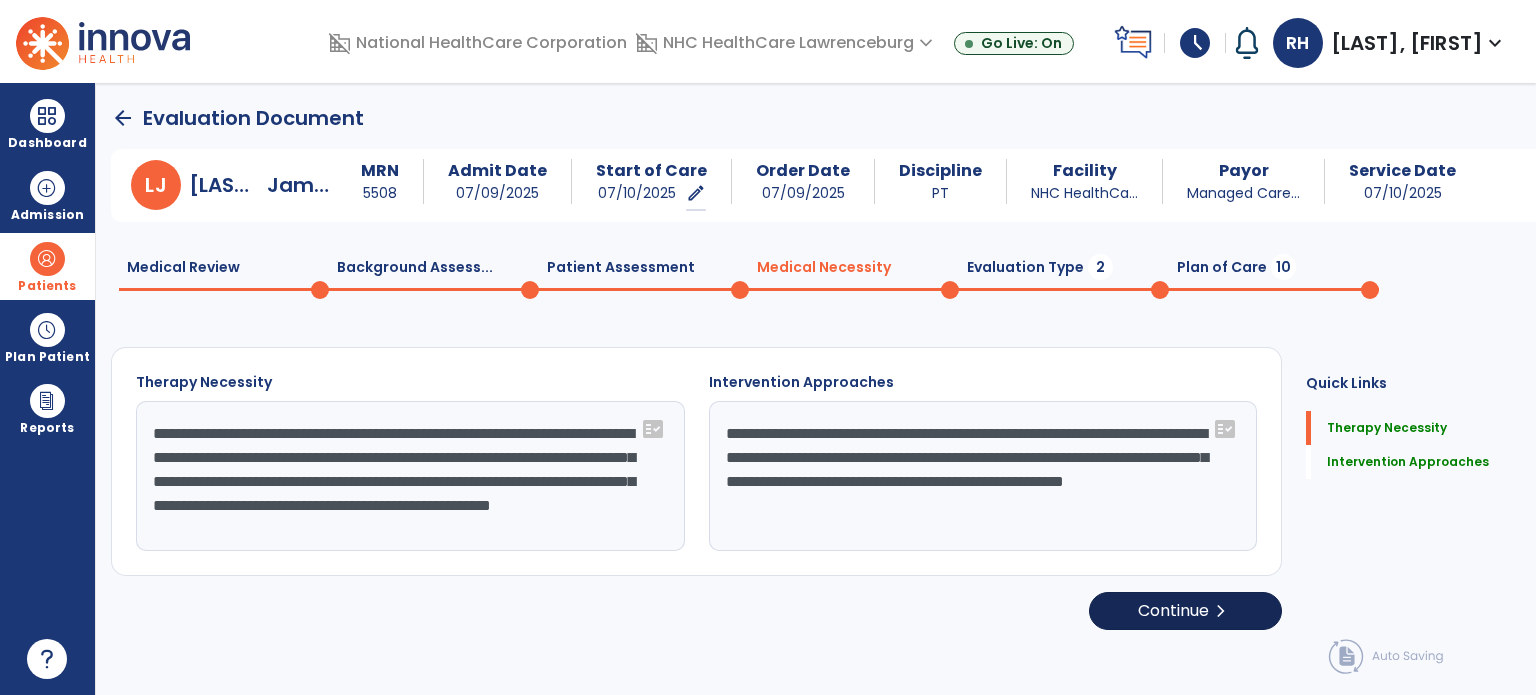 type on "**********" 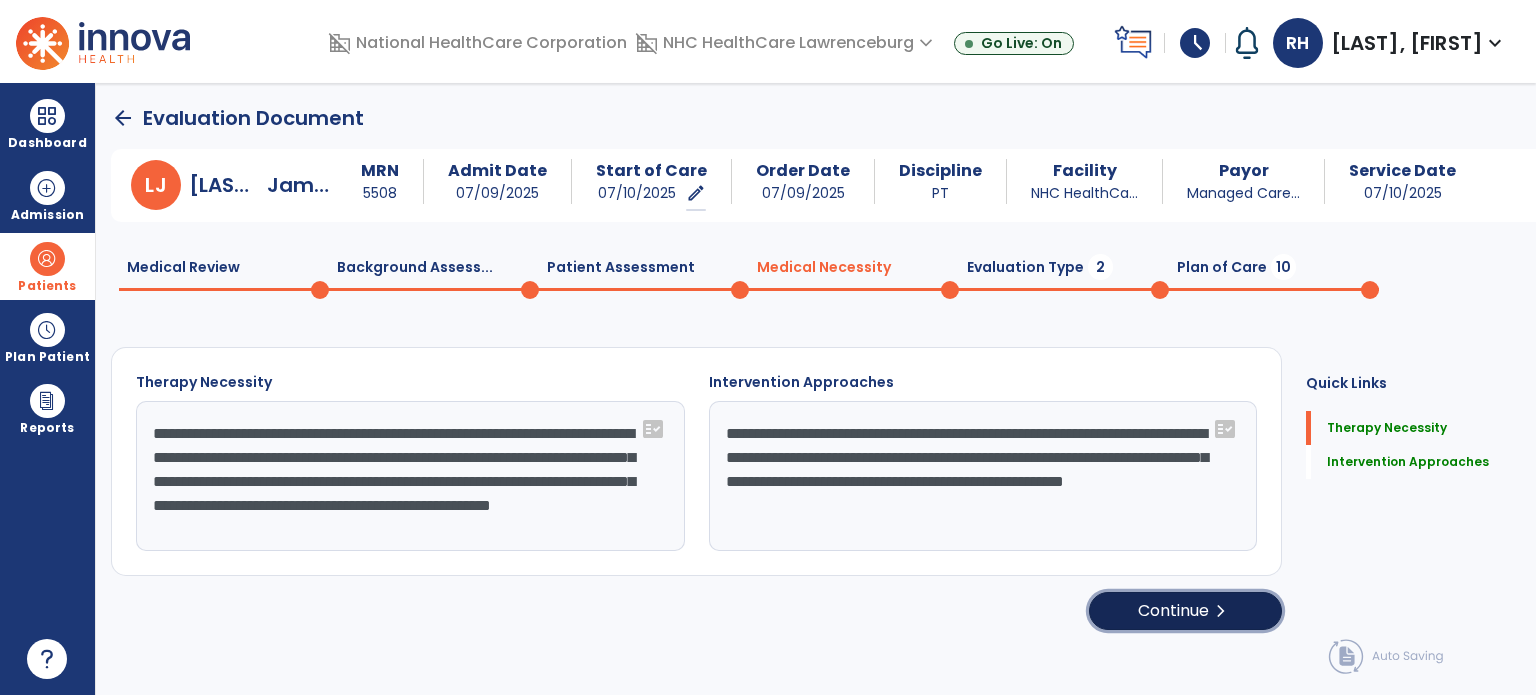 click on "Continue  chevron_right" 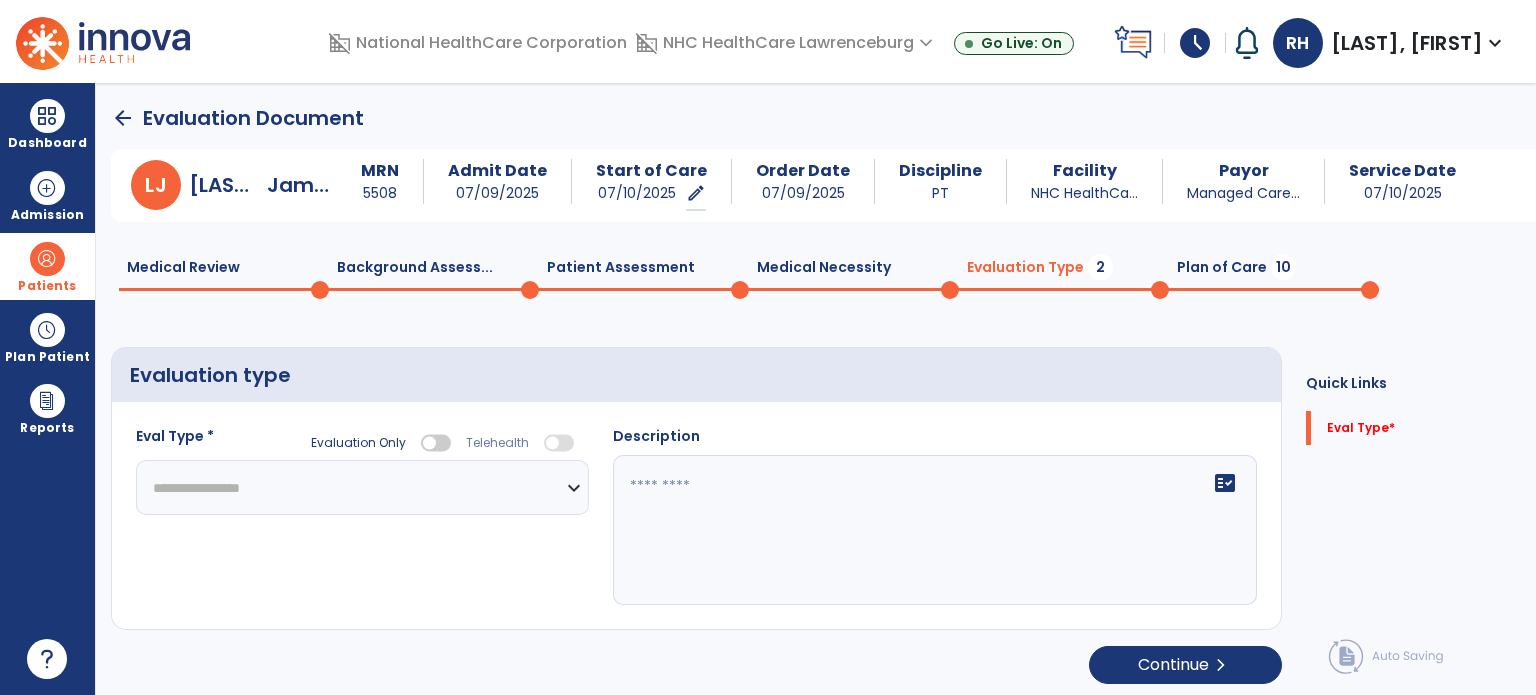 click on "0" 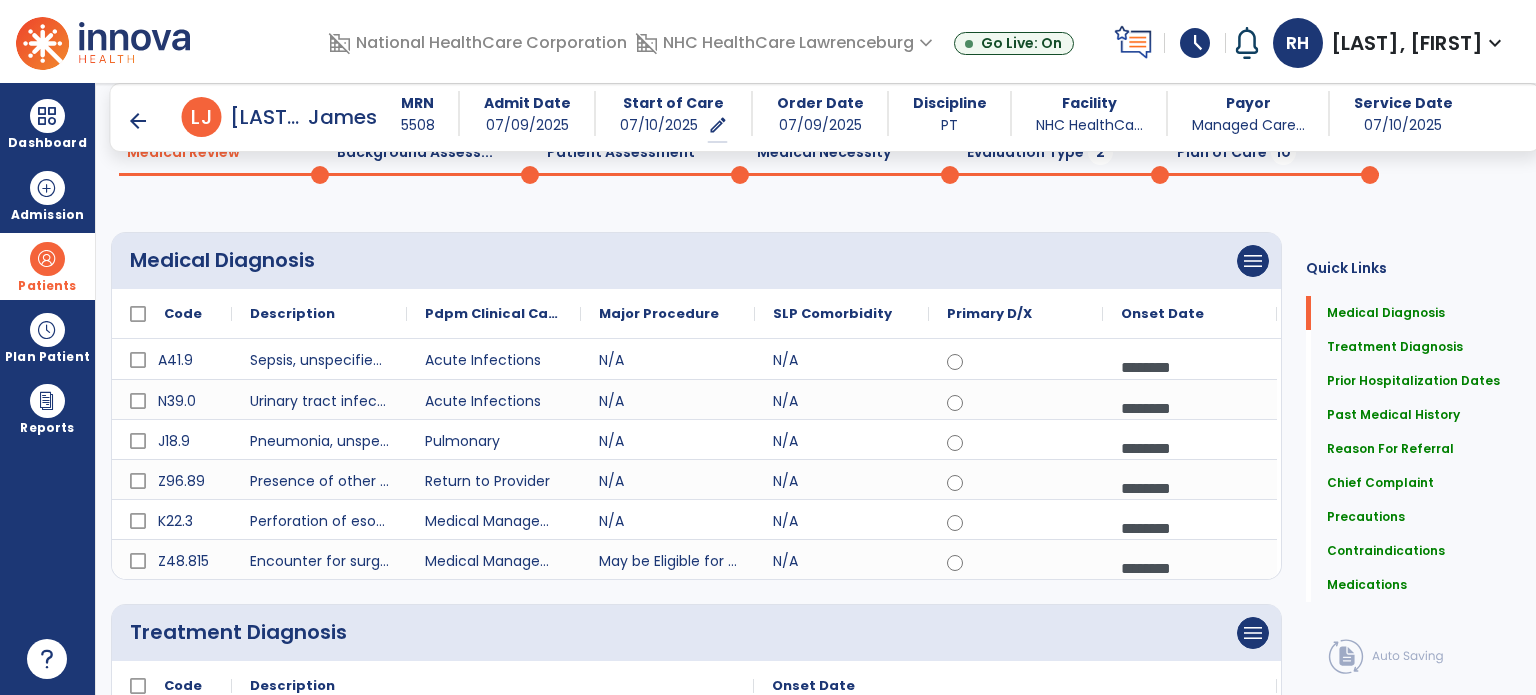 scroll, scrollTop: 116, scrollLeft: 0, axis: vertical 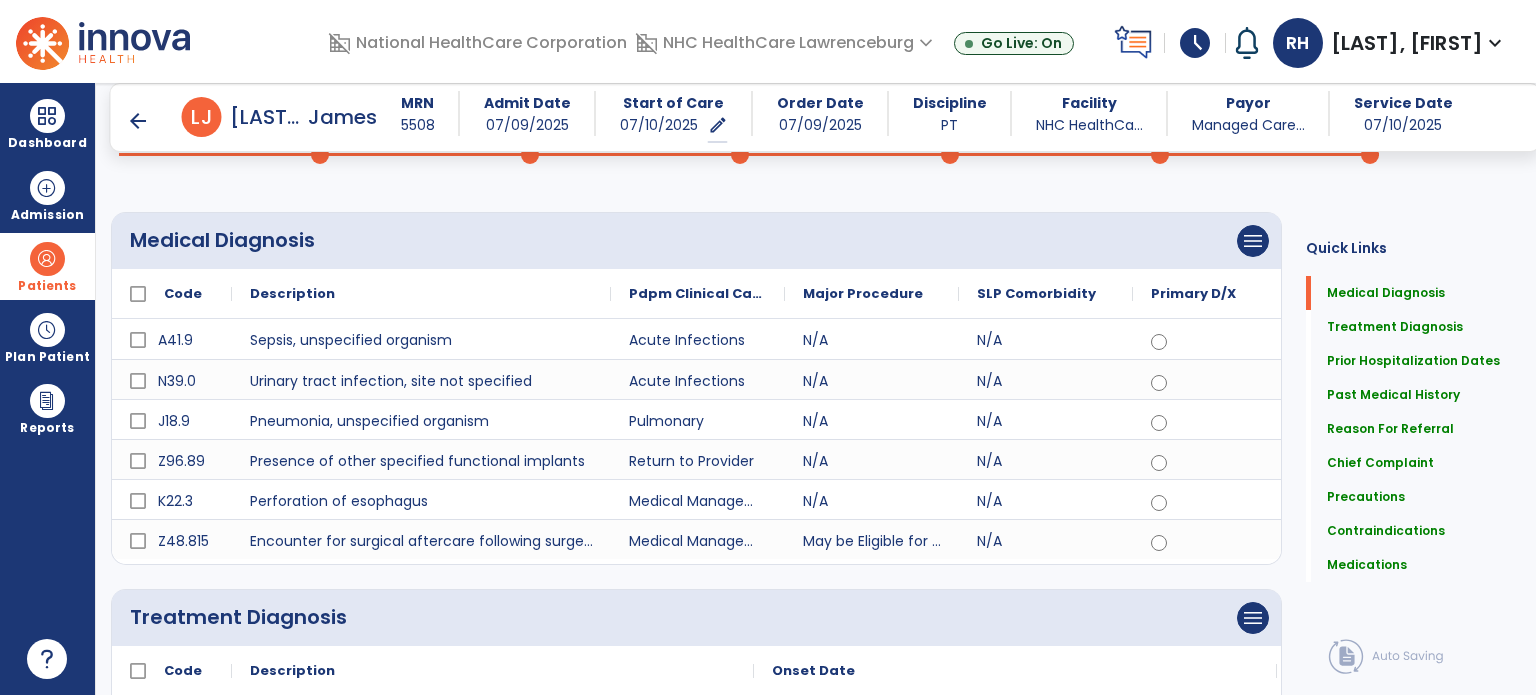 drag, startPoint x: 405, startPoint y: 294, endPoint x: 604, endPoint y: 307, distance: 199.42416 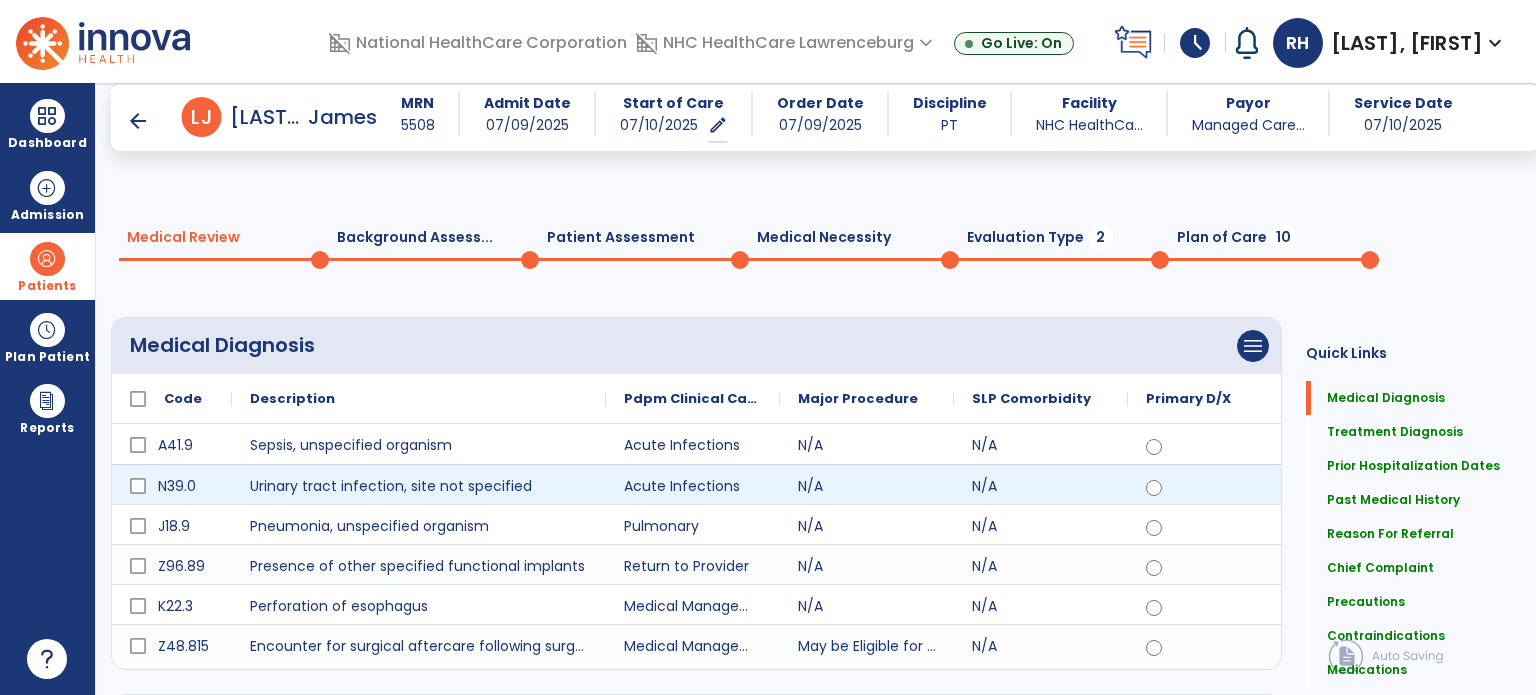 scroll, scrollTop: 0, scrollLeft: 0, axis: both 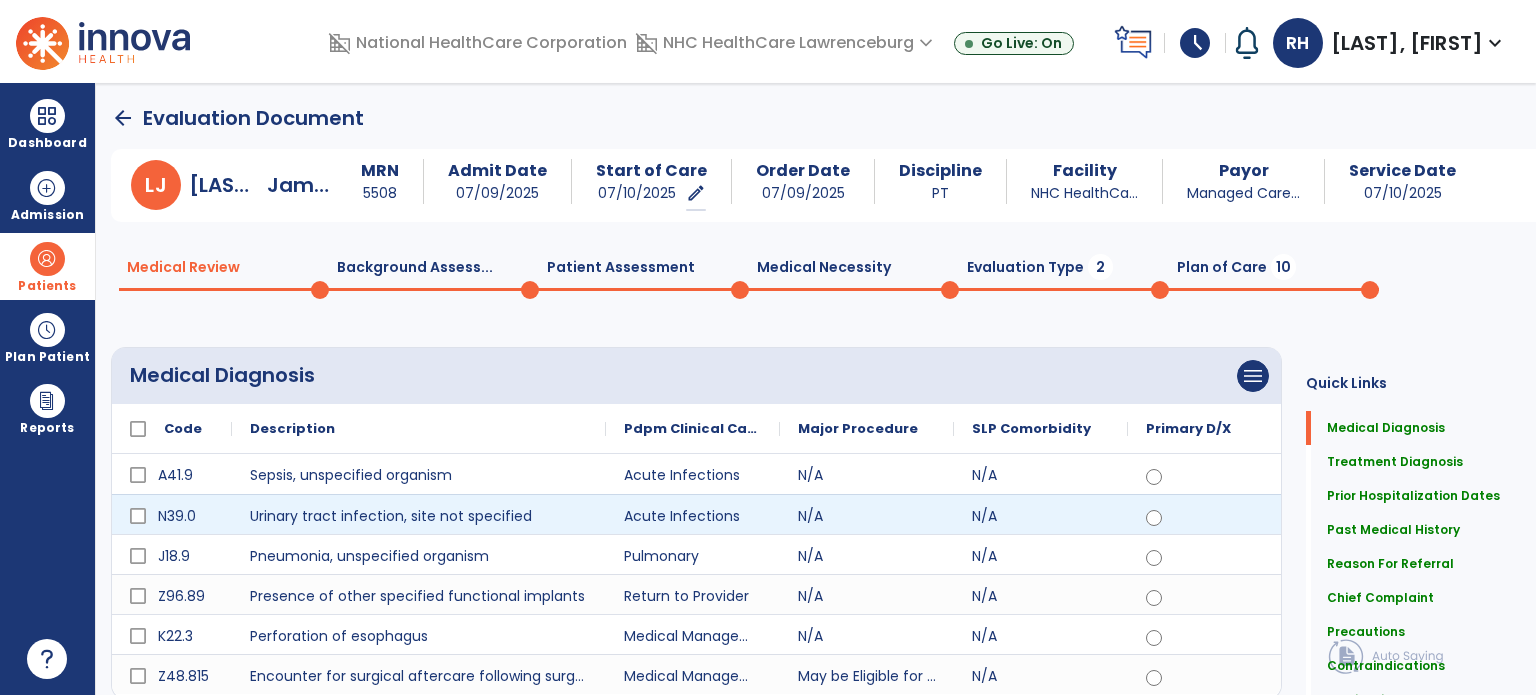 click on "Medical Necessity  0" 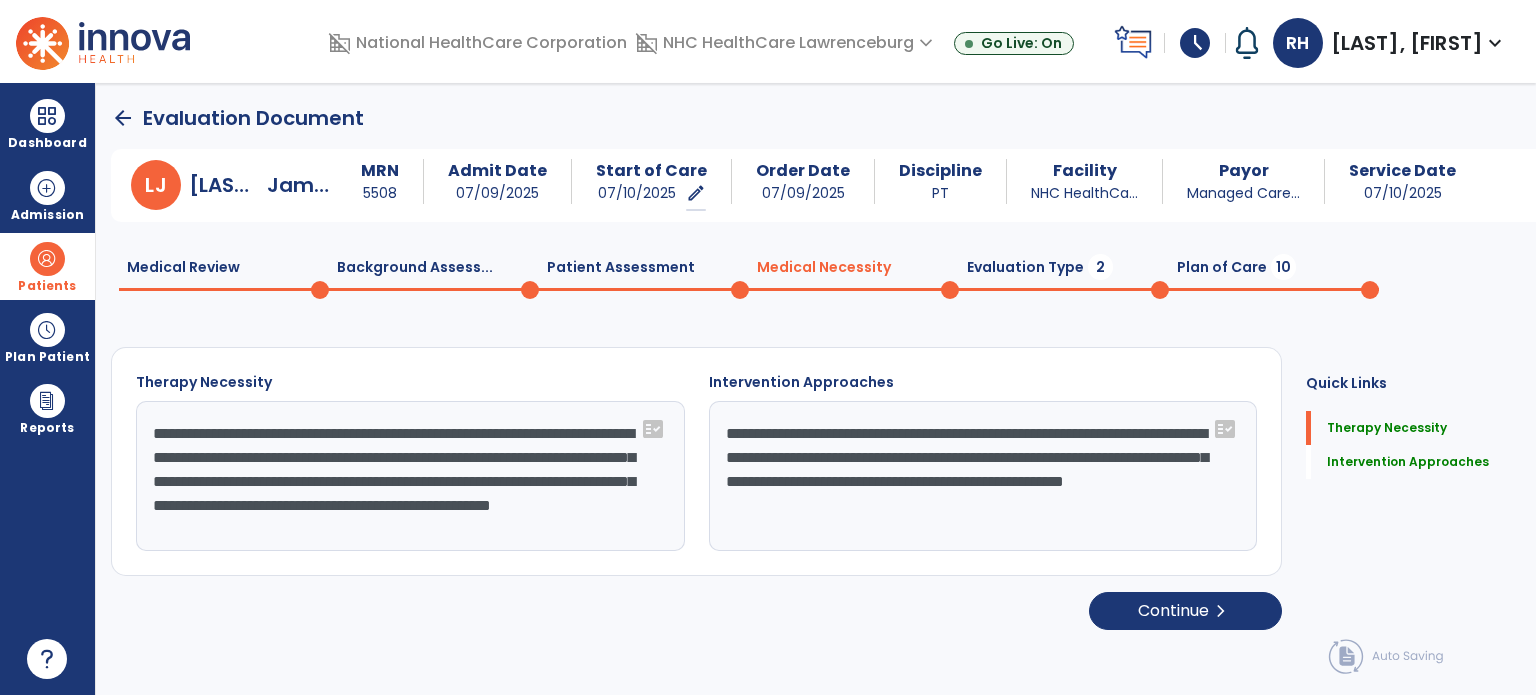 click on "**********" 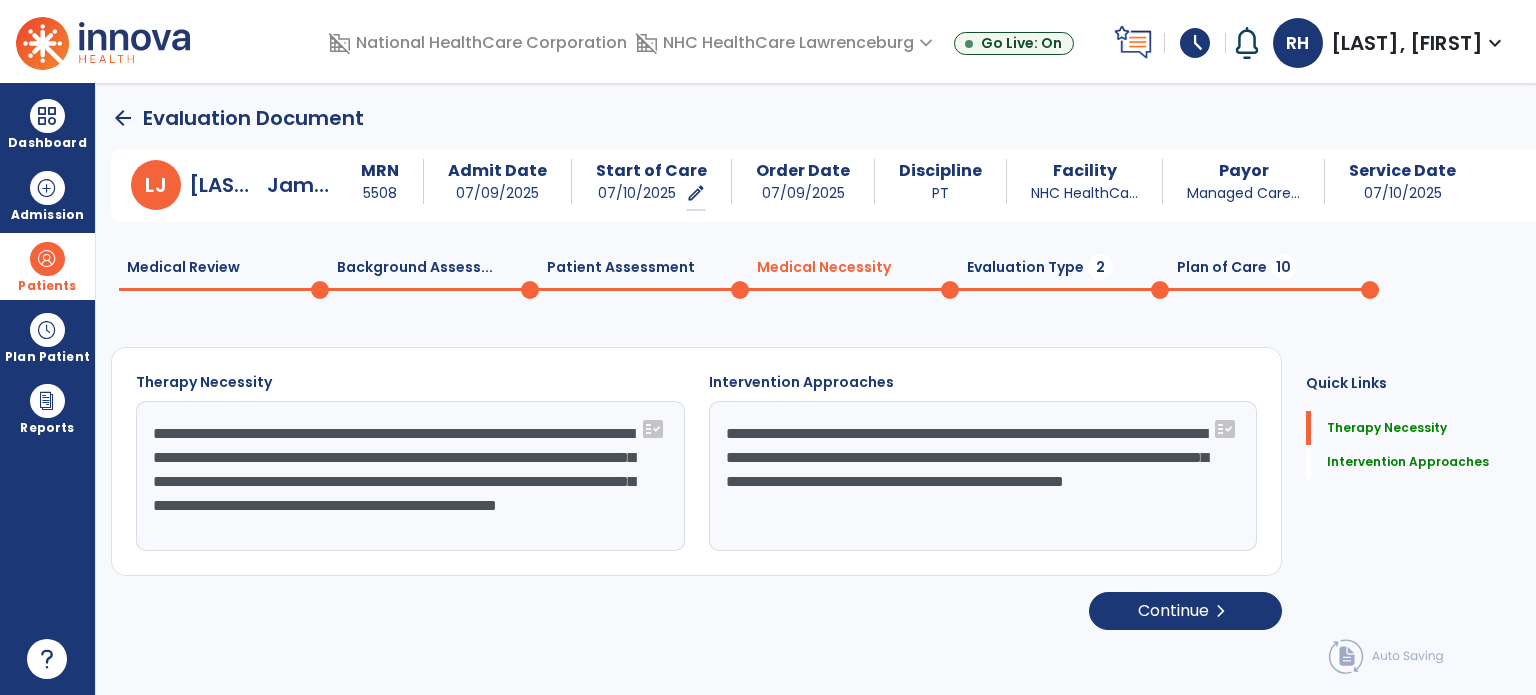 scroll, scrollTop: 16, scrollLeft: 0, axis: vertical 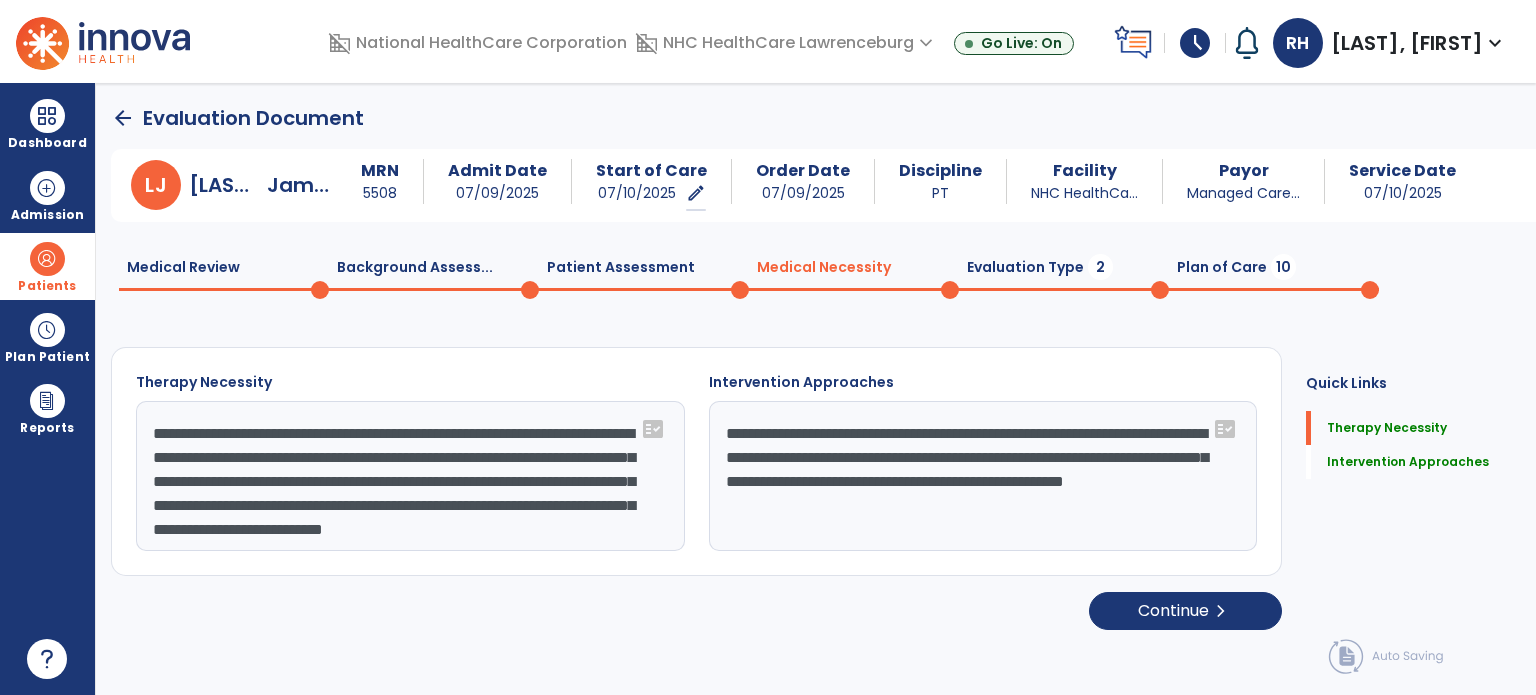 drag, startPoint x: 402, startPoint y: 540, endPoint x: 408, endPoint y: 513, distance: 27.658634 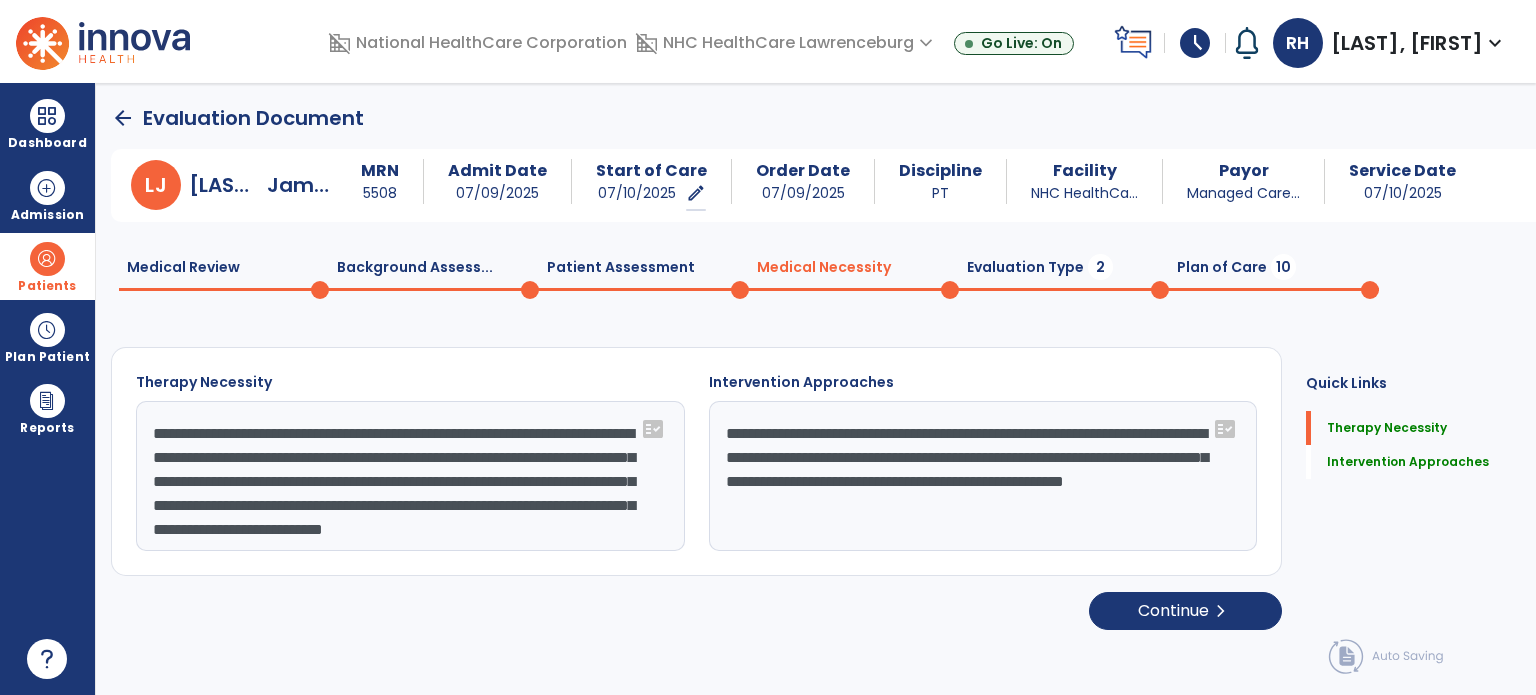 click on "**********" 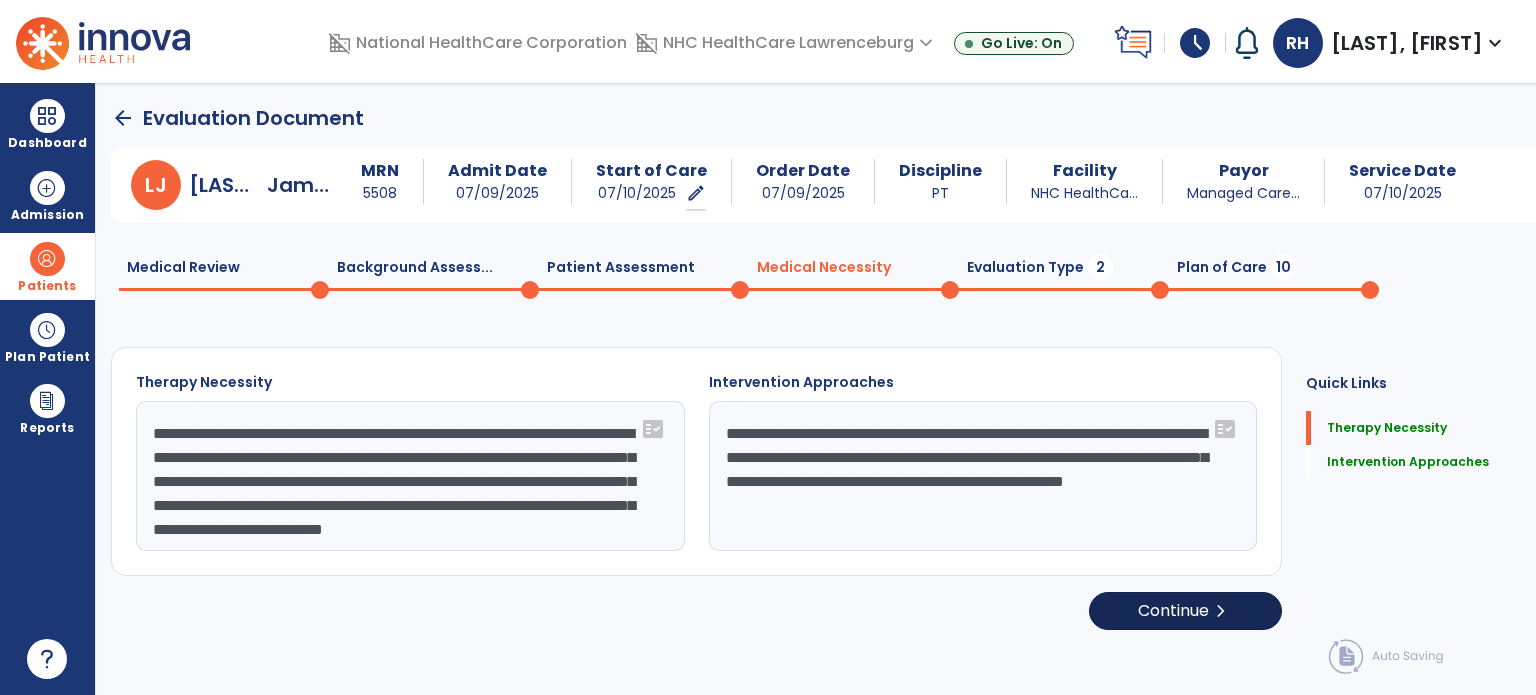 type on "**********" 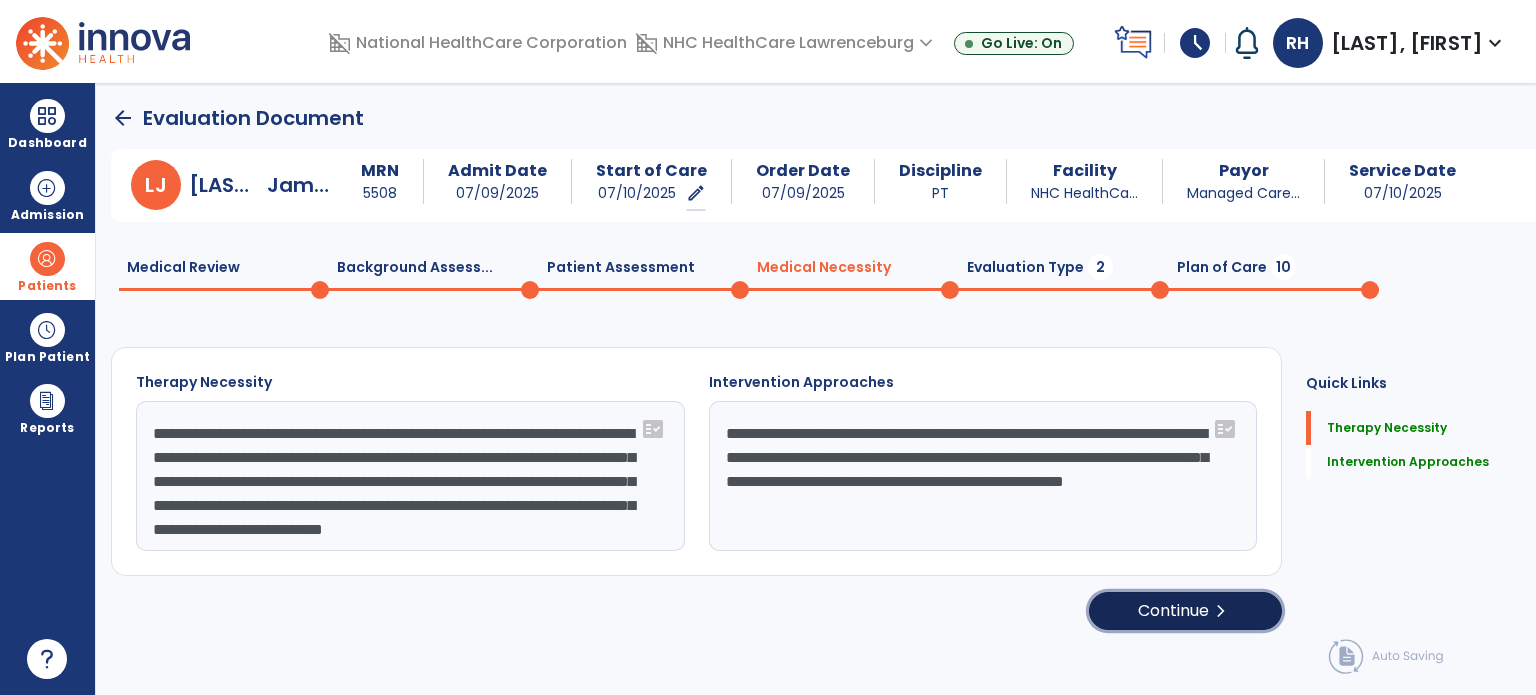 click on "Continue  chevron_right" 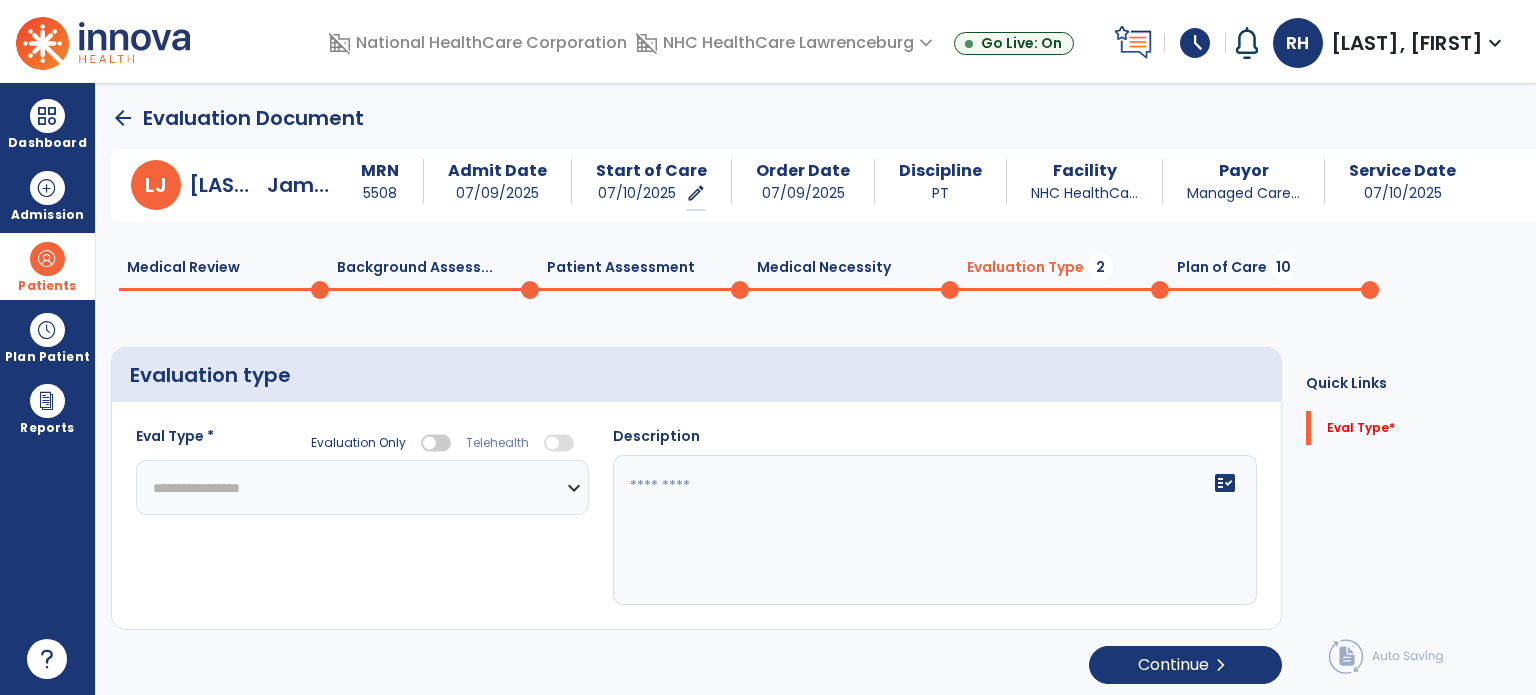click on "Medical Necessity  0" 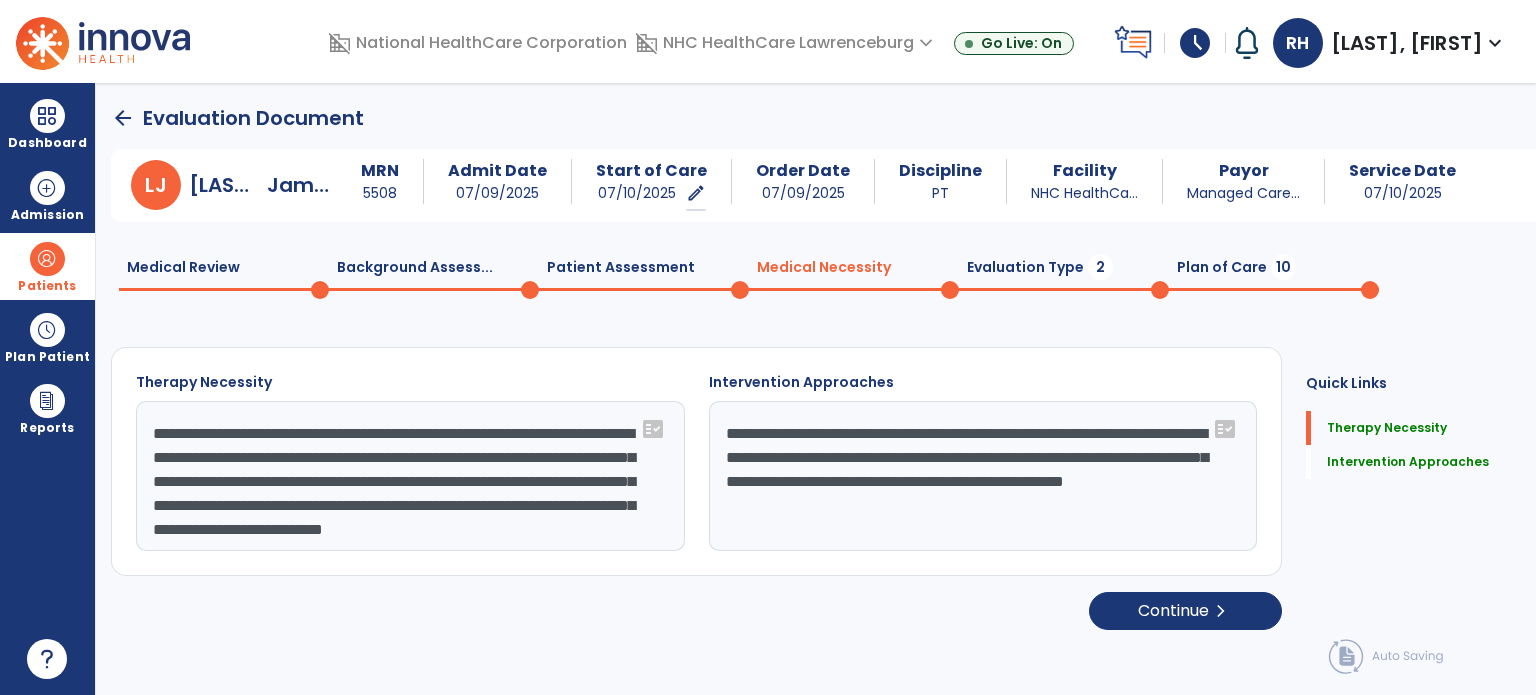 scroll, scrollTop: 24, scrollLeft: 0, axis: vertical 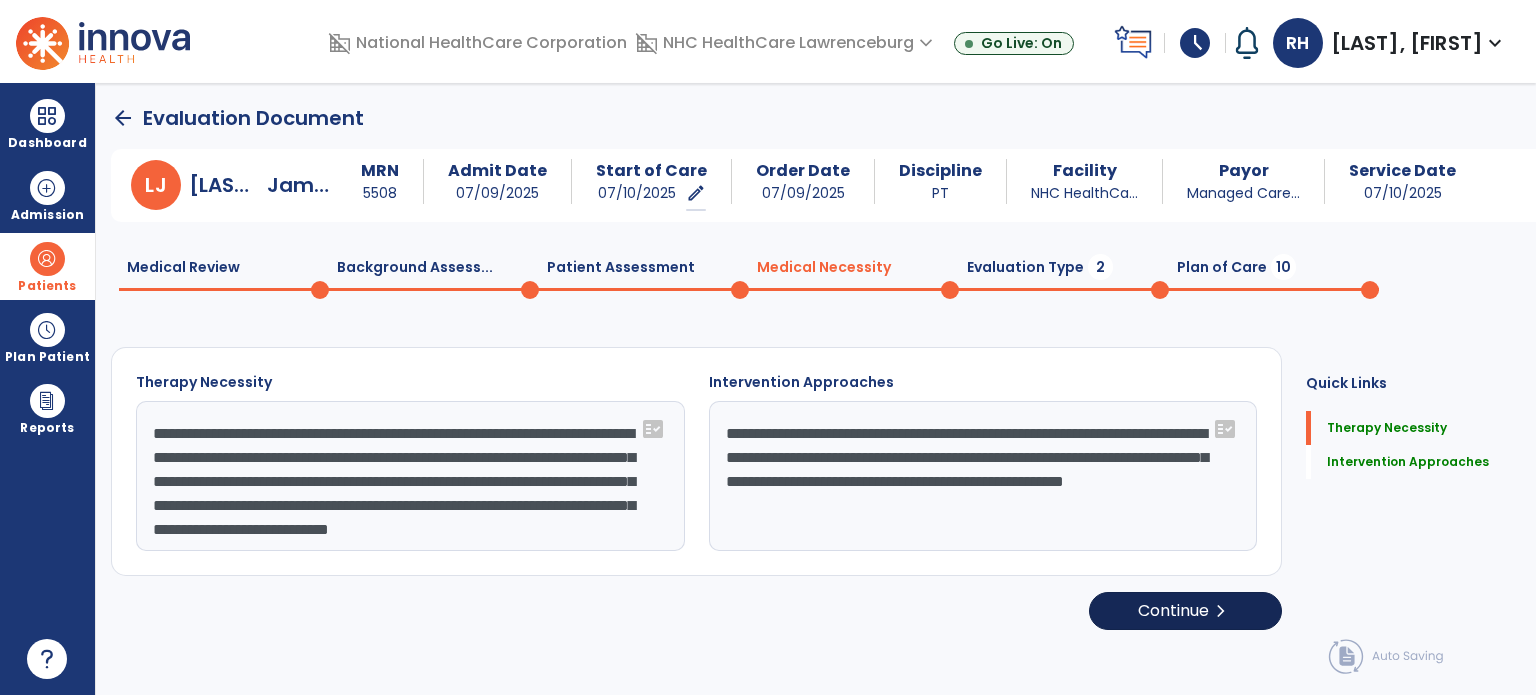 type on "**********" 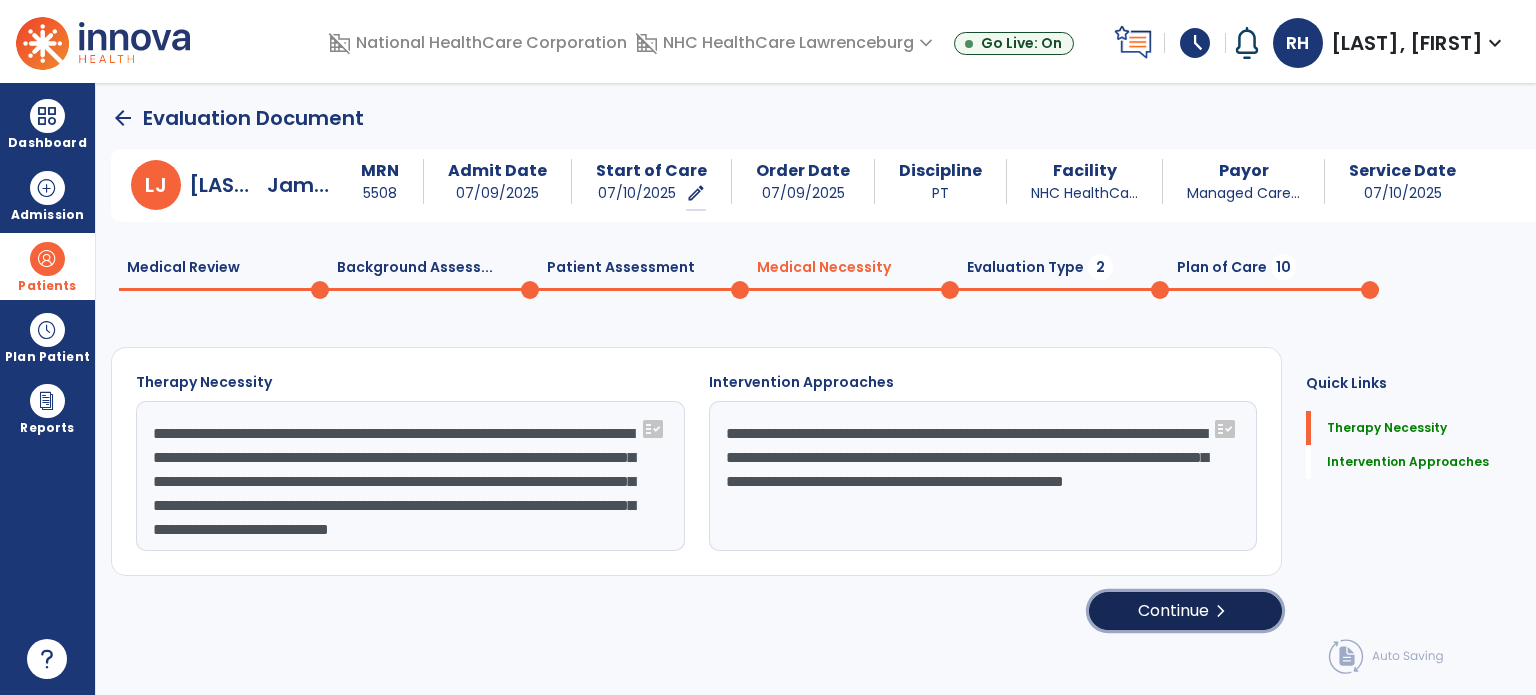 click on "chevron_right" 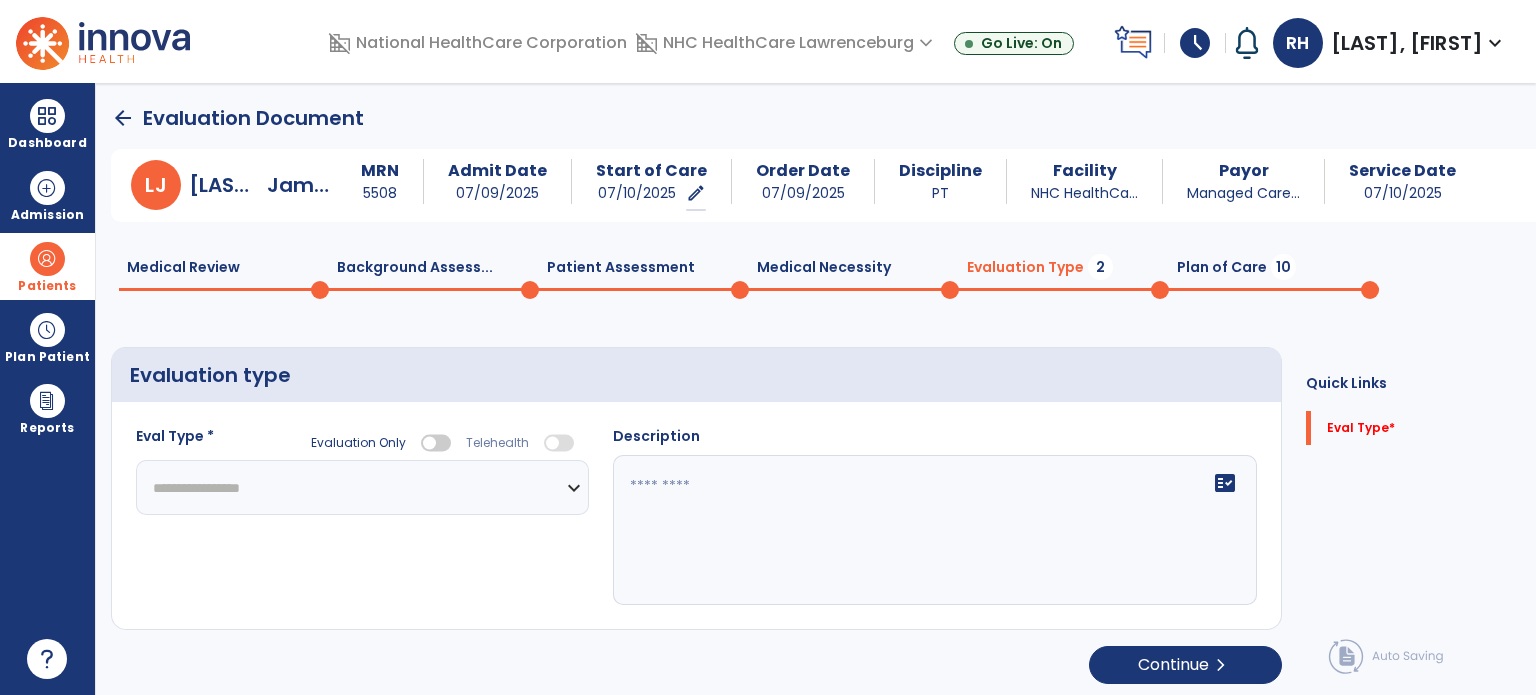 click on "Medical Necessity  0" 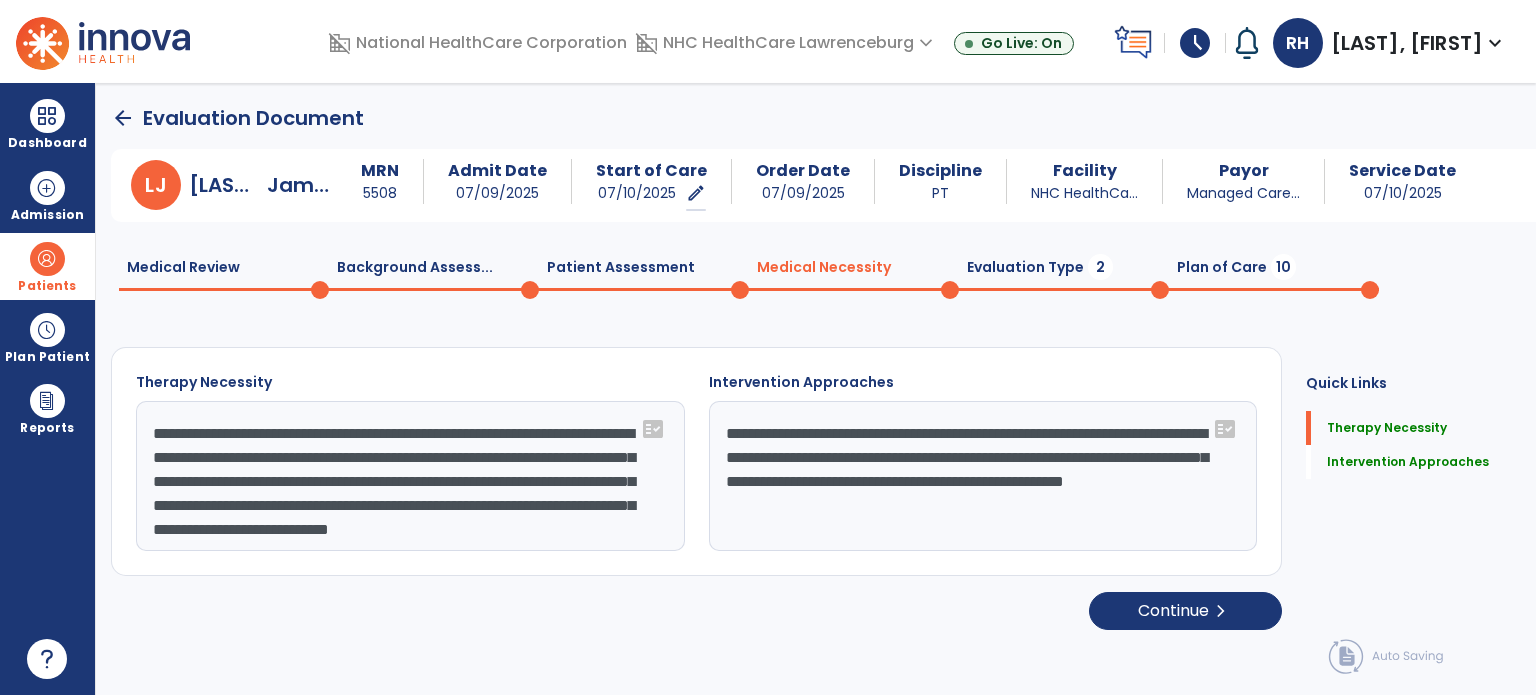 click on "**********" 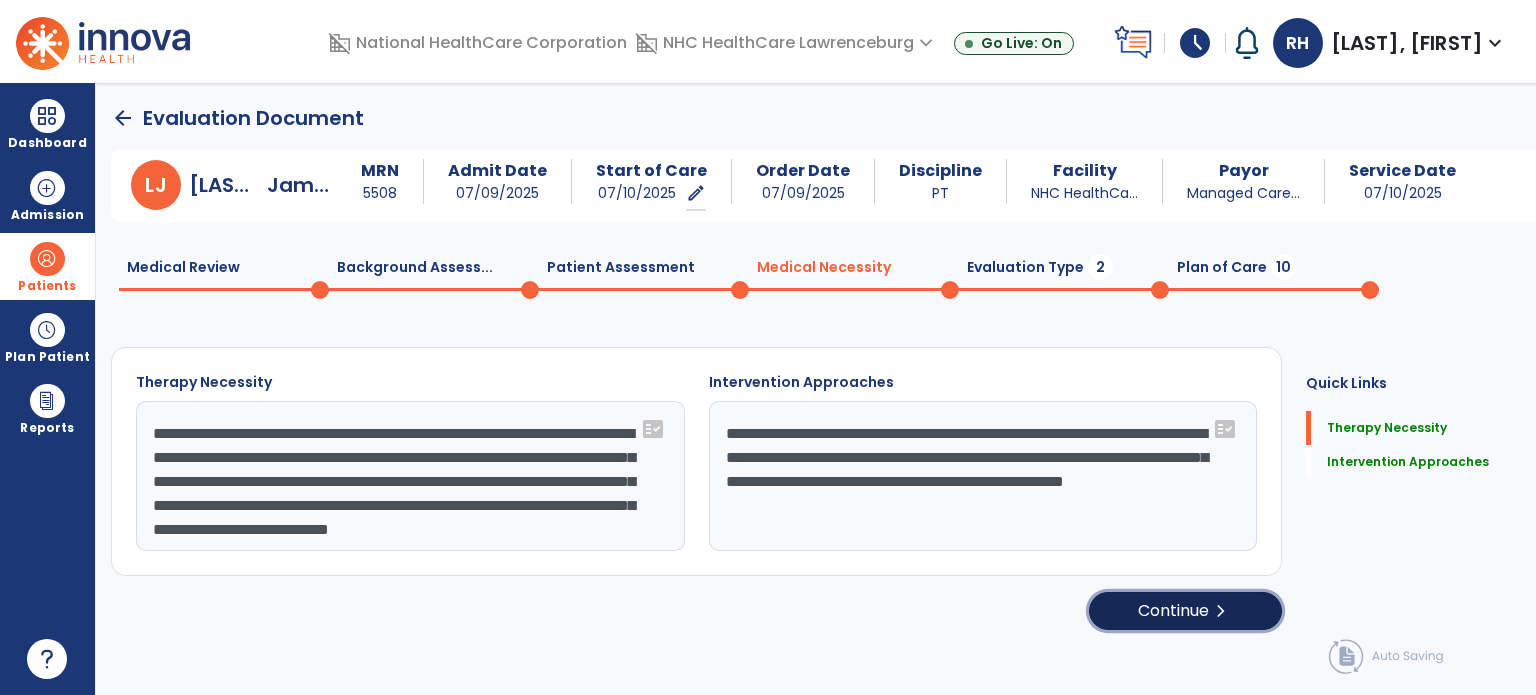 click on "Continue  chevron_right" 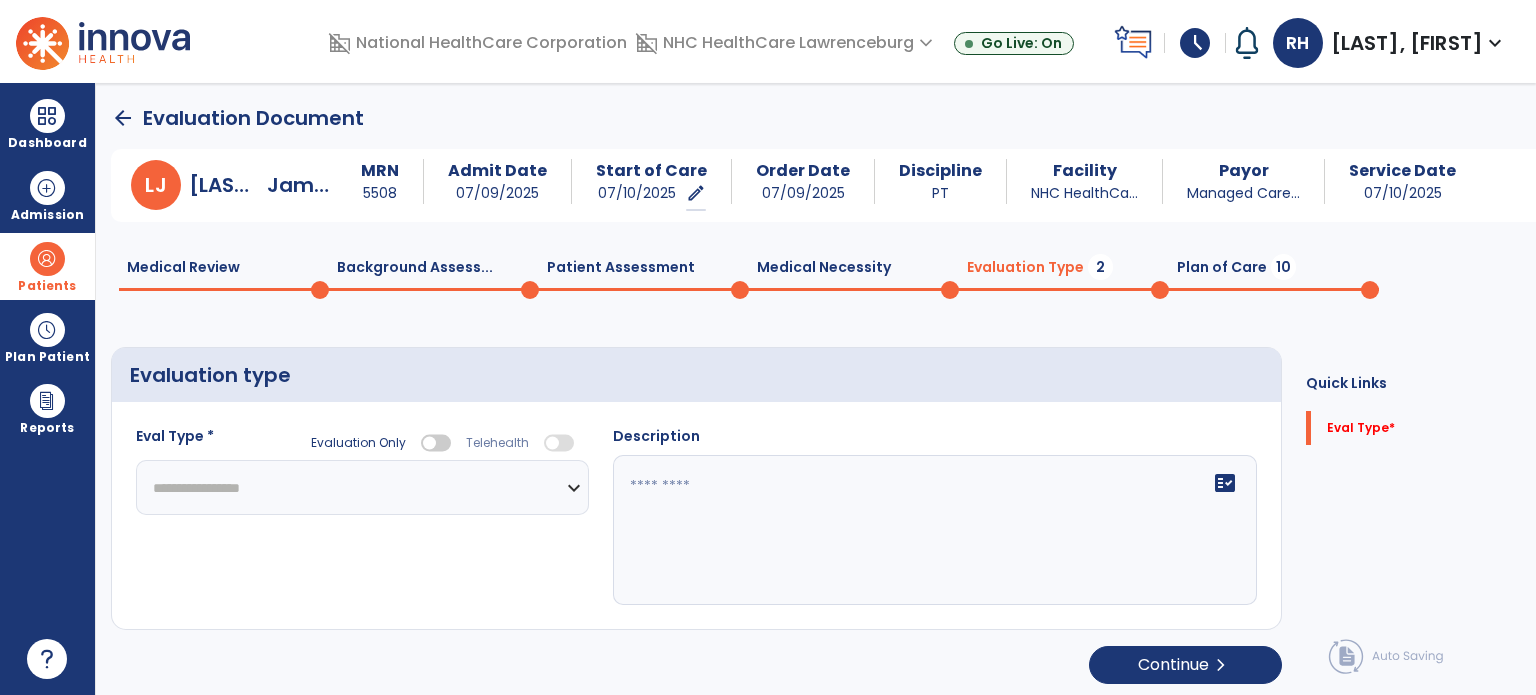 click on "**********" 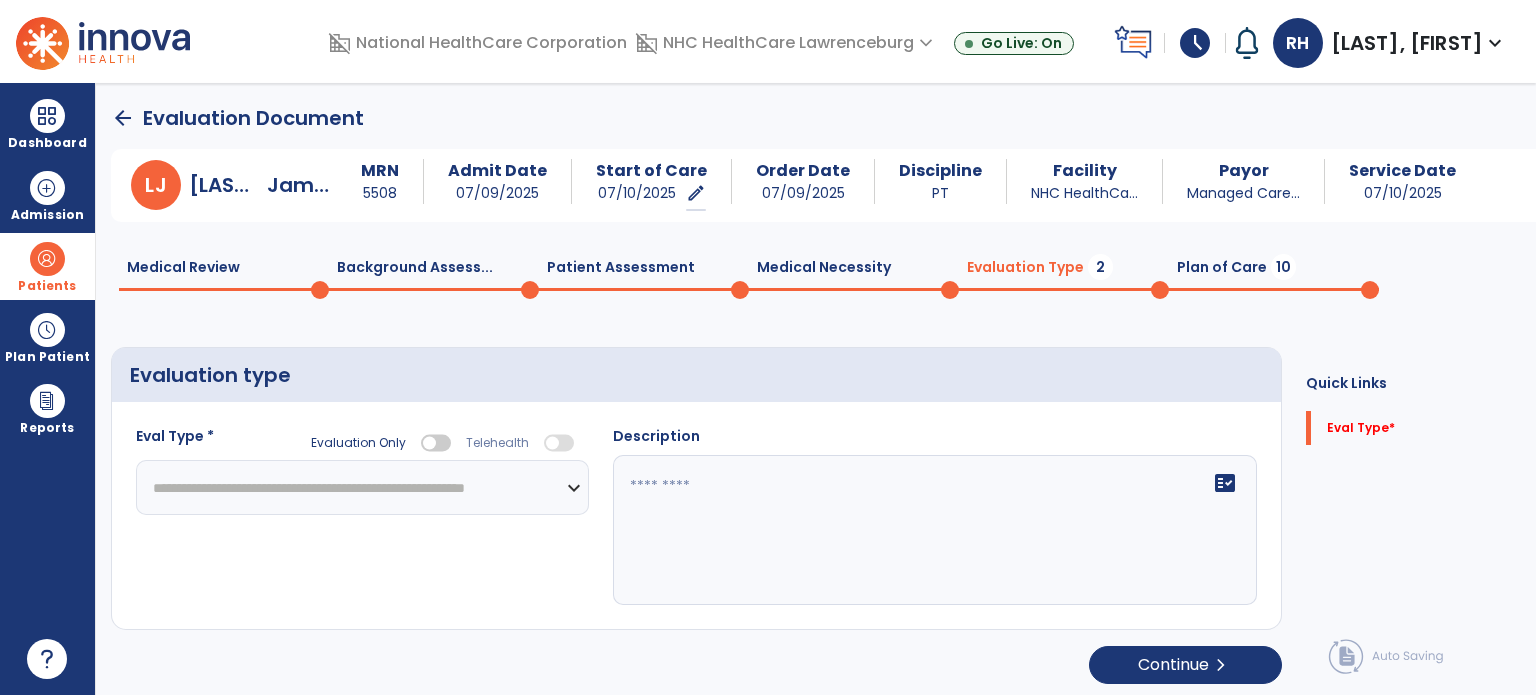 click on "**********" 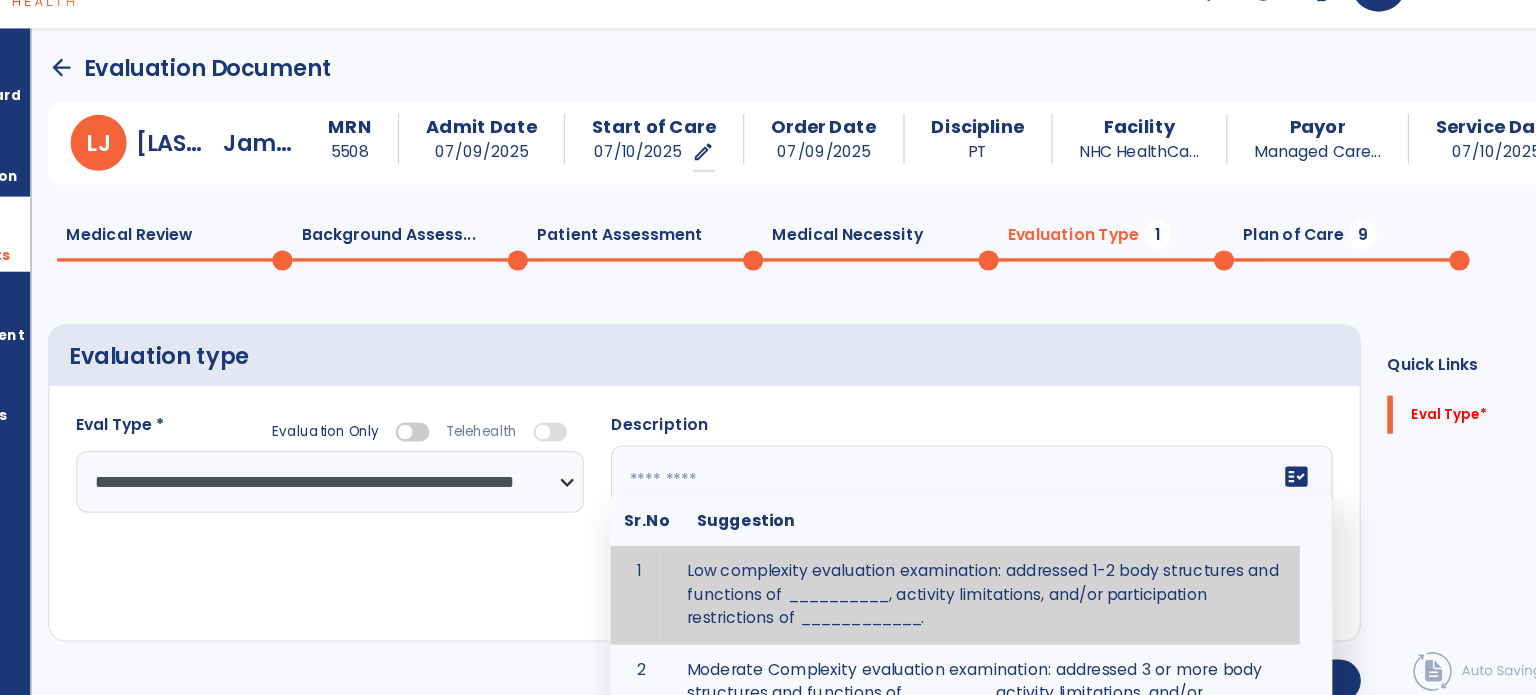 click on "fact_check  Sr.No Suggestion 1 Low complexity evaluation examination: addressed 1-2 body structures and functions of __________, activity limitations, and/or participation restrictions of ____________. 2 Moderate Complexity evaluation examination: addressed 3 or more body structures and functions of ________, activity limitations, and/or participation restrictions of _______. 3 High Complexity evaluation examination: addressed 4 or more body structures and functions of _______, activity limitations, and/or participation restrictions of _________" 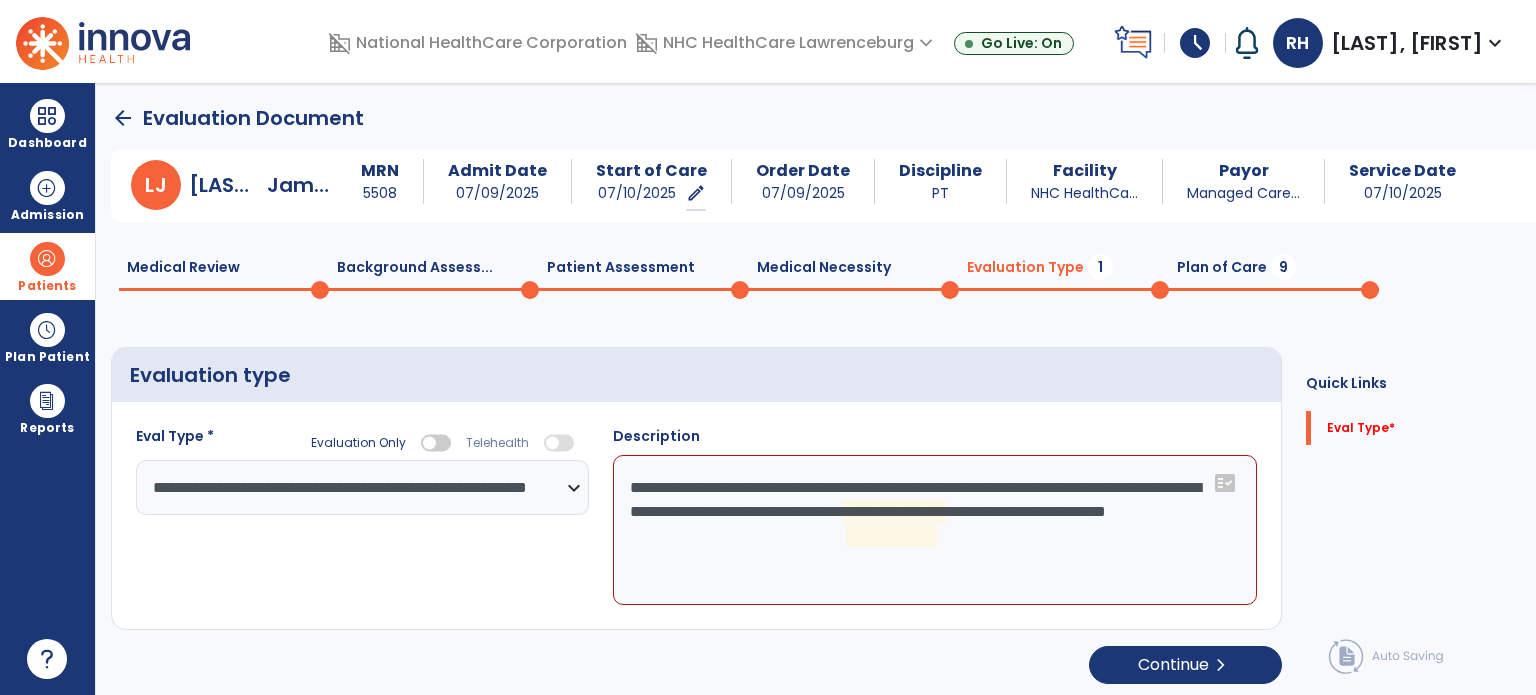 click on "**********" 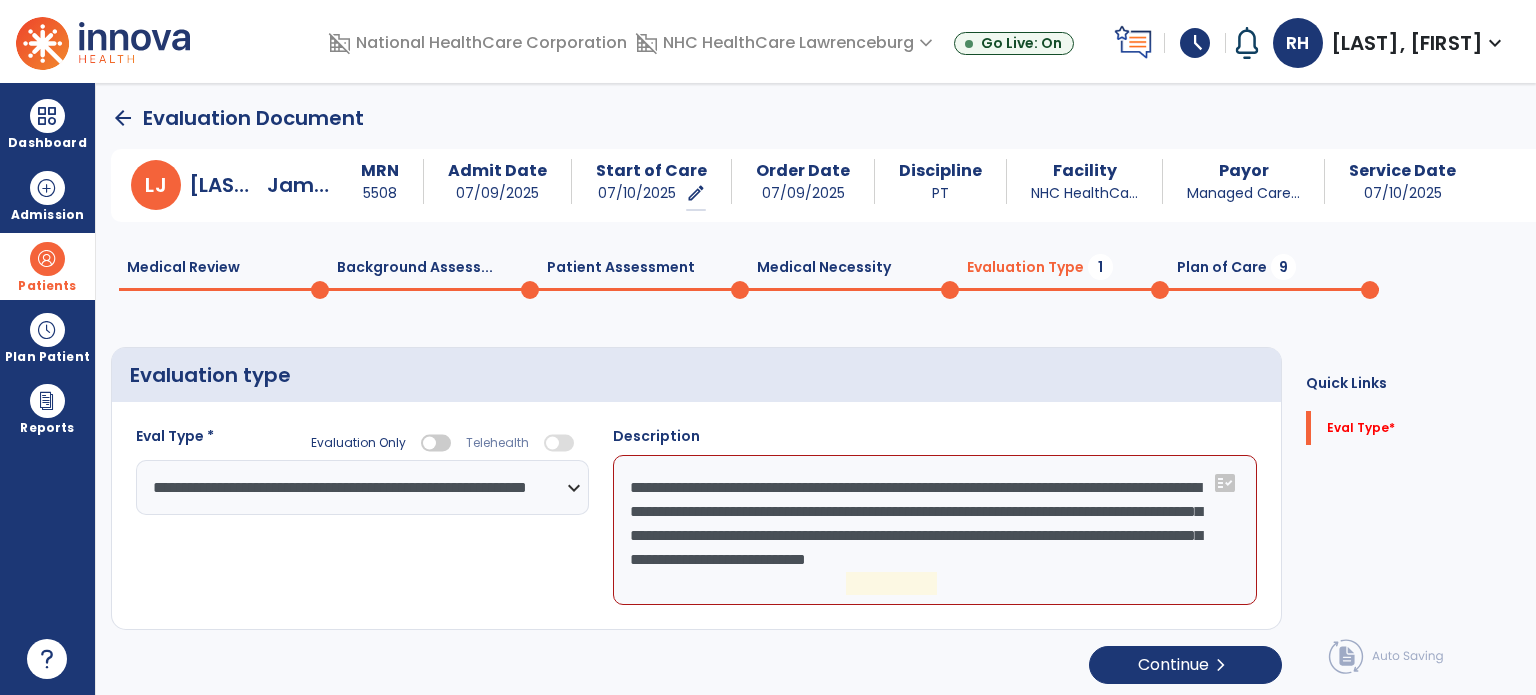 drag, startPoint x: 997, startPoint y: 559, endPoint x: 852, endPoint y: 535, distance: 146.9728 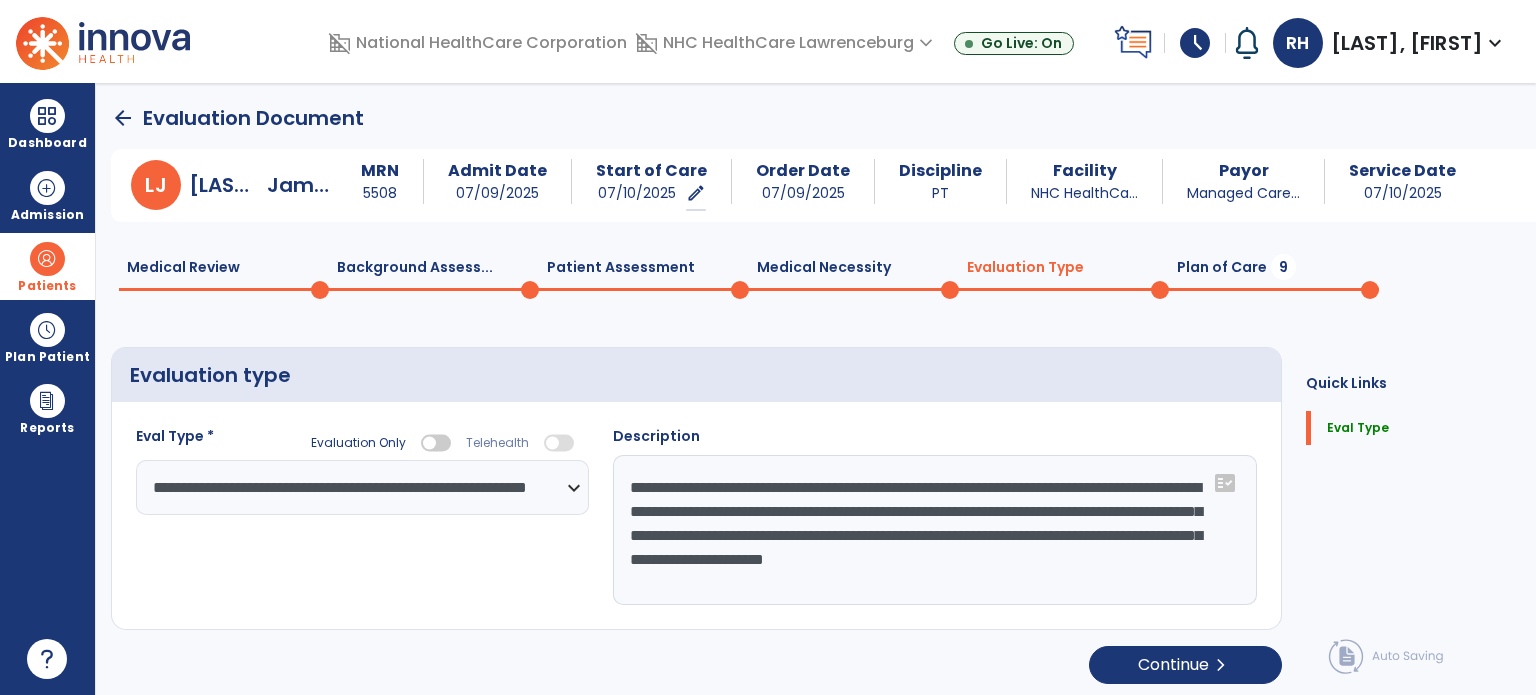 drag, startPoint x: 1000, startPoint y: 561, endPoint x: 852, endPoint y: 535, distance: 150.26643 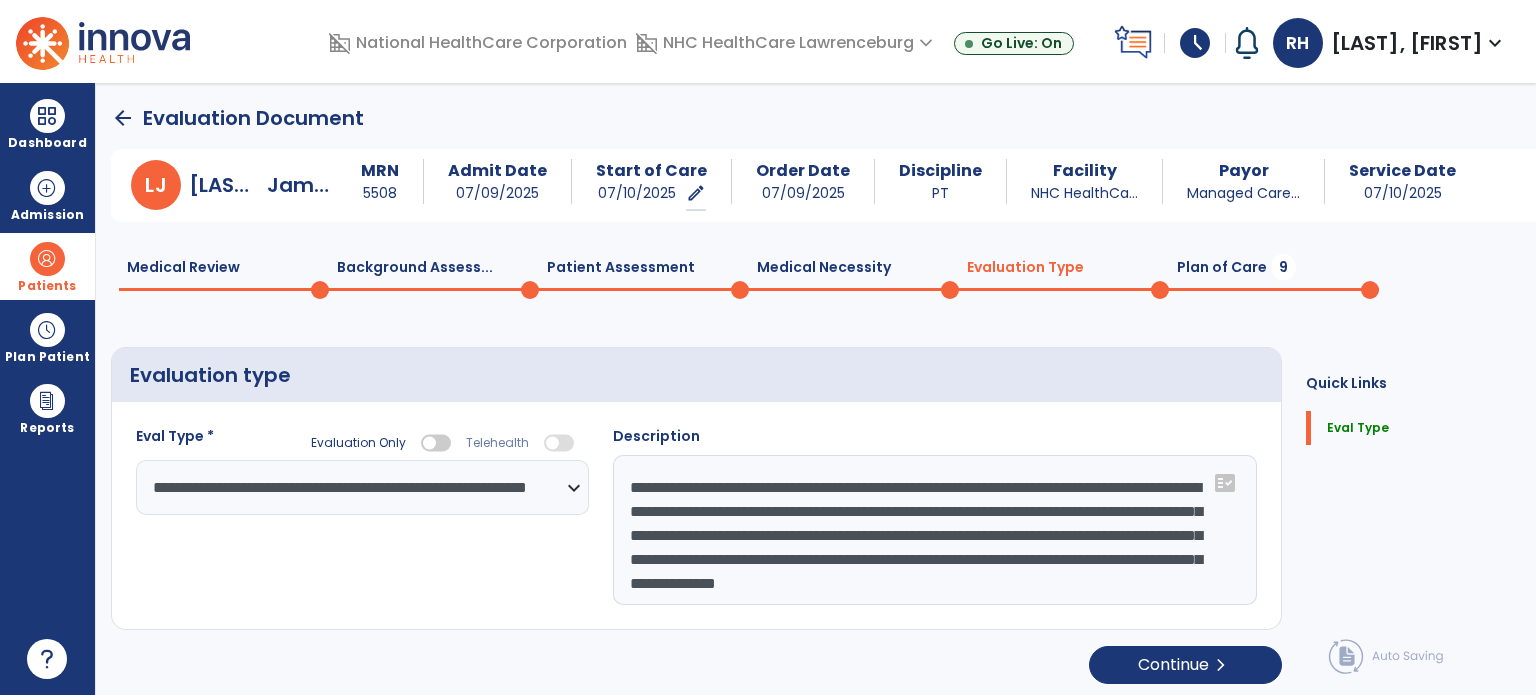 scroll, scrollTop: 15, scrollLeft: 0, axis: vertical 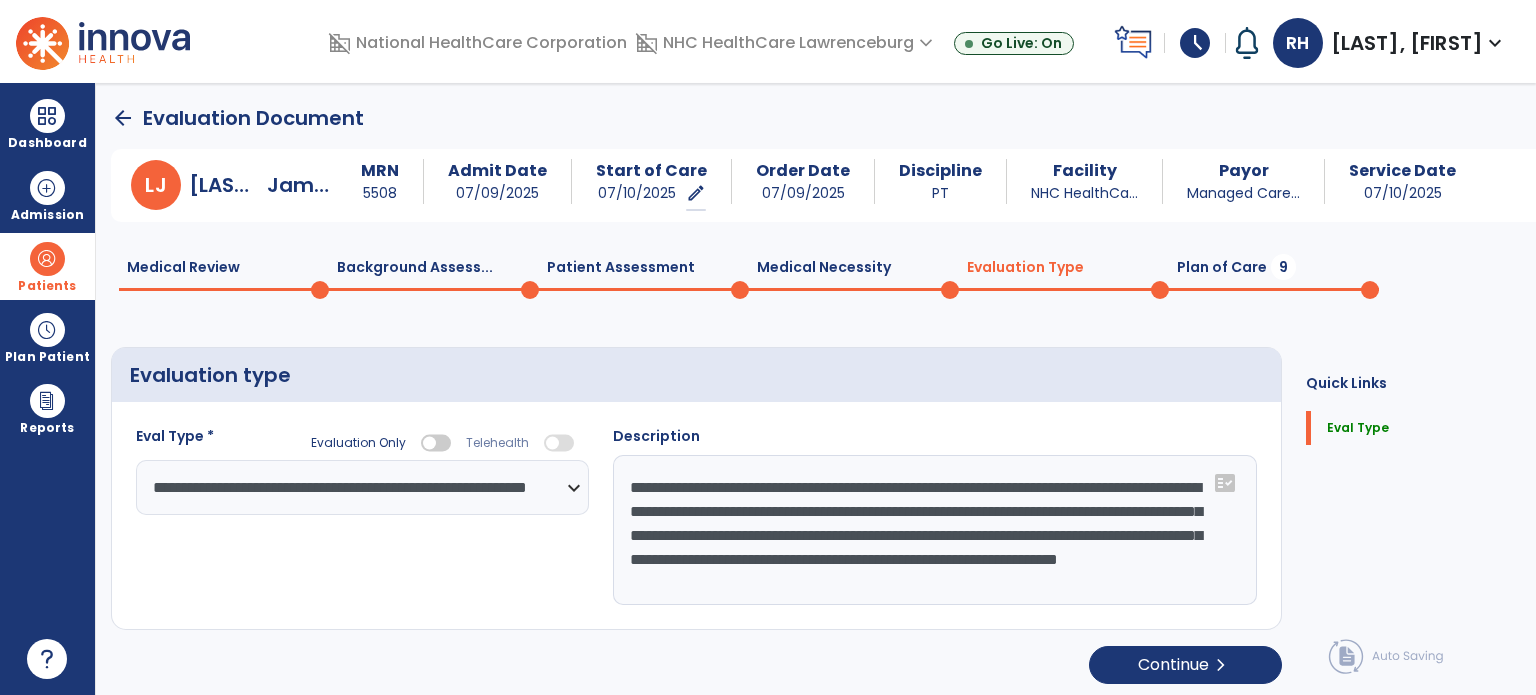 drag, startPoint x: 1107, startPoint y: 543, endPoint x: 875, endPoint y: 542, distance: 232.00215 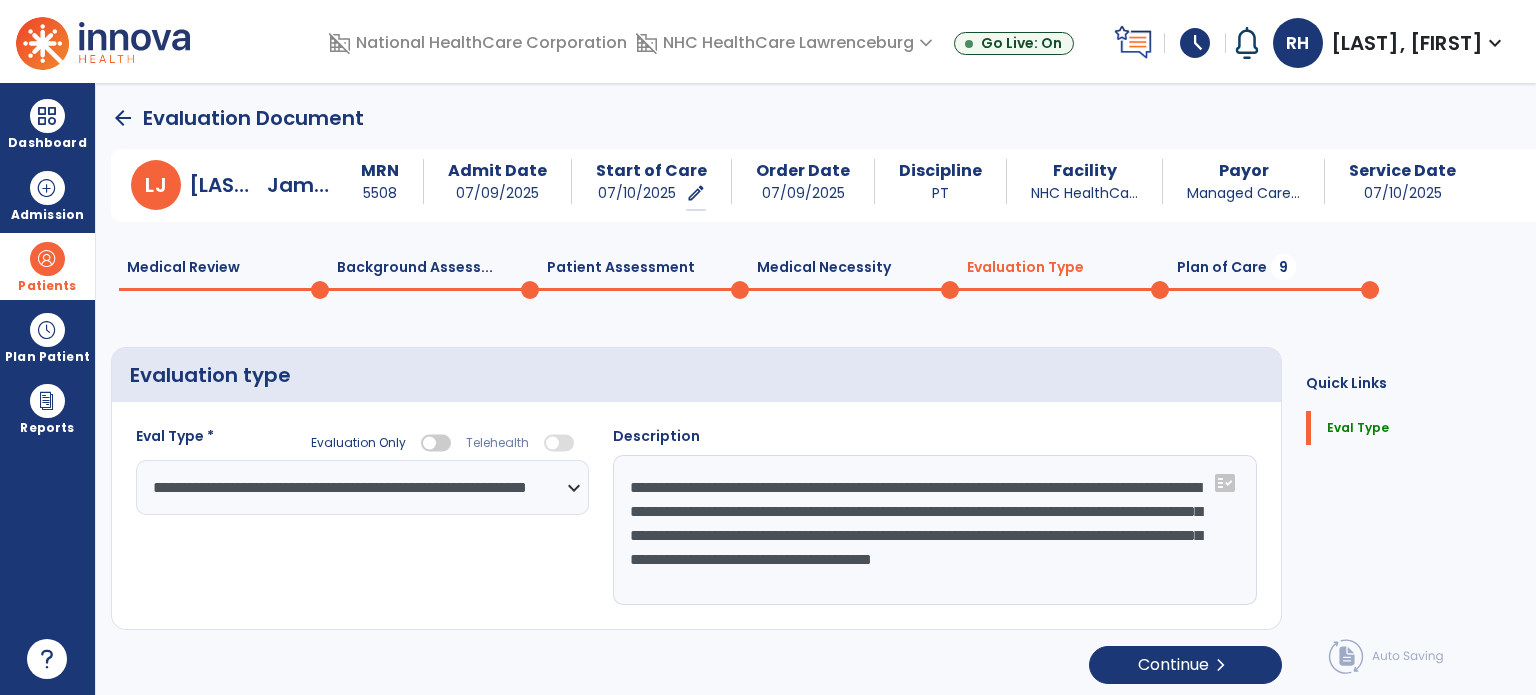 scroll, scrollTop: 0, scrollLeft: 0, axis: both 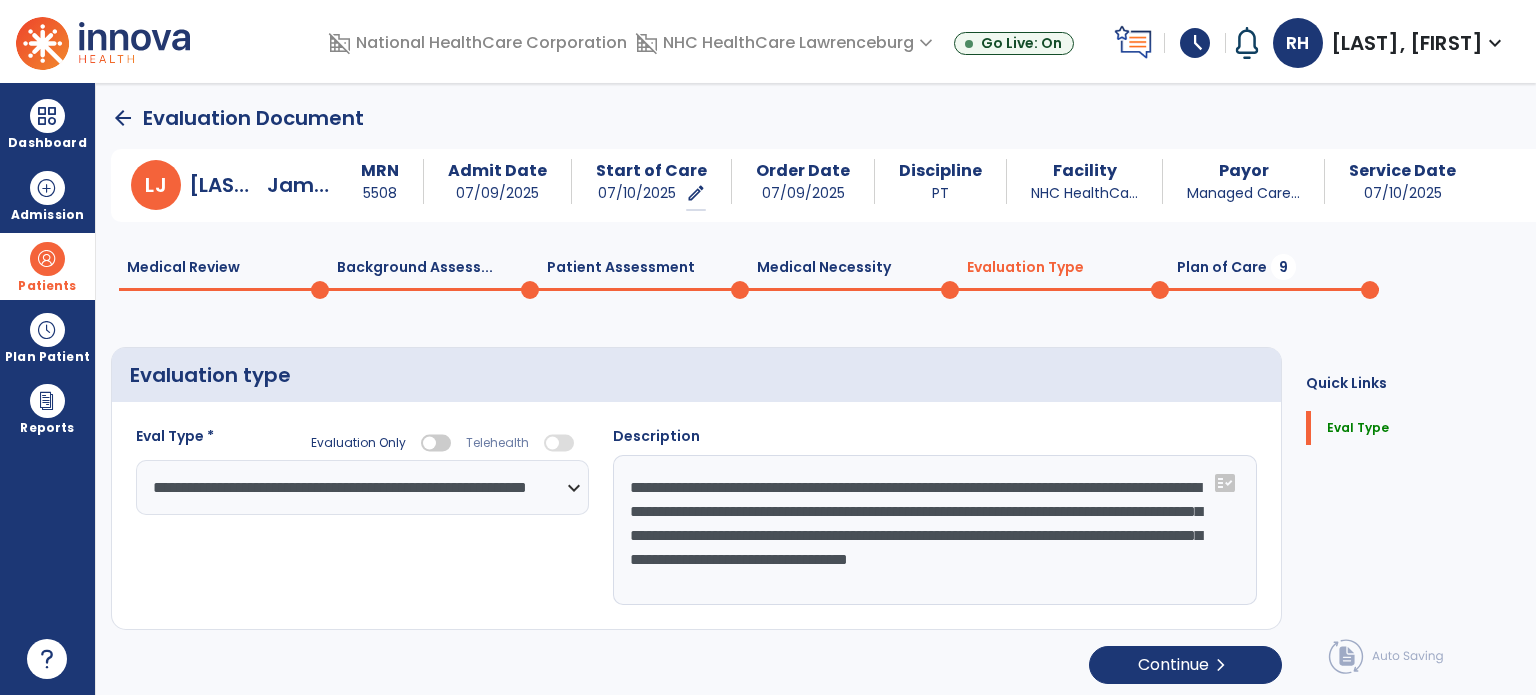 drag, startPoint x: 674, startPoint y: 566, endPoint x: 1038, endPoint y: 538, distance: 365.07535 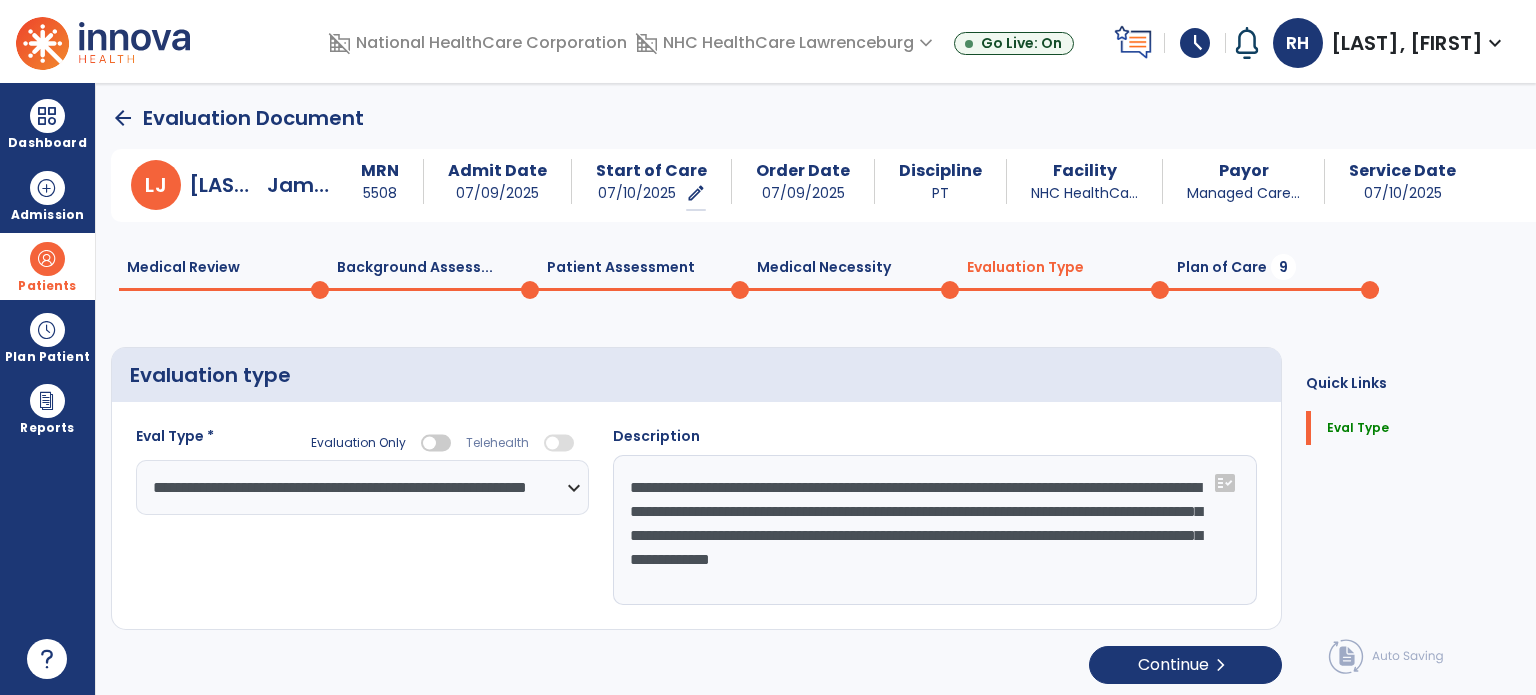 drag, startPoint x: 952, startPoint y: 560, endPoint x: 828, endPoint y: 551, distance: 124.32619 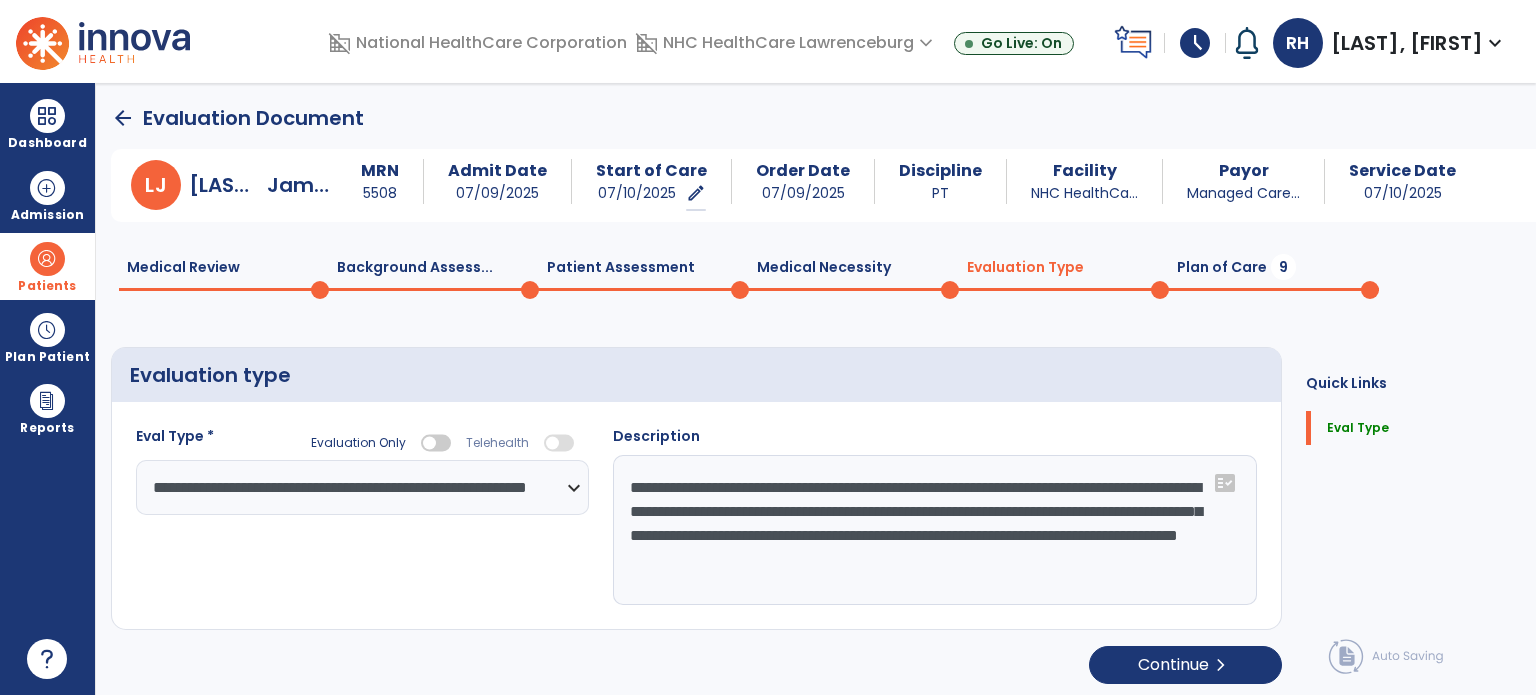 click on "**********" 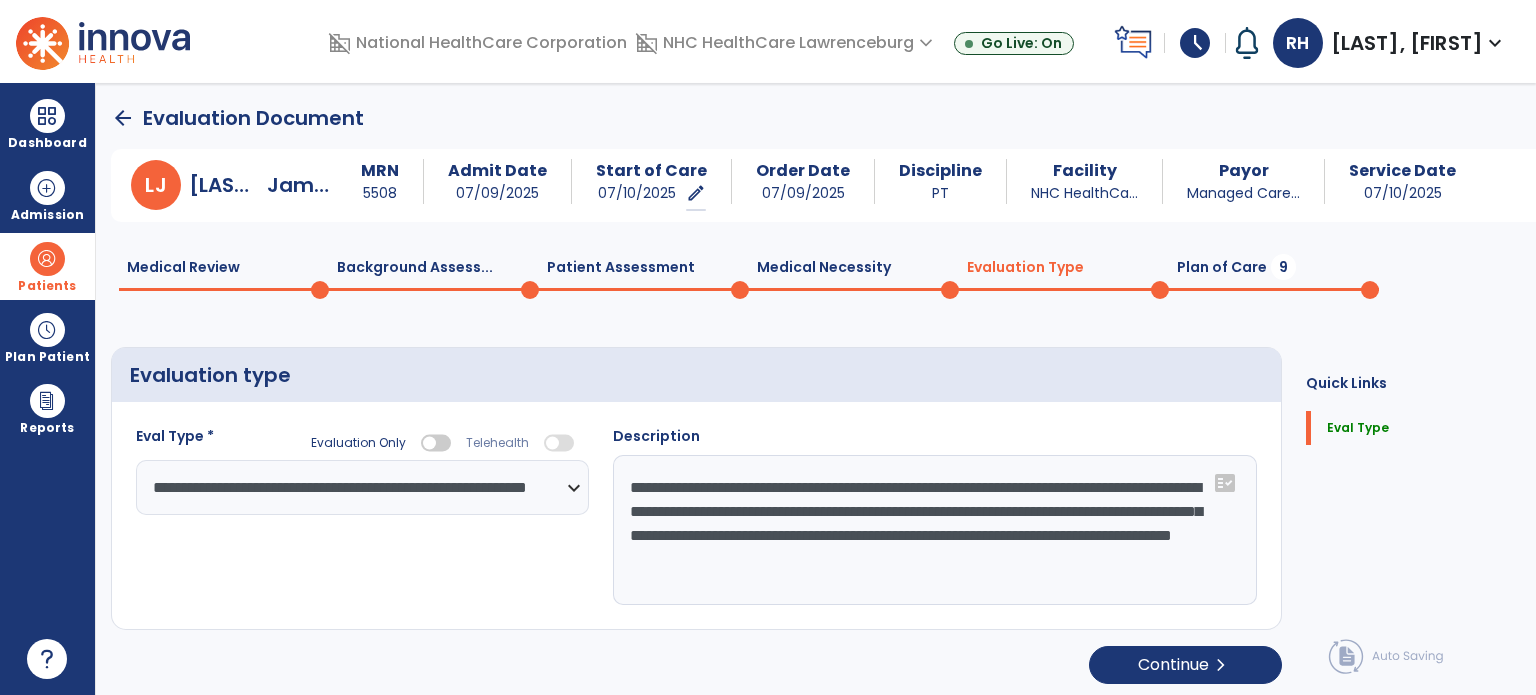 type on "**********" 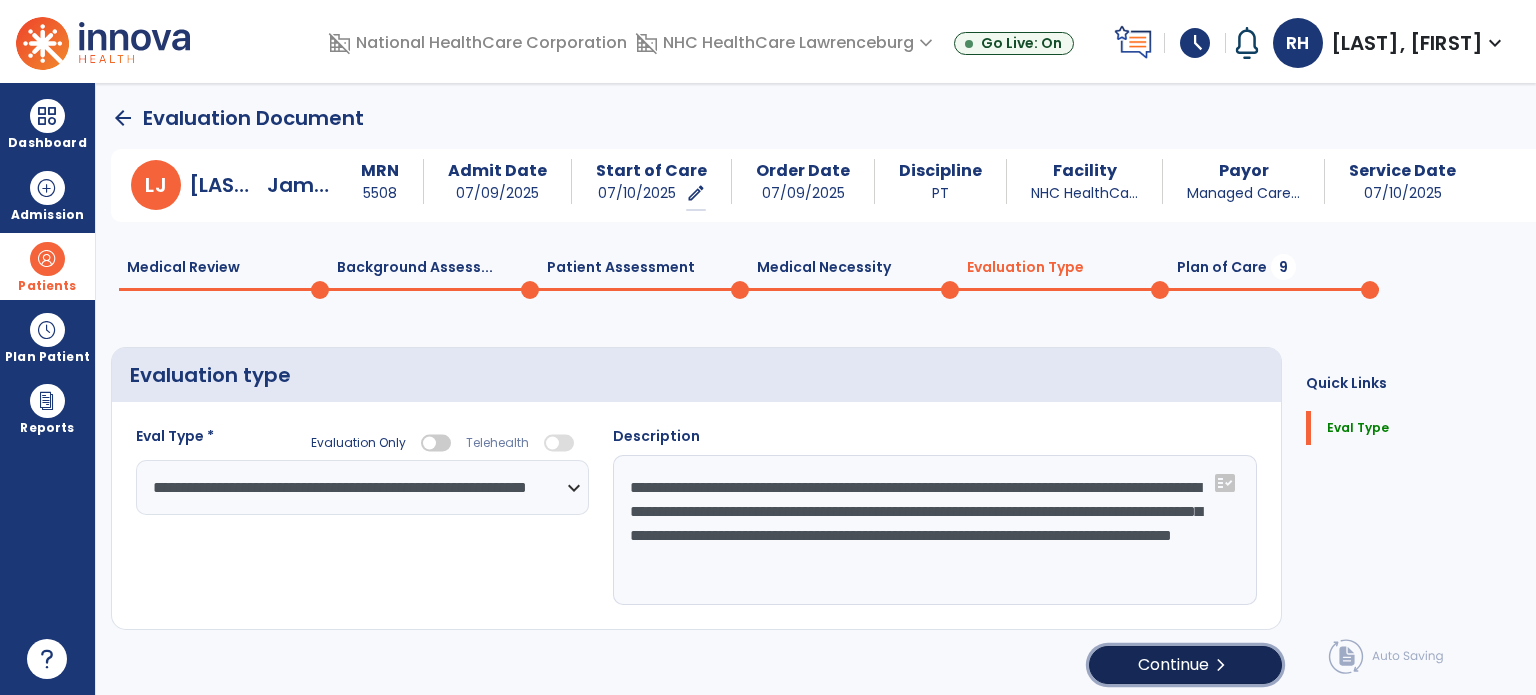 click on "Continue  chevron_right" 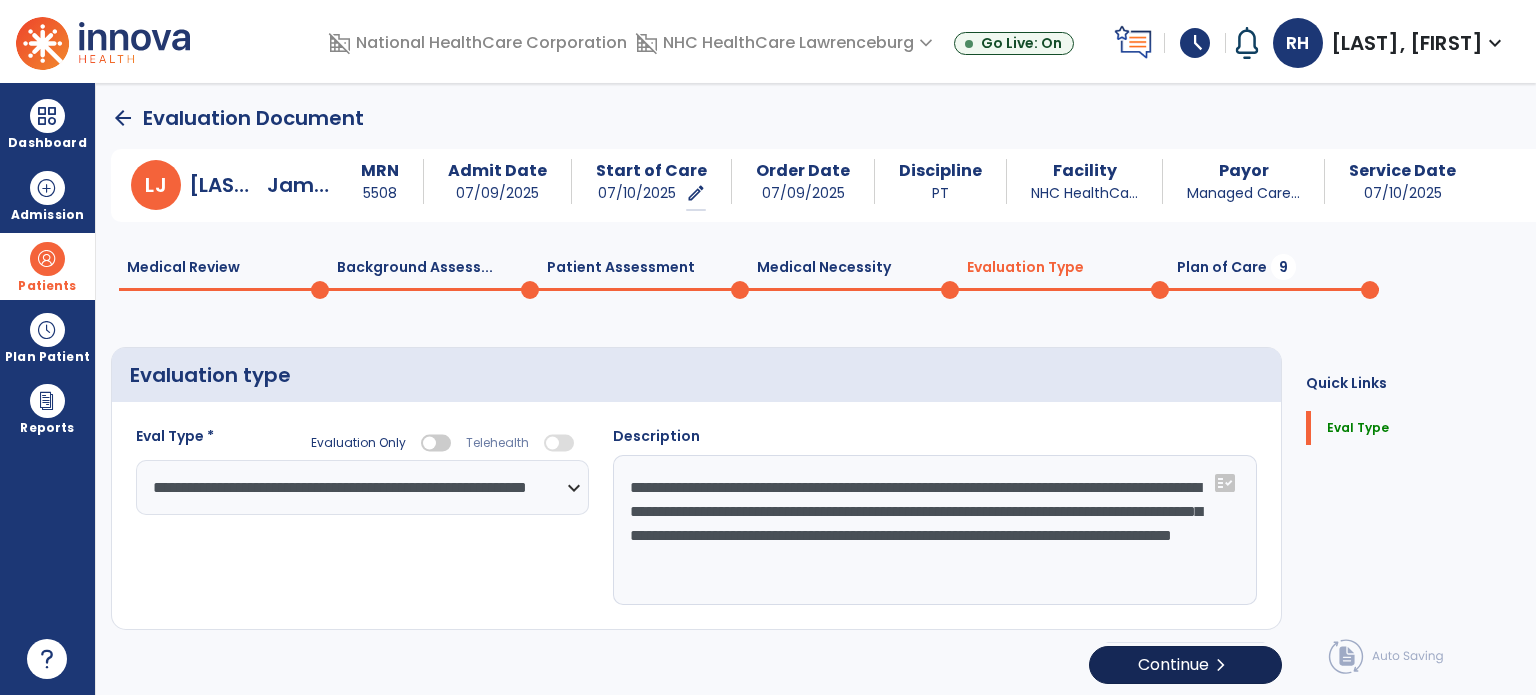 select on "*****" 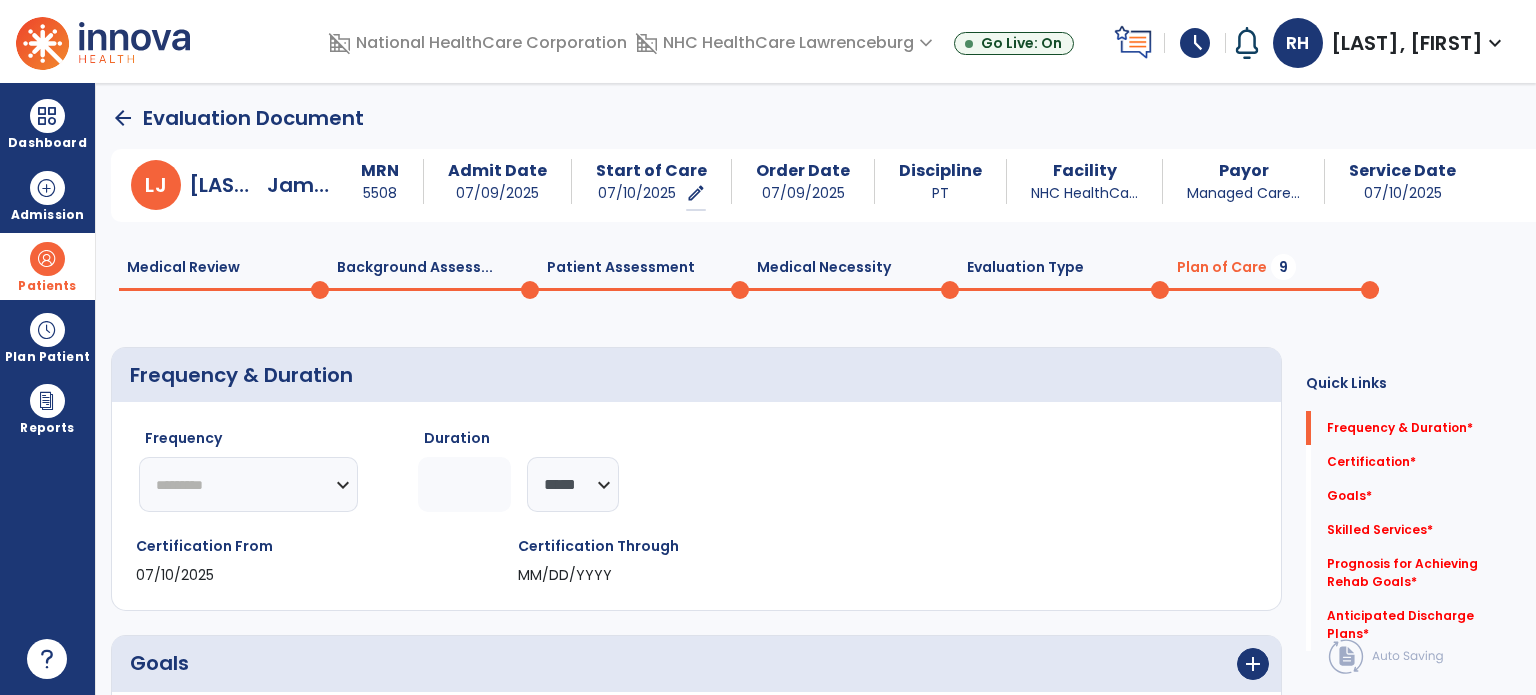 click on "********* ** ** ** ** ** ** **" 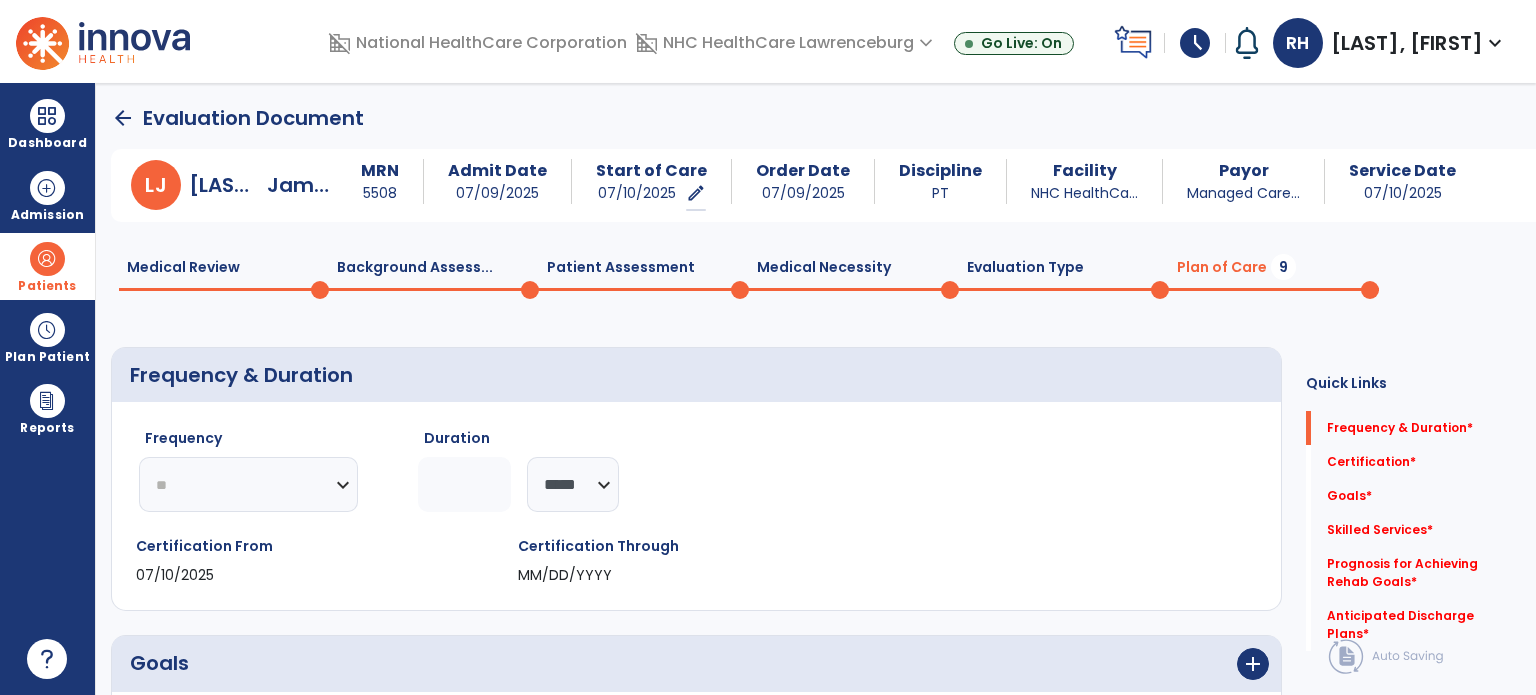 click on "********* ** ** ** ** ** ** **" 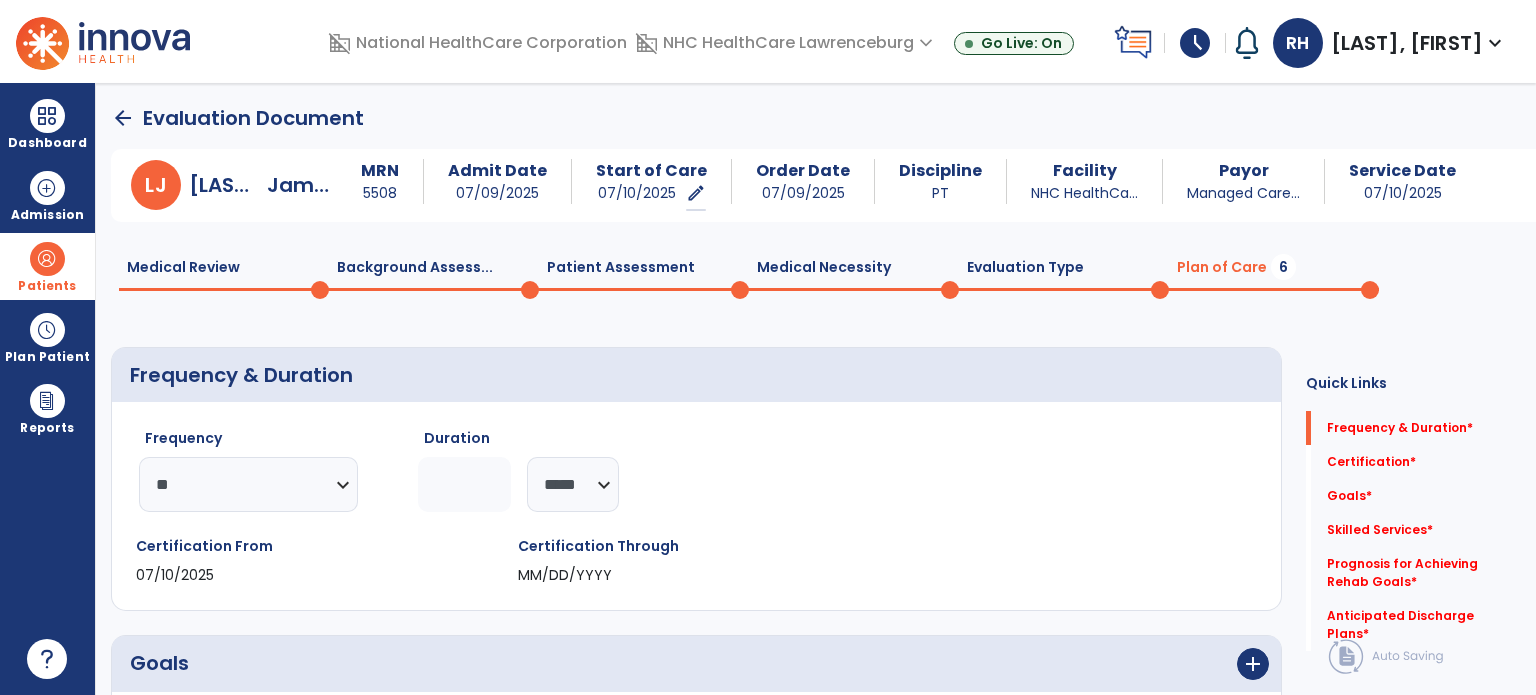 click 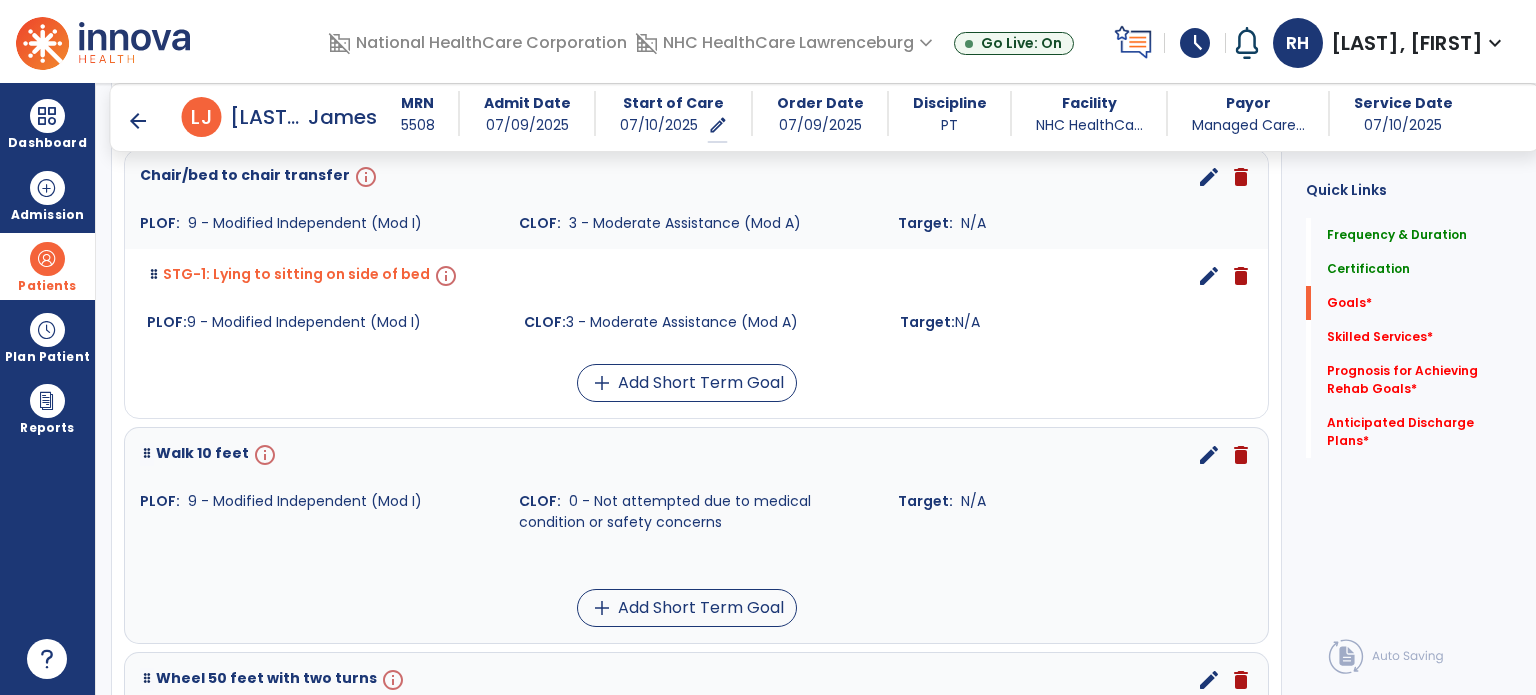 scroll, scrollTop: 829, scrollLeft: 0, axis: vertical 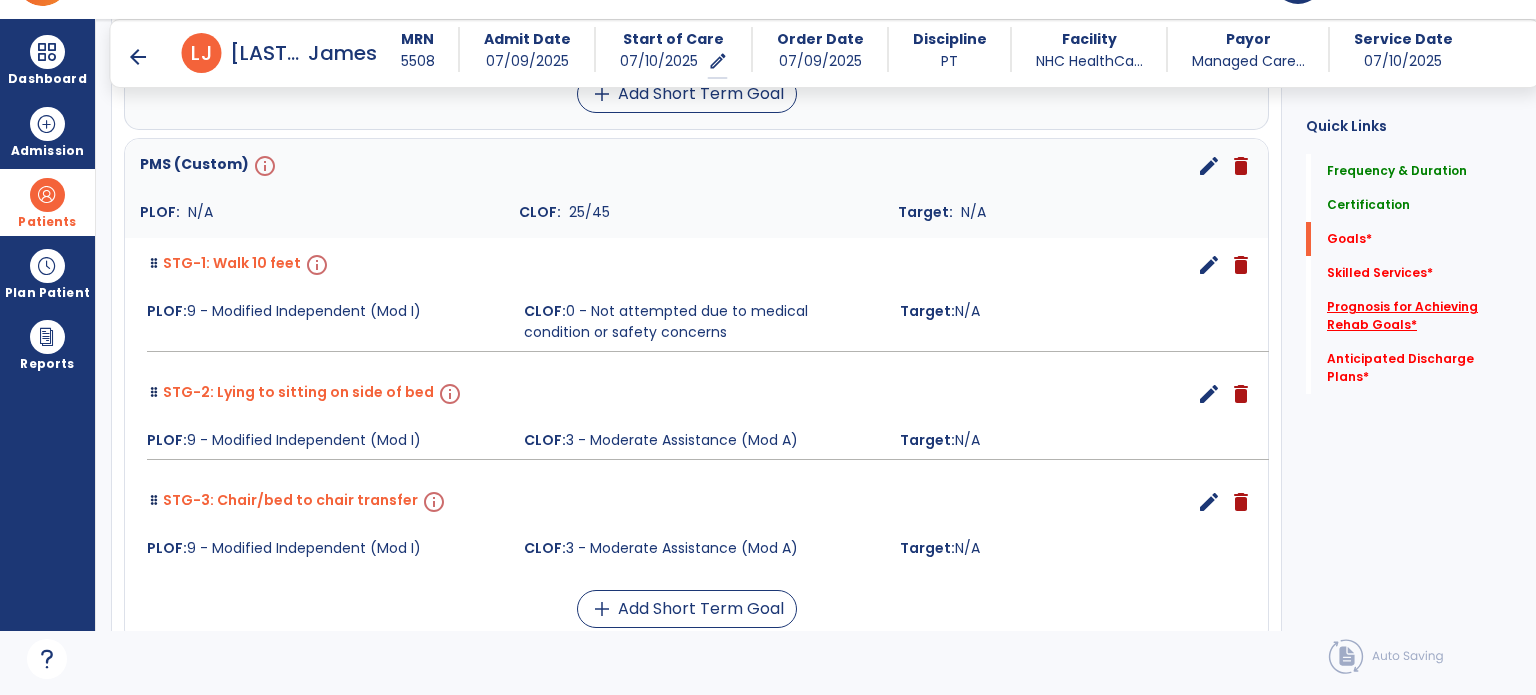 type on "**" 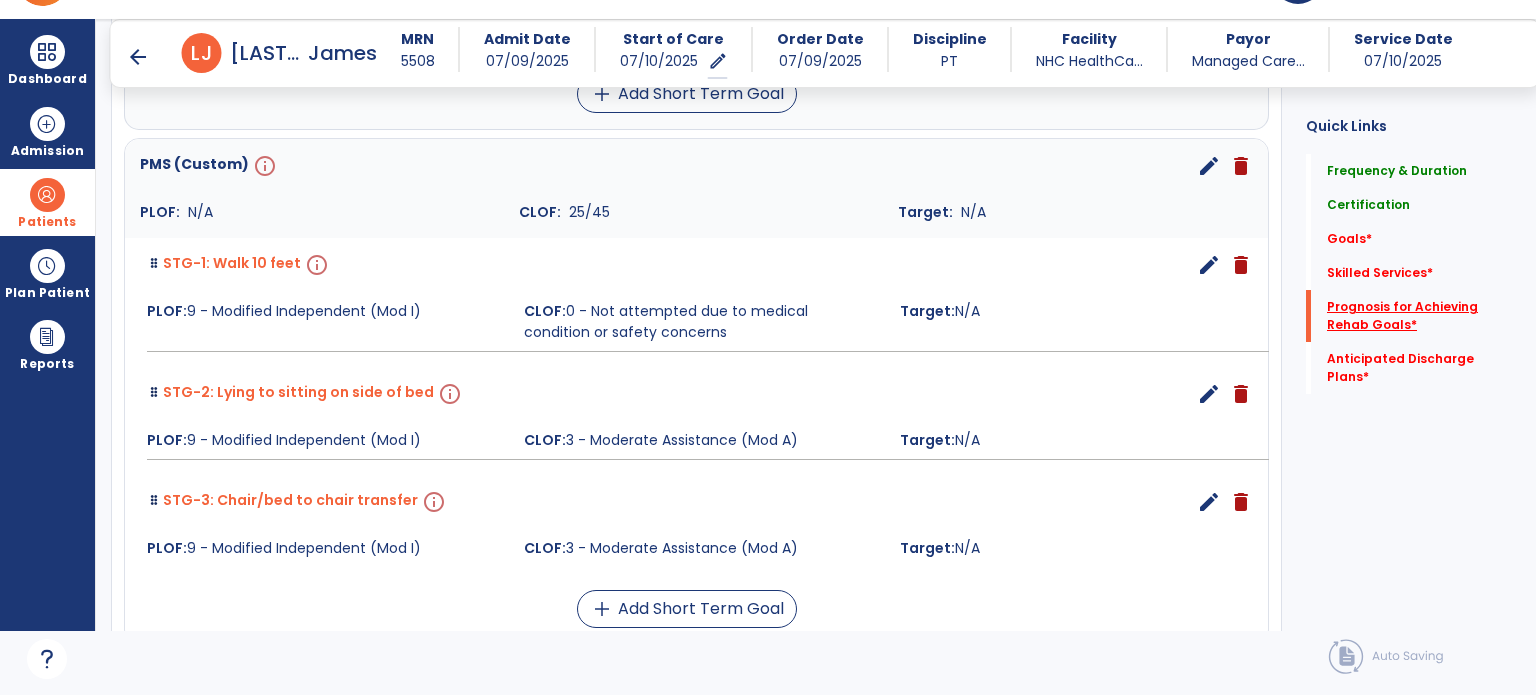 scroll, scrollTop: 41, scrollLeft: 0, axis: vertical 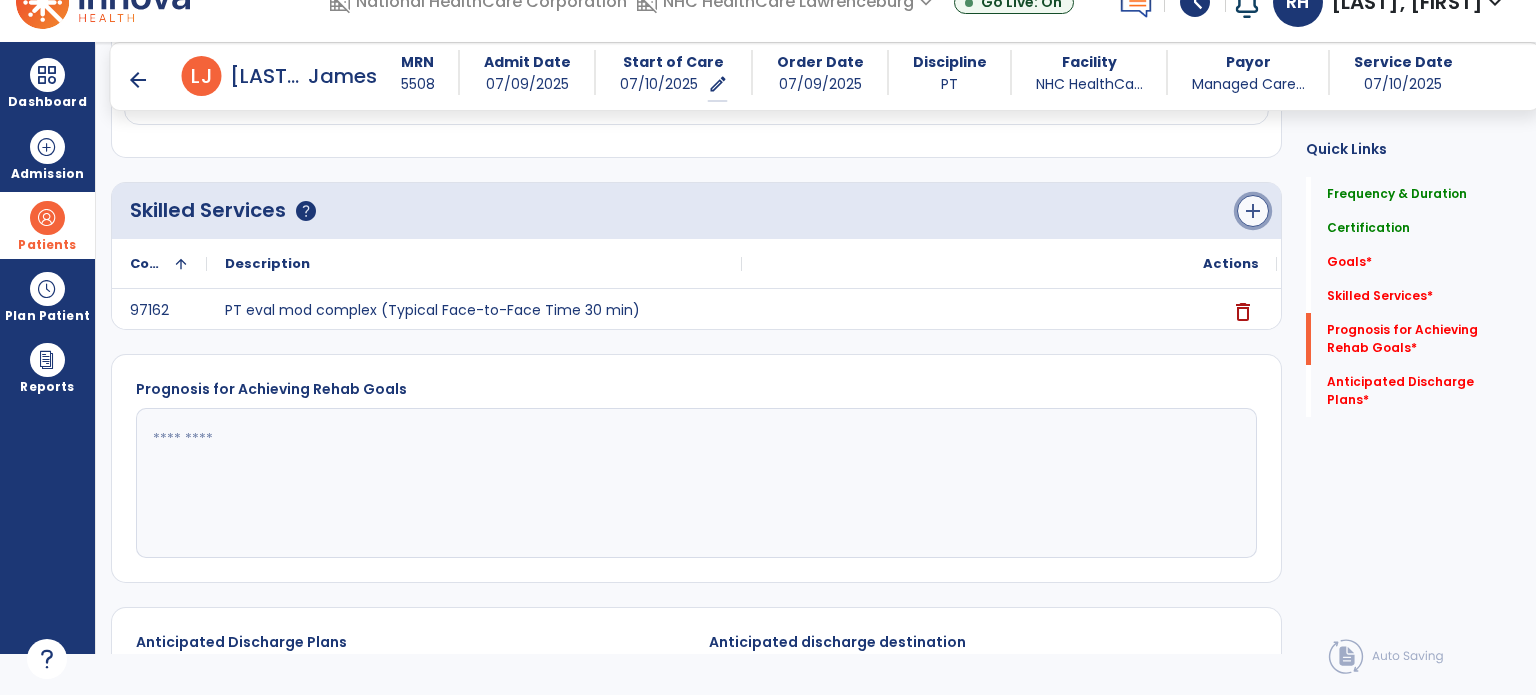 click on "add" 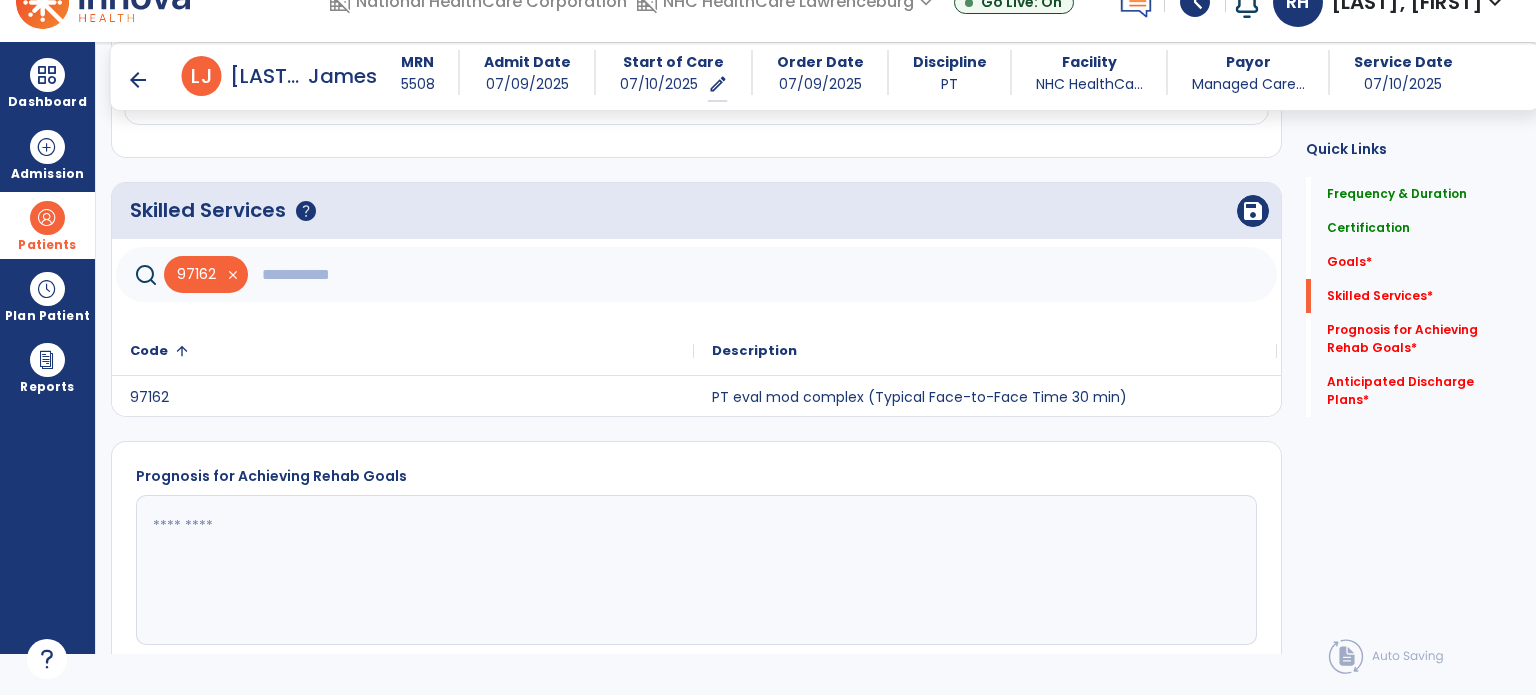 click 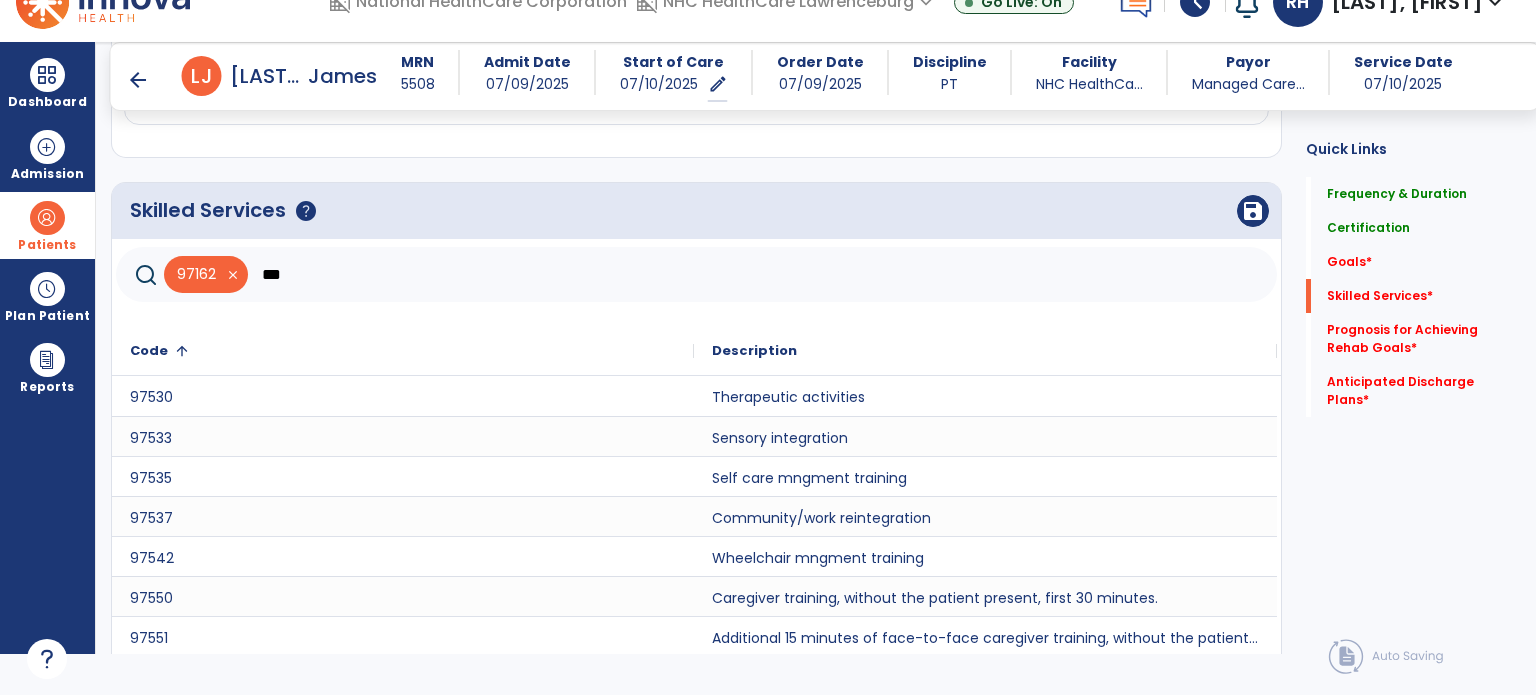 type on "***" 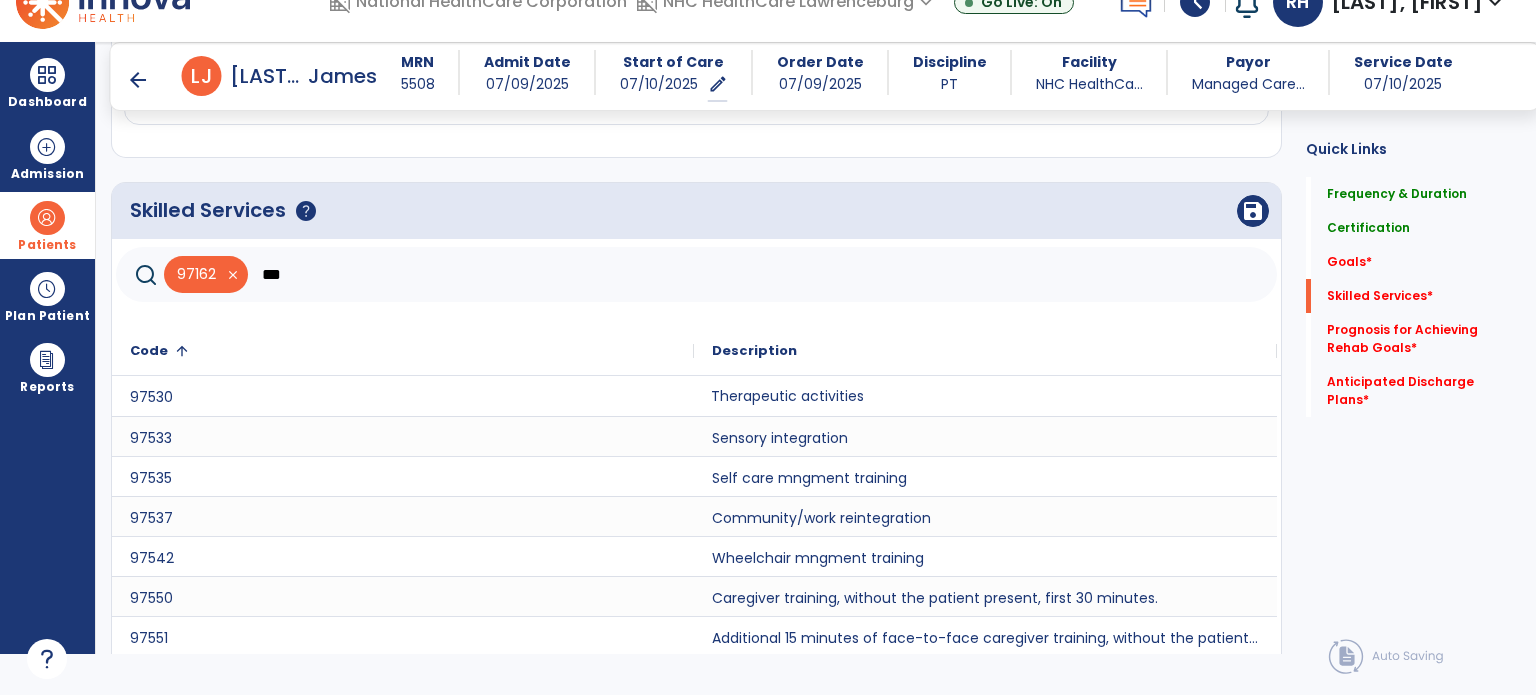 click on "Therapeutic activities" 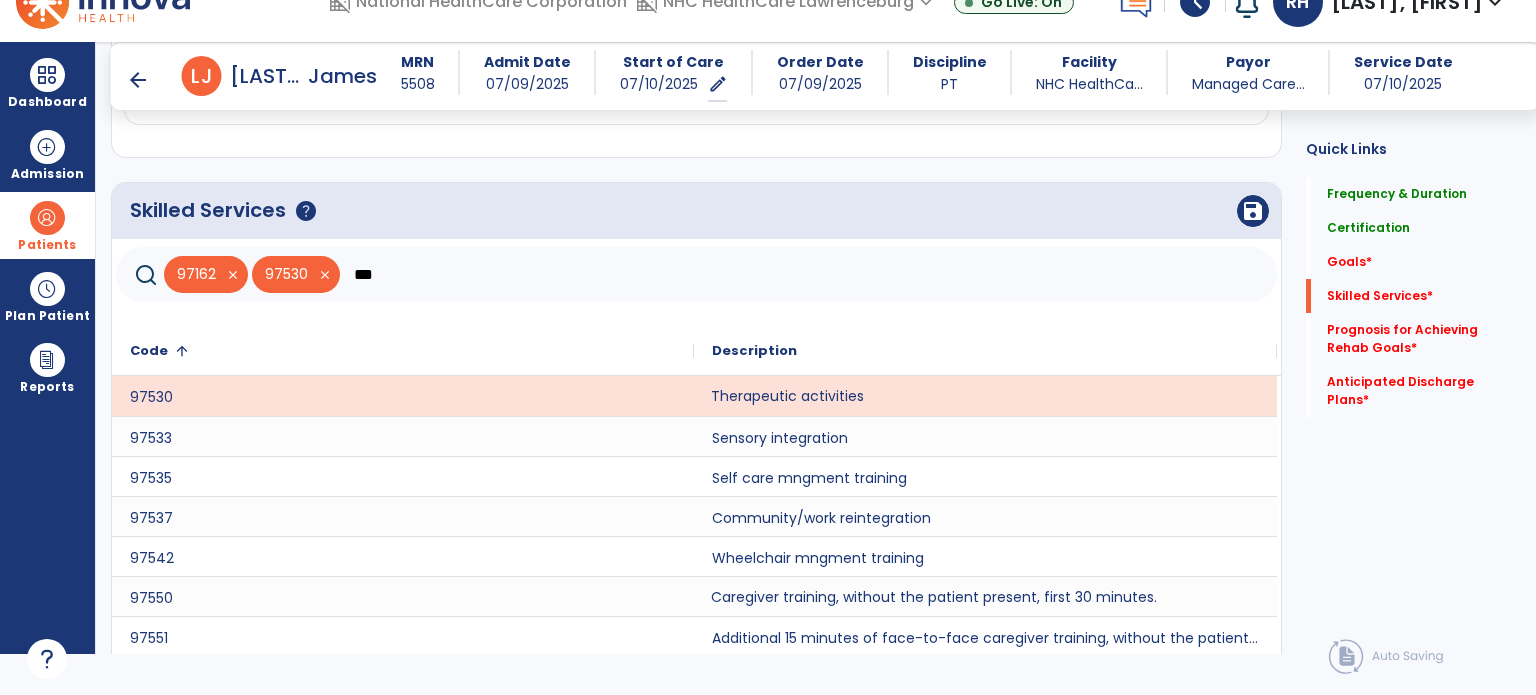 click on "Caregiver training, without the patient present, first 30 minutes." 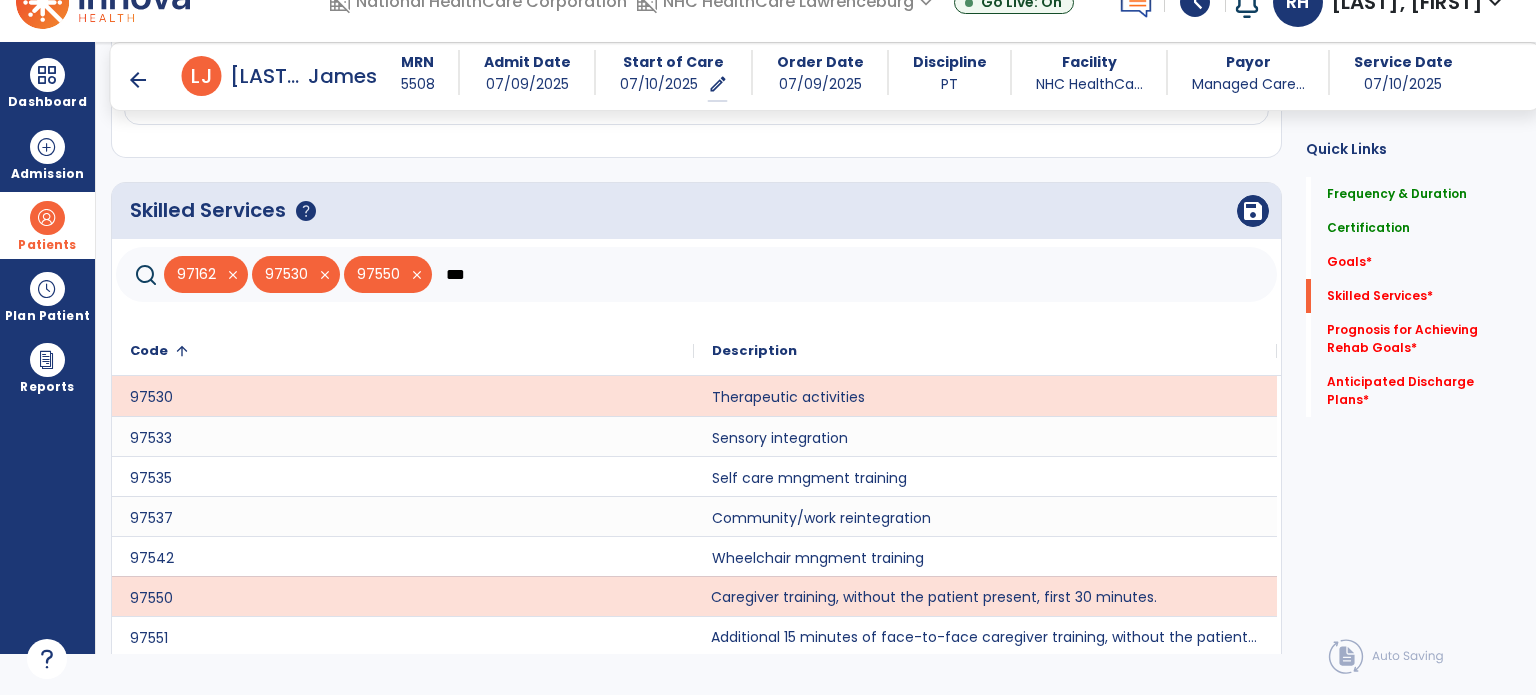 click on "Additional 15 minutes of face-to-face caregiver training, without the patient present, after 97550 is billed." 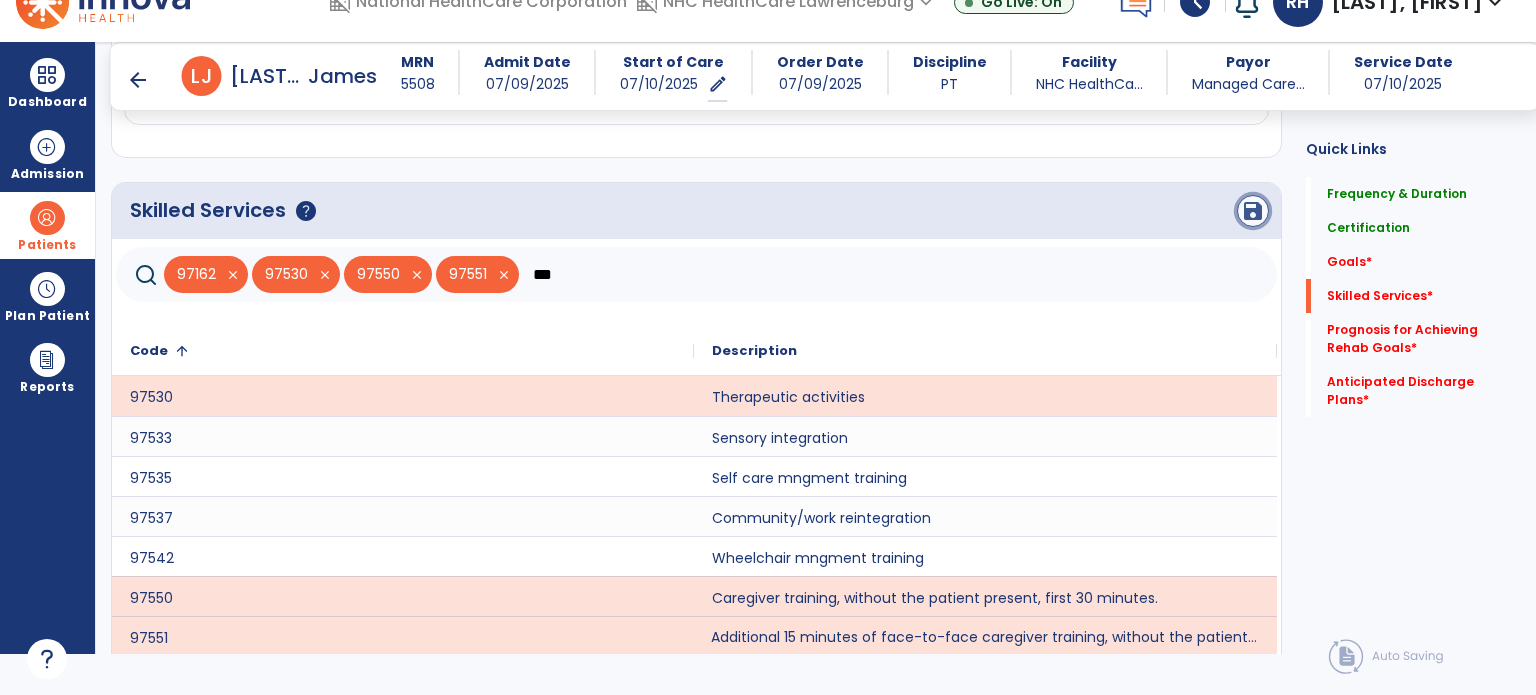 click on "save" 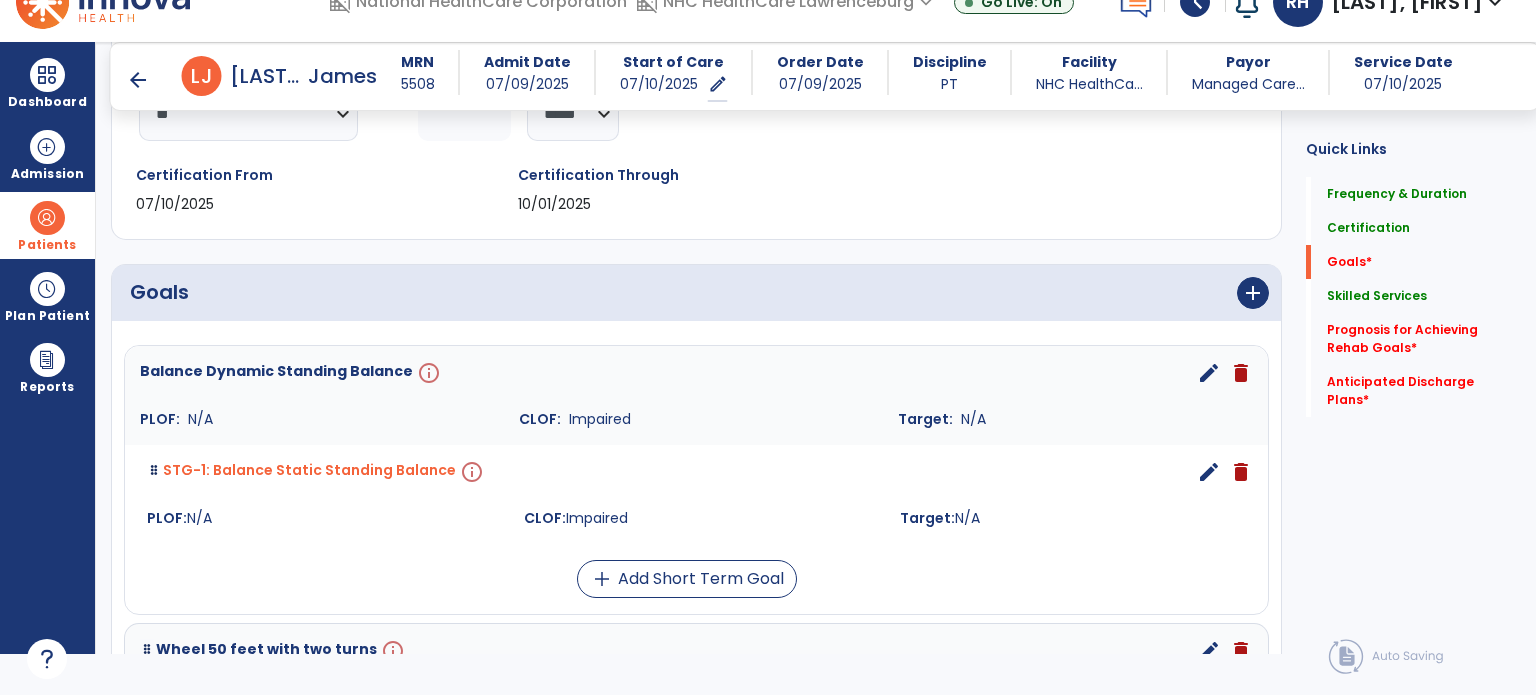 scroll, scrollTop: 307, scrollLeft: 0, axis: vertical 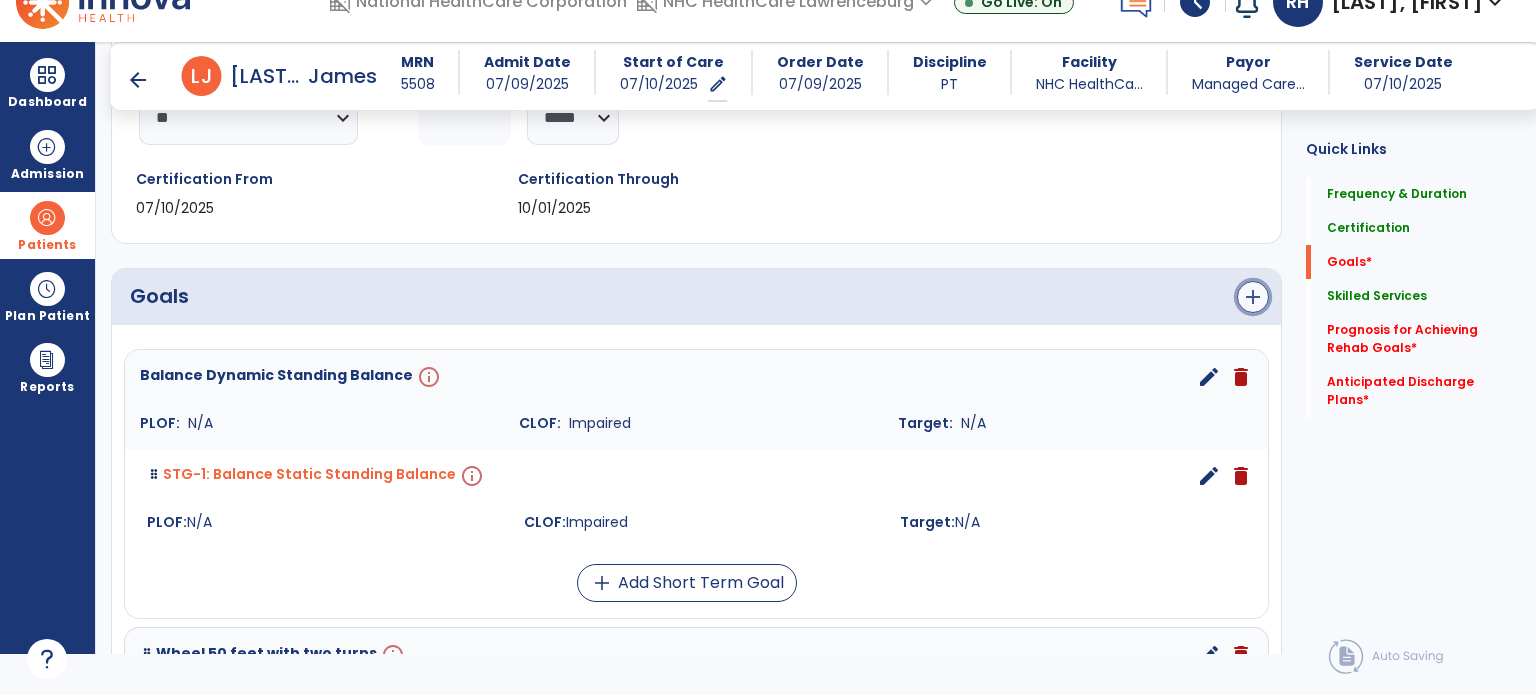 click on "add" at bounding box center [1253, 297] 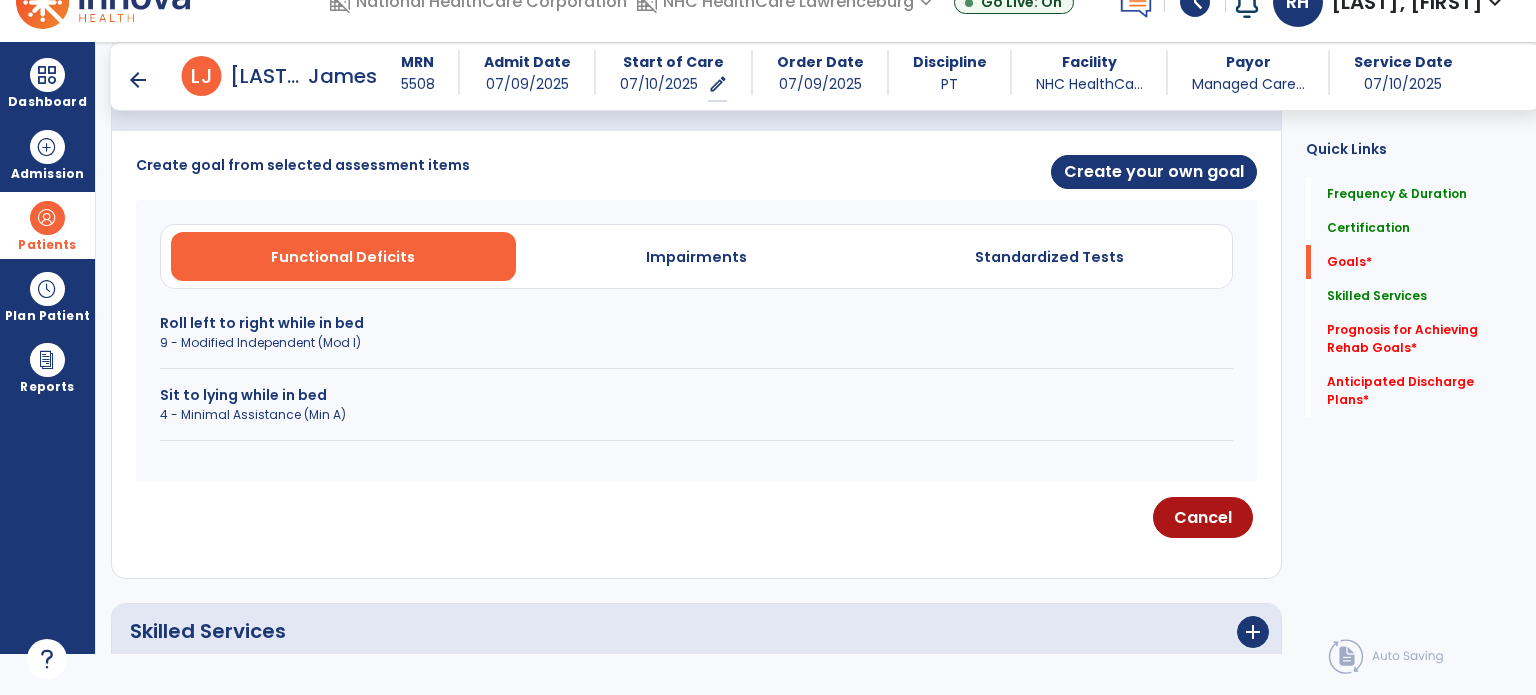 scroll, scrollTop: 428, scrollLeft: 0, axis: vertical 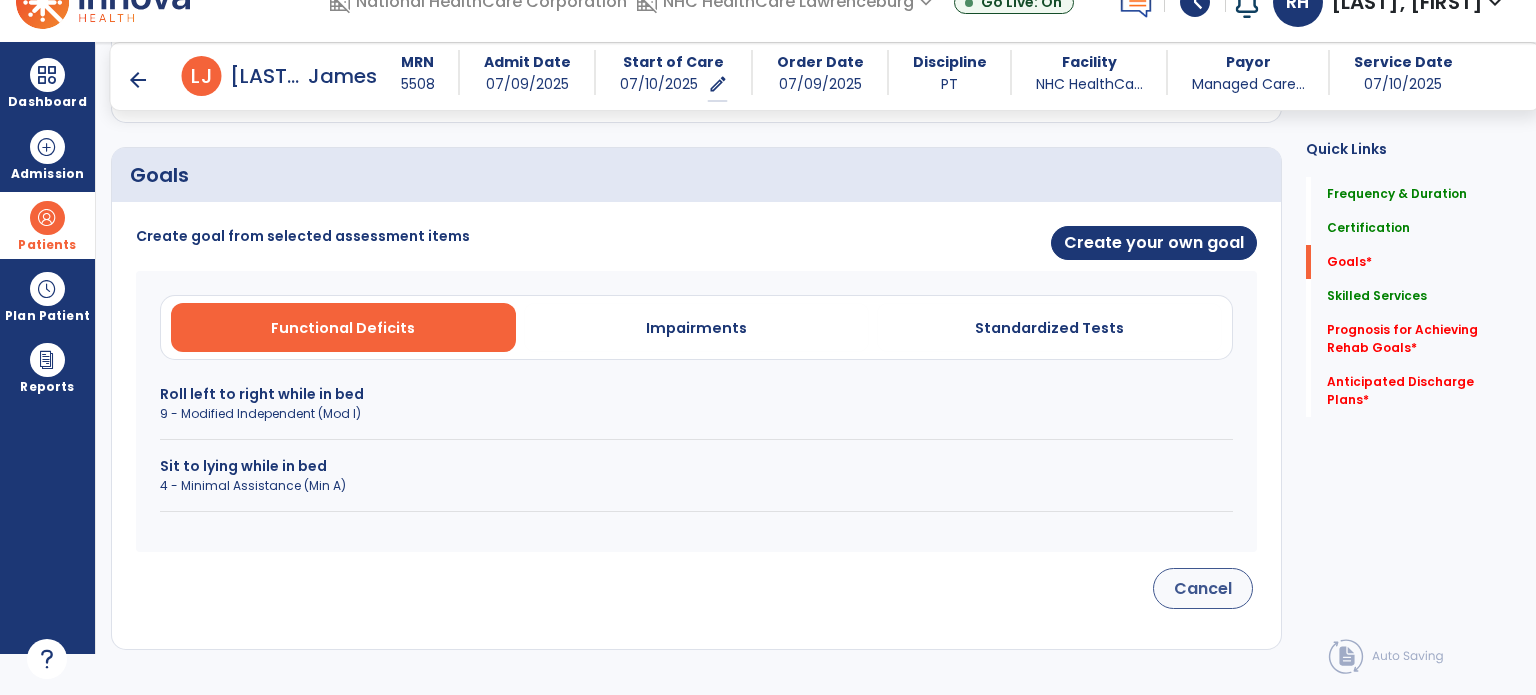 click on "Cancel" at bounding box center (1203, 588) 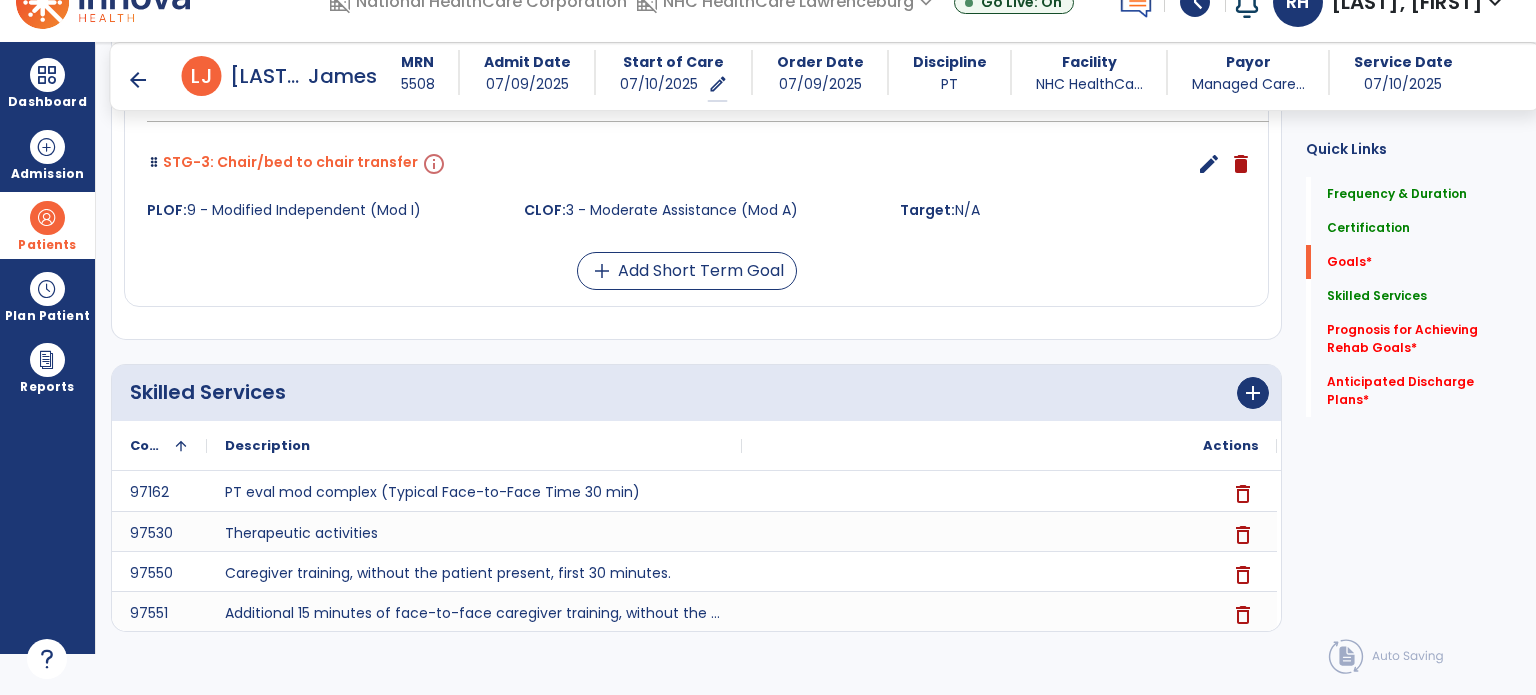scroll, scrollTop: 1341, scrollLeft: 0, axis: vertical 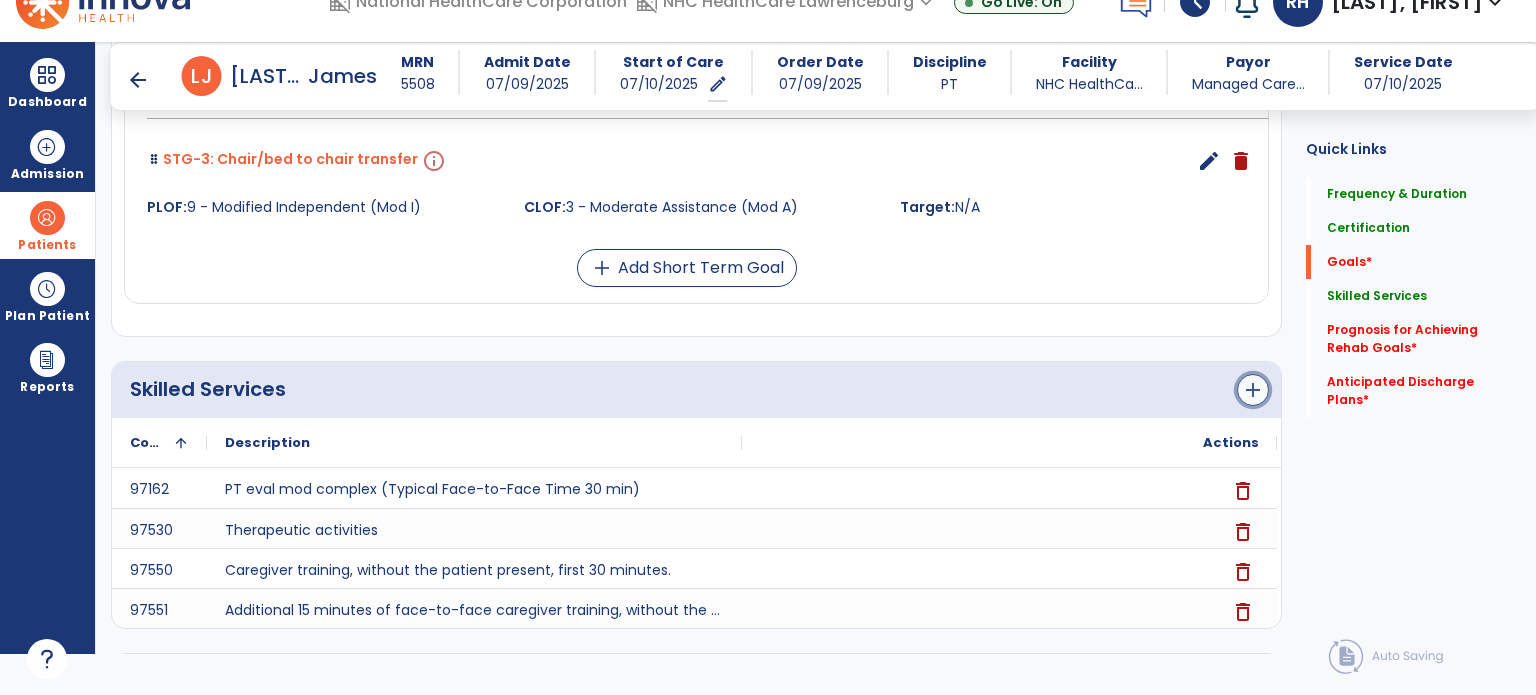 click on "add" 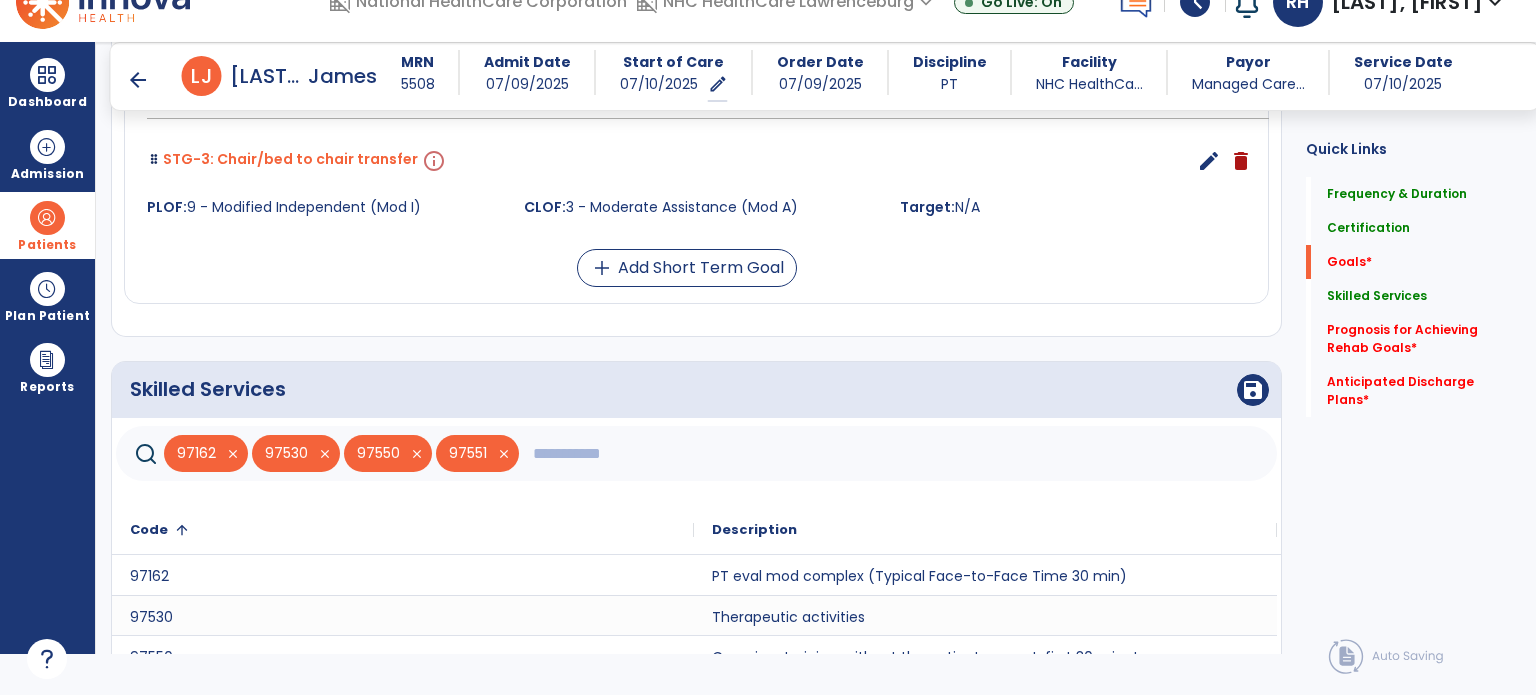 click 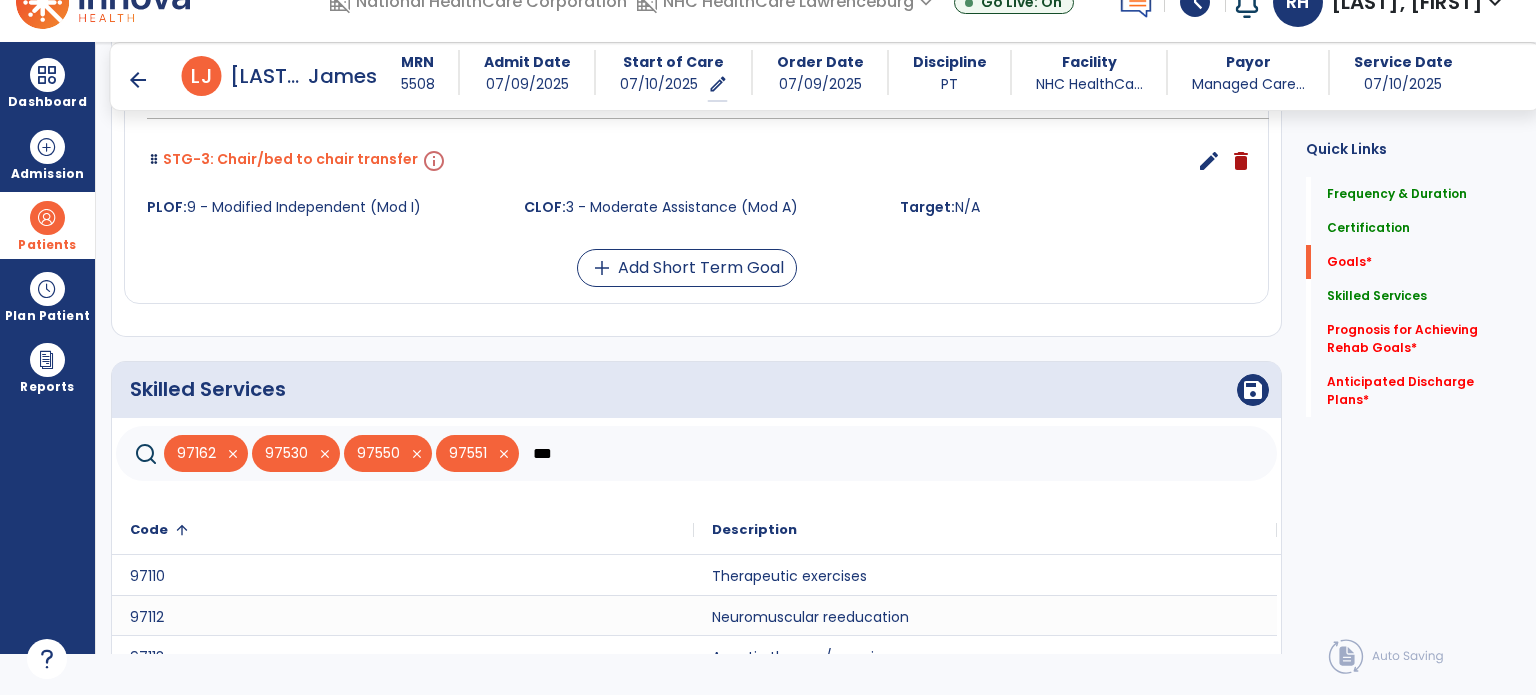 scroll, scrollTop: 0, scrollLeft: 0, axis: both 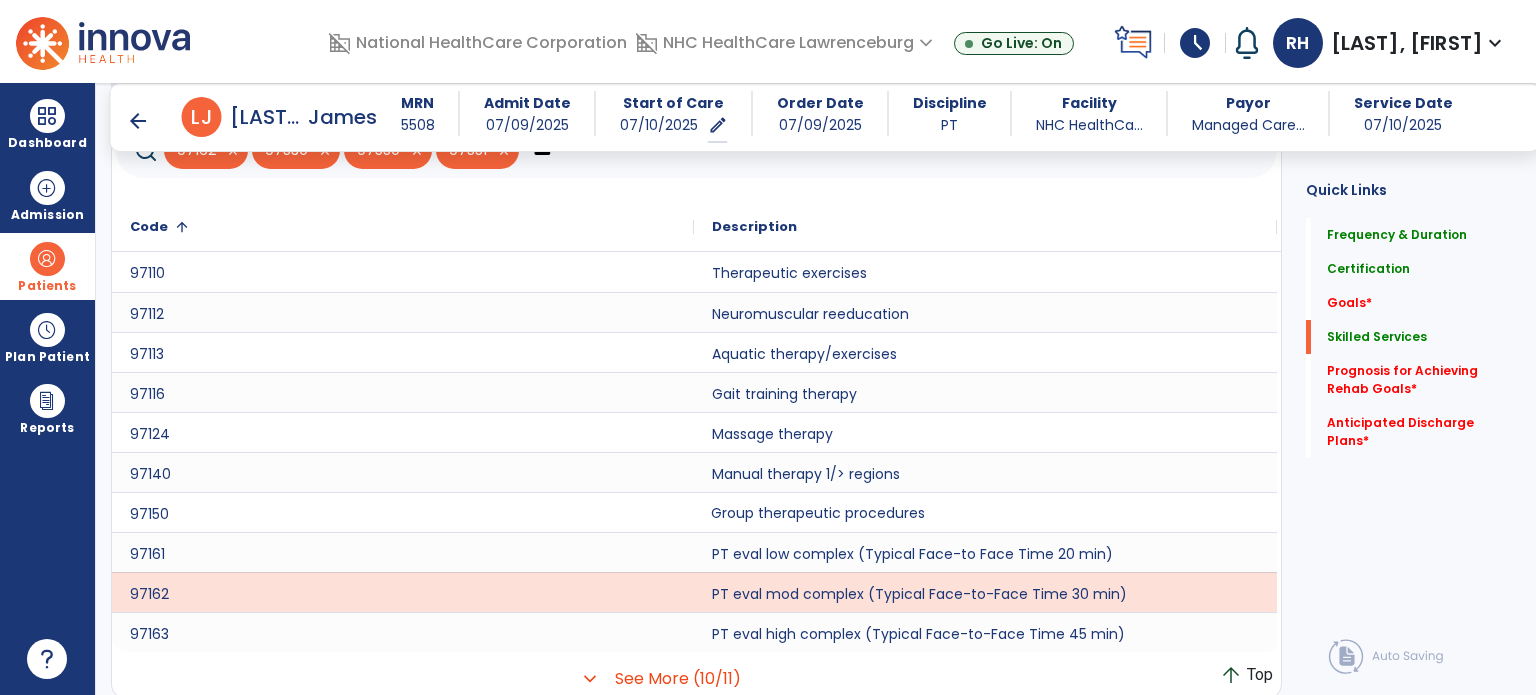 type on "***" 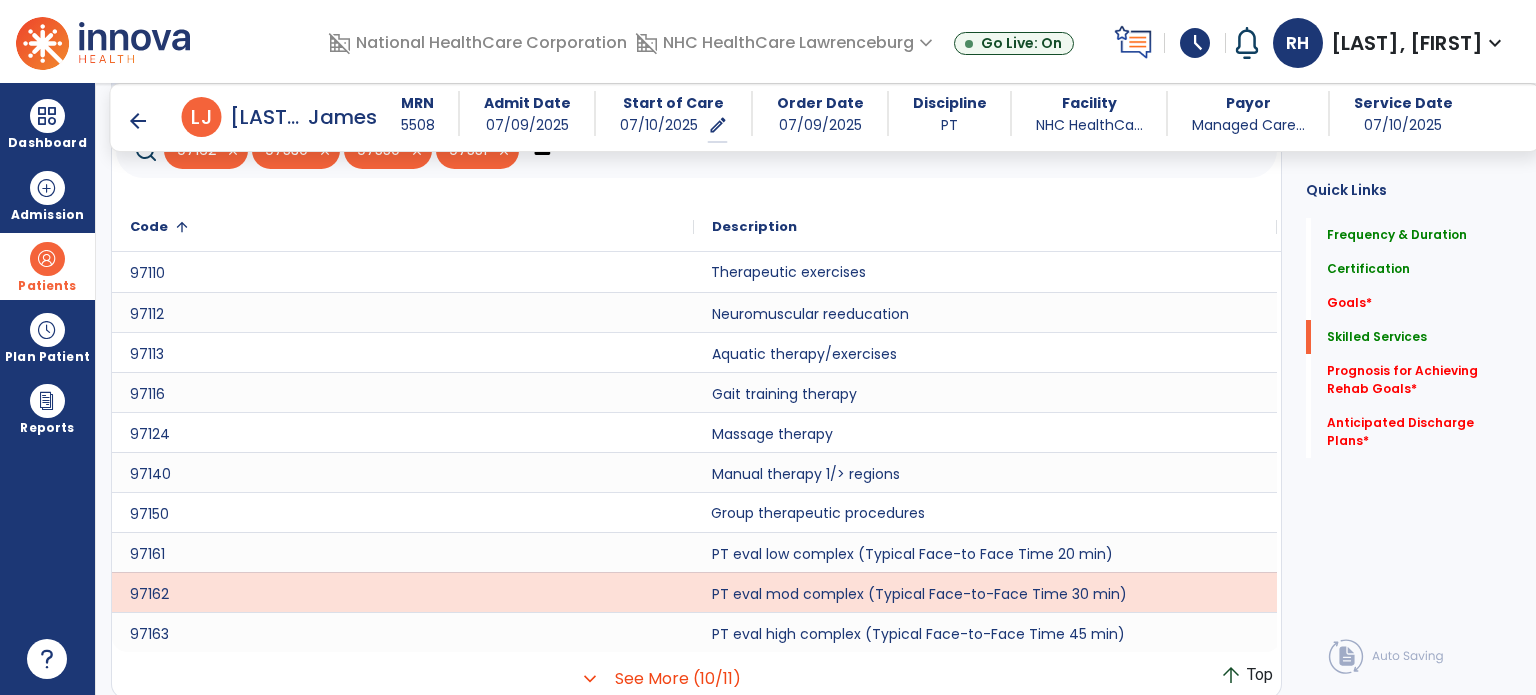 click on "Therapeutic exercises" 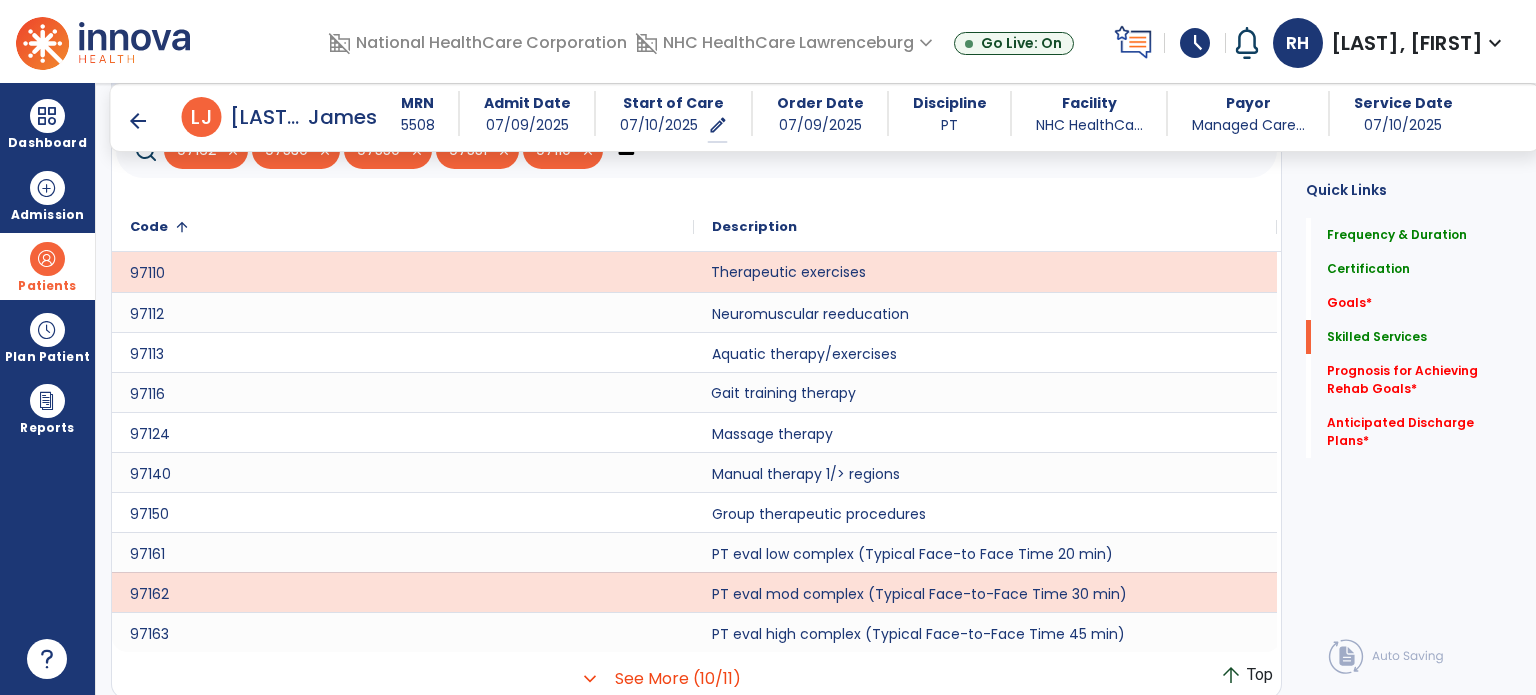 click on "Gait training therapy" 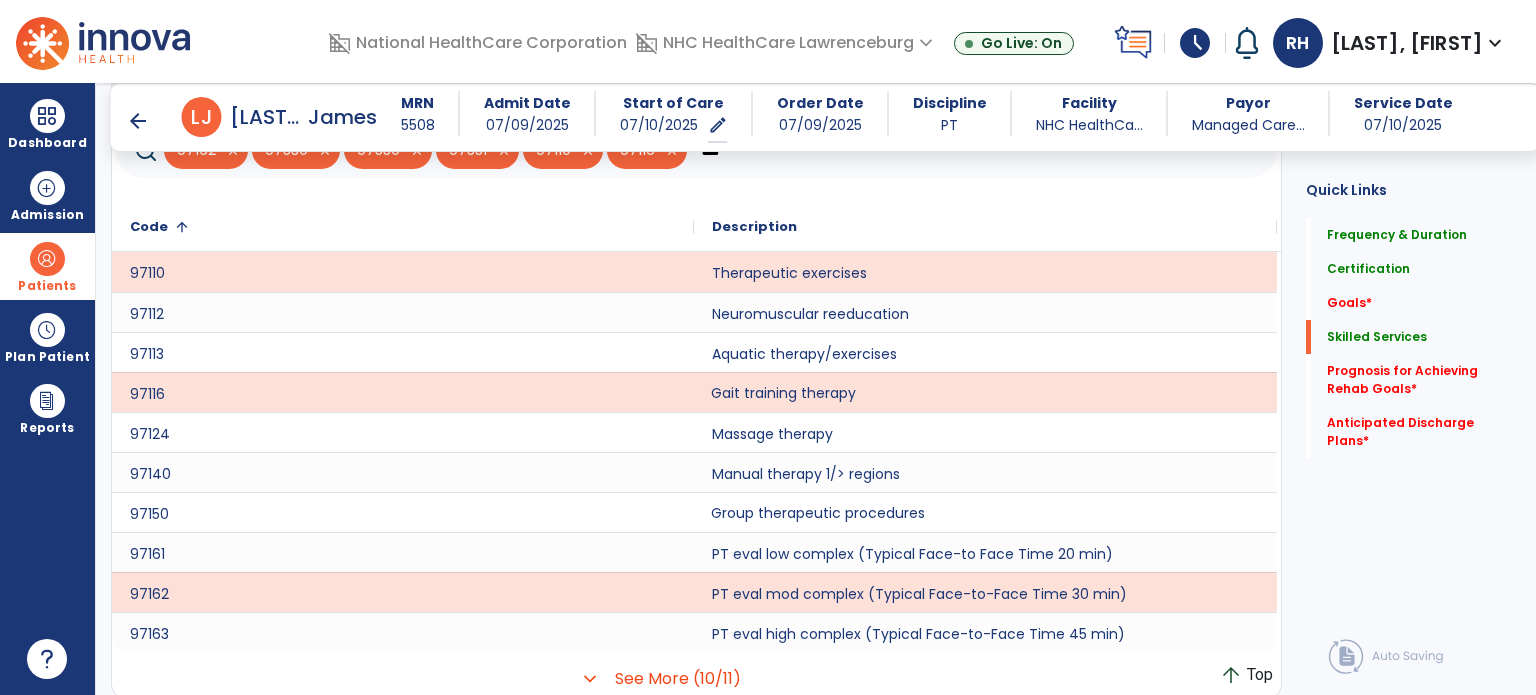 click on "Group therapeutic procedures" 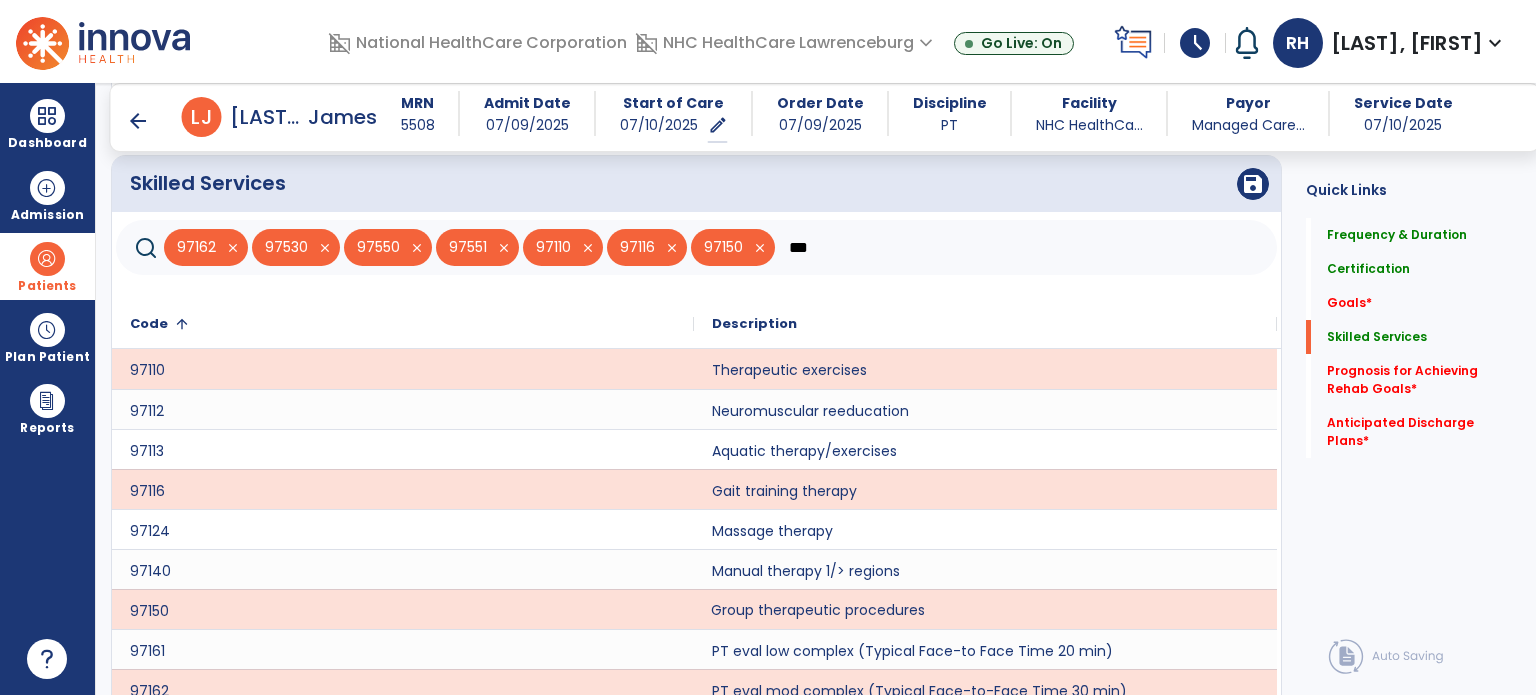 scroll, scrollTop: 1586, scrollLeft: 0, axis: vertical 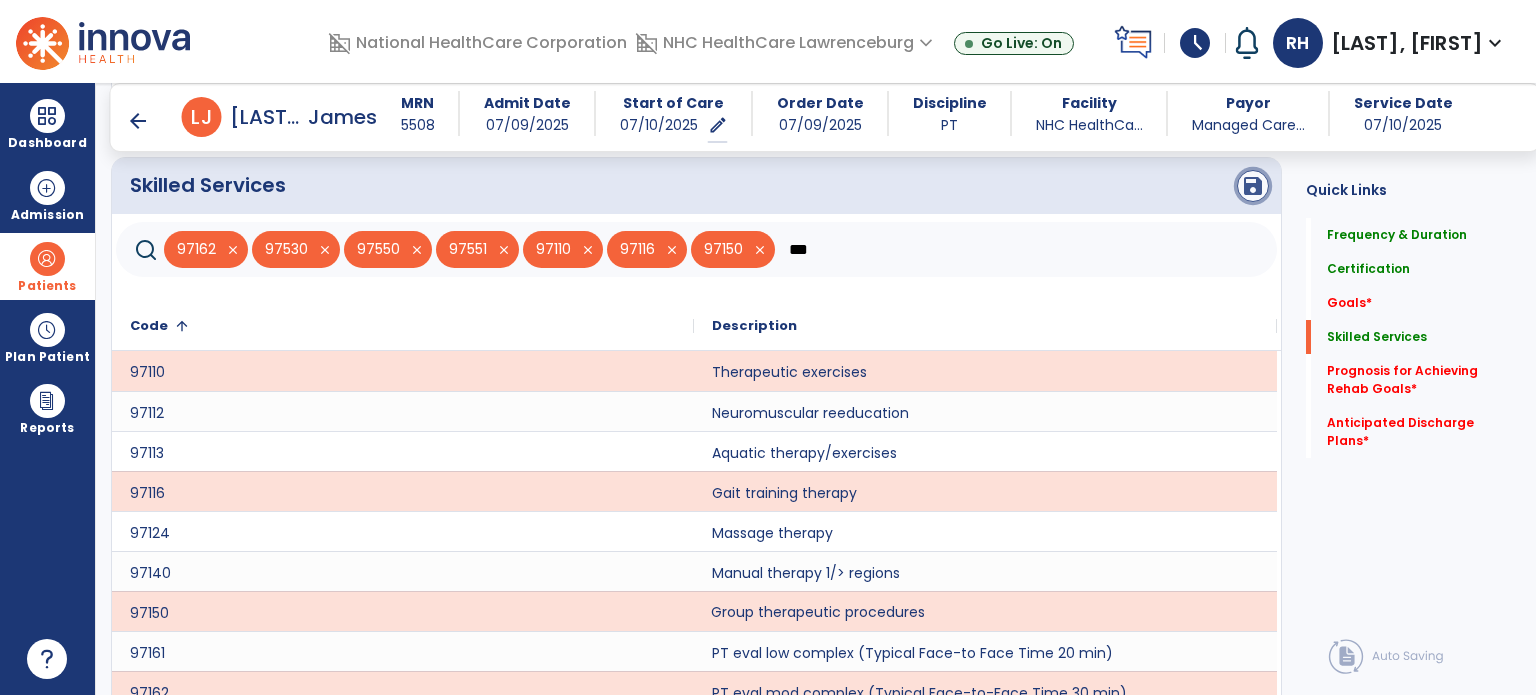 click on "save" 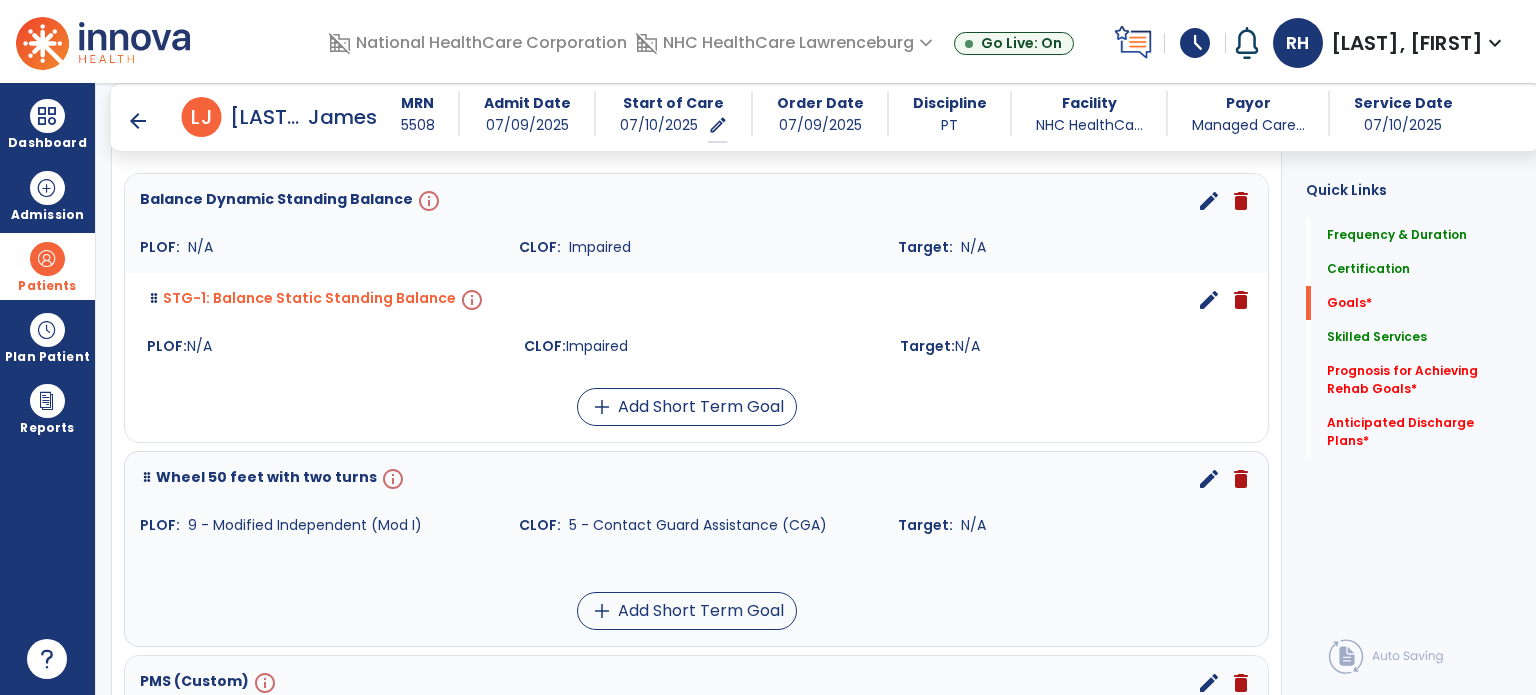 scroll, scrollTop: 512, scrollLeft: 0, axis: vertical 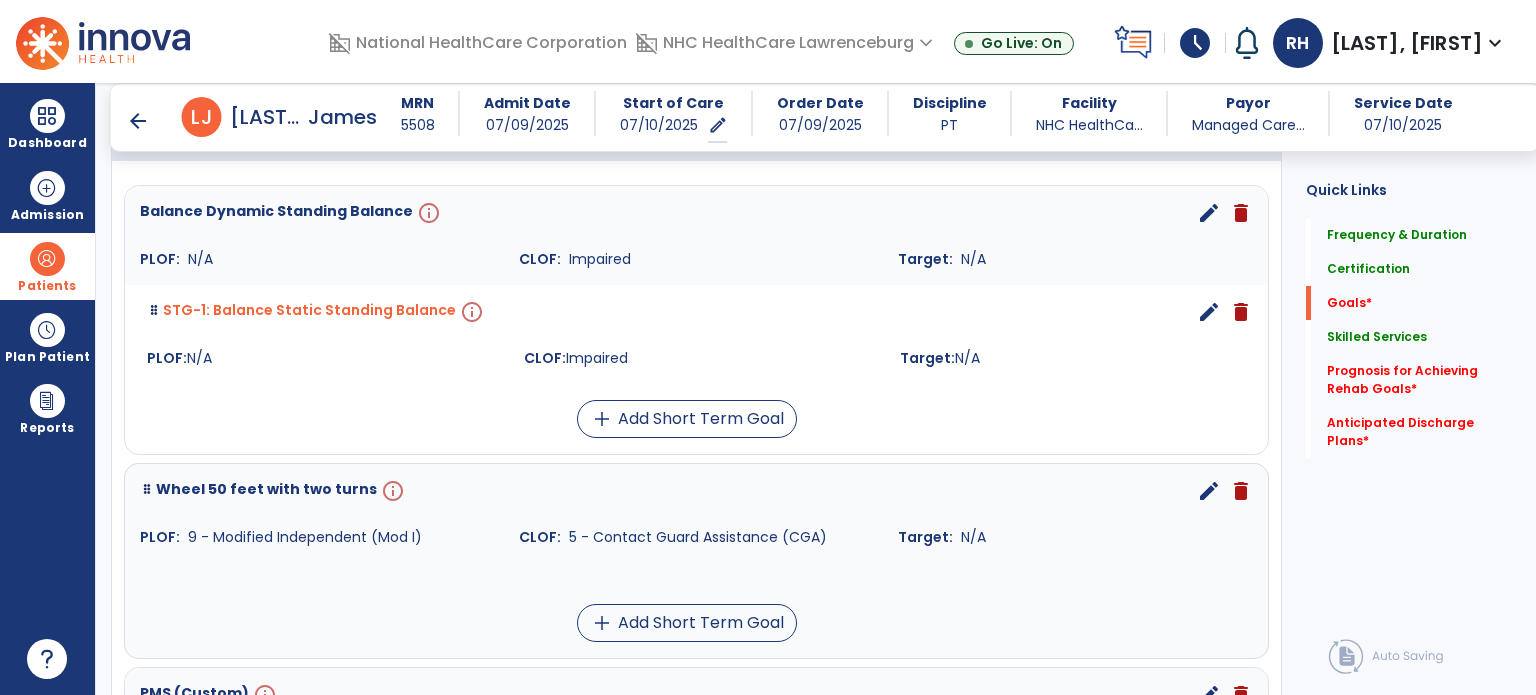 click on "edit" at bounding box center [1209, 213] 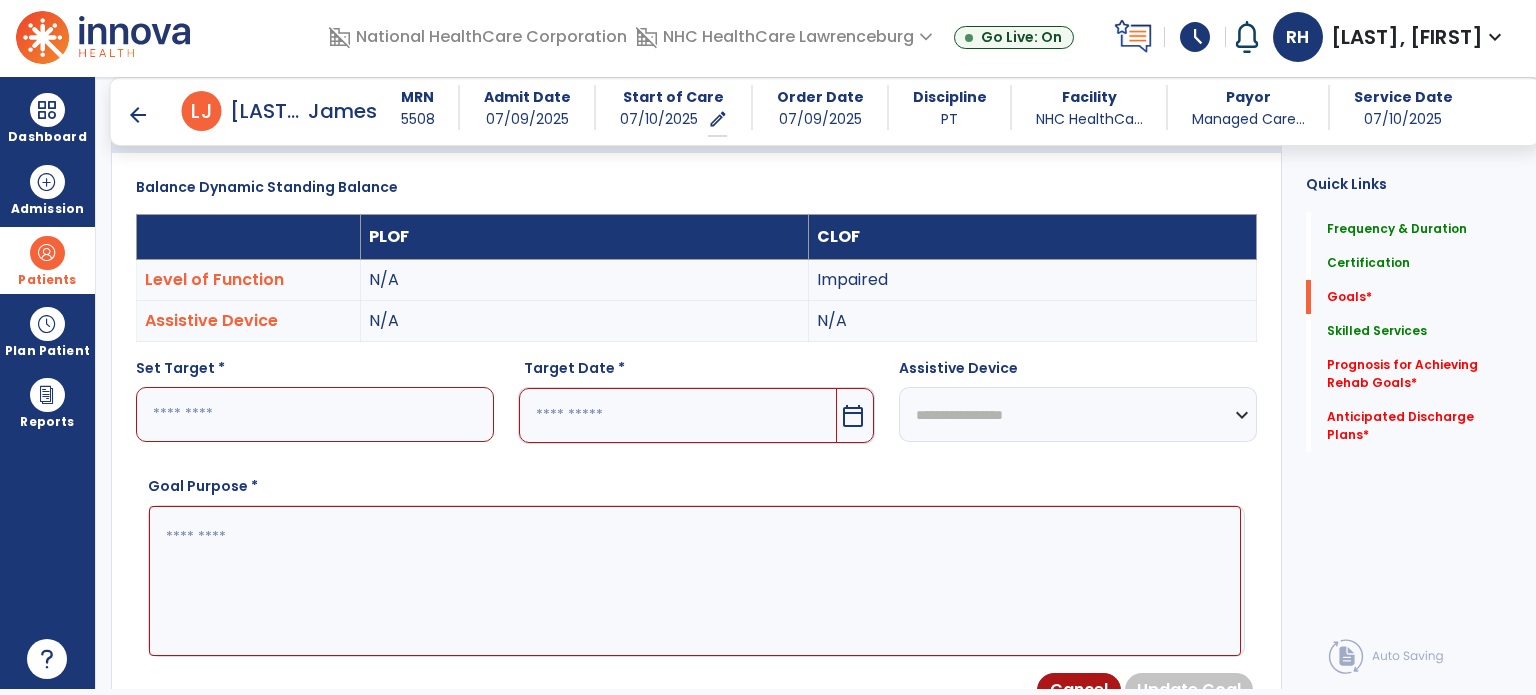 scroll, scrollTop: 54, scrollLeft: 0, axis: vertical 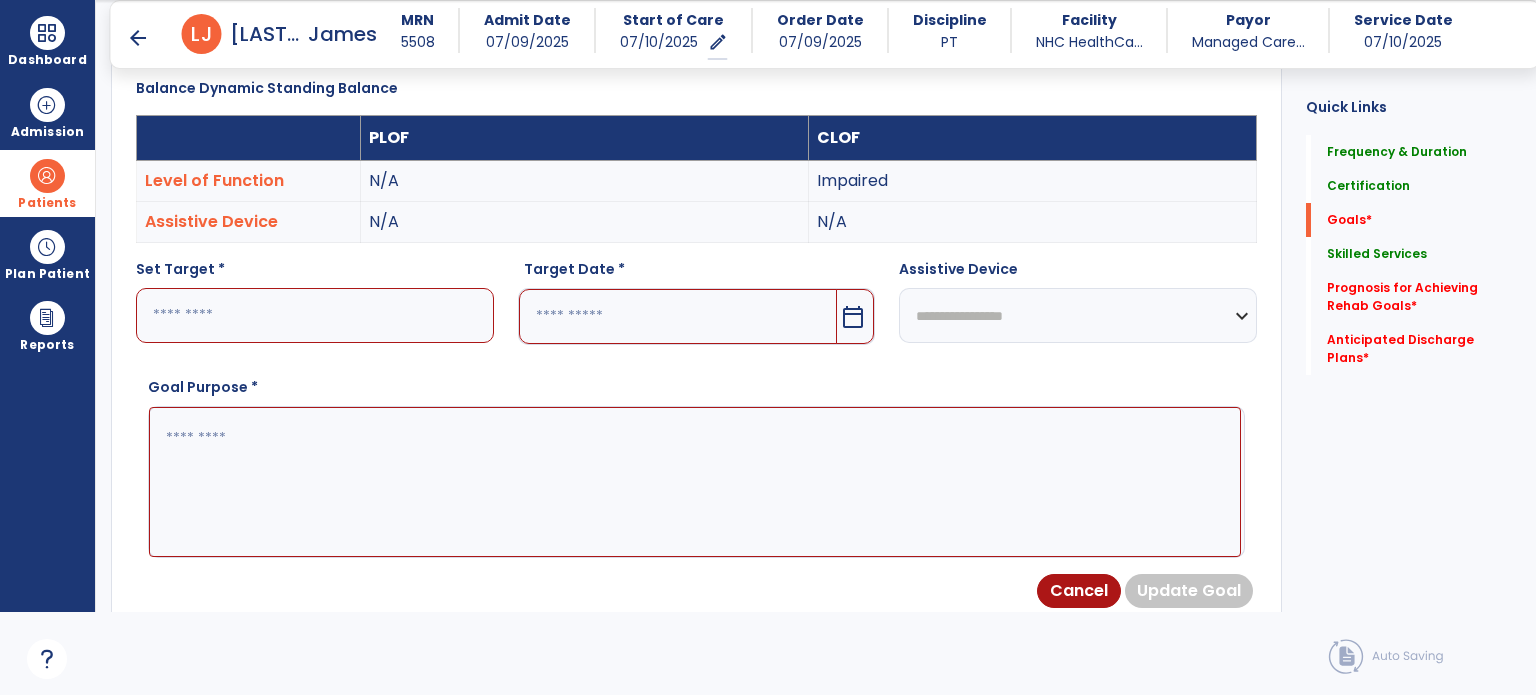 click at bounding box center [315, 315] 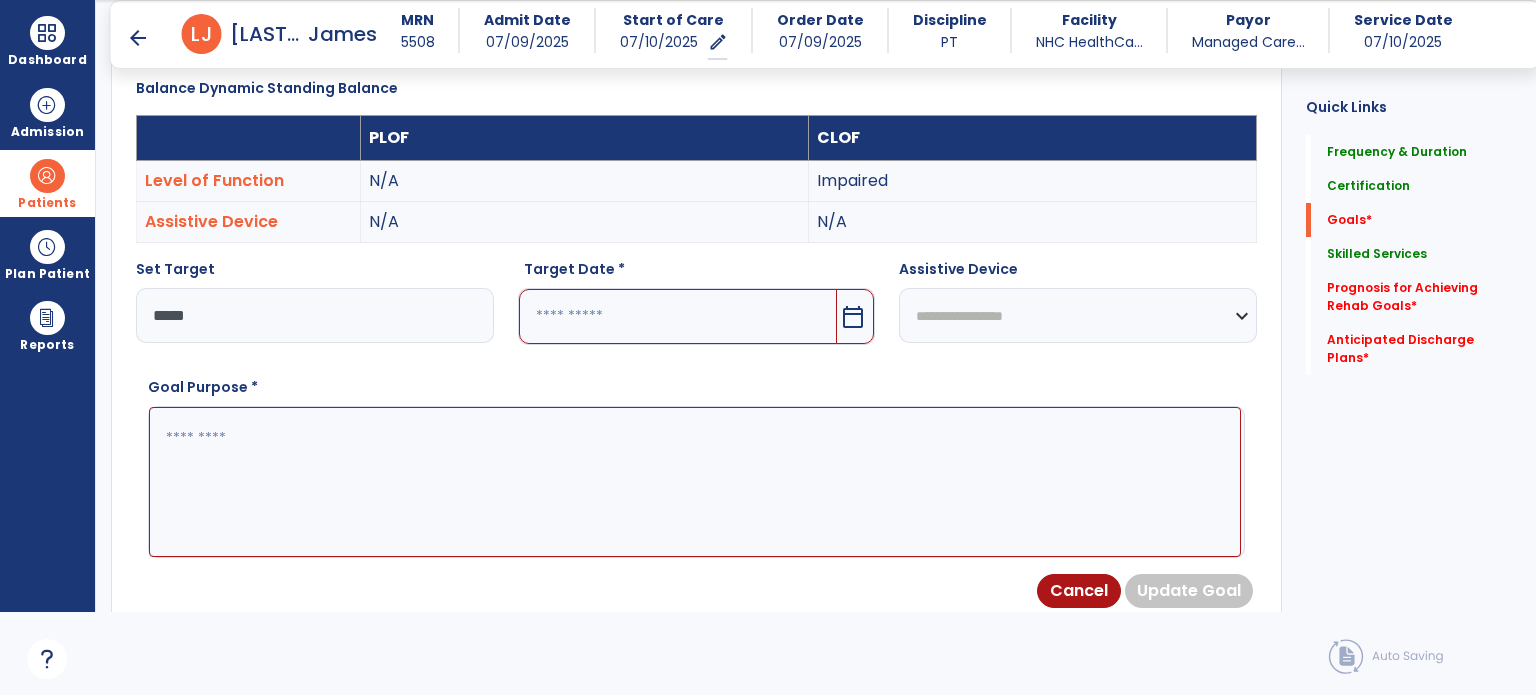 type on "*****" 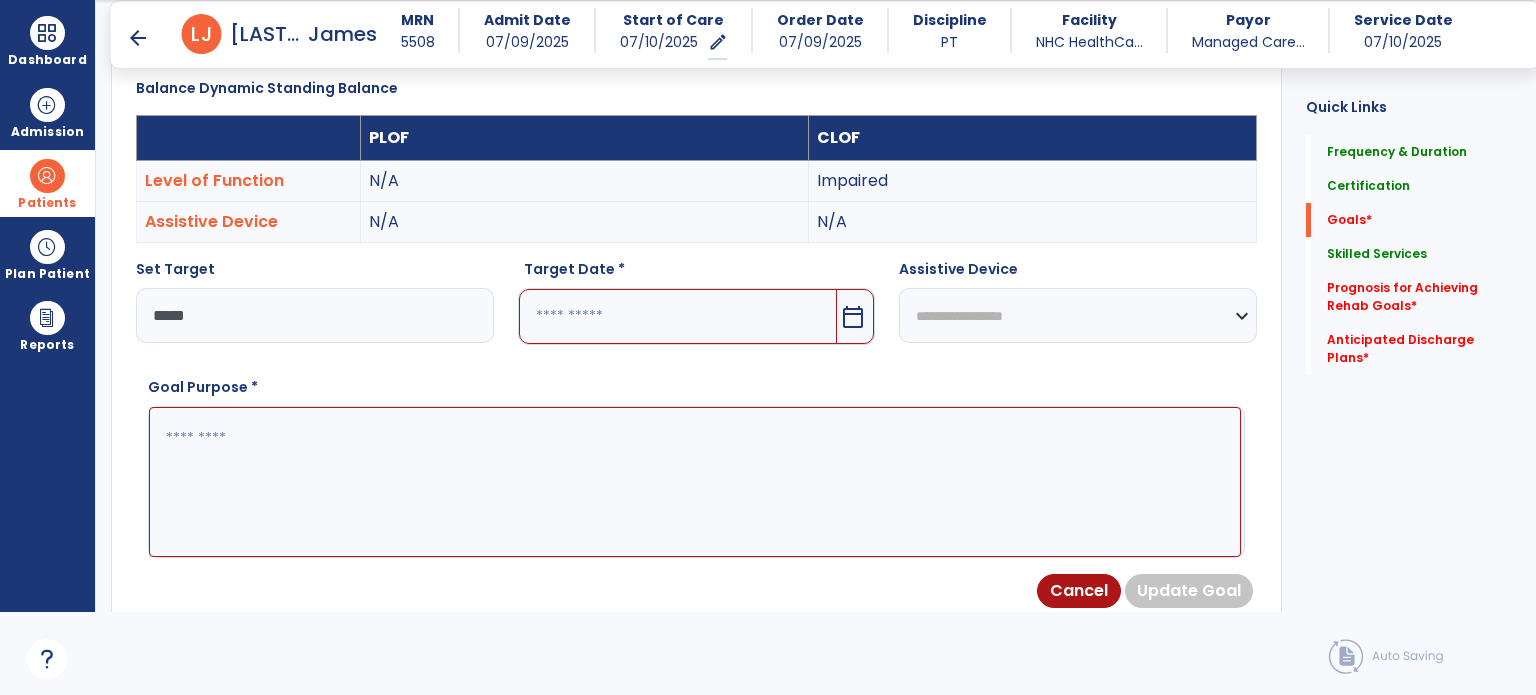 scroll, scrollTop: 530, scrollLeft: 0, axis: vertical 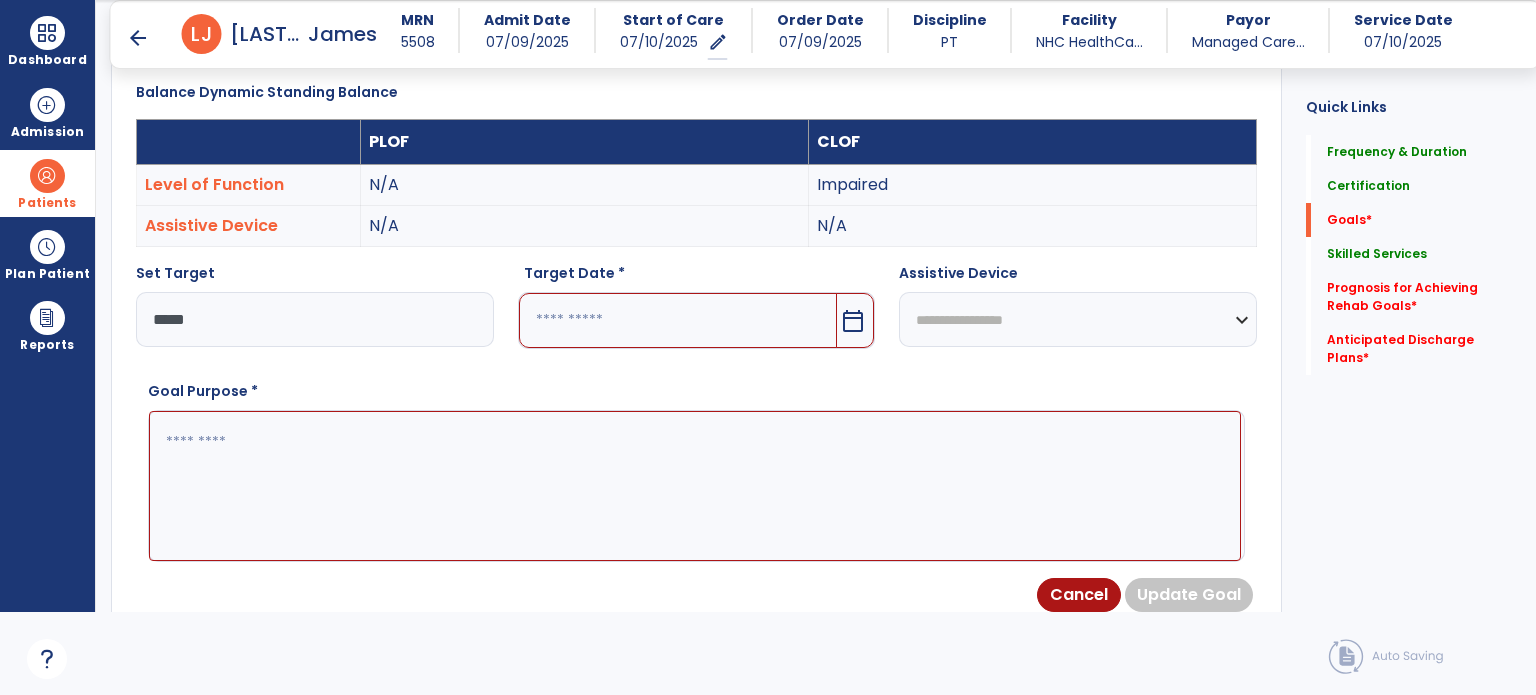 click at bounding box center (695, 486) 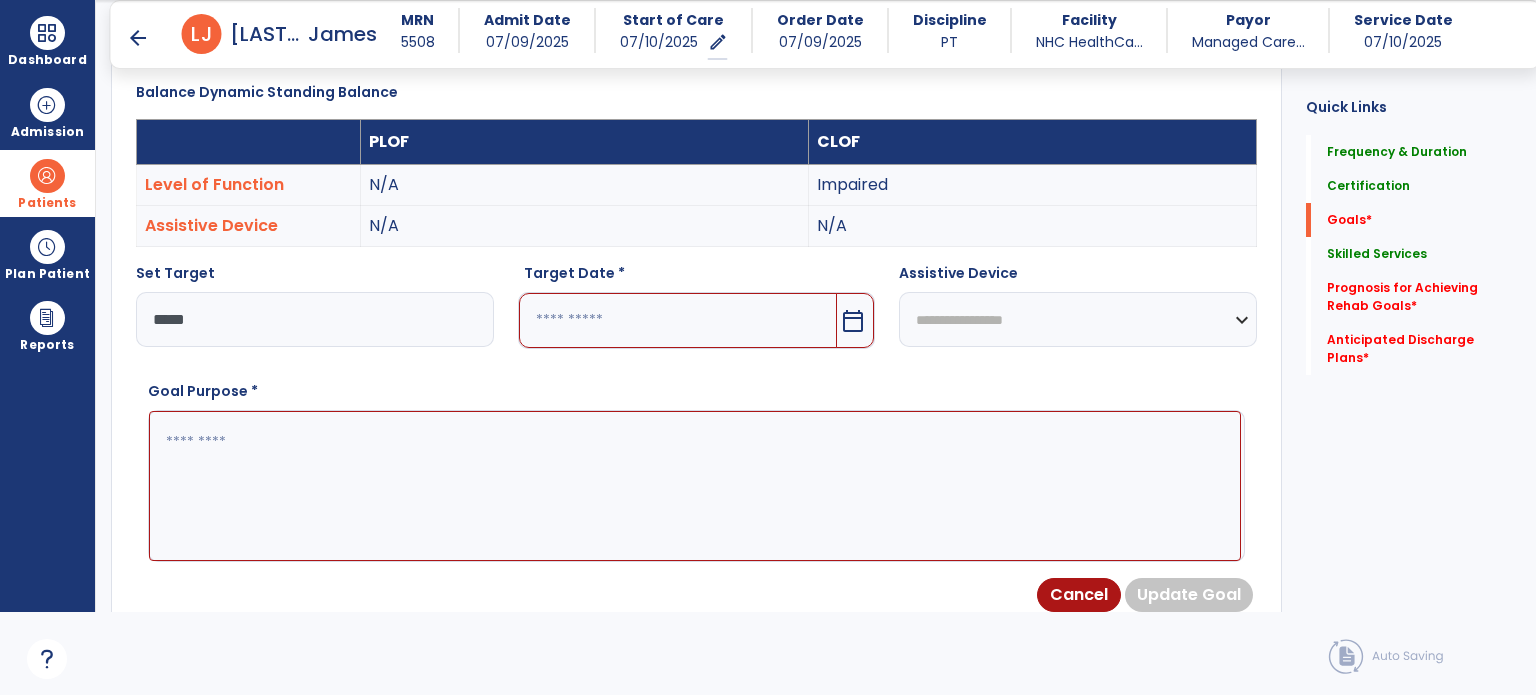 paste on "**********" 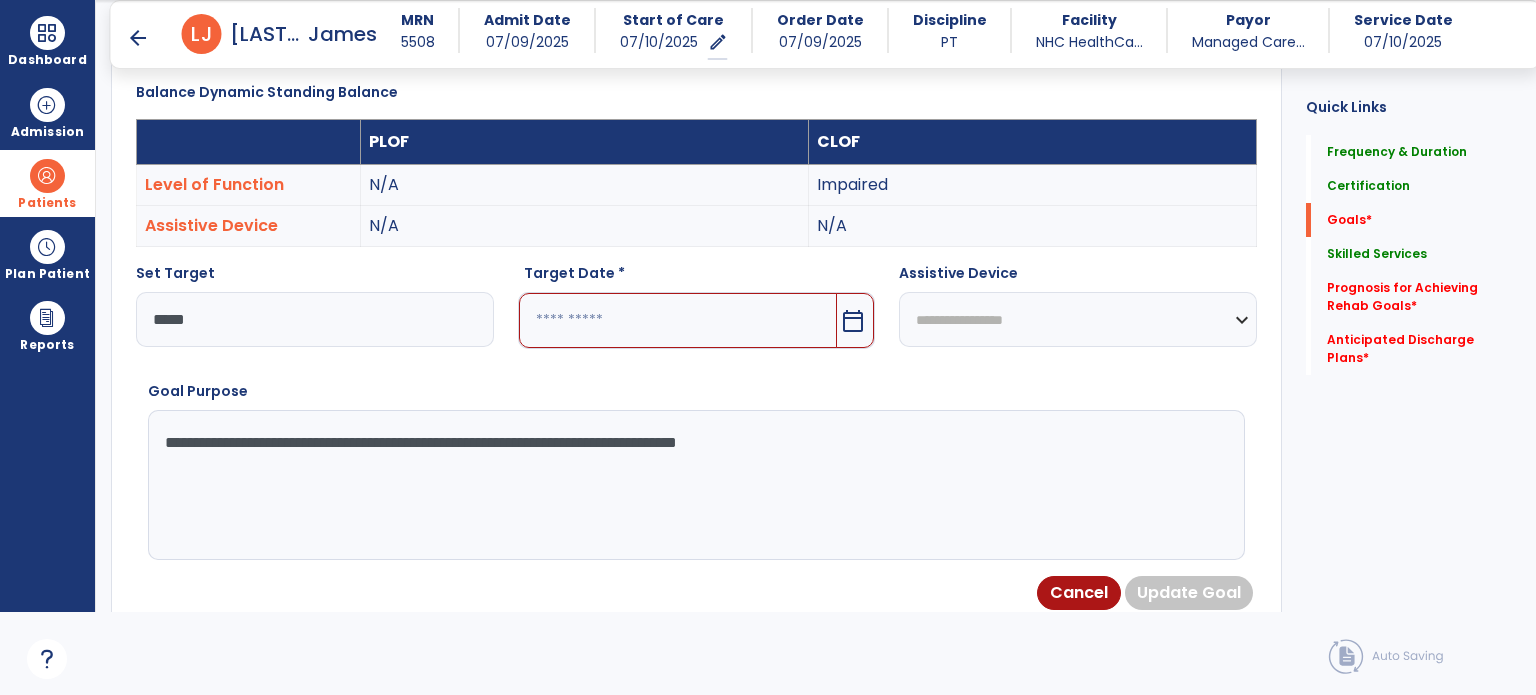 click on "**********" at bounding box center (695, 485) 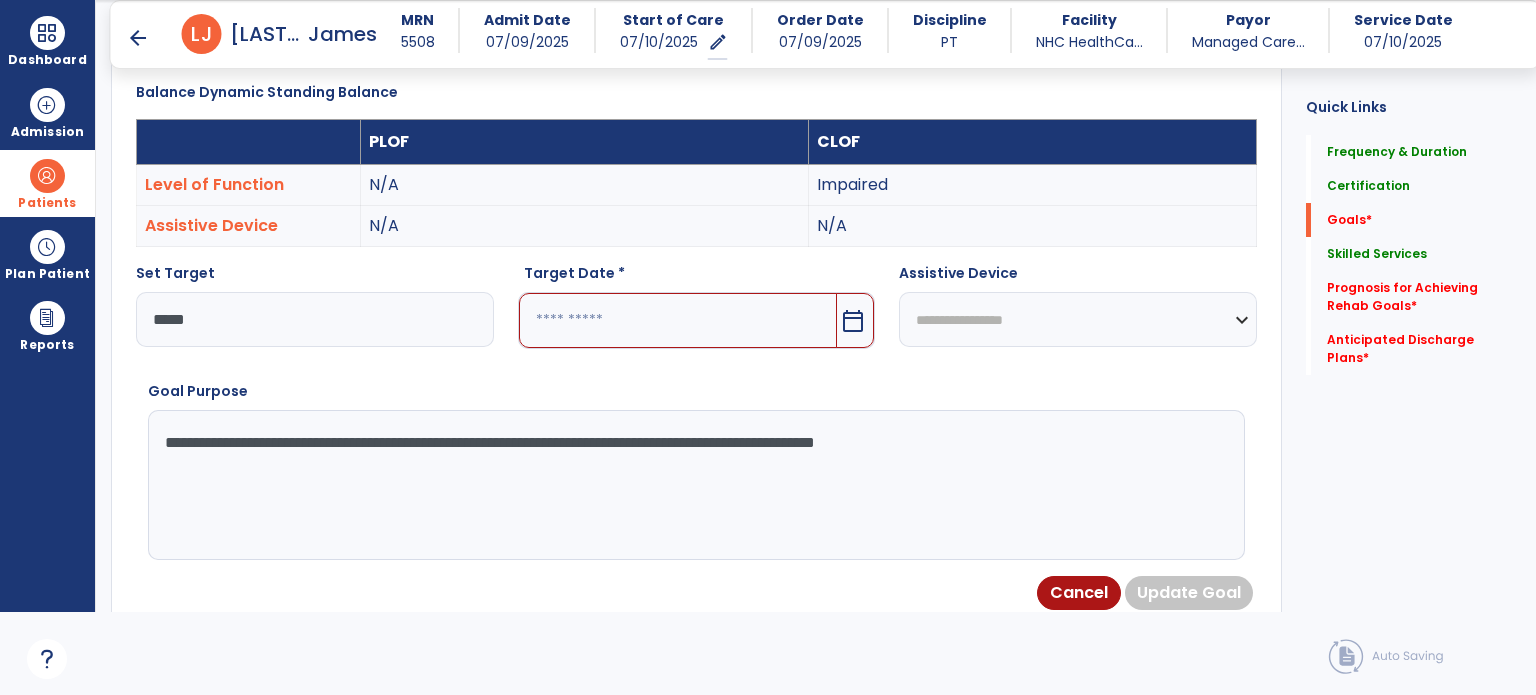 click on "**********" at bounding box center [695, 485] 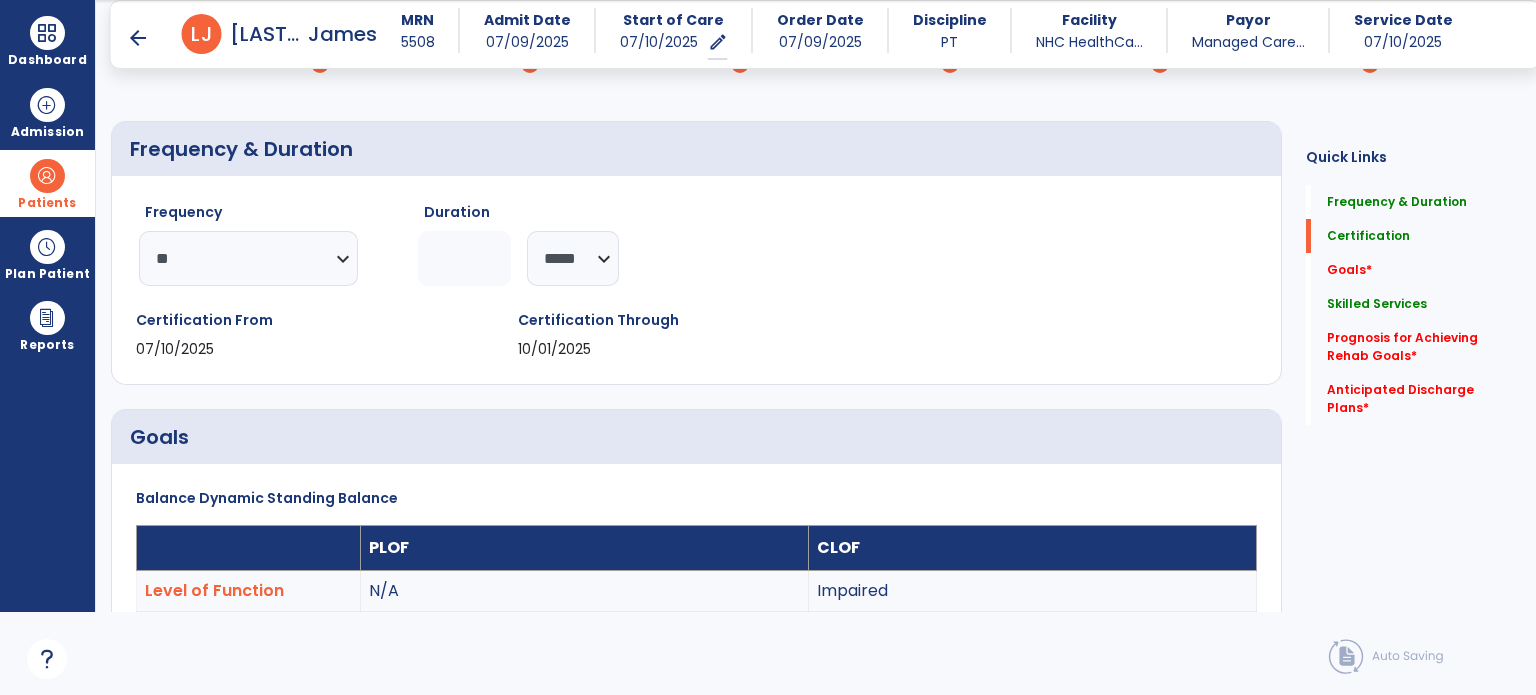 scroll, scrollTop: 145, scrollLeft: 0, axis: vertical 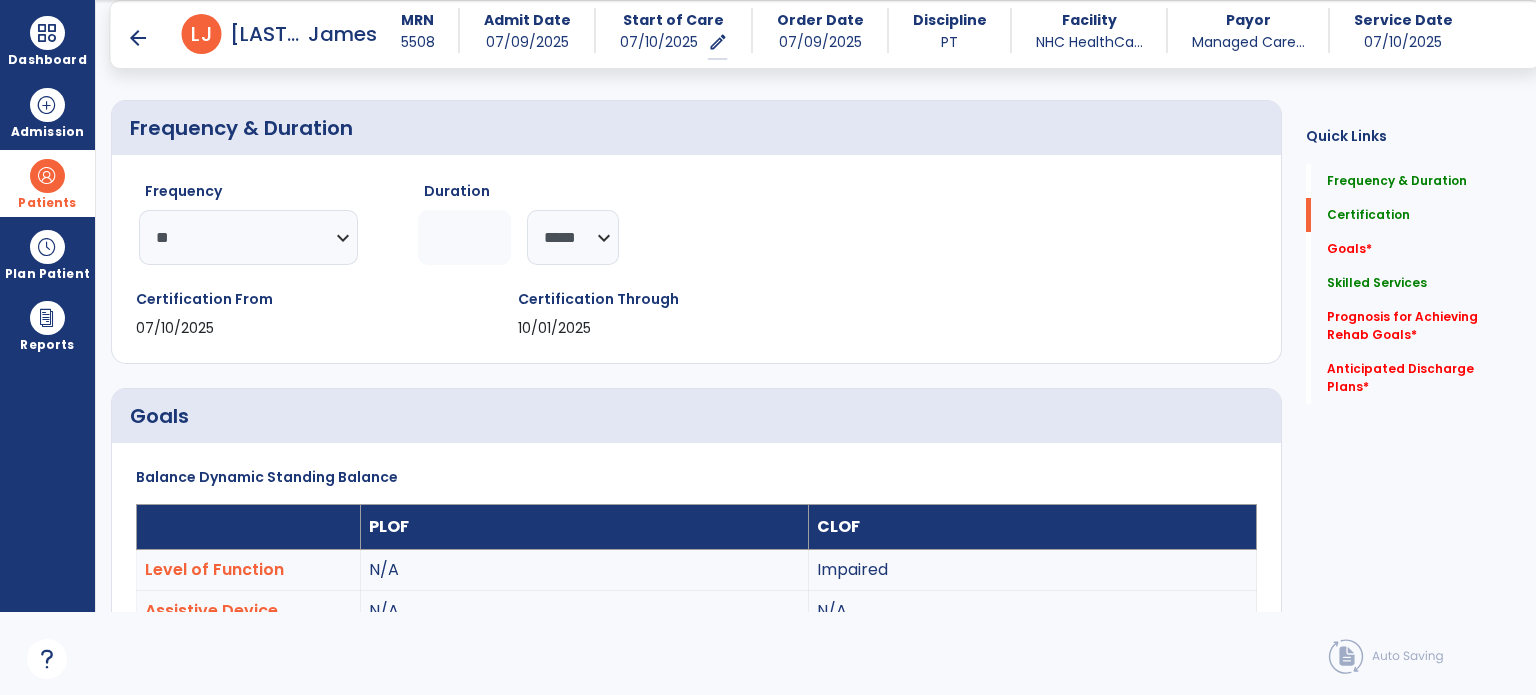 type on "**********" 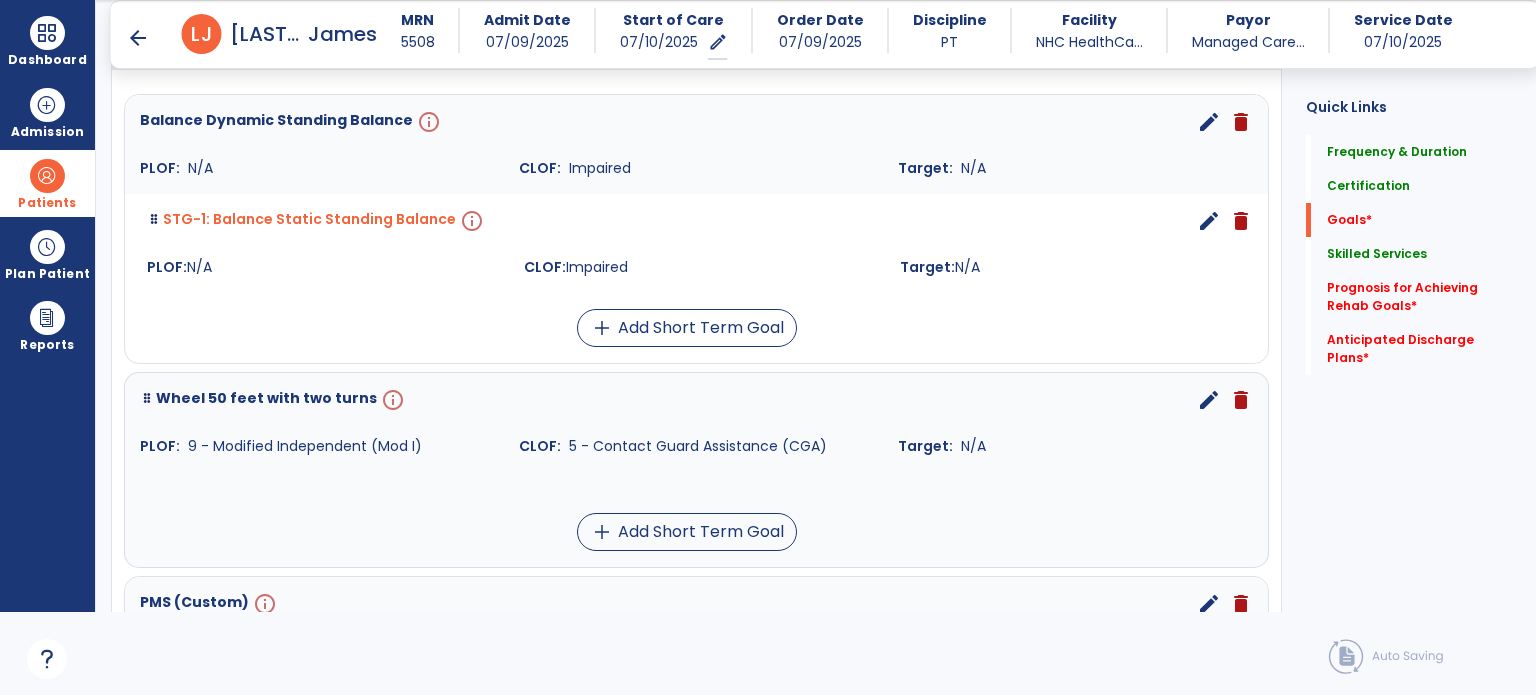 scroll, scrollTop: 529, scrollLeft: 0, axis: vertical 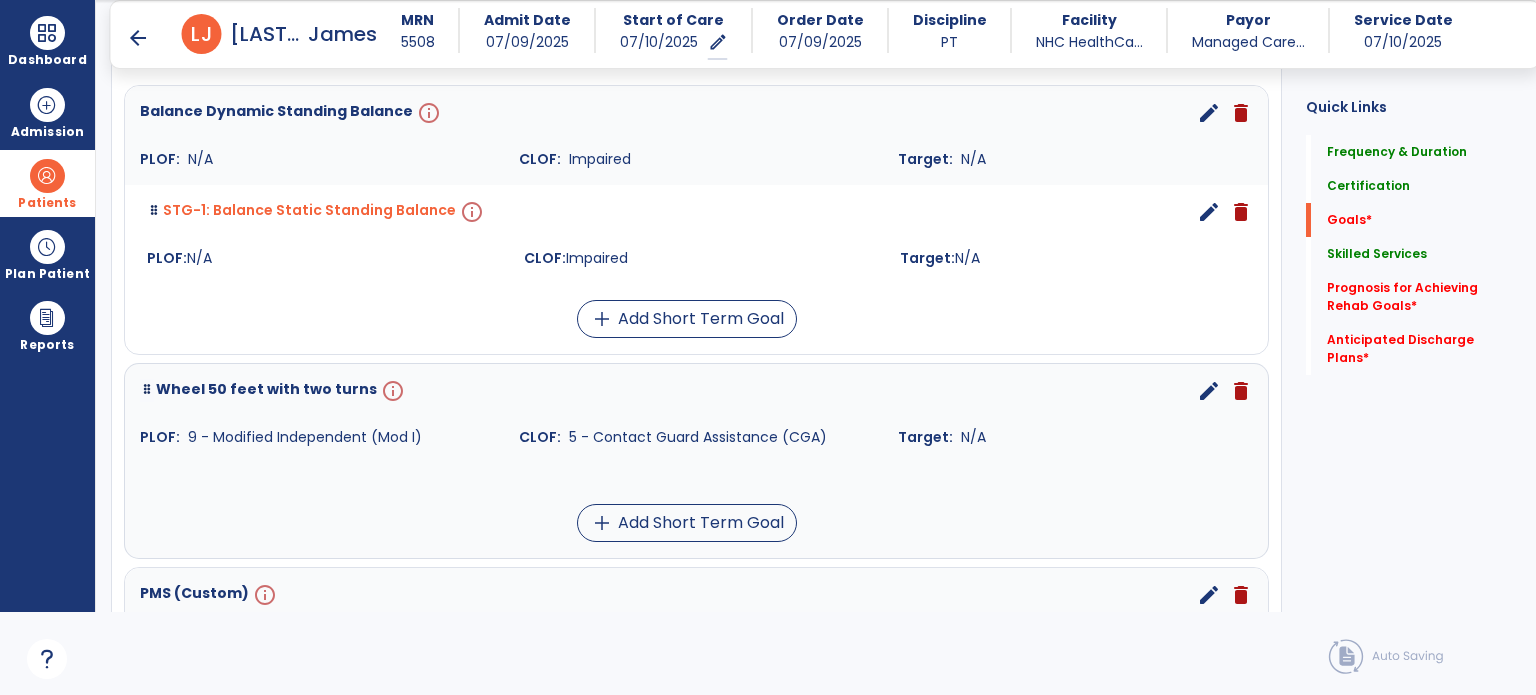 type on "*" 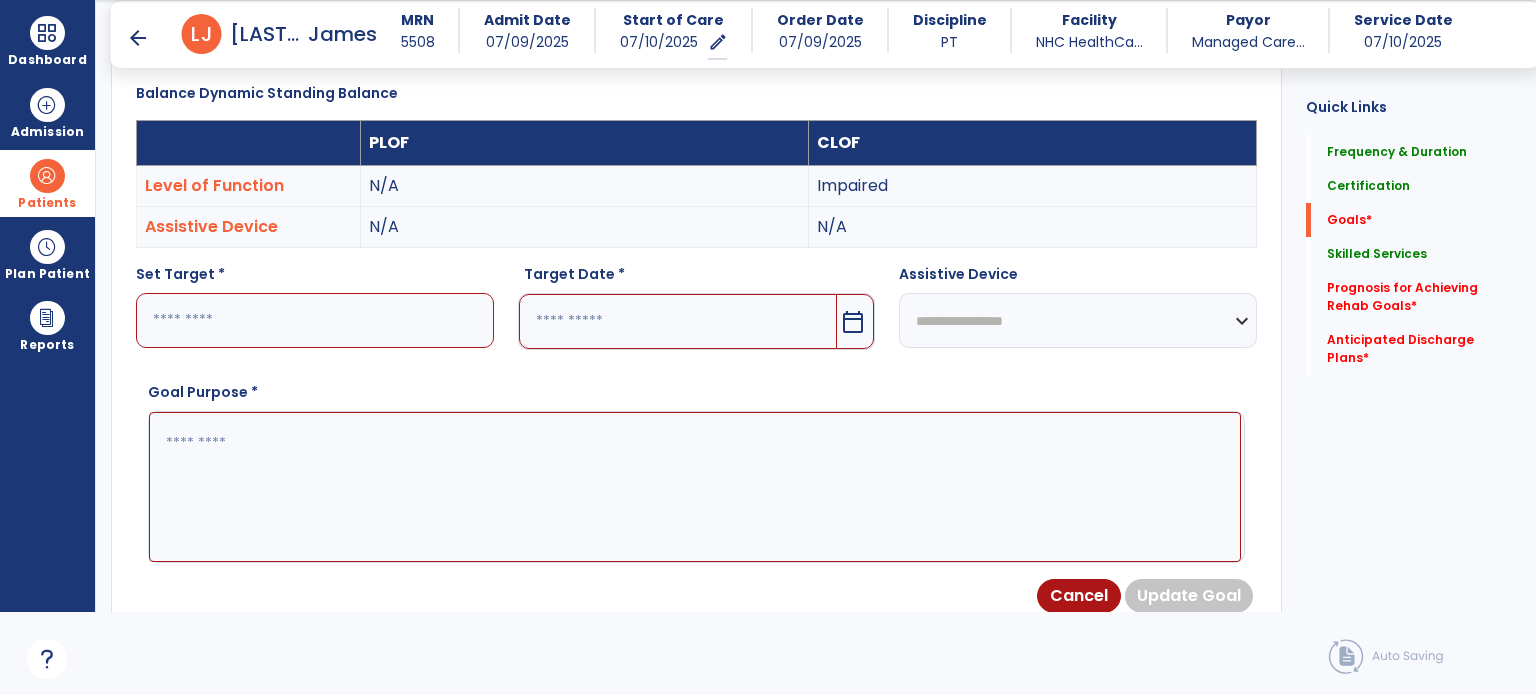 scroll, scrollTop: 534, scrollLeft: 0, axis: vertical 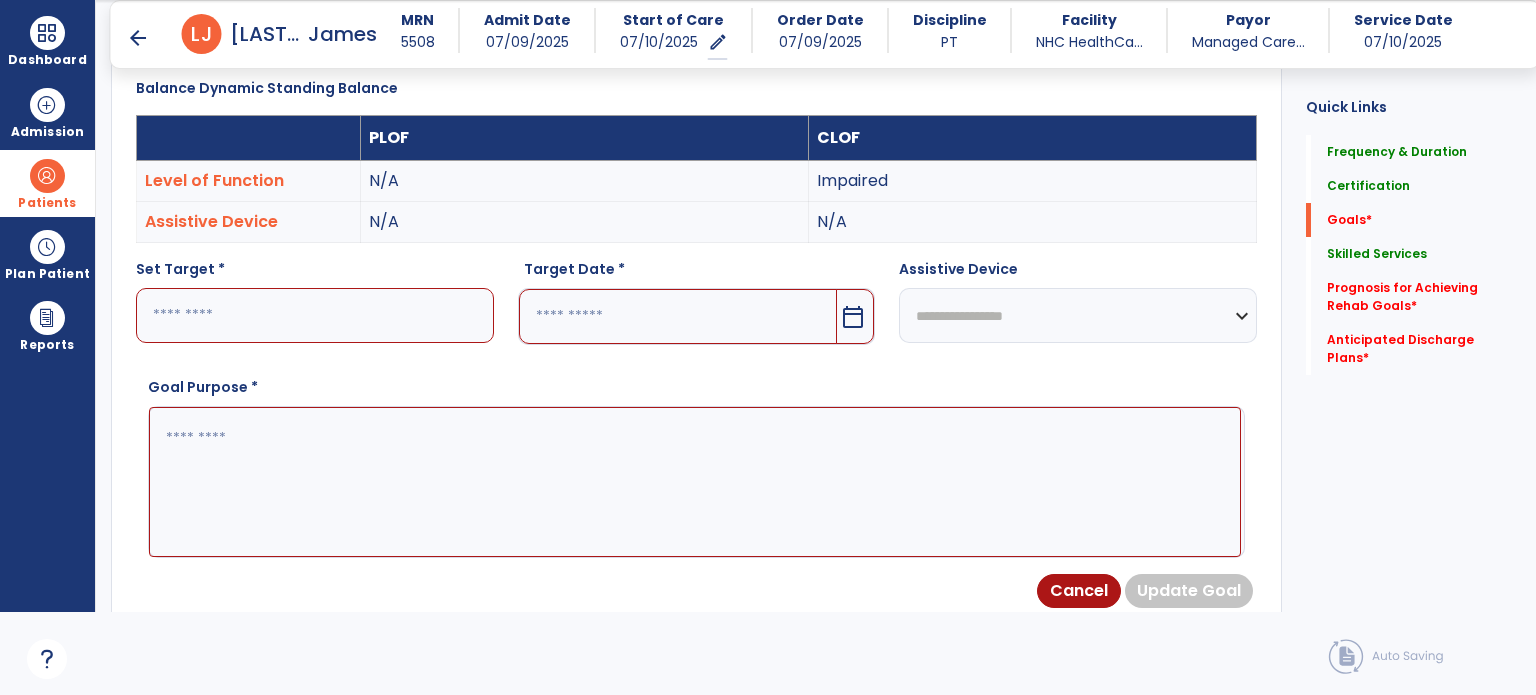 click on "calendar_today" at bounding box center [853, 317] 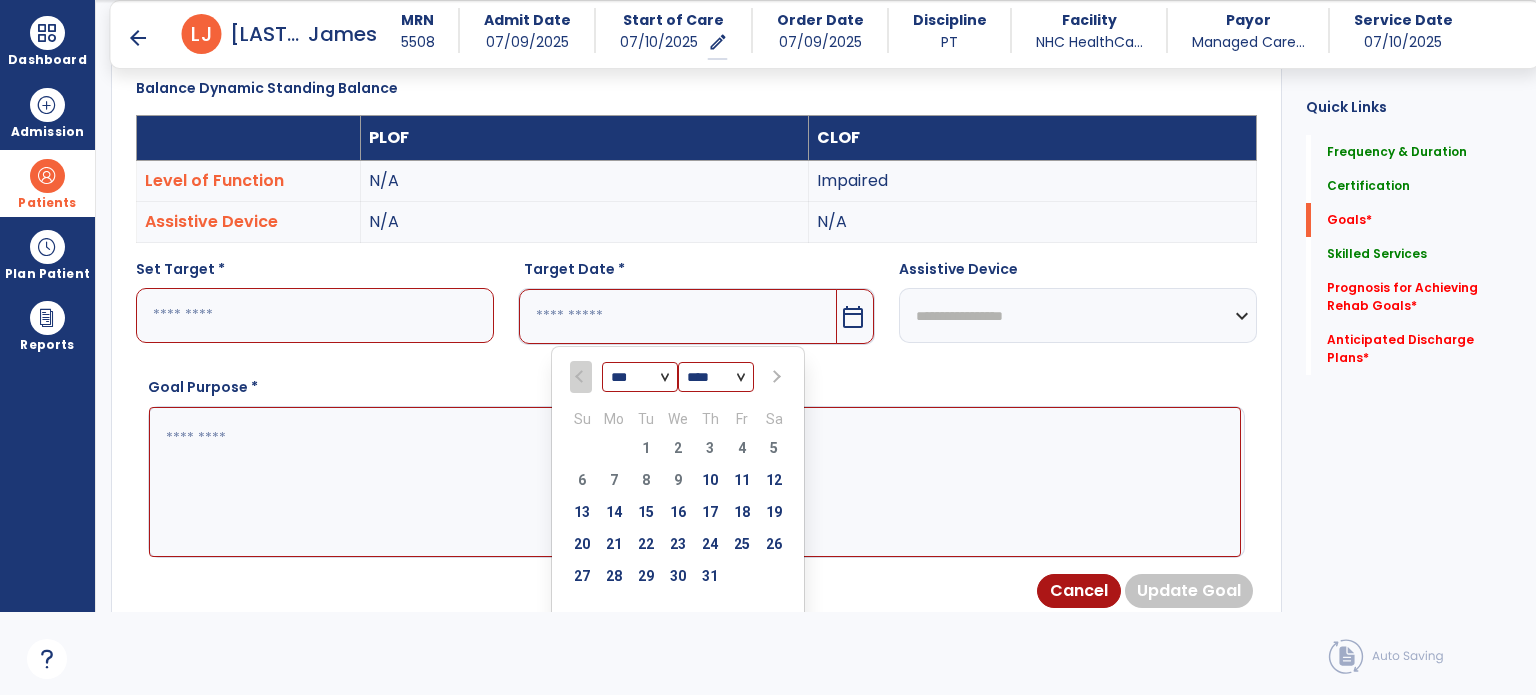 click at bounding box center [775, 377] 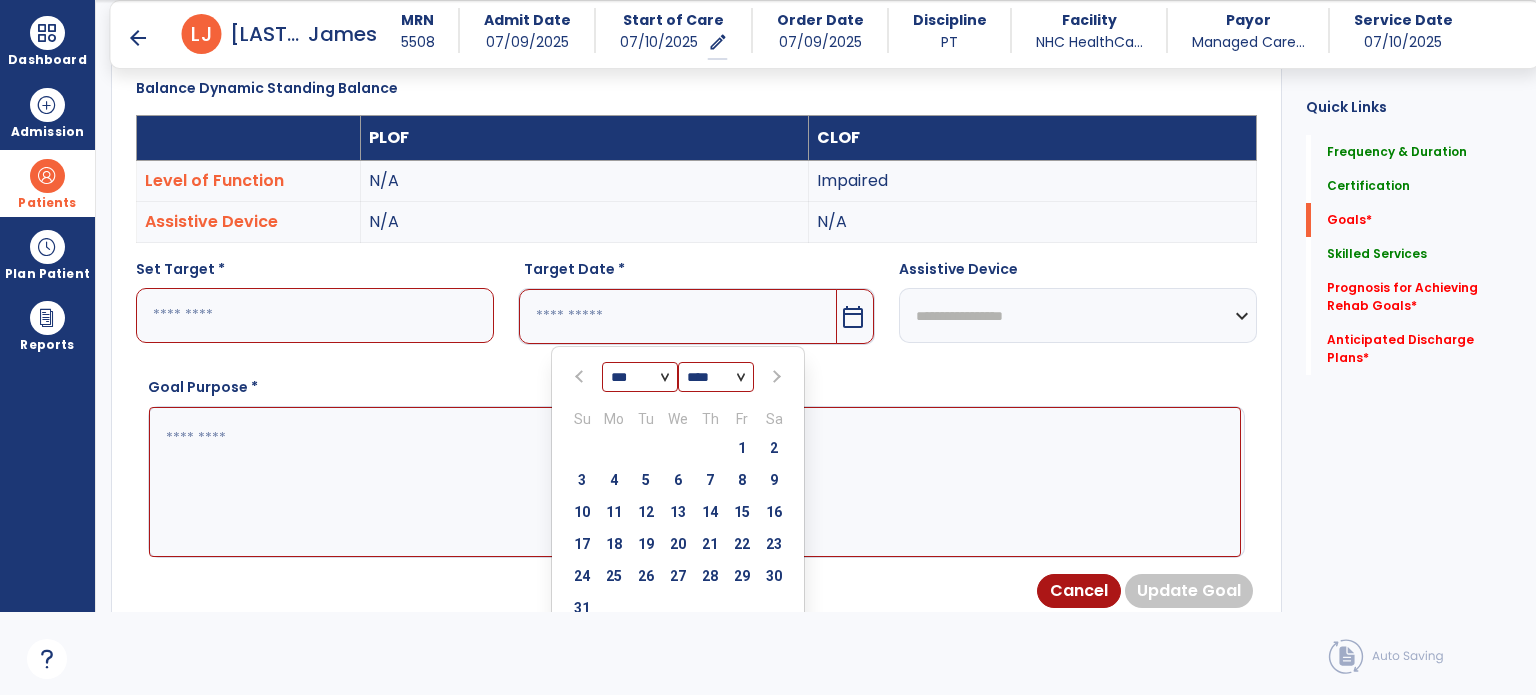 click at bounding box center [775, 377] 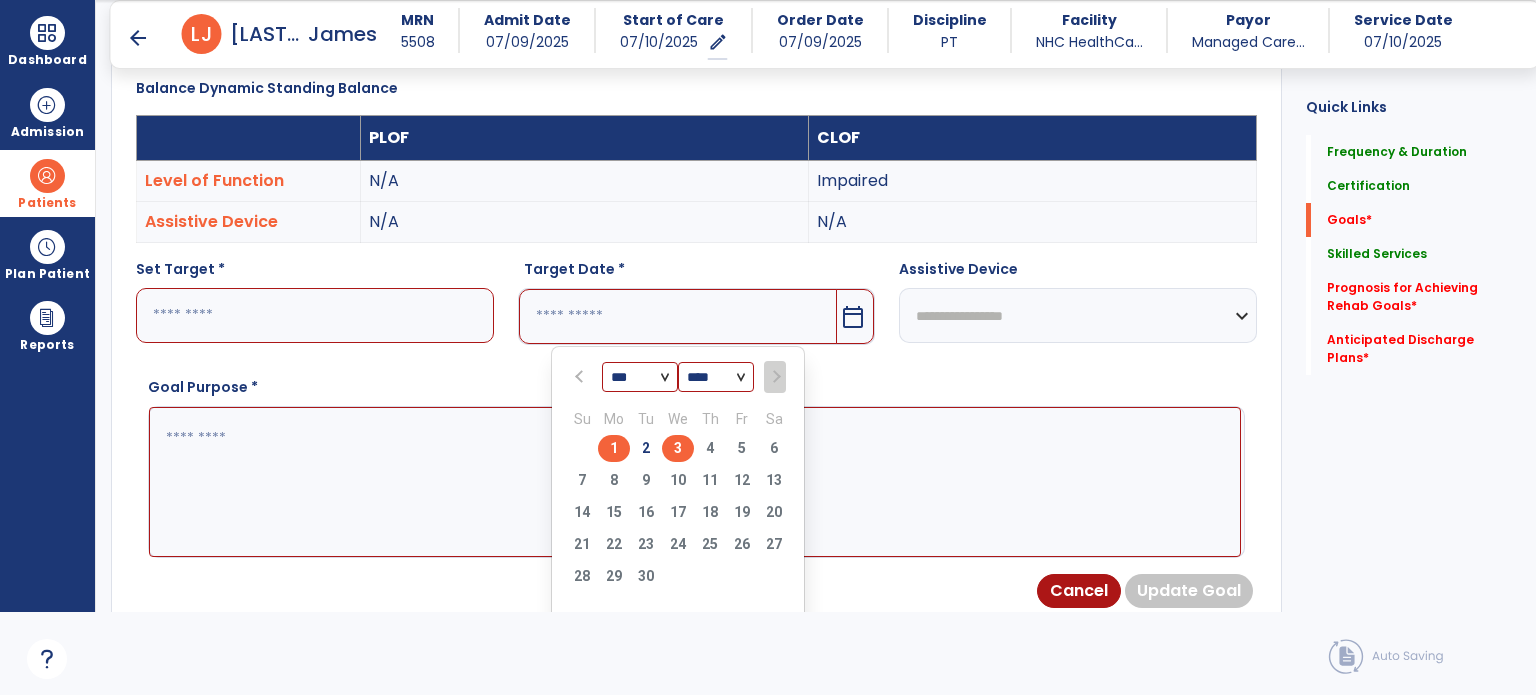click on "3" at bounding box center (678, 448) 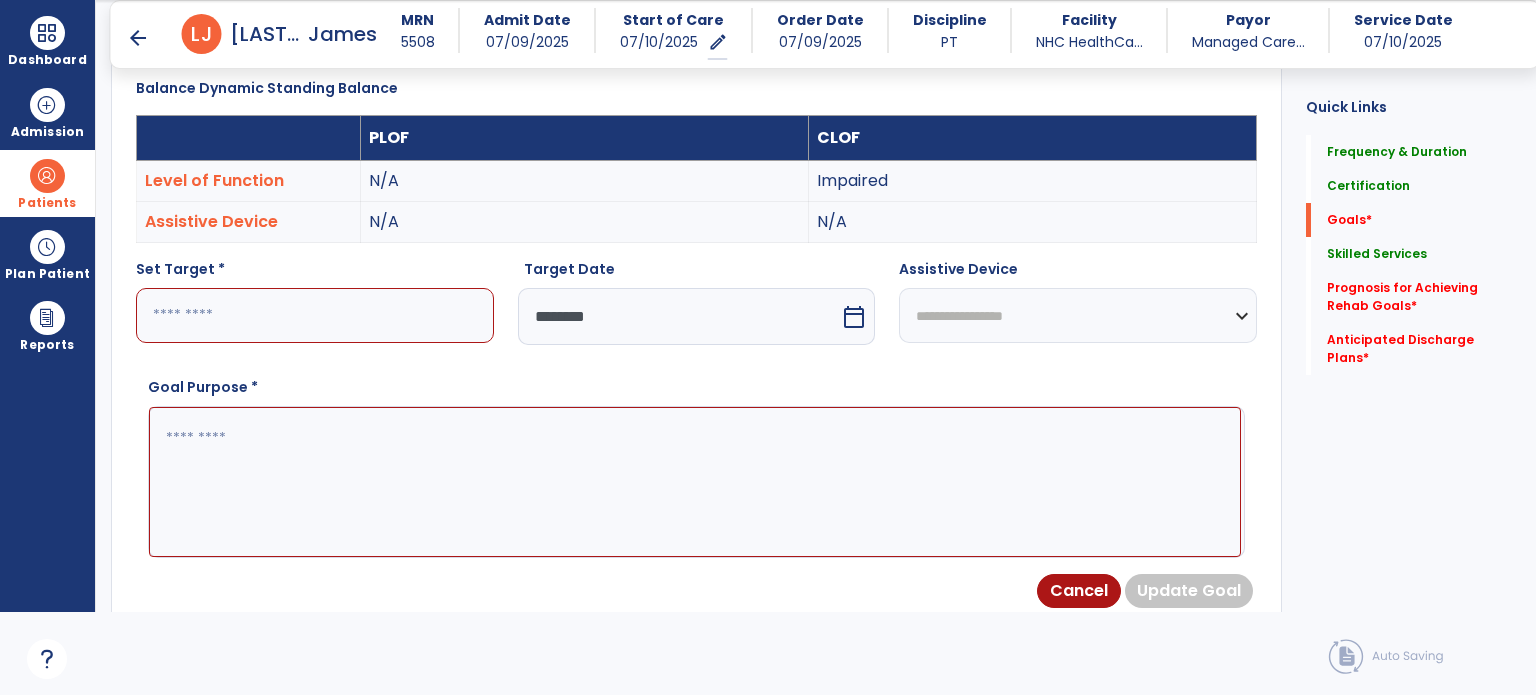 click on "**********" at bounding box center (1078, 315) 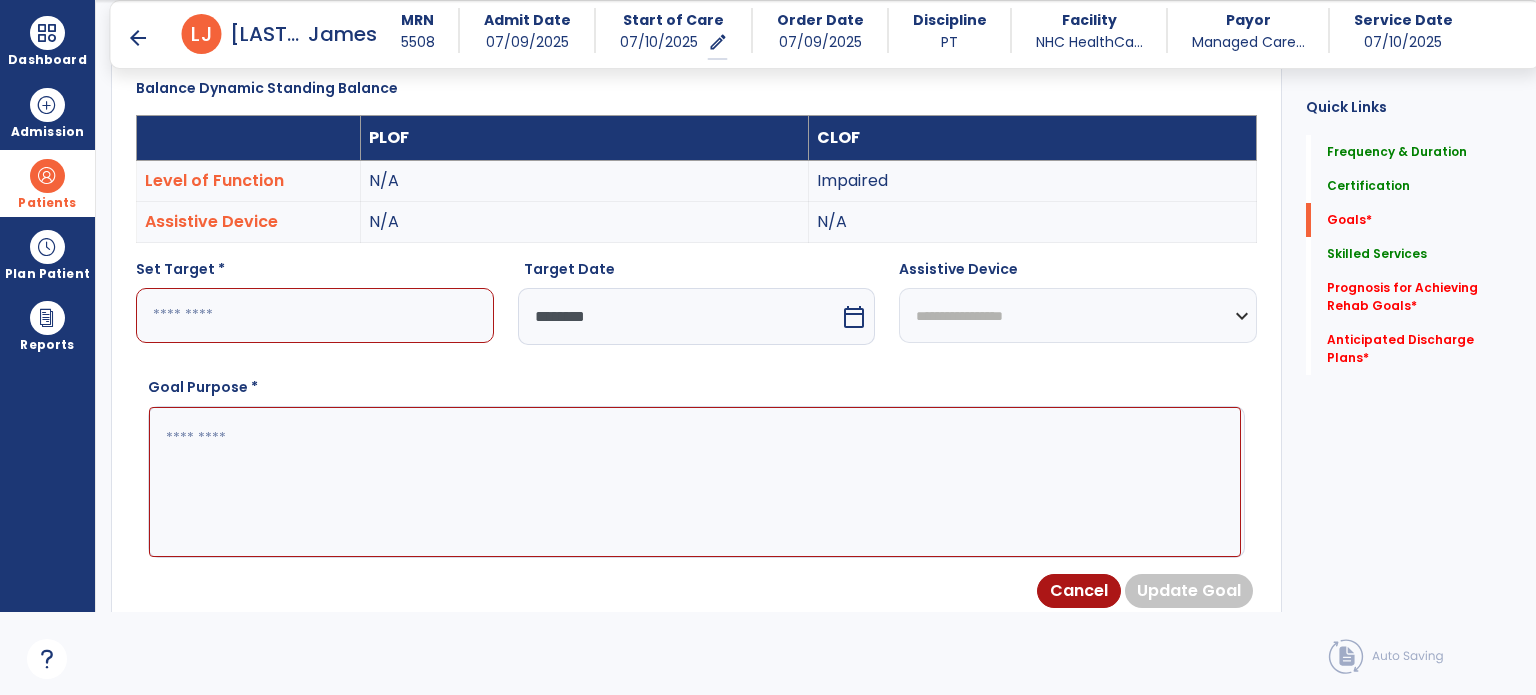 select on "**********" 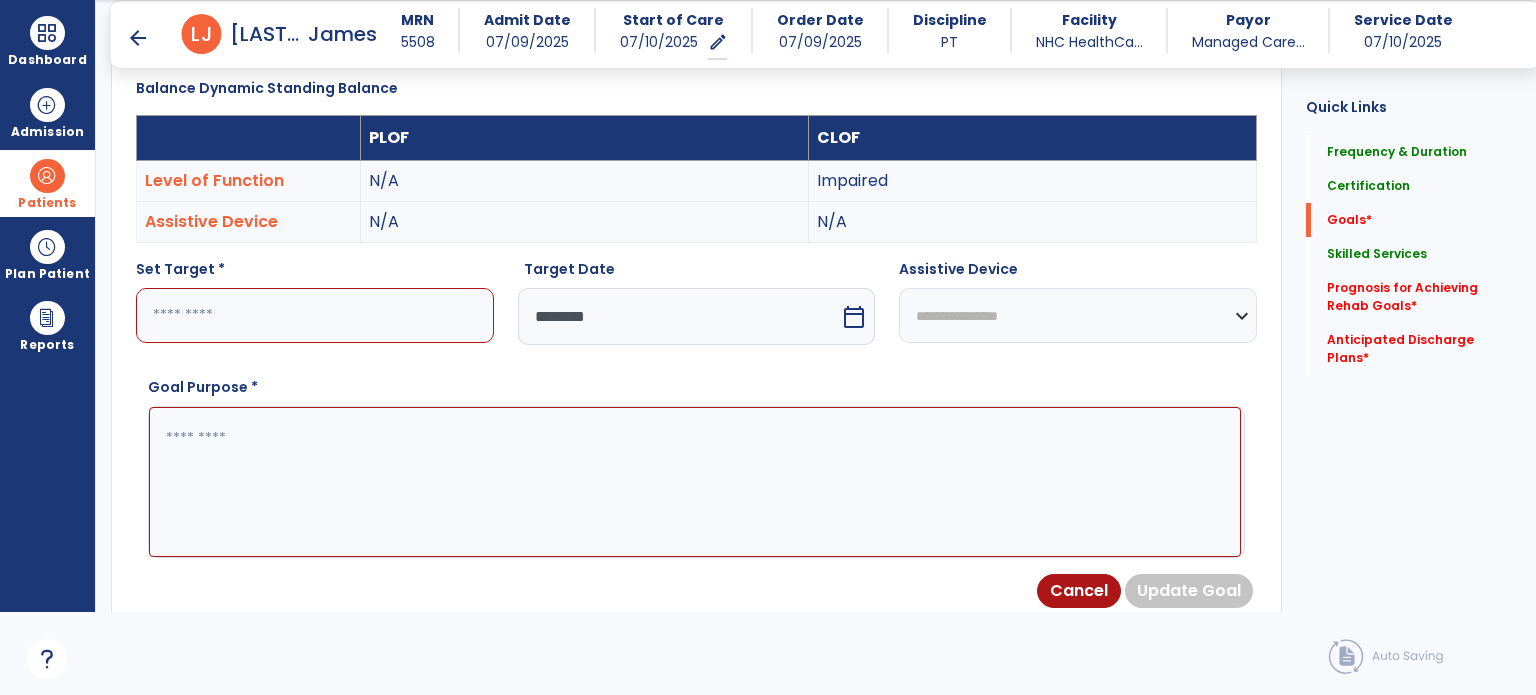 click on "**********" at bounding box center (1078, 315) 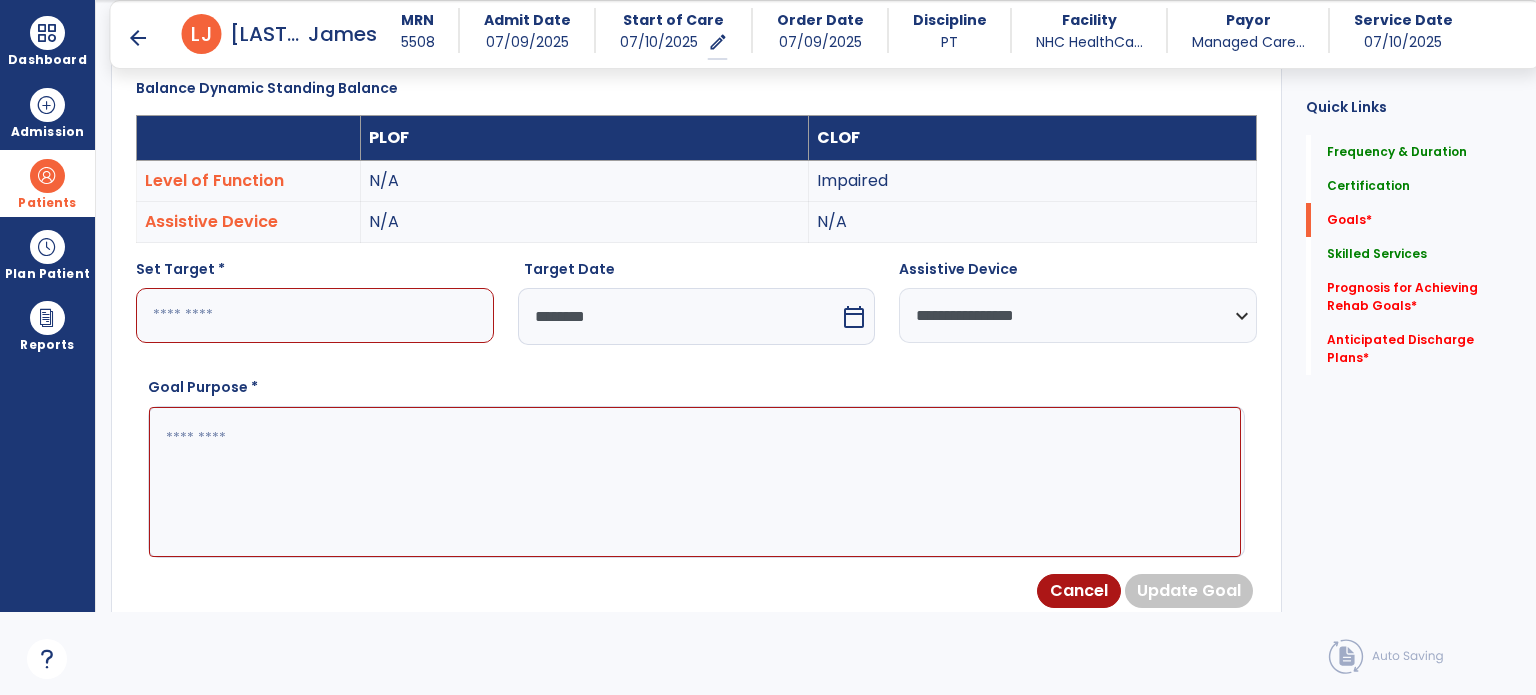 click at bounding box center [695, 482] 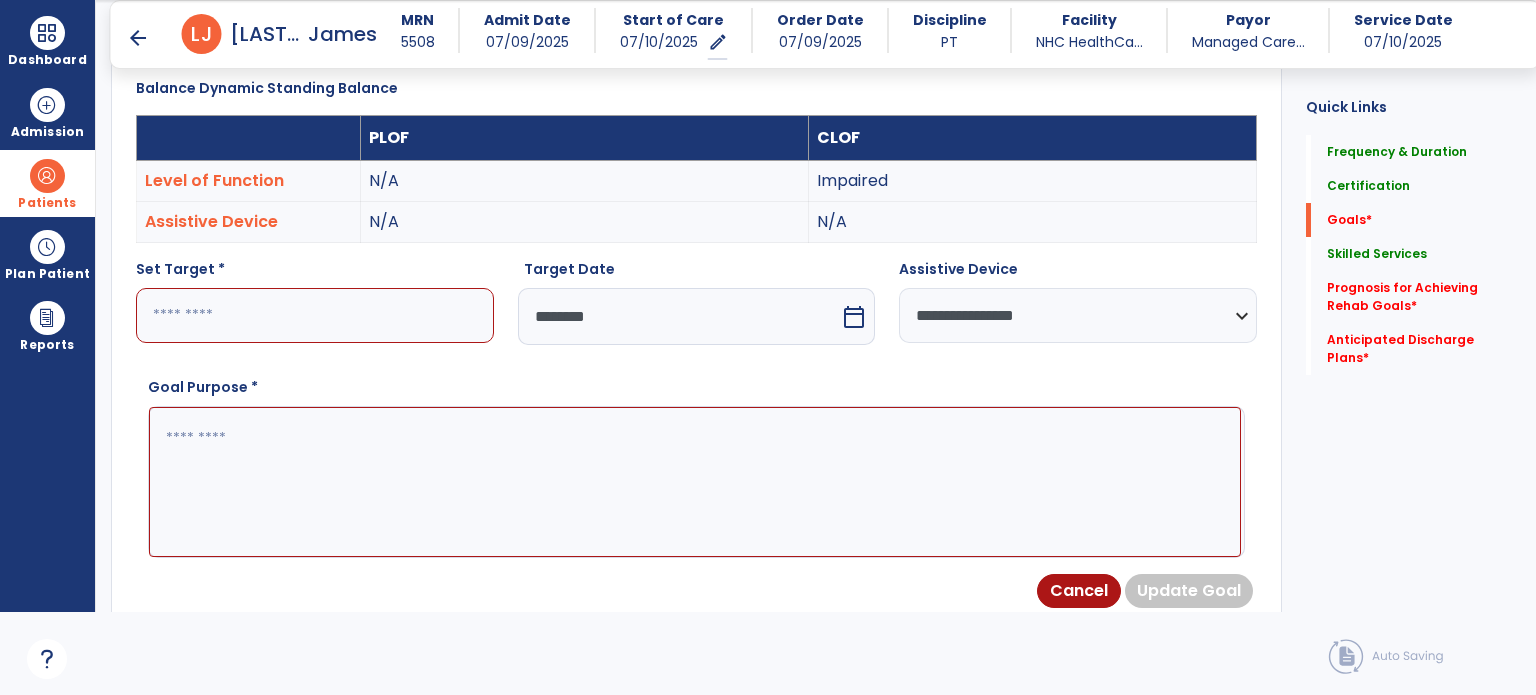 paste on "**********" 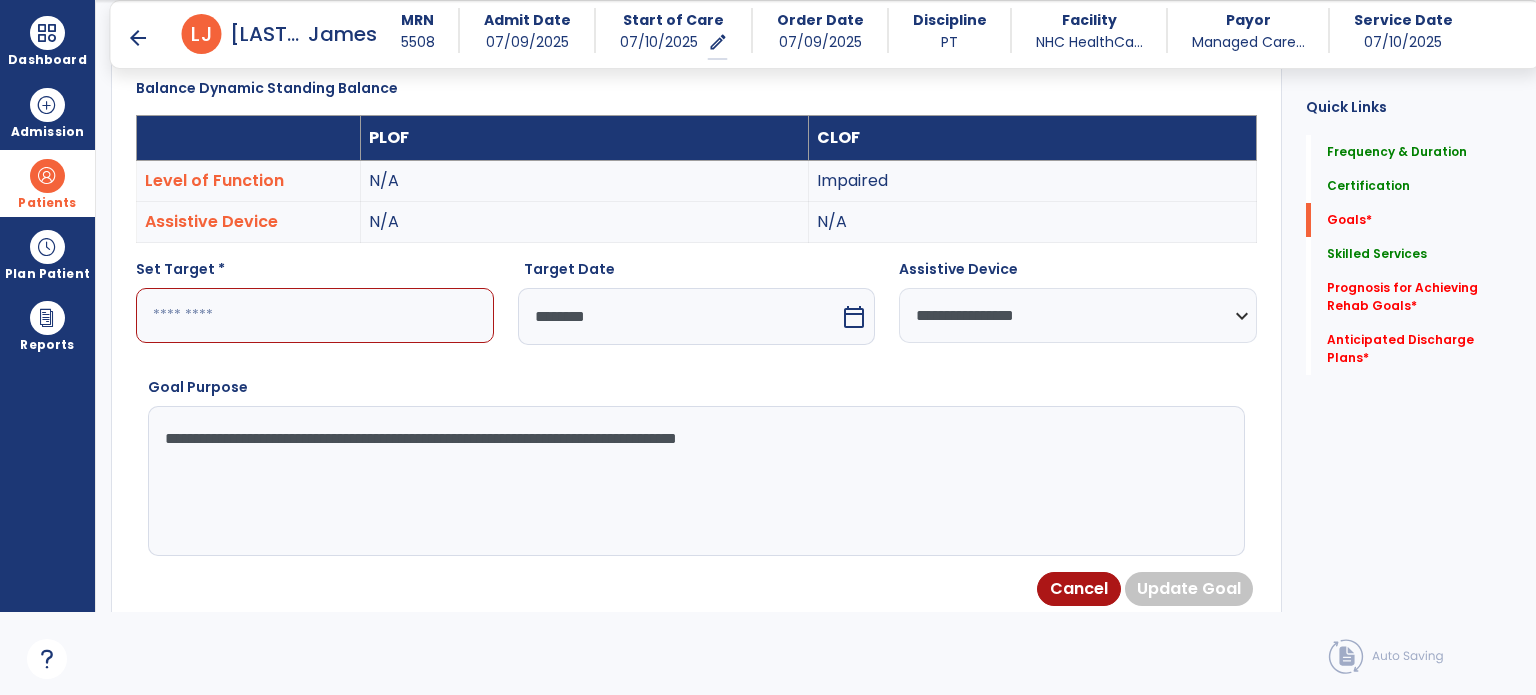 click on "**********" at bounding box center [695, 481] 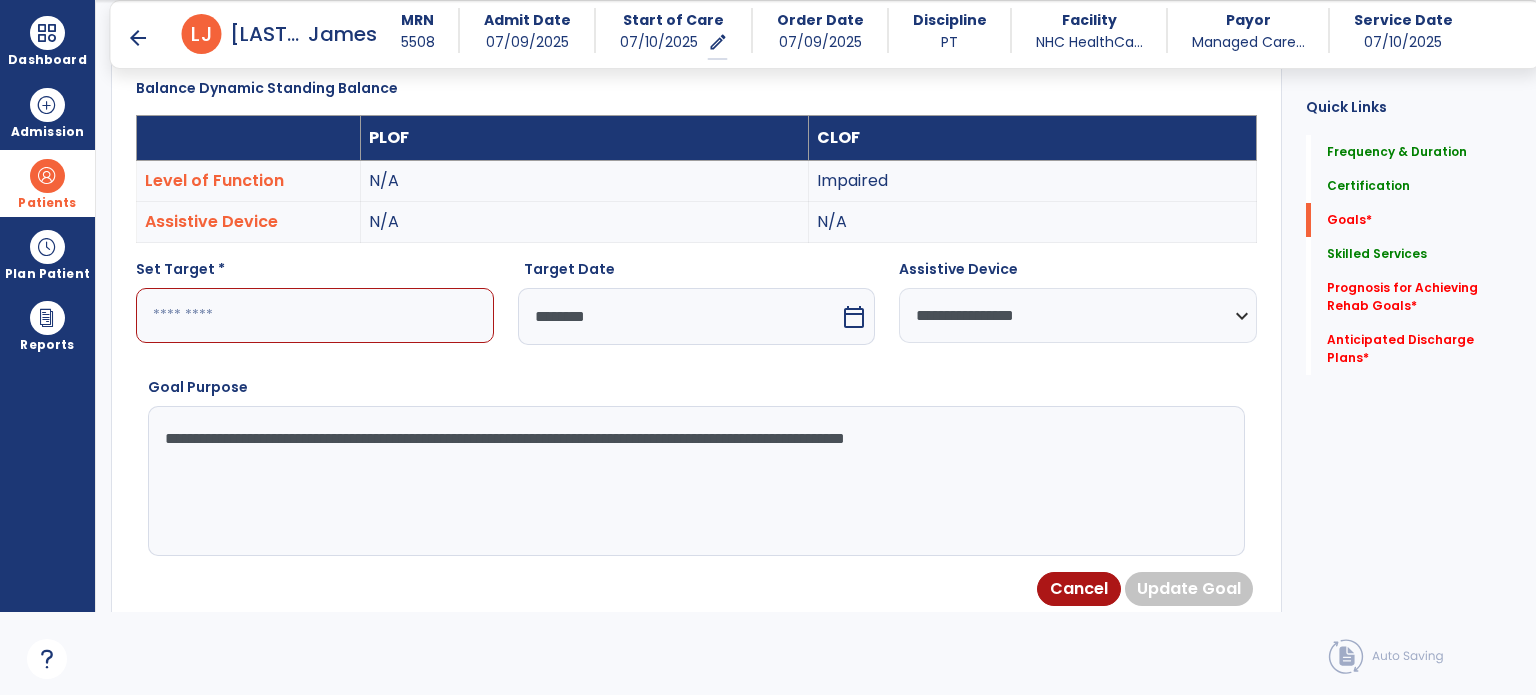 click on "**********" at bounding box center (695, 481) 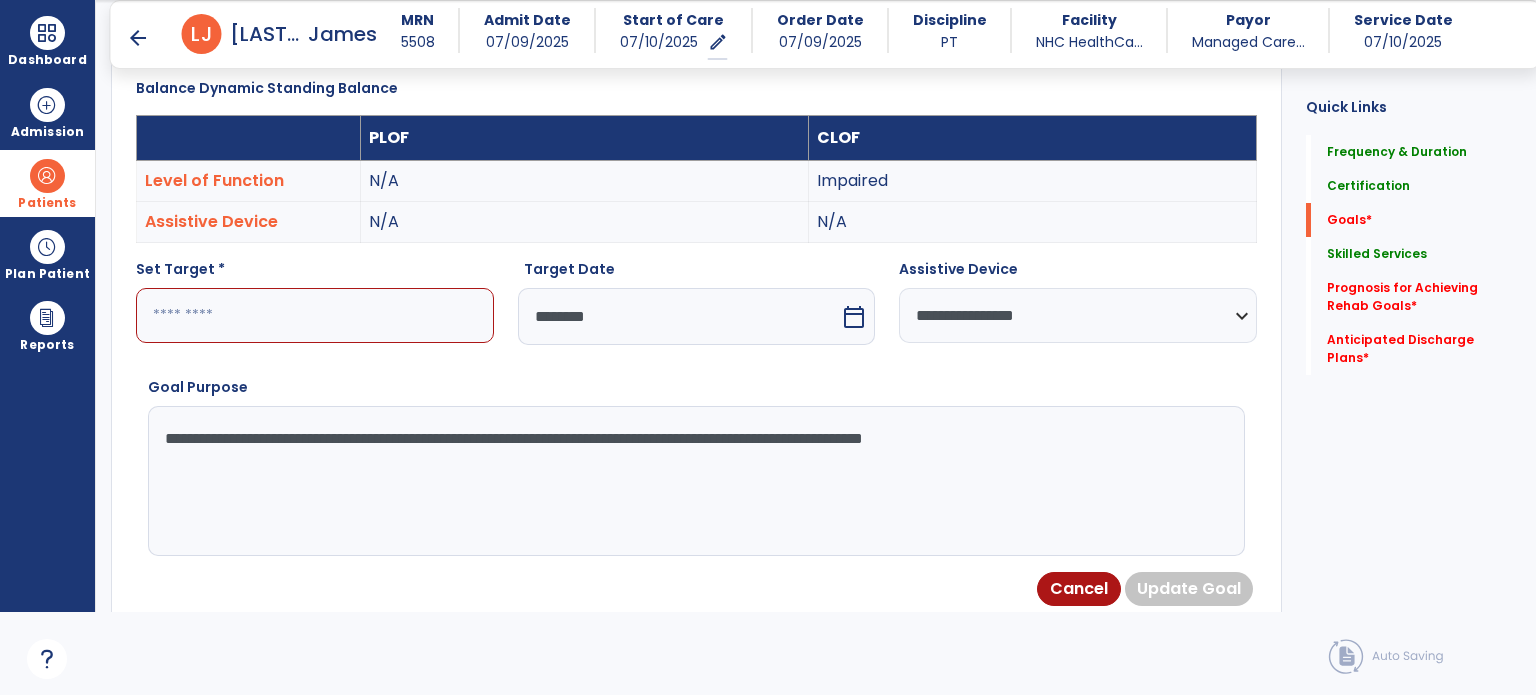 click on "**********" at bounding box center (695, 481) 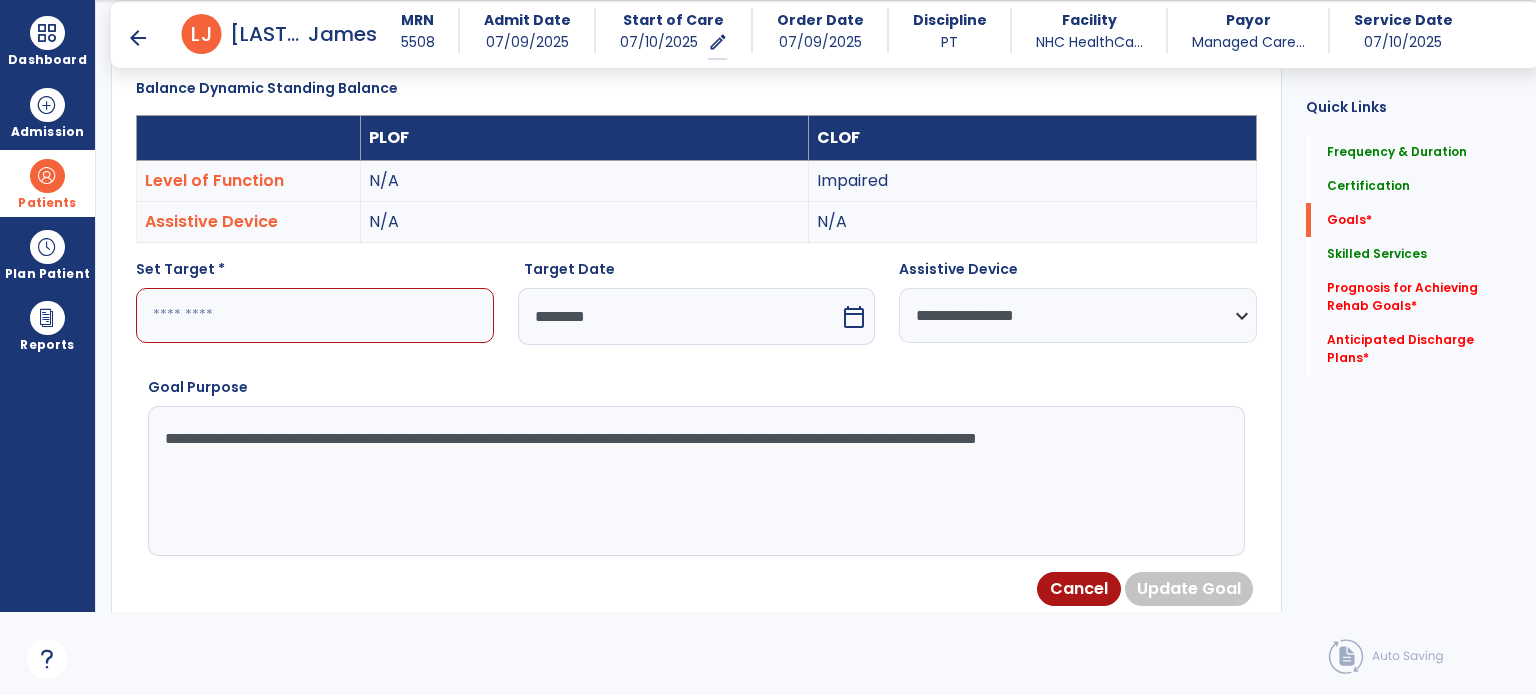 type on "**********" 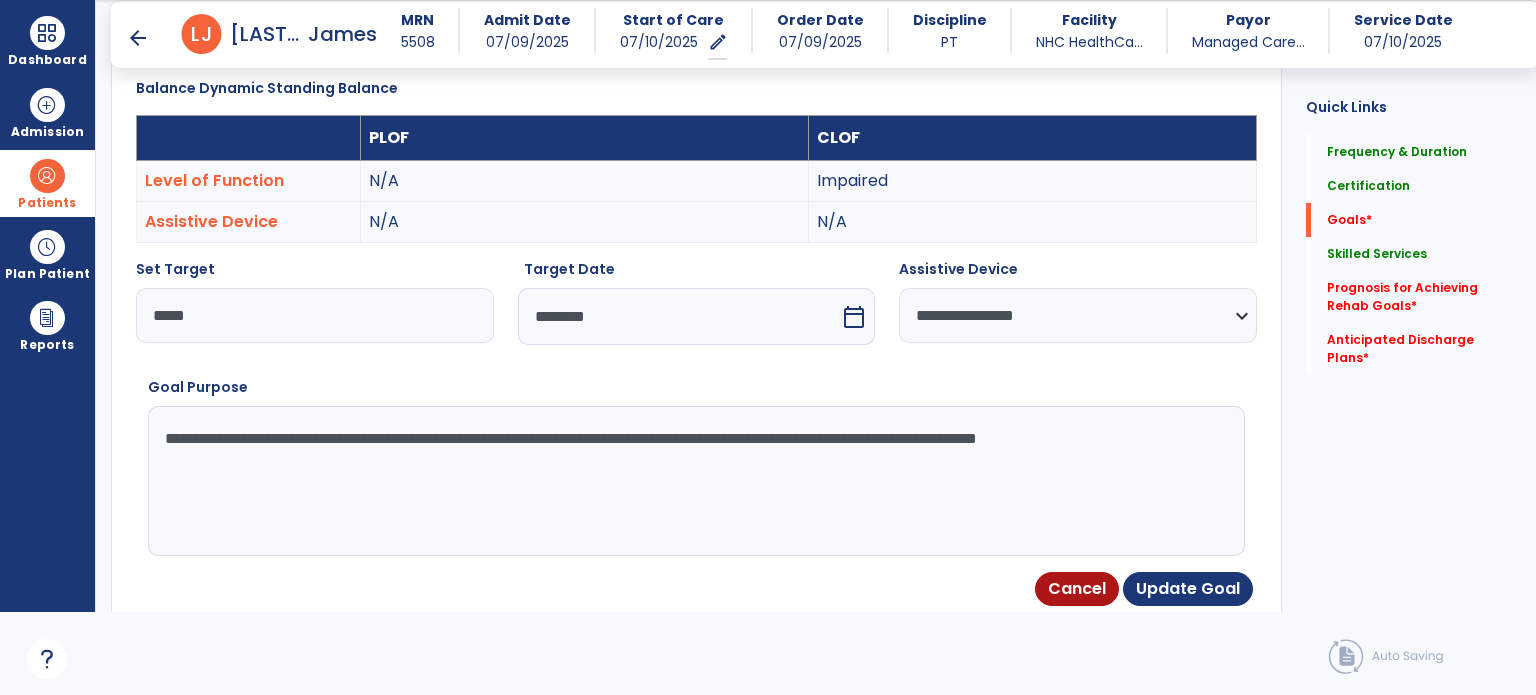 type on "*****" 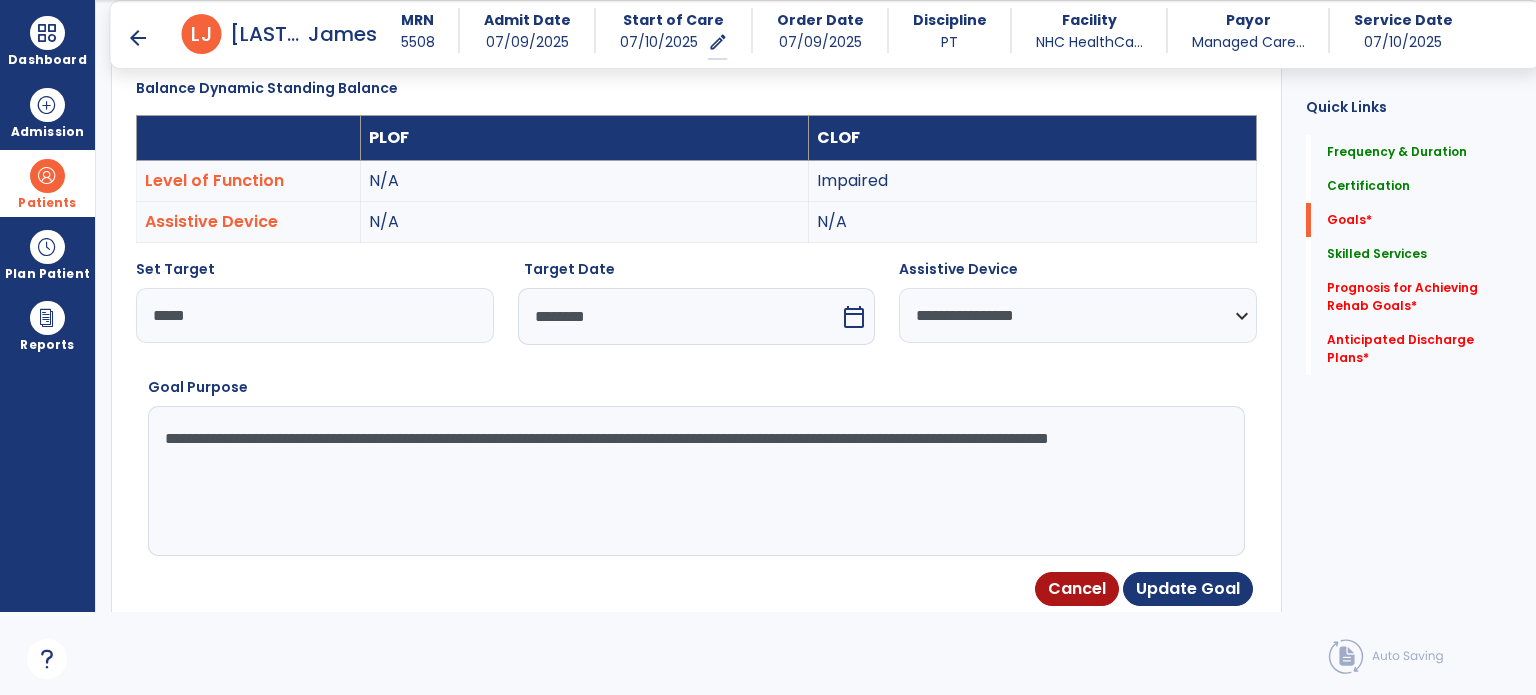 type on "**********" 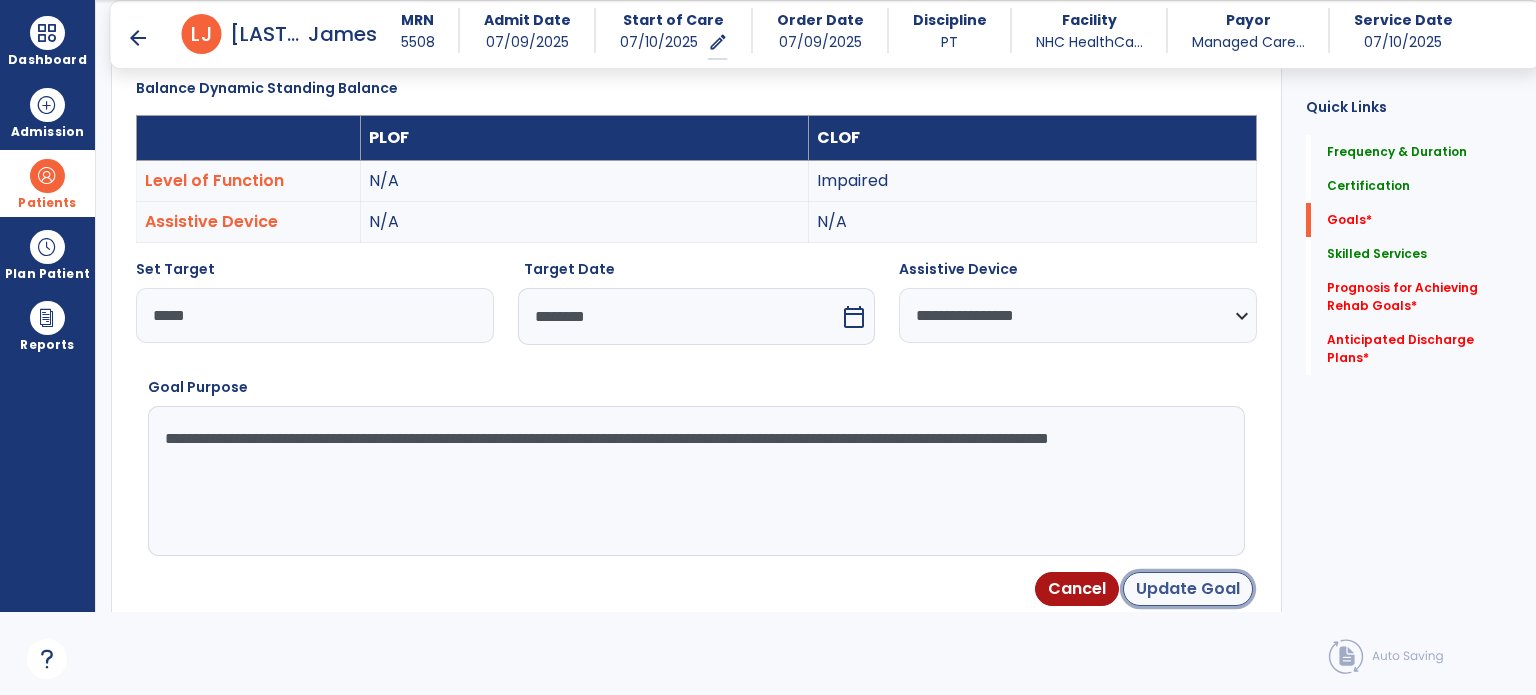 click on "Update Goal" at bounding box center [1188, 589] 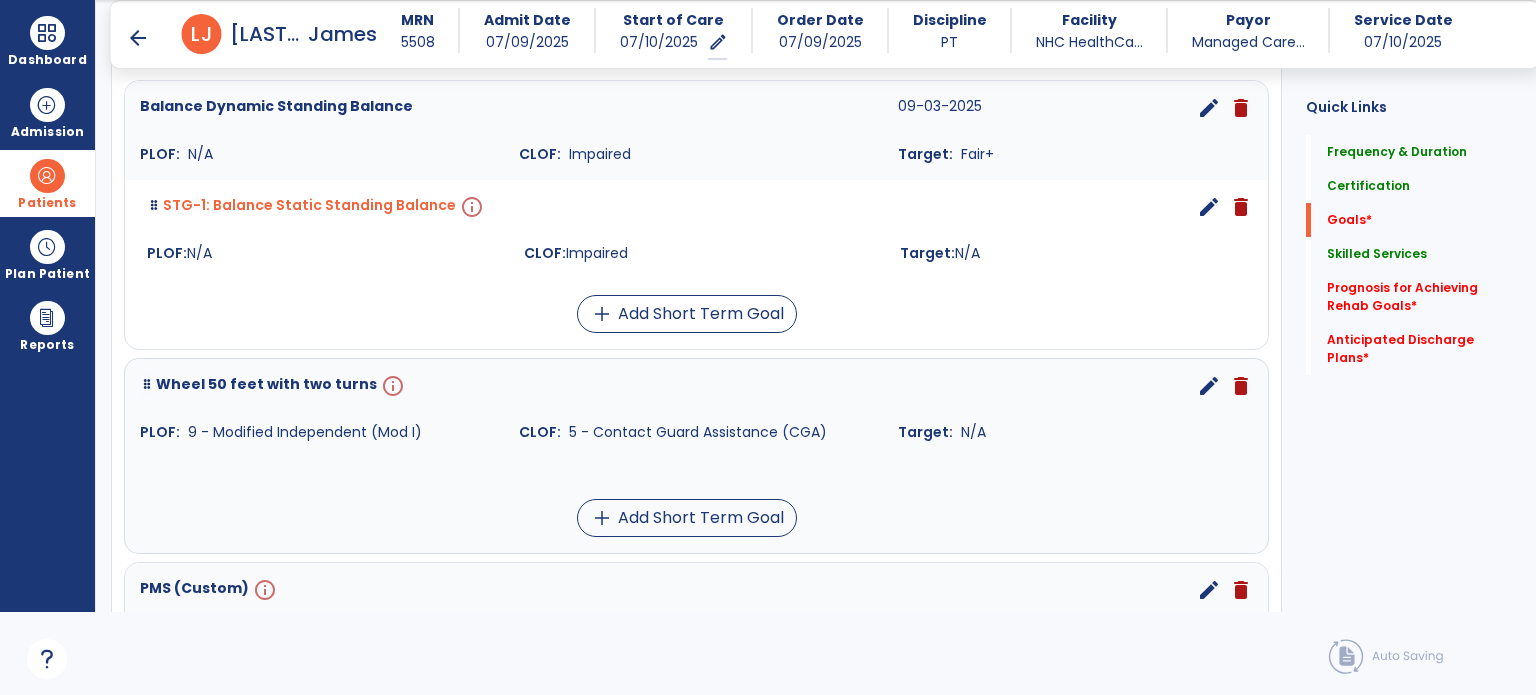 click on "edit" at bounding box center (1209, 207) 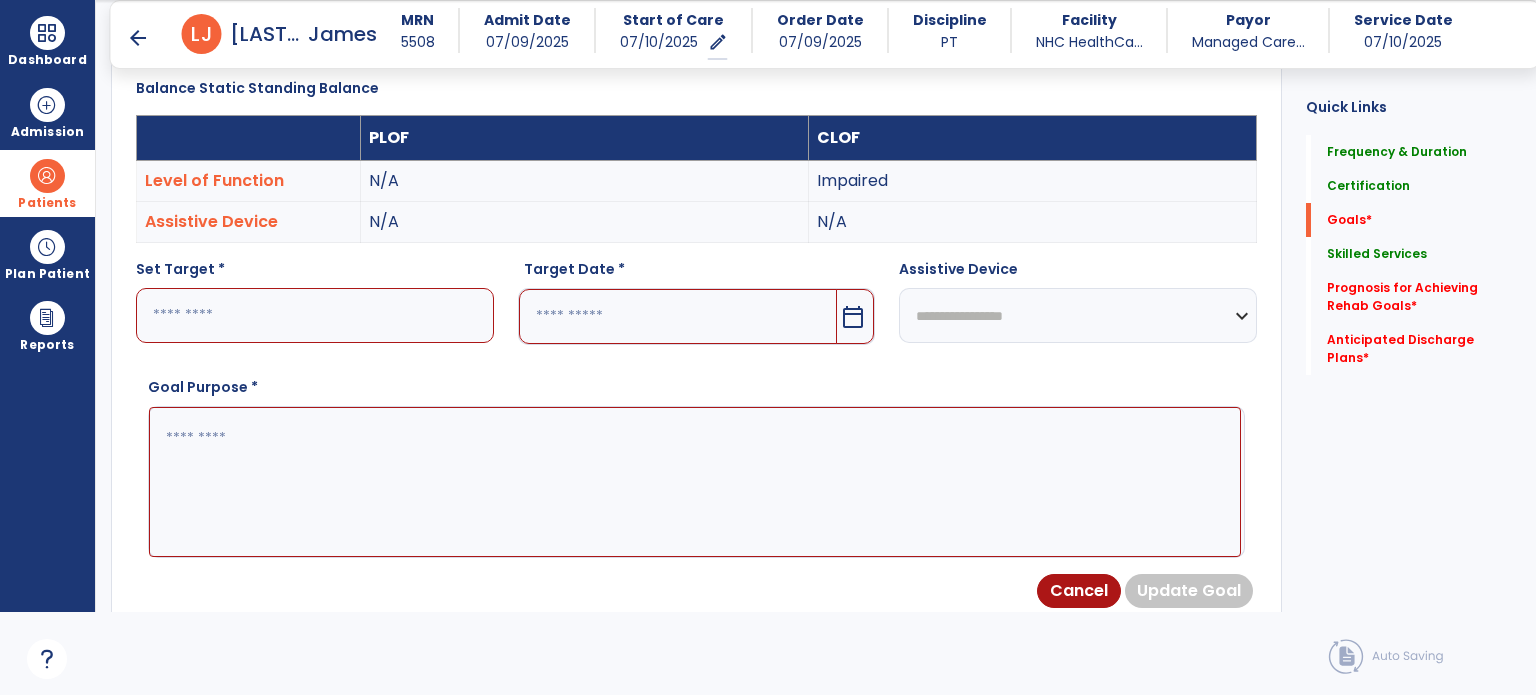 click on "calendar_today" at bounding box center (853, 317) 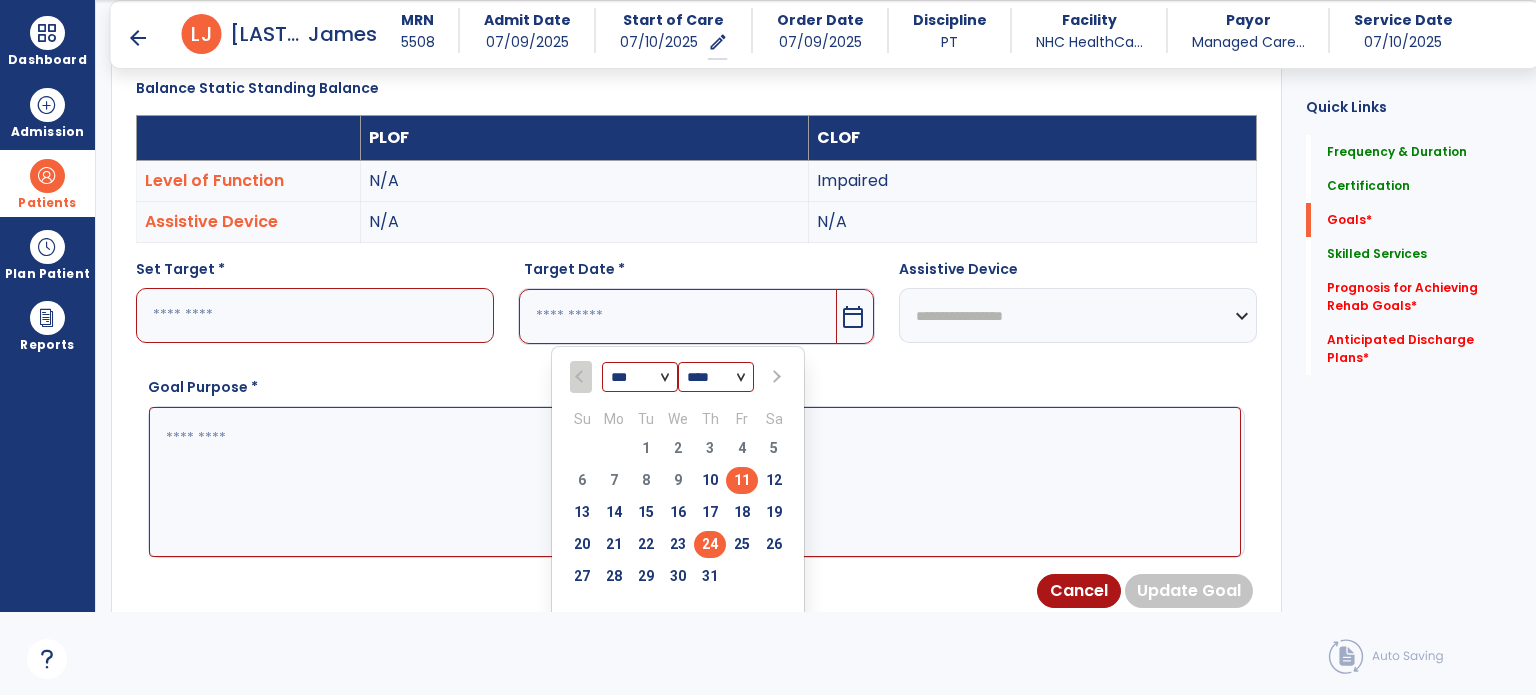 click on "24" at bounding box center (710, 544) 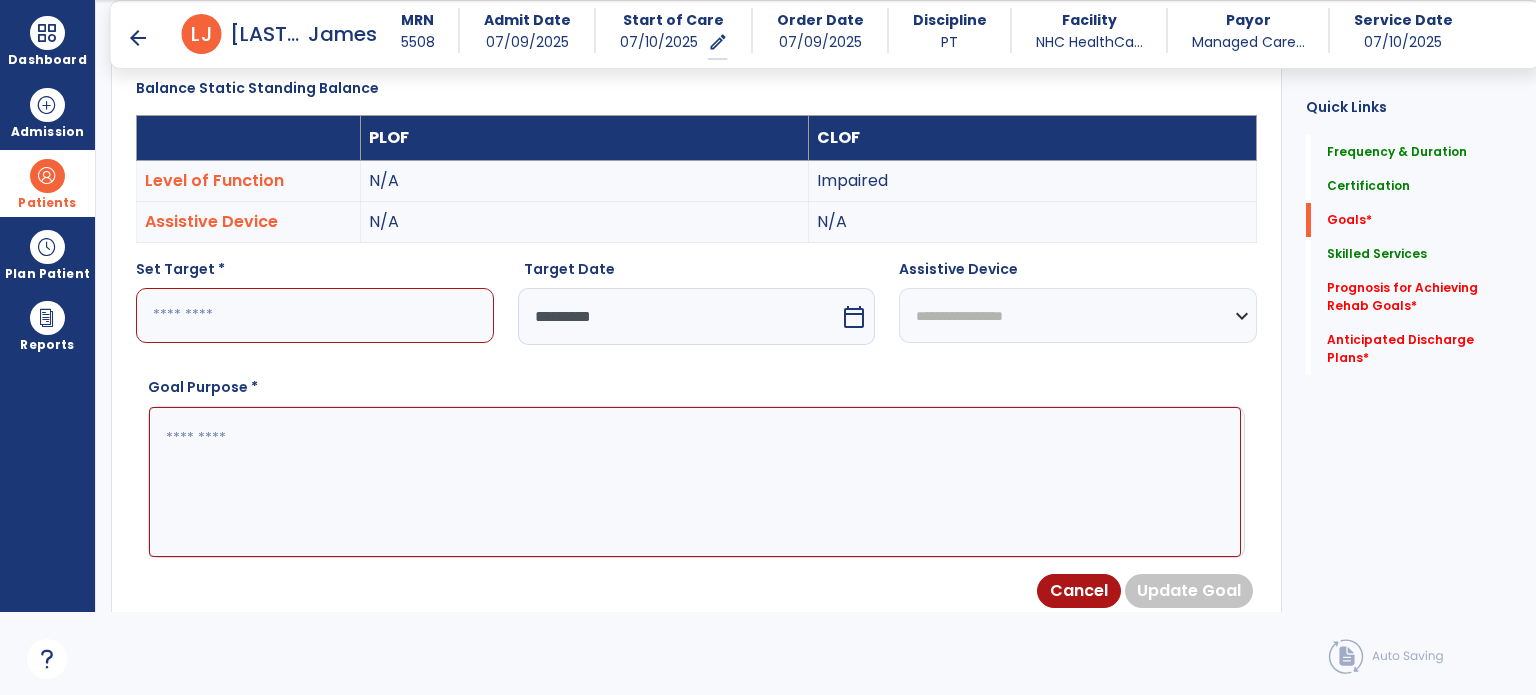 click at bounding box center [315, 315] 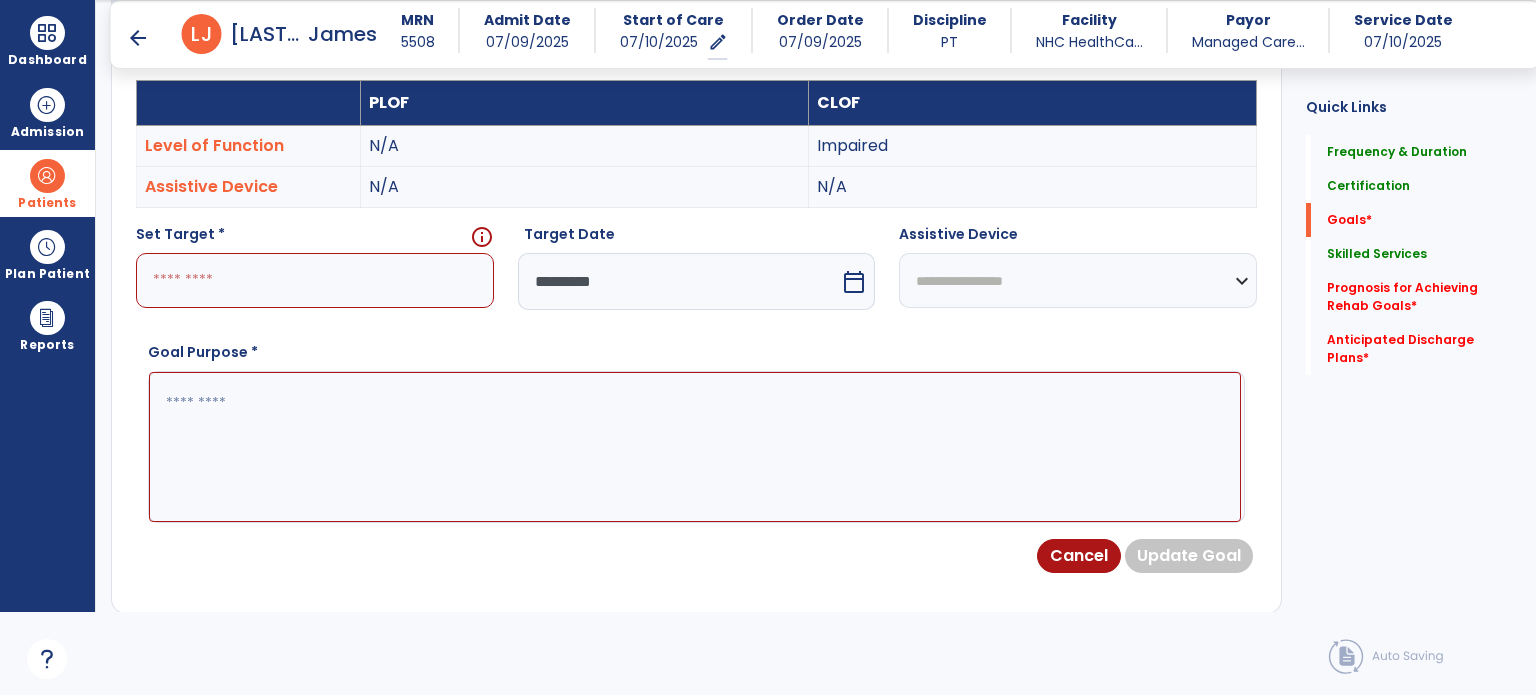 scroll, scrollTop: 570, scrollLeft: 0, axis: vertical 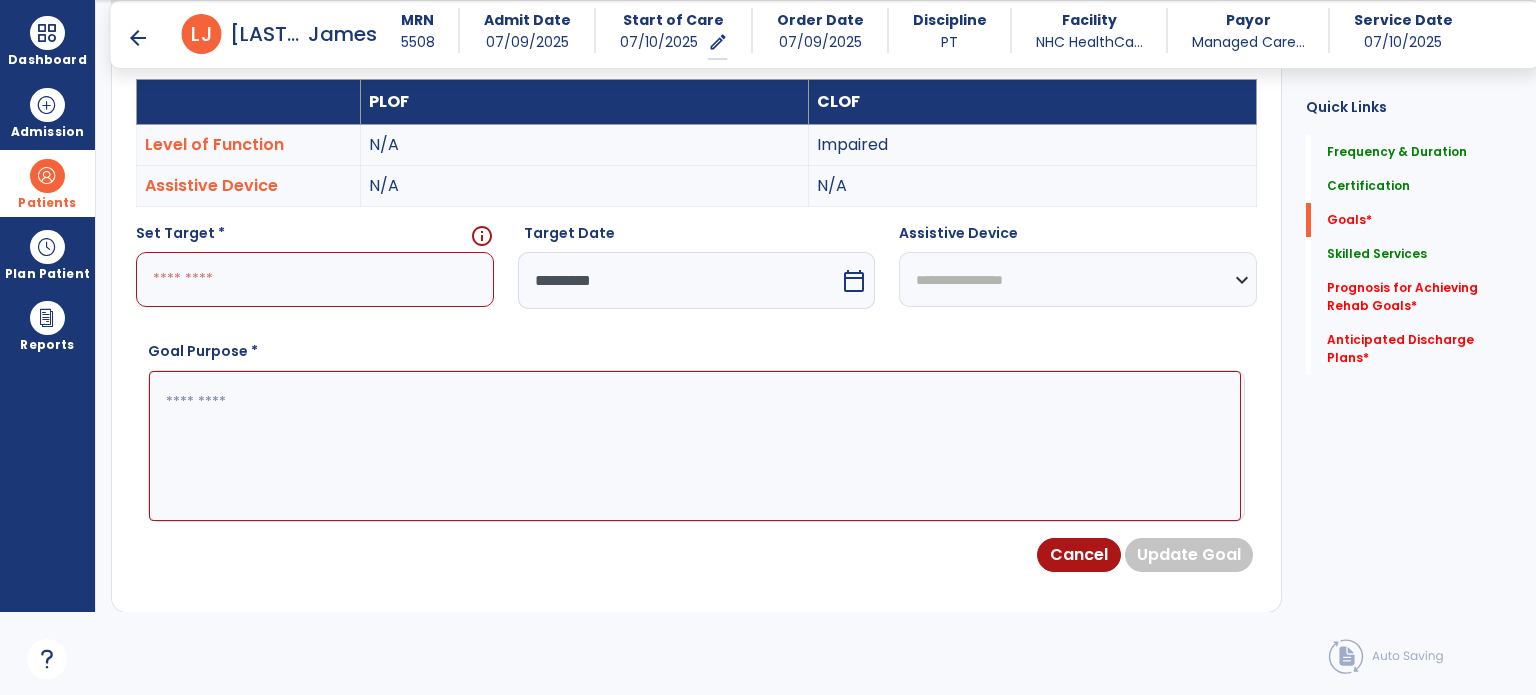 click at bounding box center [315, 279] 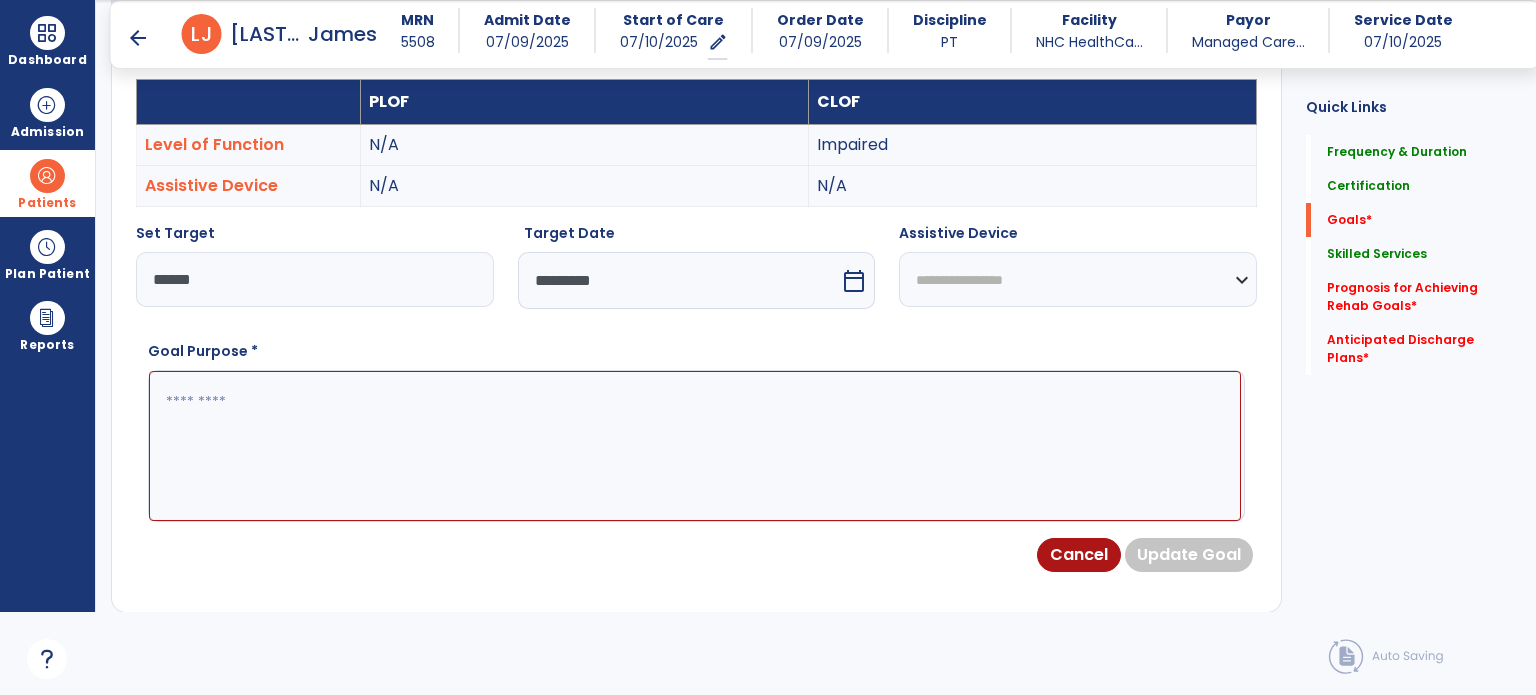 type on "******" 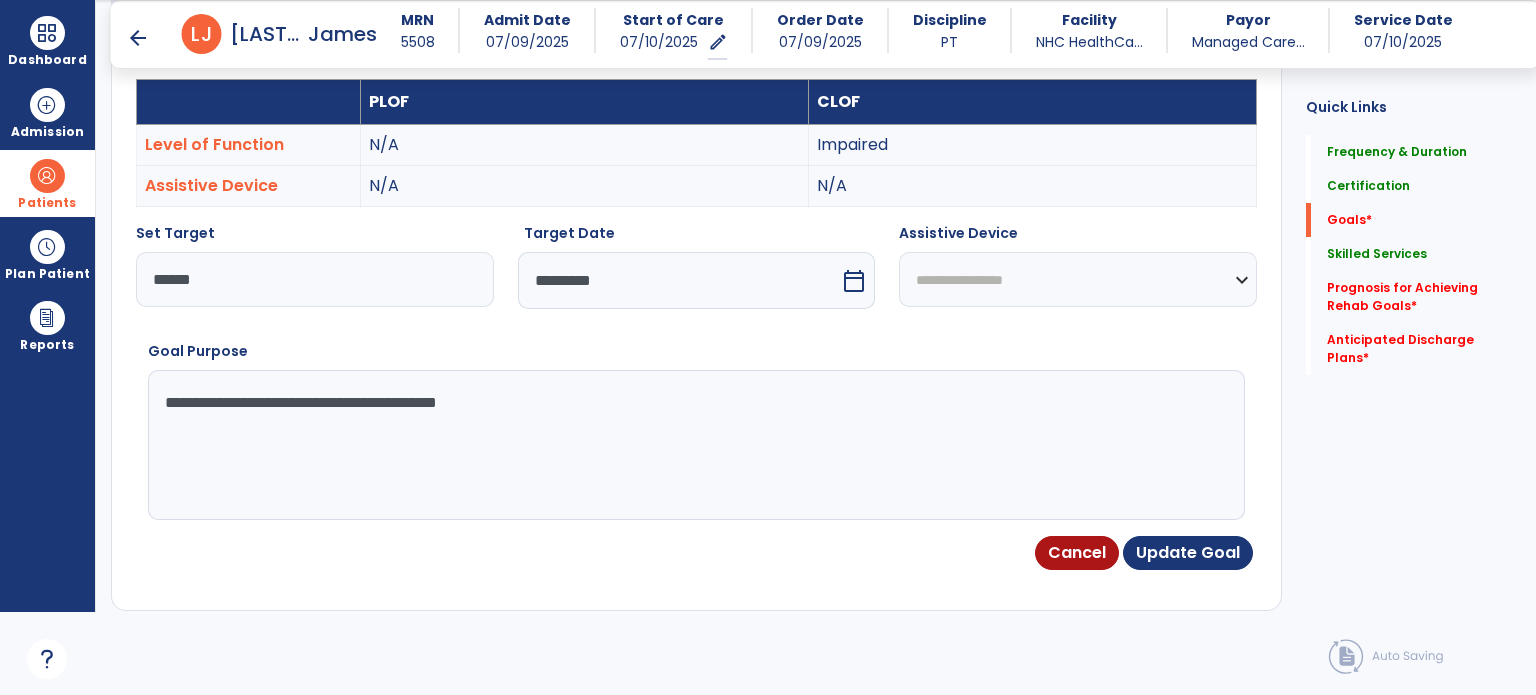 click on "**********" at bounding box center [695, 445] 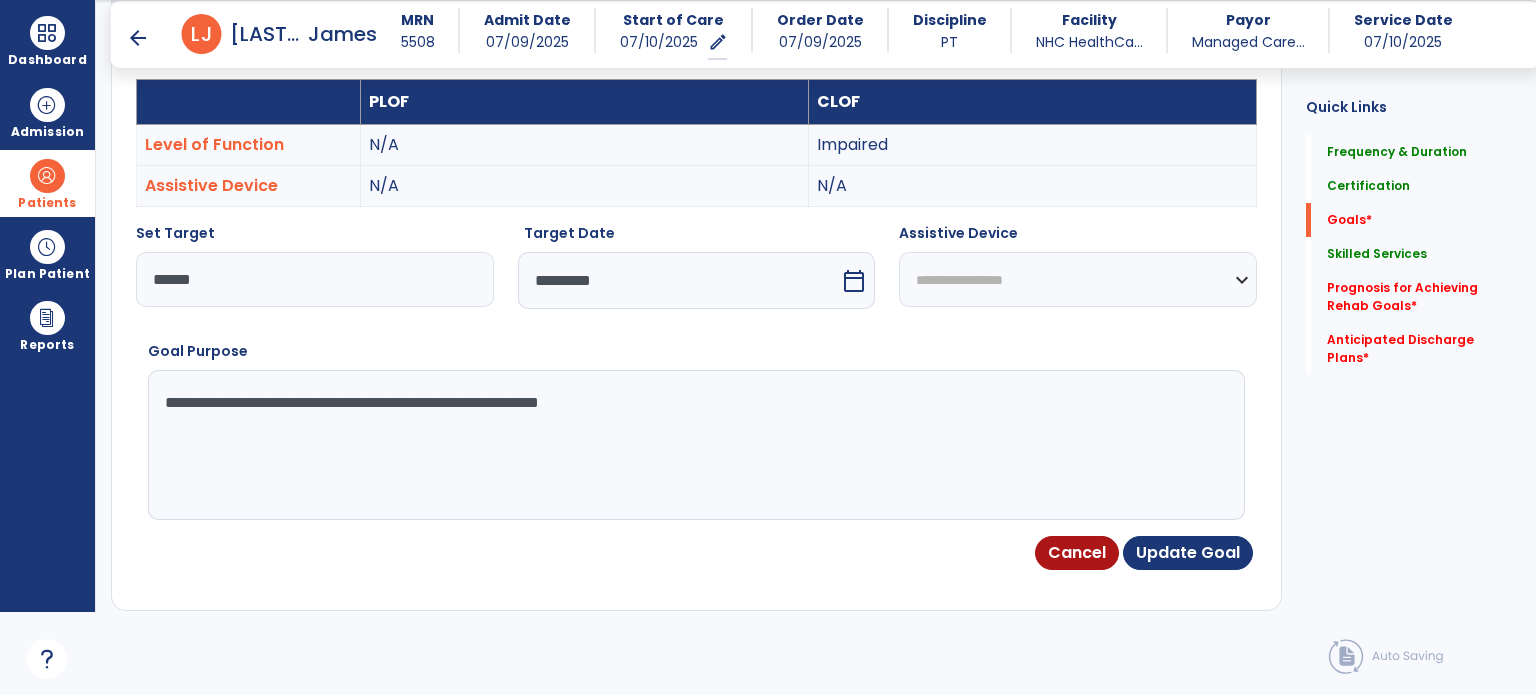 click on "**********" at bounding box center (695, 445) 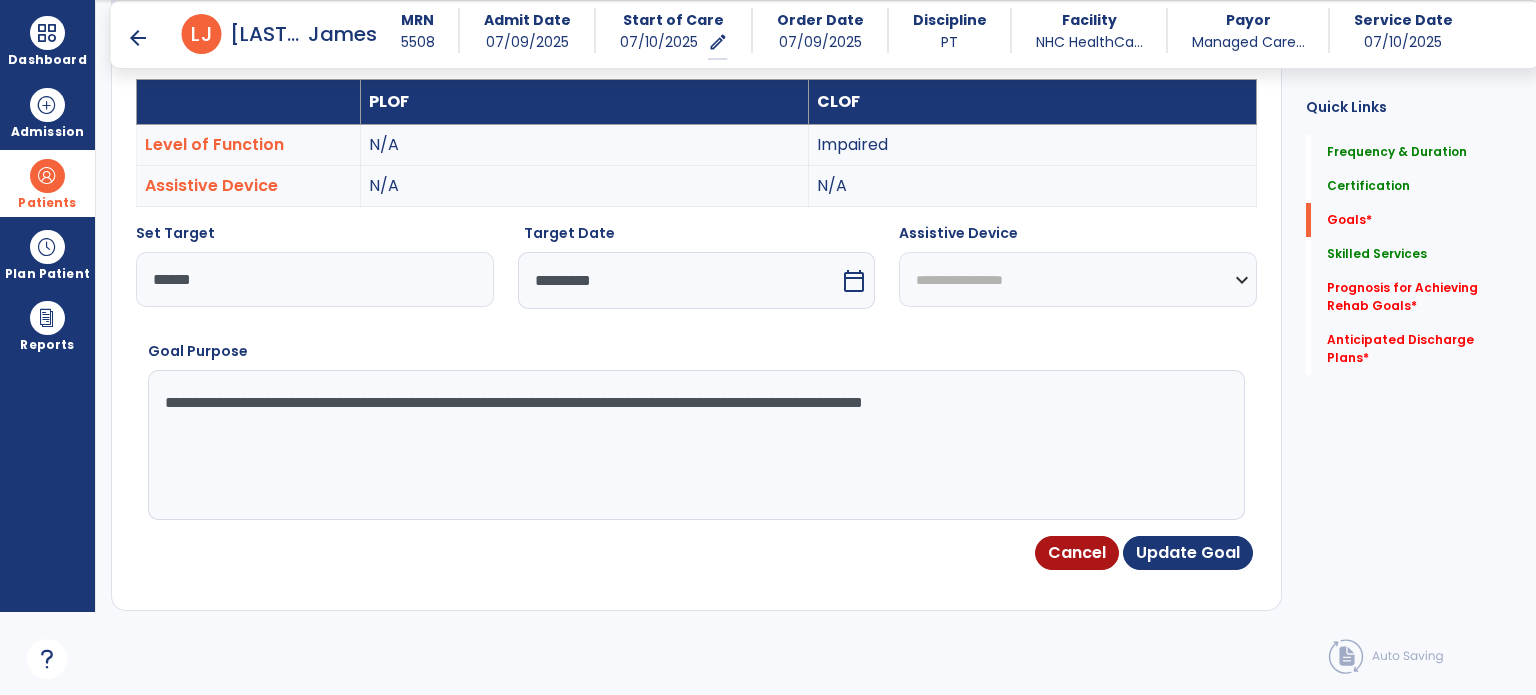 click on "**********" at bounding box center [695, 445] 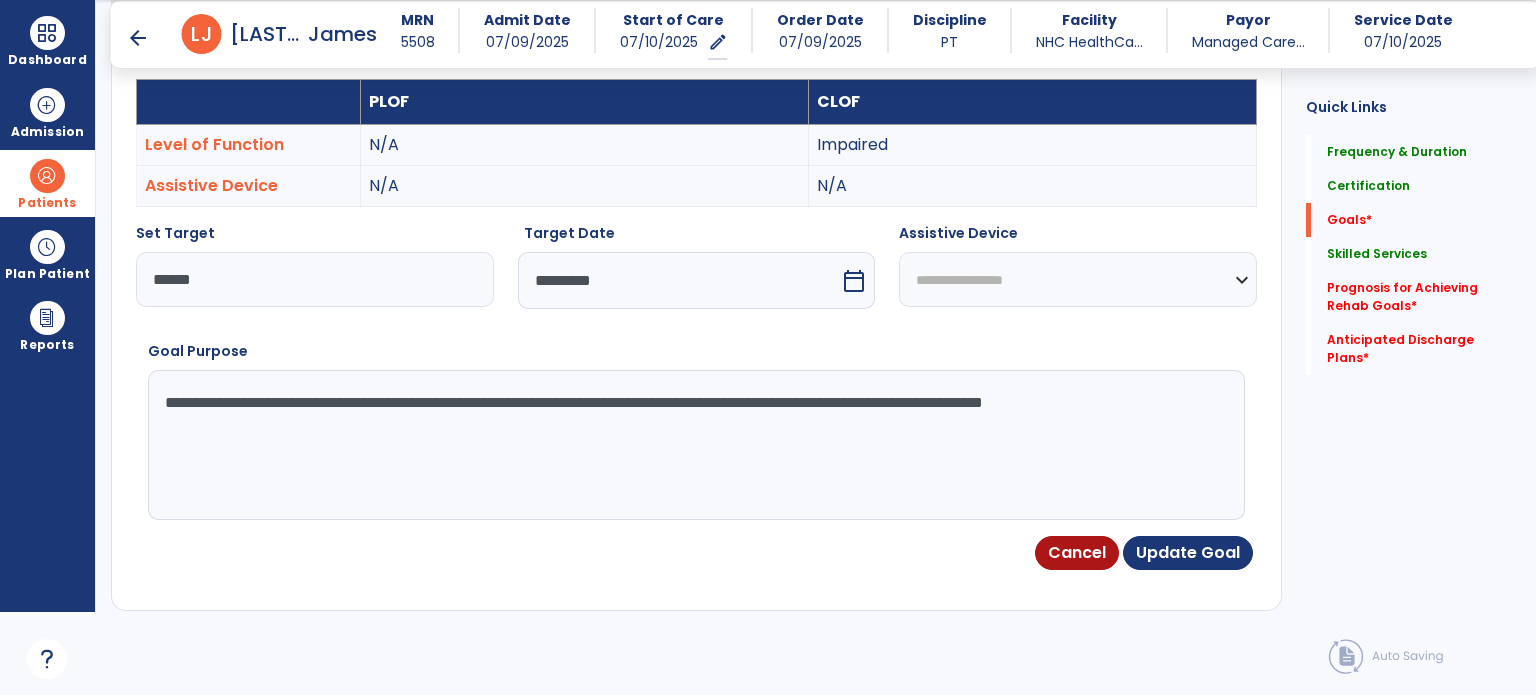 click on "**********" at bounding box center [695, 445] 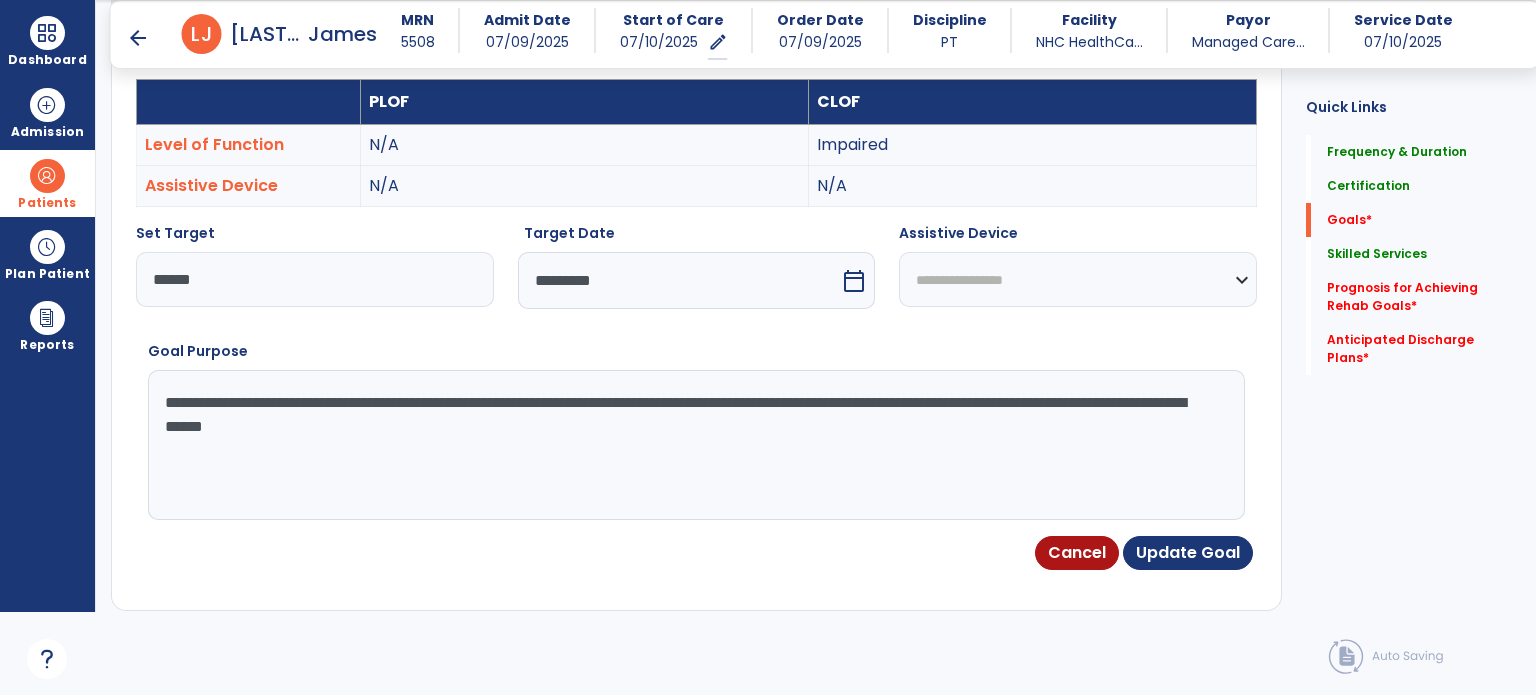 click on "**********" at bounding box center [695, 445] 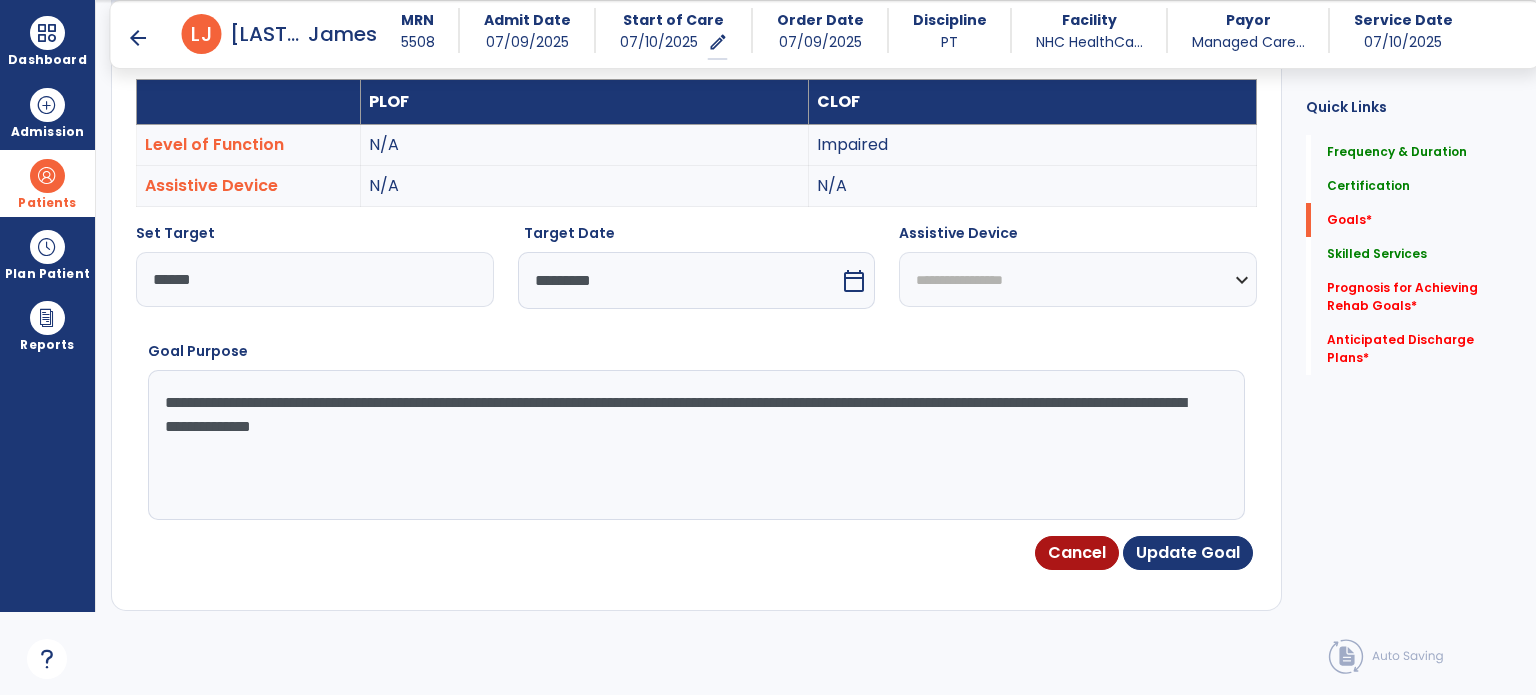 click on "**********" at bounding box center (695, 445) 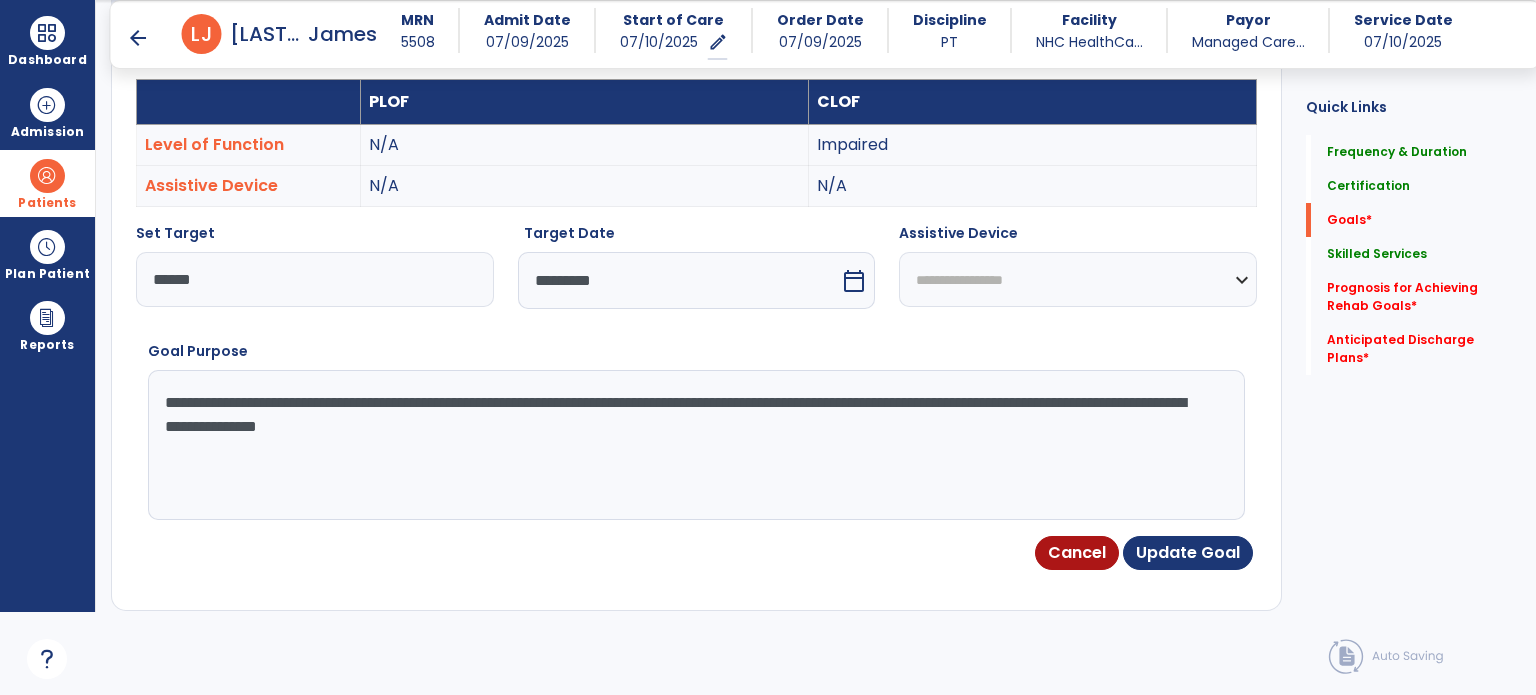 type on "**********" 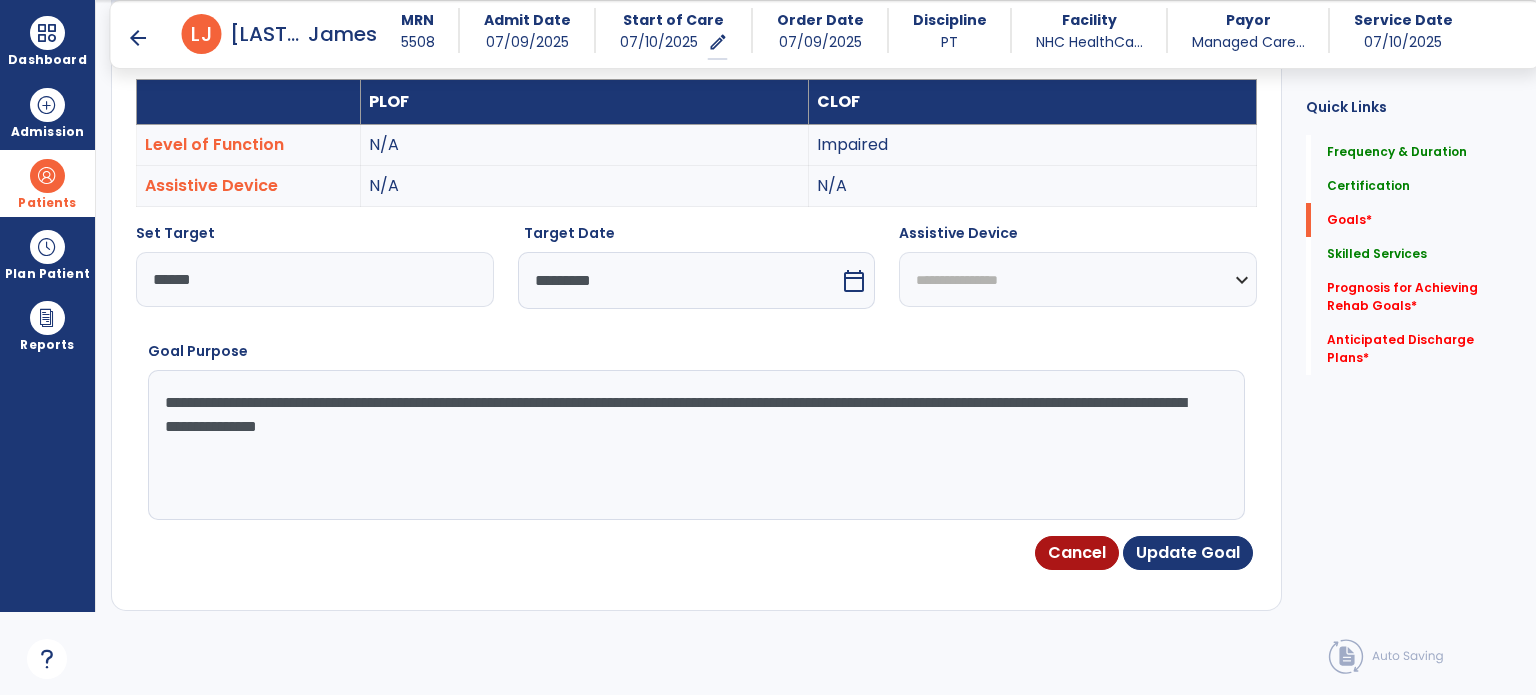 click on "**********" at bounding box center [1078, 279] 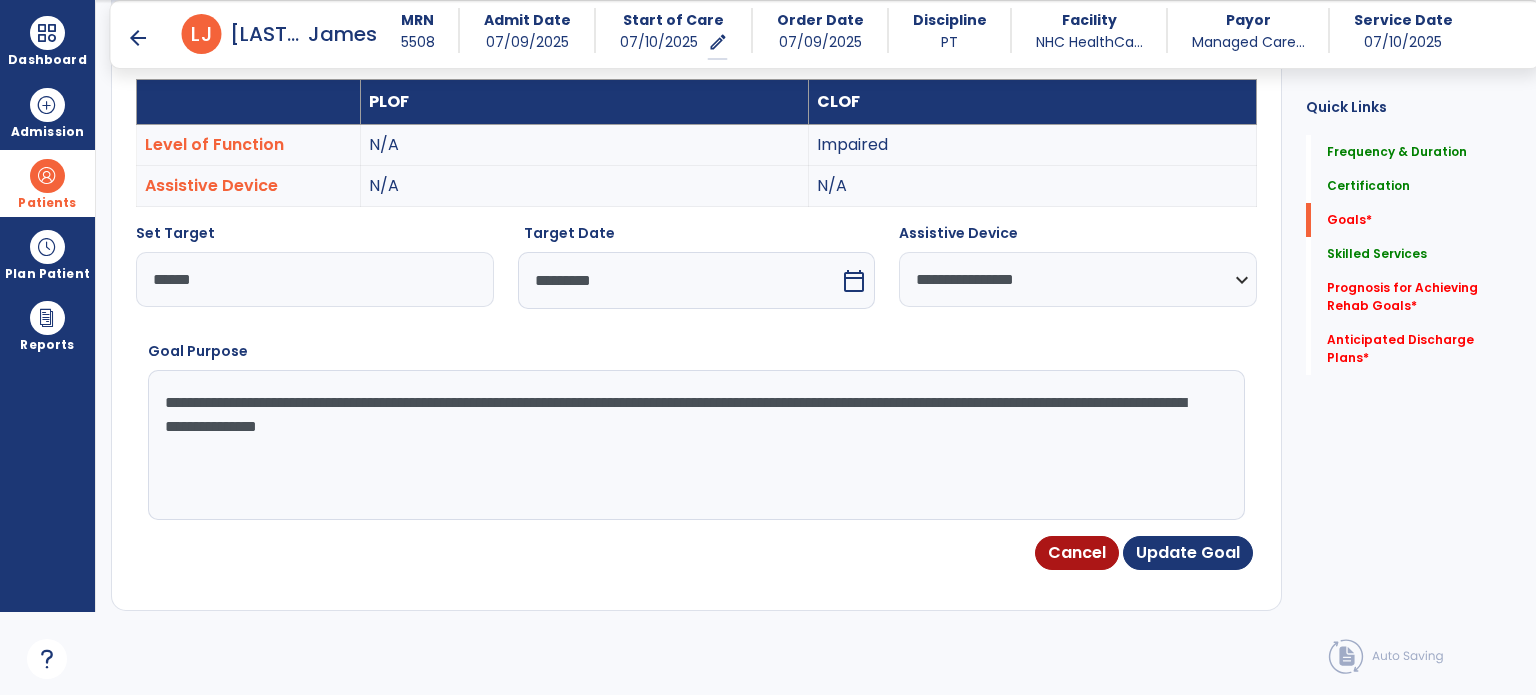 click on "**********" at bounding box center (695, 445) 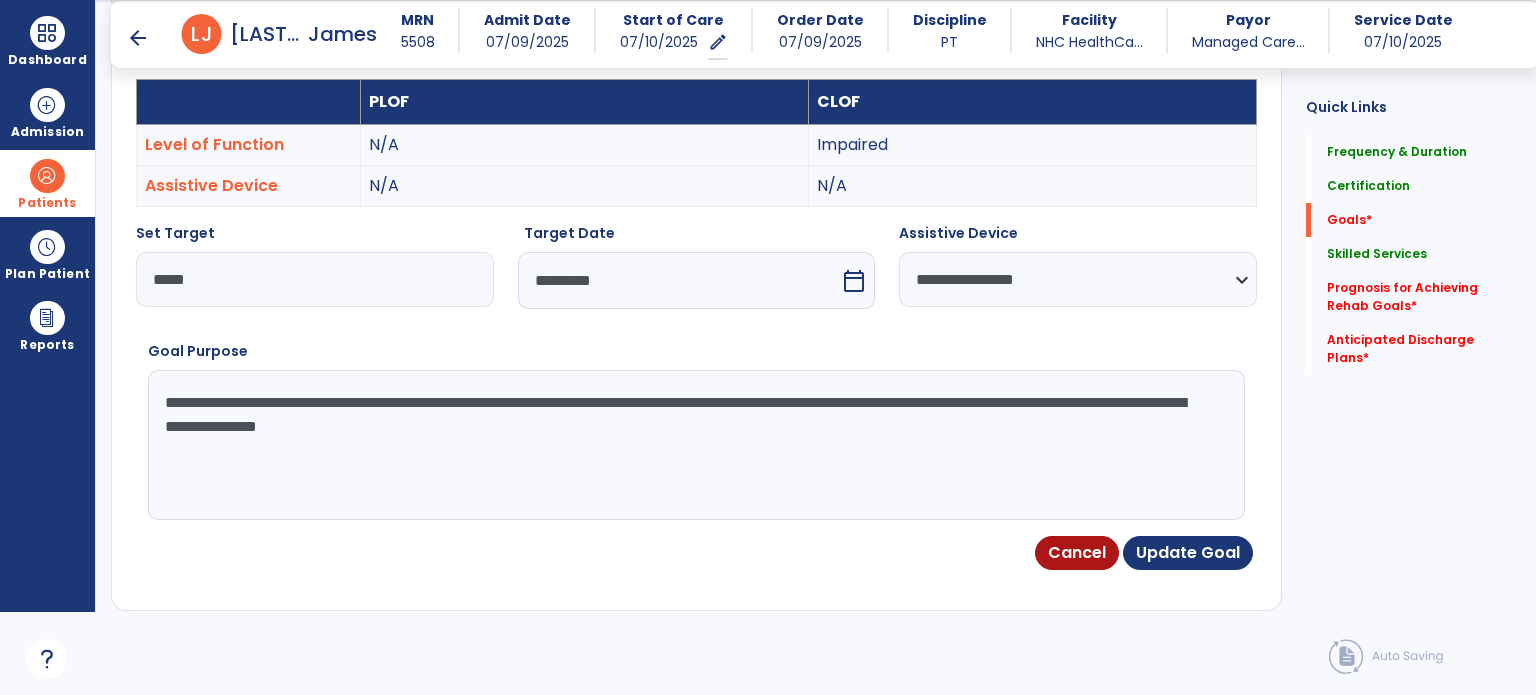 type on "****" 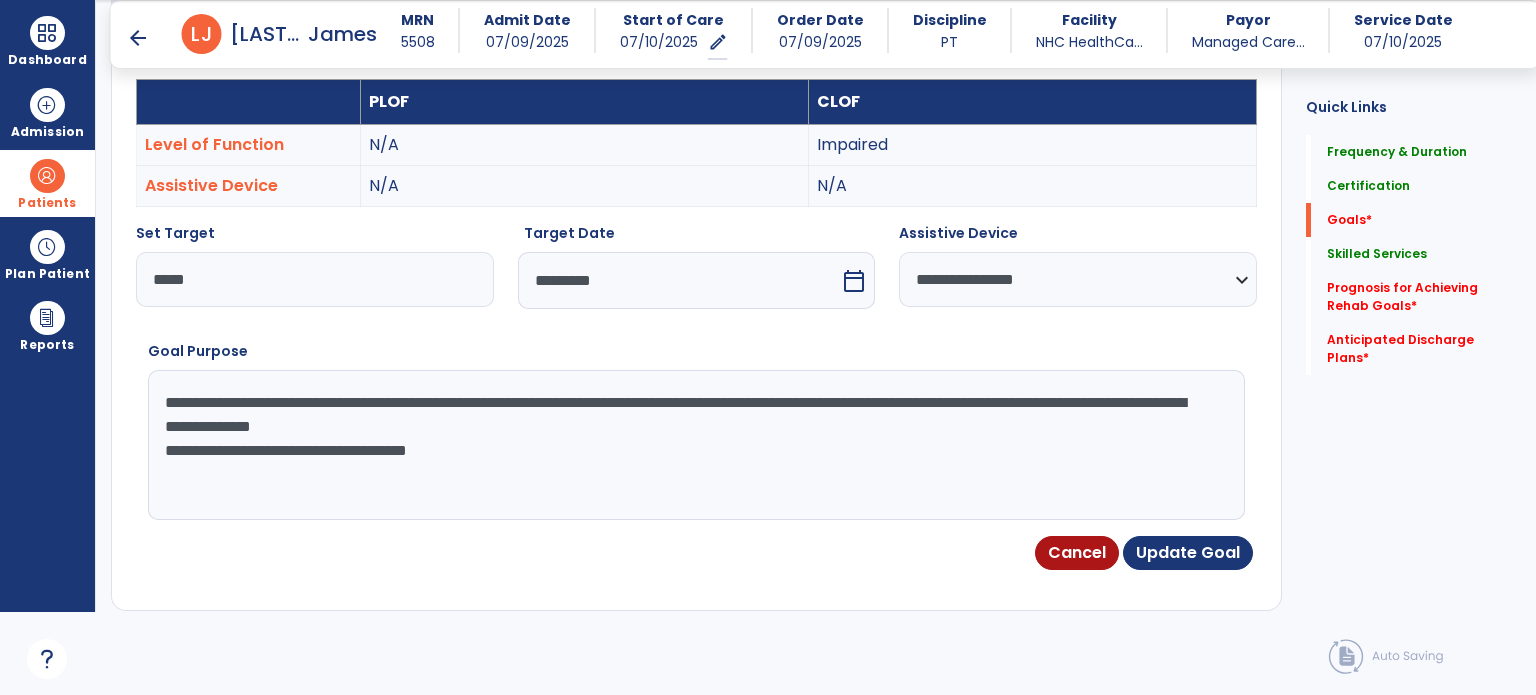 type on "**********" 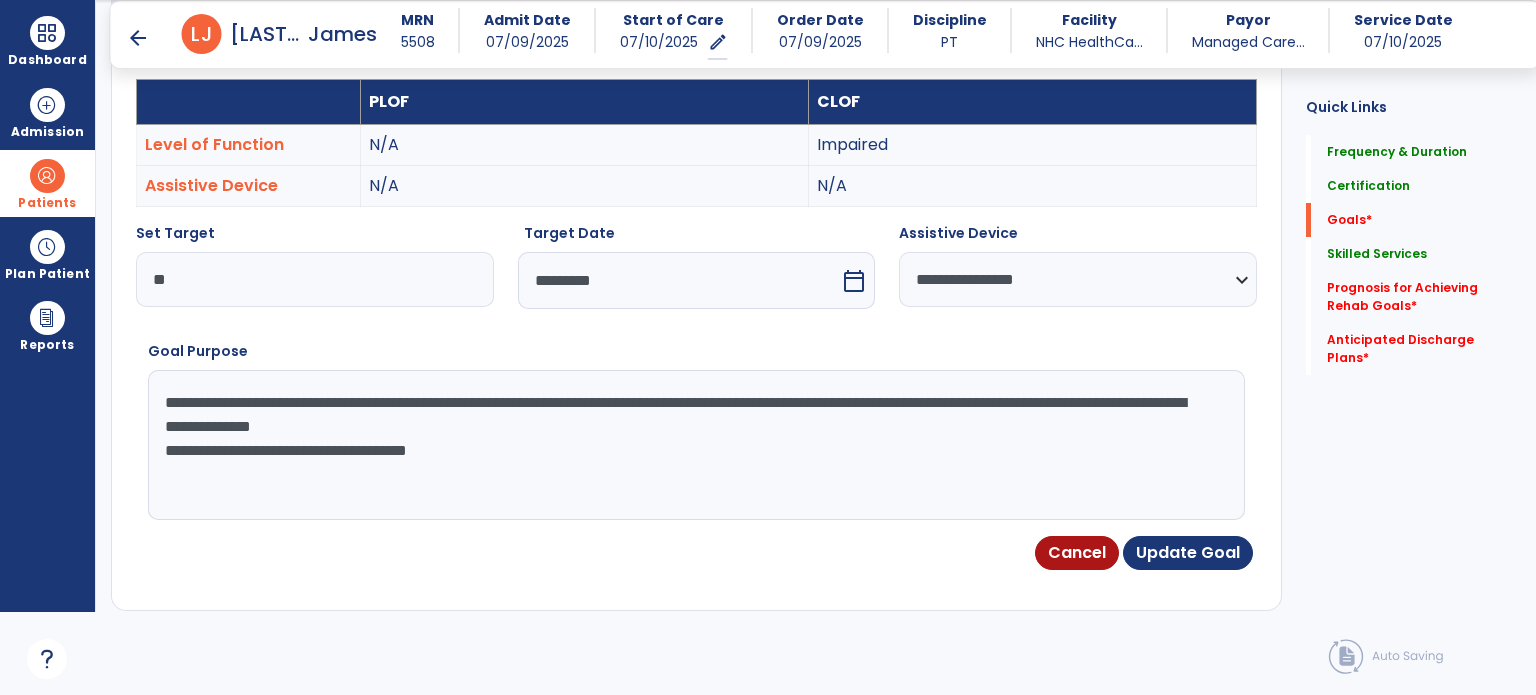 type on "*" 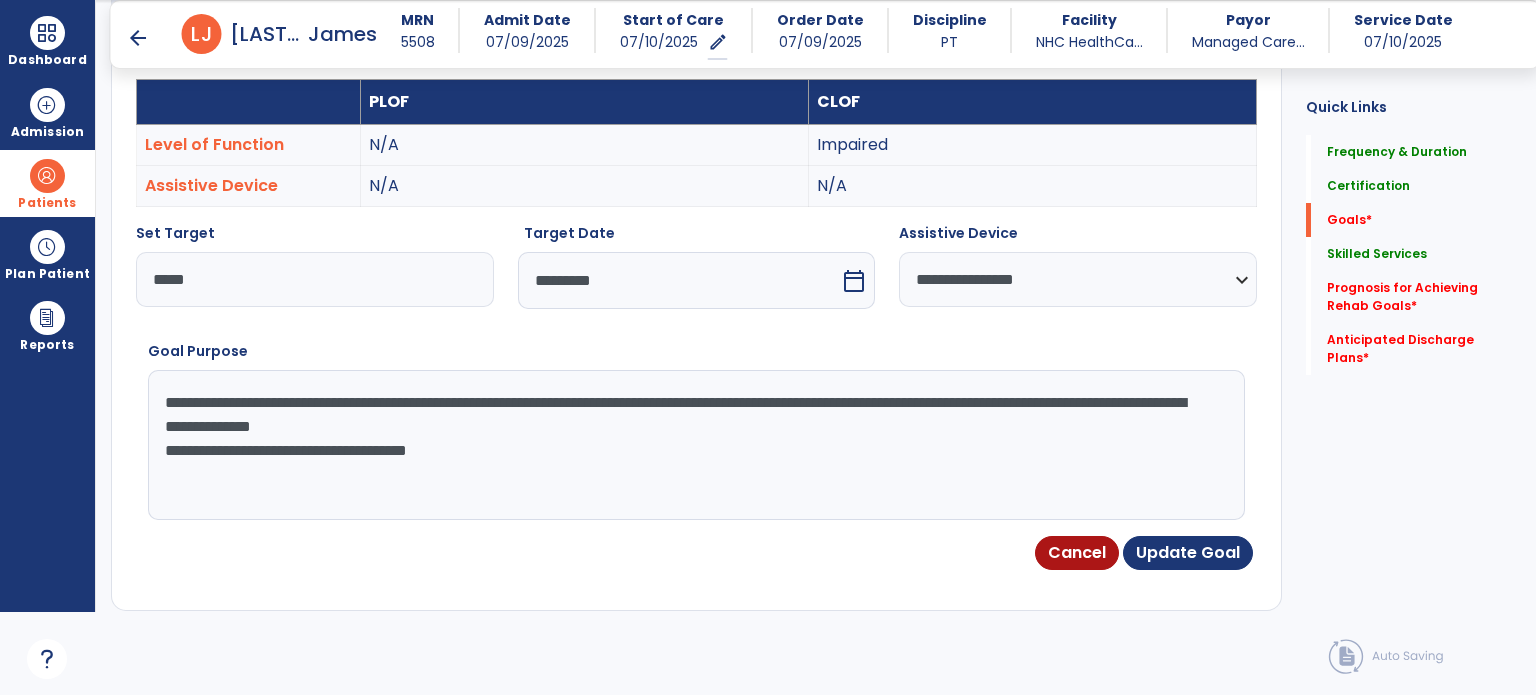 type on "*****" 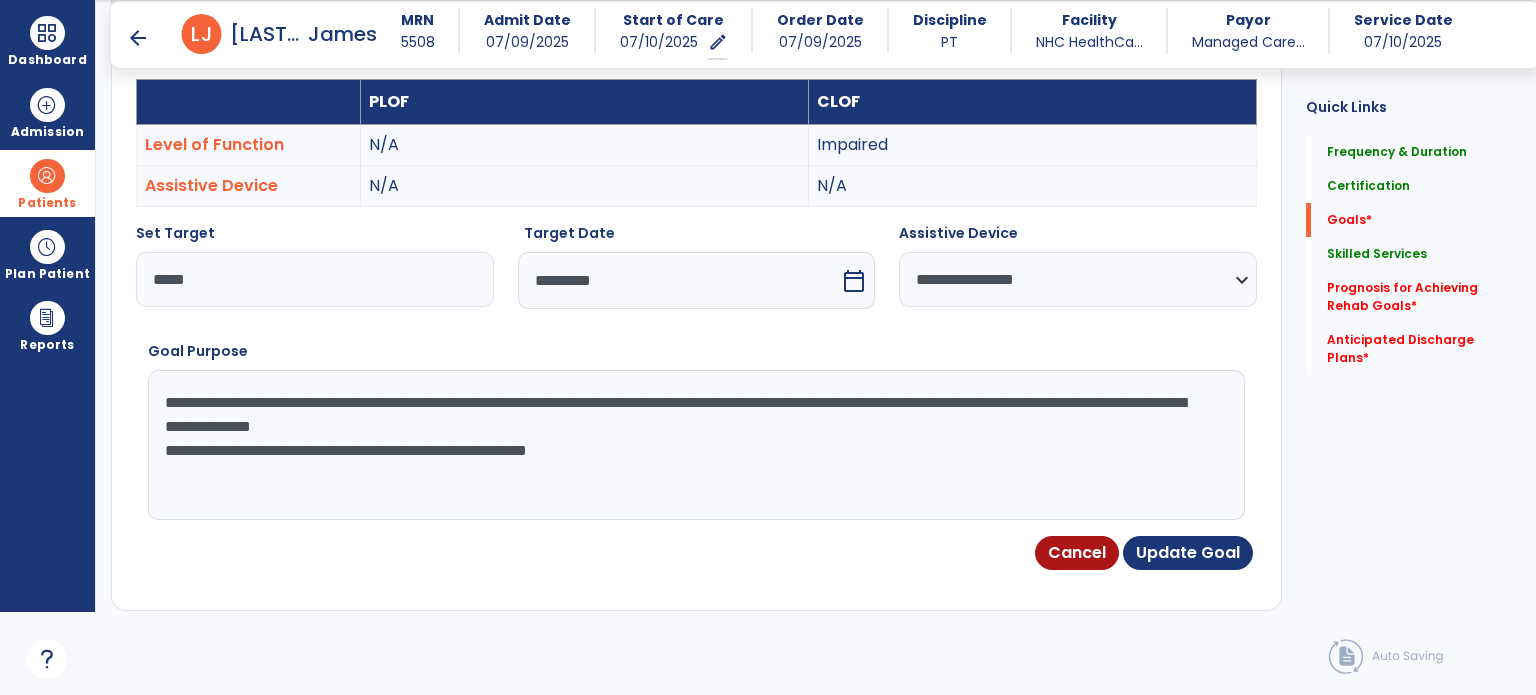 paste on "**********" 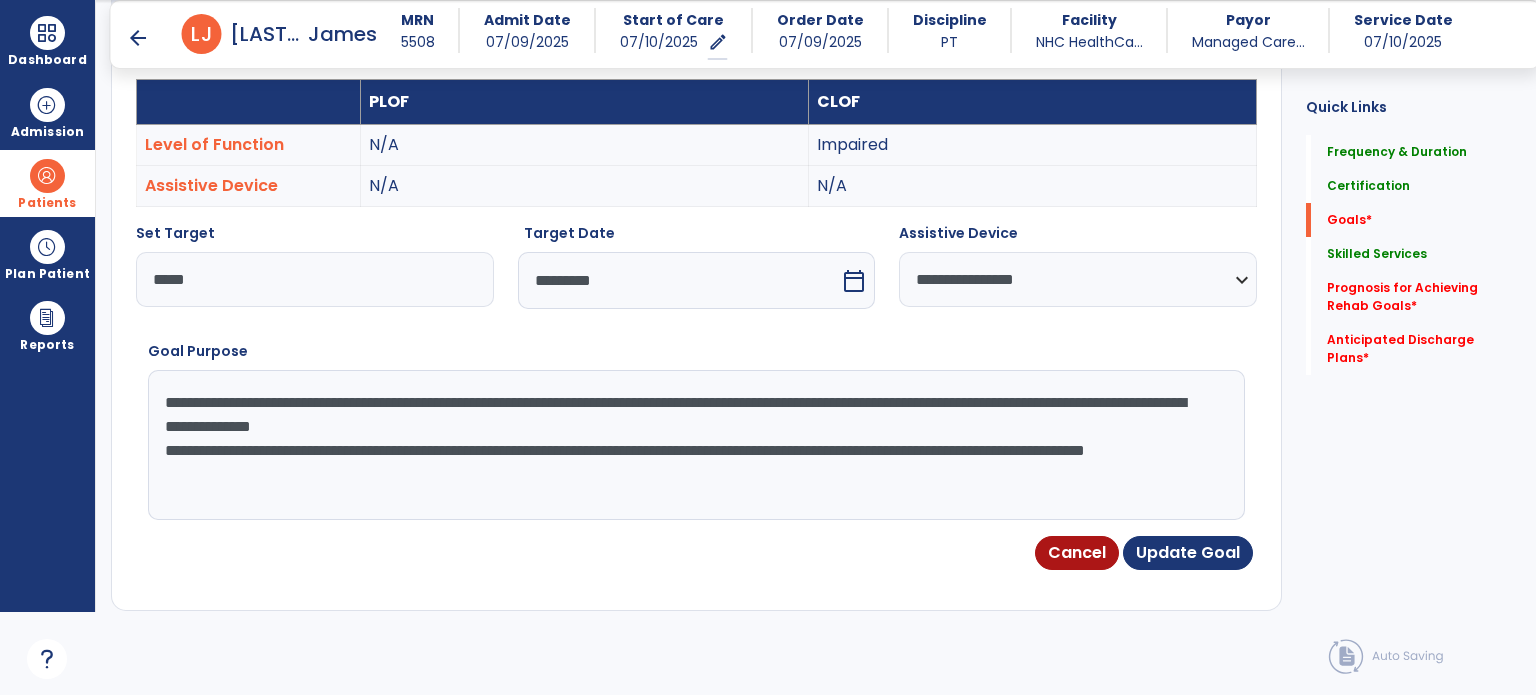 click on "**********" at bounding box center [695, 445] 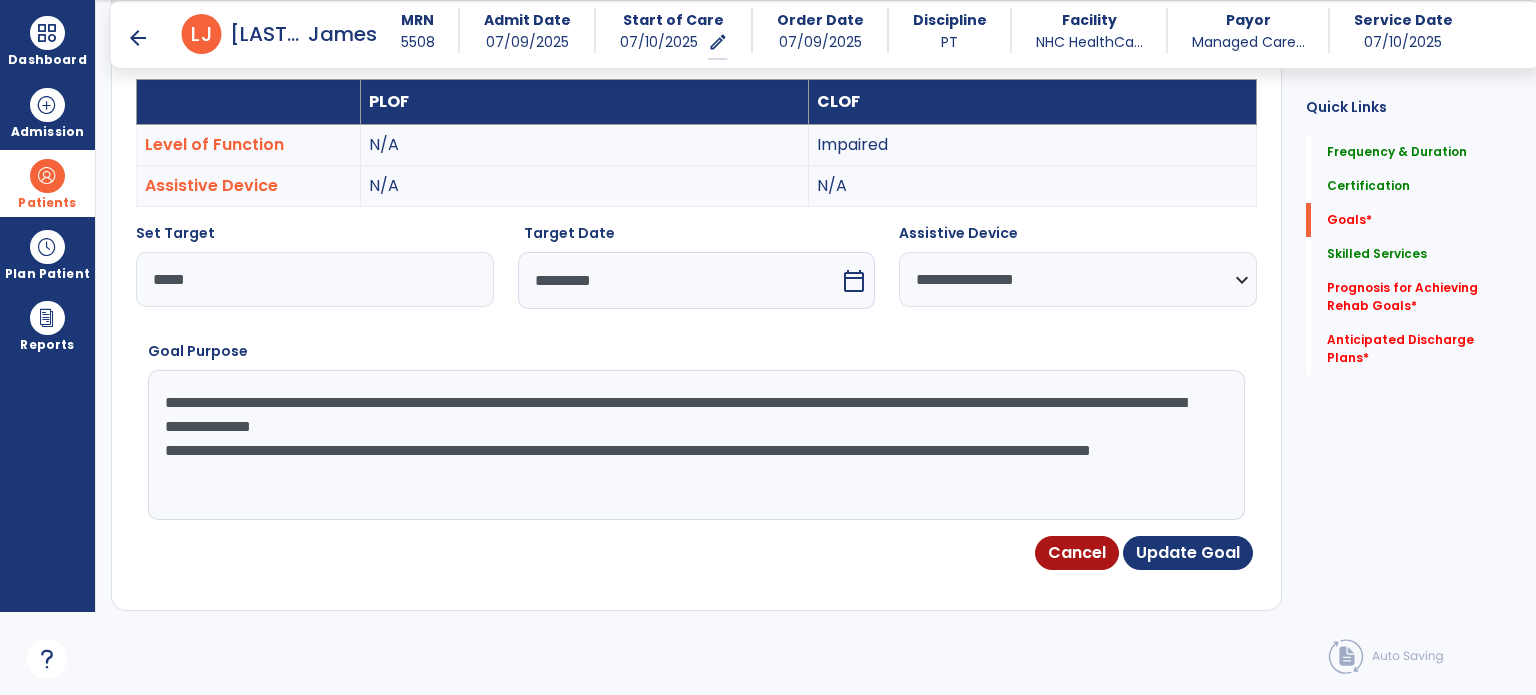 click on "**********" at bounding box center [695, 445] 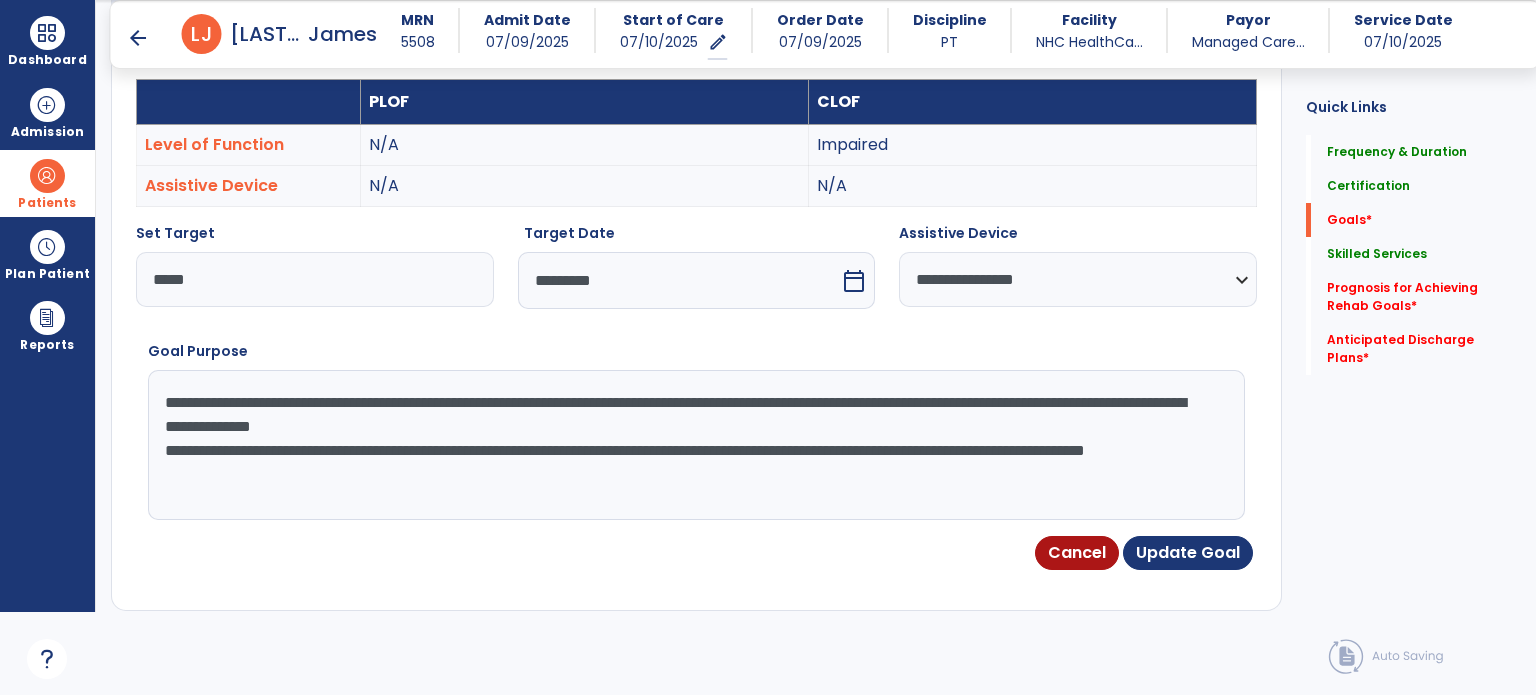 click on "**********" at bounding box center (695, 445) 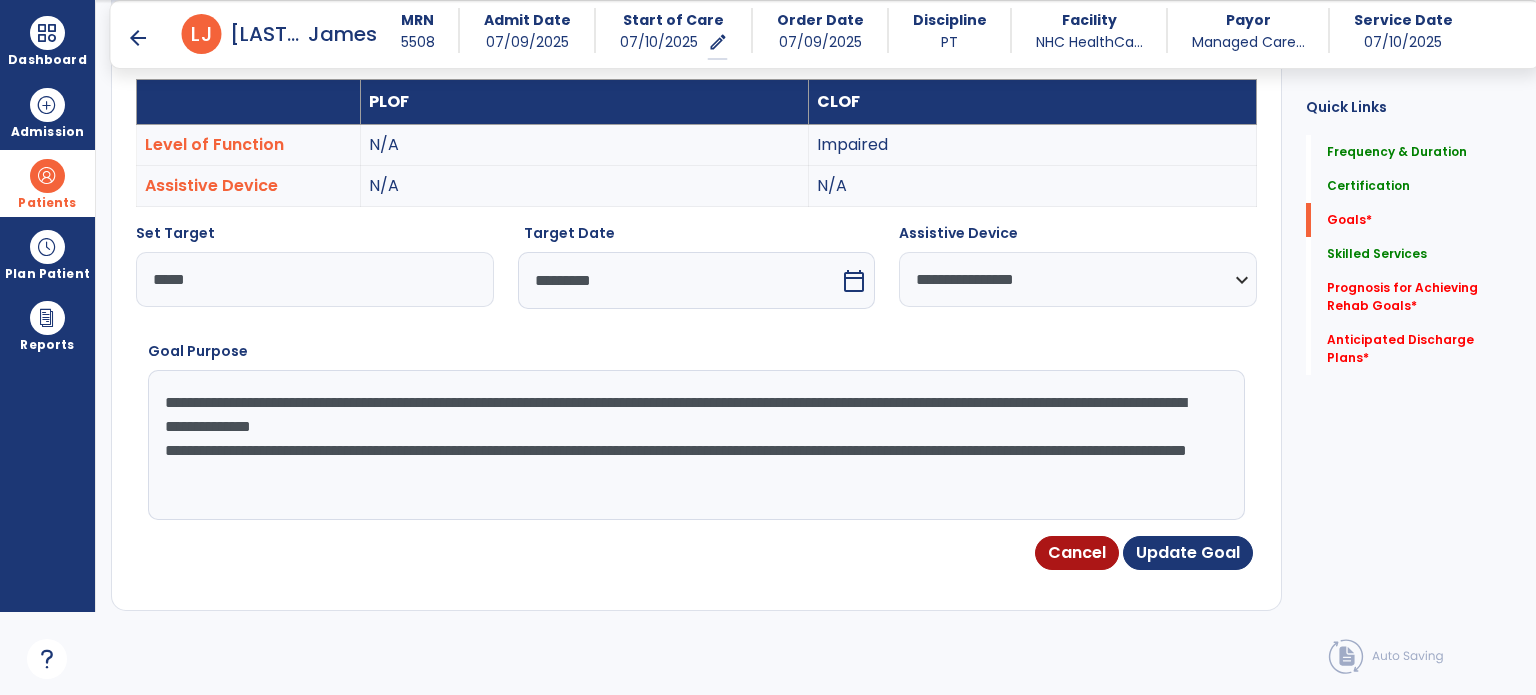 click on "**********" at bounding box center [695, 445] 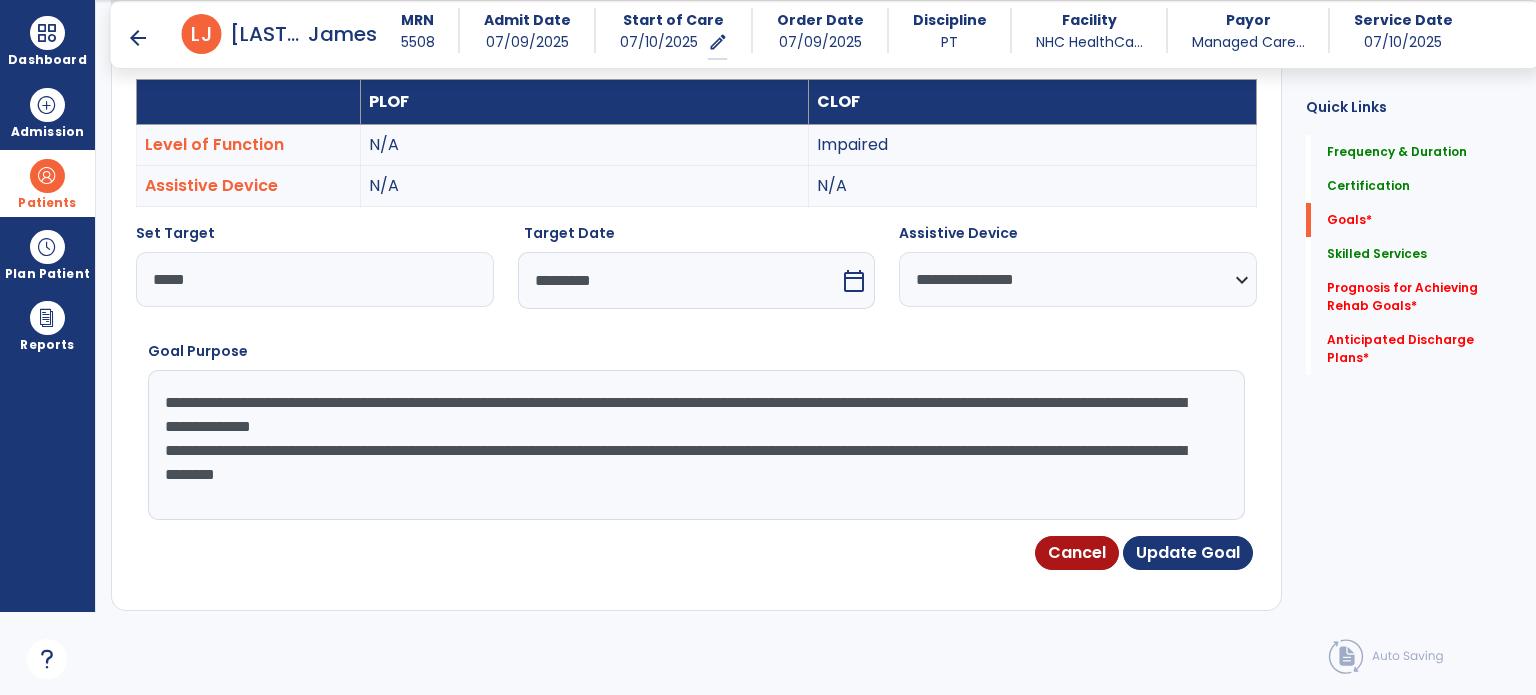 click on "**********" at bounding box center (695, 445) 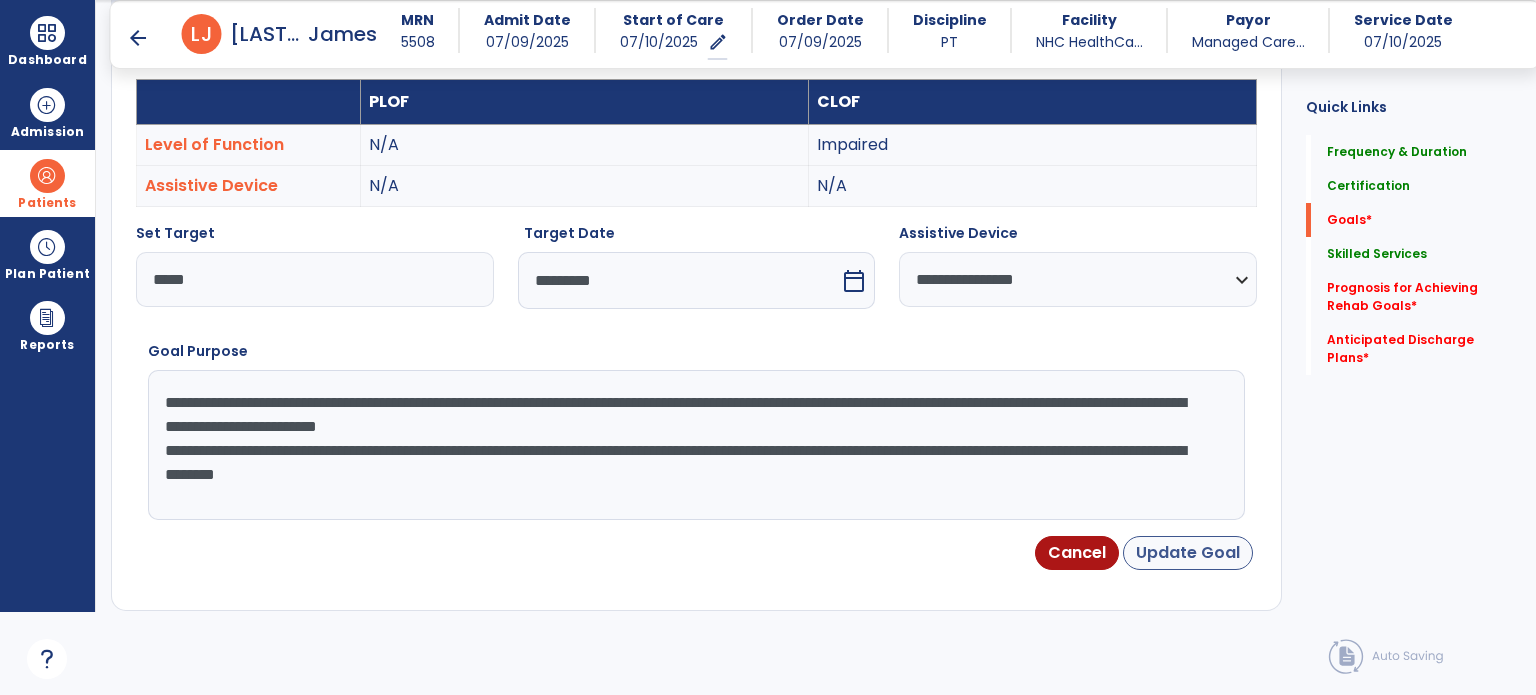 type on "**********" 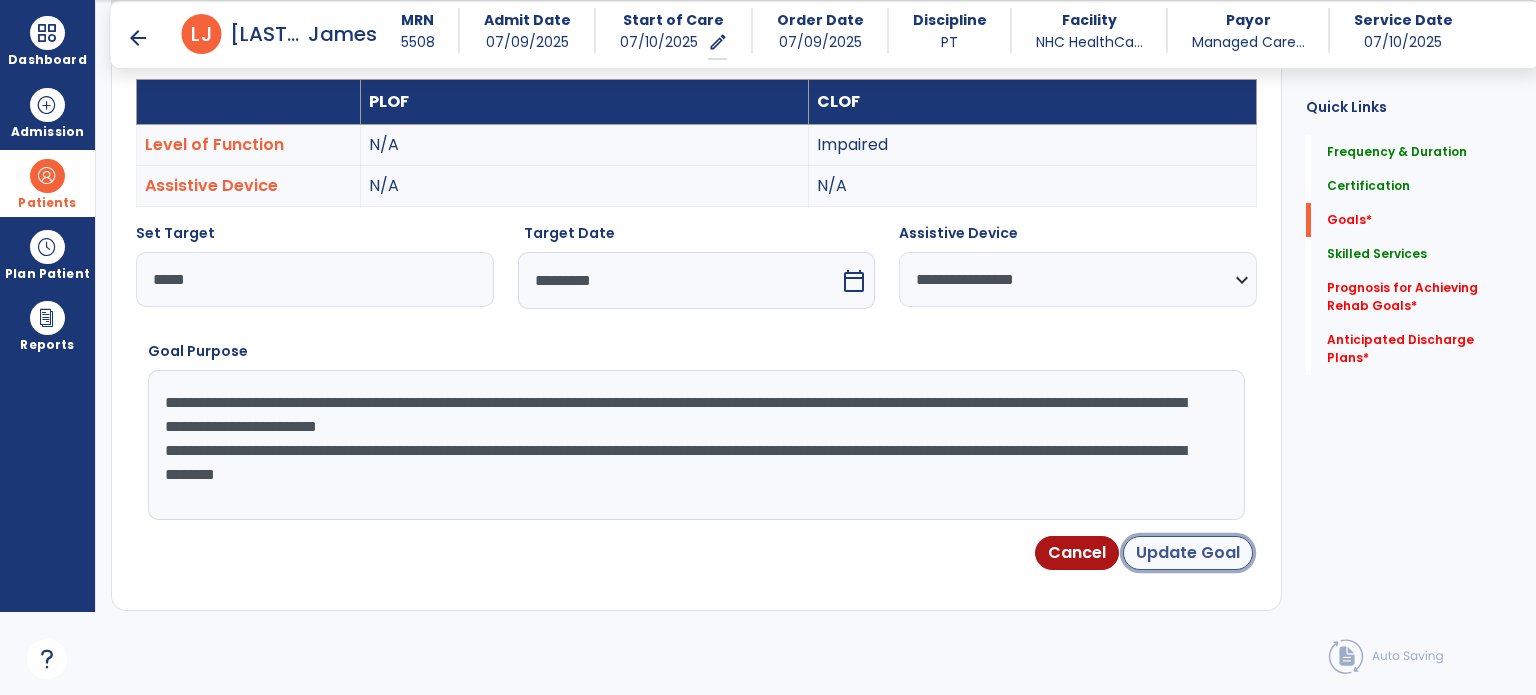 click on "Update Goal" at bounding box center [1188, 553] 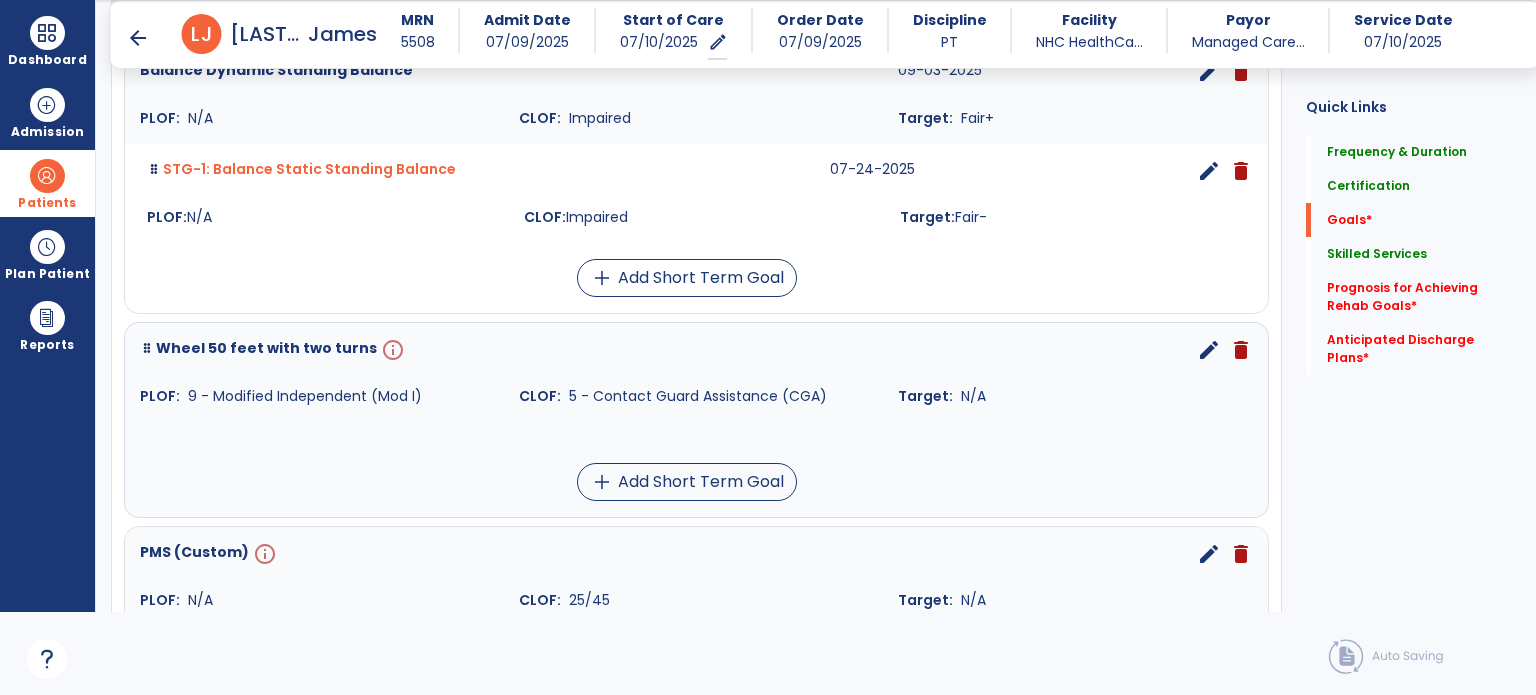 click on "edit" at bounding box center [1209, 350] 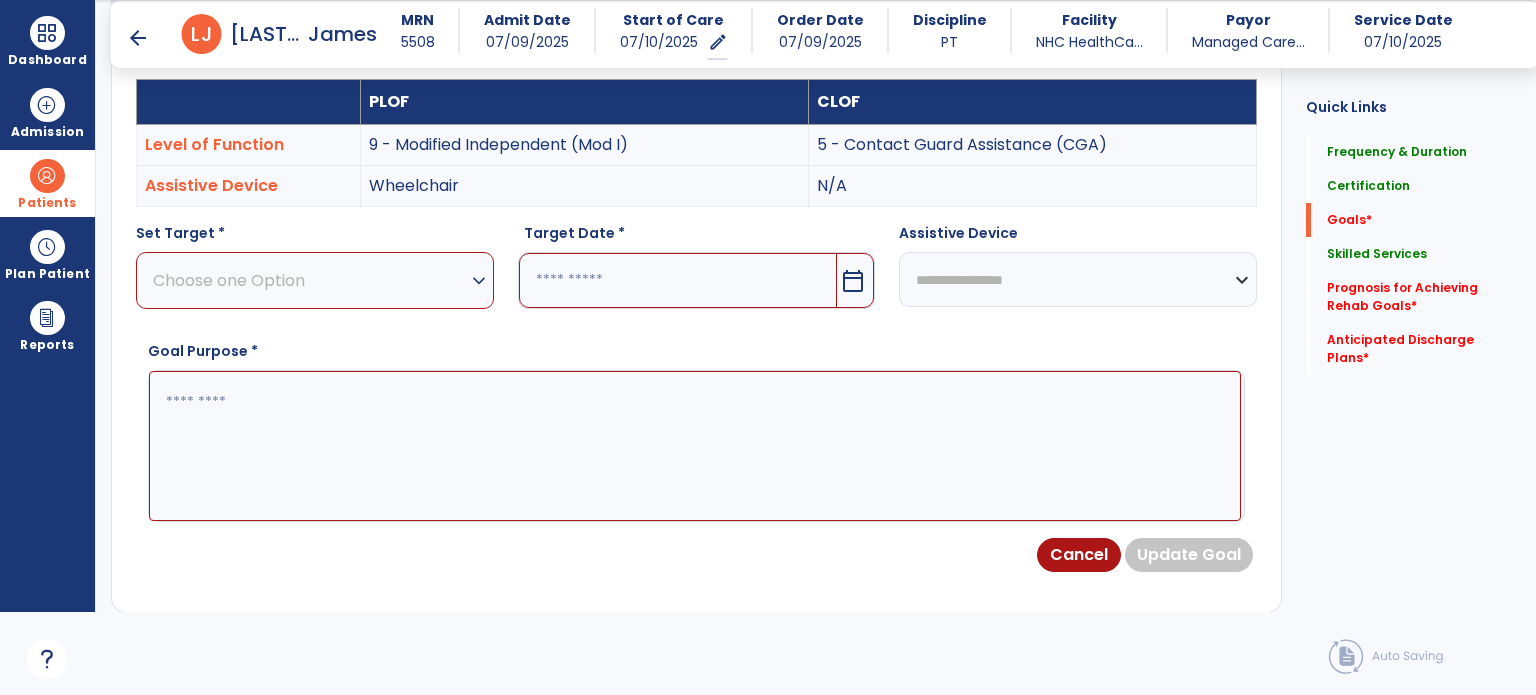 scroll, scrollTop: 534, scrollLeft: 0, axis: vertical 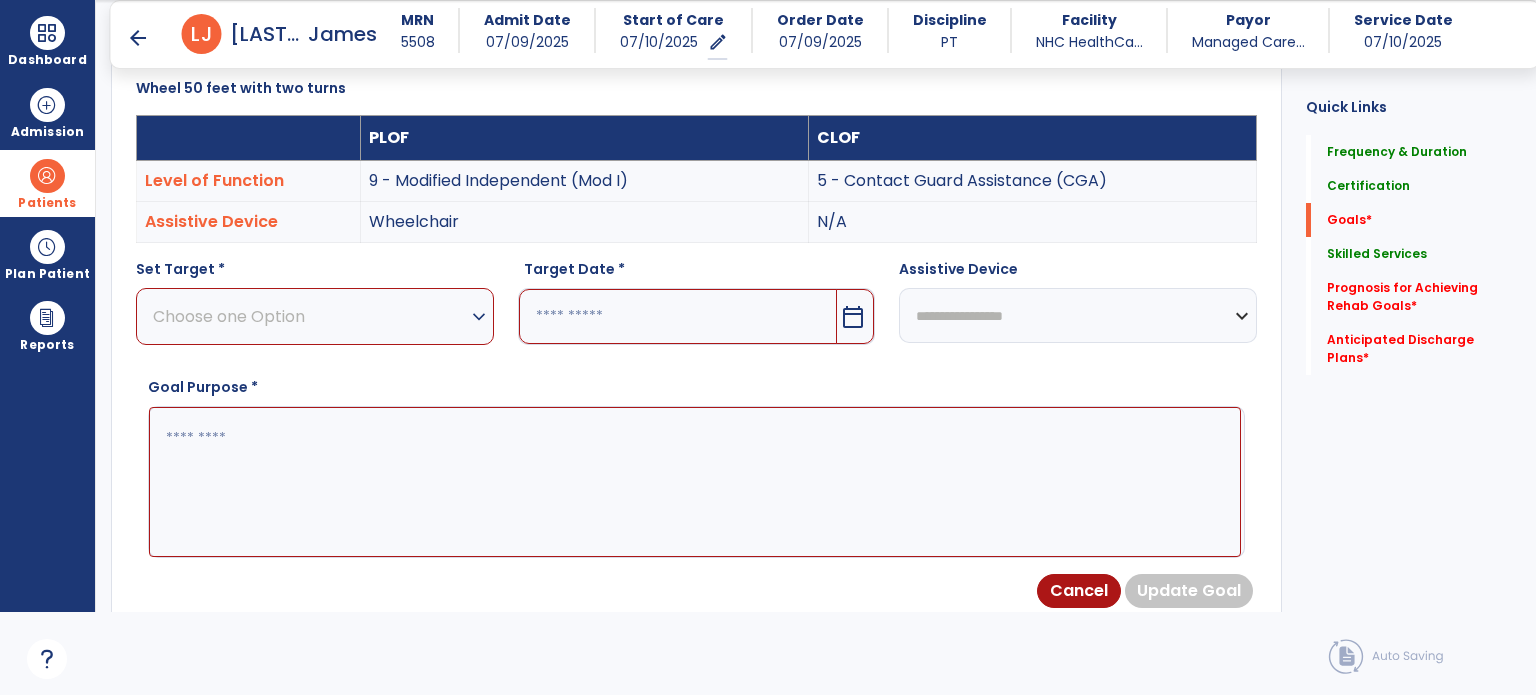 click on "expand_more" at bounding box center [479, 317] 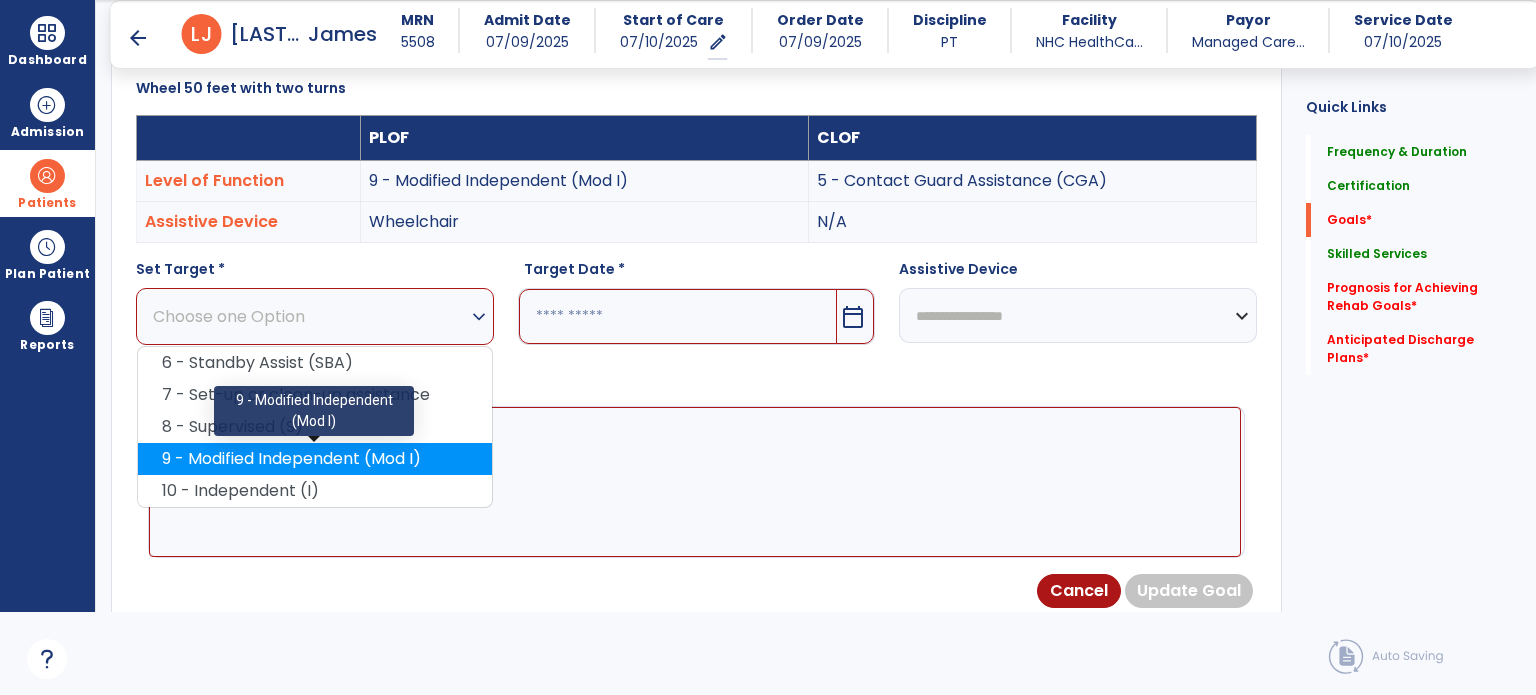 click on "9 - Modified Independent (Mod I)" at bounding box center [315, 459] 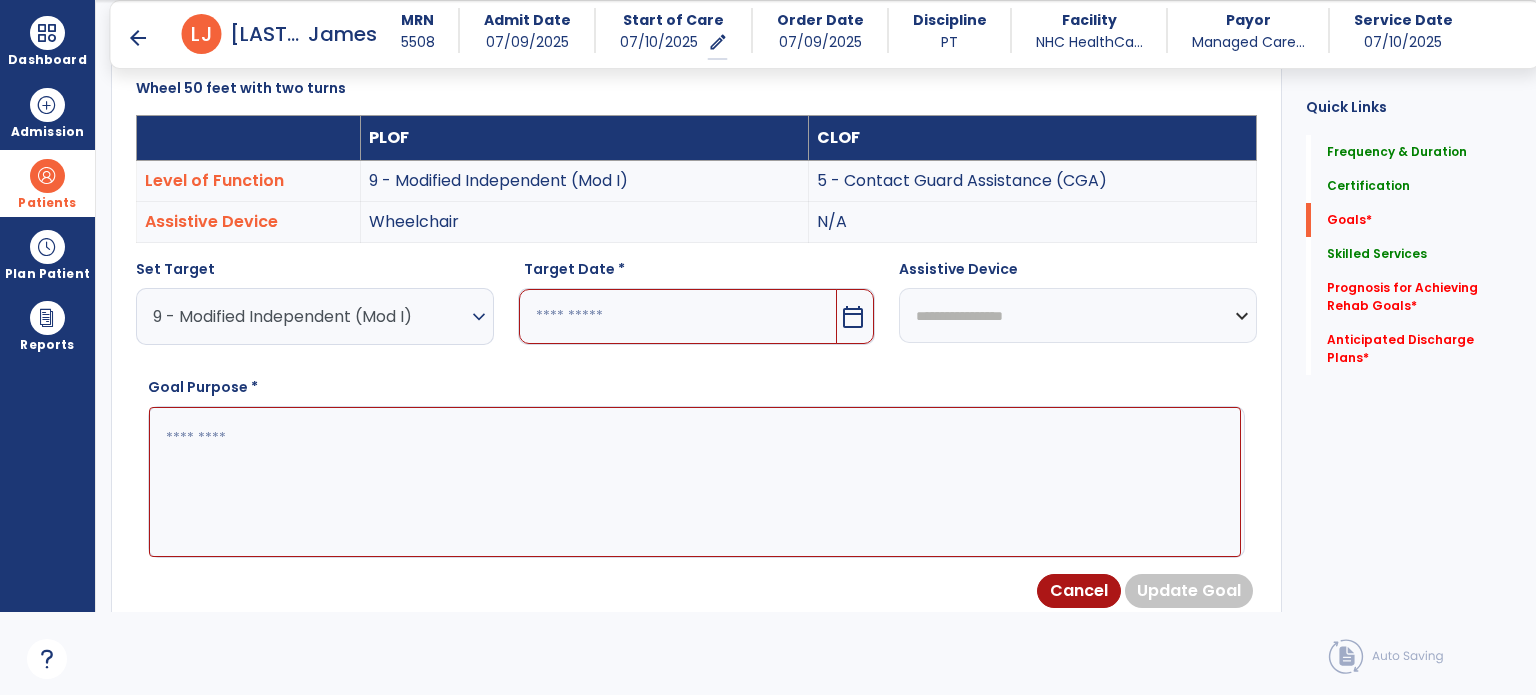 click at bounding box center [678, 316] 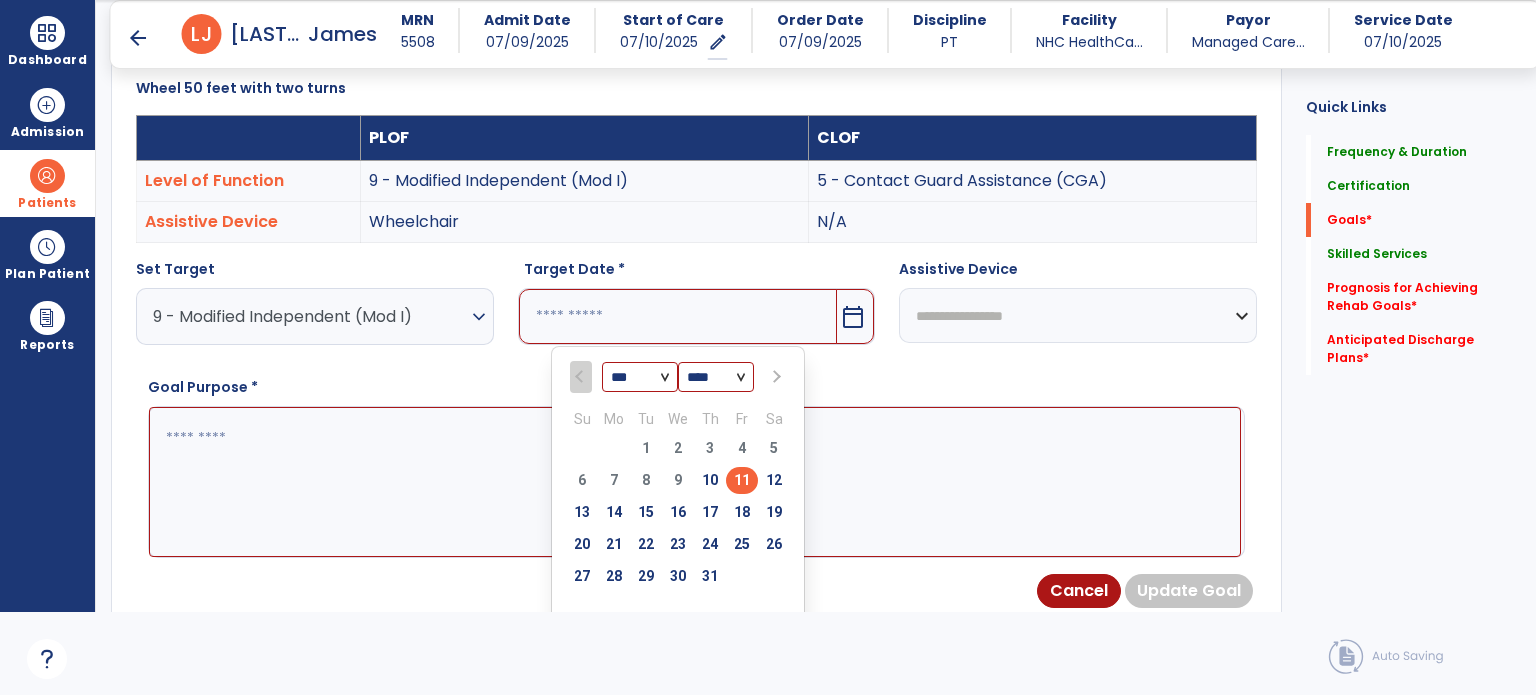 click at bounding box center [774, 377] 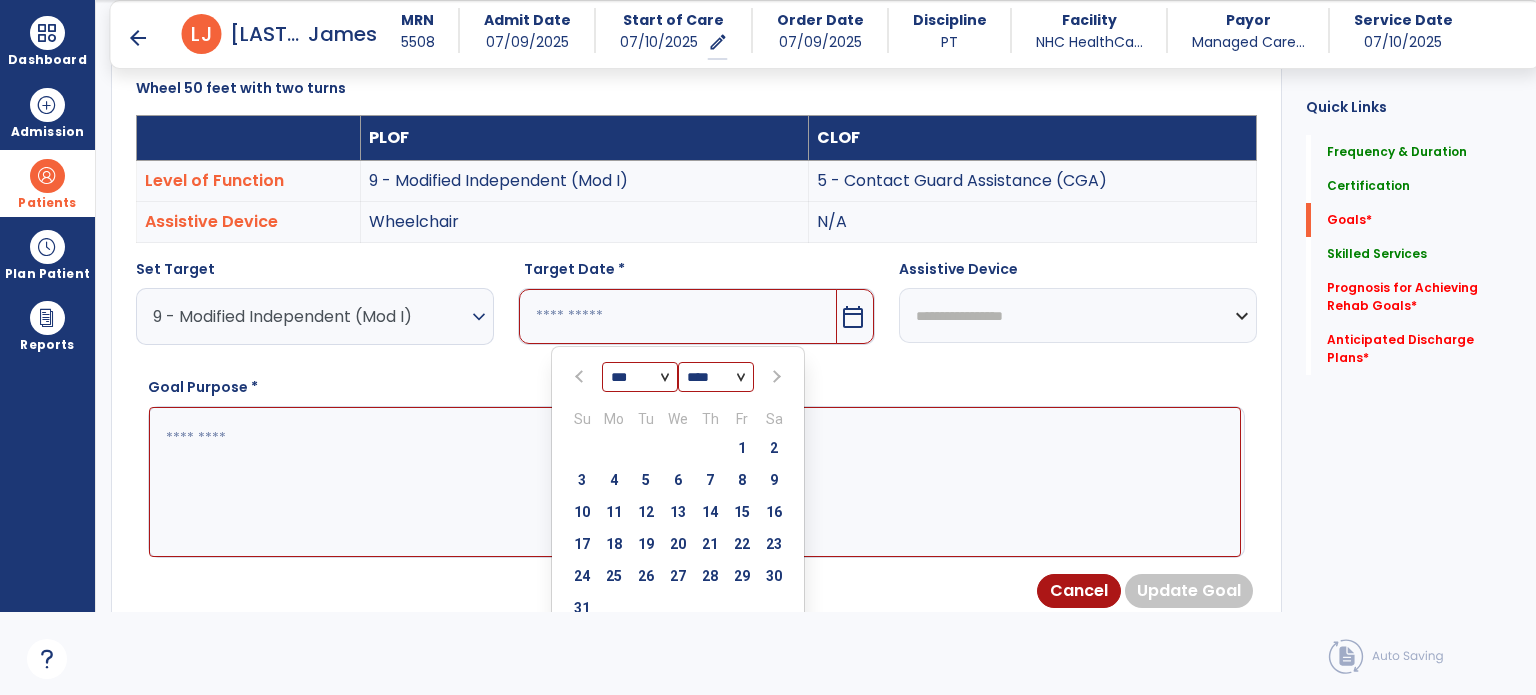 click at bounding box center [774, 377] 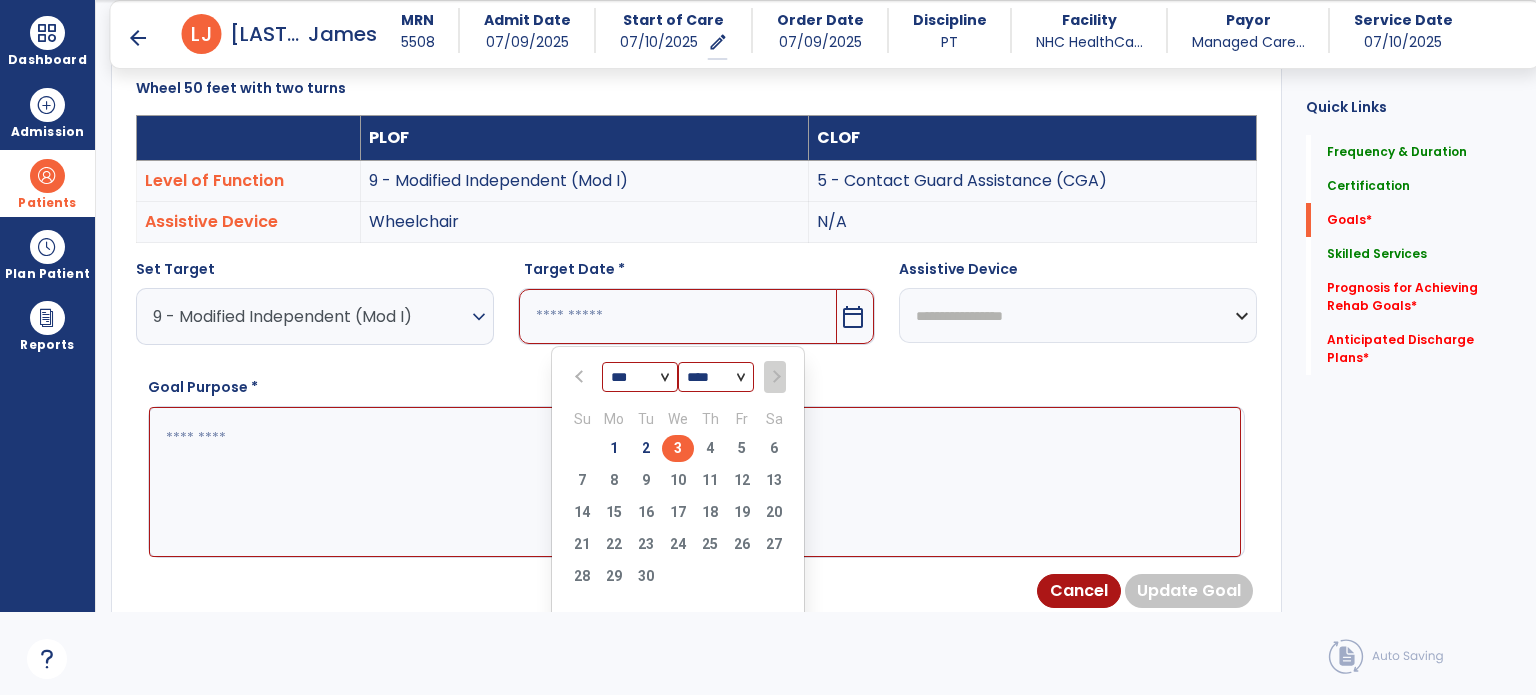 click on "3" at bounding box center (678, 448) 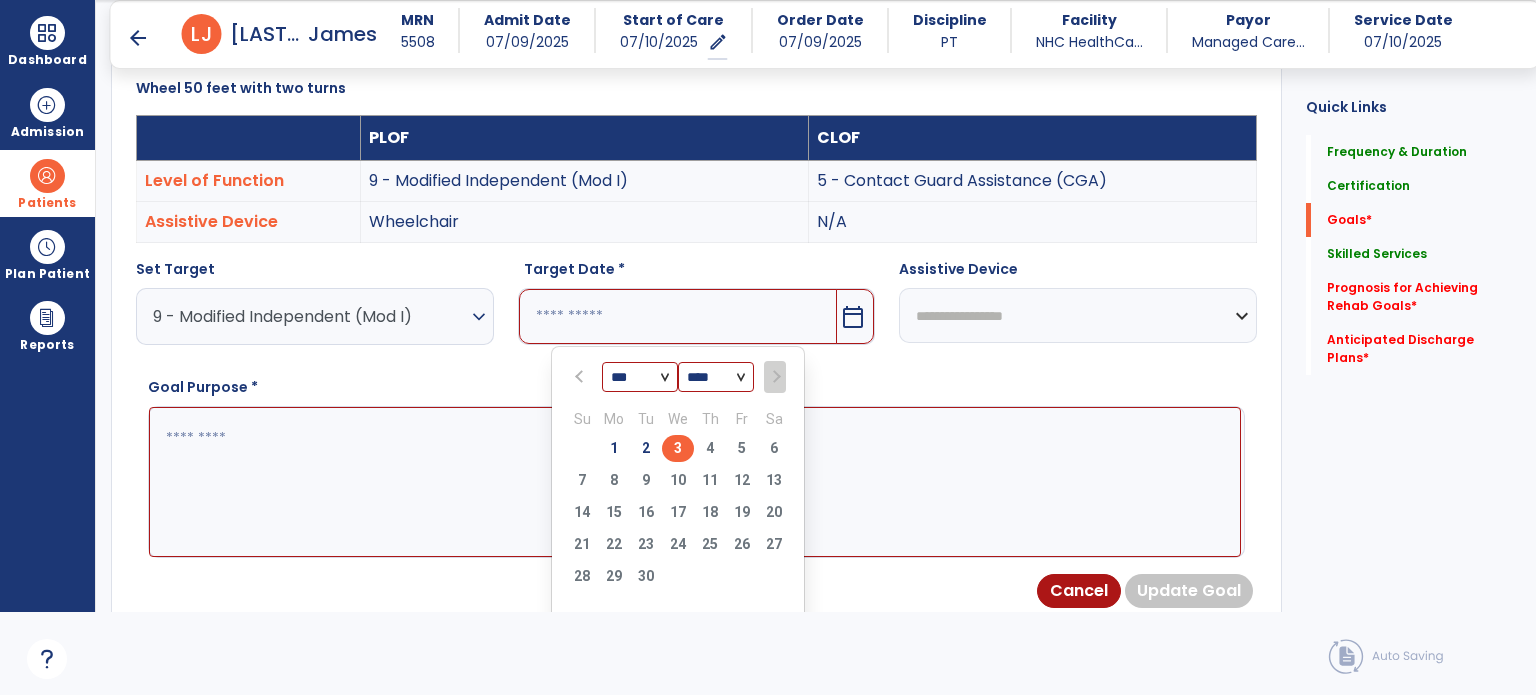 type on "********" 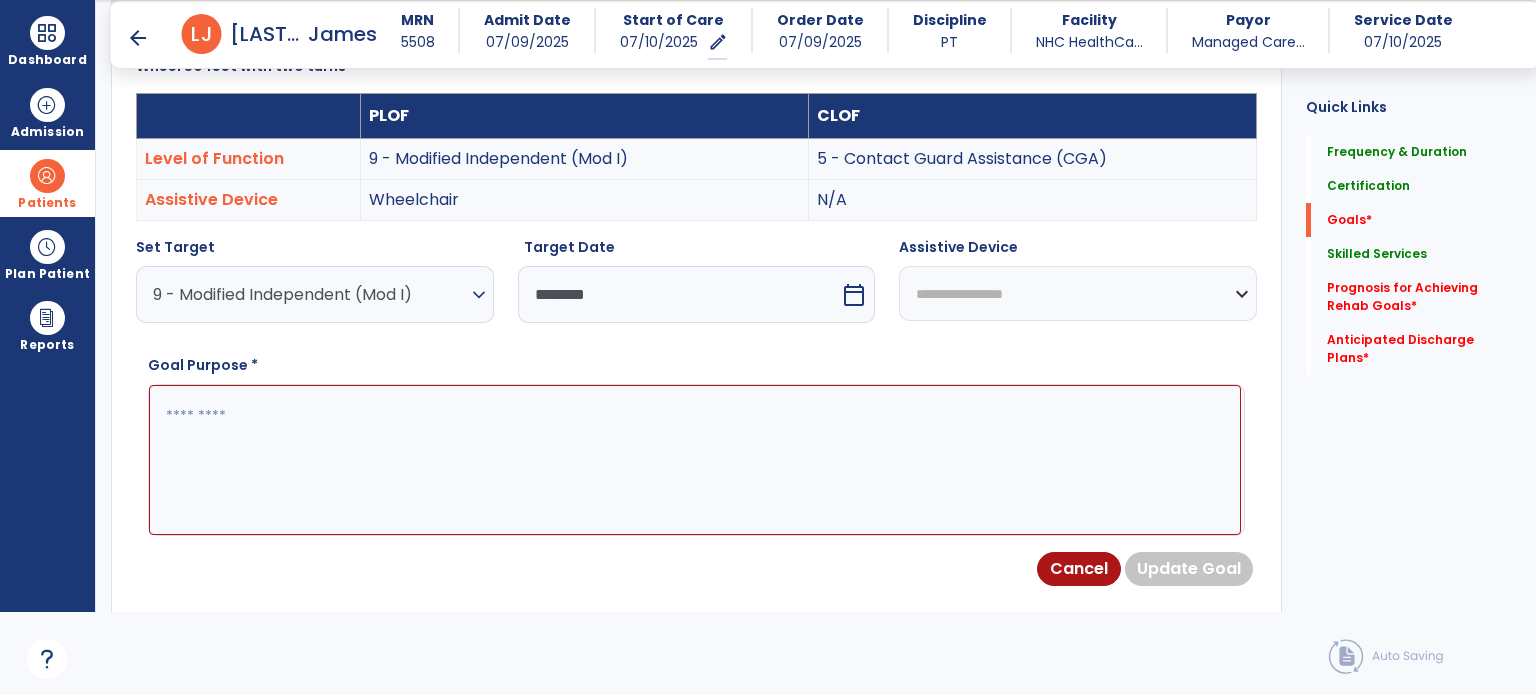 scroll, scrollTop: 568, scrollLeft: 0, axis: vertical 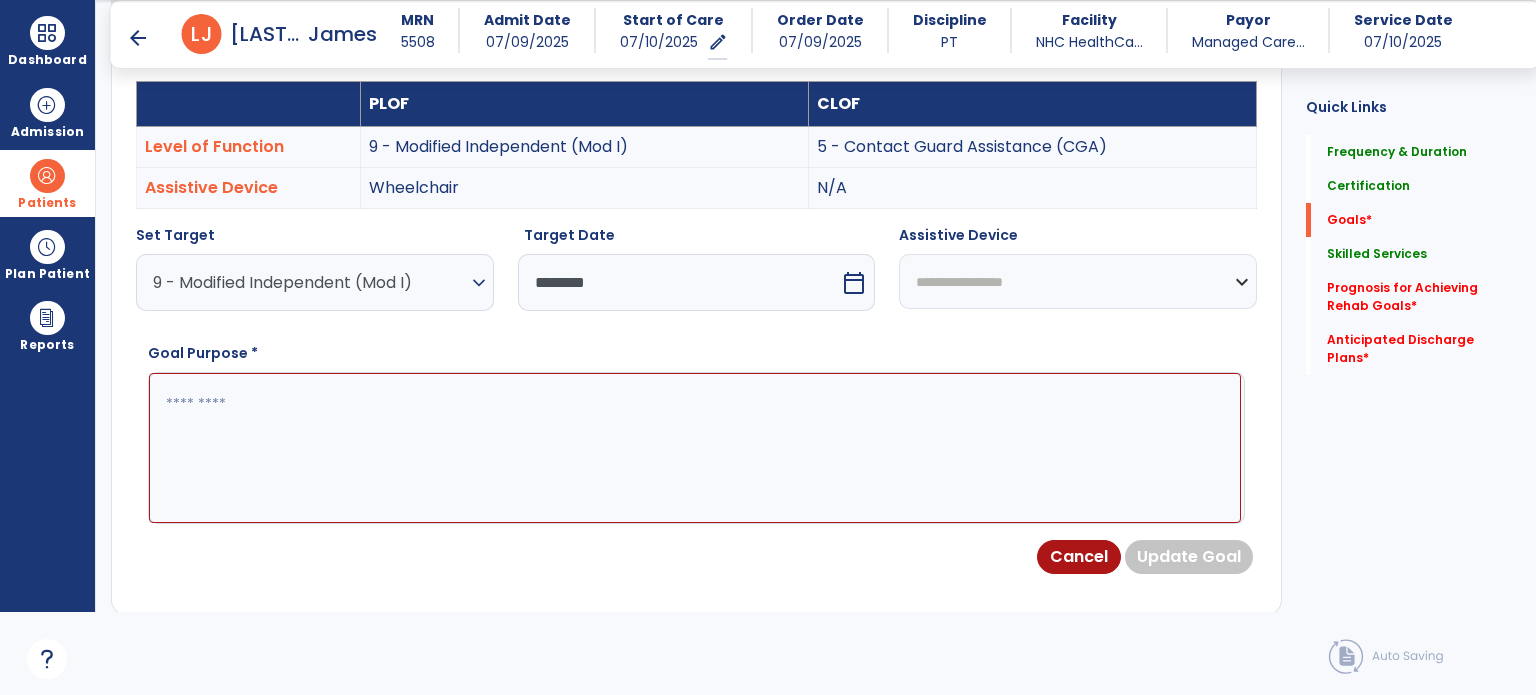 click on "**********" at bounding box center (1078, 281) 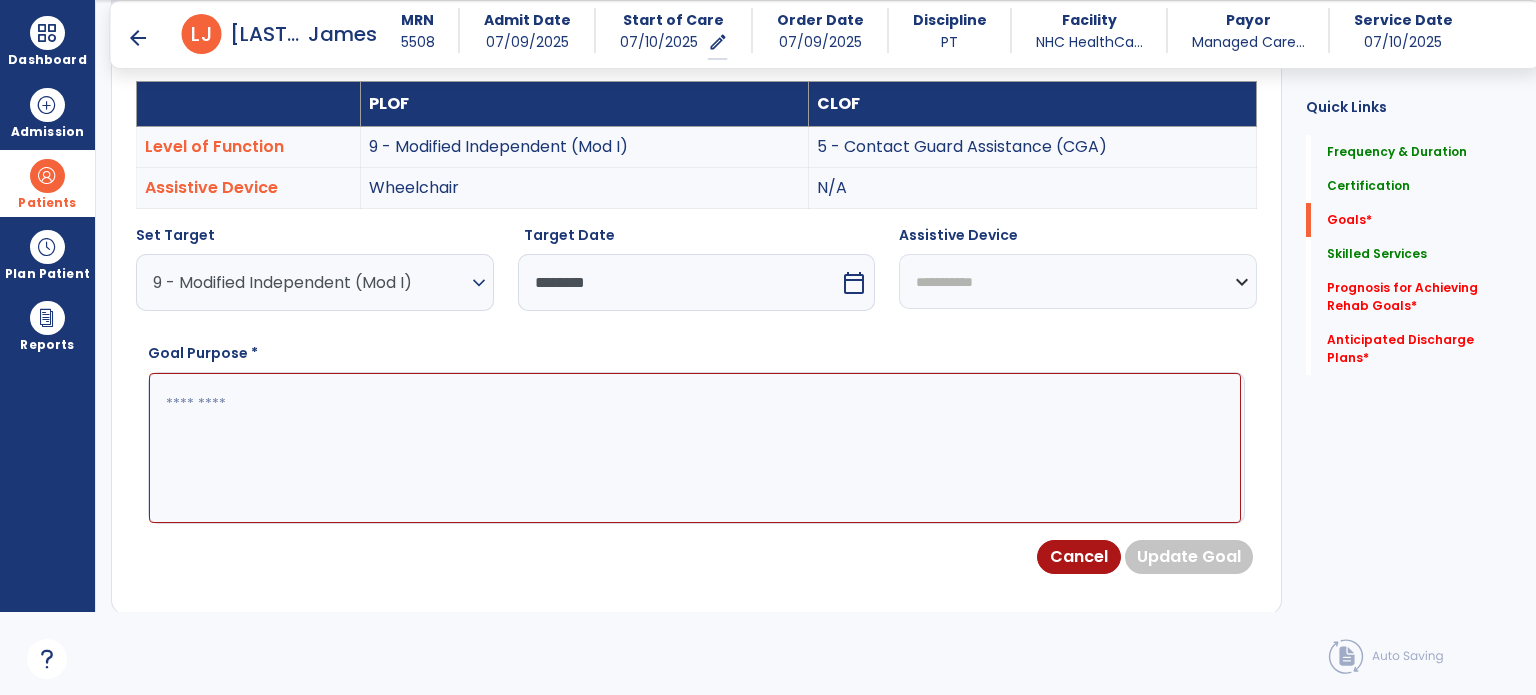click on "**********" at bounding box center (1078, 281) 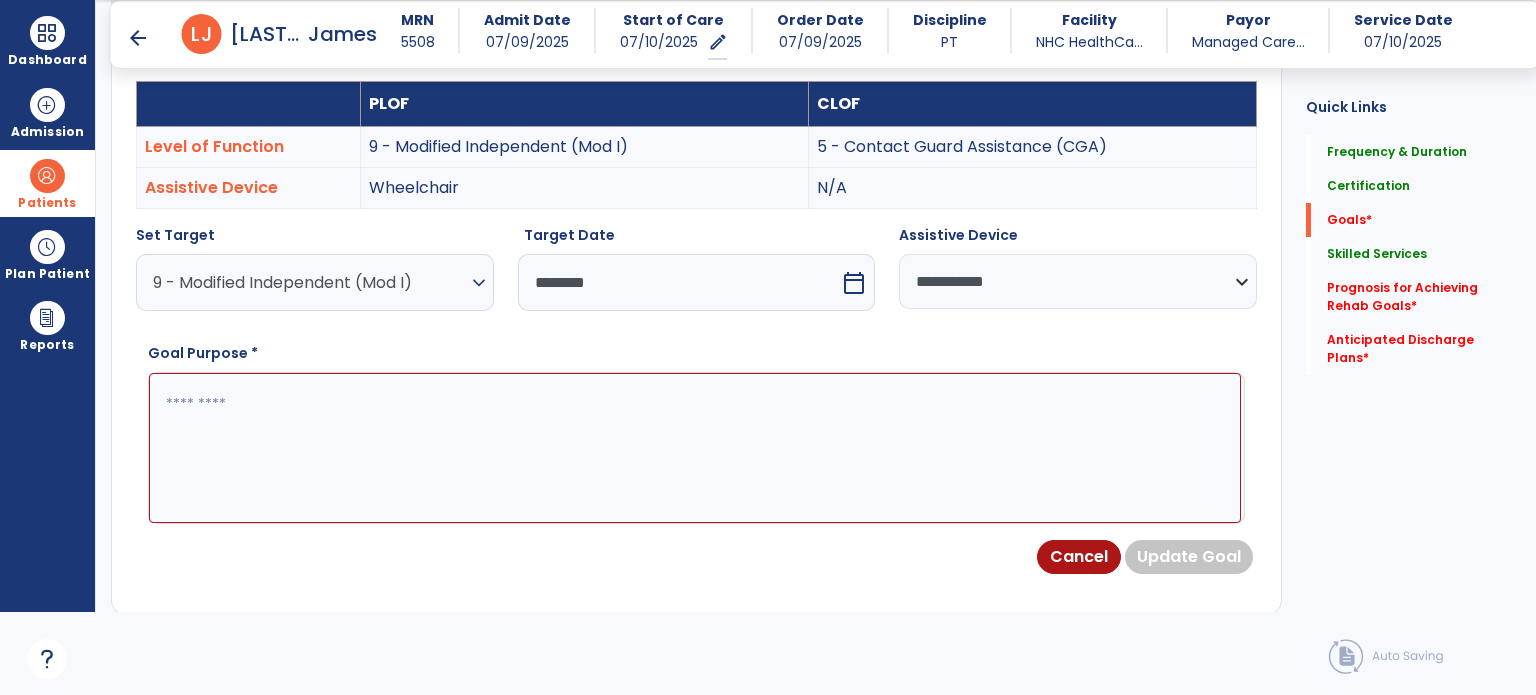 click on "**********" at bounding box center (1078, 281) 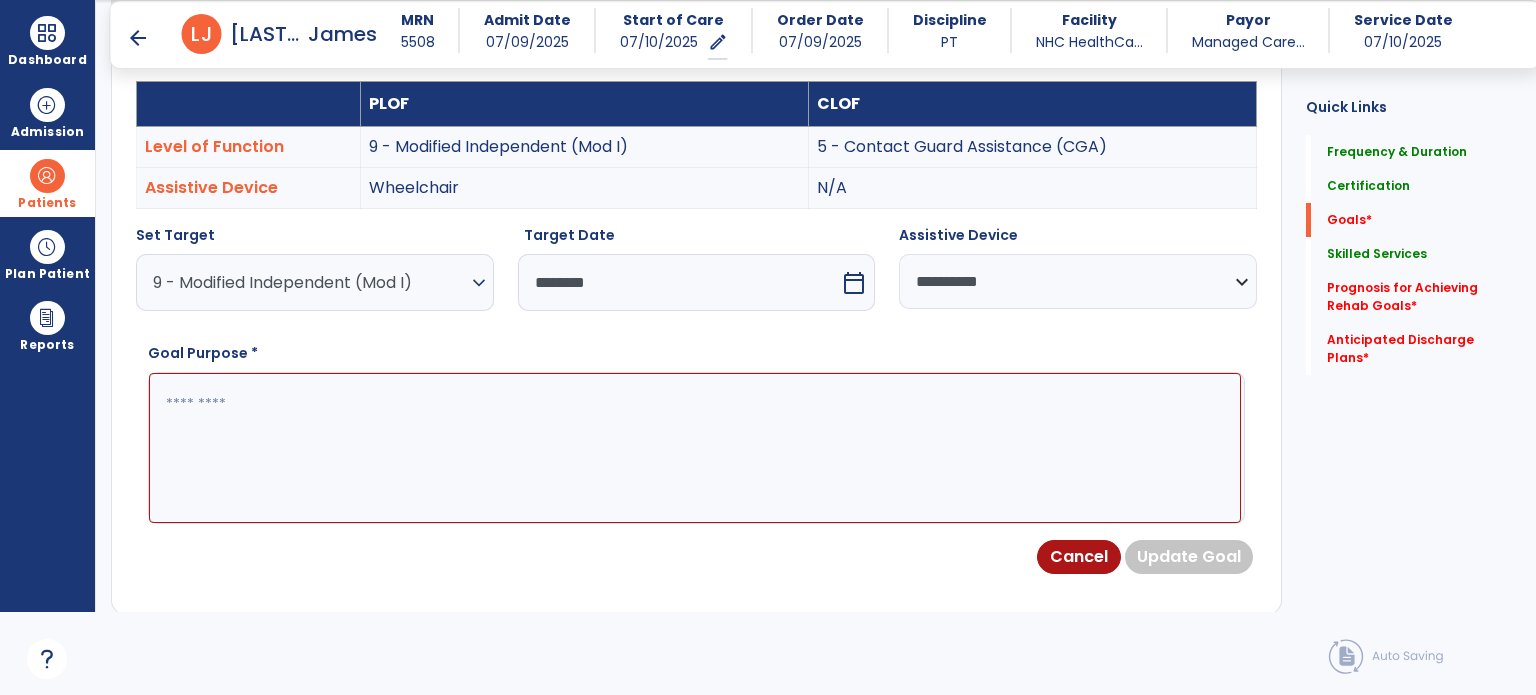 click on "**********" at bounding box center (1078, 281) 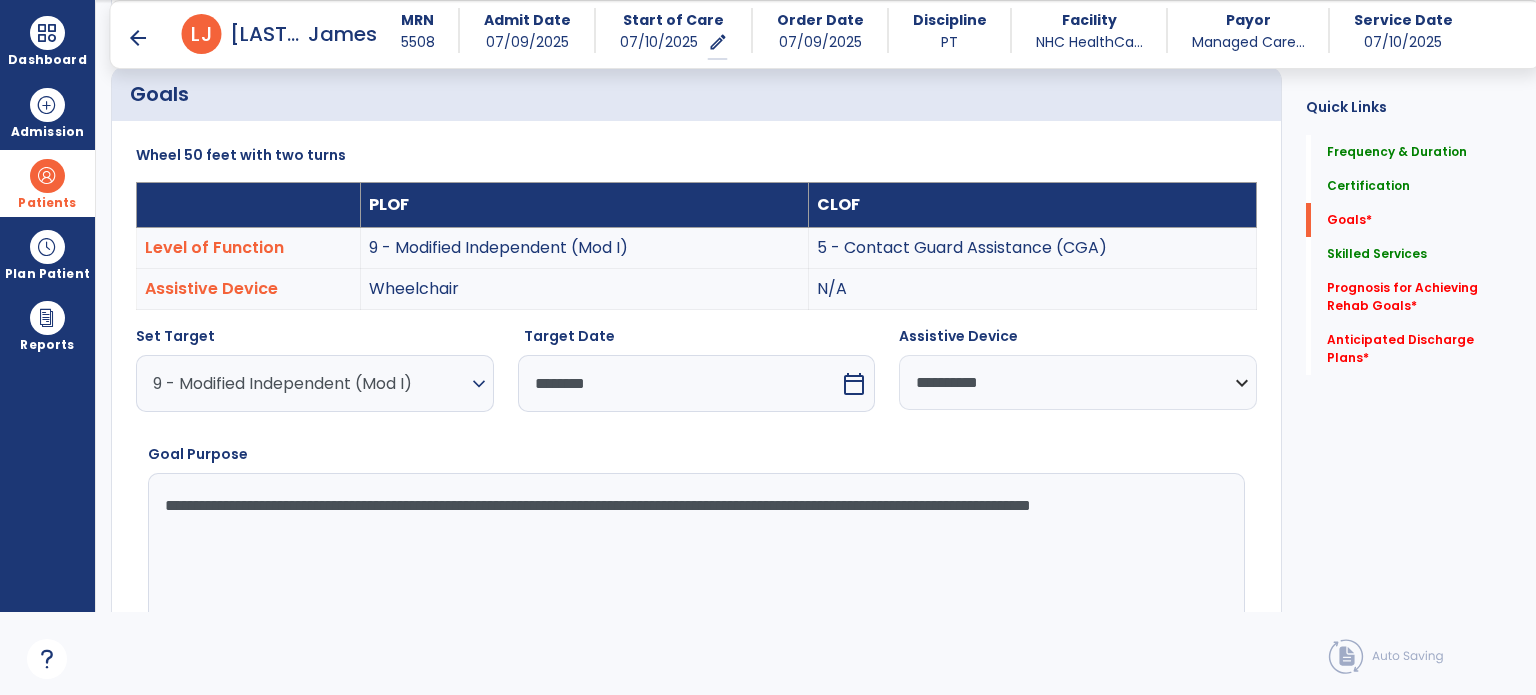 scroll, scrollTop: 466, scrollLeft: 0, axis: vertical 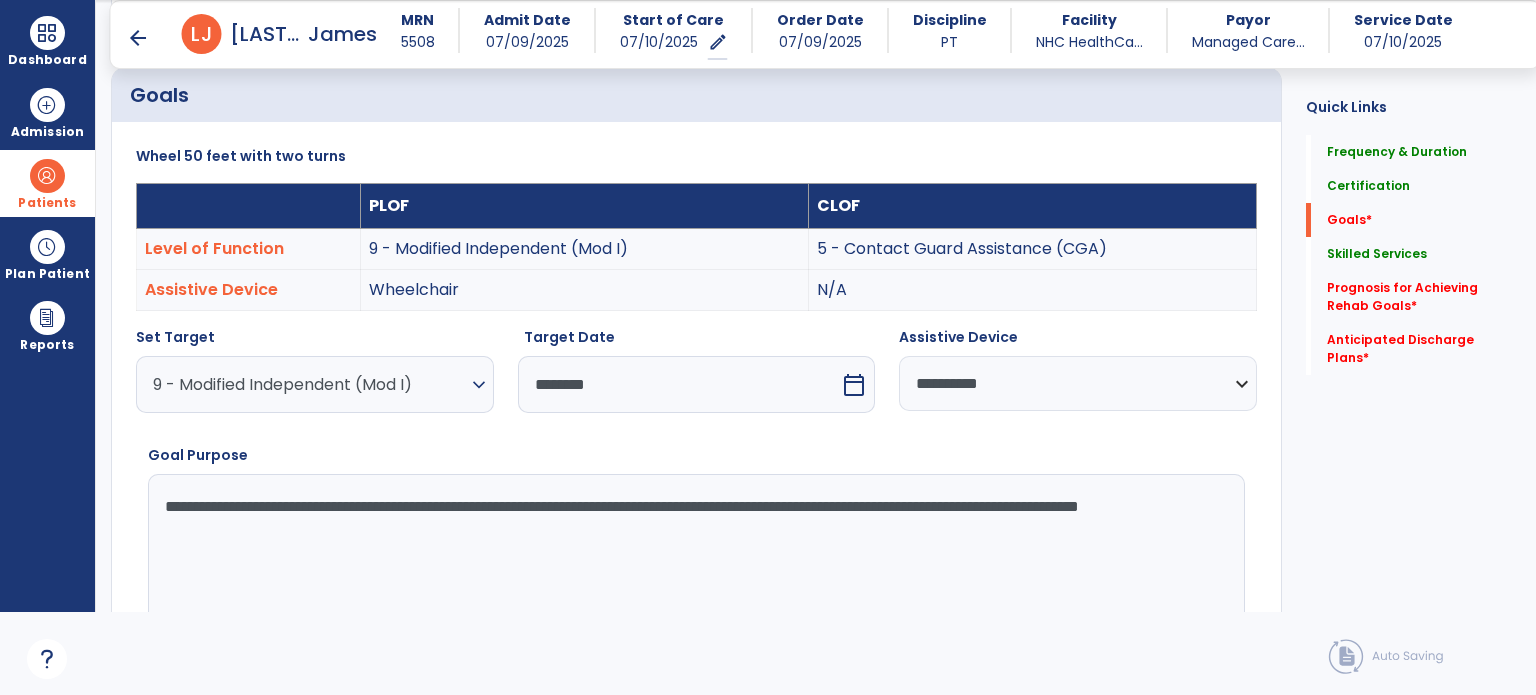 click on "**********" at bounding box center (695, 549) 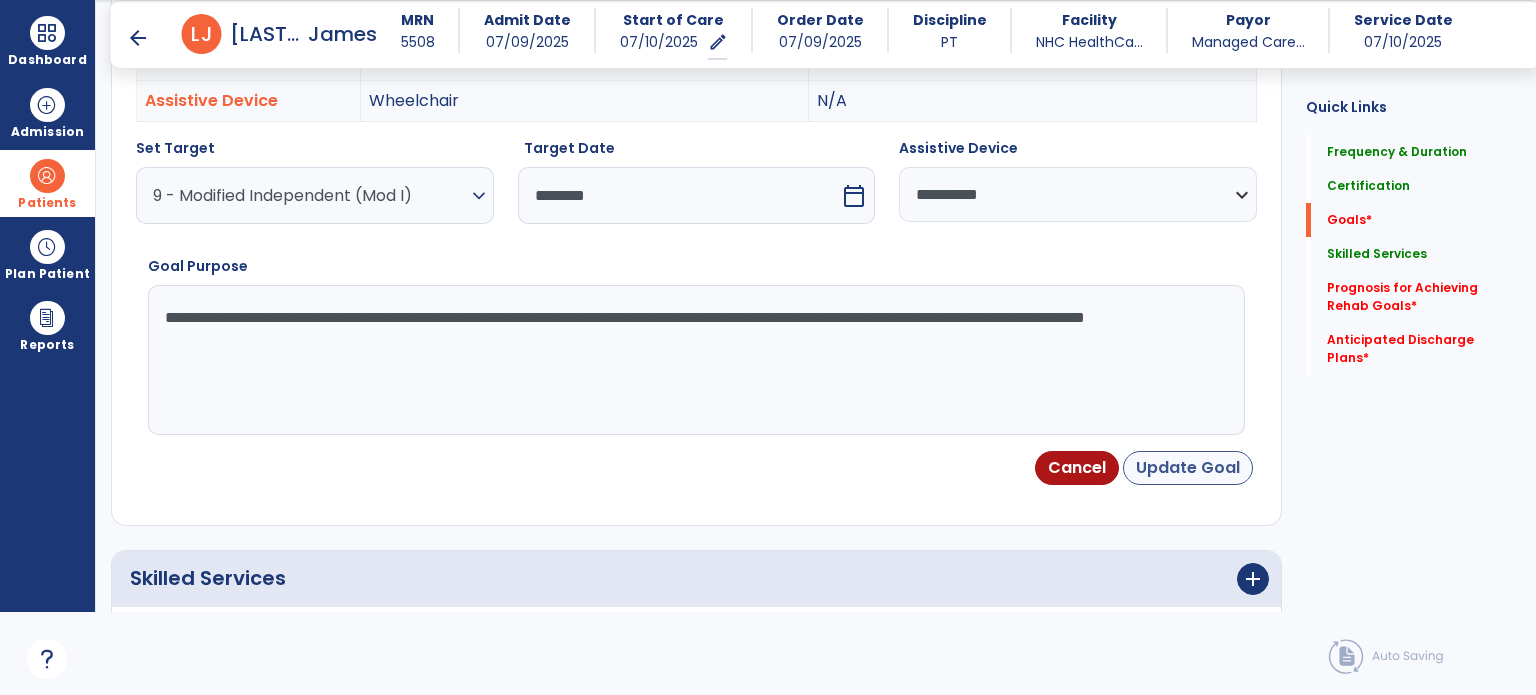 click on "Update Goal" at bounding box center [1188, 468] 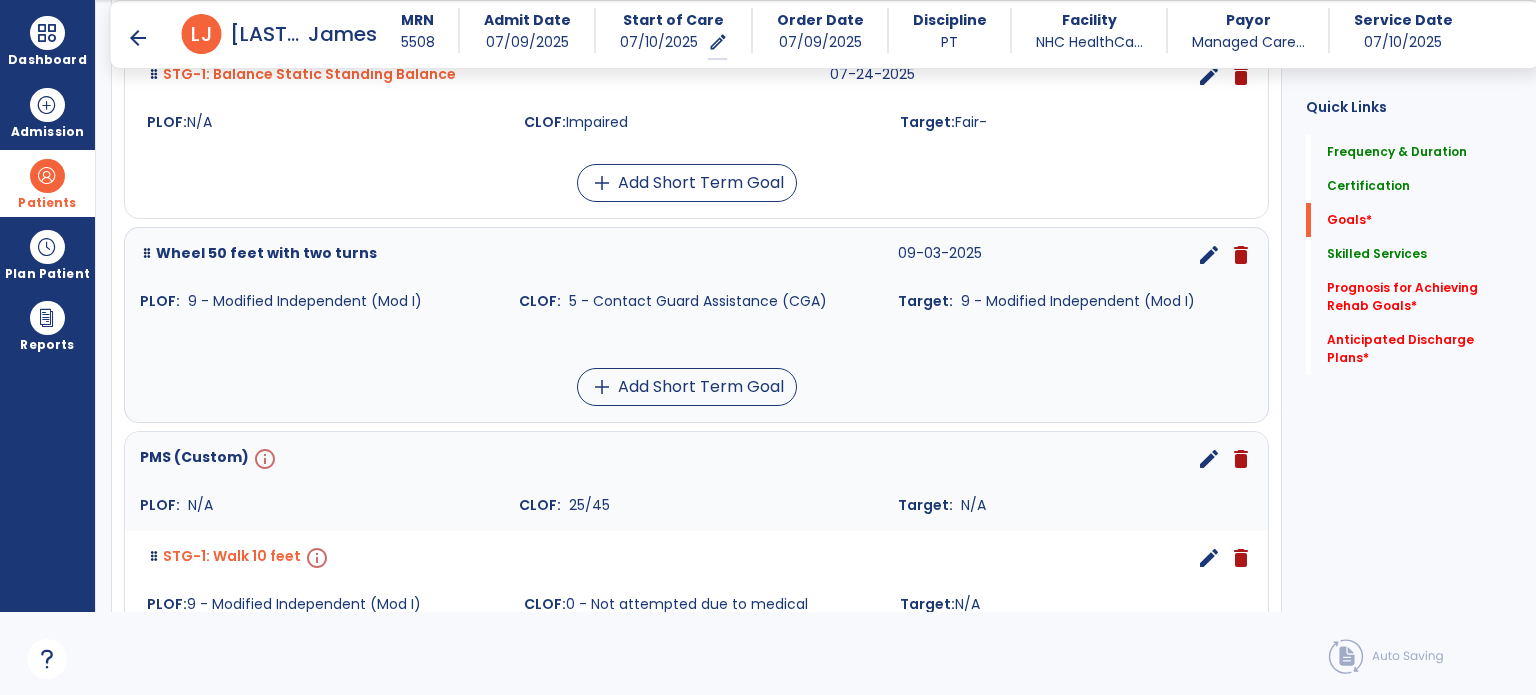 scroll, scrollTop: 666, scrollLeft: 0, axis: vertical 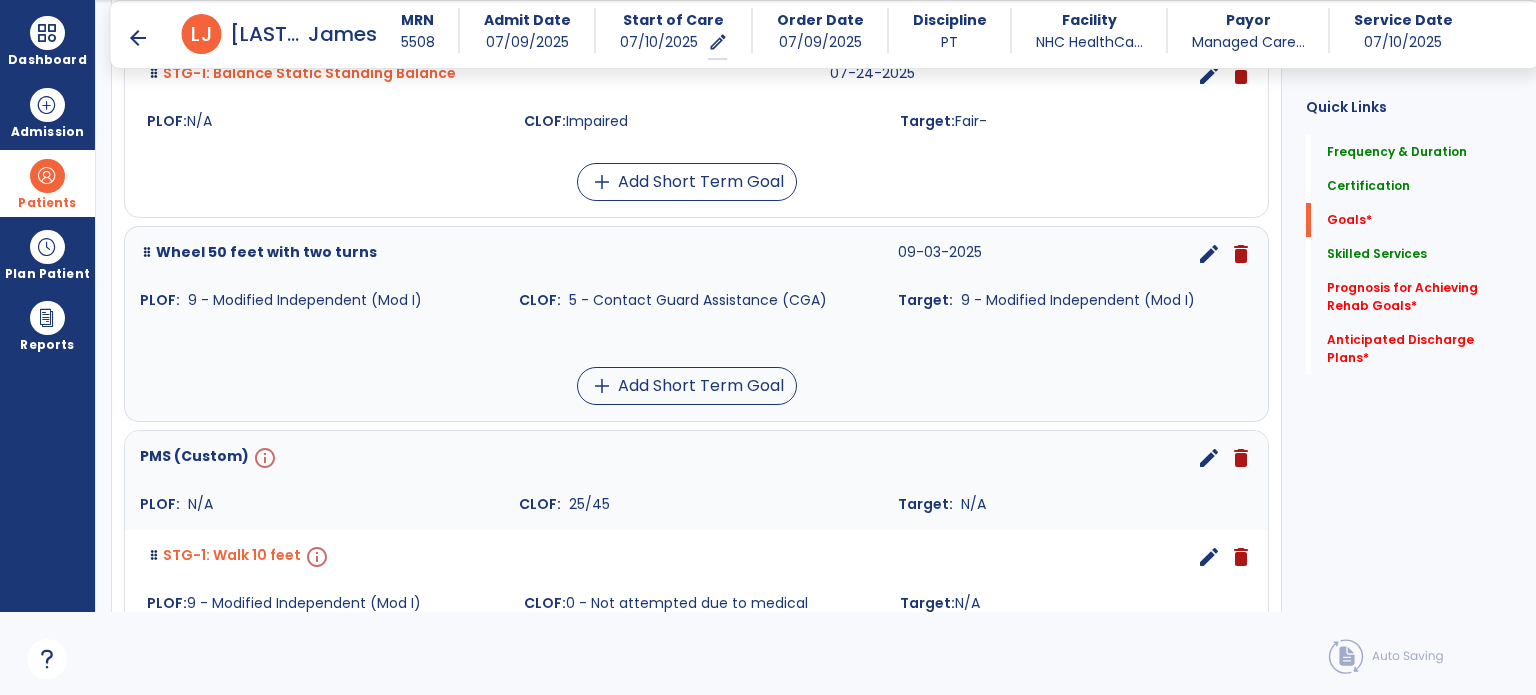 click on "edit" at bounding box center (1209, 458) 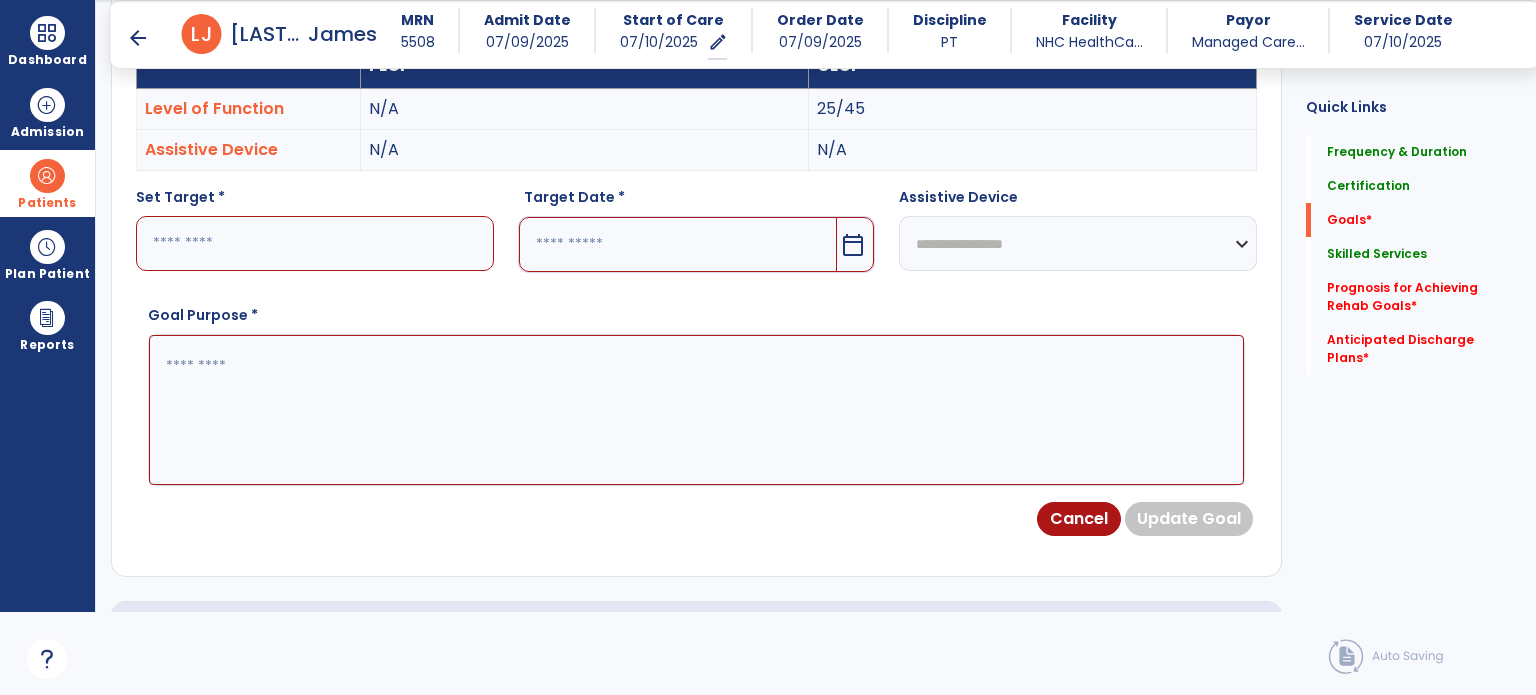 scroll, scrollTop: 534, scrollLeft: 0, axis: vertical 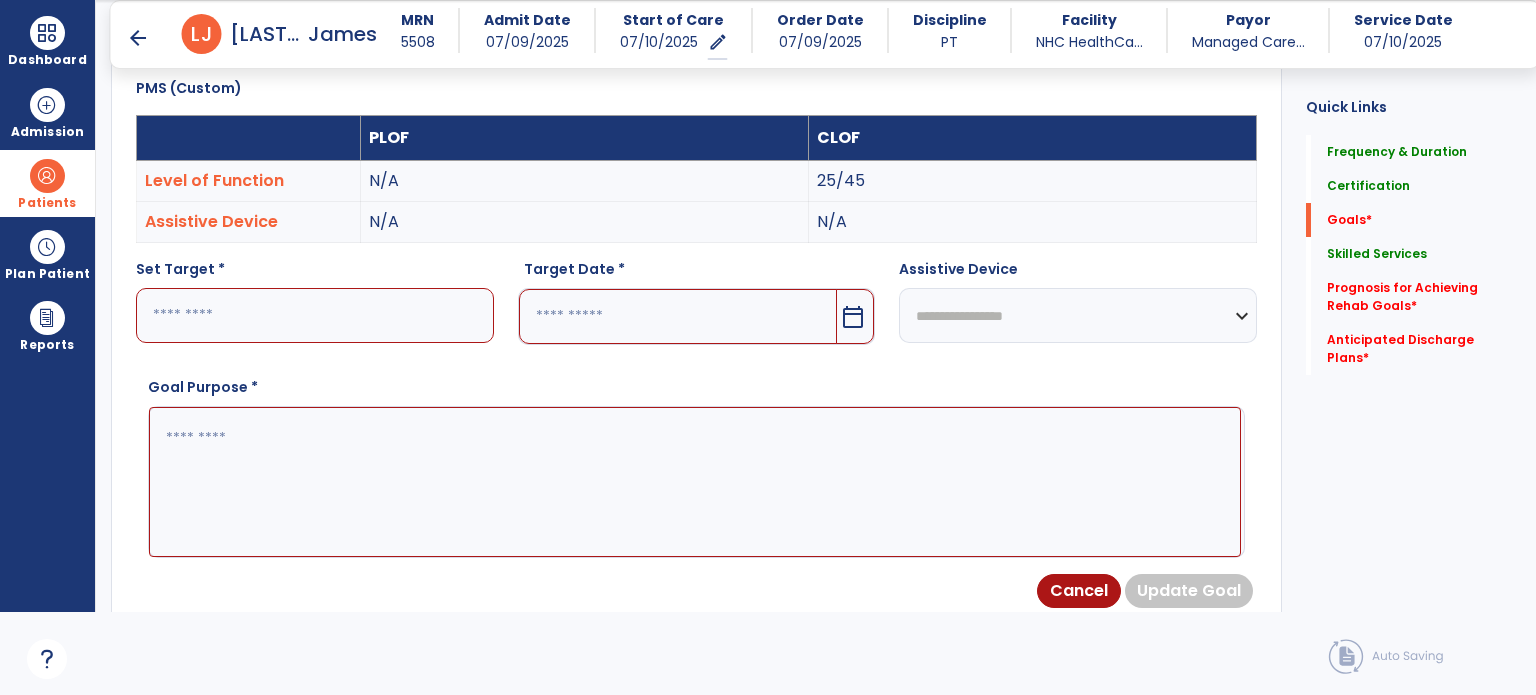 click on "**********" at bounding box center (1078, 315) 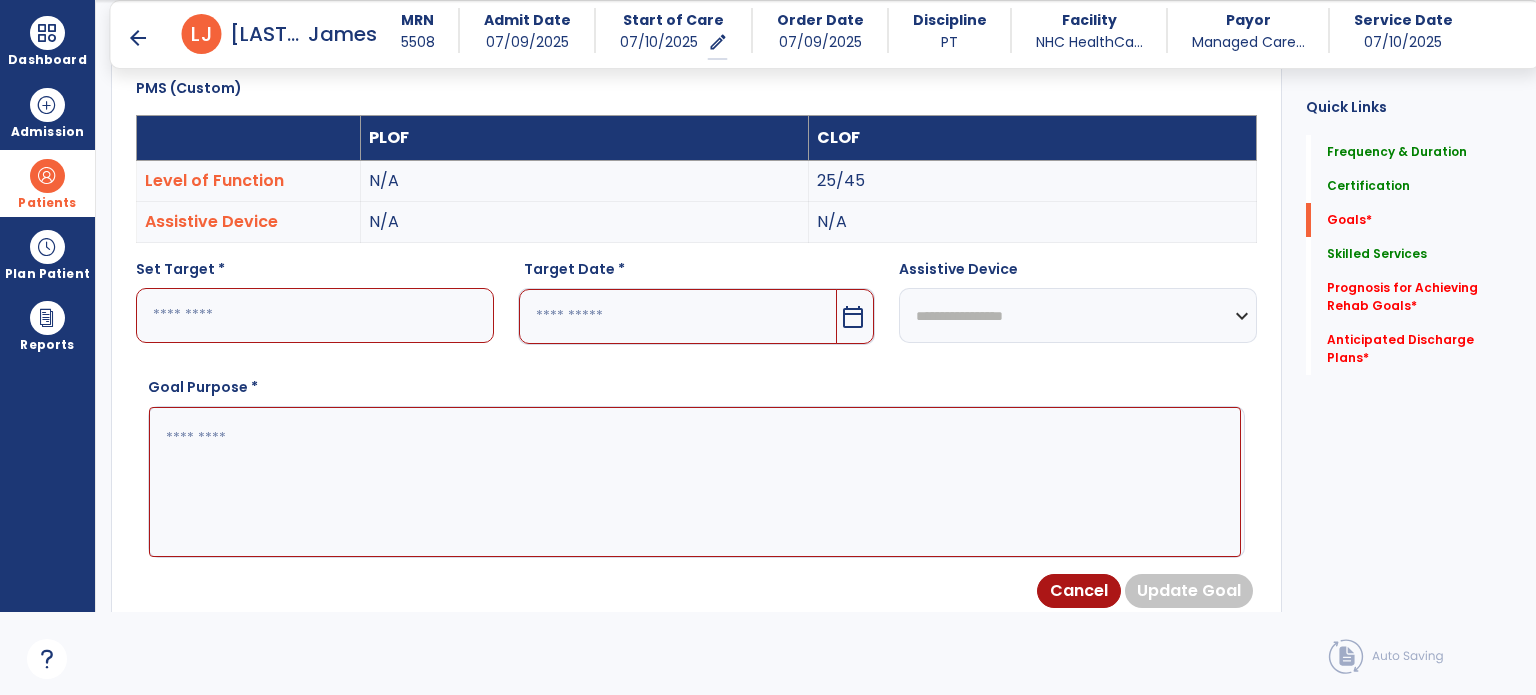 select on "**********" 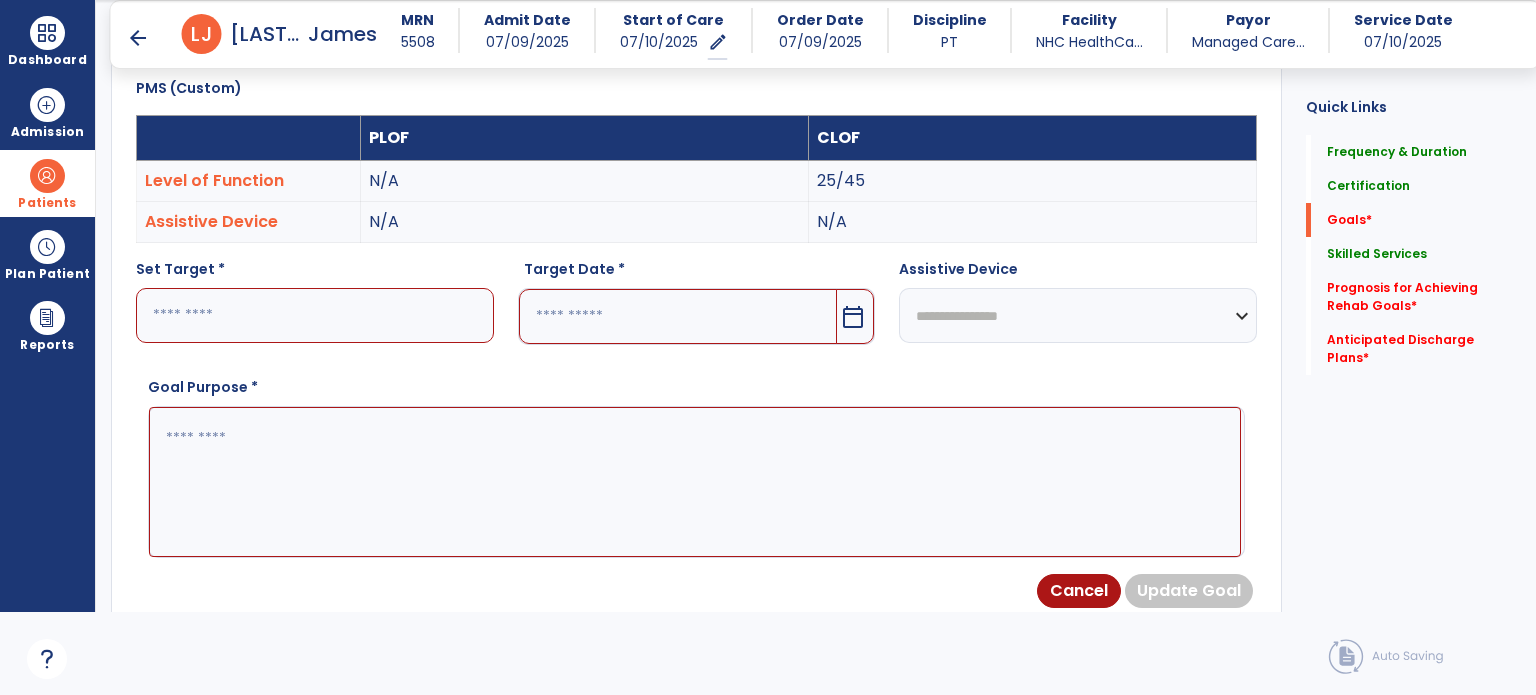 click on "**********" at bounding box center (1078, 315) 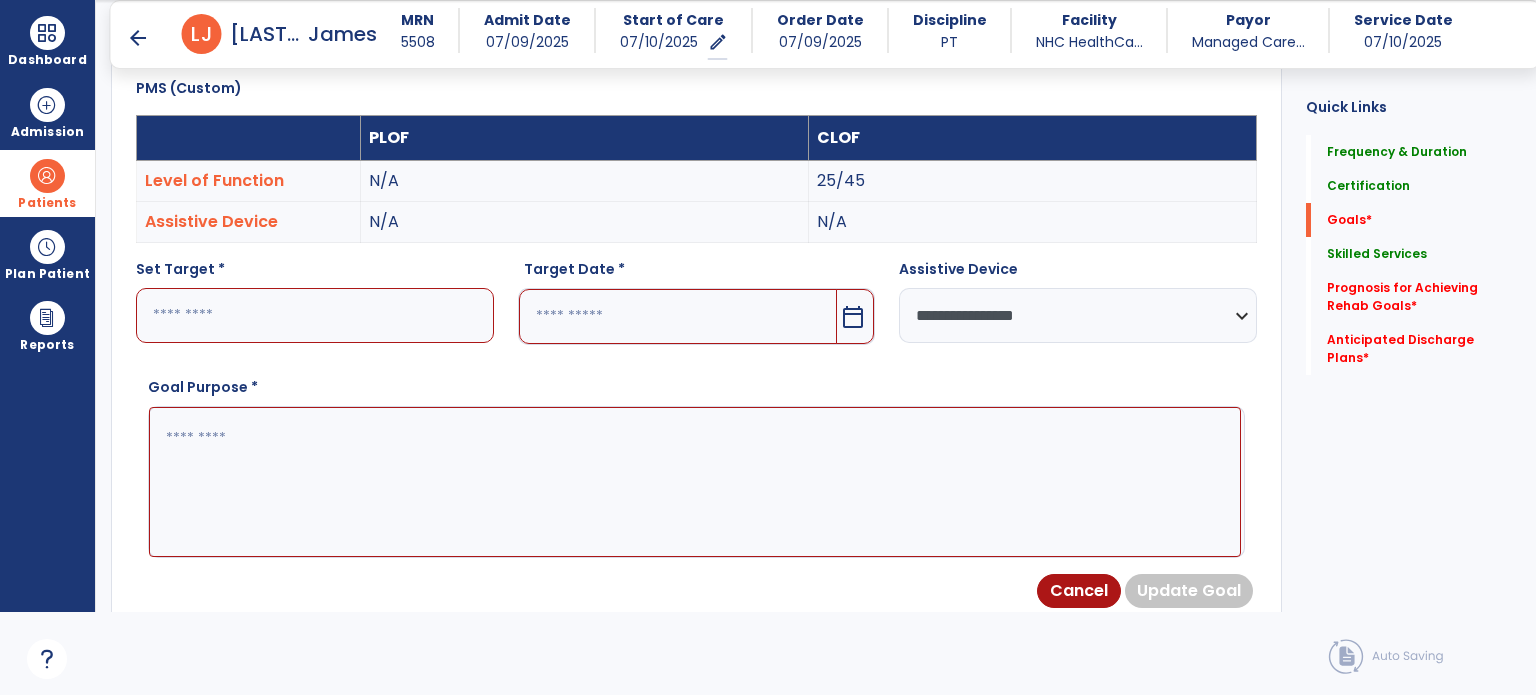 click at bounding box center [678, 316] 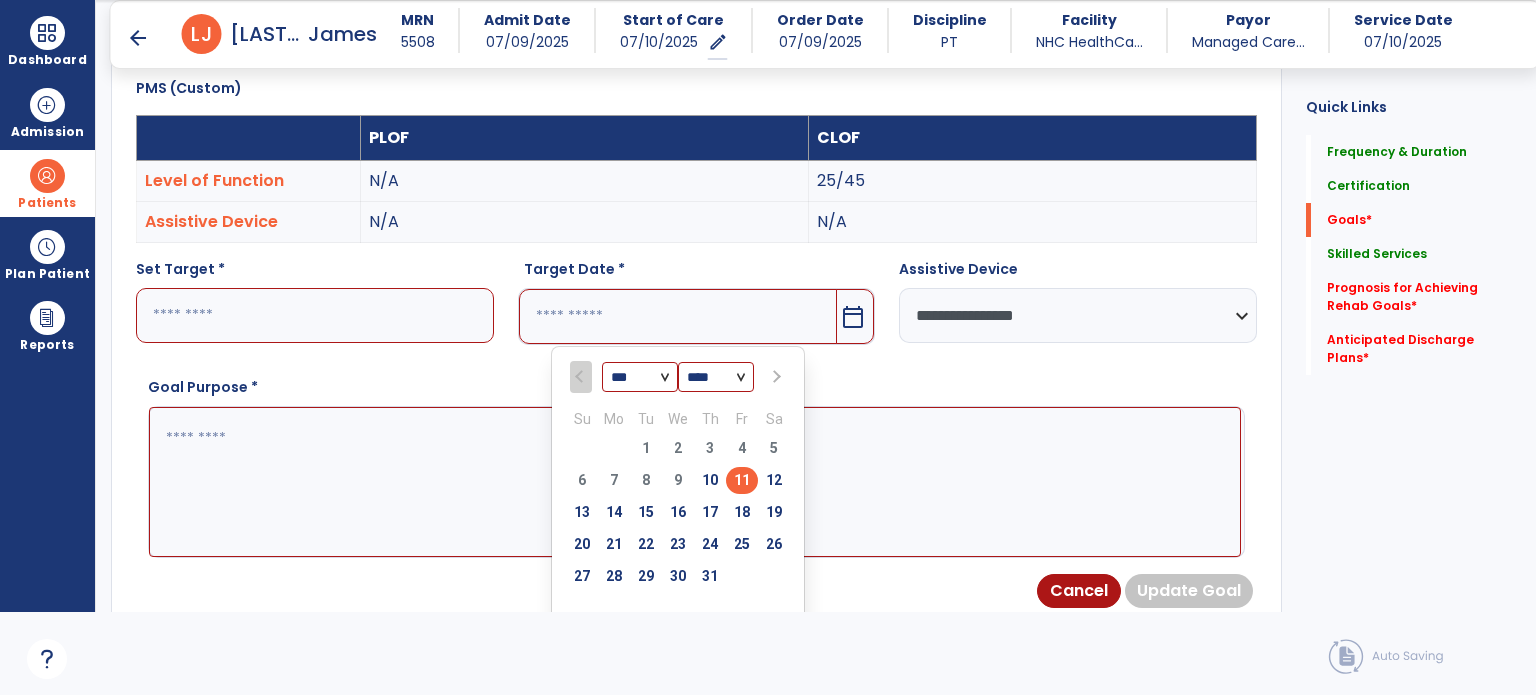 click at bounding box center (774, 377) 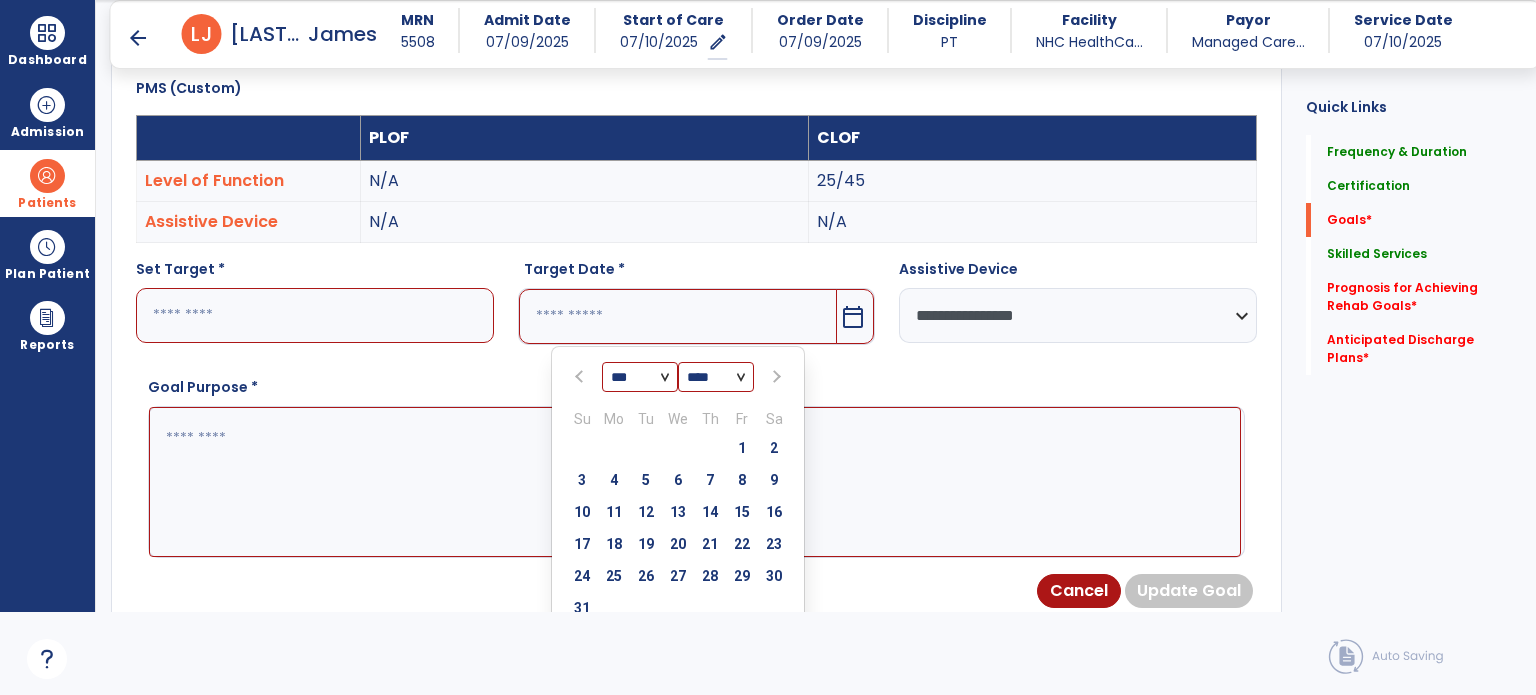 click at bounding box center [774, 377] 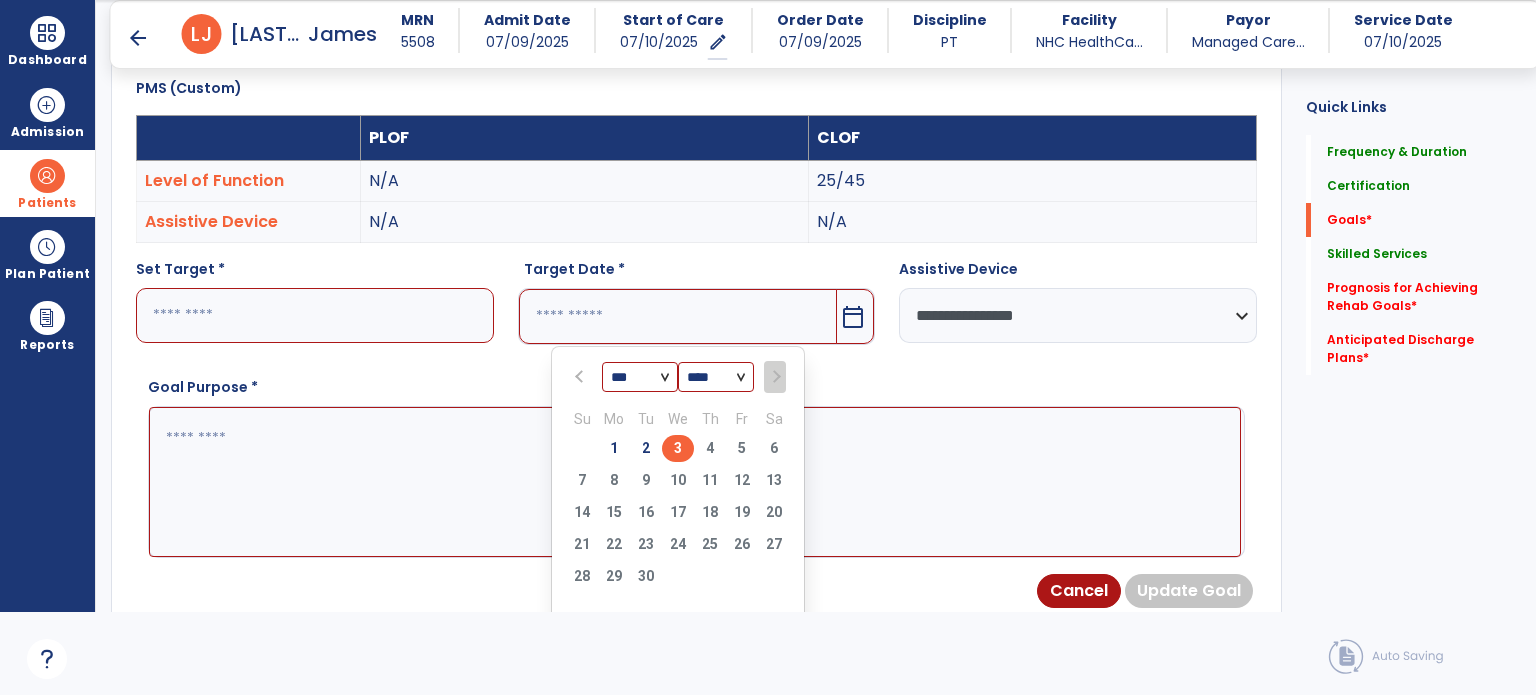 click on "3" at bounding box center [678, 448] 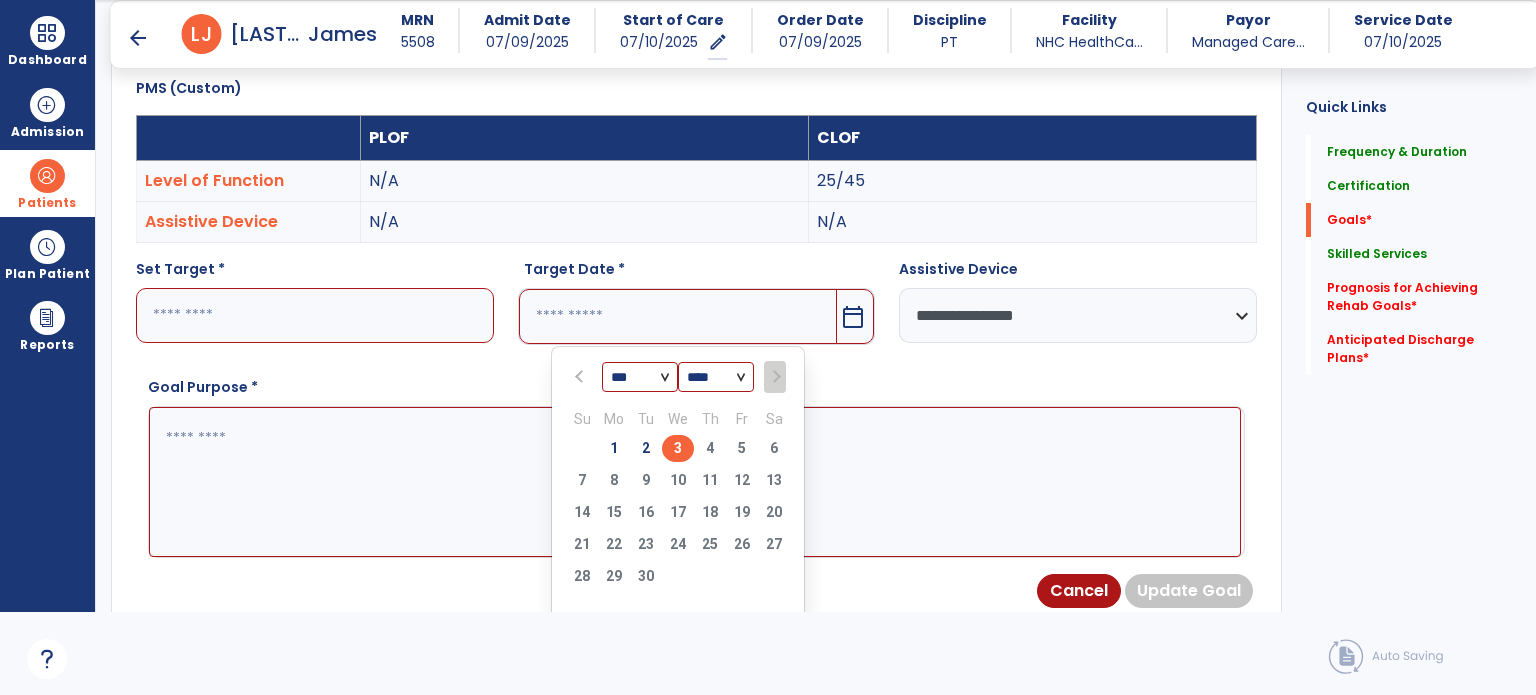 type on "********" 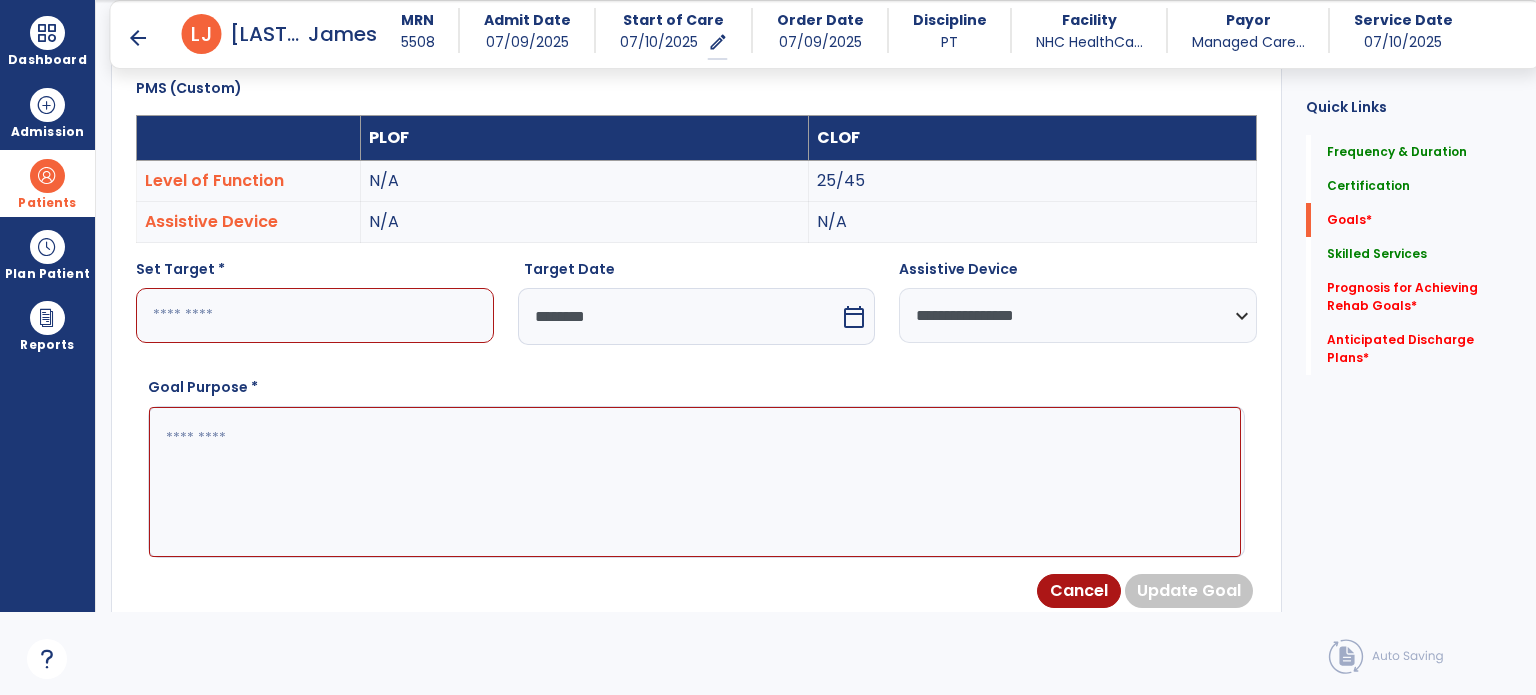 click at bounding box center (695, 482) 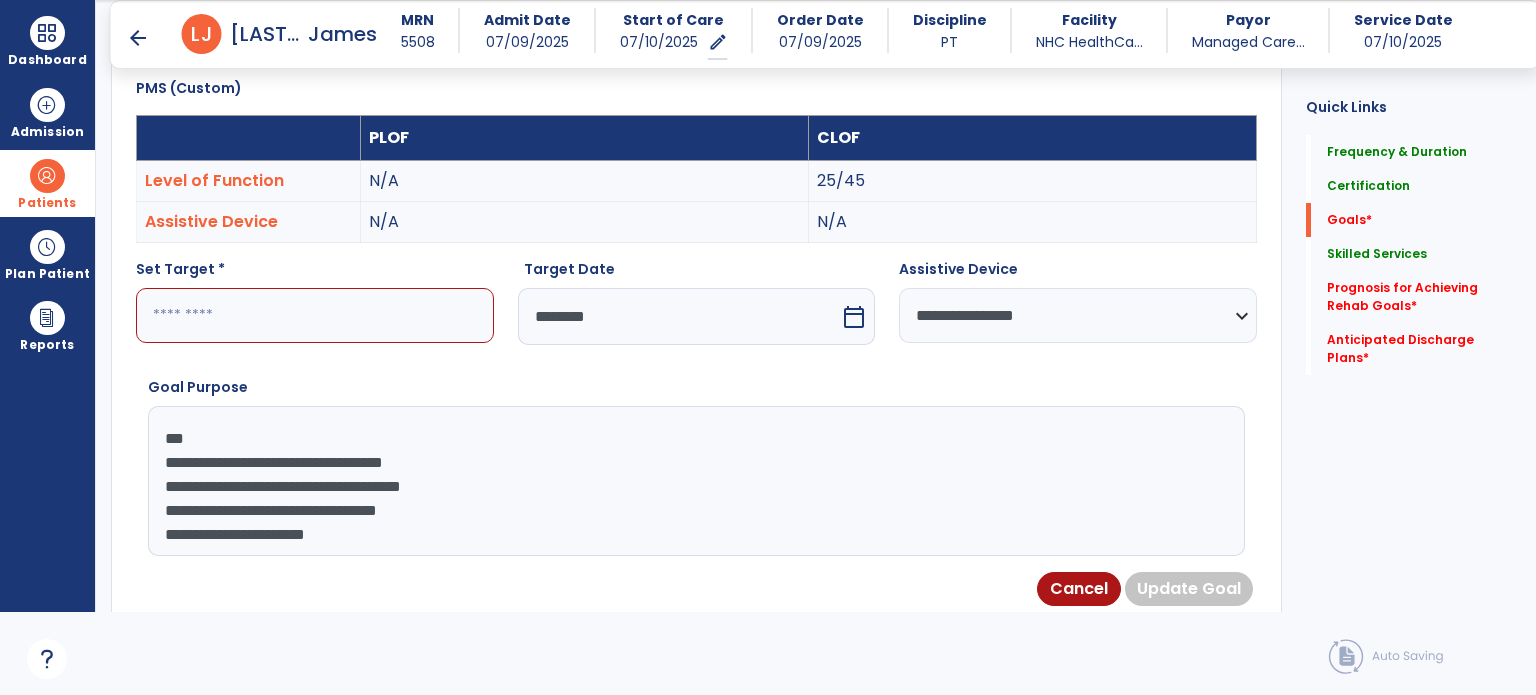 scroll, scrollTop: 16, scrollLeft: 0, axis: vertical 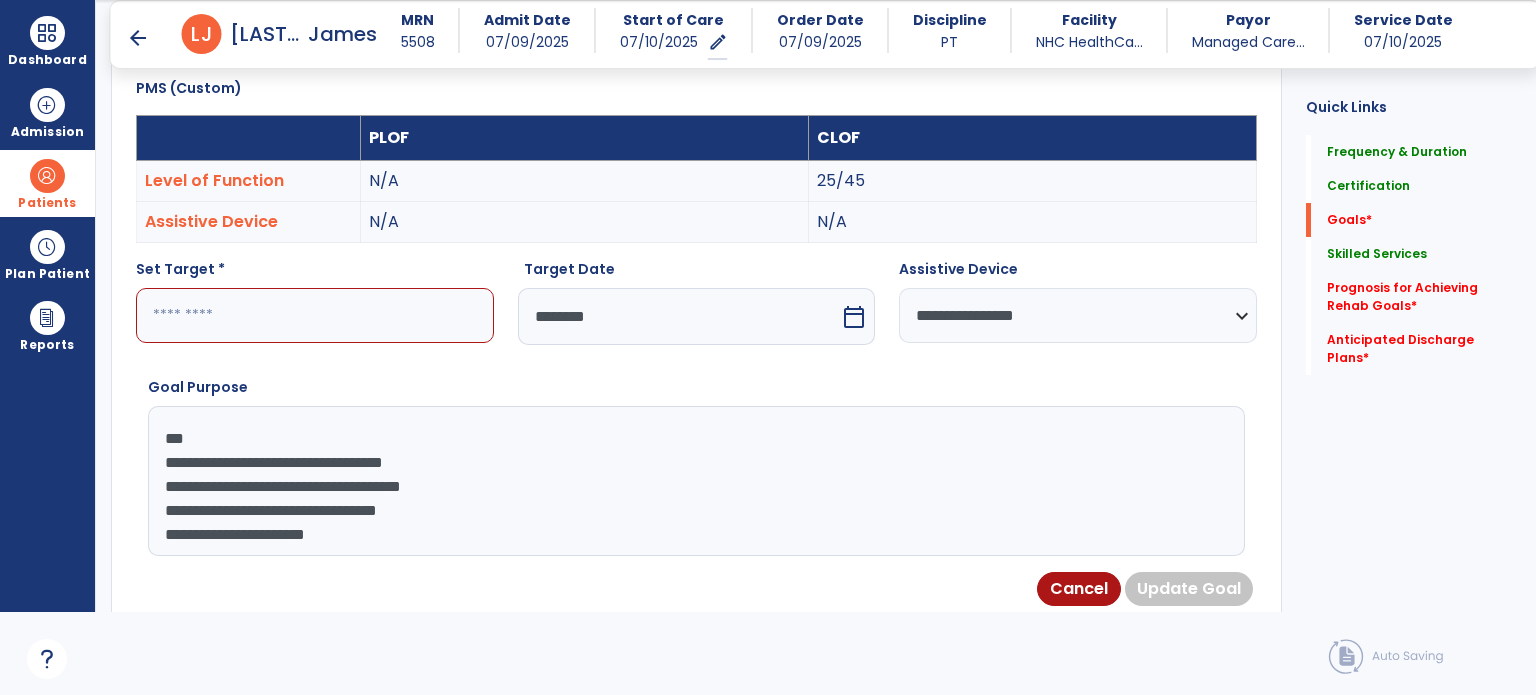 click on "**********" at bounding box center [695, 481] 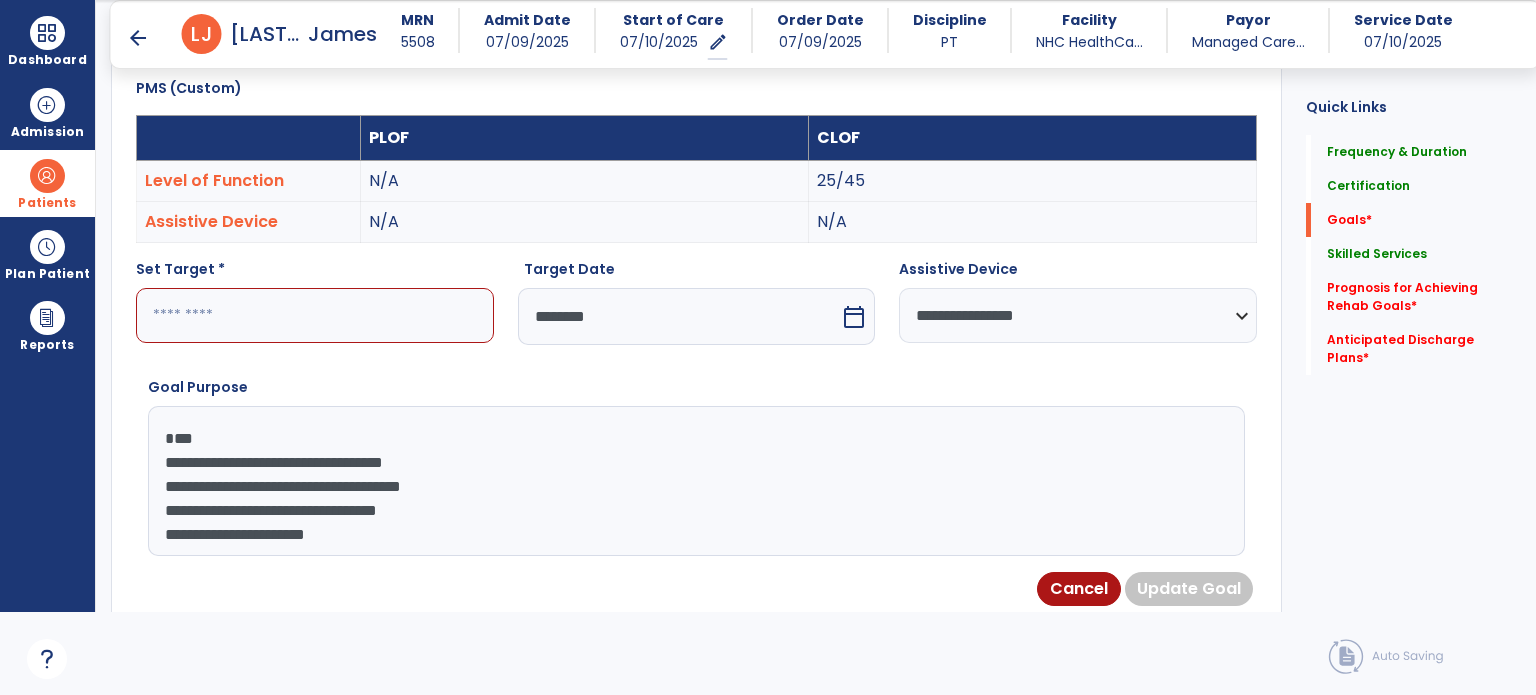 click on "**********" at bounding box center [695, 481] 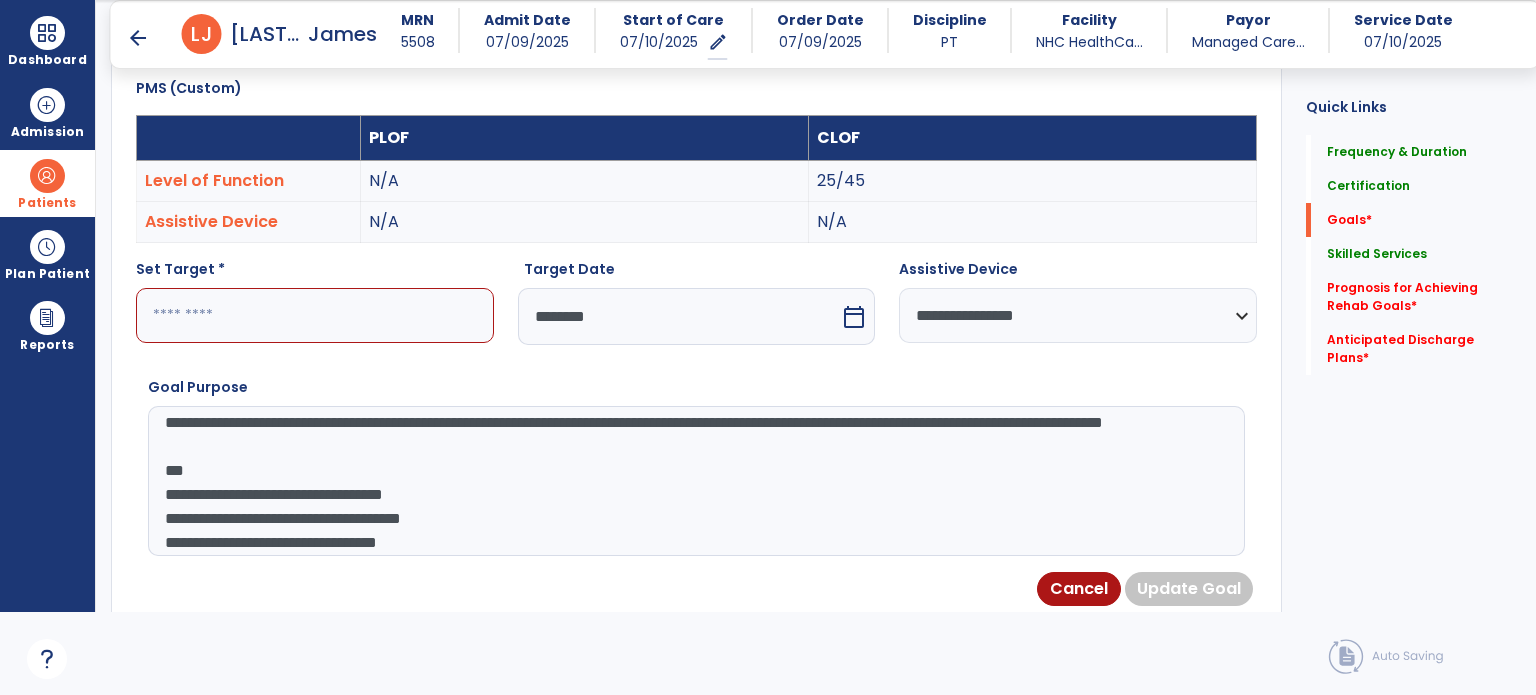 scroll, scrollTop: 77, scrollLeft: 0, axis: vertical 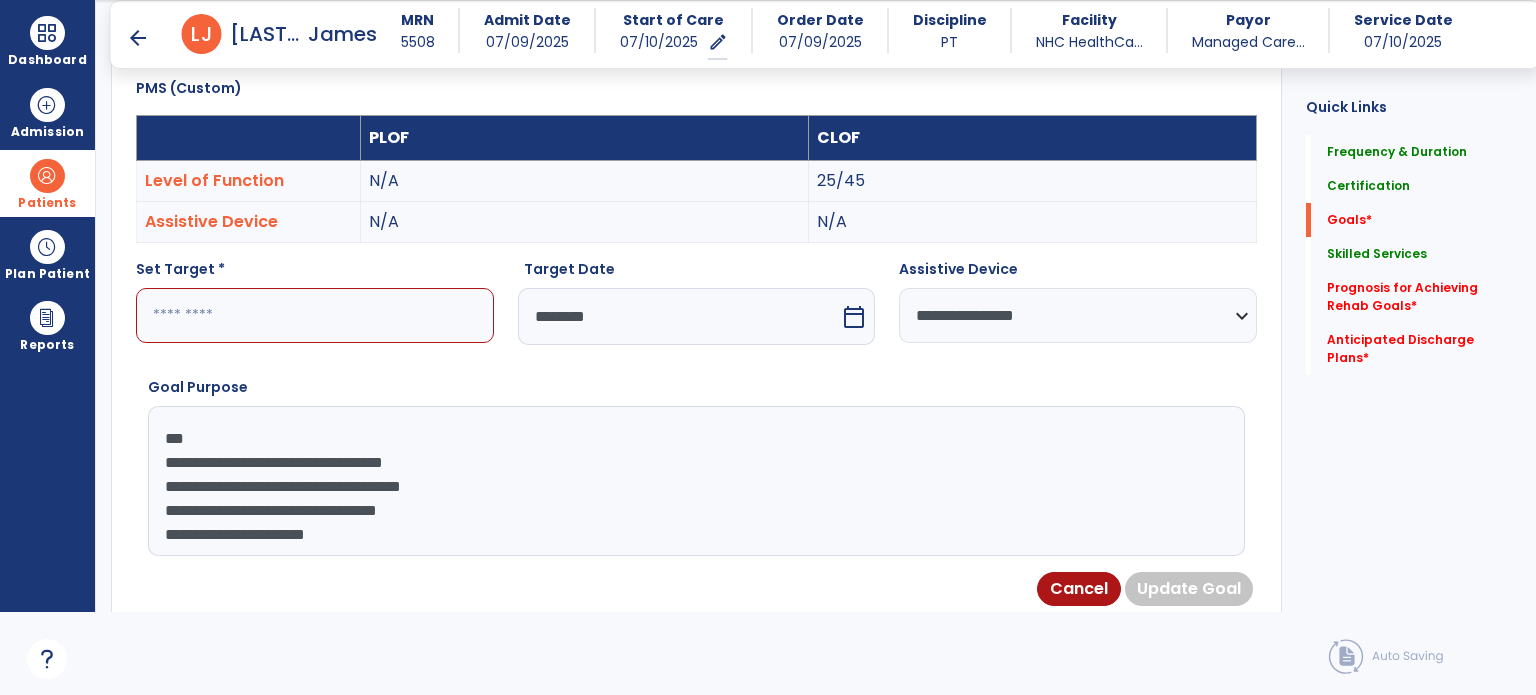 type on "**********" 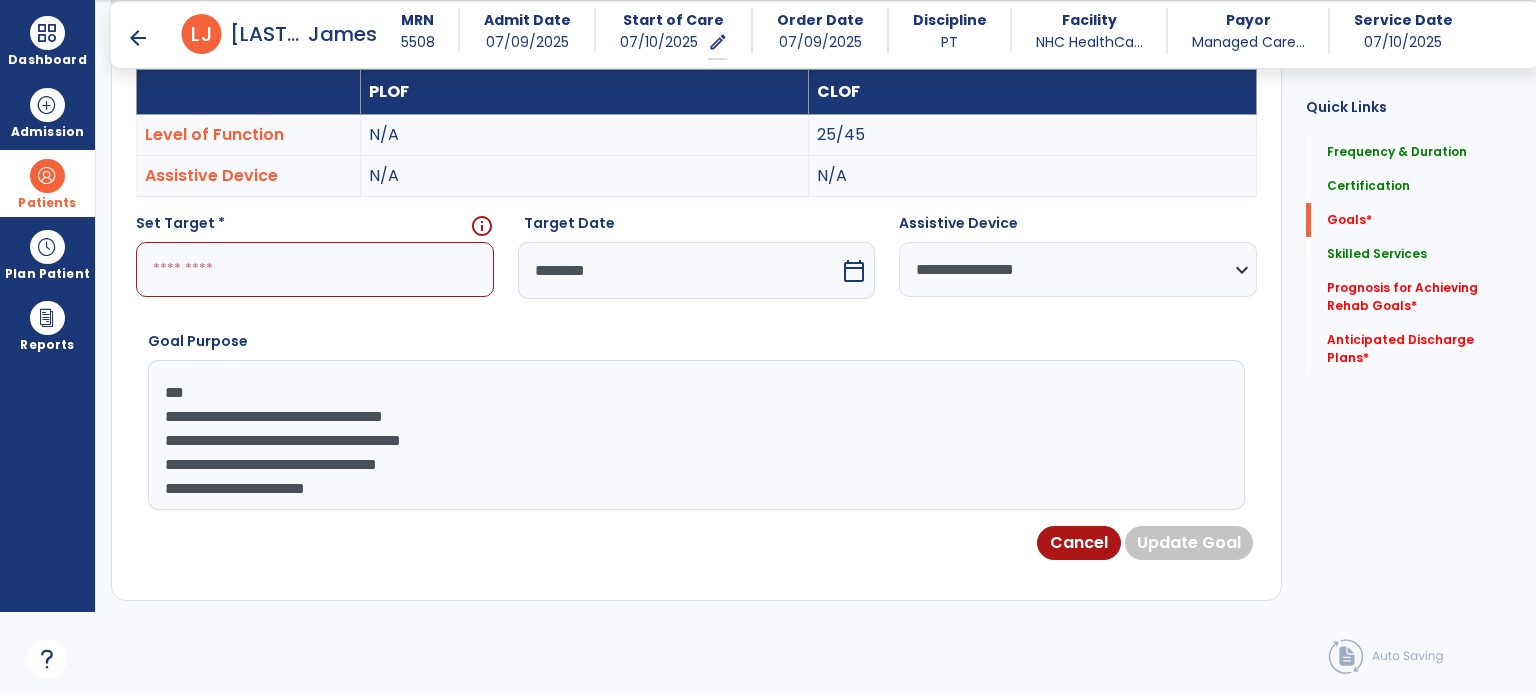 scroll, scrollTop: 578, scrollLeft: 0, axis: vertical 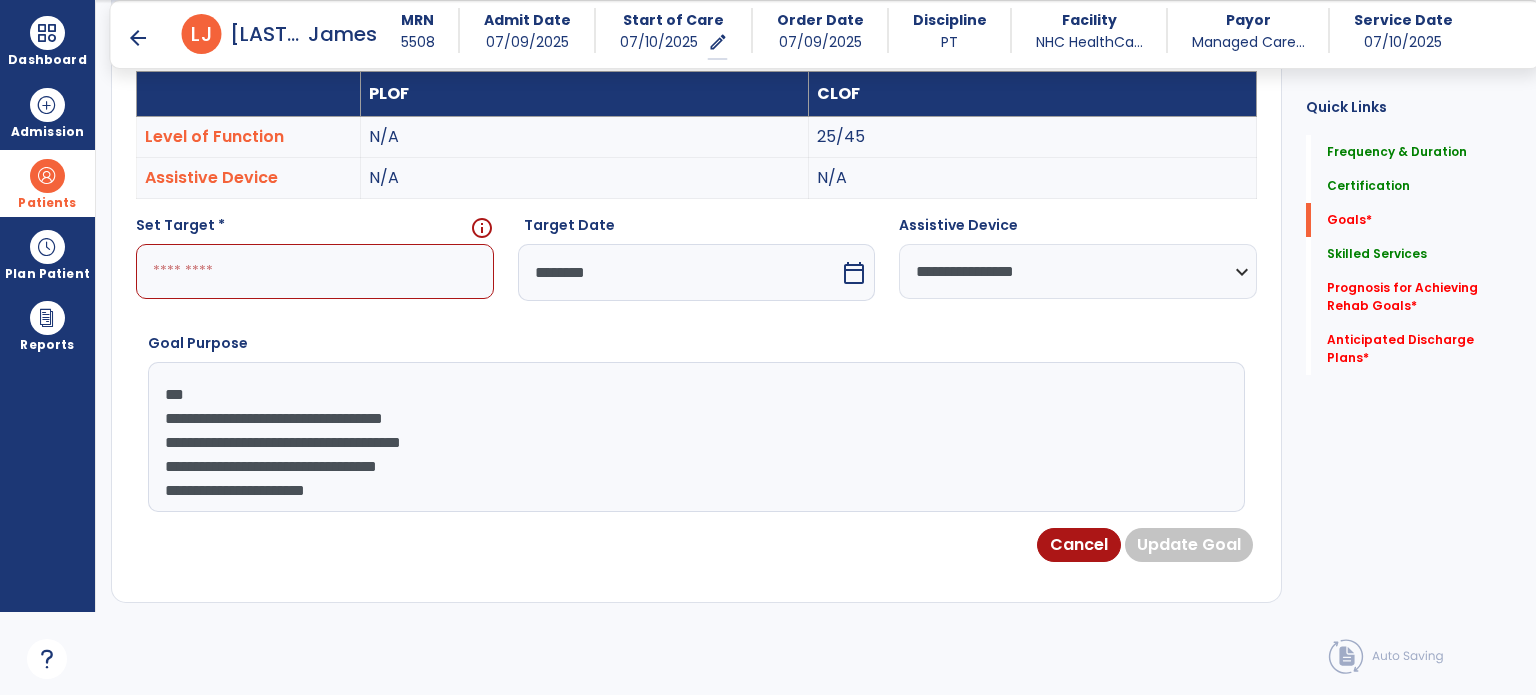 click at bounding box center (315, 271) 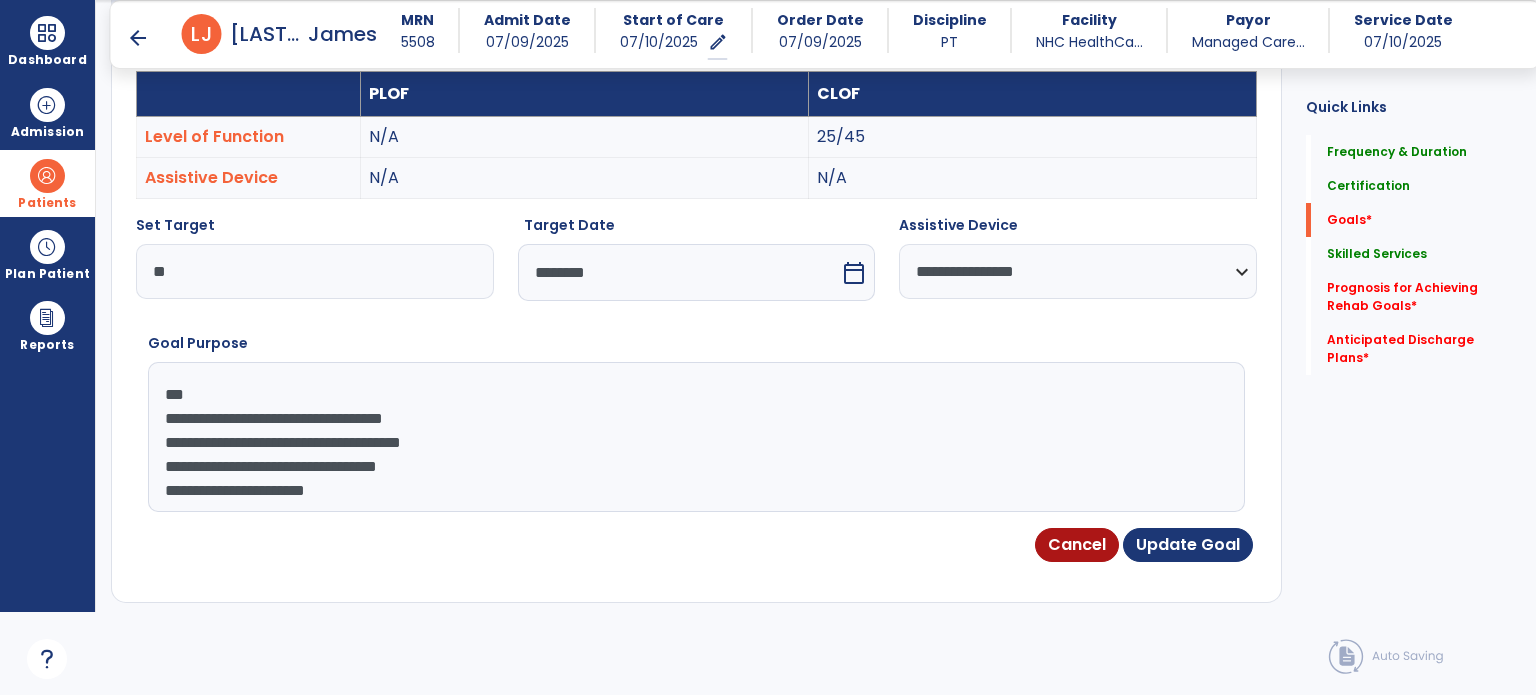 type on "**" 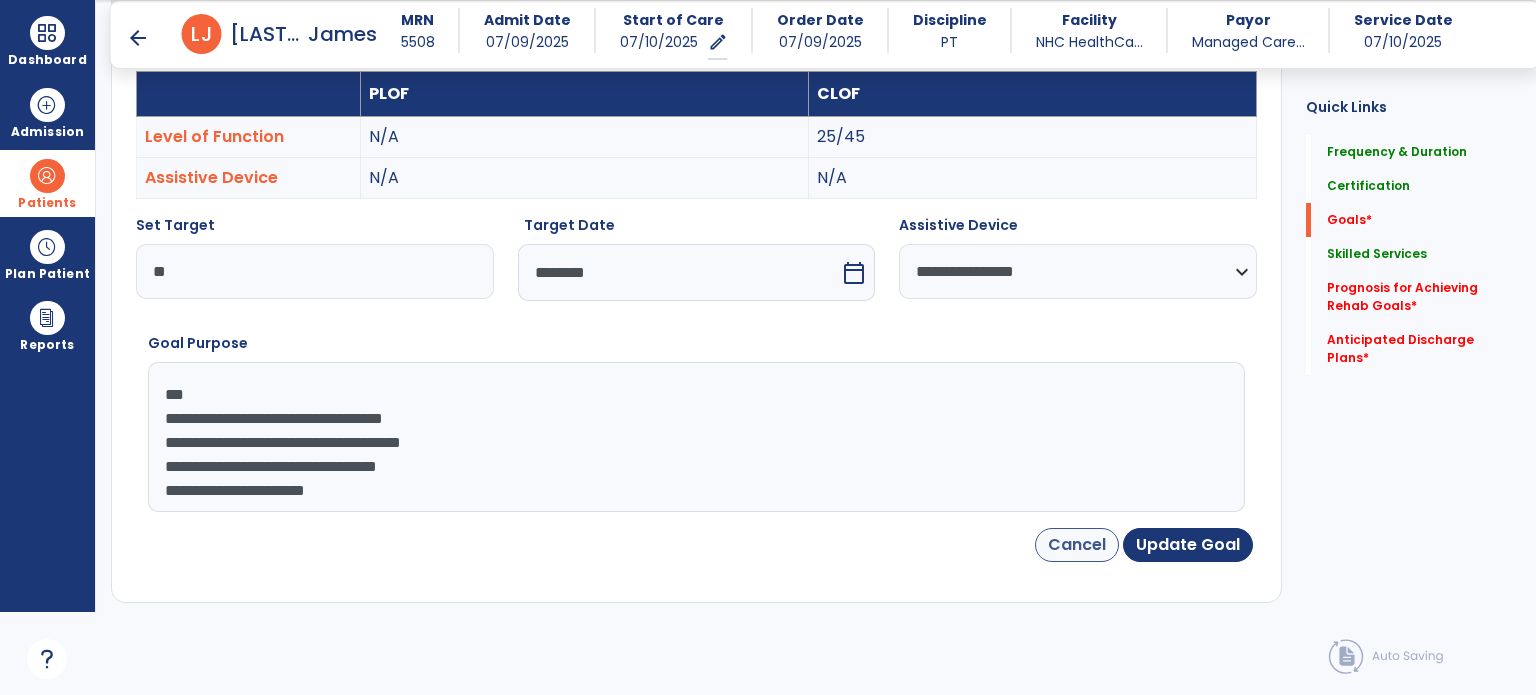scroll, scrollTop: 23, scrollLeft: 0, axis: vertical 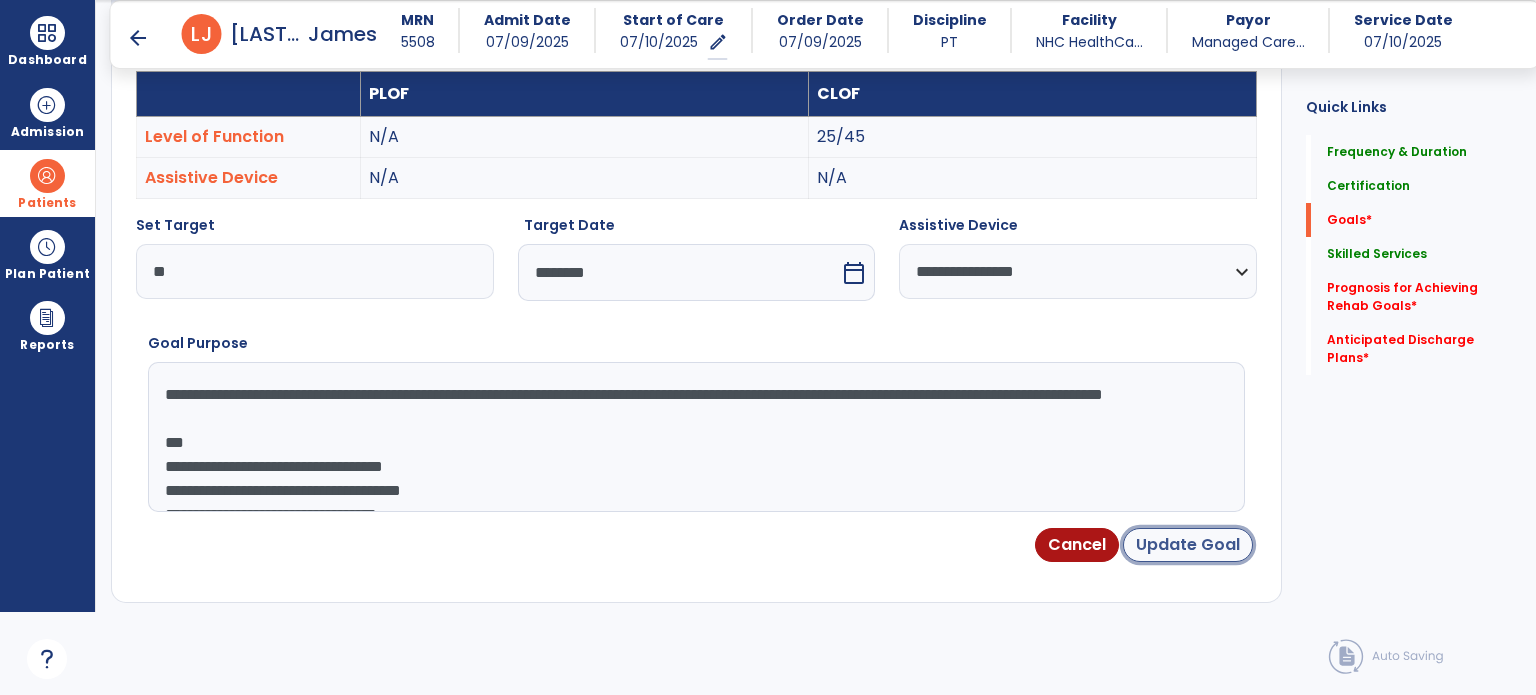 click on "Update Goal" at bounding box center (1188, 545) 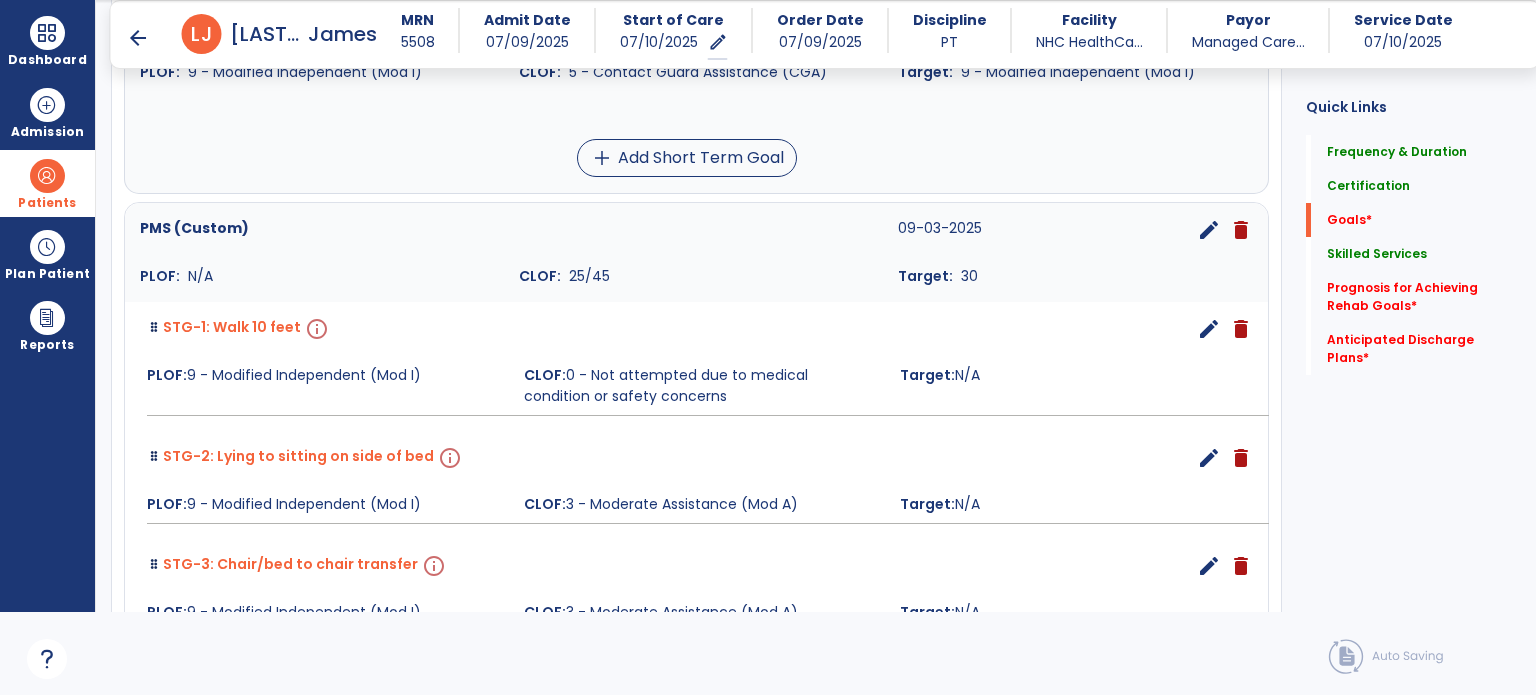 scroll, scrollTop: 895, scrollLeft: 0, axis: vertical 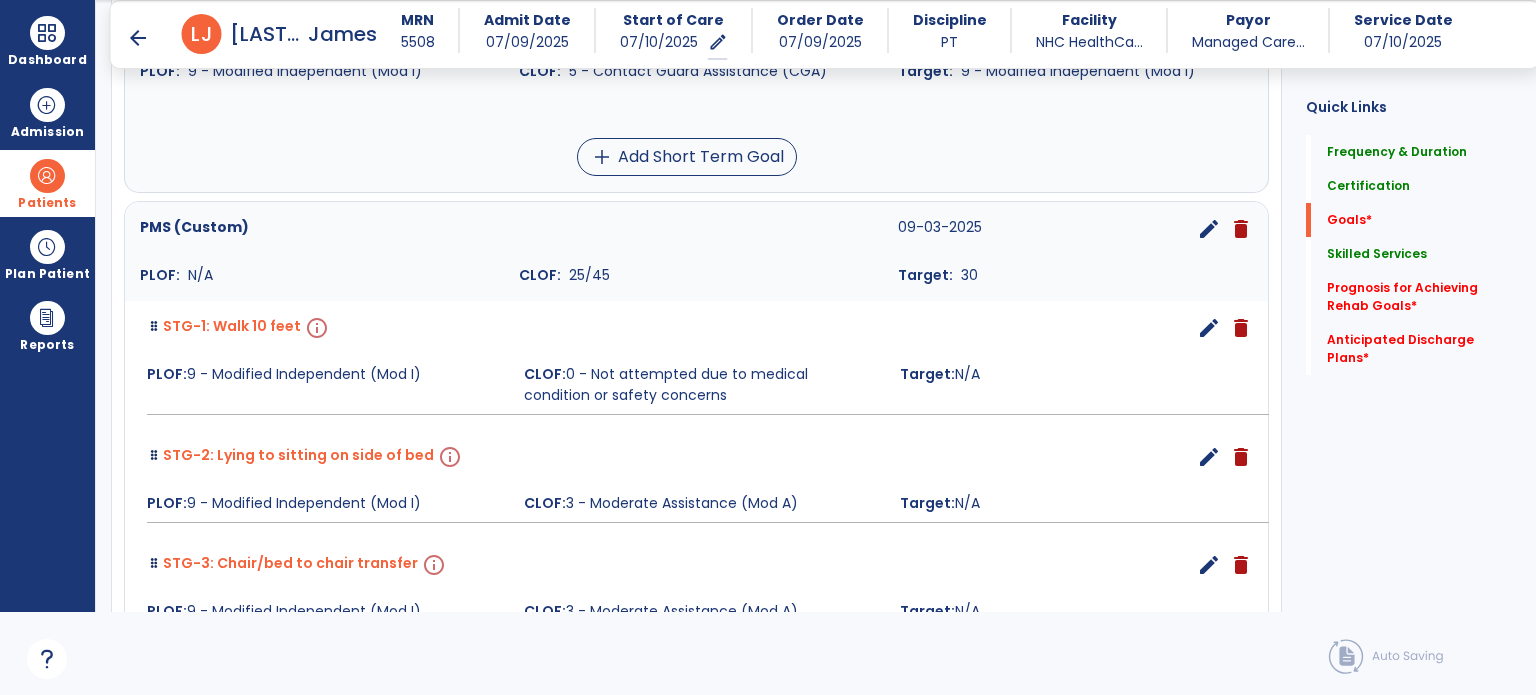 click on "edit" at bounding box center (1209, 328) 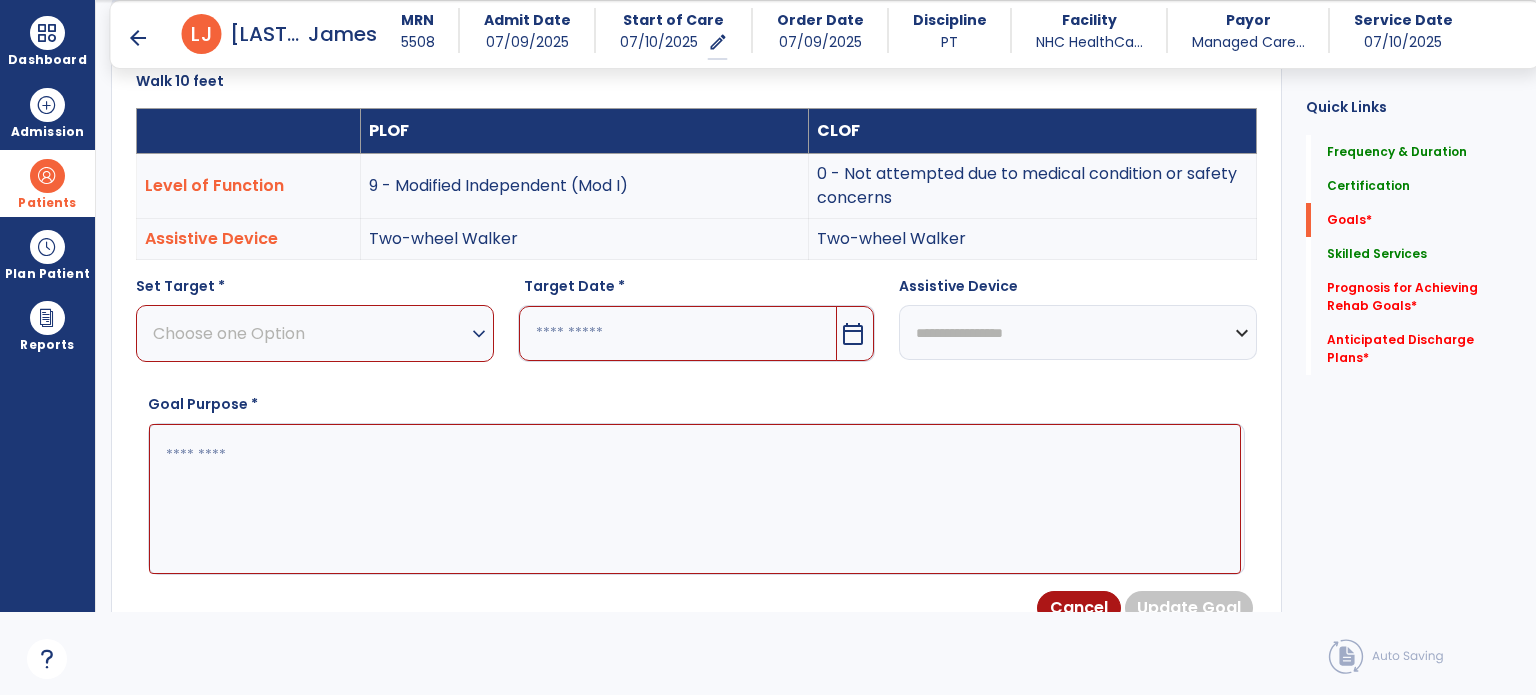 scroll, scrollTop: 534, scrollLeft: 0, axis: vertical 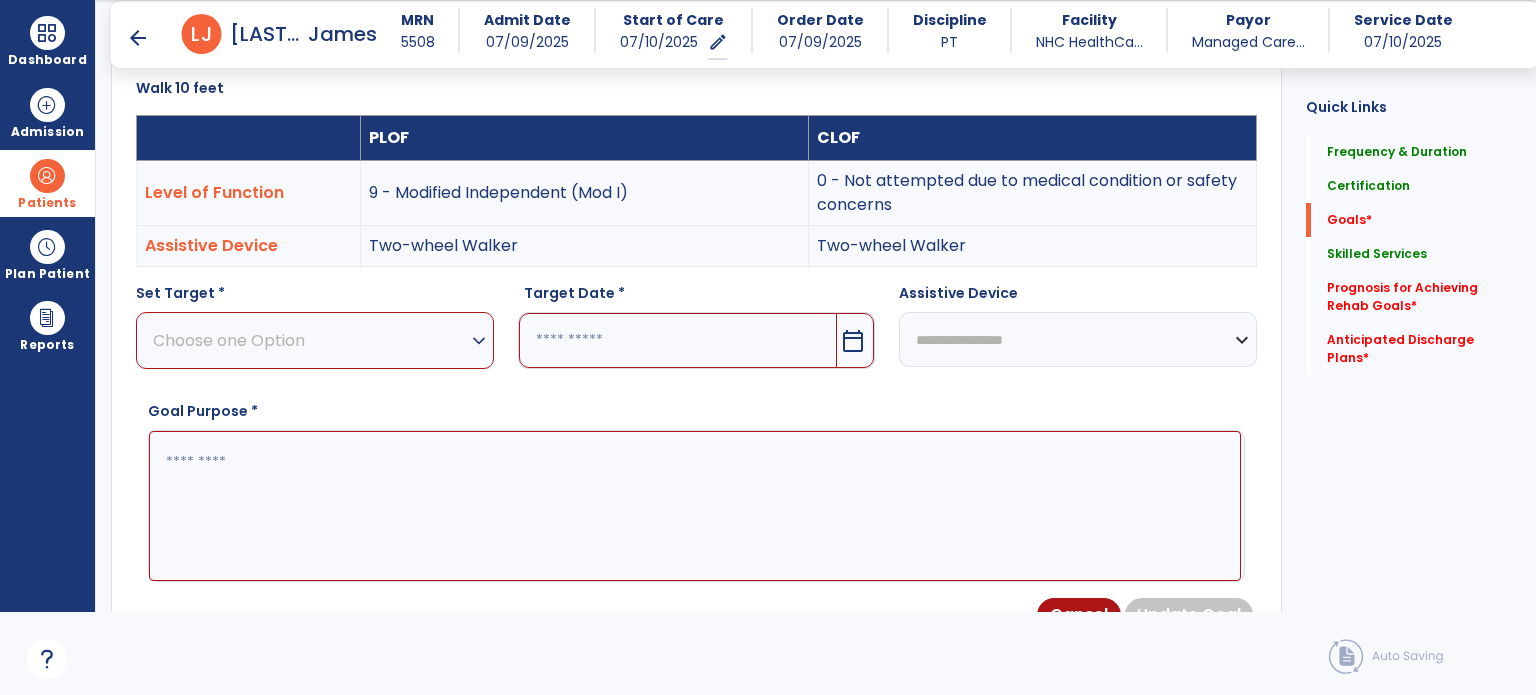 click on "expand_more" at bounding box center [479, 341] 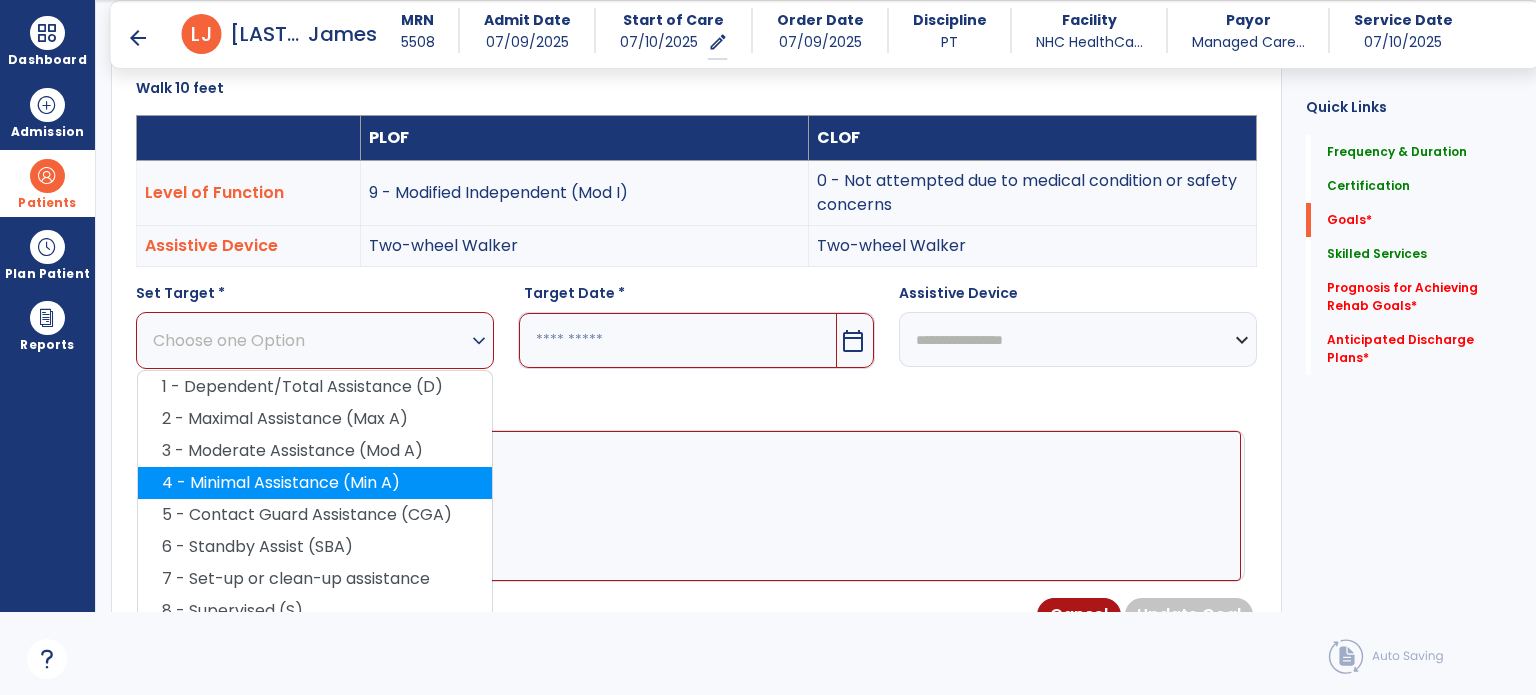 click on "4 - Minimal Assistance (Min A)" at bounding box center [315, 483] 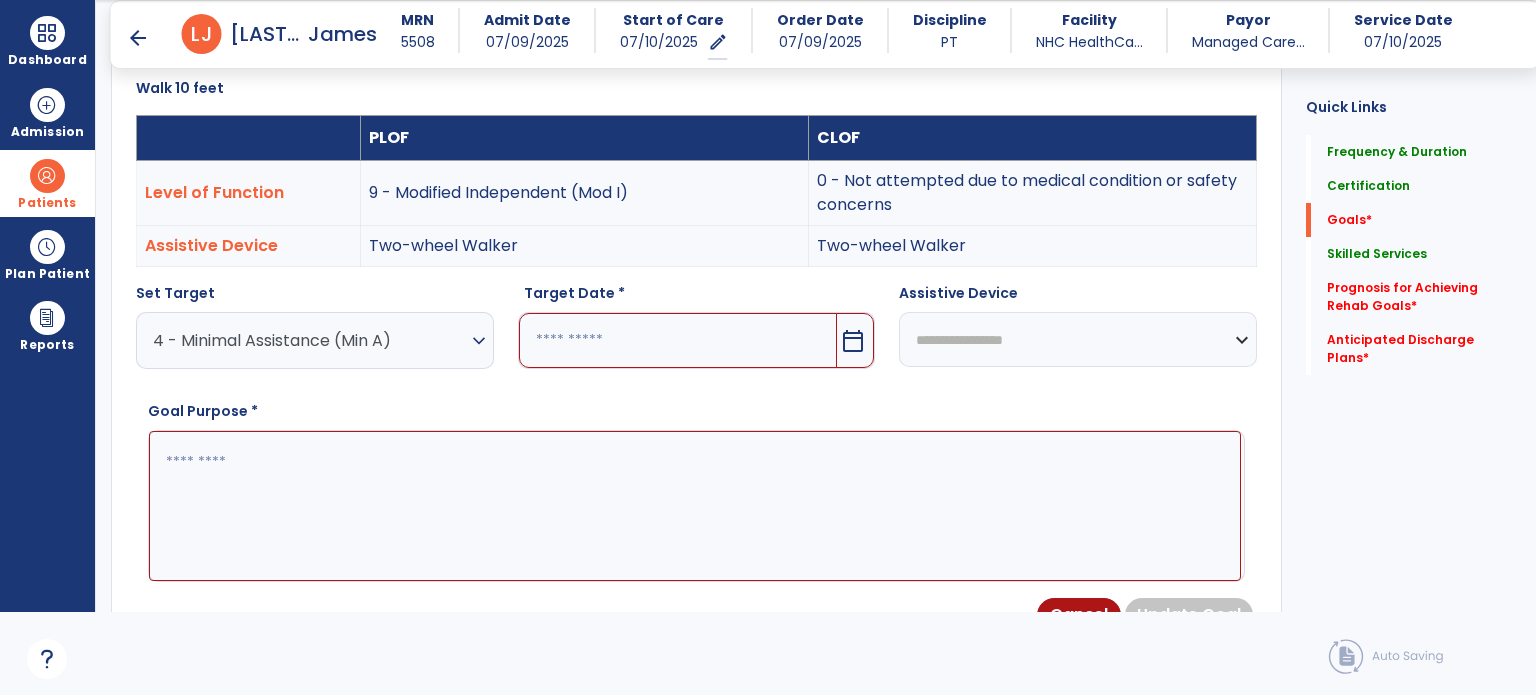 click on "calendar_today" at bounding box center [853, 341] 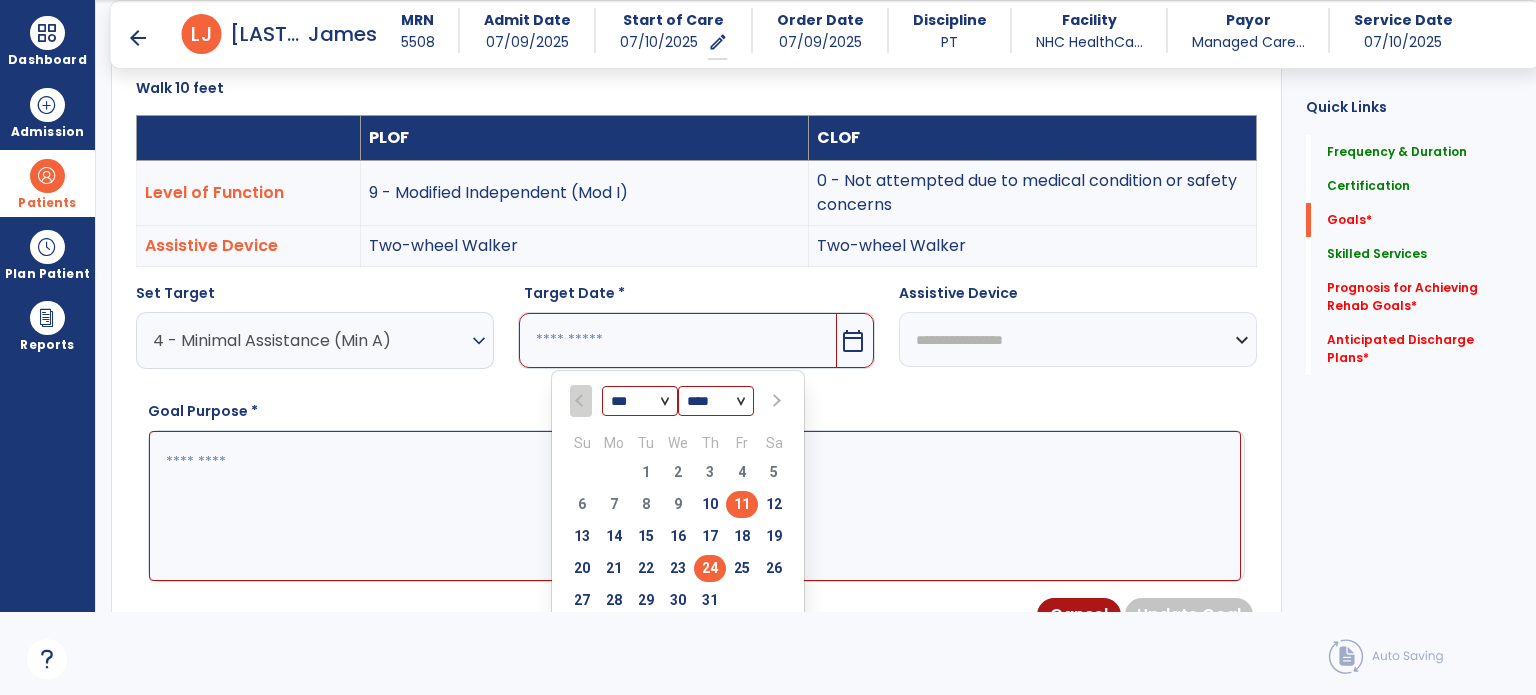 click on "24" at bounding box center (710, 568) 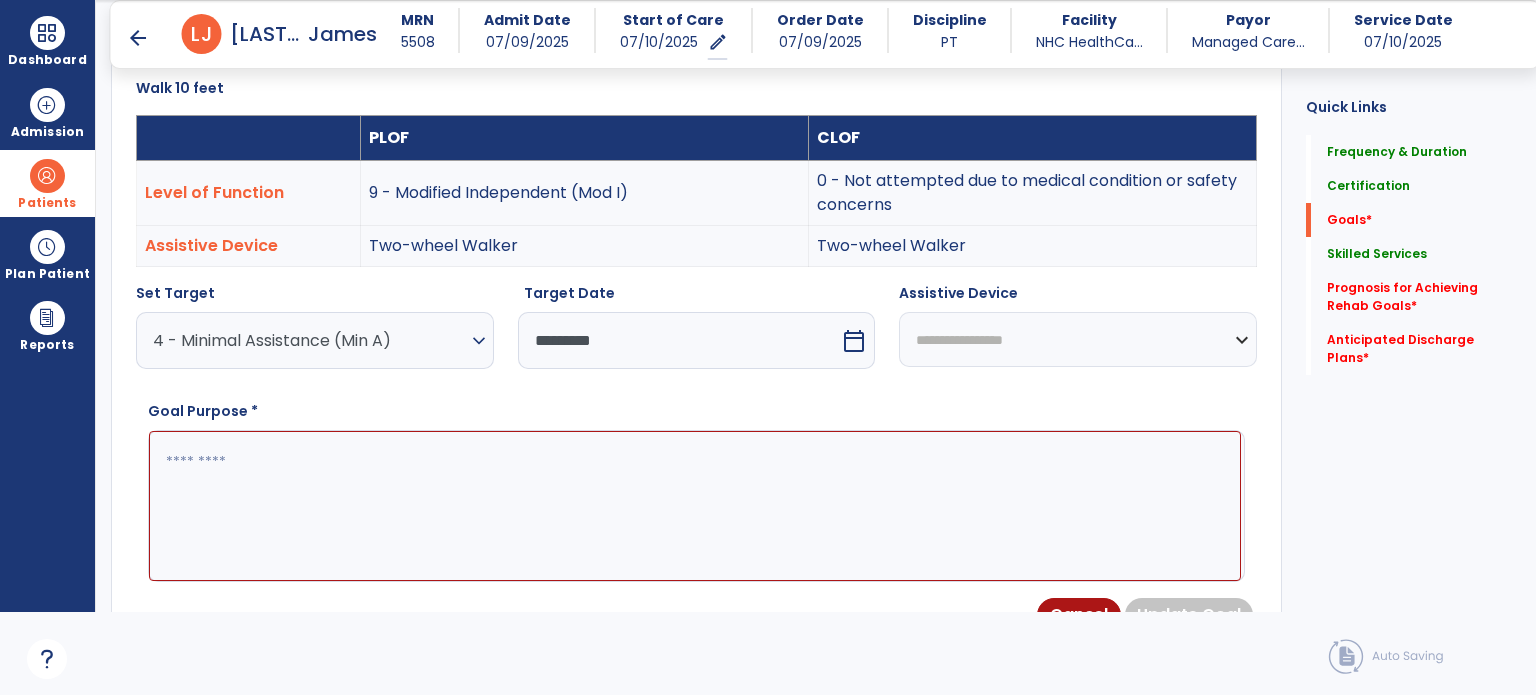 click on "**********" at bounding box center (1078, 339) 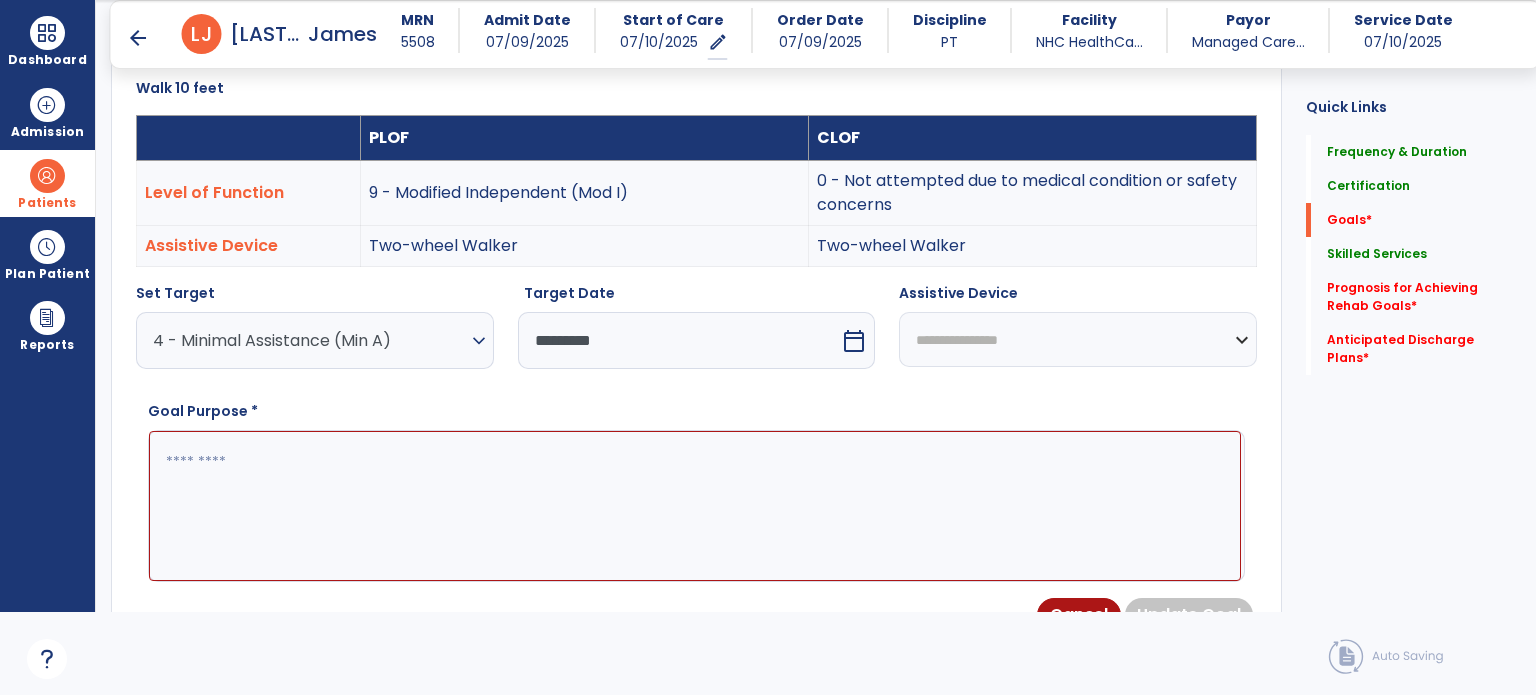 click on "**********" at bounding box center [1078, 339] 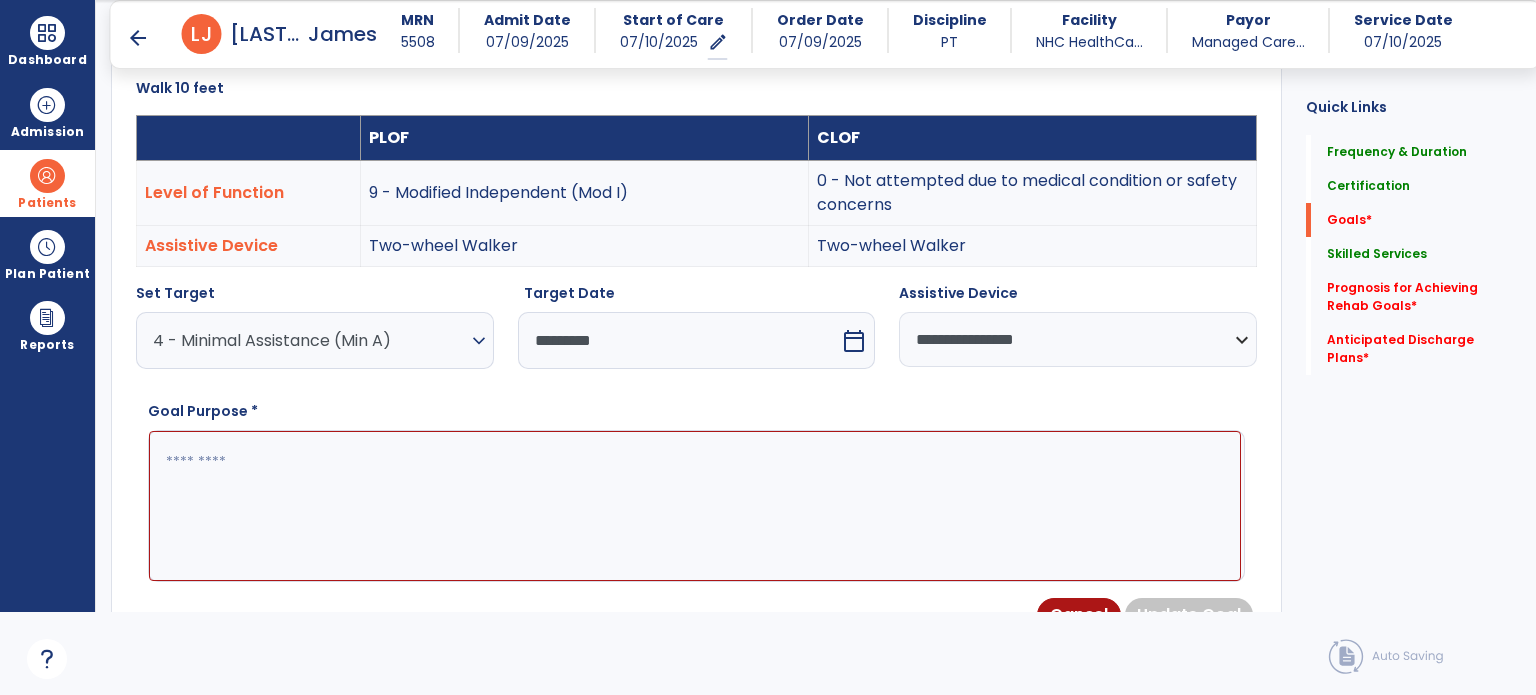 click at bounding box center (695, 506) 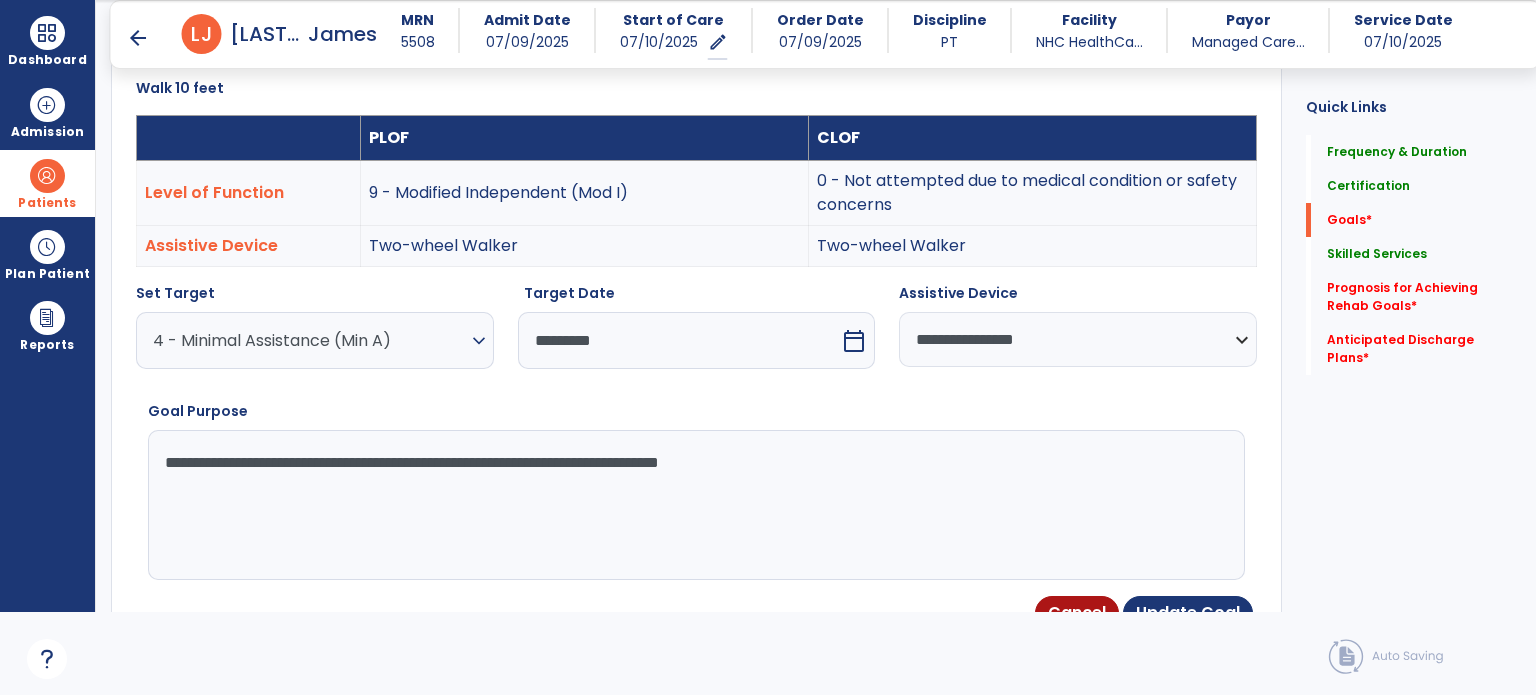 click on "**********" at bounding box center (695, 505) 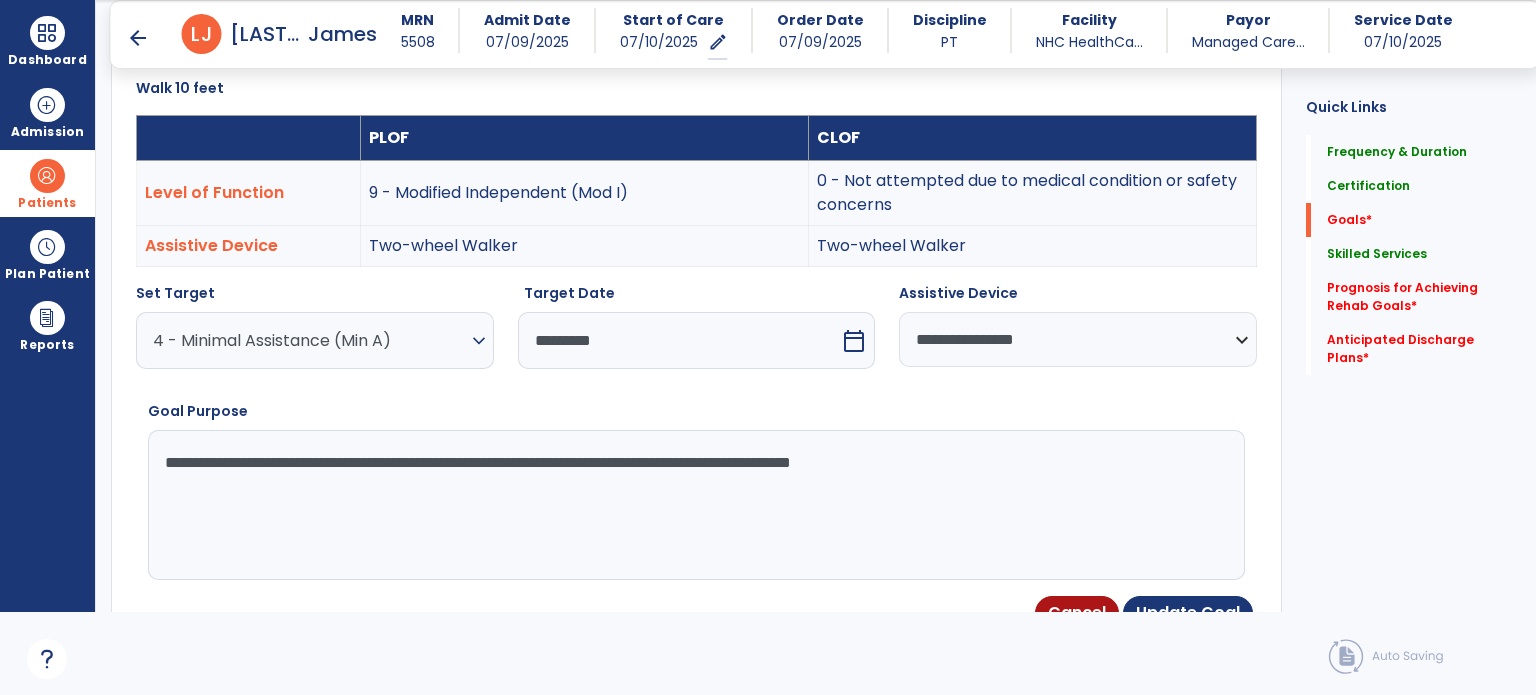 click on "**********" at bounding box center [695, 505] 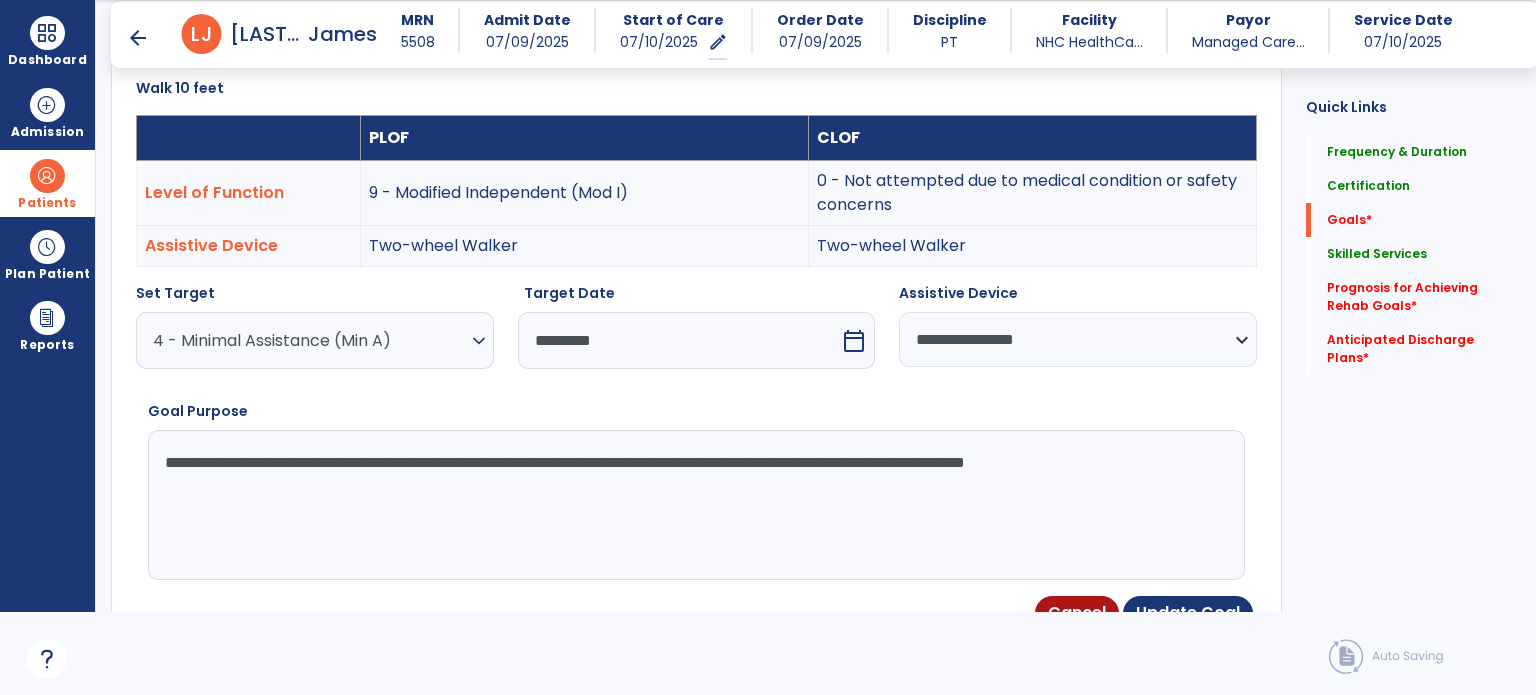 click on "**********" at bounding box center (695, 505) 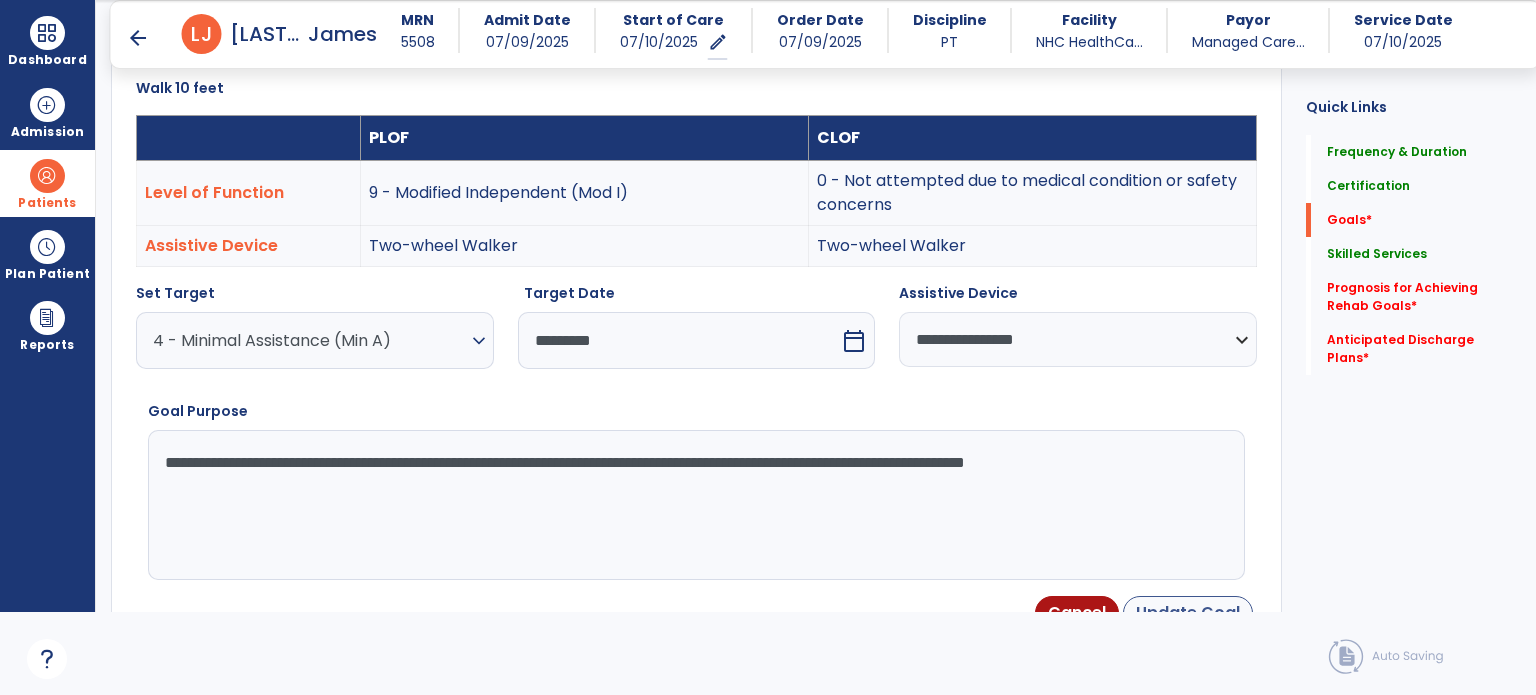 type on "**********" 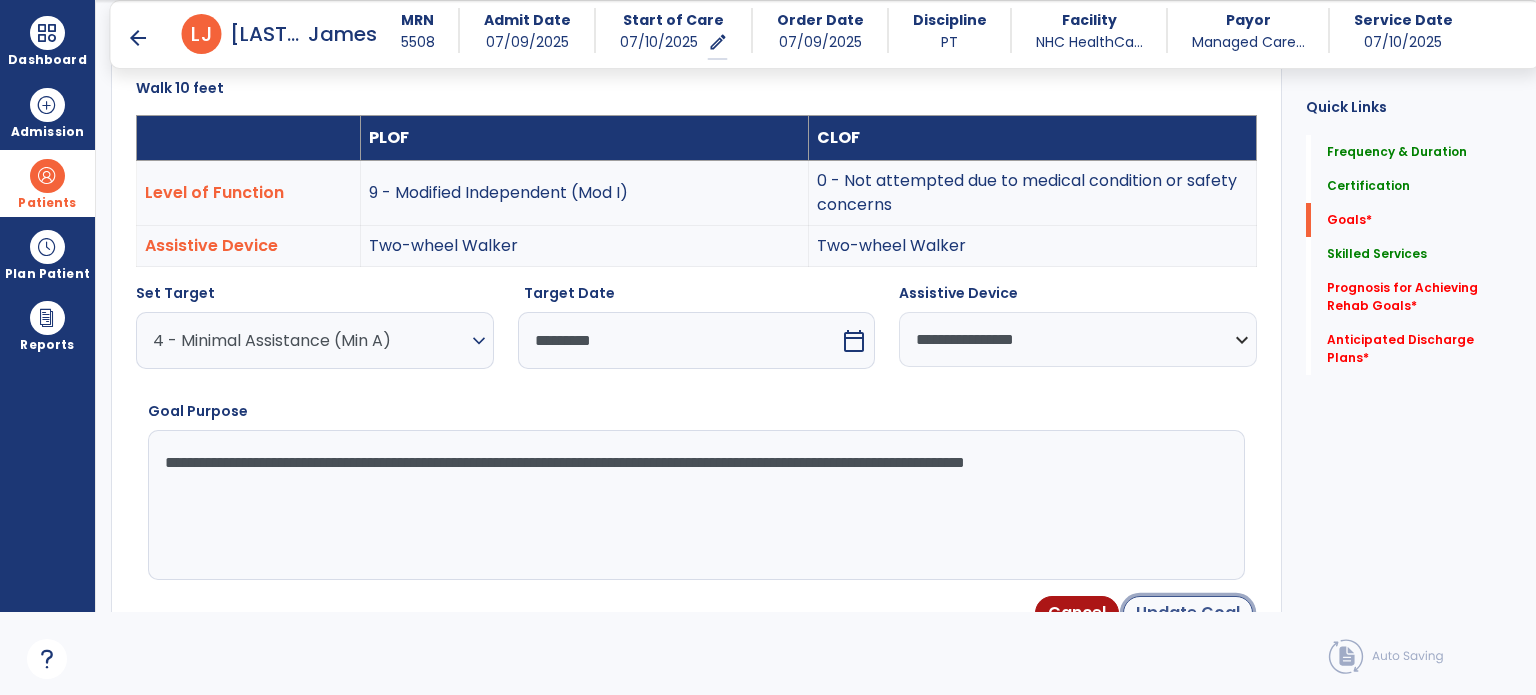 click on "Update Goal" at bounding box center (1188, 613) 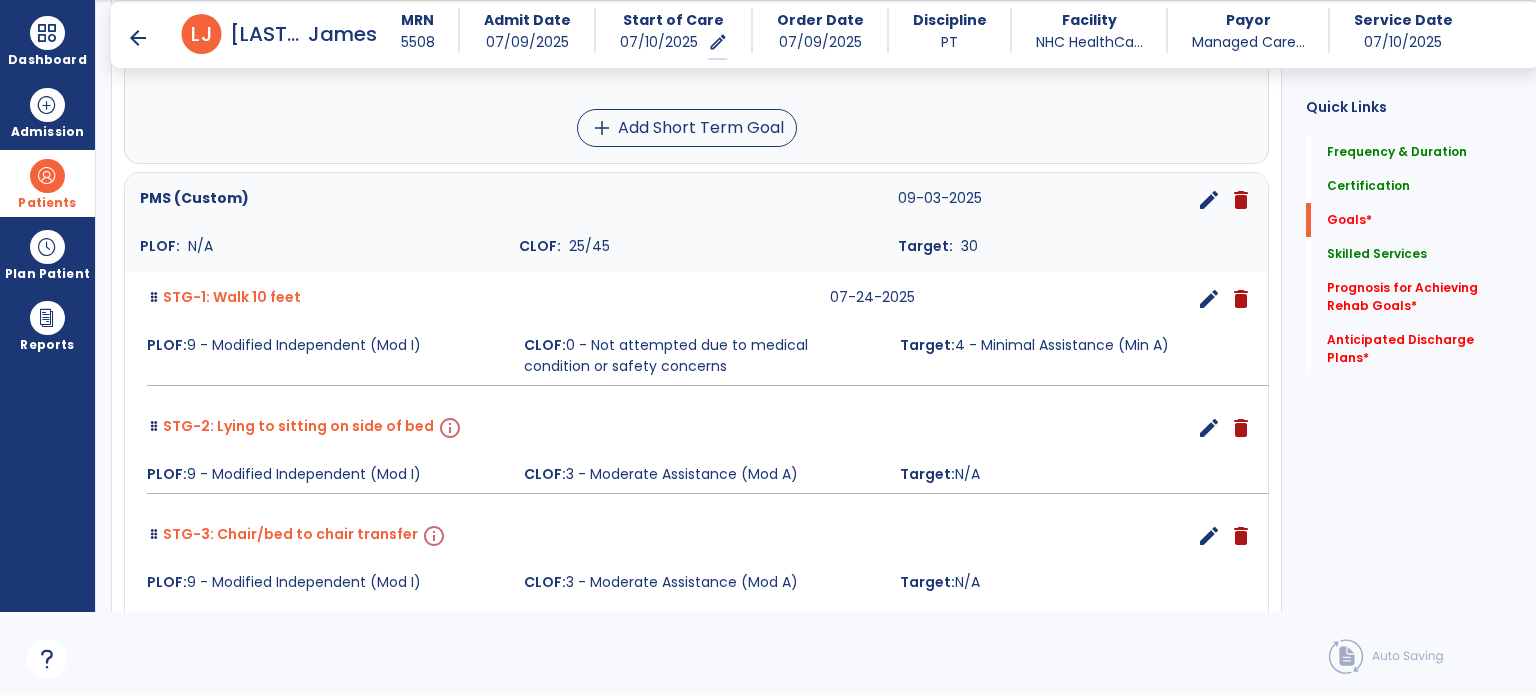 click on "edit" at bounding box center [1209, 299] 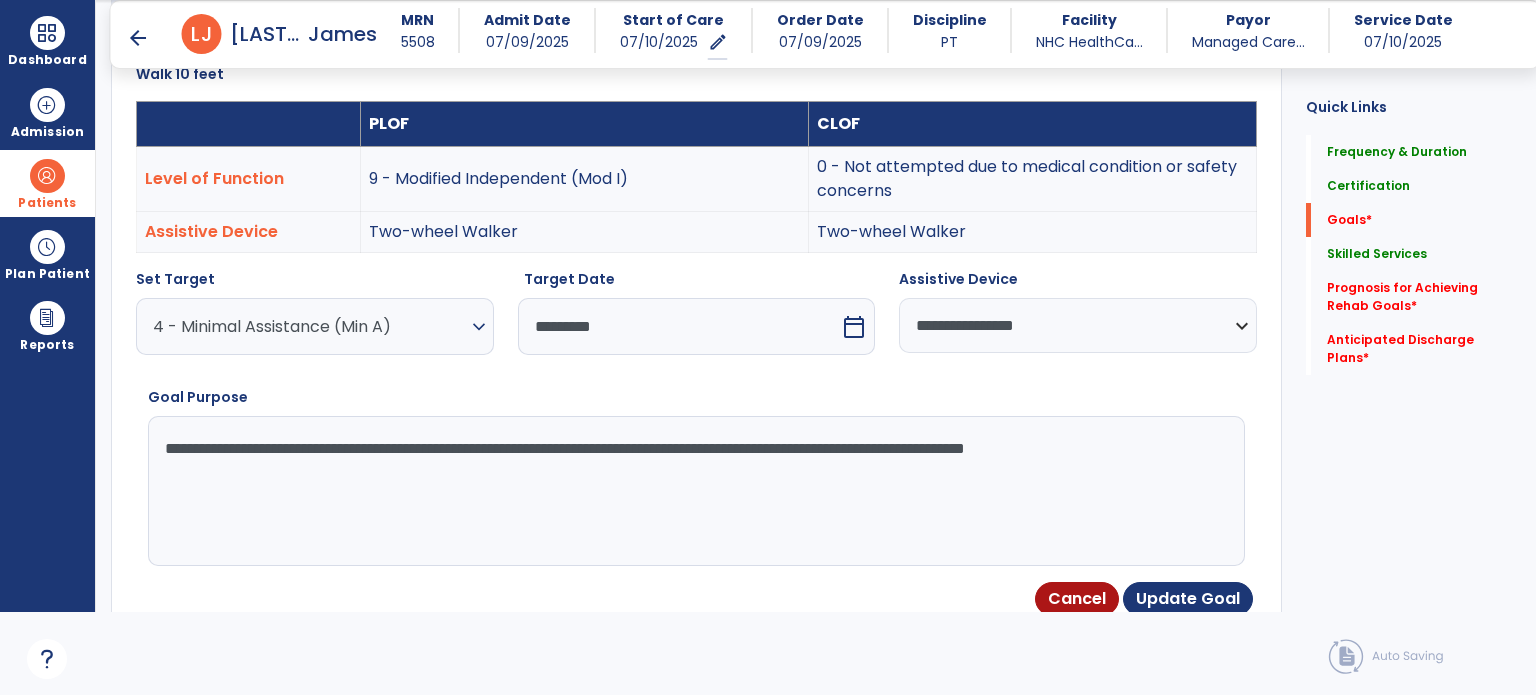scroll, scrollTop: 534, scrollLeft: 0, axis: vertical 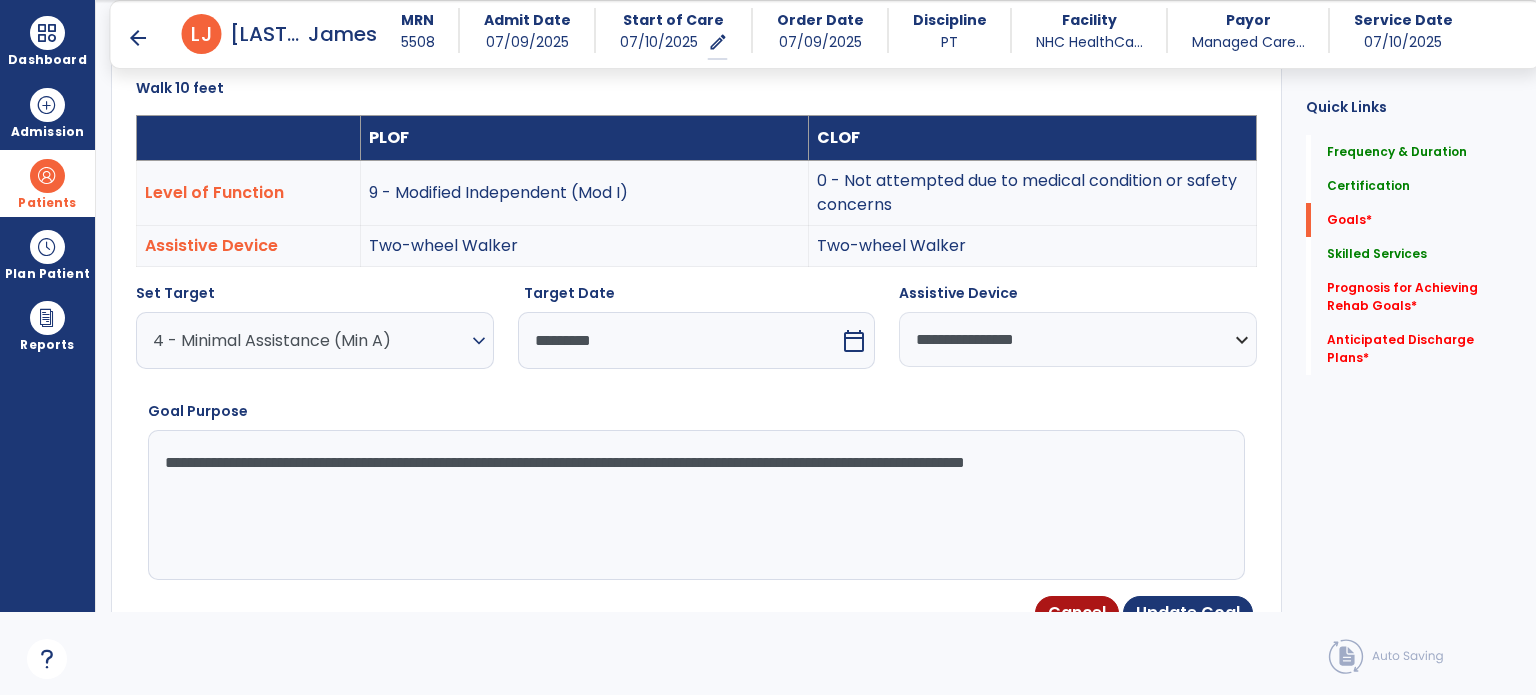 click on "**********" at bounding box center [695, 505] 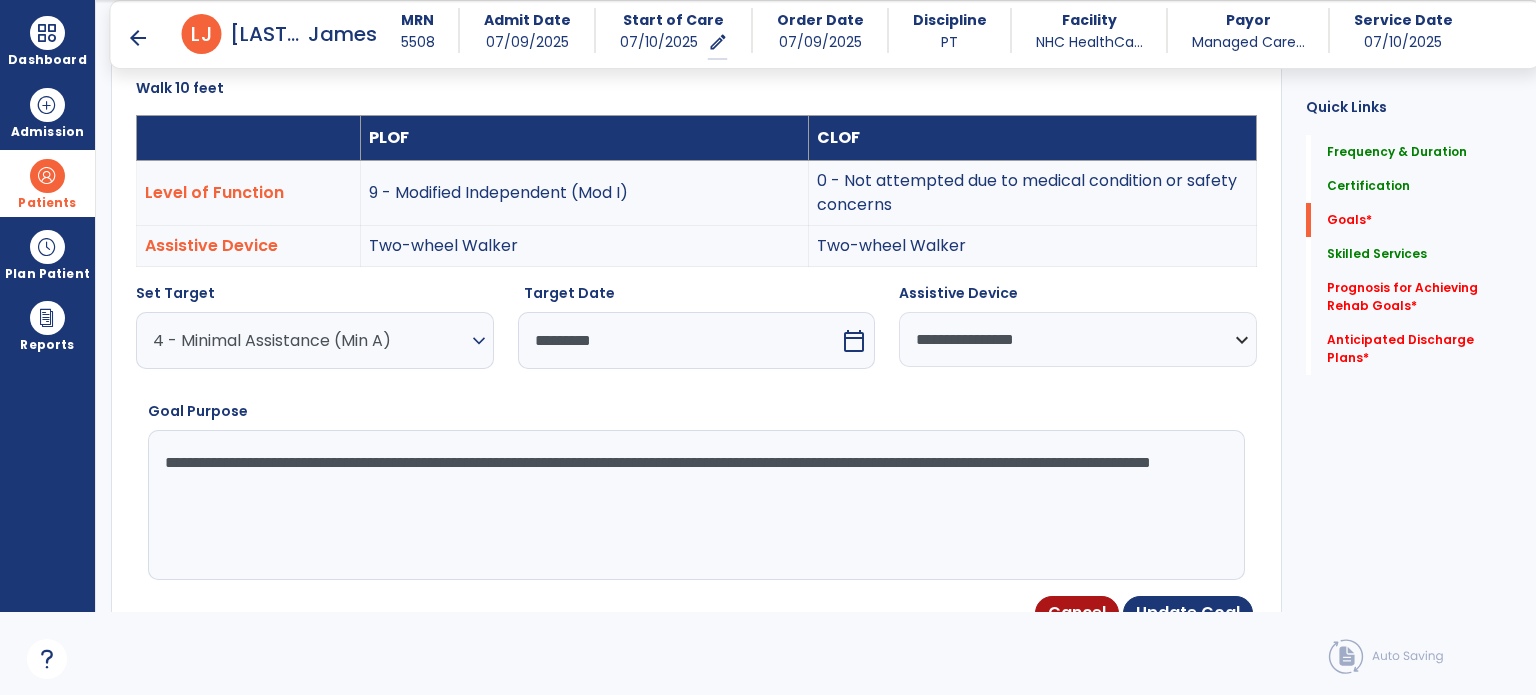 type on "**********" 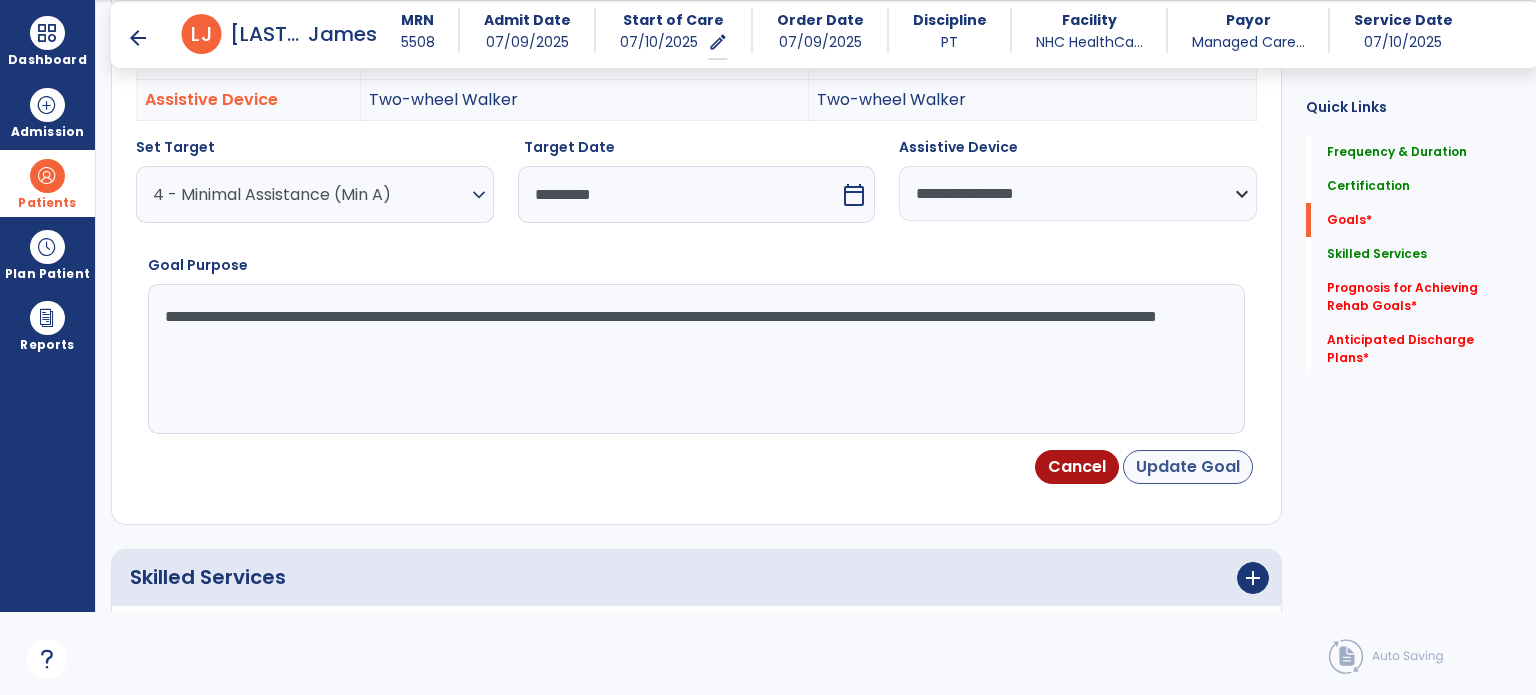click on "Update Goal" at bounding box center (1188, 467) 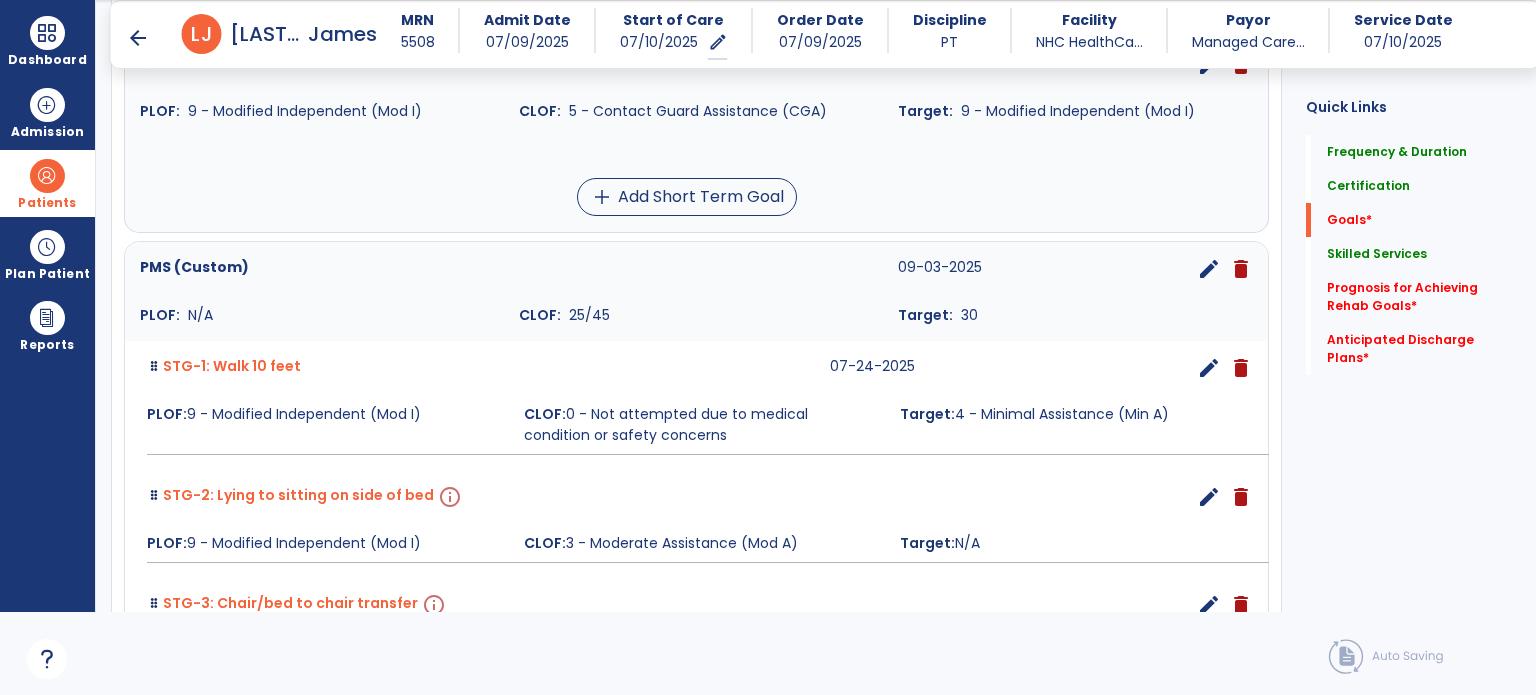 scroll, scrollTop: 856, scrollLeft: 0, axis: vertical 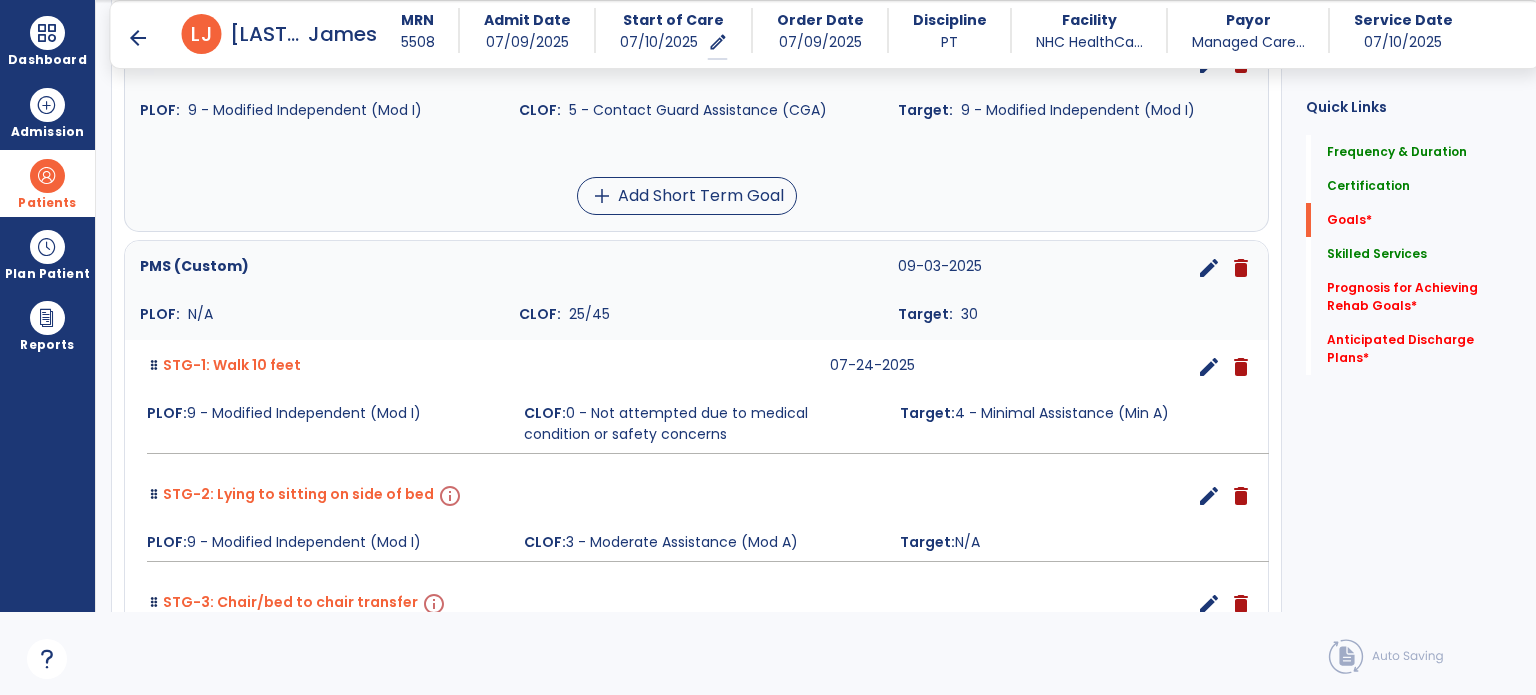 click on "edit" at bounding box center (1209, 496) 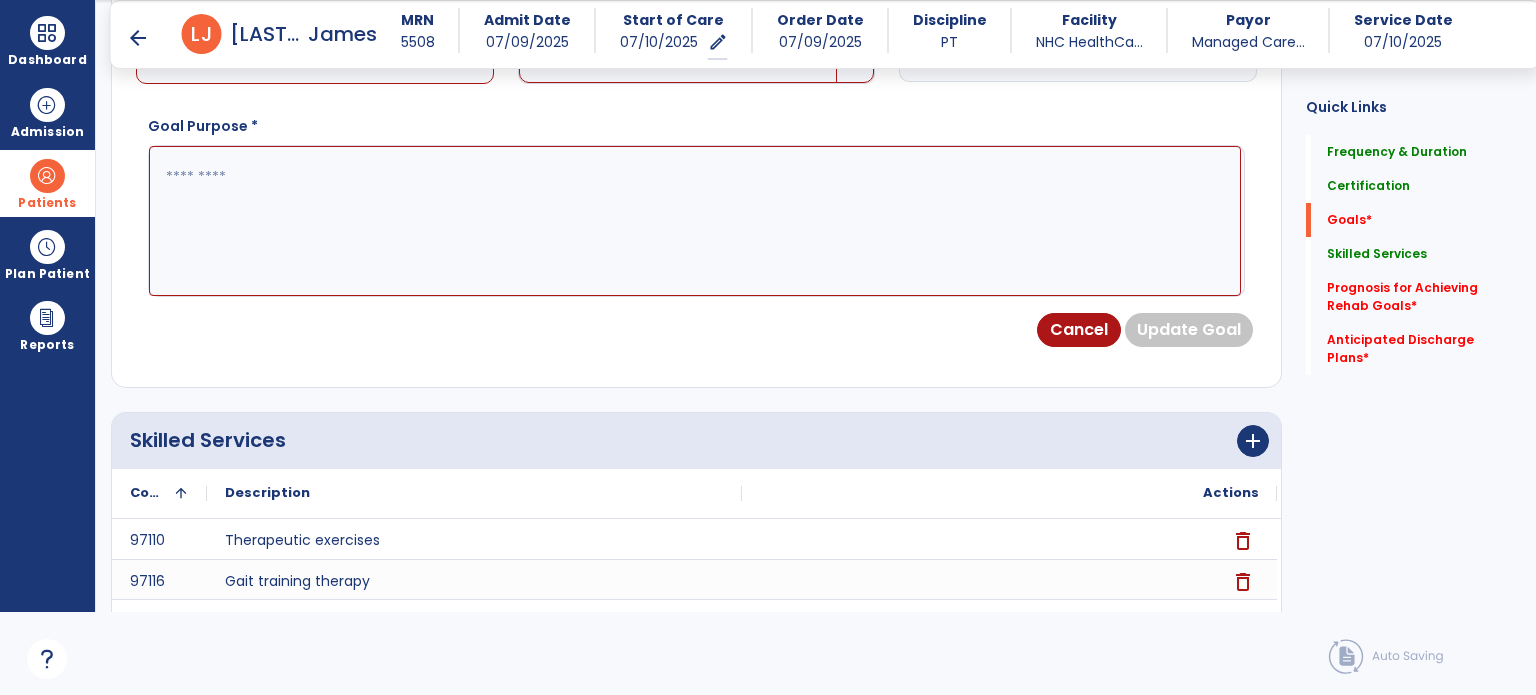 scroll, scrollTop: 534, scrollLeft: 0, axis: vertical 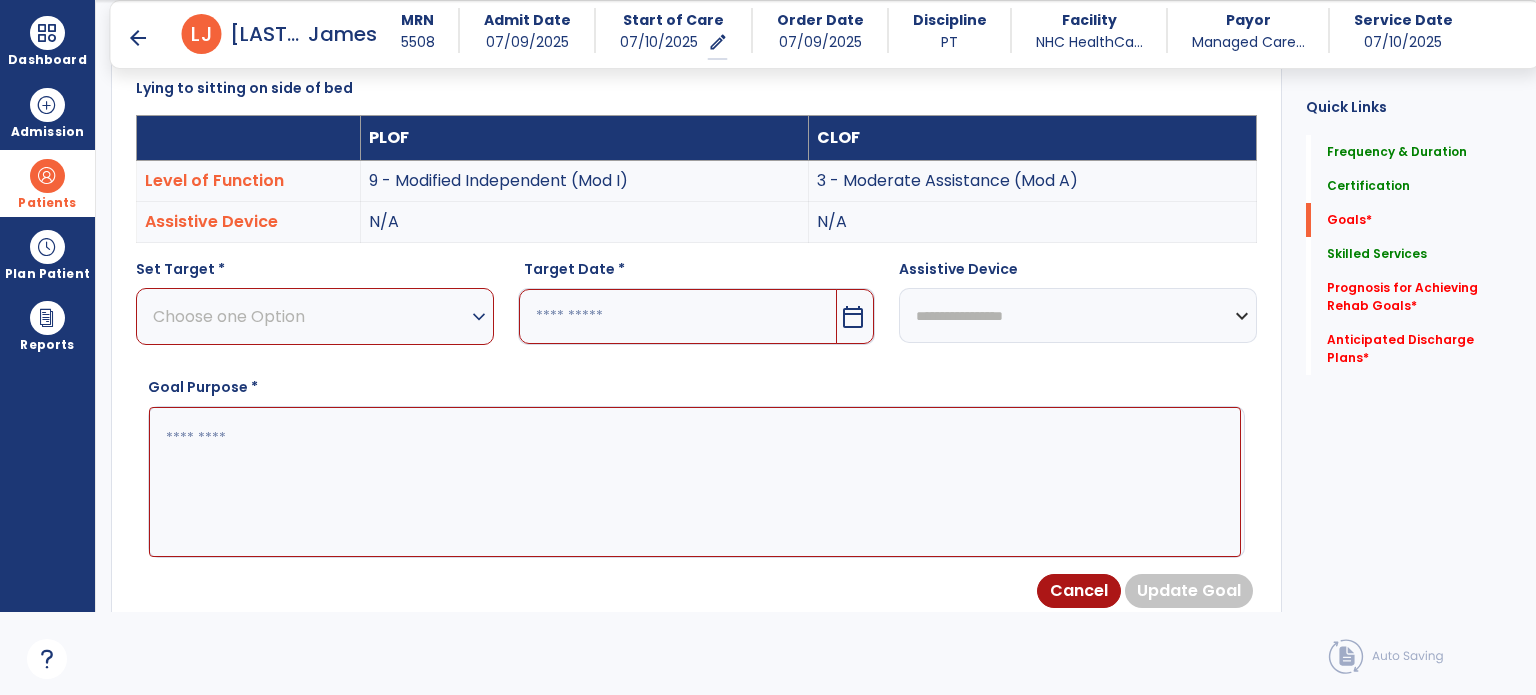 click on "Choose one Option   expand_more" at bounding box center [315, 316] 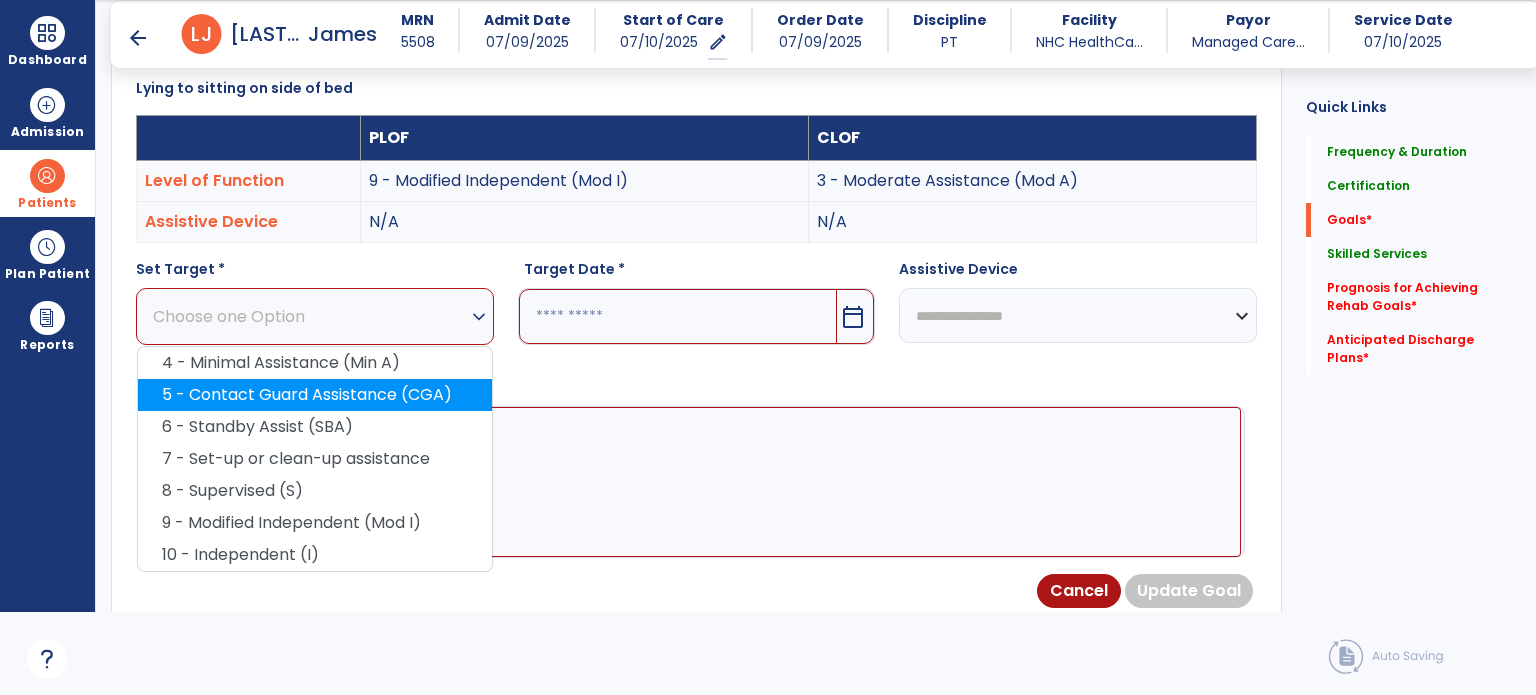 click on "5 - Contact Guard Assistance (CGA)" at bounding box center (315, 395) 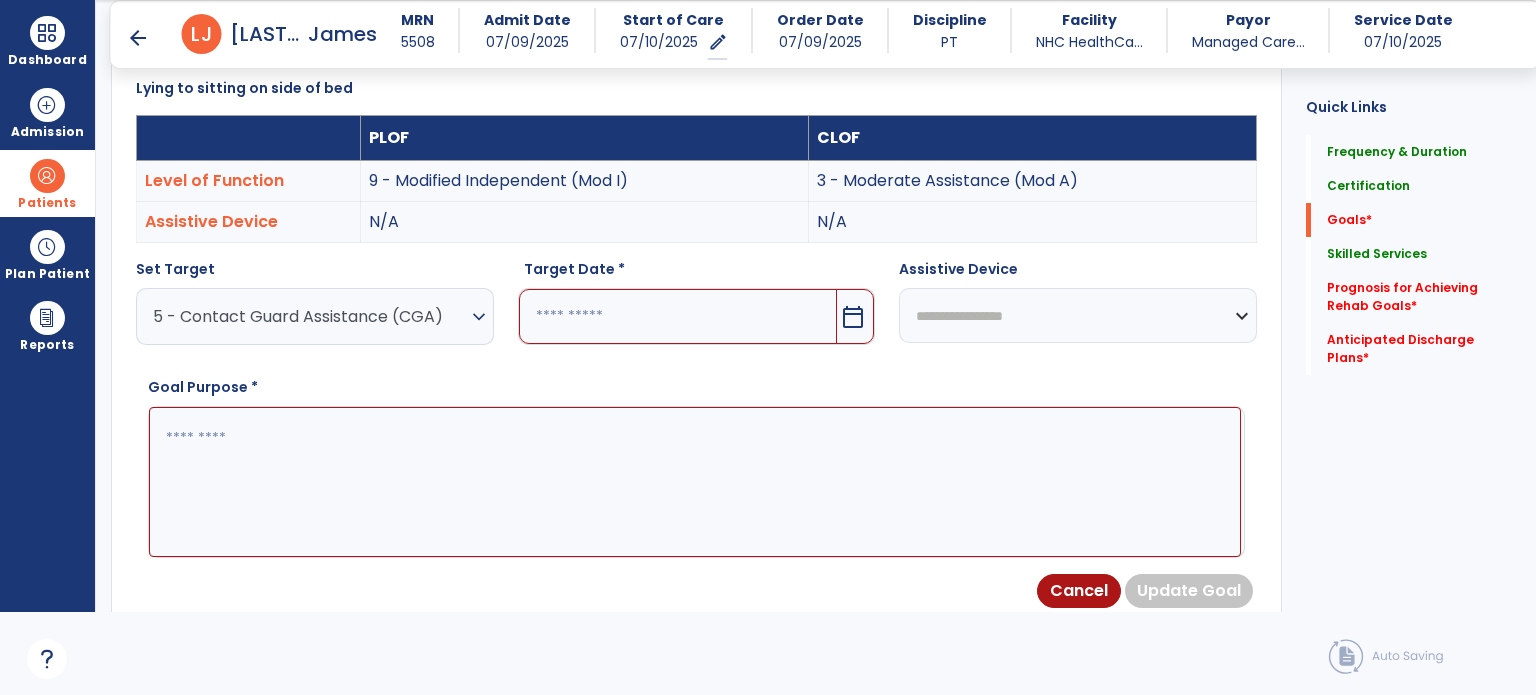 click at bounding box center [678, 316] 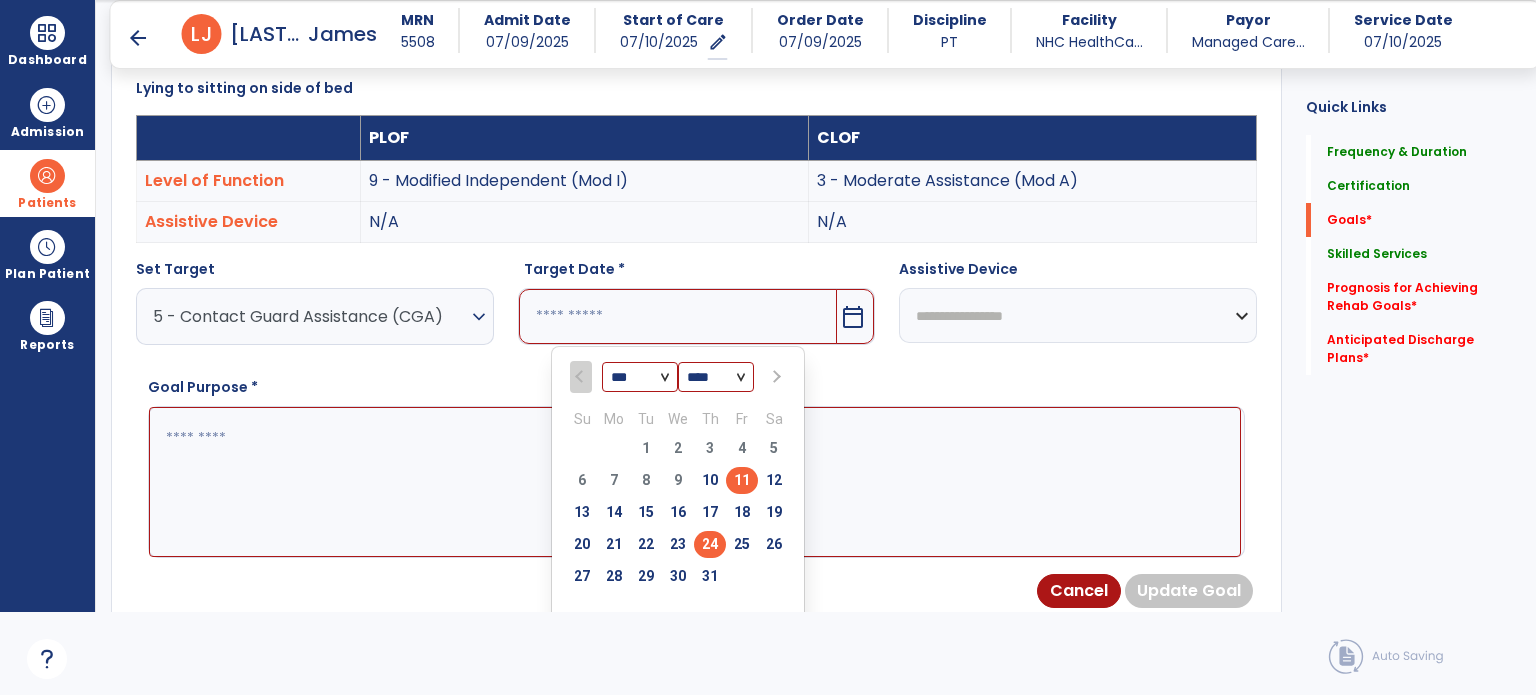 click on "24" at bounding box center [710, 544] 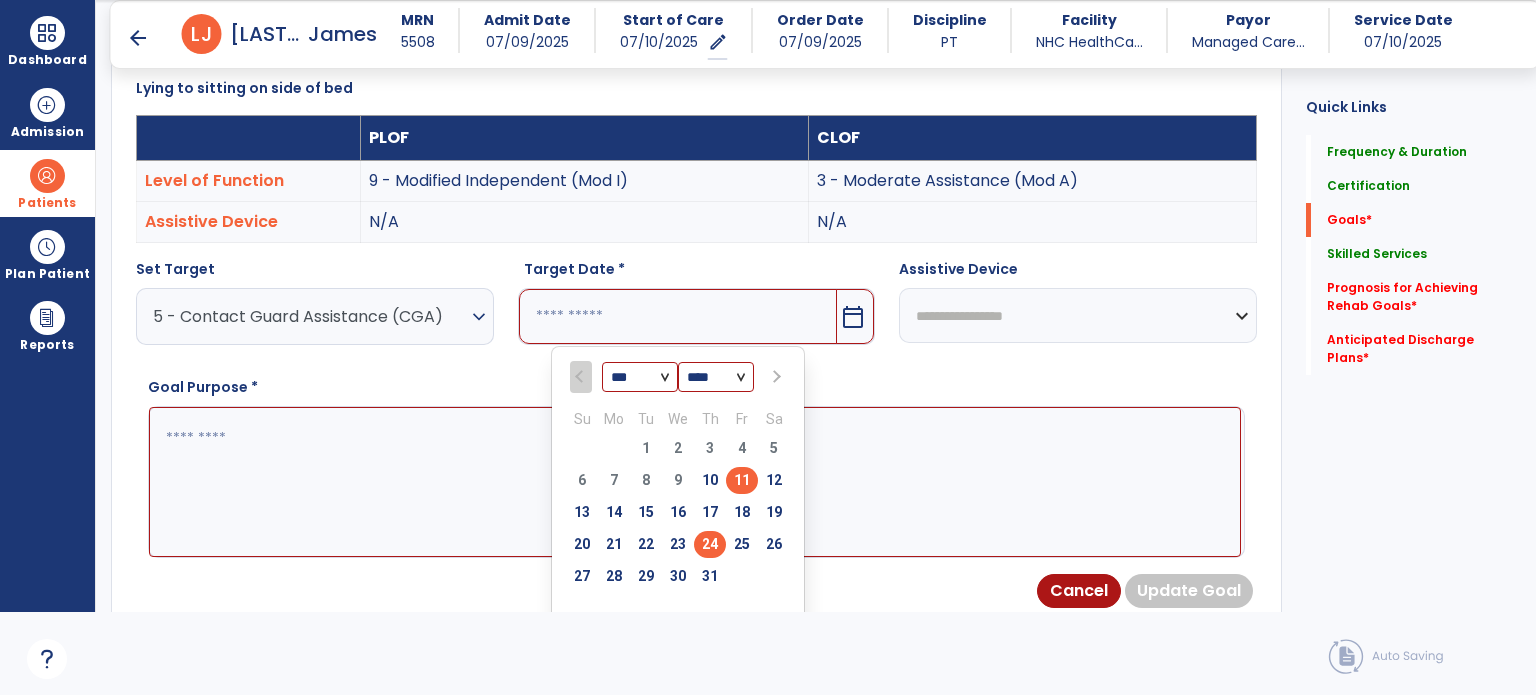 type on "*********" 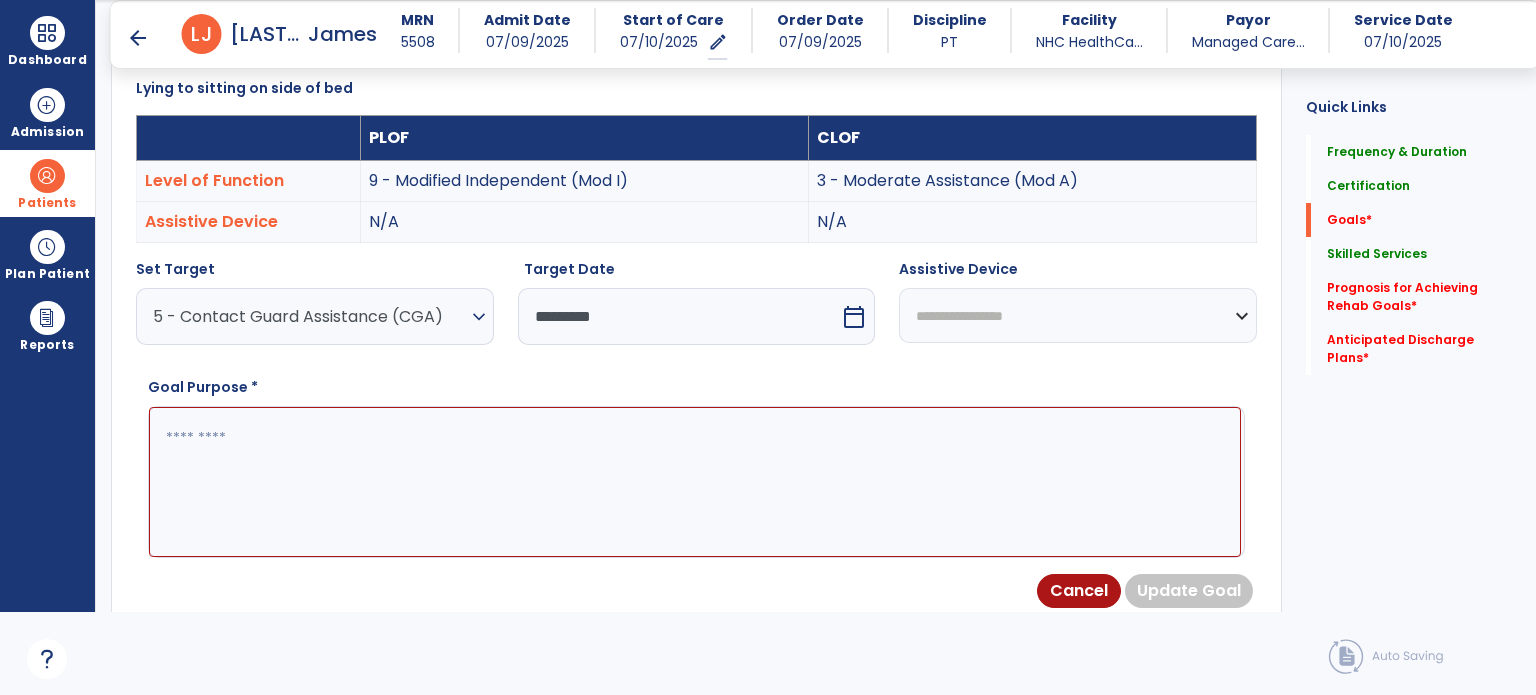 click on "**********" at bounding box center [1078, 315] 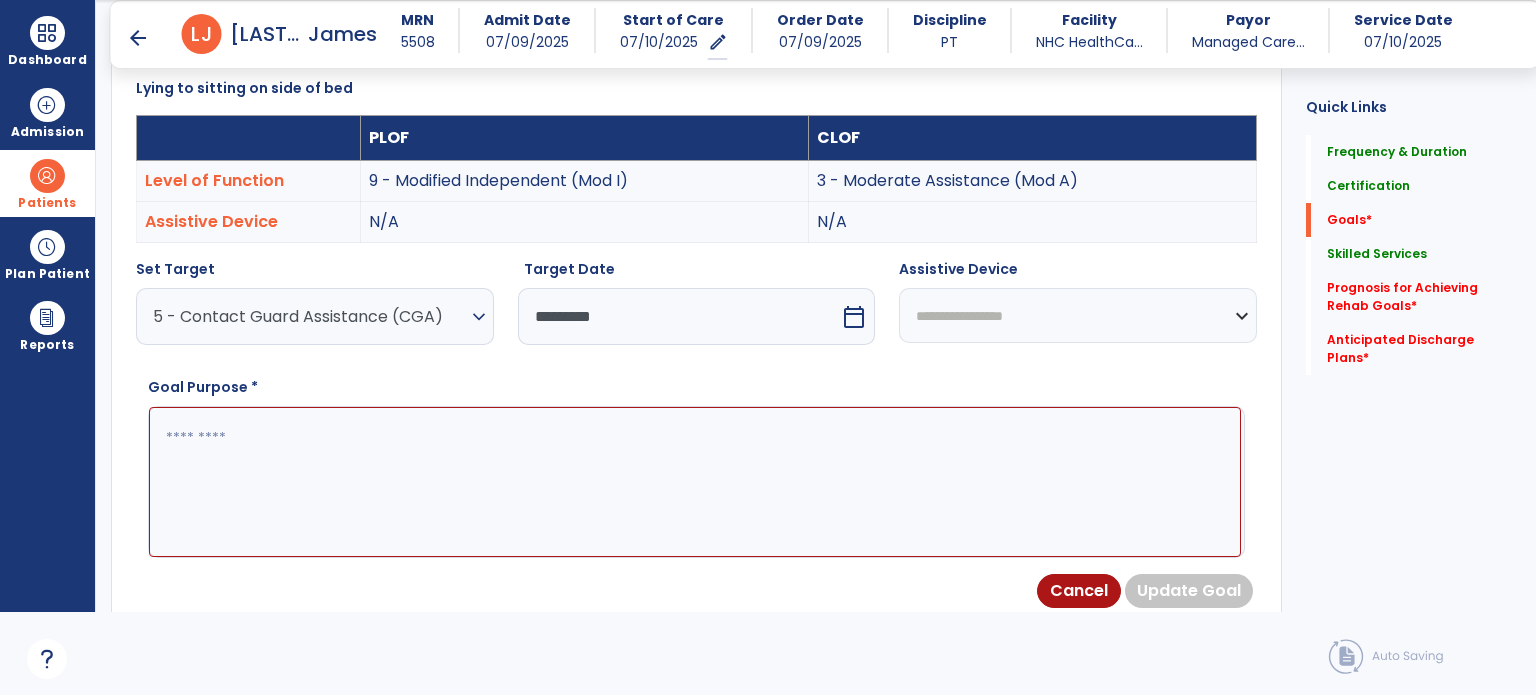 click at bounding box center [695, 482] 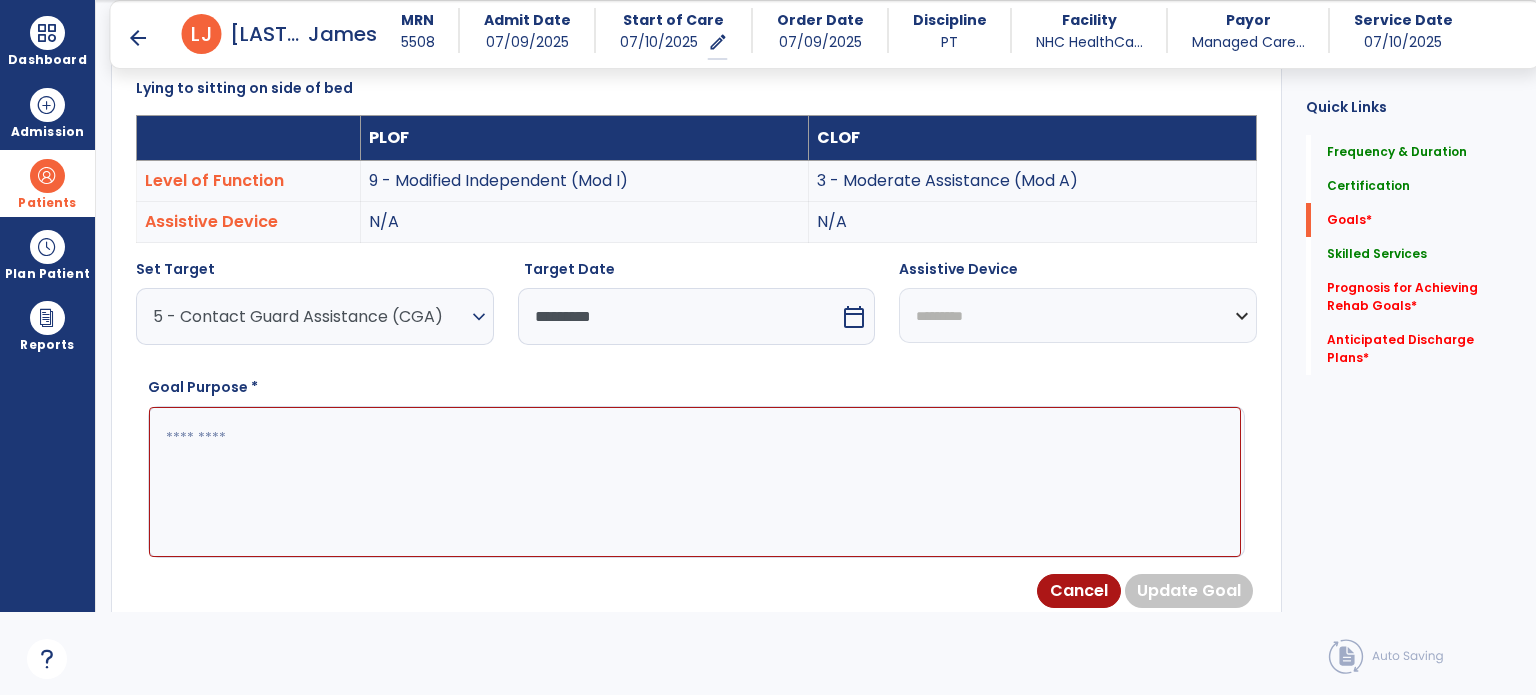 click on "**********" at bounding box center (1078, 315) 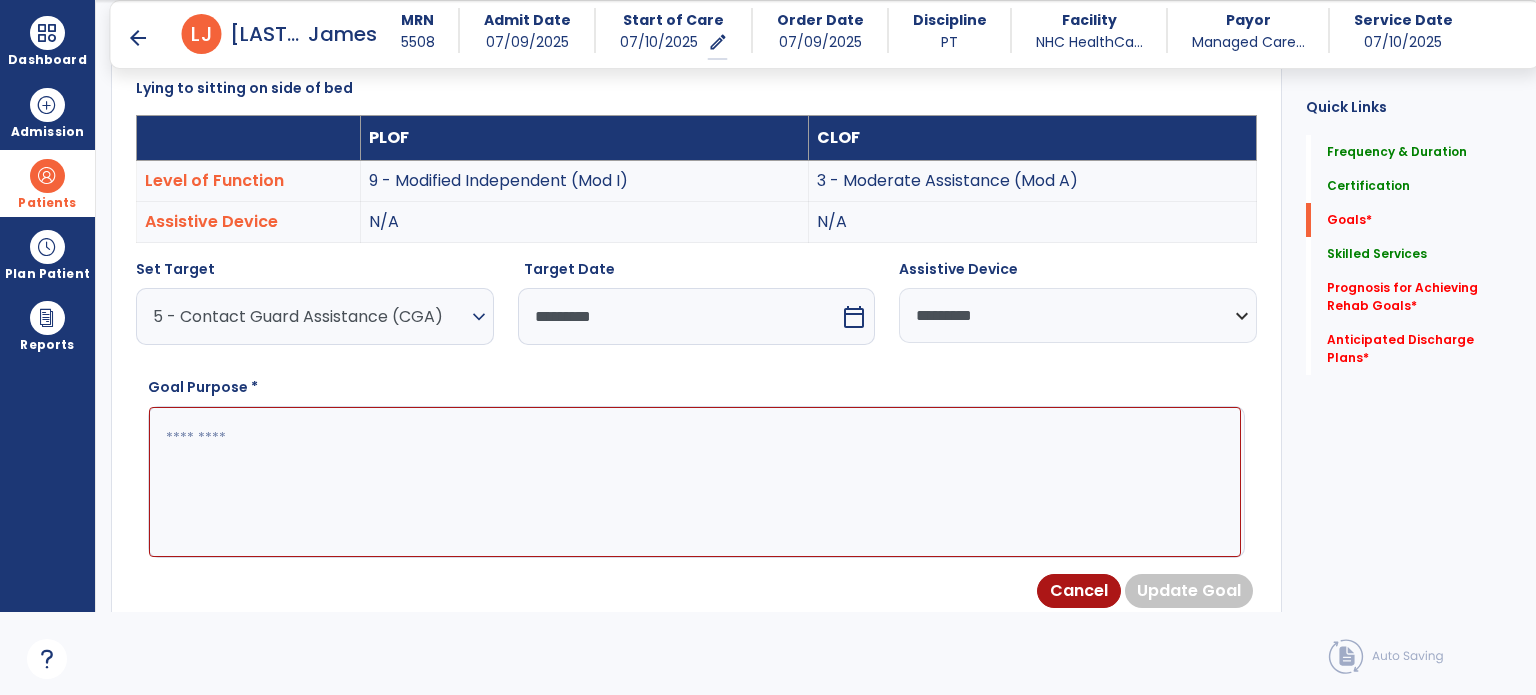 click at bounding box center [695, 482] 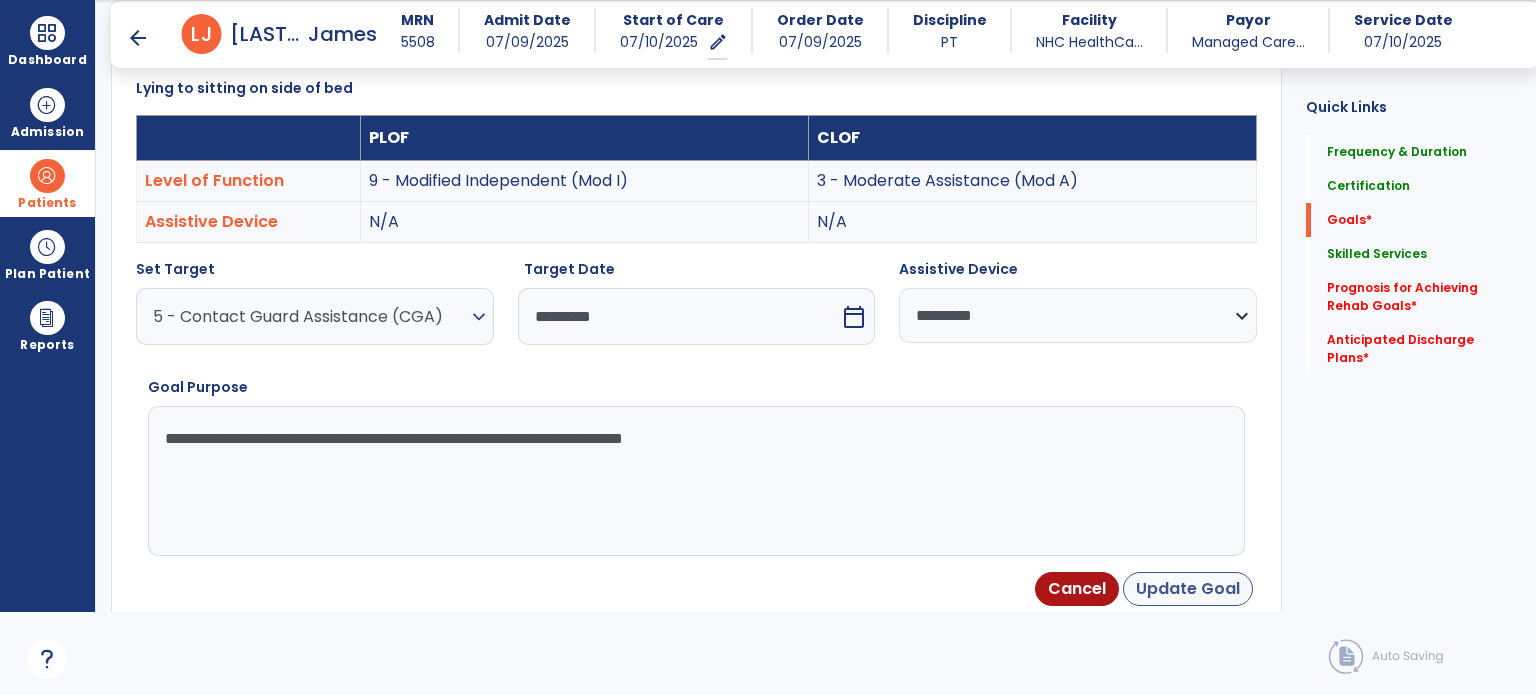 type on "**********" 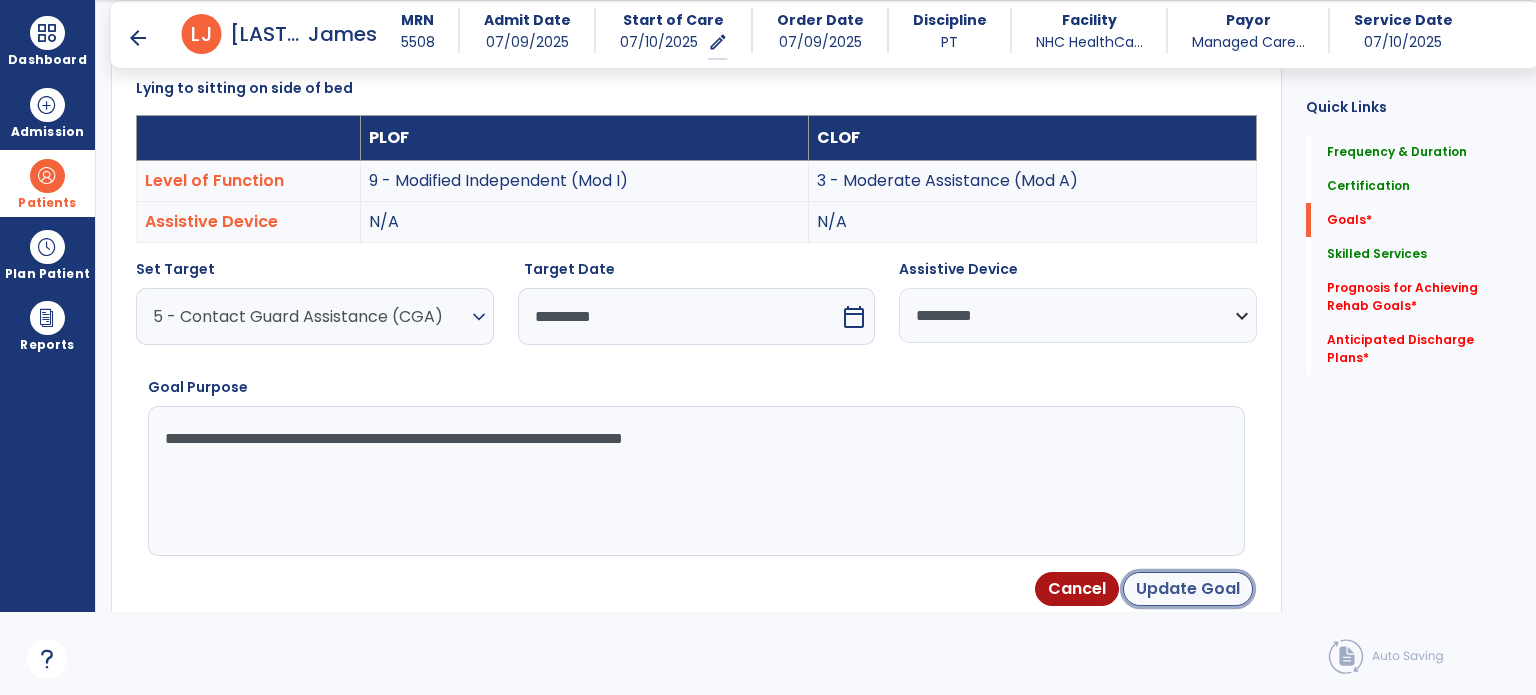 click on "Update Goal" at bounding box center (1188, 589) 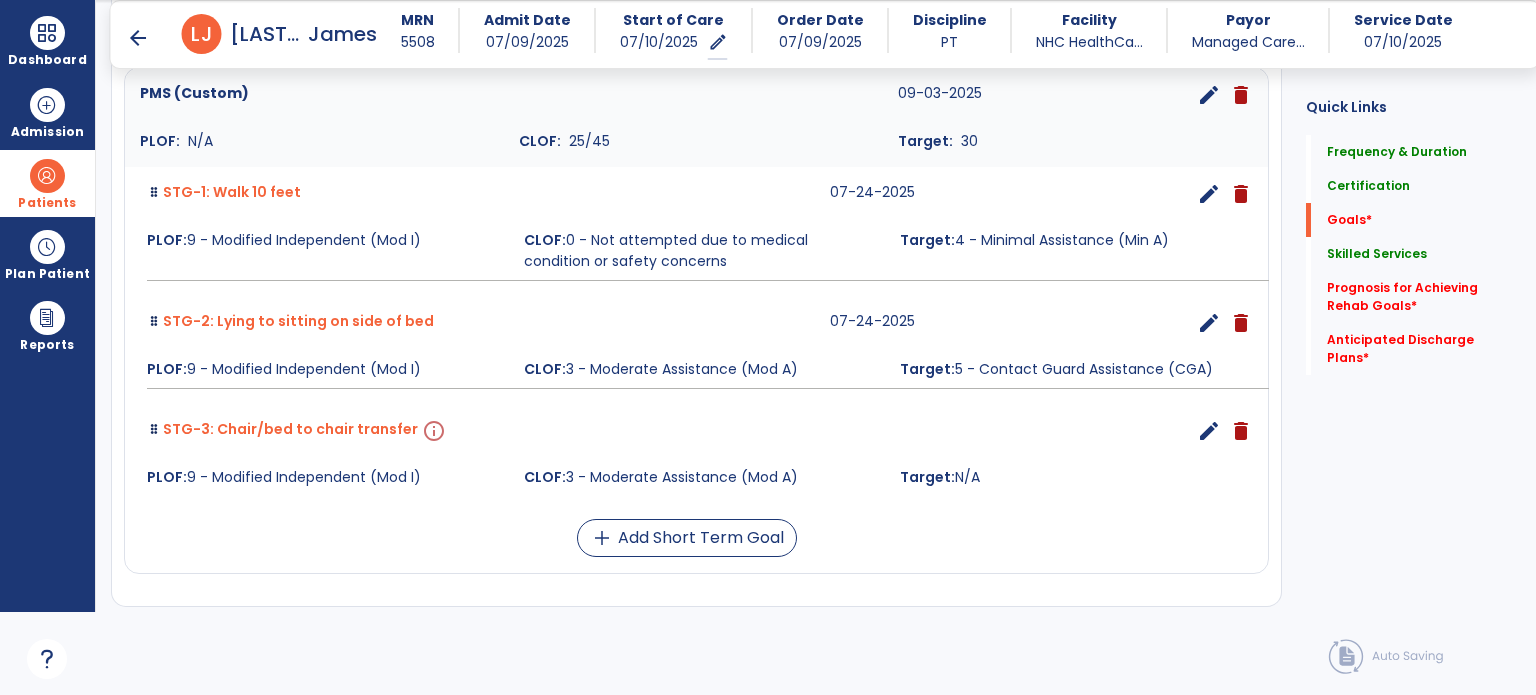 click on "edit" at bounding box center [1209, 431] 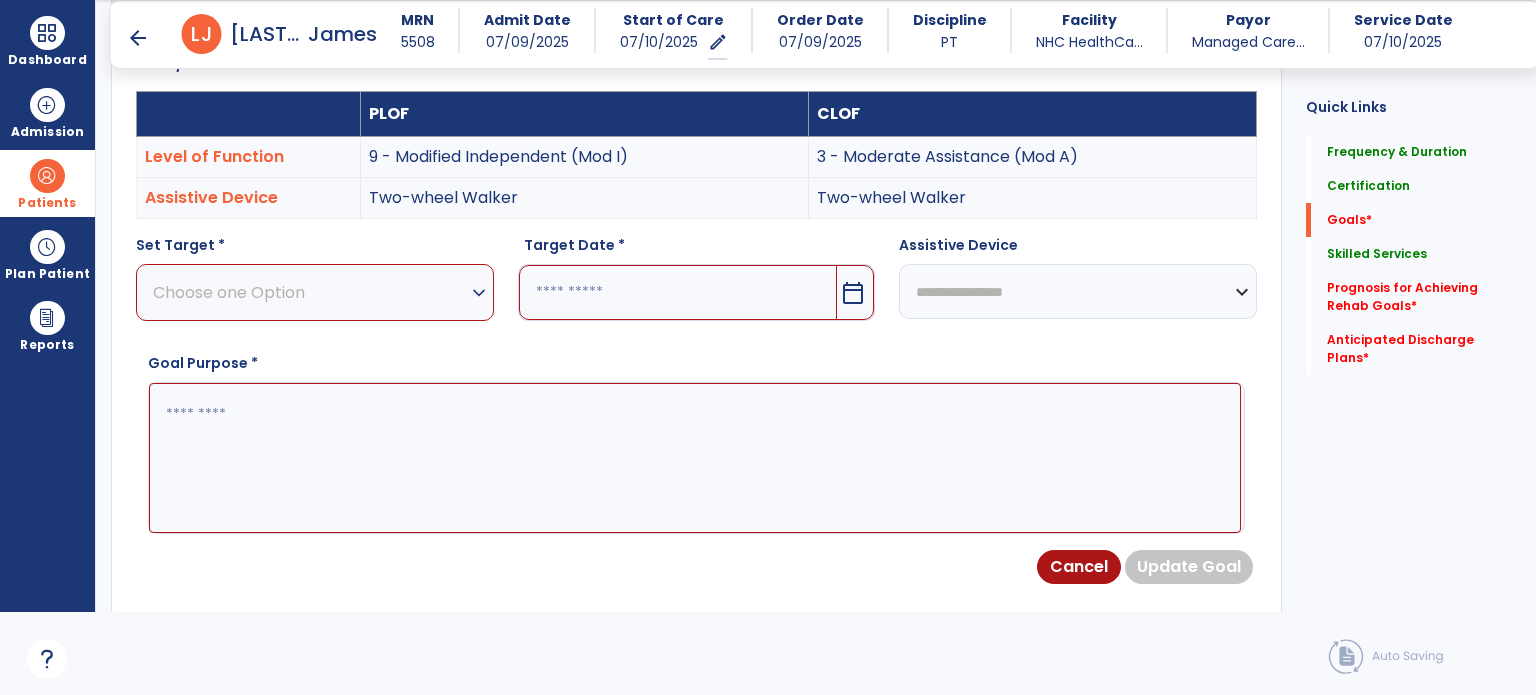 scroll, scrollTop: 534, scrollLeft: 0, axis: vertical 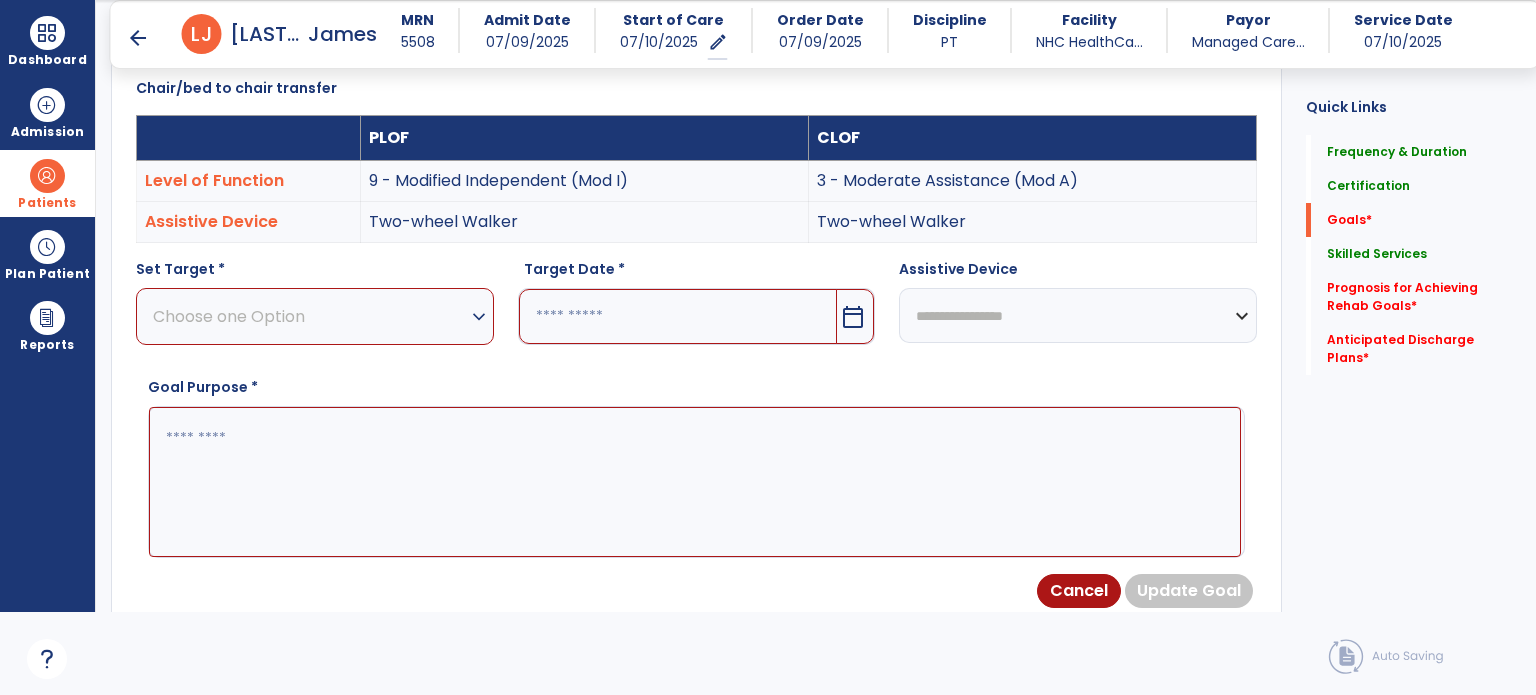 click on "expand_more" at bounding box center [479, 317] 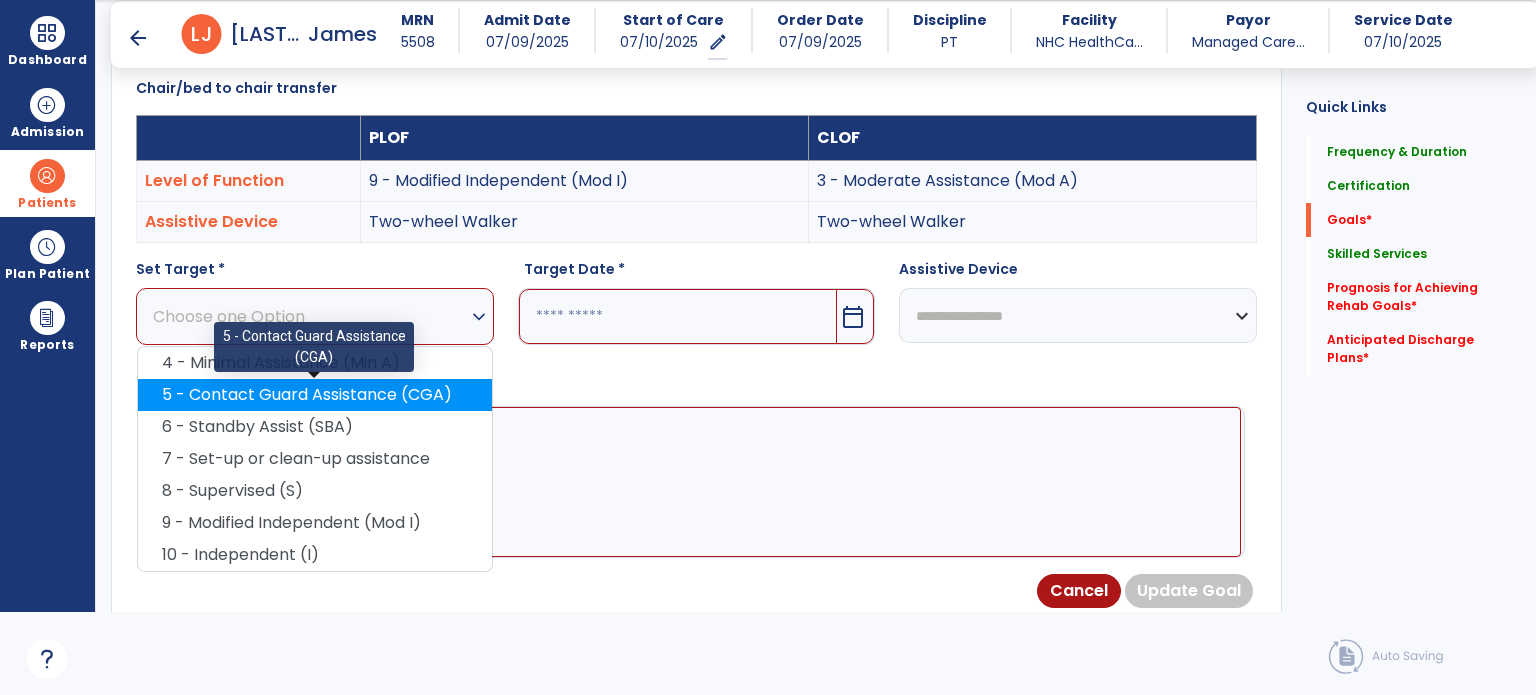 click on "5 - Contact Guard Assistance (CGA)" at bounding box center [315, 395] 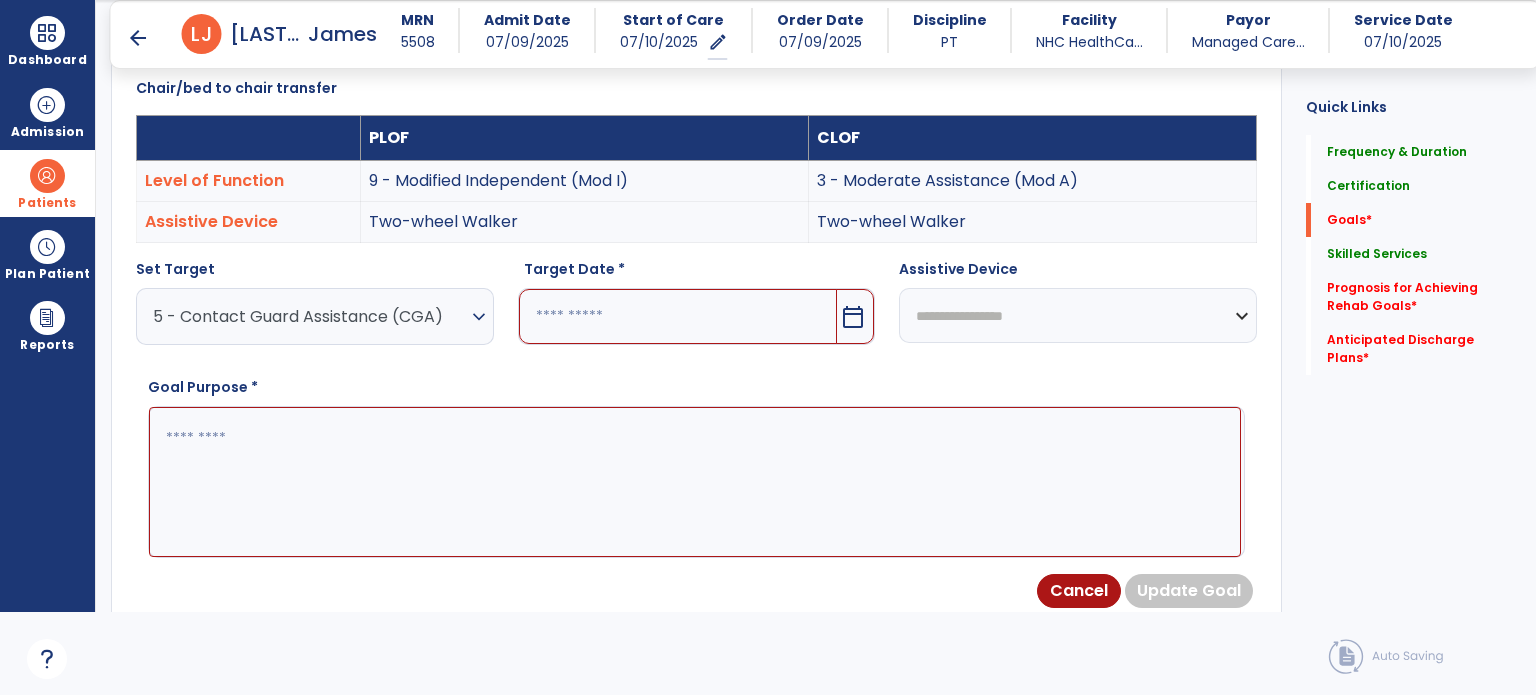 click on "calendar_today" at bounding box center [853, 317] 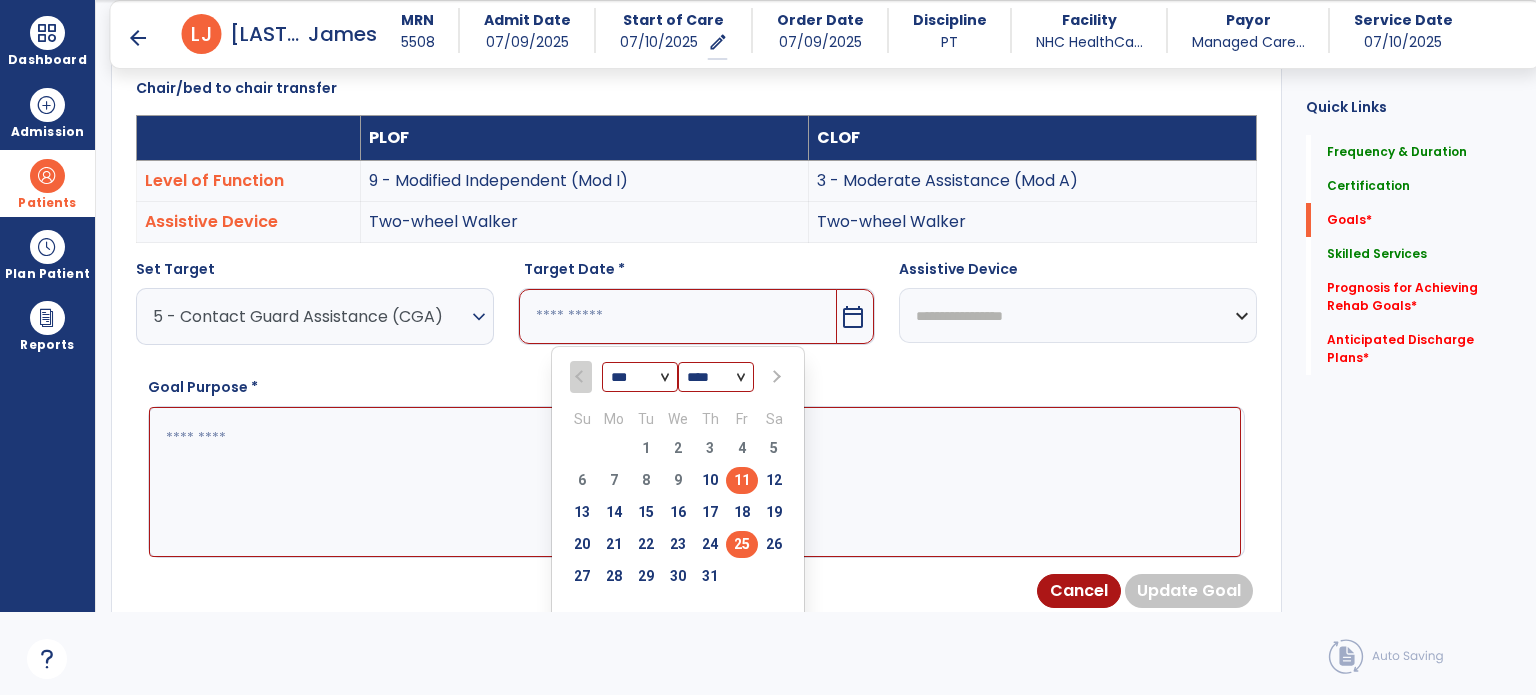 click on "25" at bounding box center (742, 544) 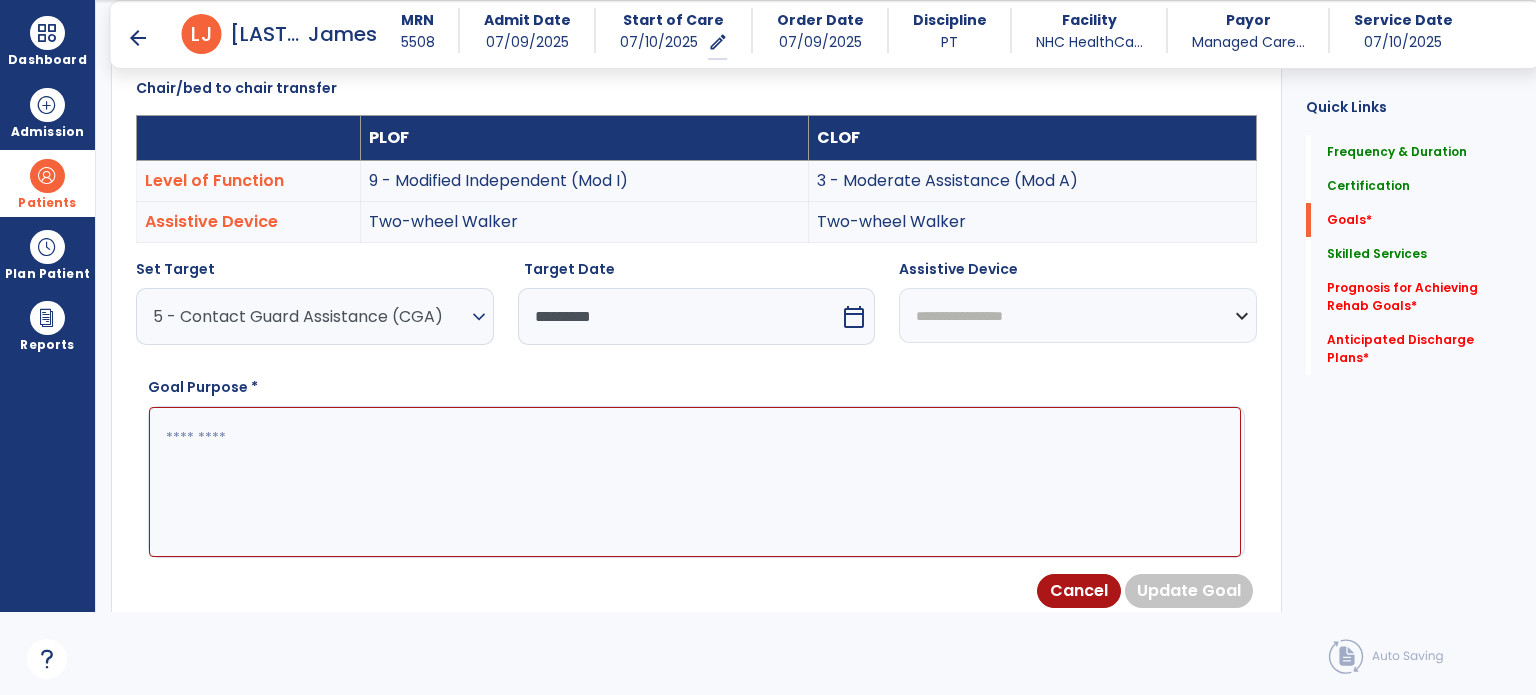 click on "**********" at bounding box center (1078, 315) 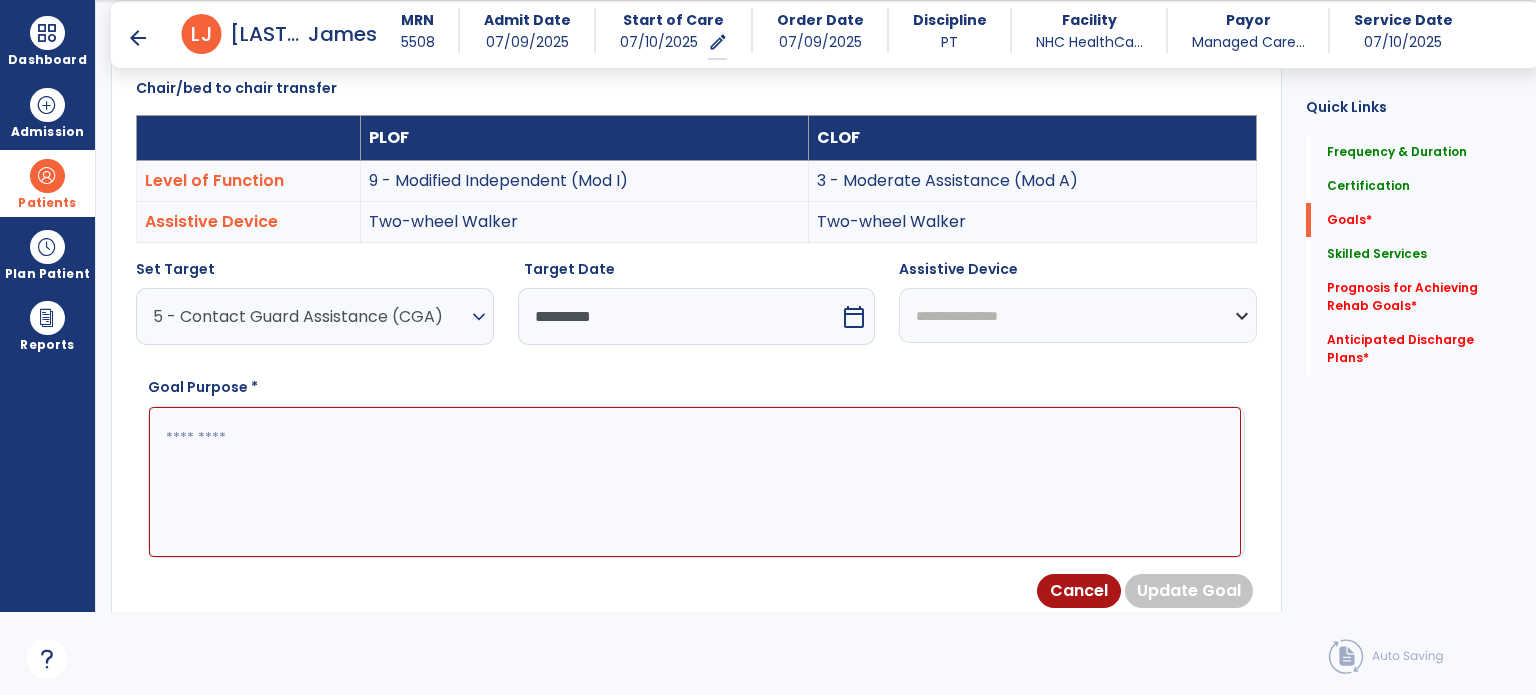 click on "**********" at bounding box center (1078, 315) 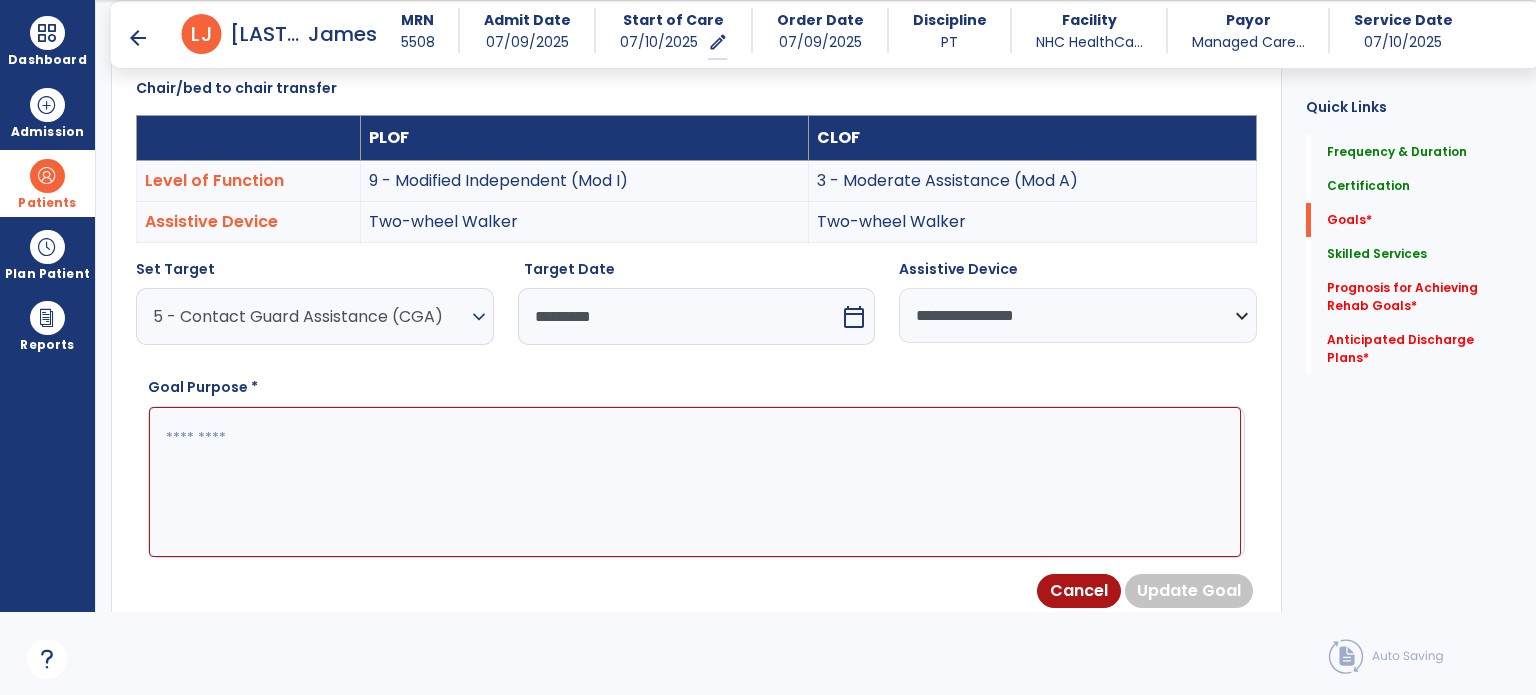 click at bounding box center (695, 482) 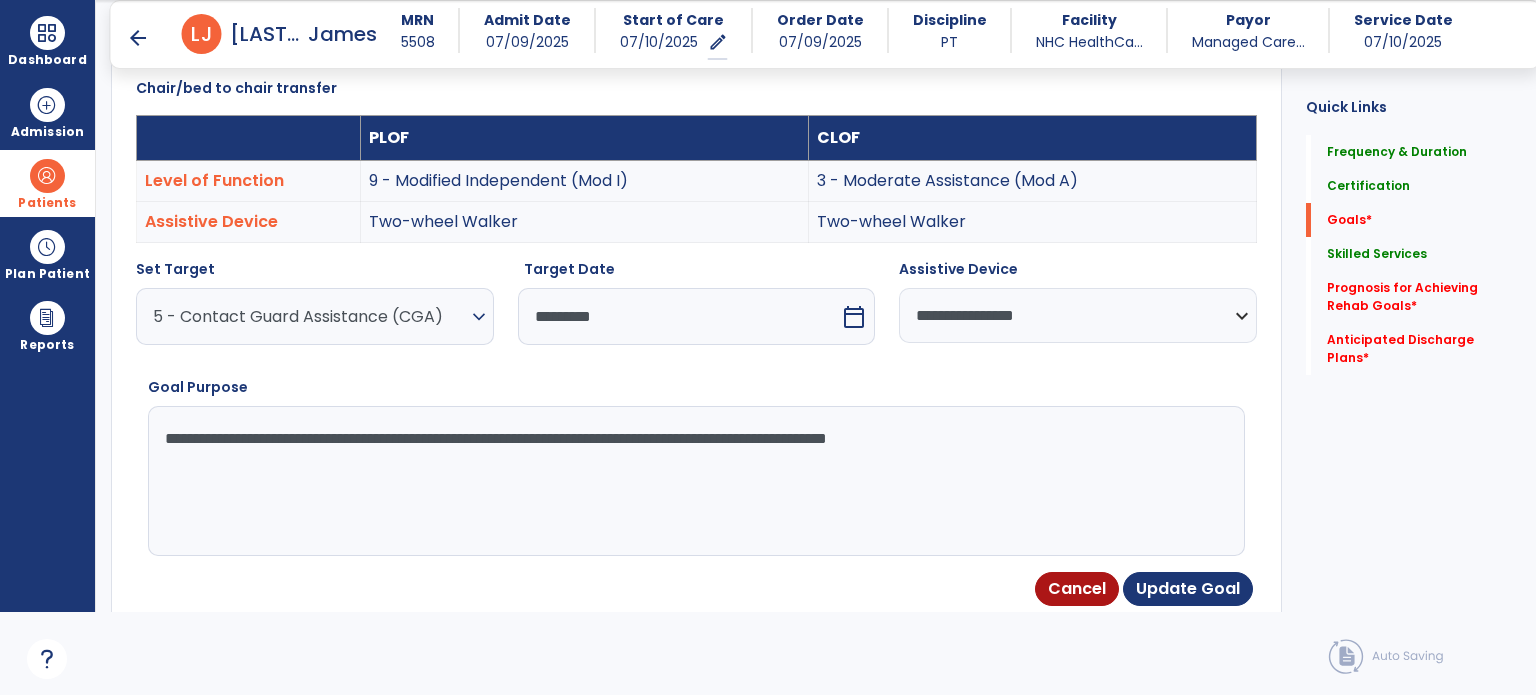 click on "**********" at bounding box center (695, 481) 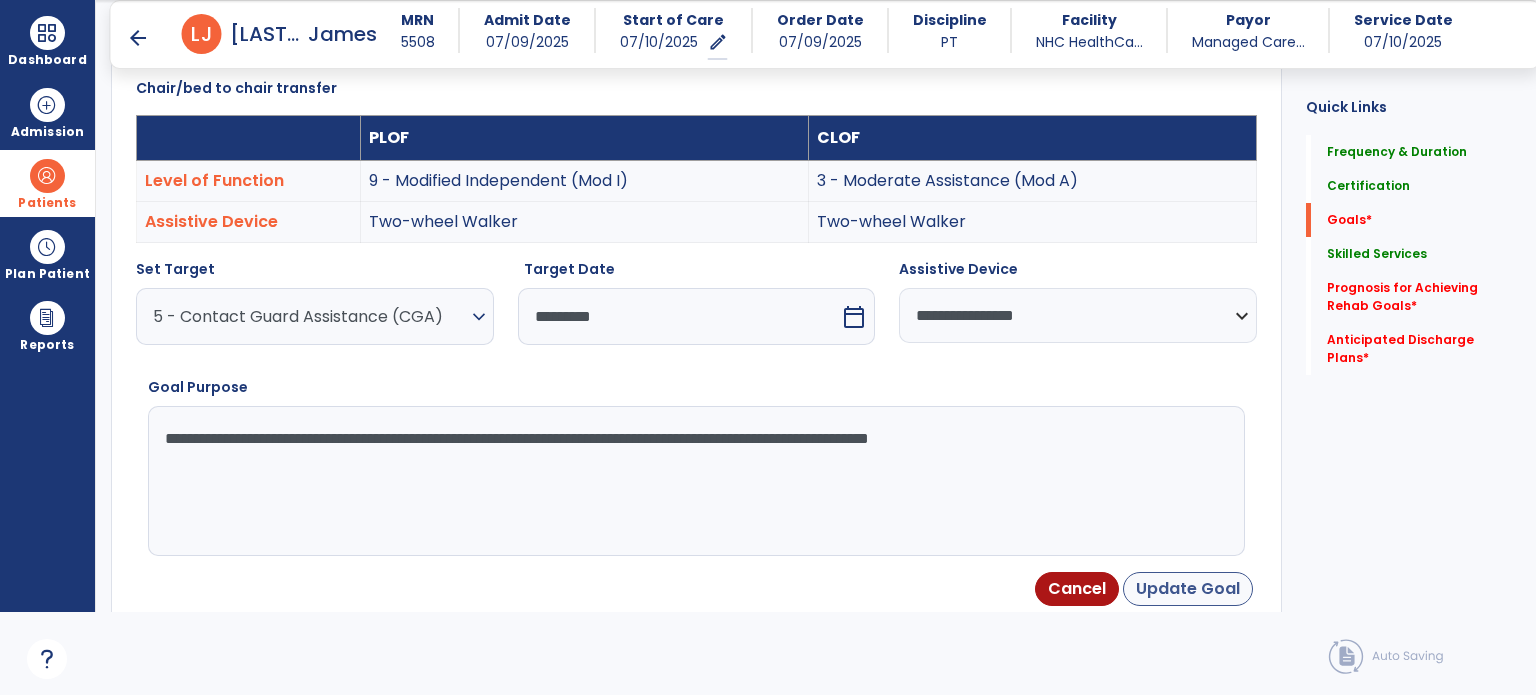 type on "**********" 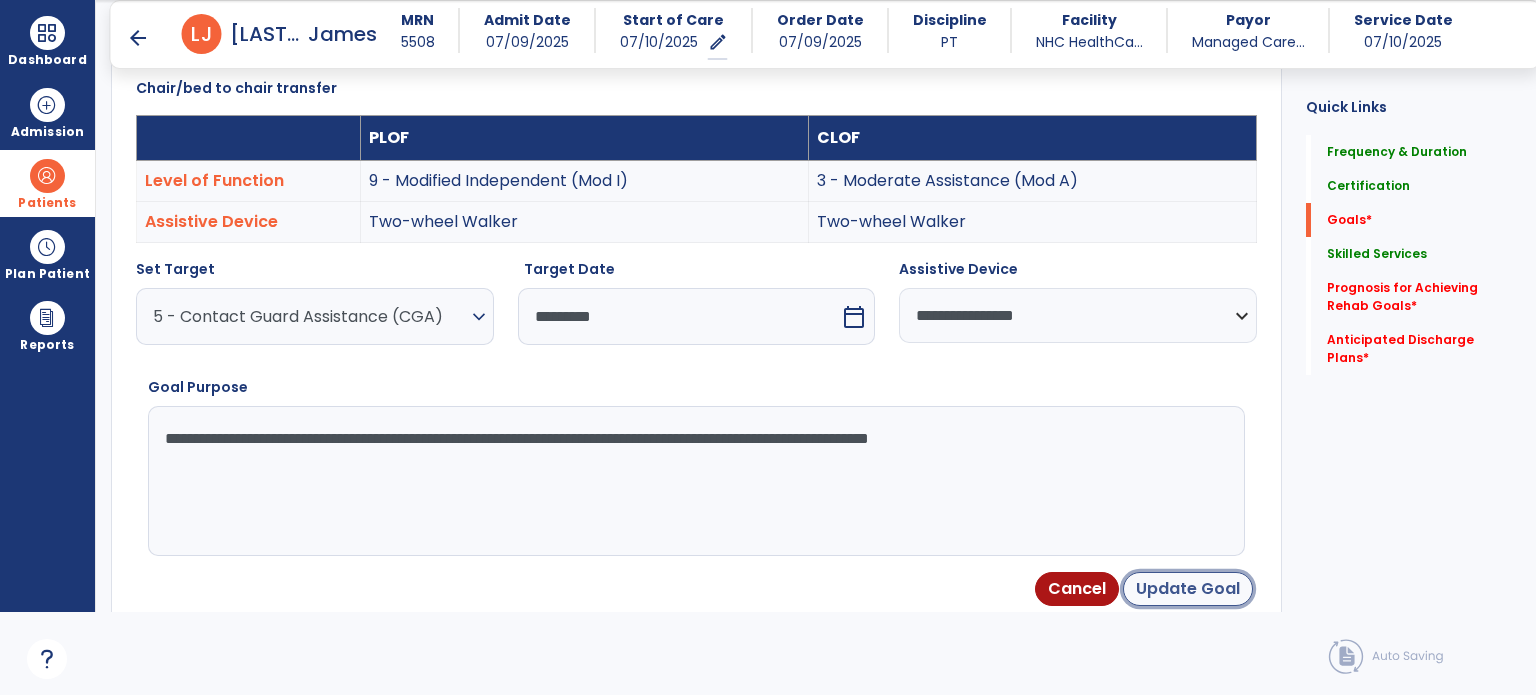 click on "Update Goal" at bounding box center (1188, 589) 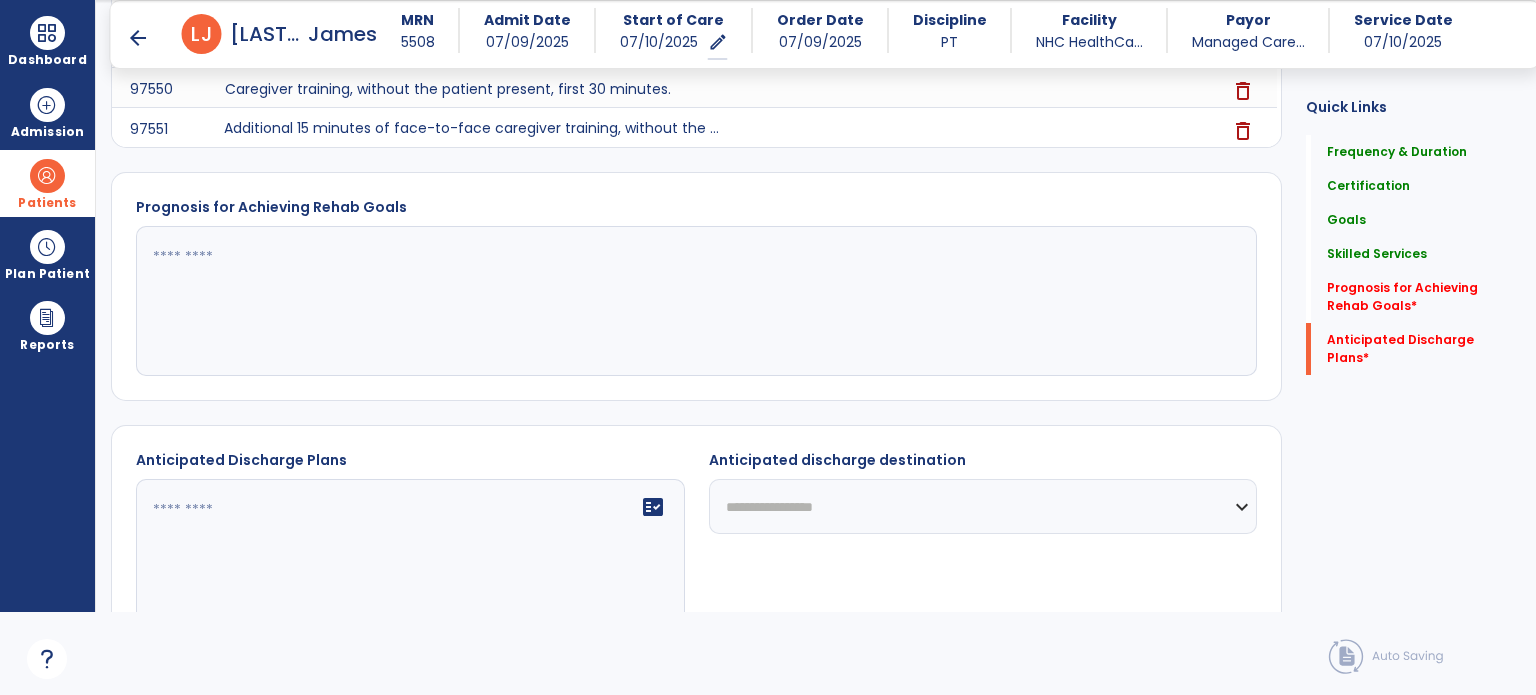 scroll, scrollTop: 1909, scrollLeft: 0, axis: vertical 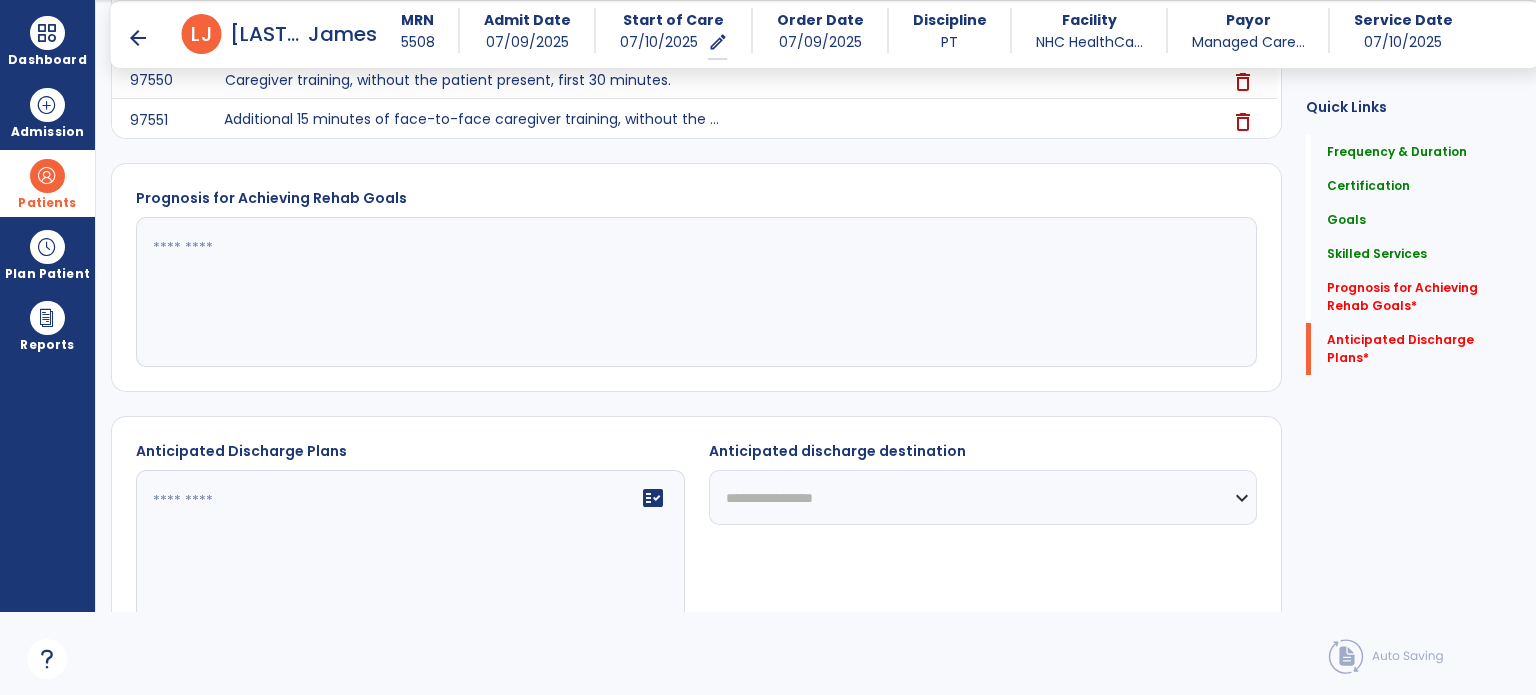 click 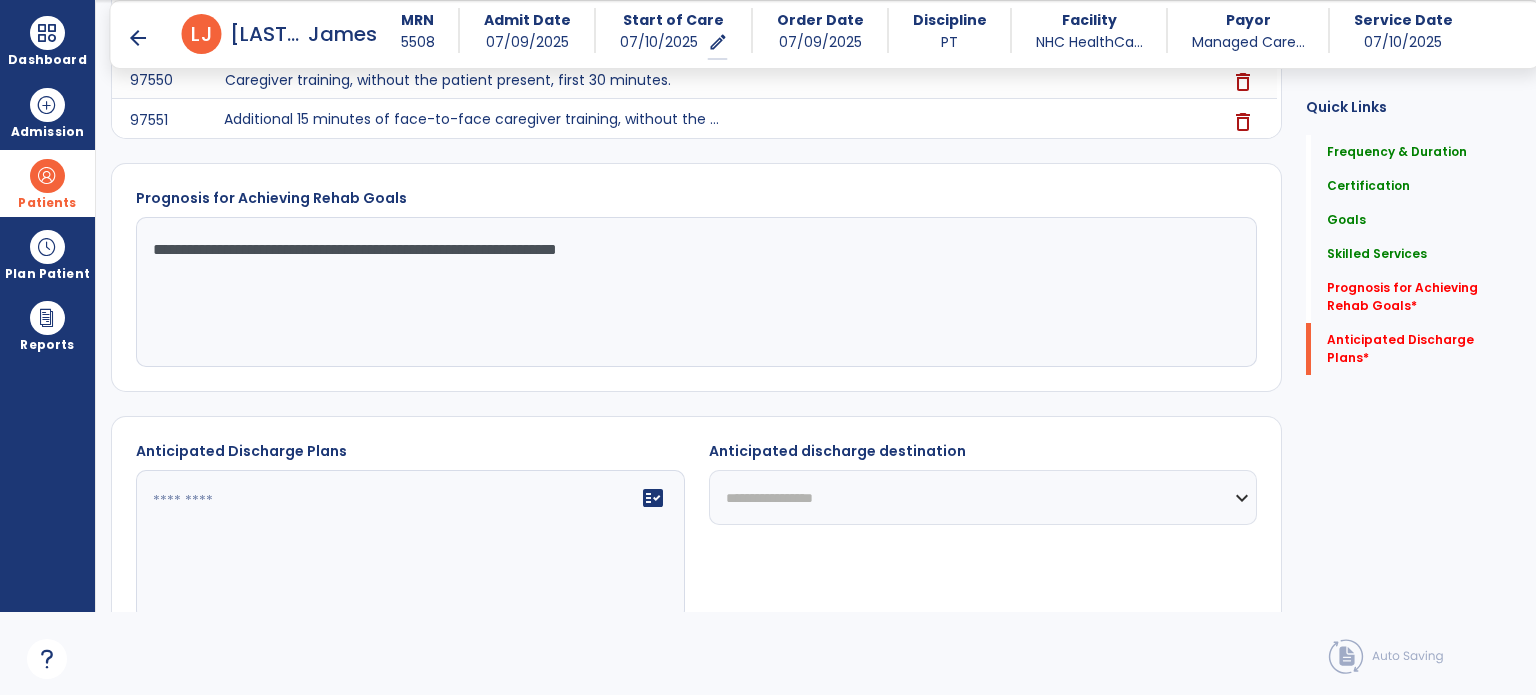 click on "**********" 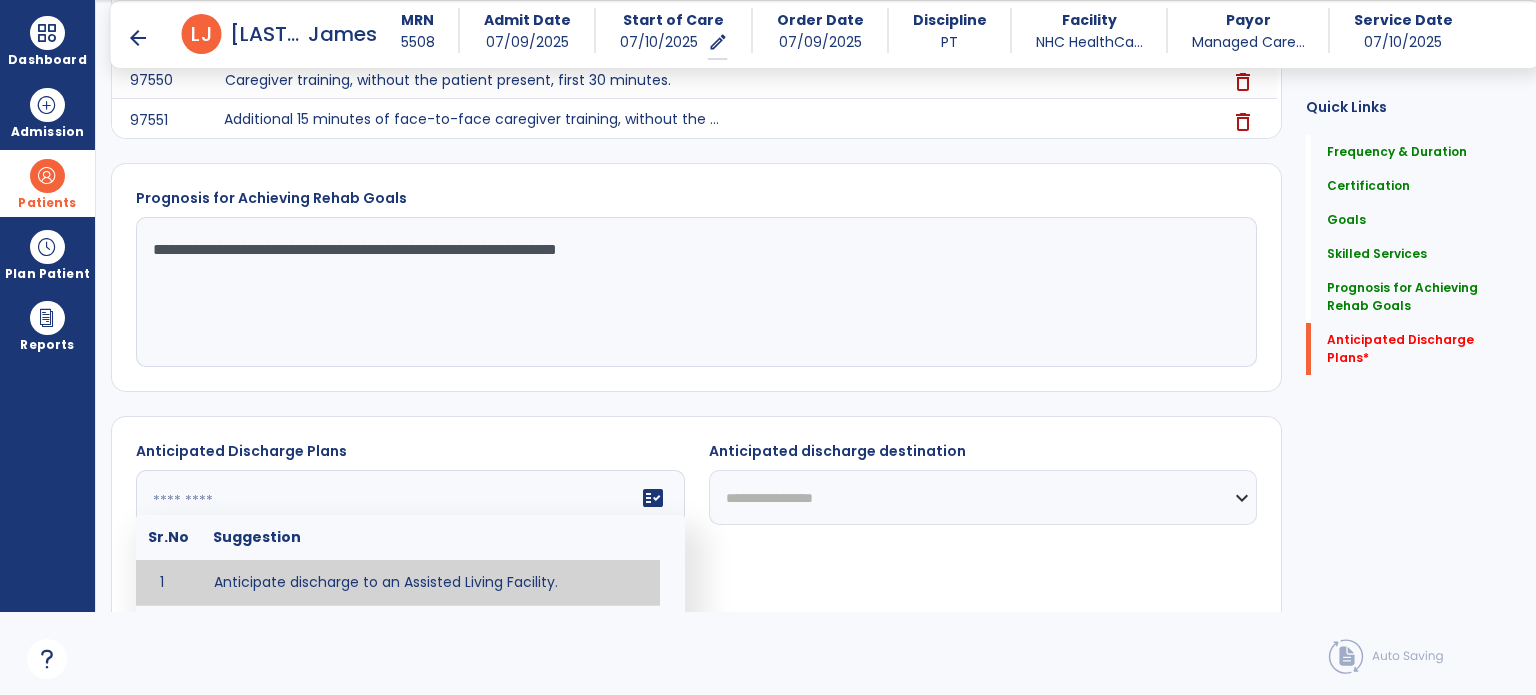 click 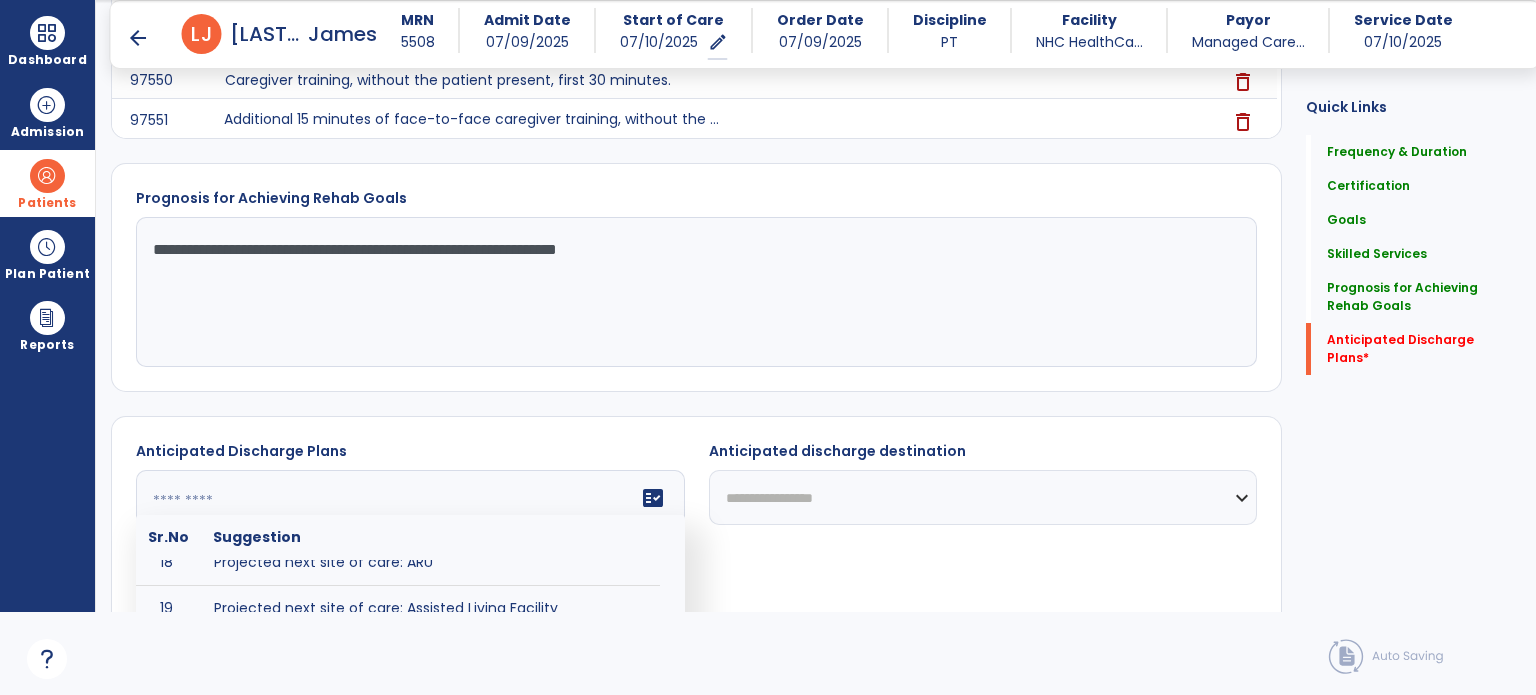 scroll, scrollTop: 925, scrollLeft: 0, axis: vertical 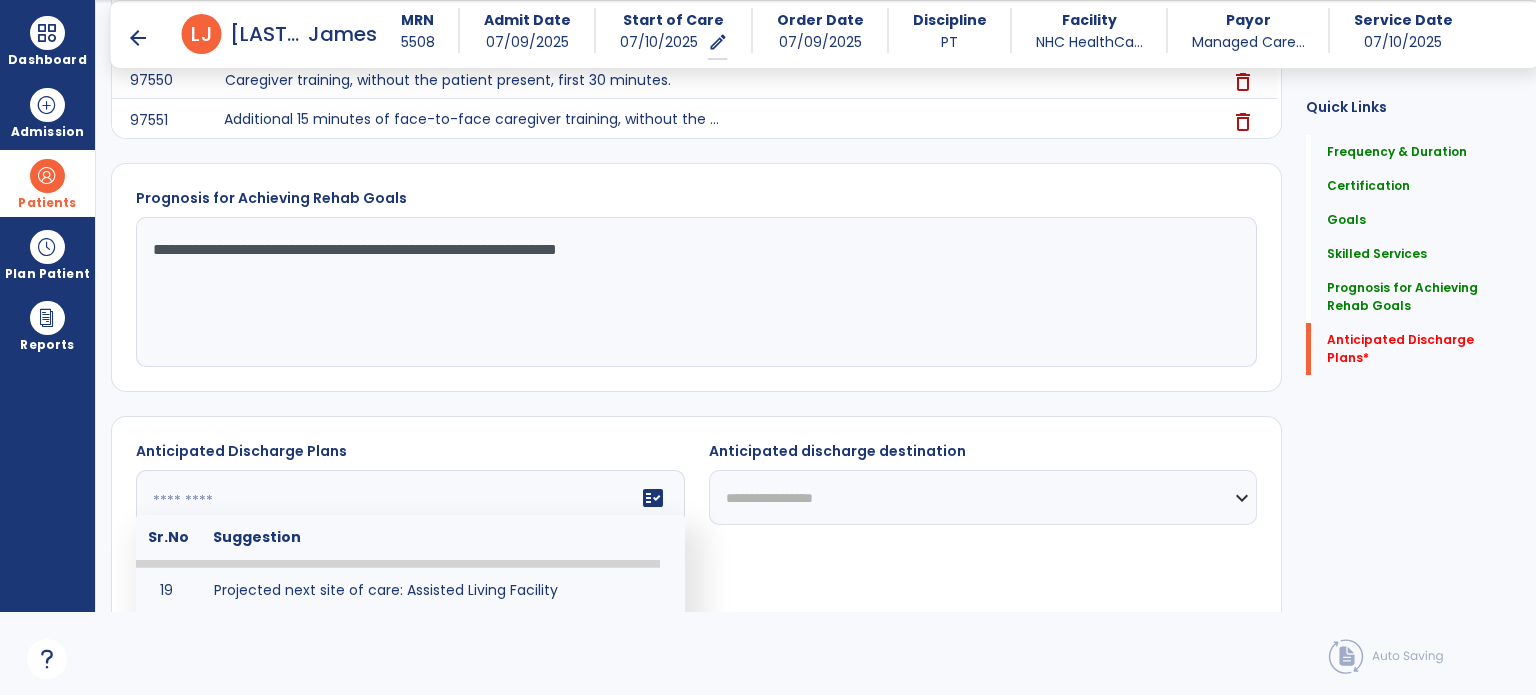 click 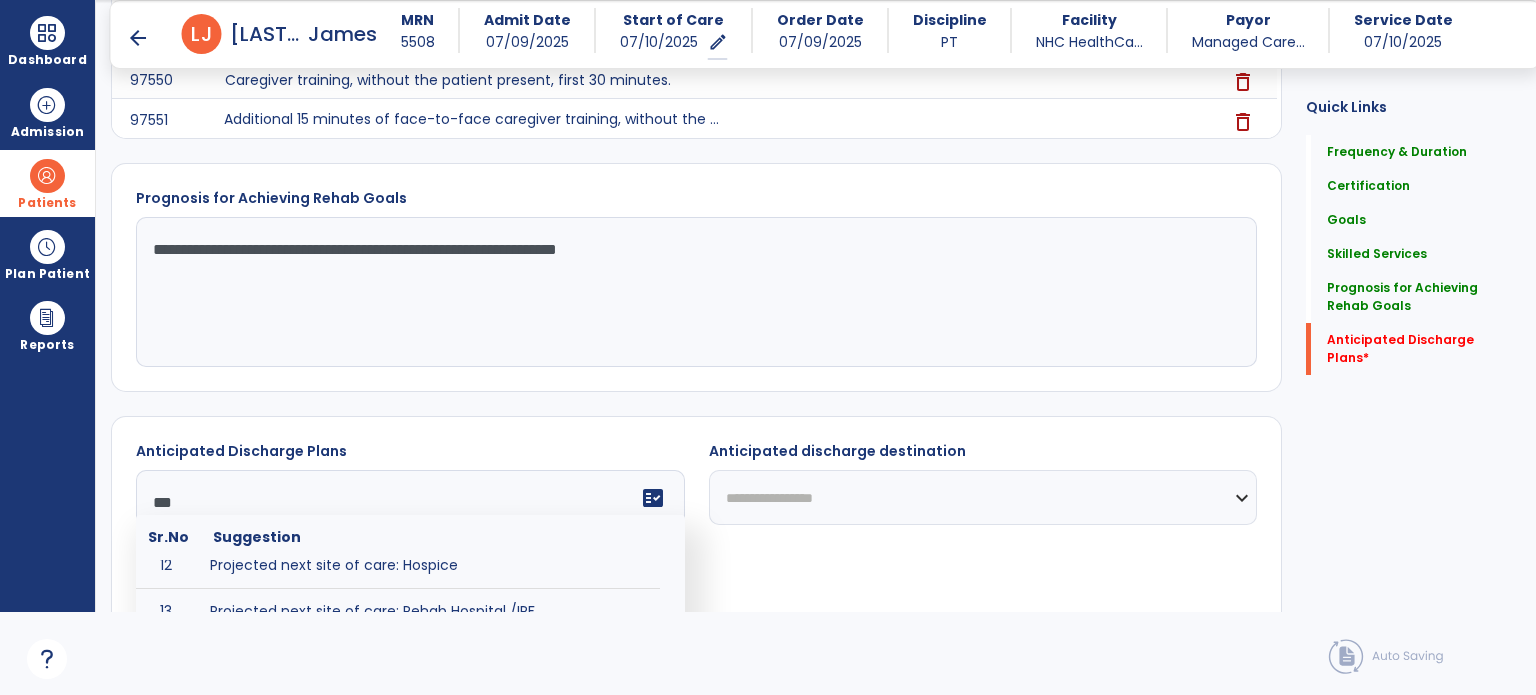 scroll, scrollTop: 382, scrollLeft: 0, axis: vertical 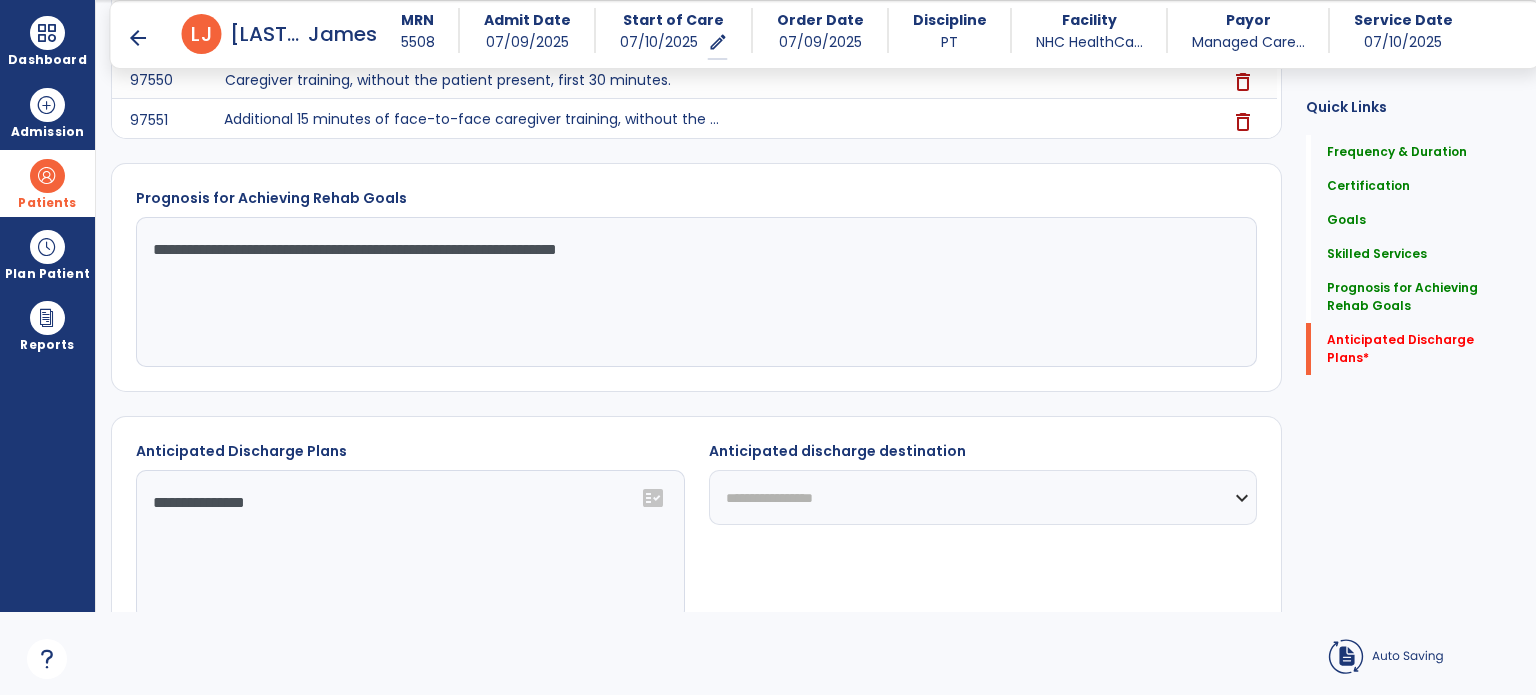 click on "**********" 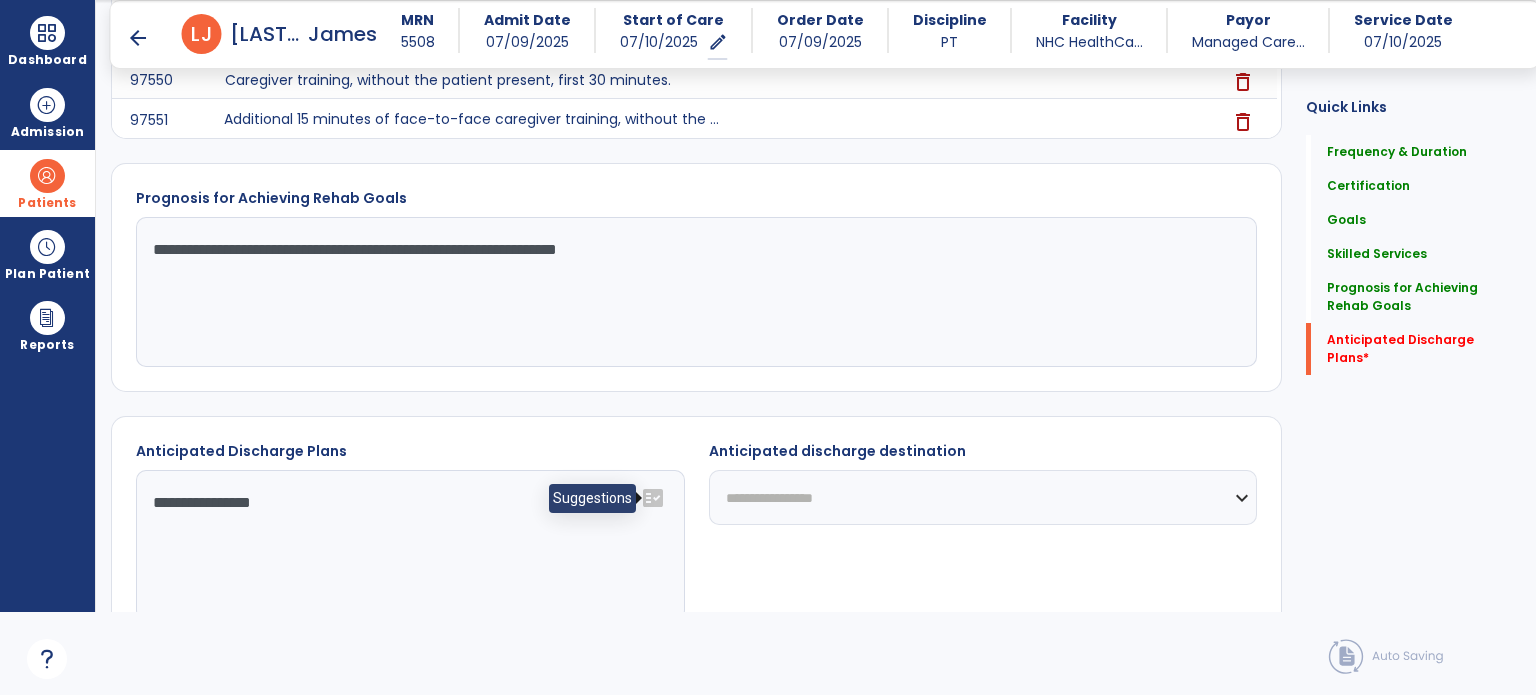 click on "fact_check" 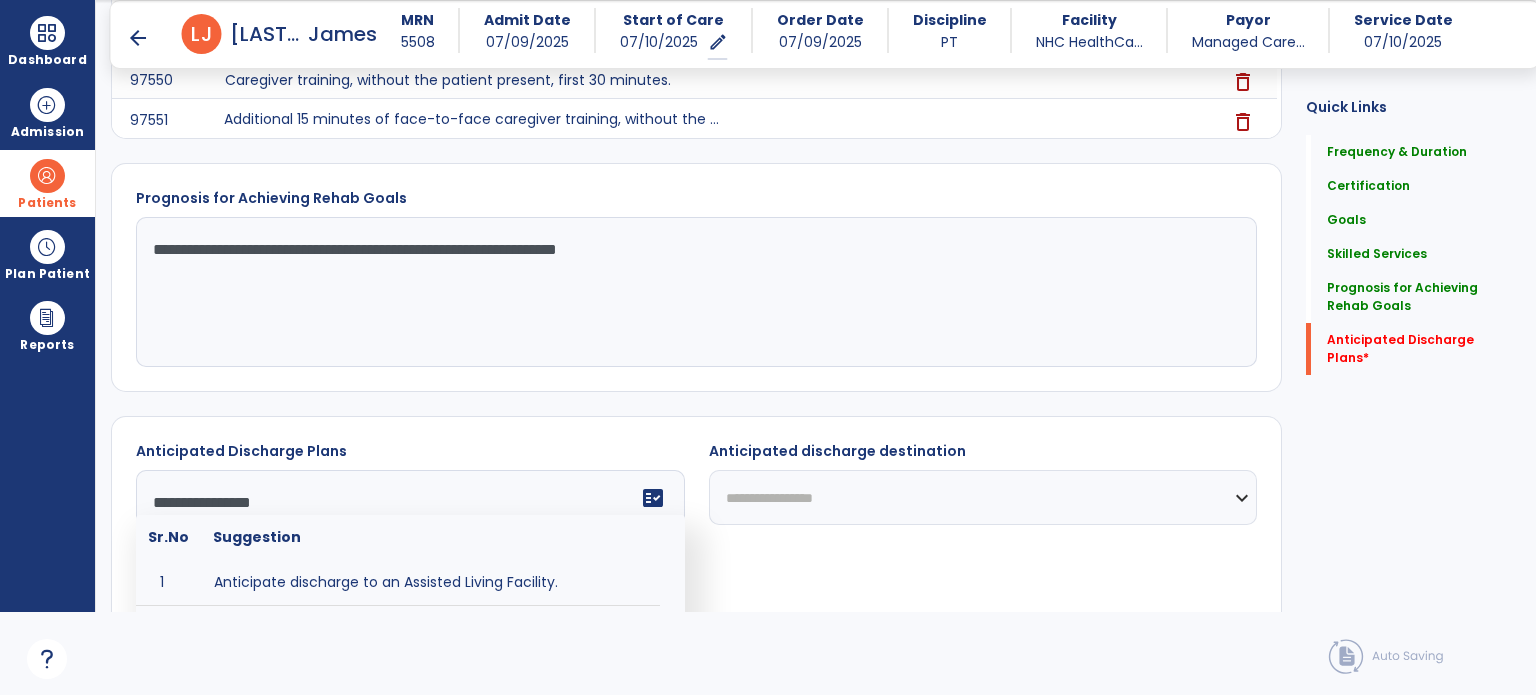 scroll, scrollTop: 1970, scrollLeft: 0, axis: vertical 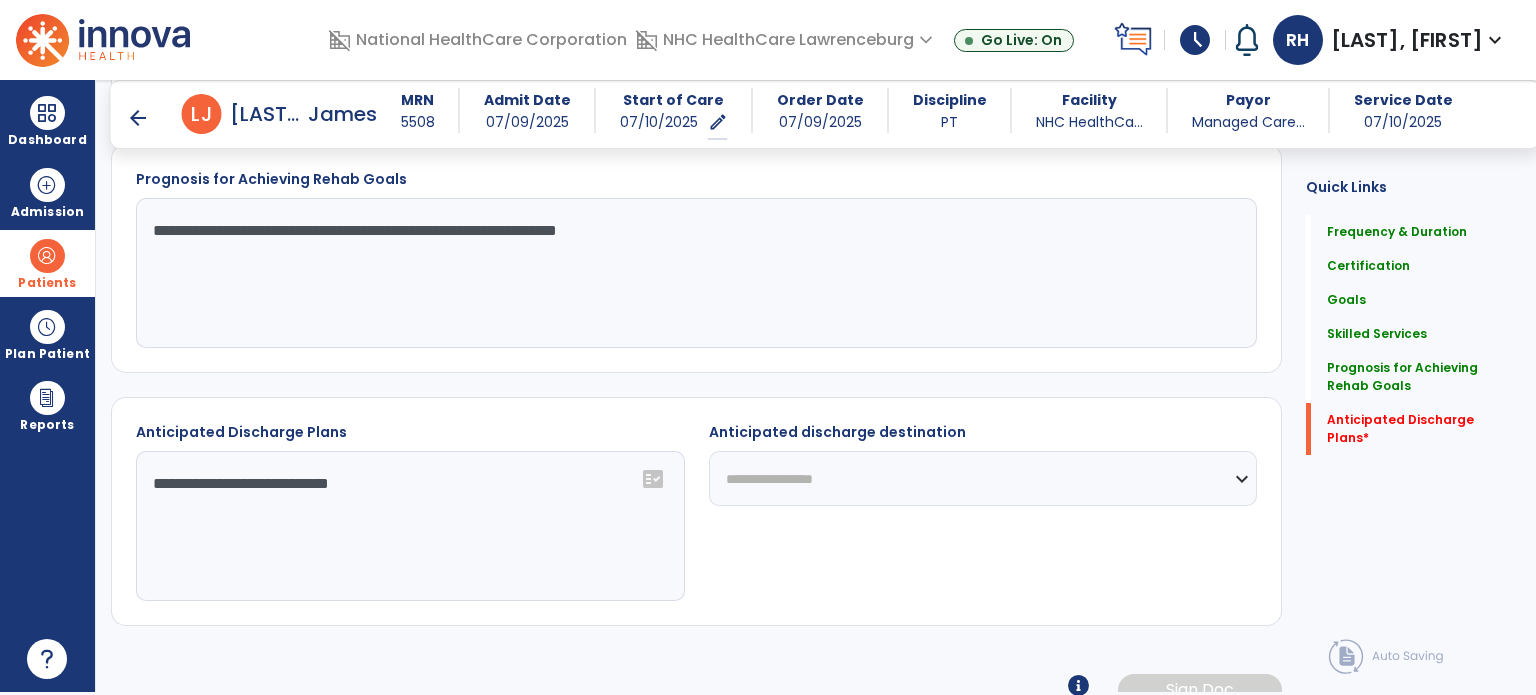 click on "**********" 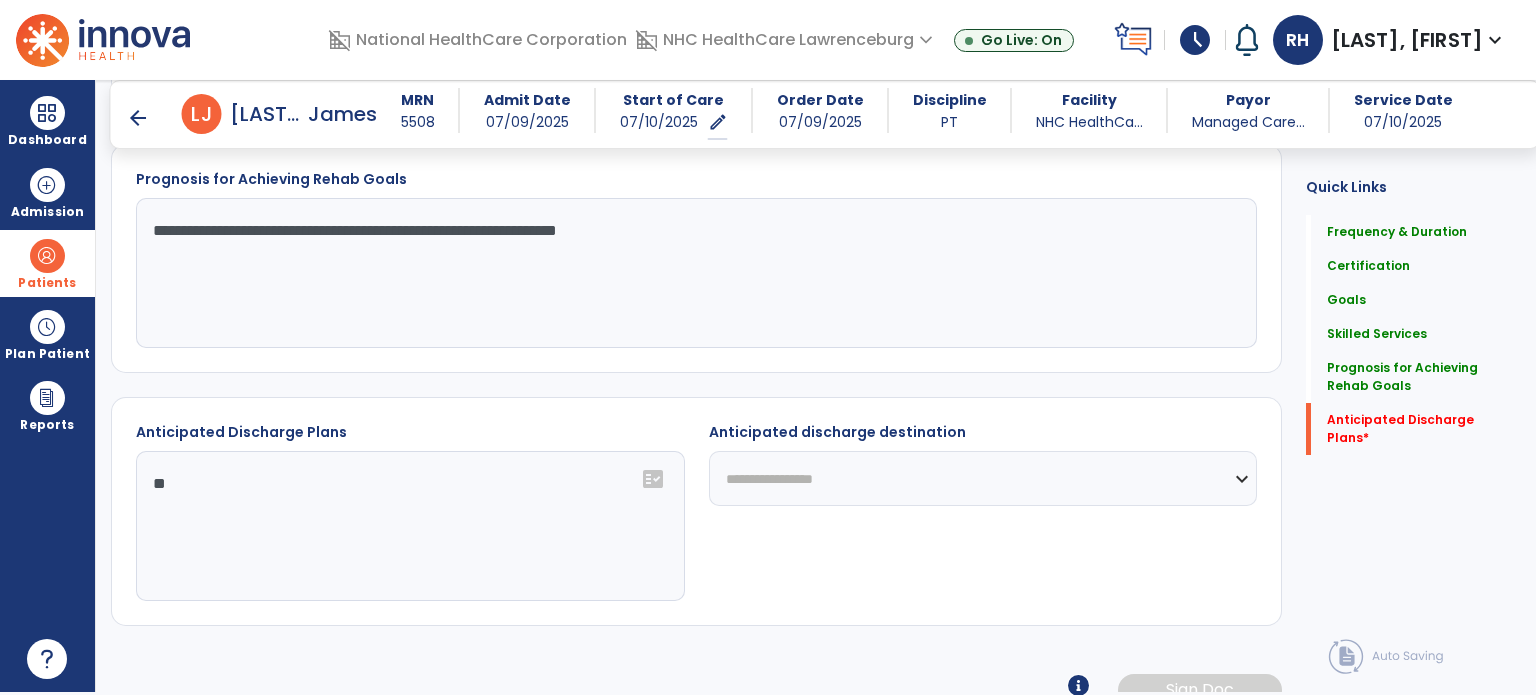 type on "*" 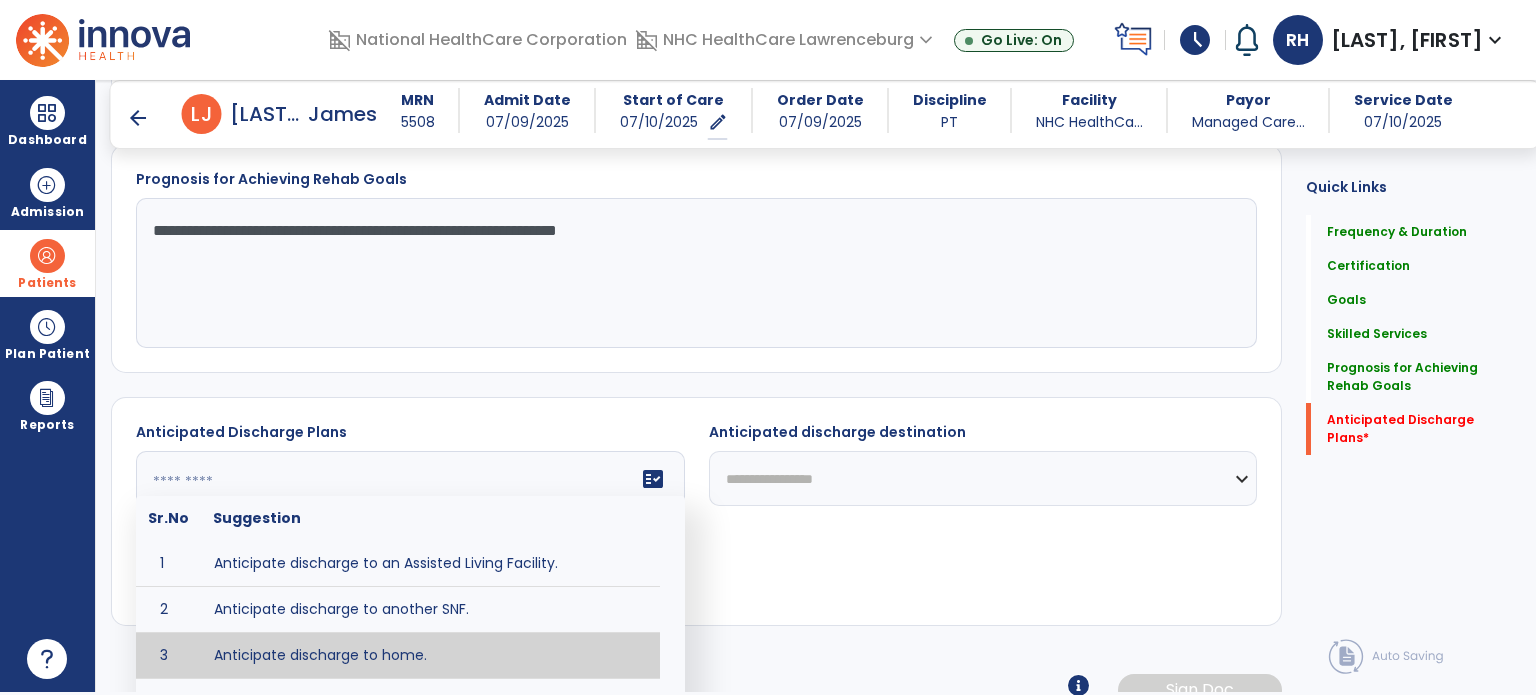 type 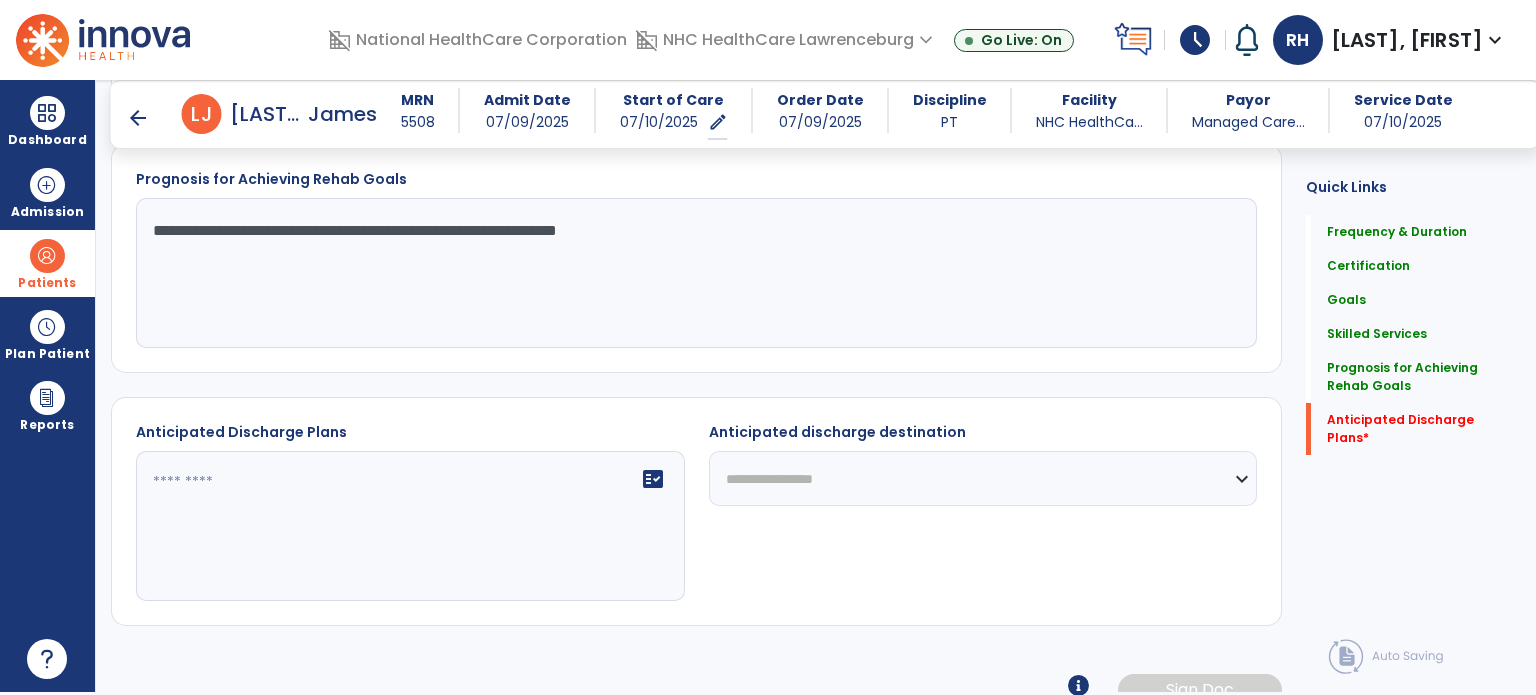 select on "**********" 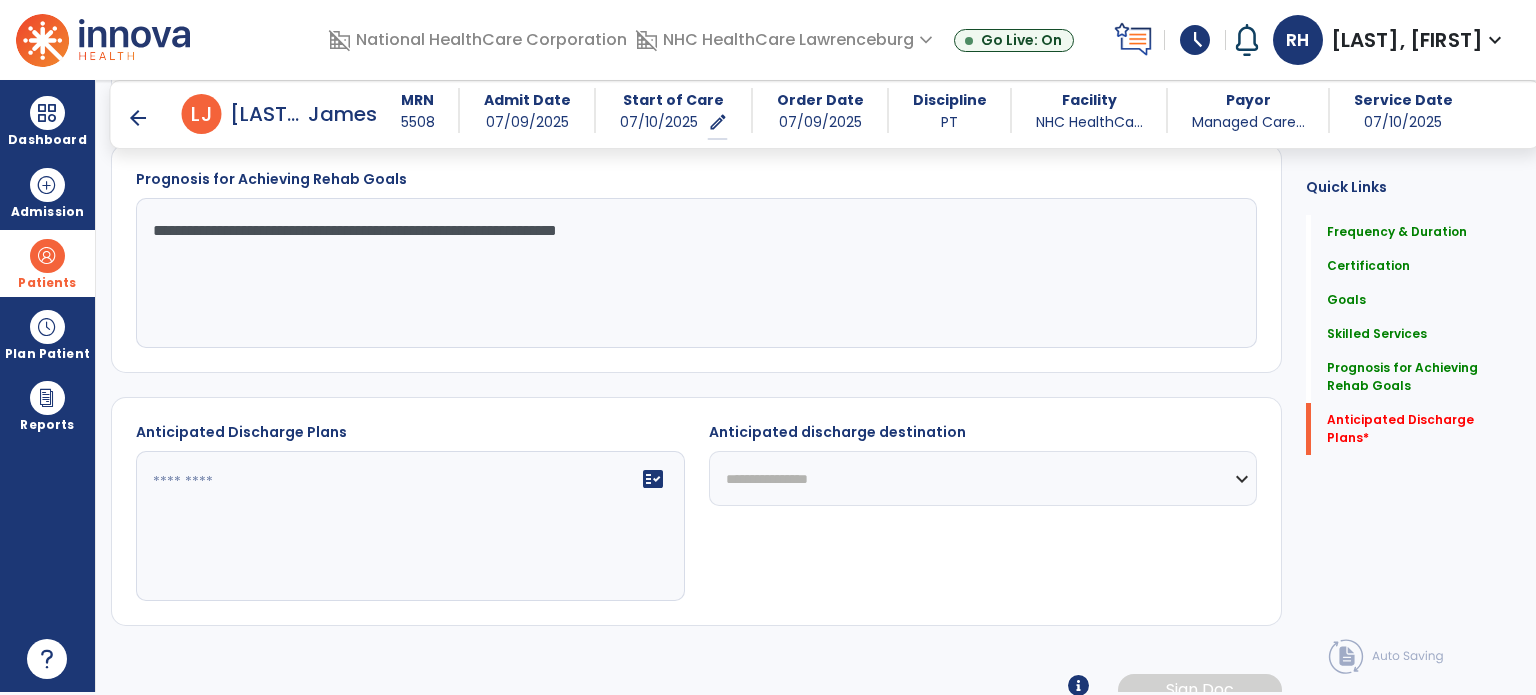 click on "**********" 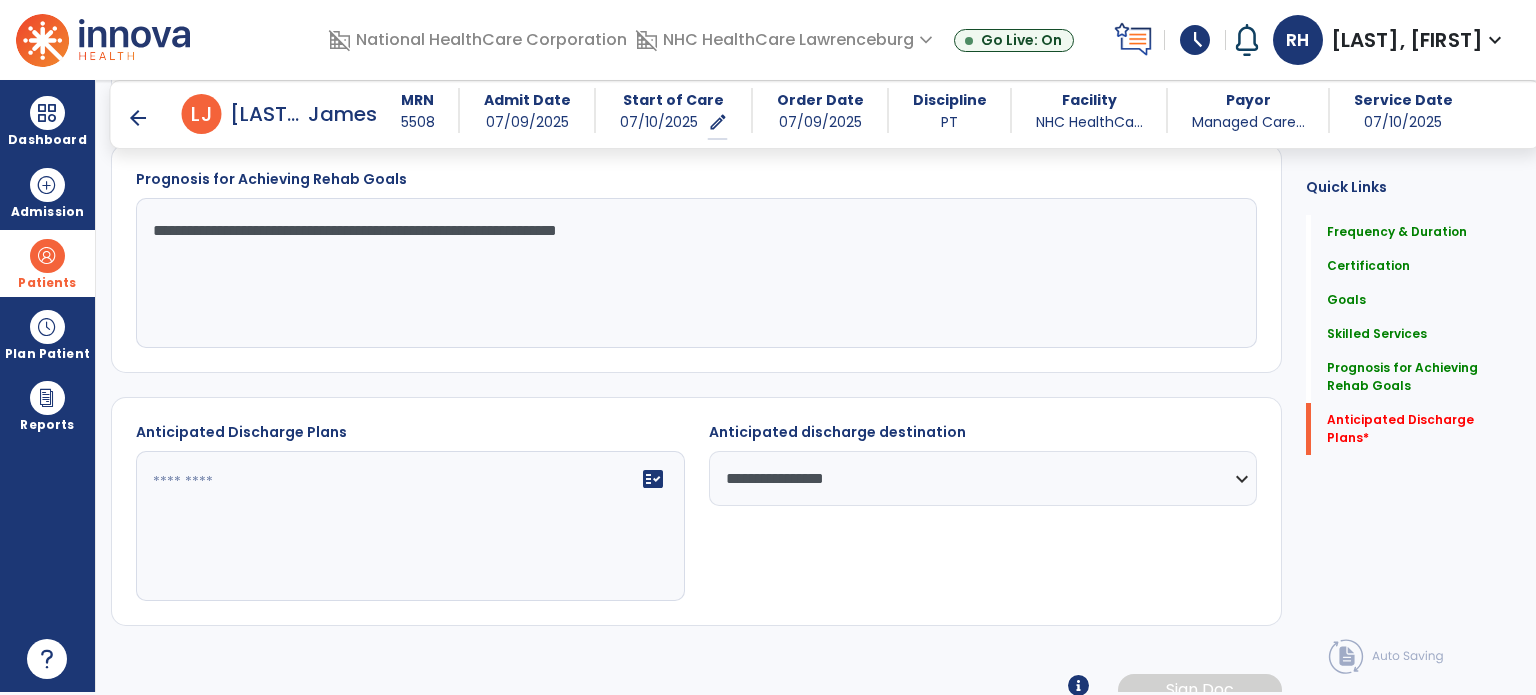 click 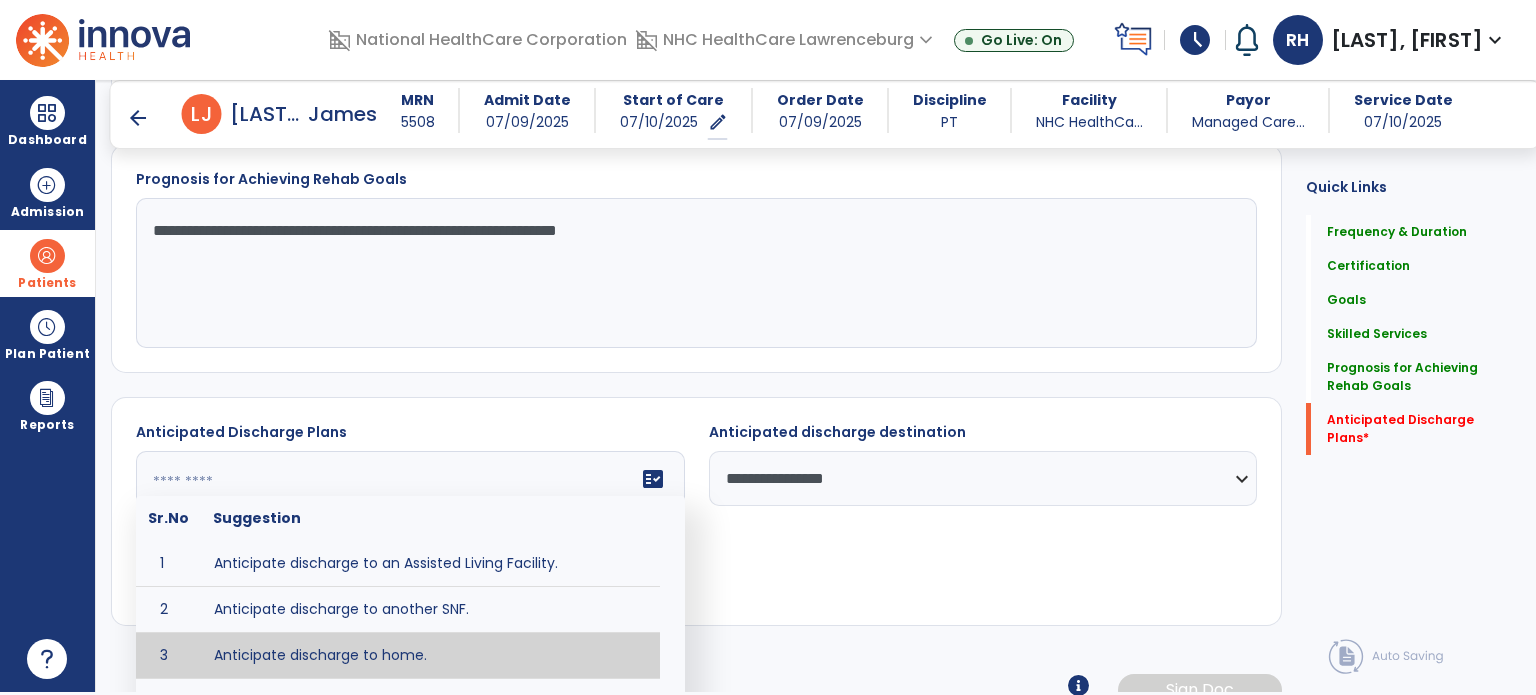 paste on "**********" 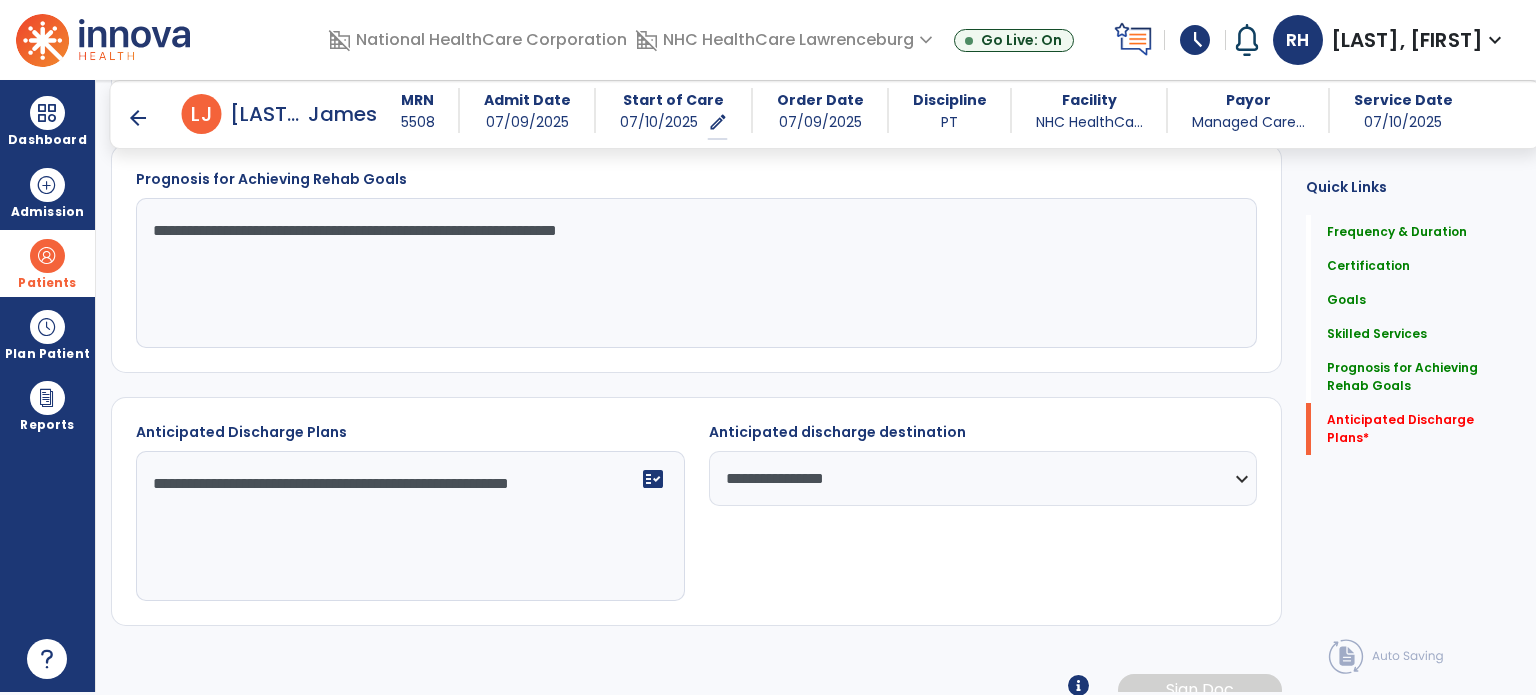 click on "**********" 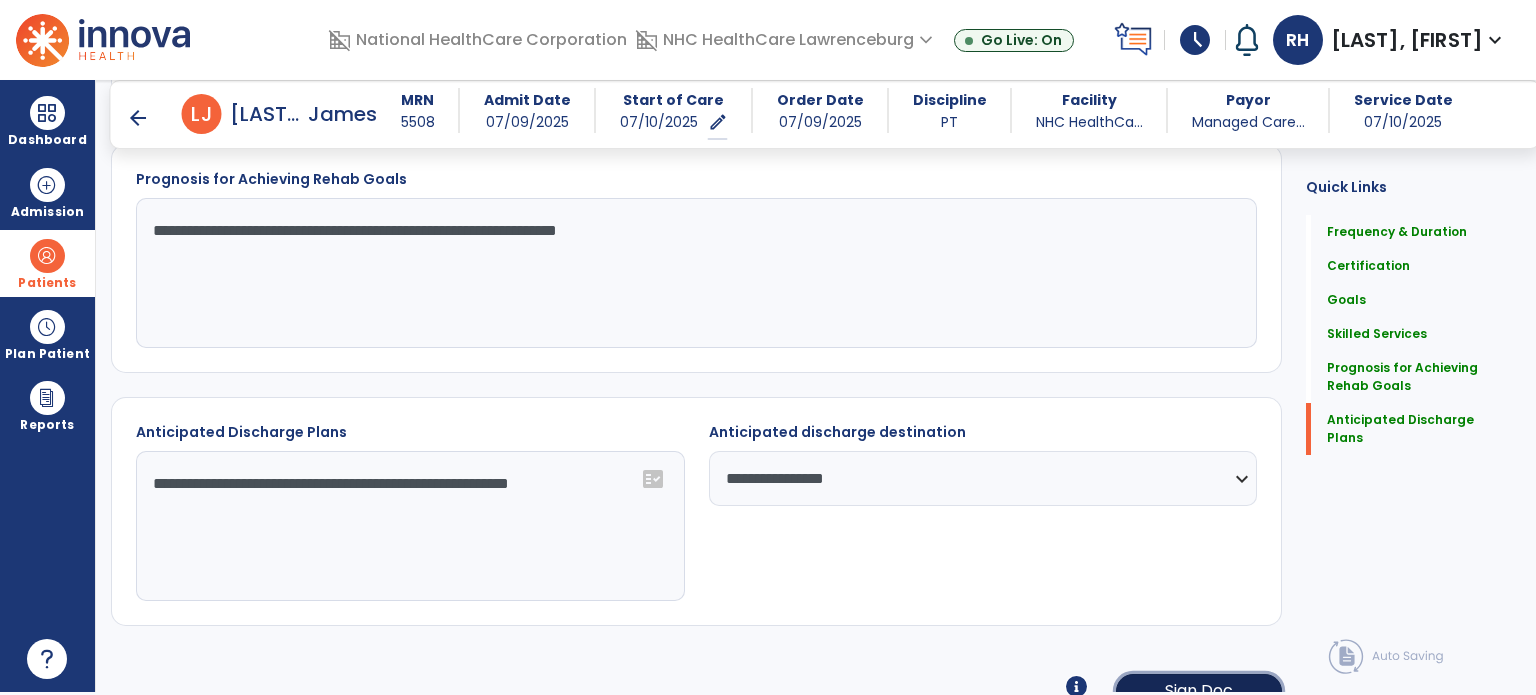 click on "Sign Doc" 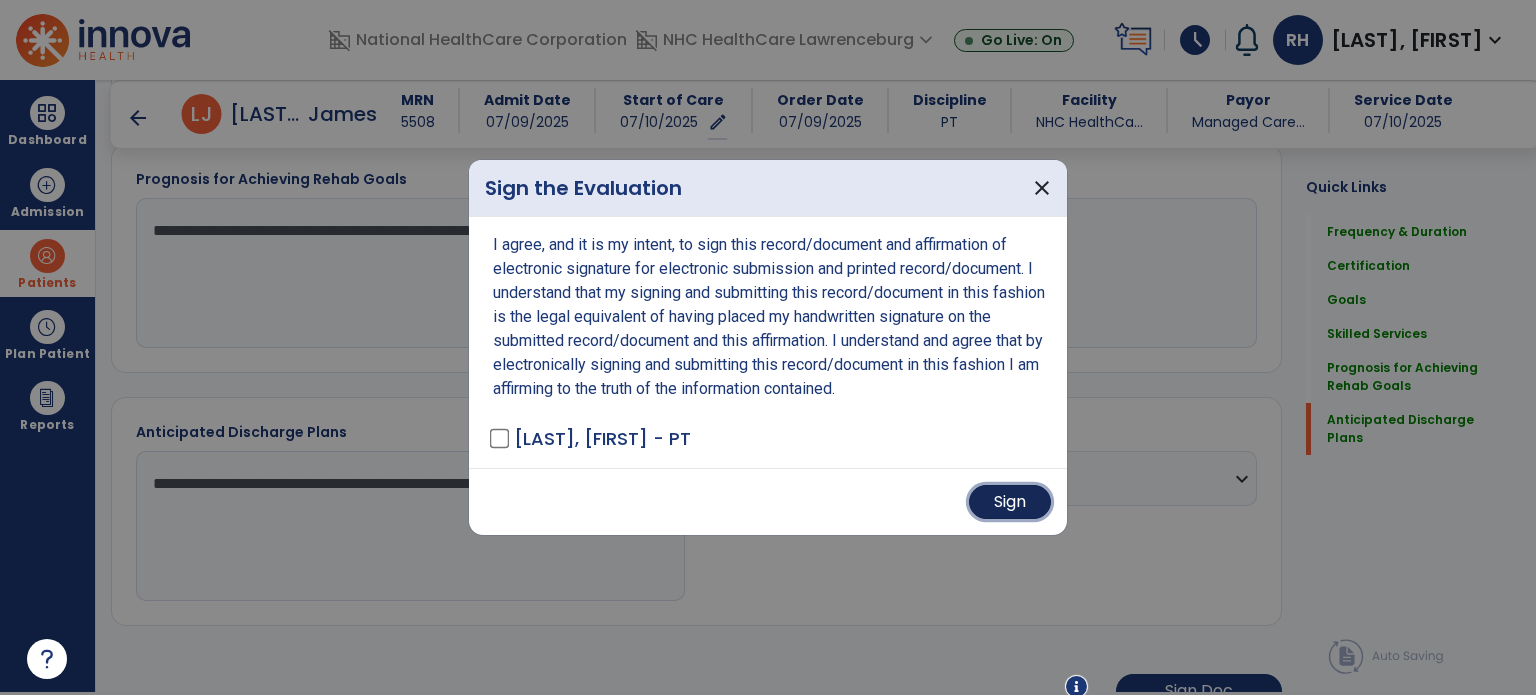 click on "Sign" at bounding box center (1010, 502) 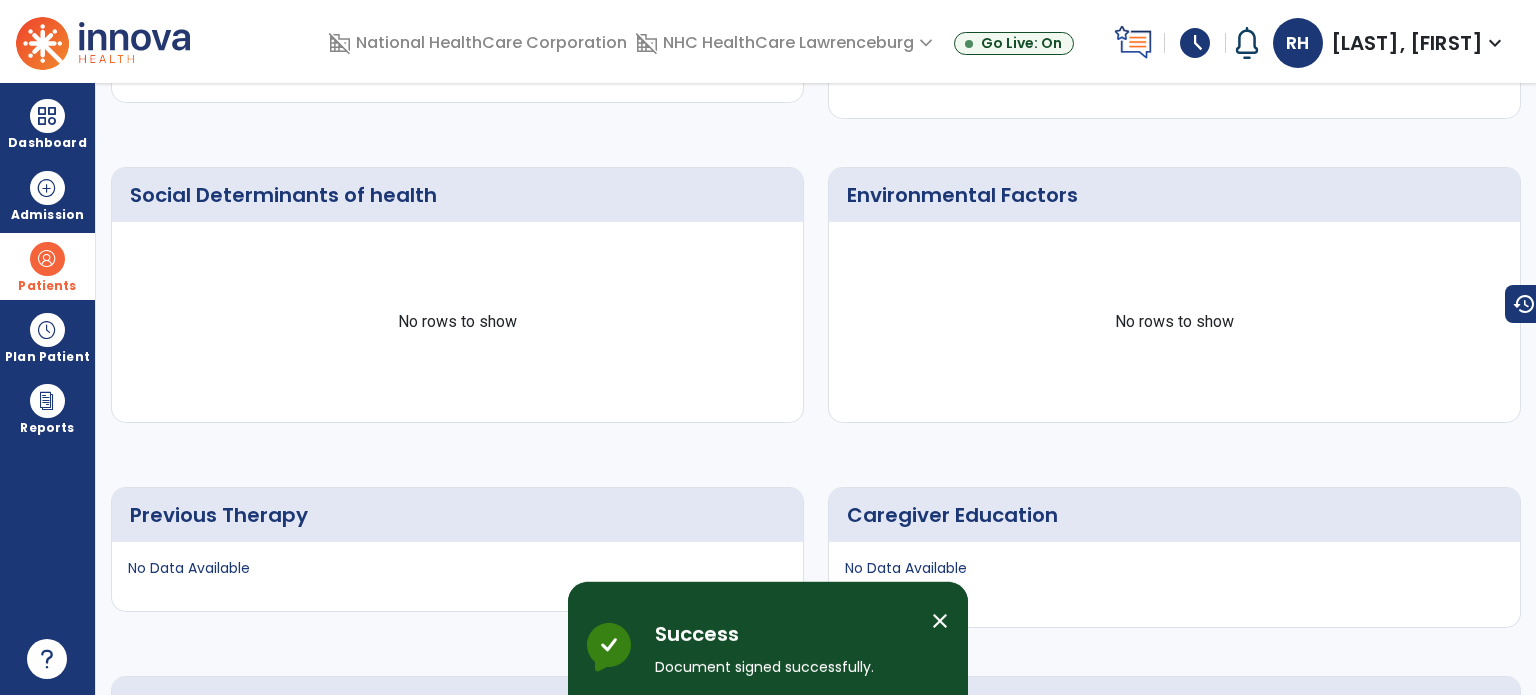 scroll, scrollTop: 0, scrollLeft: 0, axis: both 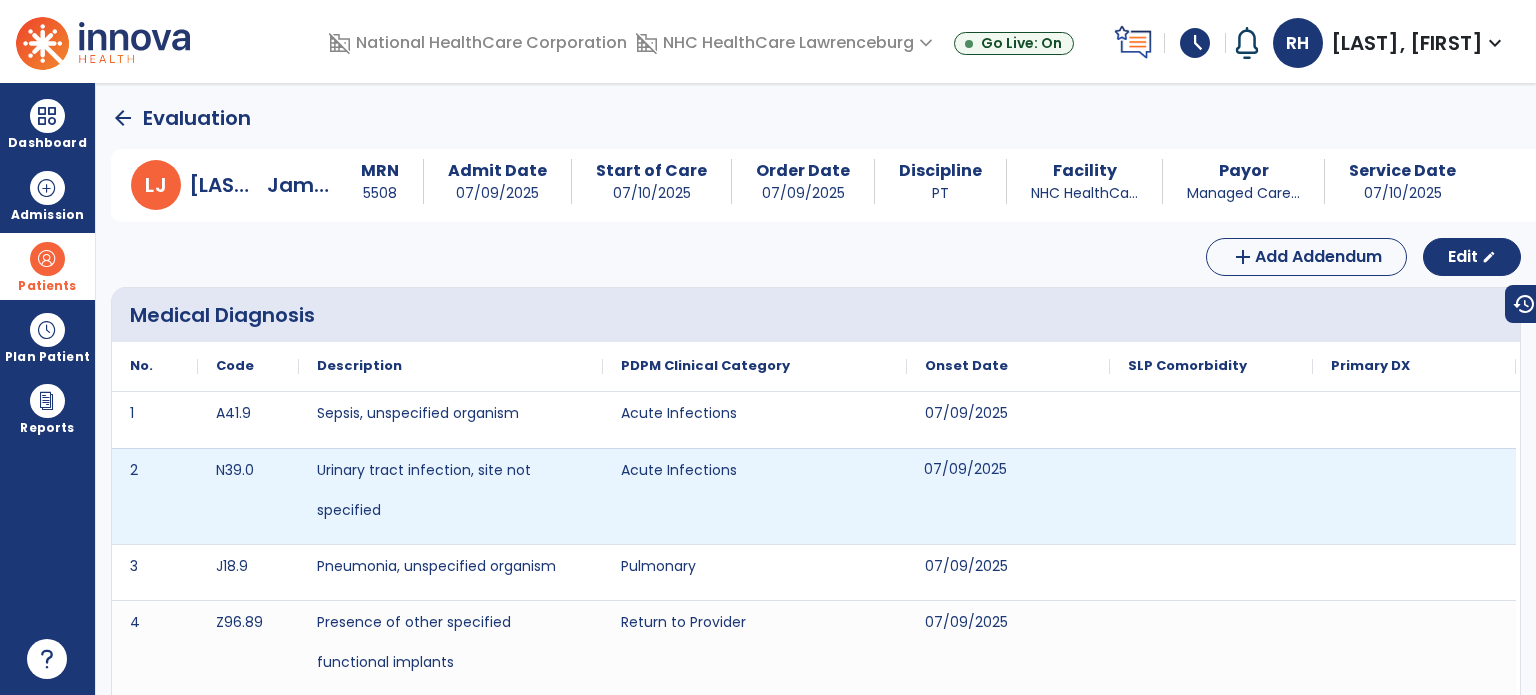 click on "07/09/2025" at bounding box center (1008, 477) 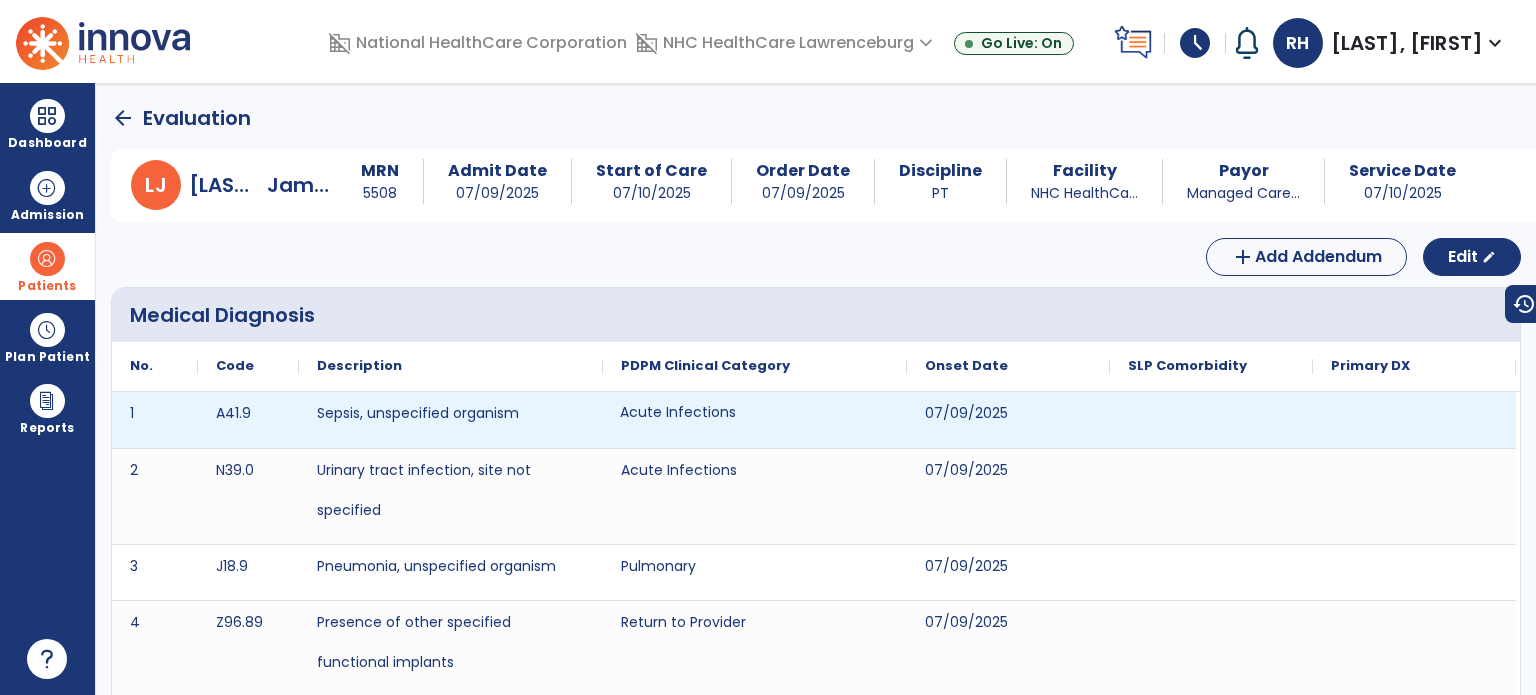 click on "Acute Infections" at bounding box center (755, 420) 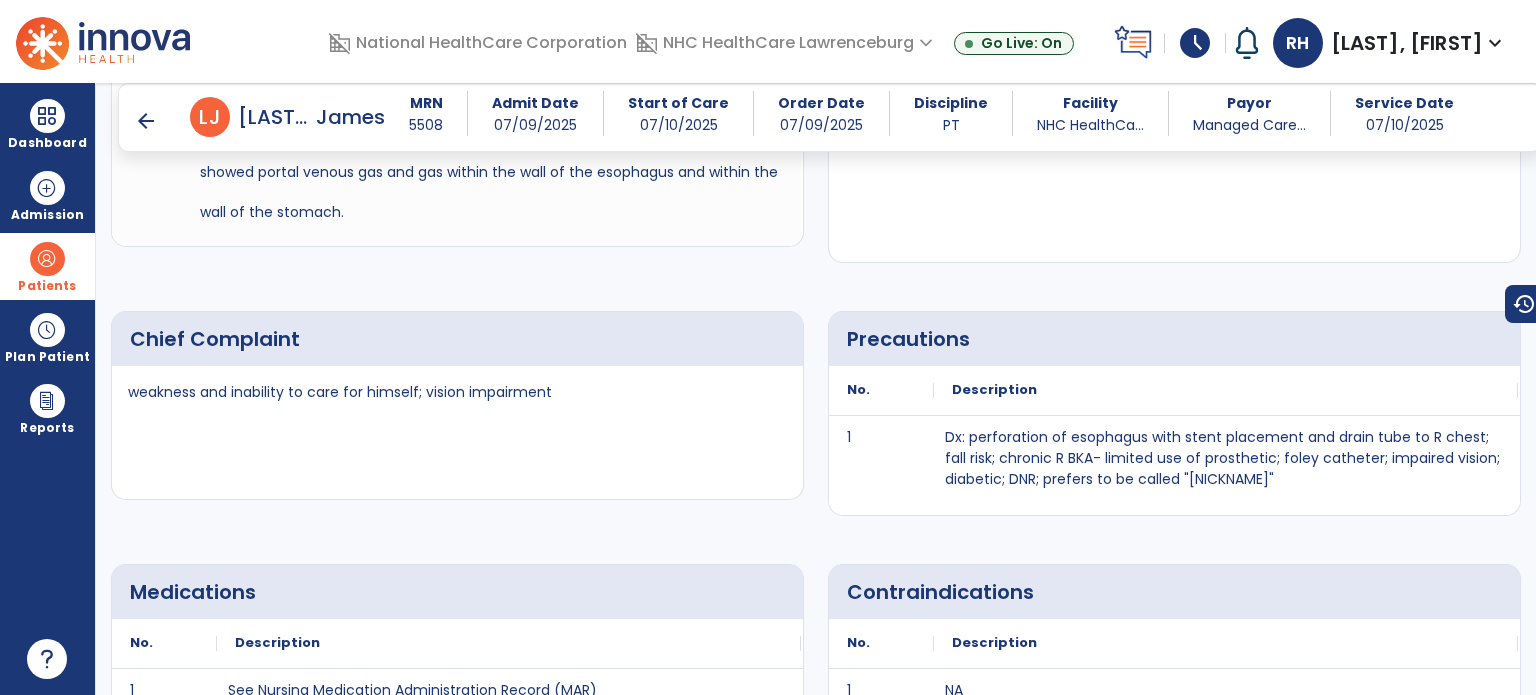 scroll, scrollTop: 1498, scrollLeft: 0, axis: vertical 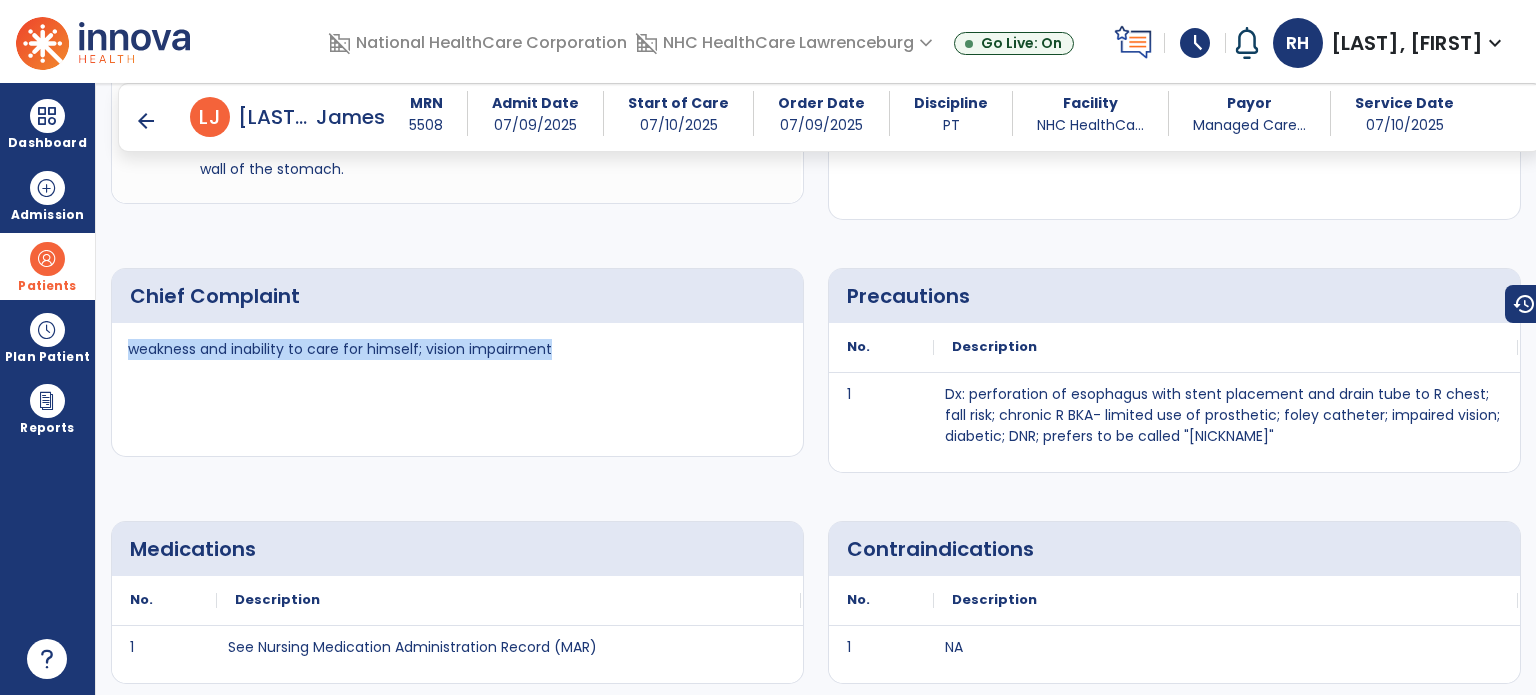 drag, startPoint x: 556, startPoint y: 336, endPoint x: 109, endPoint y: 373, distance: 448.52872 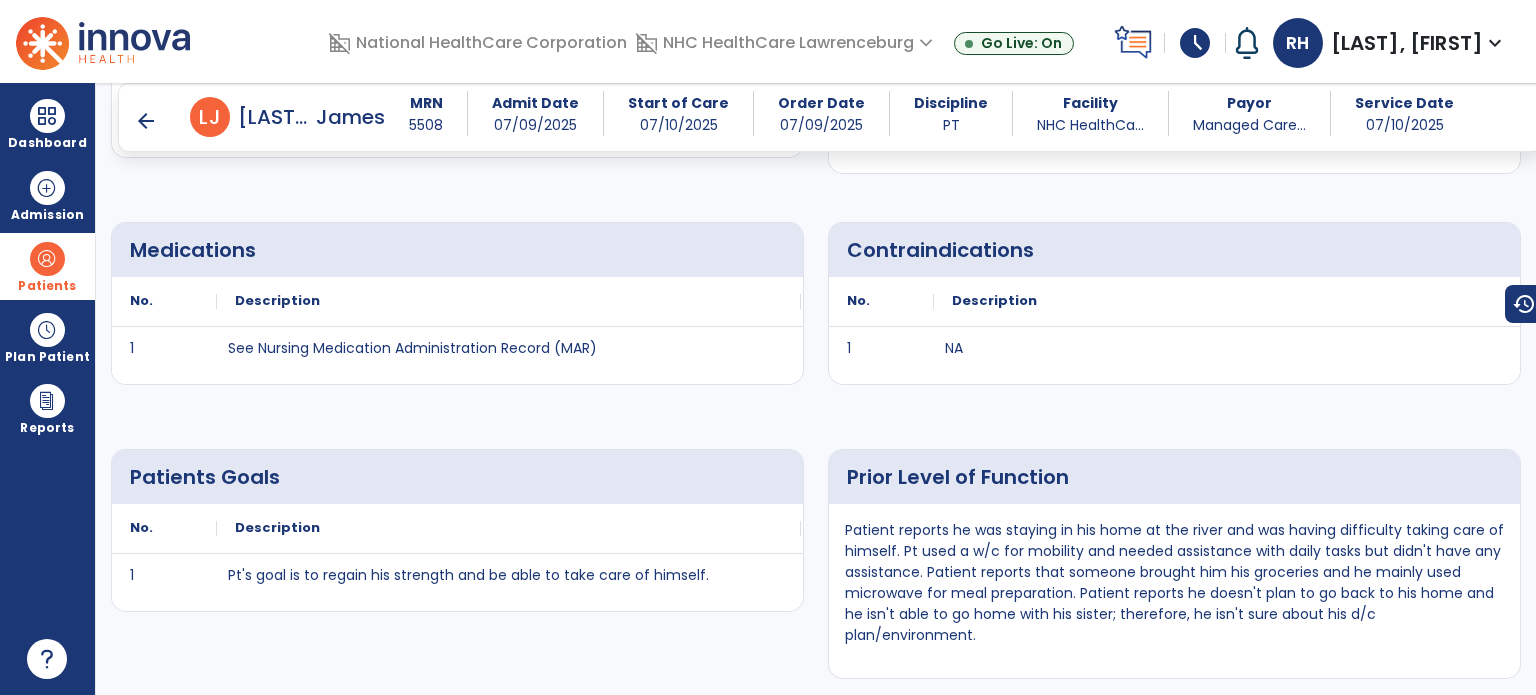 scroll, scrollTop: 1800, scrollLeft: 0, axis: vertical 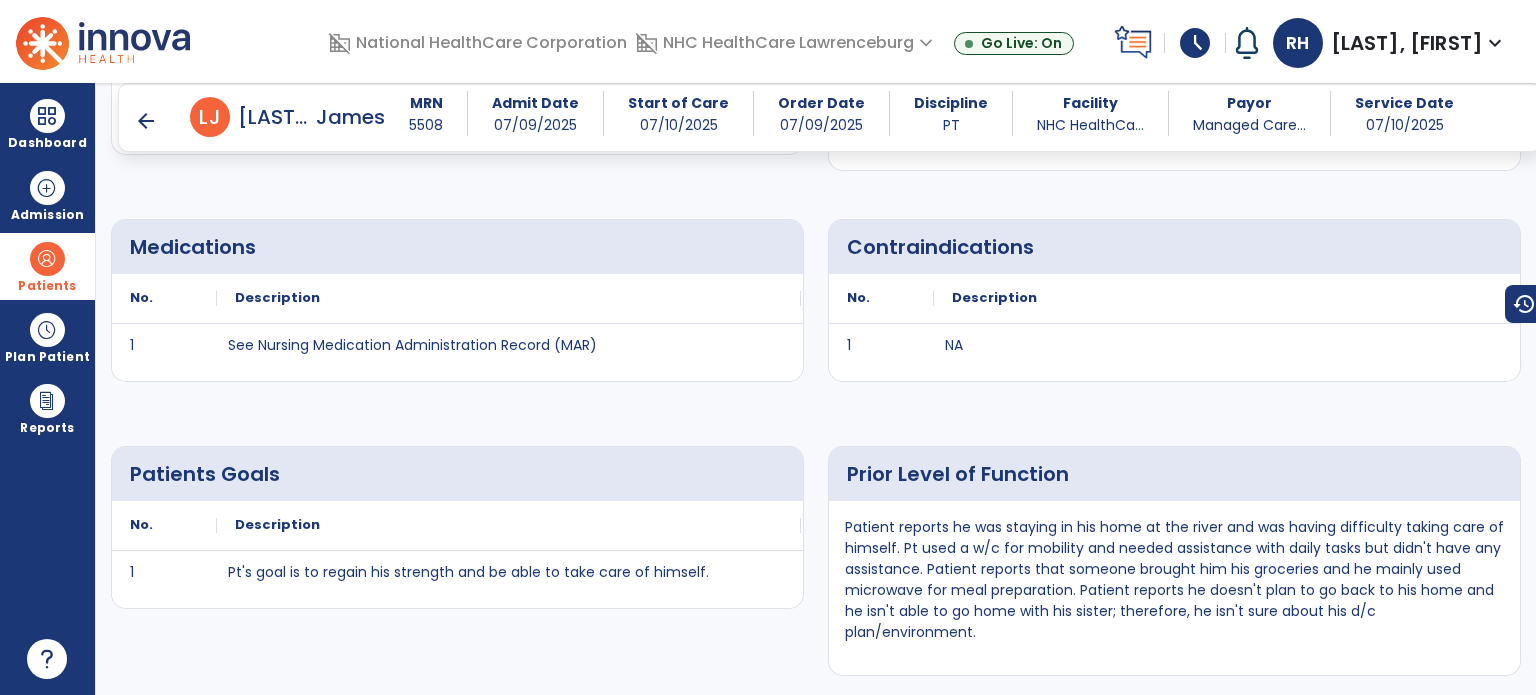 click on "arrow_back" at bounding box center (146, 121) 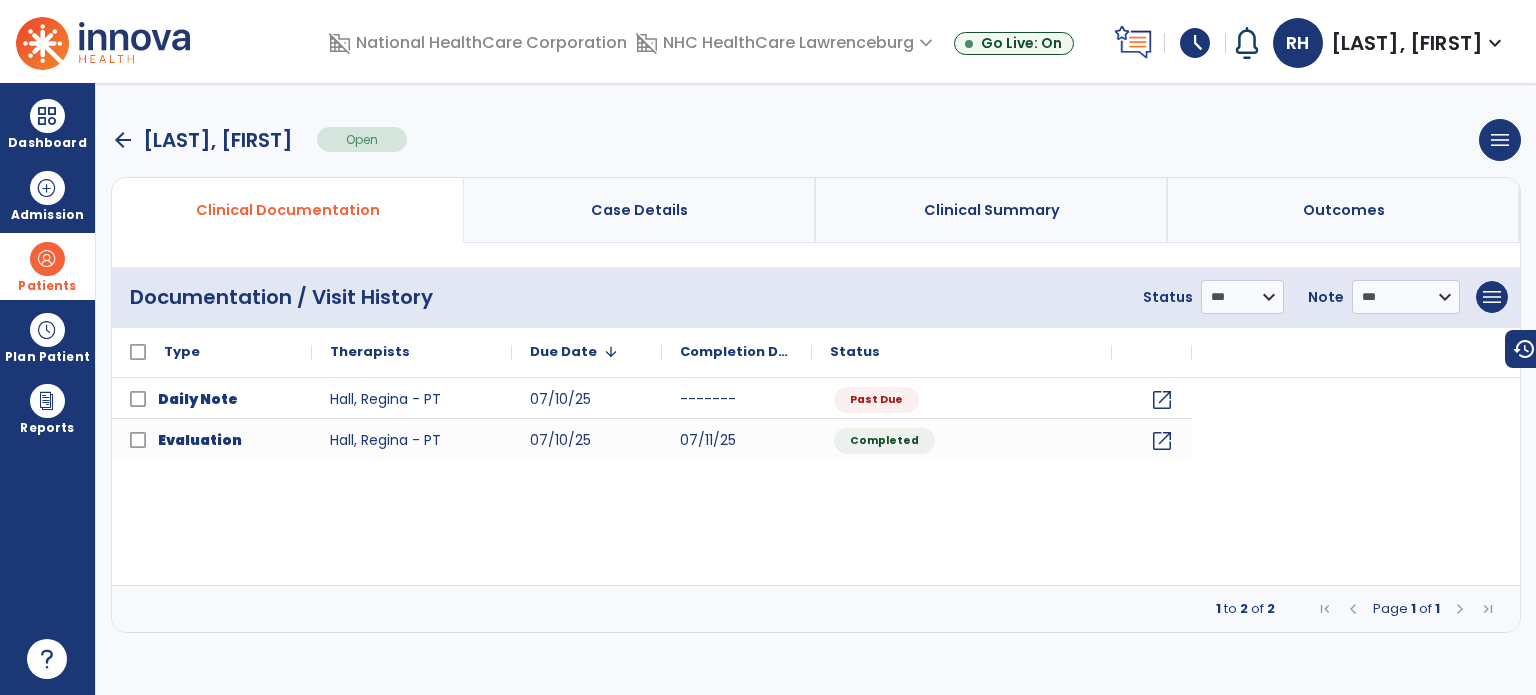 scroll, scrollTop: 0, scrollLeft: 0, axis: both 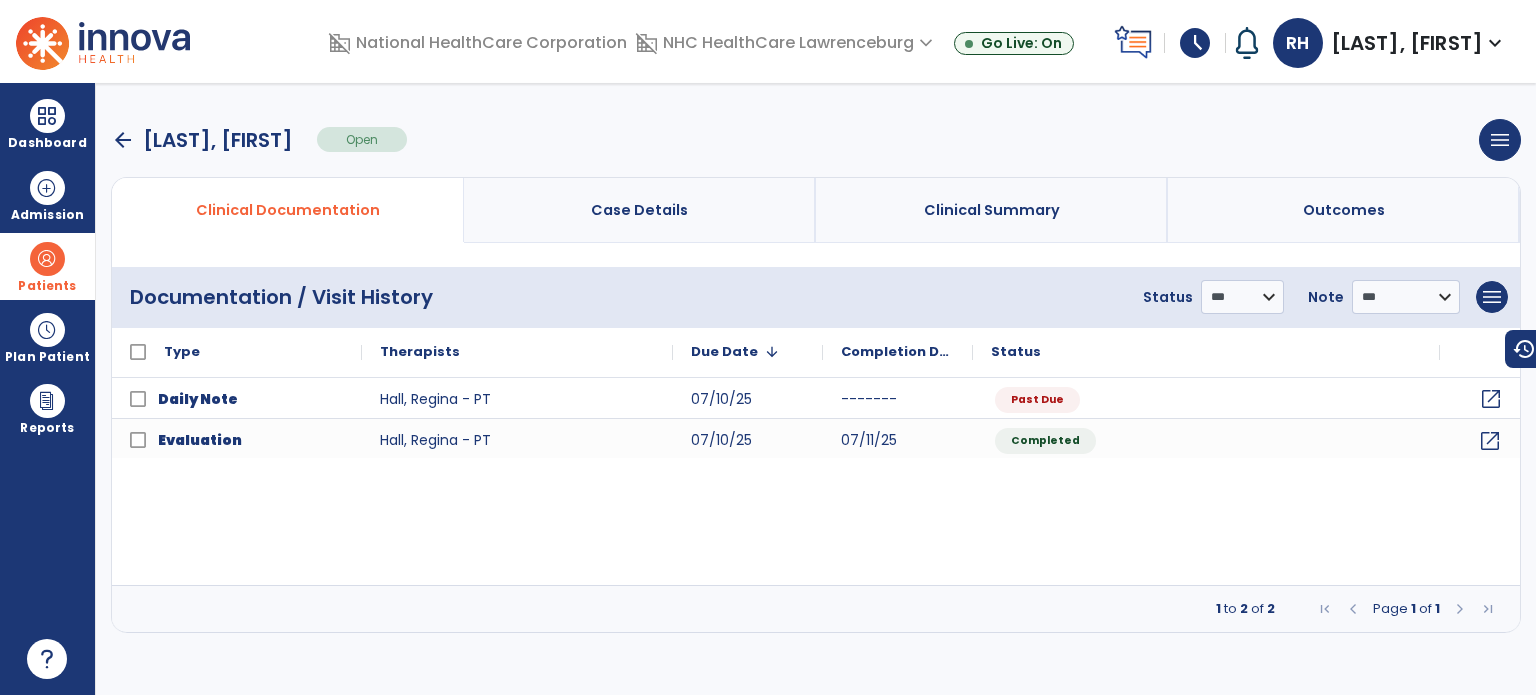 click on "open_in_new" 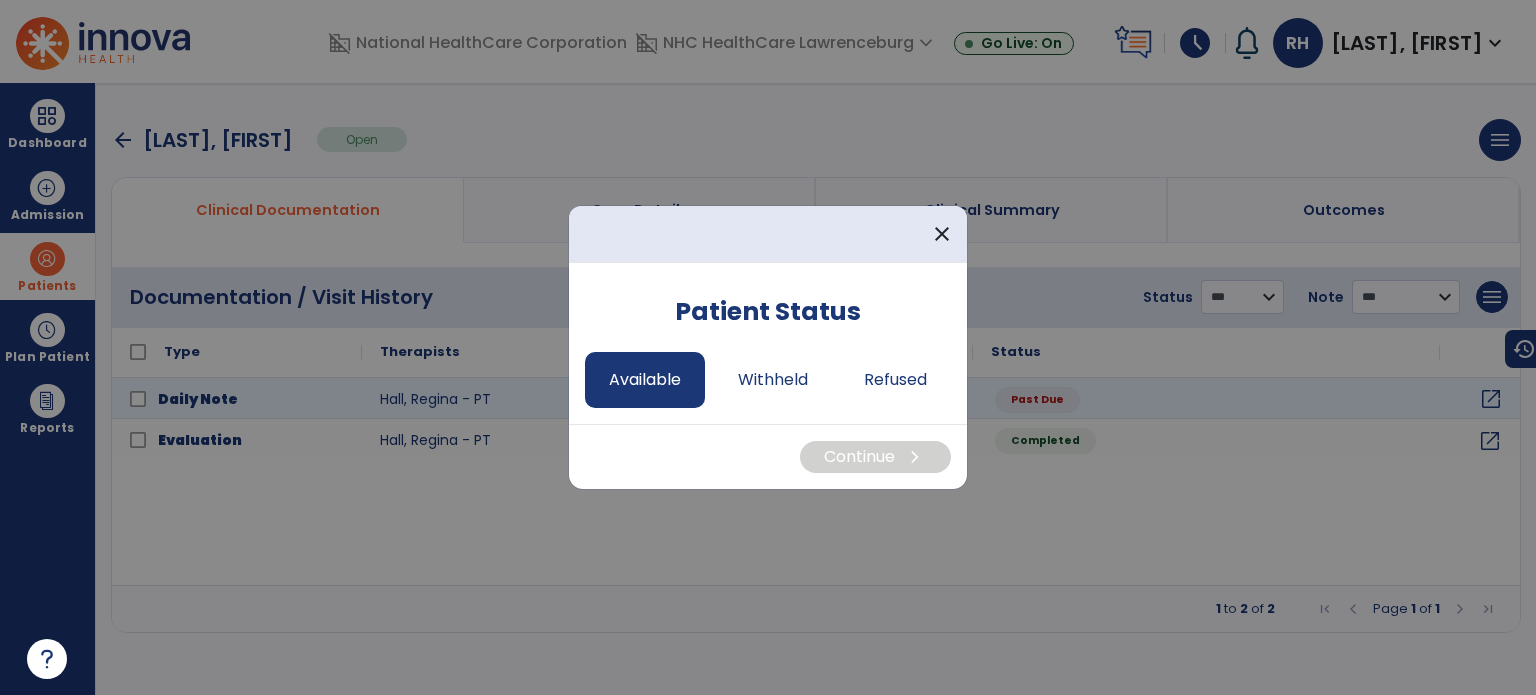 click on "Available" at bounding box center [645, 380] 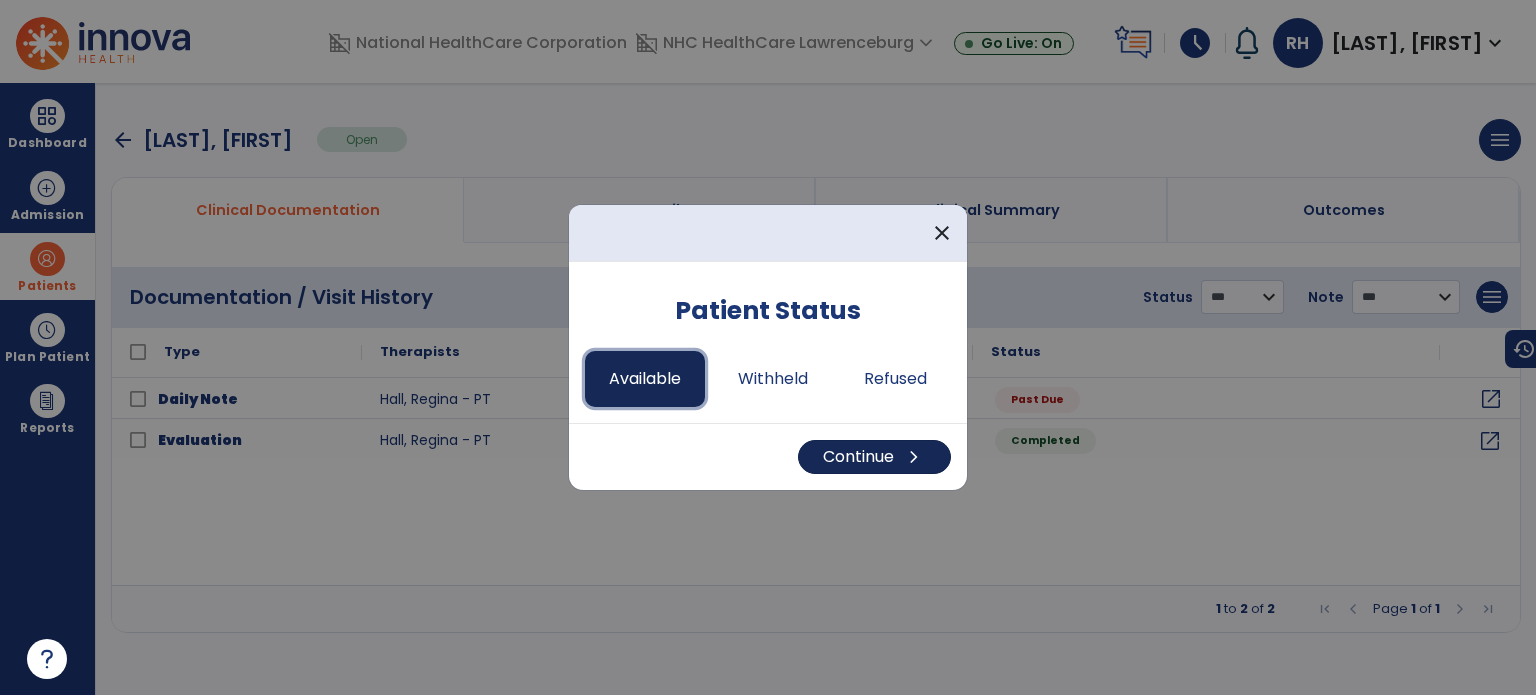 click on "Continue   chevron_right" at bounding box center (874, 457) 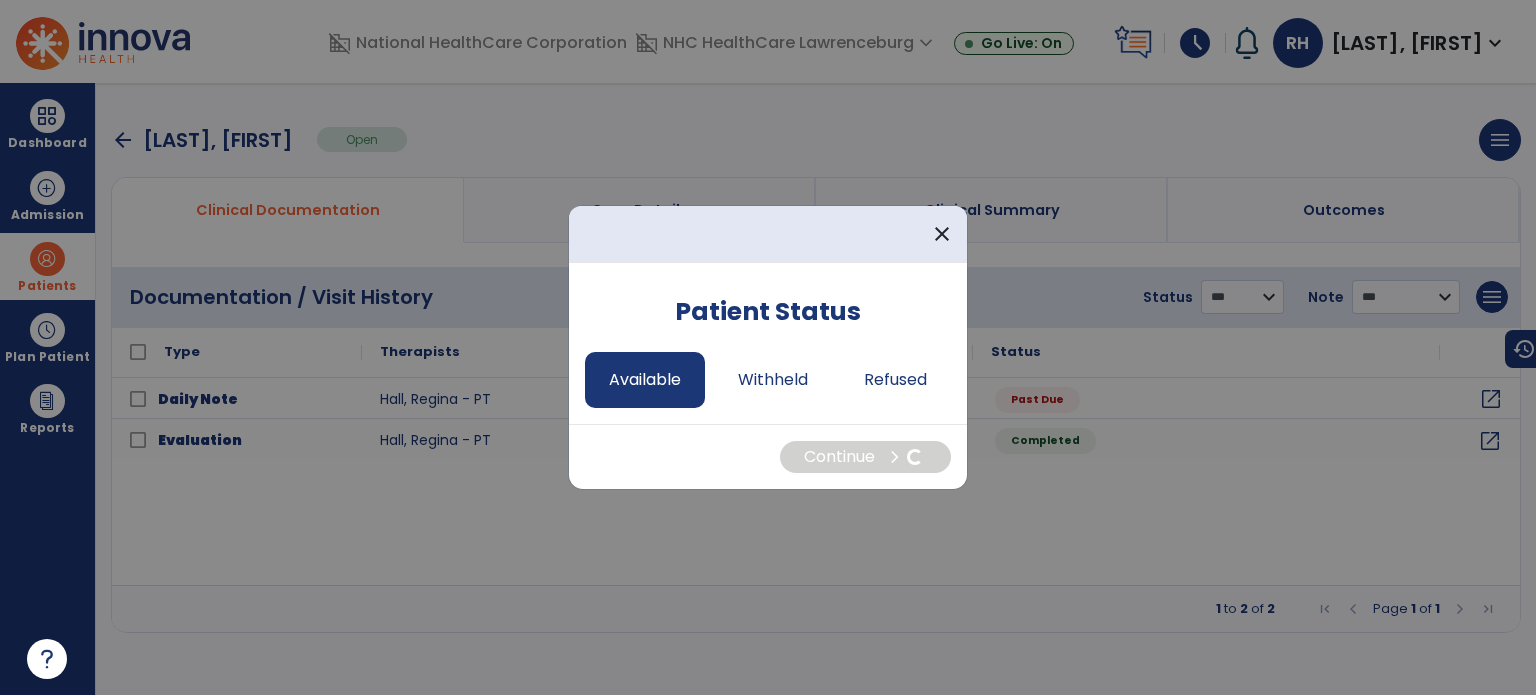 select on "*" 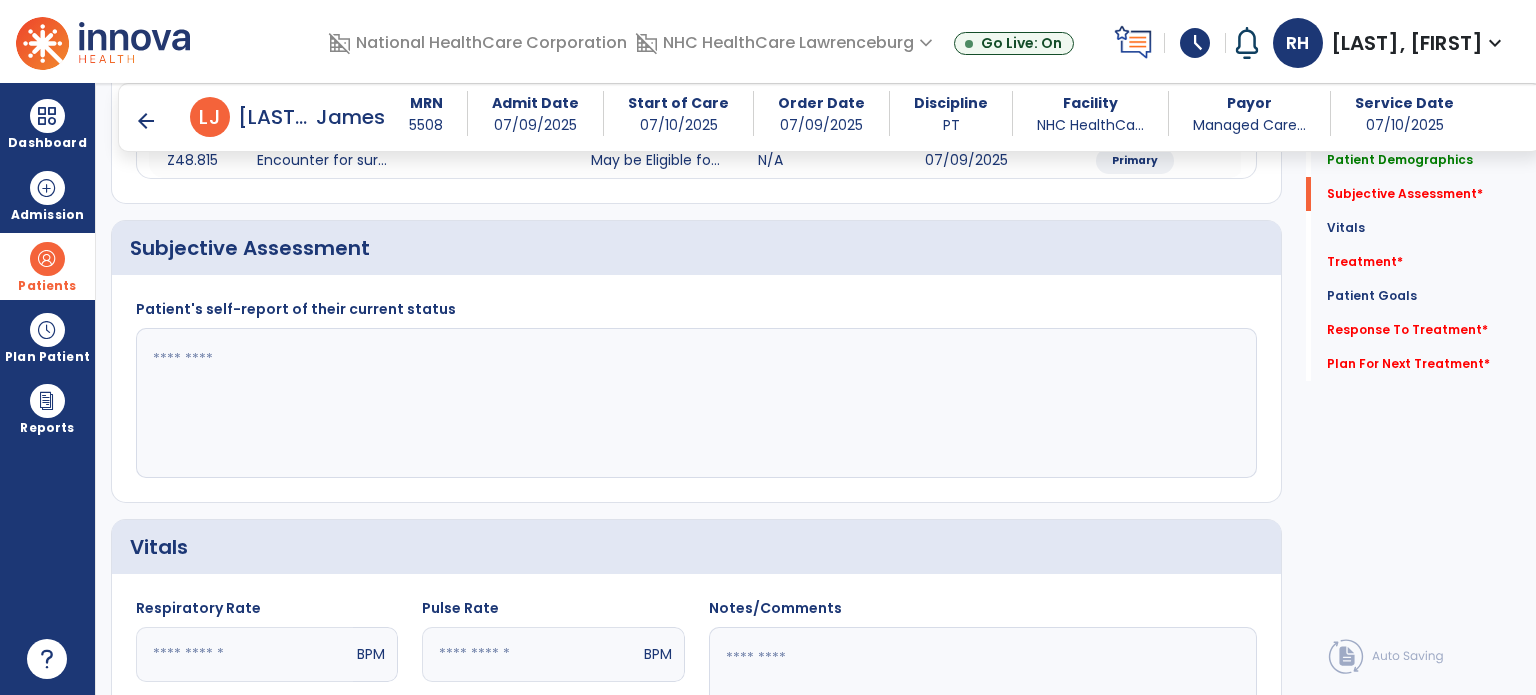 scroll, scrollTop: 515, scrollLeft: 0, axis: vertical 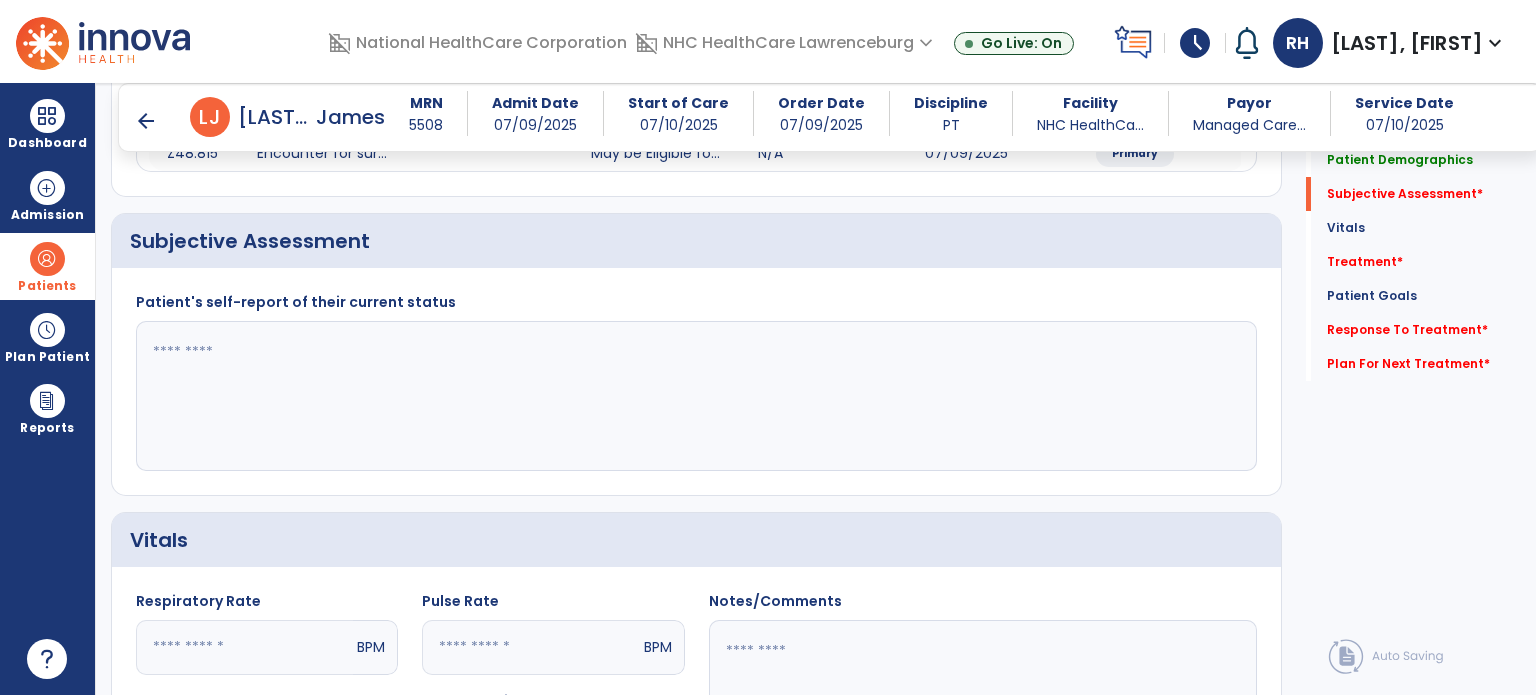 click 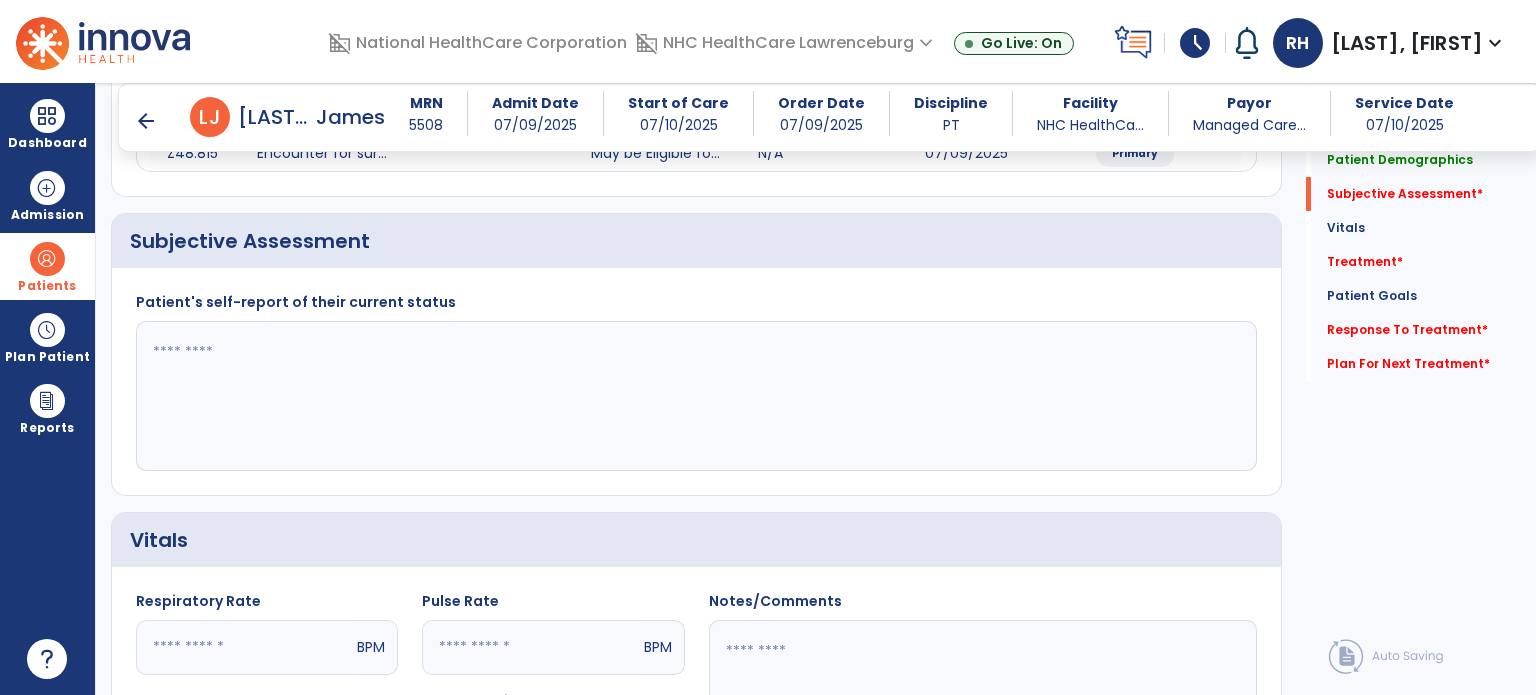 paste on "**********" 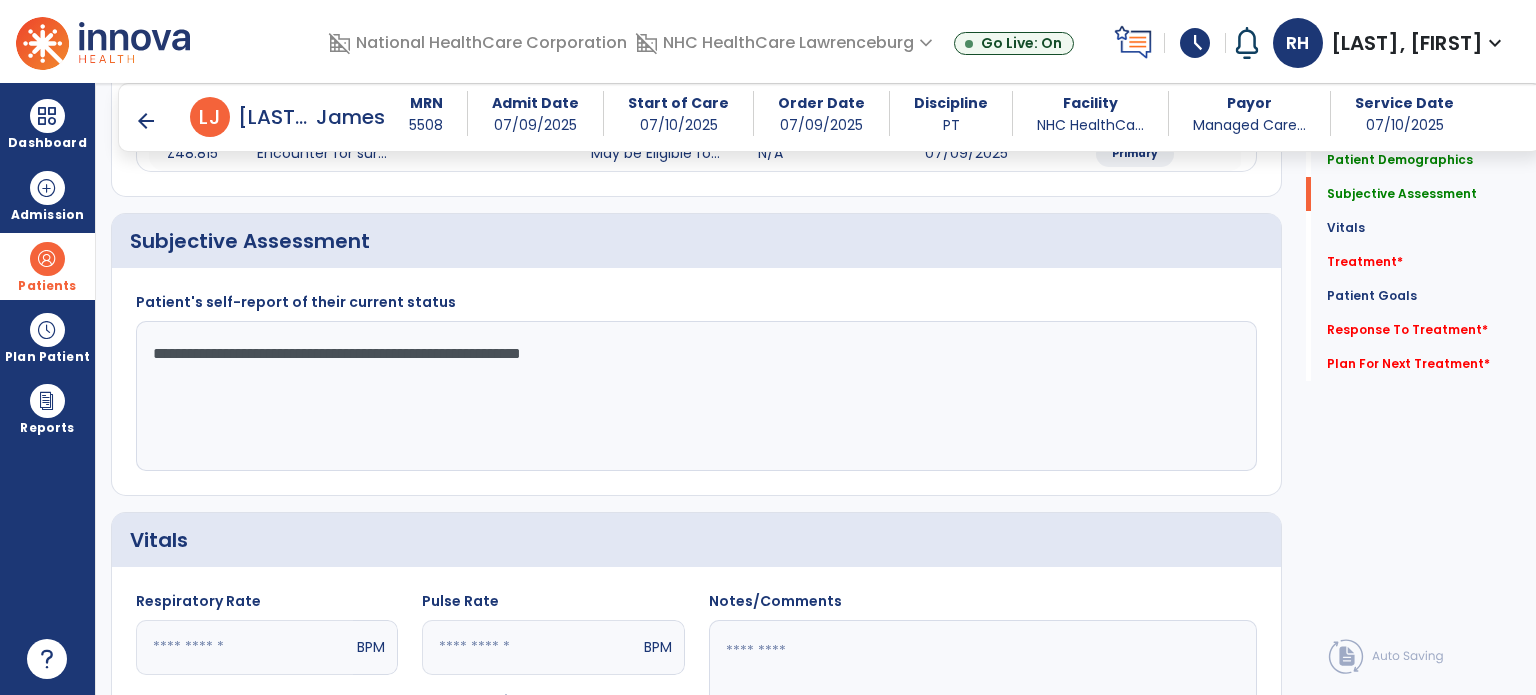 click on "**********" 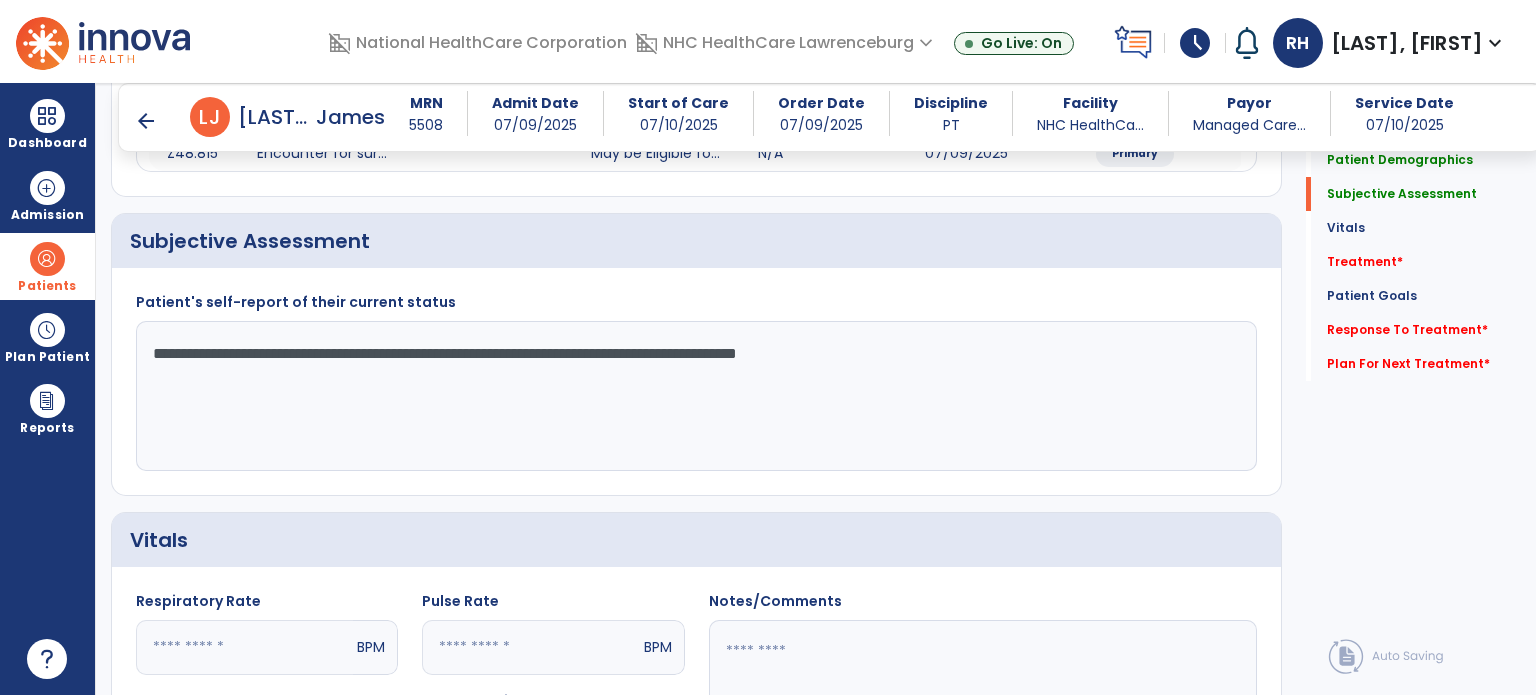 click on "**********" 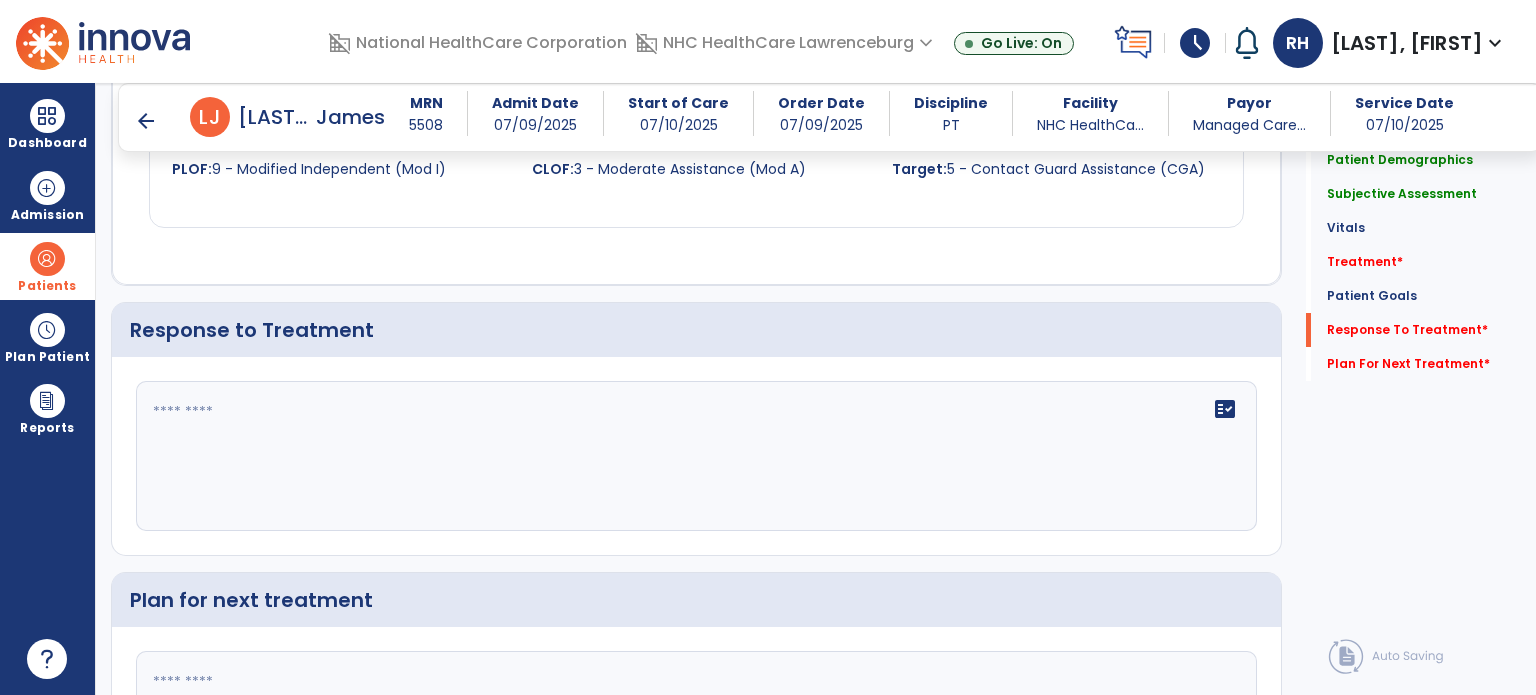 scroll, scrollTop: 2587, scrollLeft: 0, axis: vertical 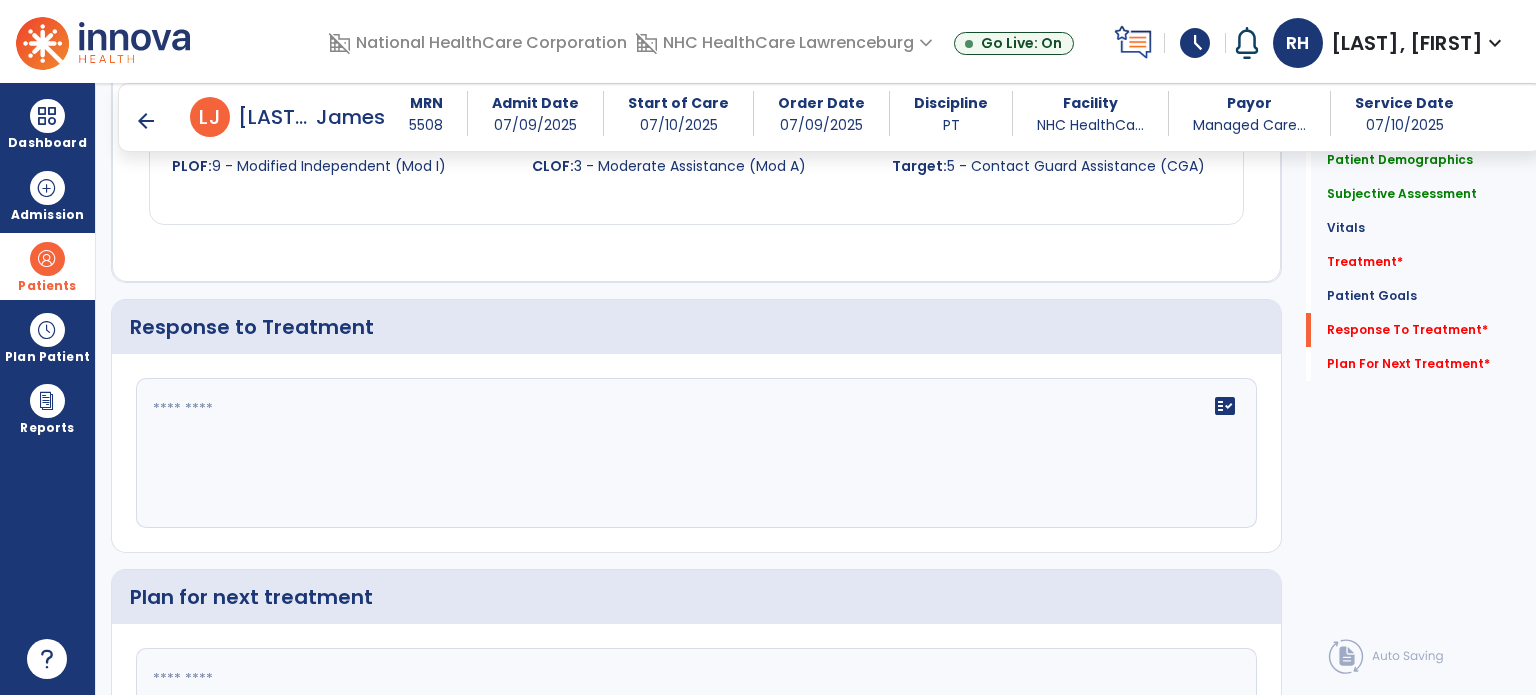 type on "**********" 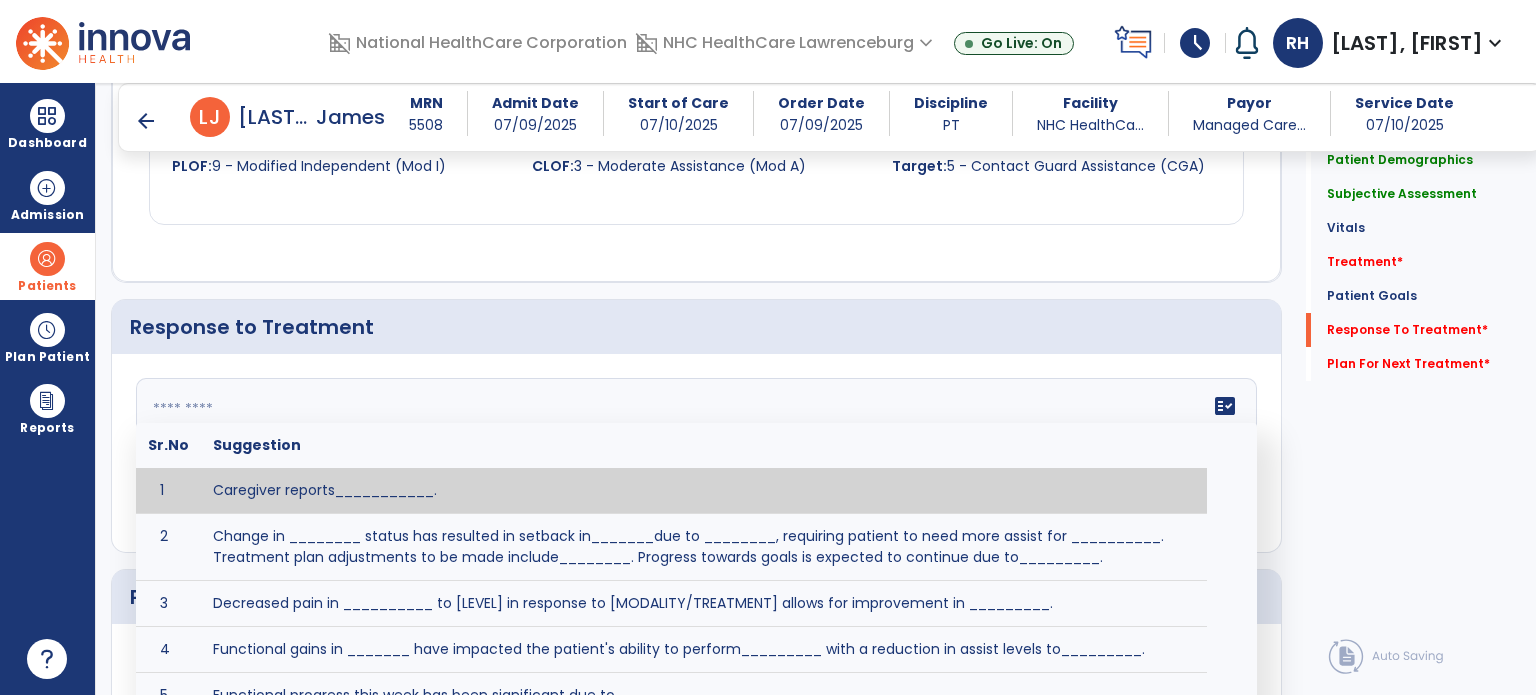 click on "arrow_back" at bounding box center [146, 121] 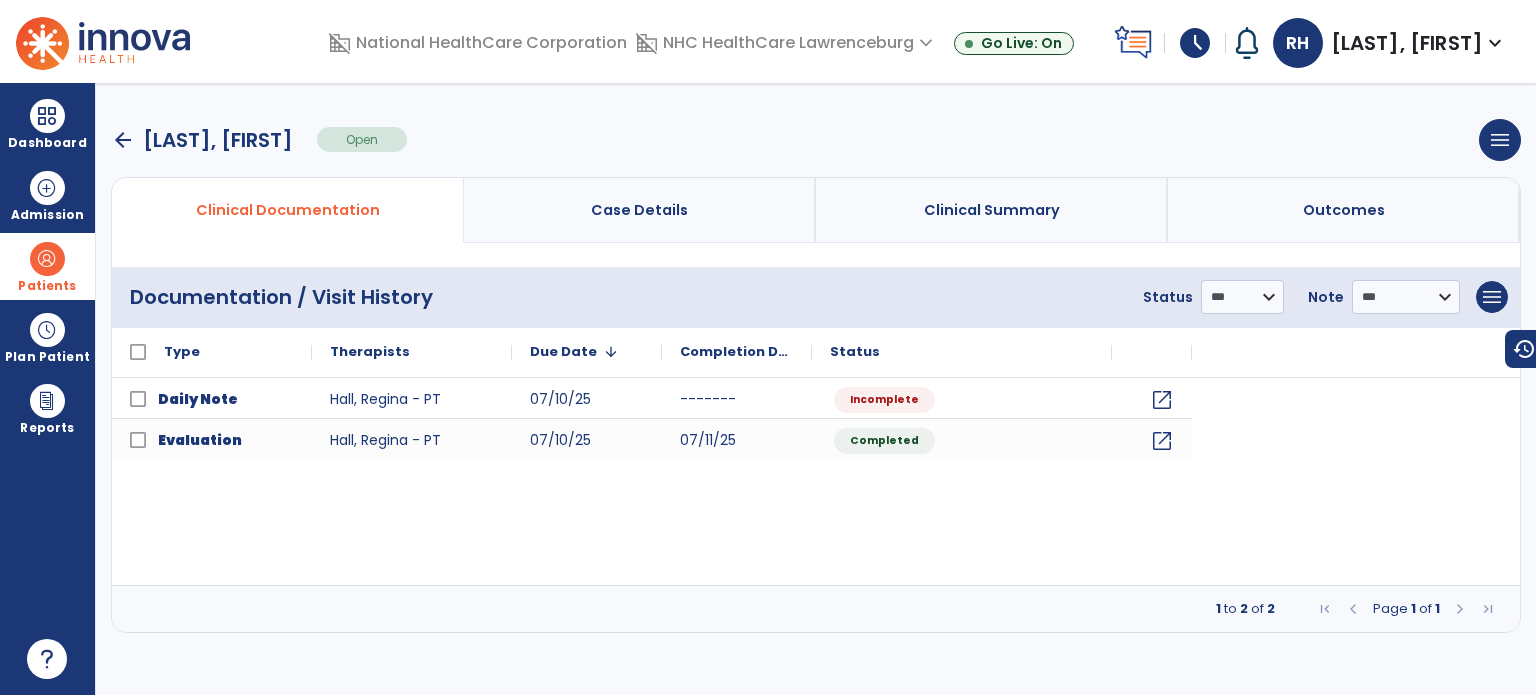 scroll, scrollTop: 0, scrollLeft: 0, axis: both 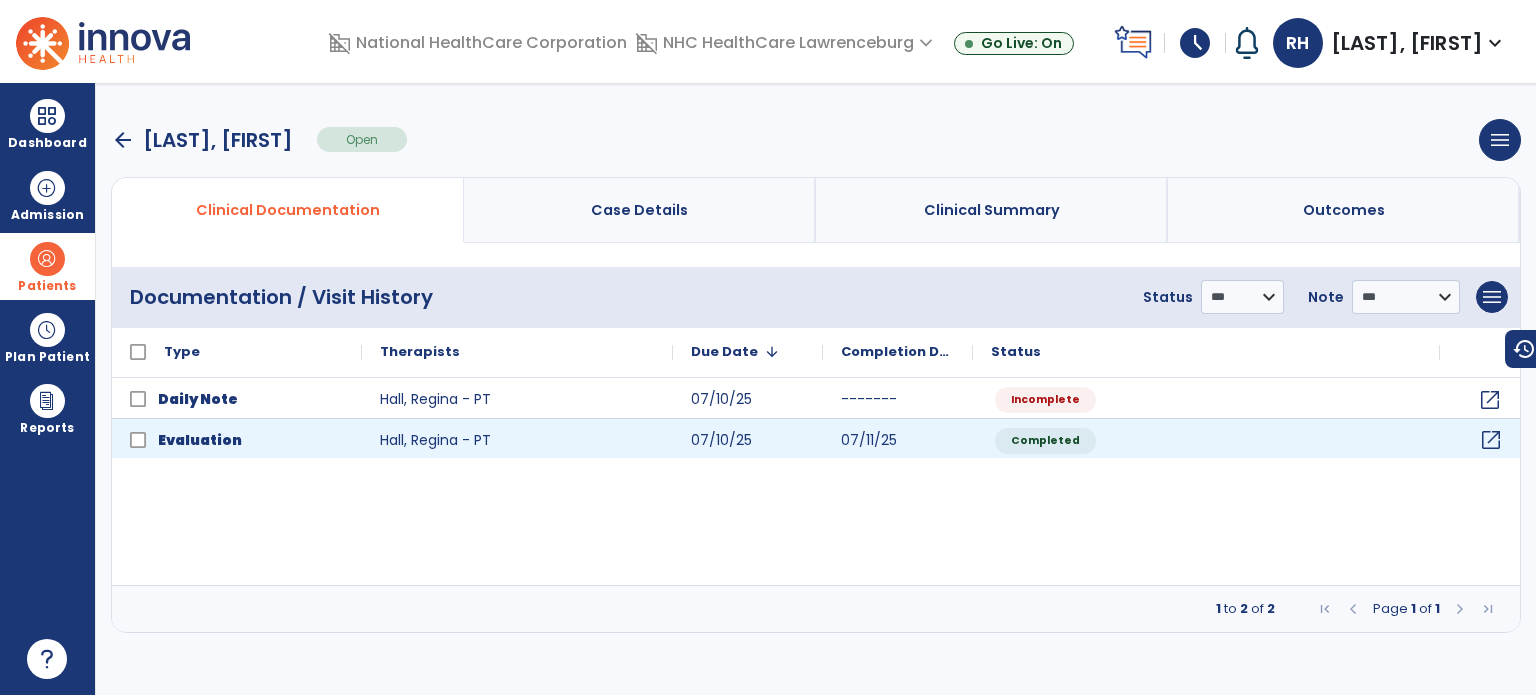 click on "open_in_new" 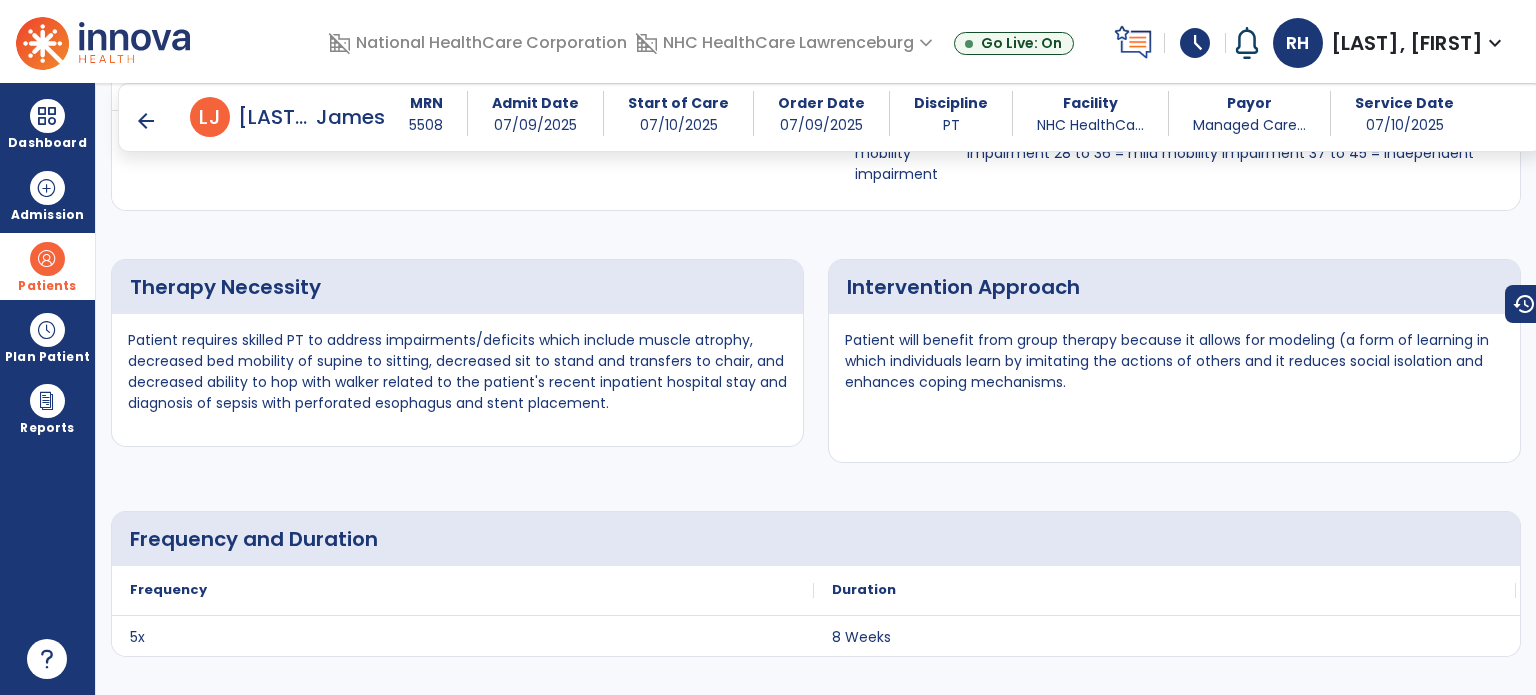 scroll, scrollTop: 4986, scrollLeft: 0, axis: vertical 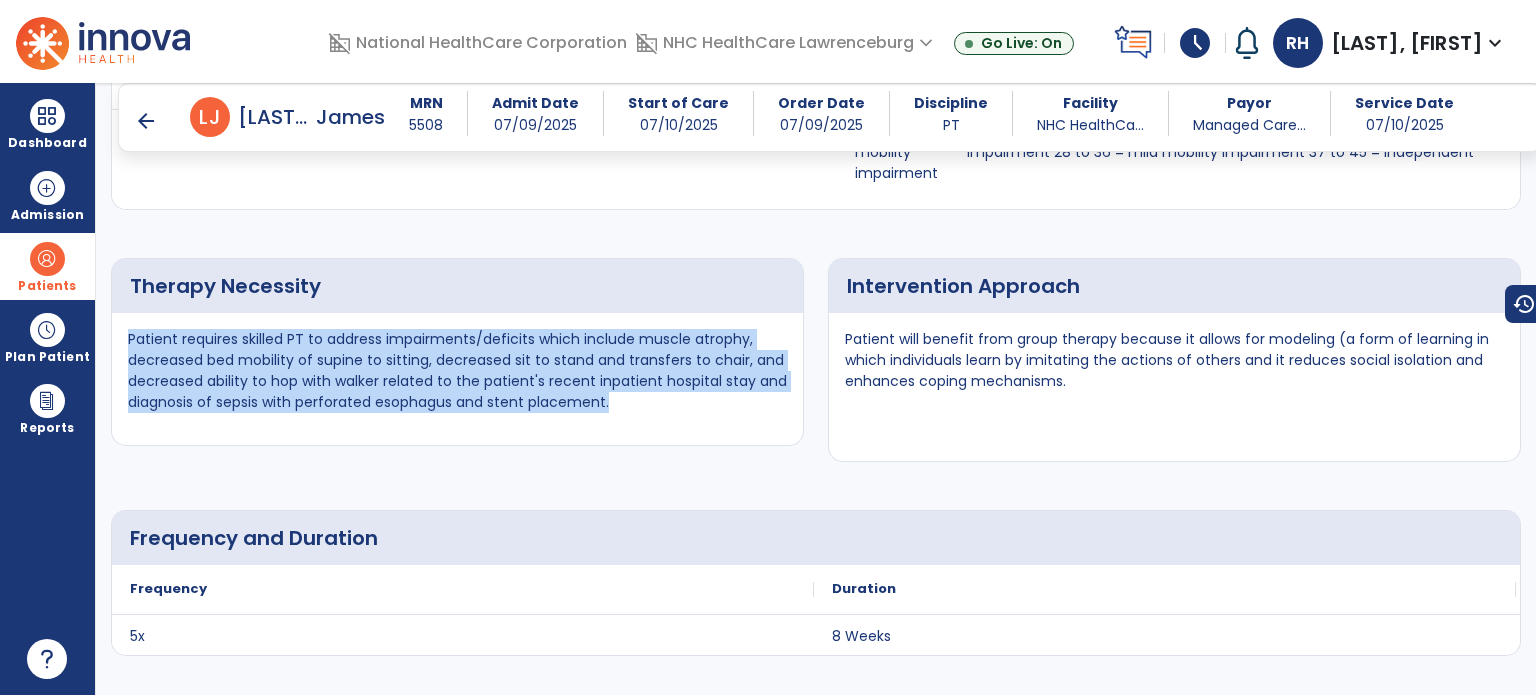 drag, startPoint x: 616, startPoint y: 373, endPoint x: 125, endPoint y: 313, distance: 494.6524 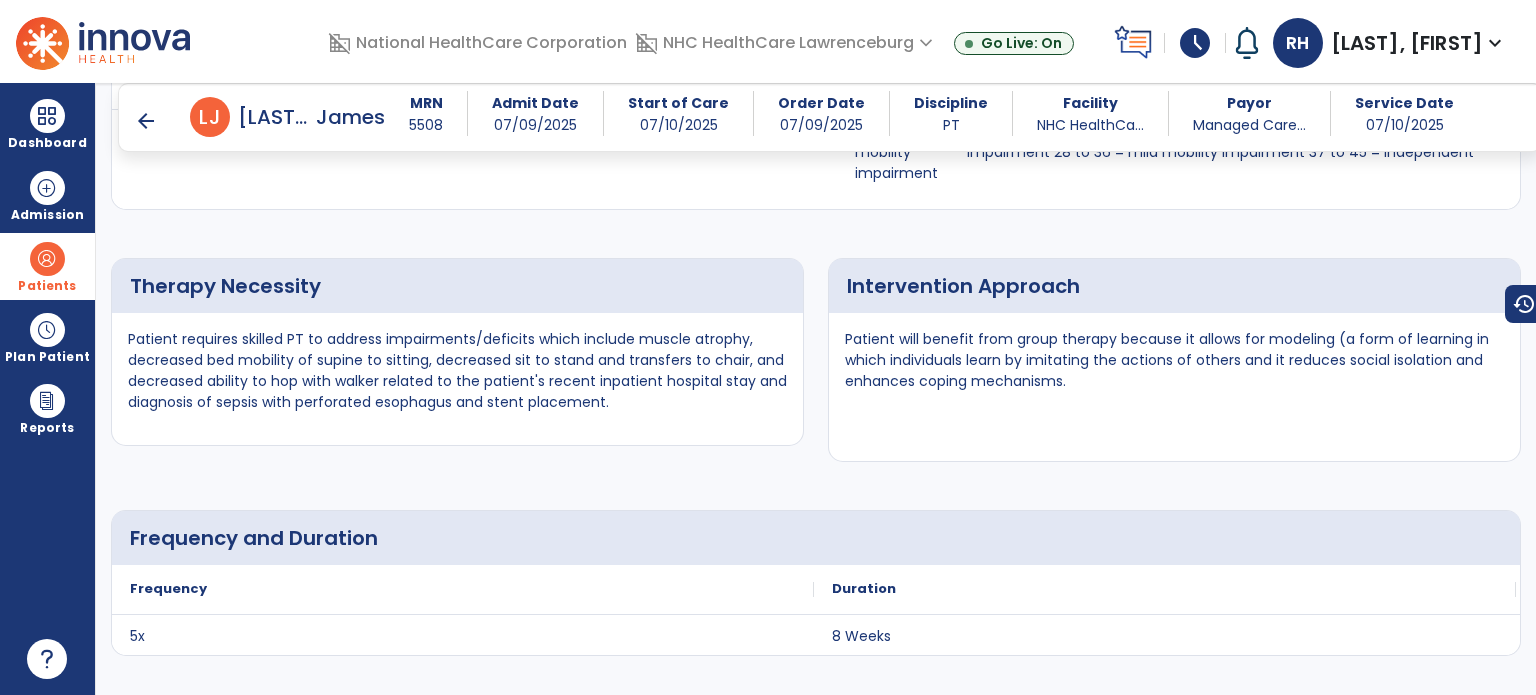 click on "arrow_back" at bounding box center (146, 121) 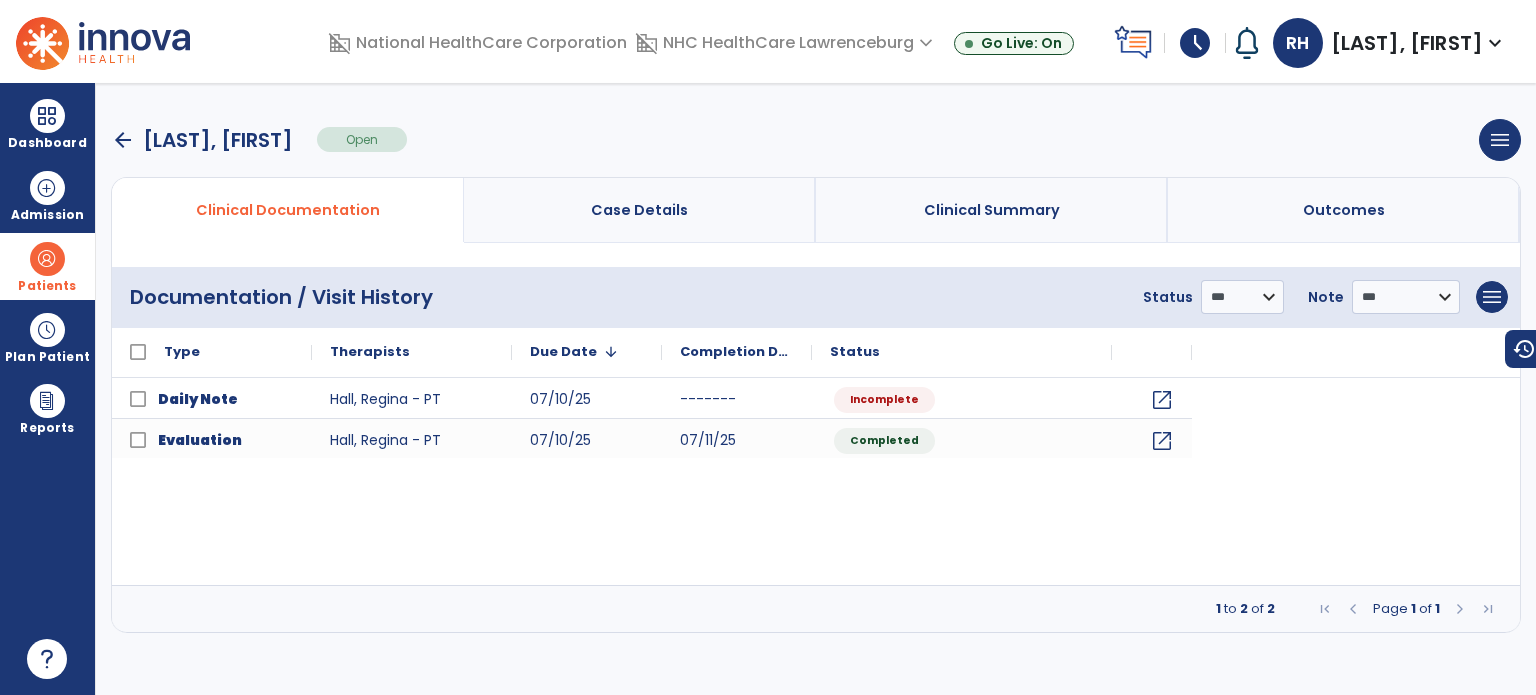 scroll, scrollTop: 0, scrollLeft: 0, axis: both 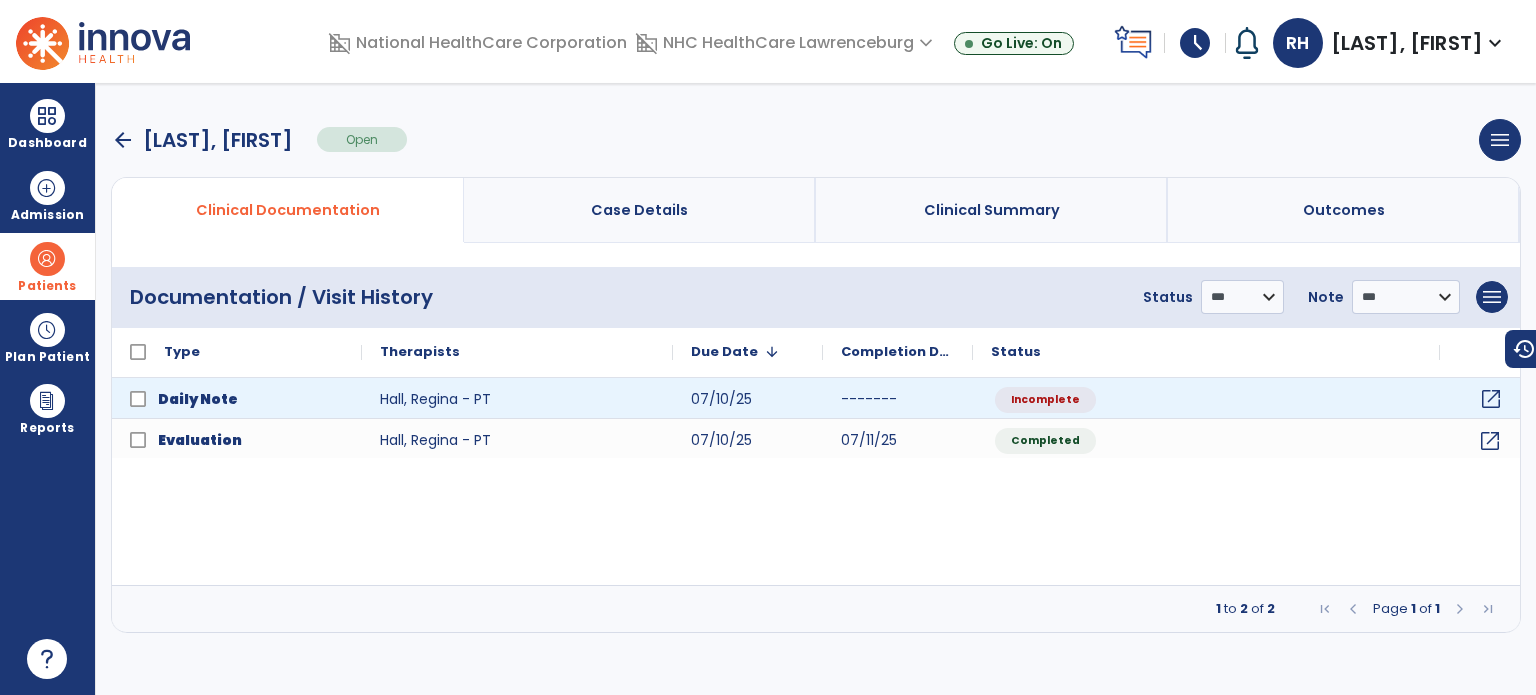 click on "open_in_new" 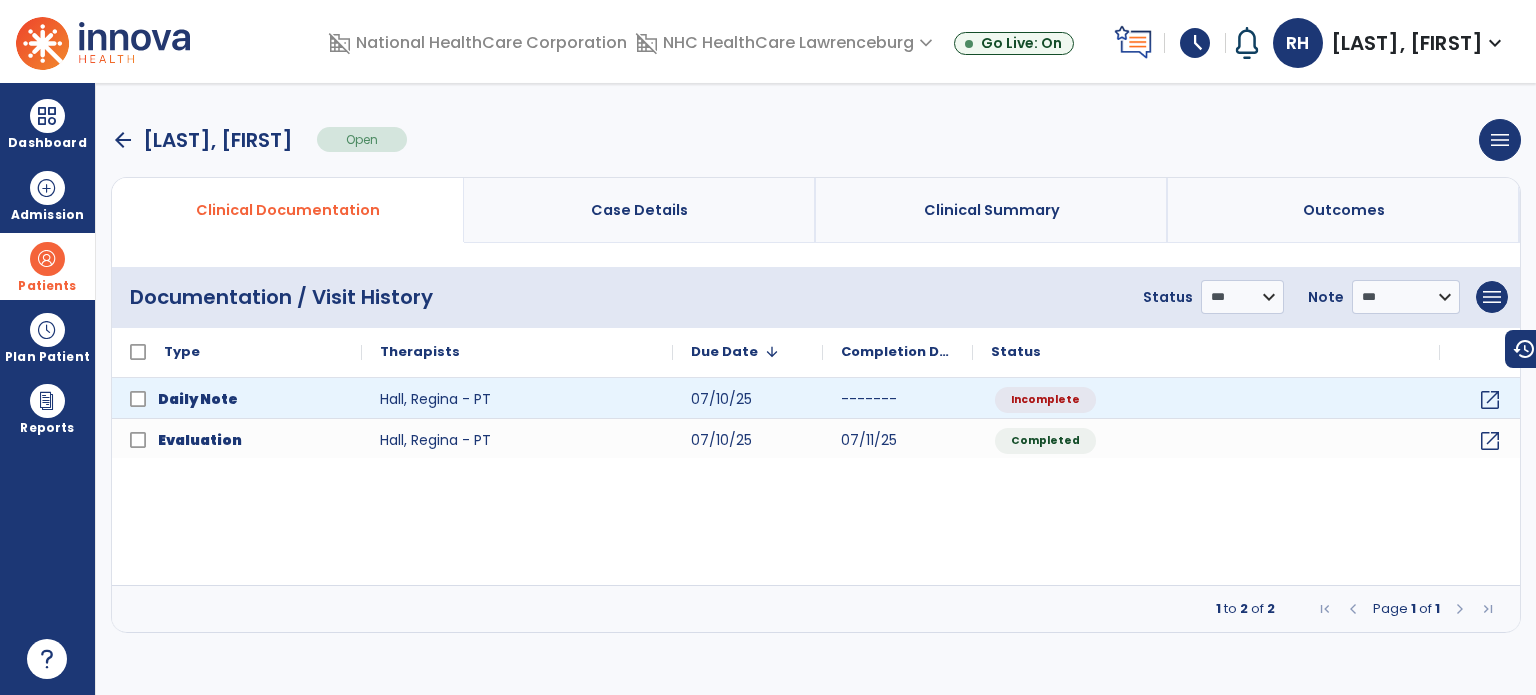 select on "*" 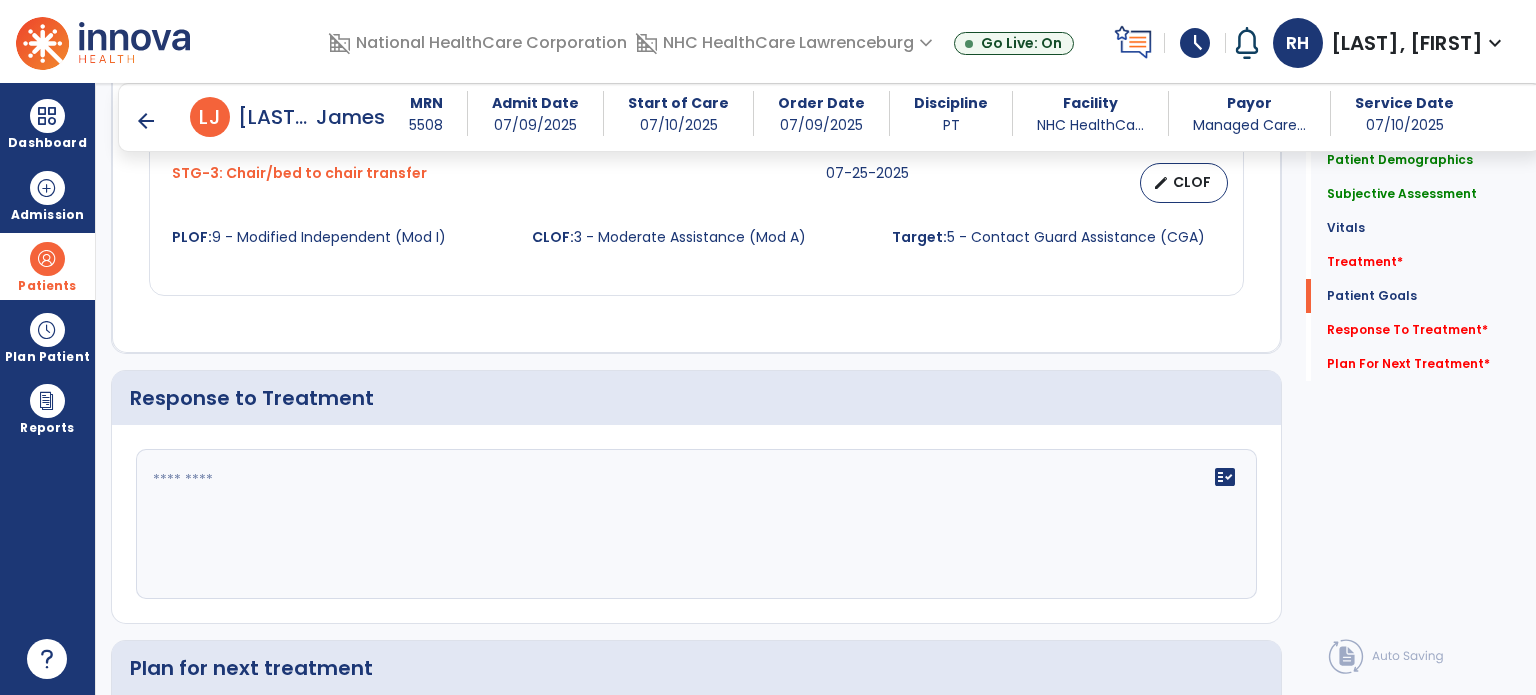 scroll, scrollTop: 2521, scrollLeft: 0, axis: vertical 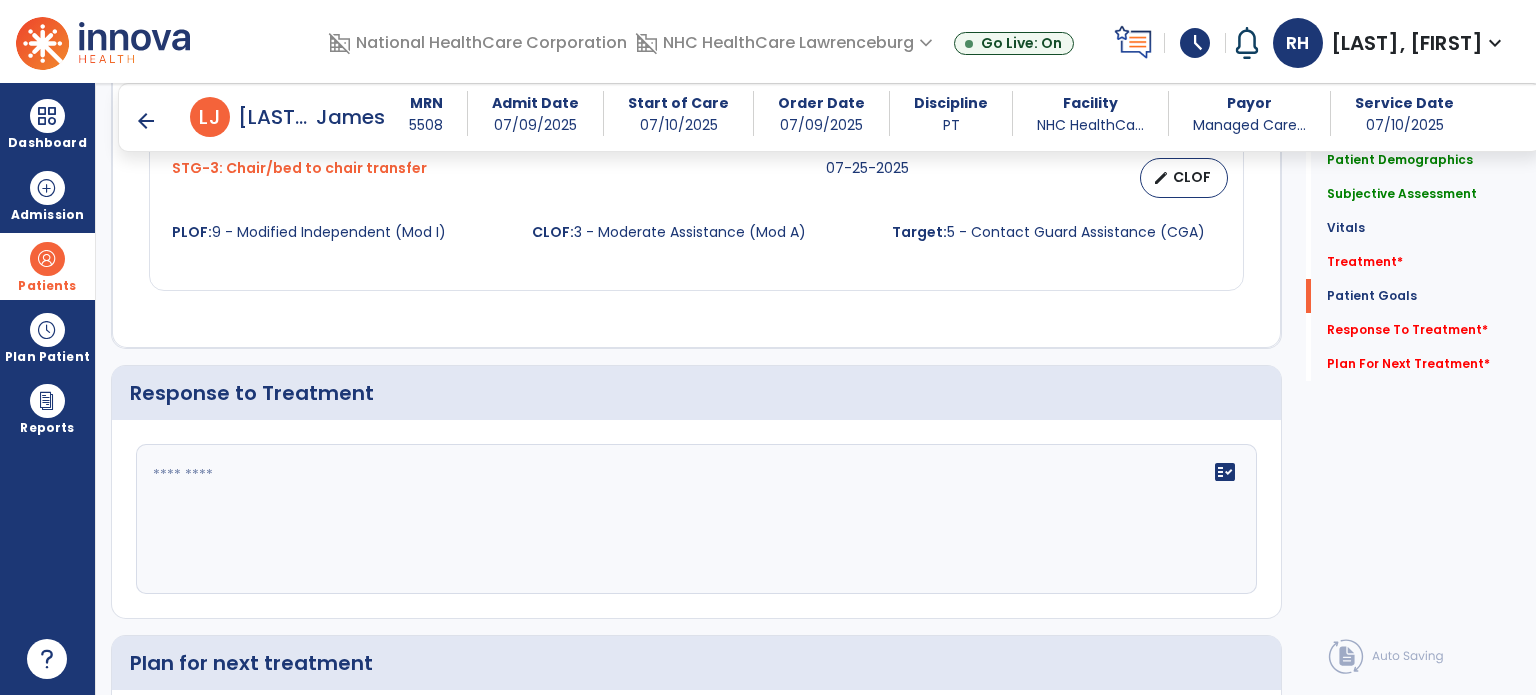click 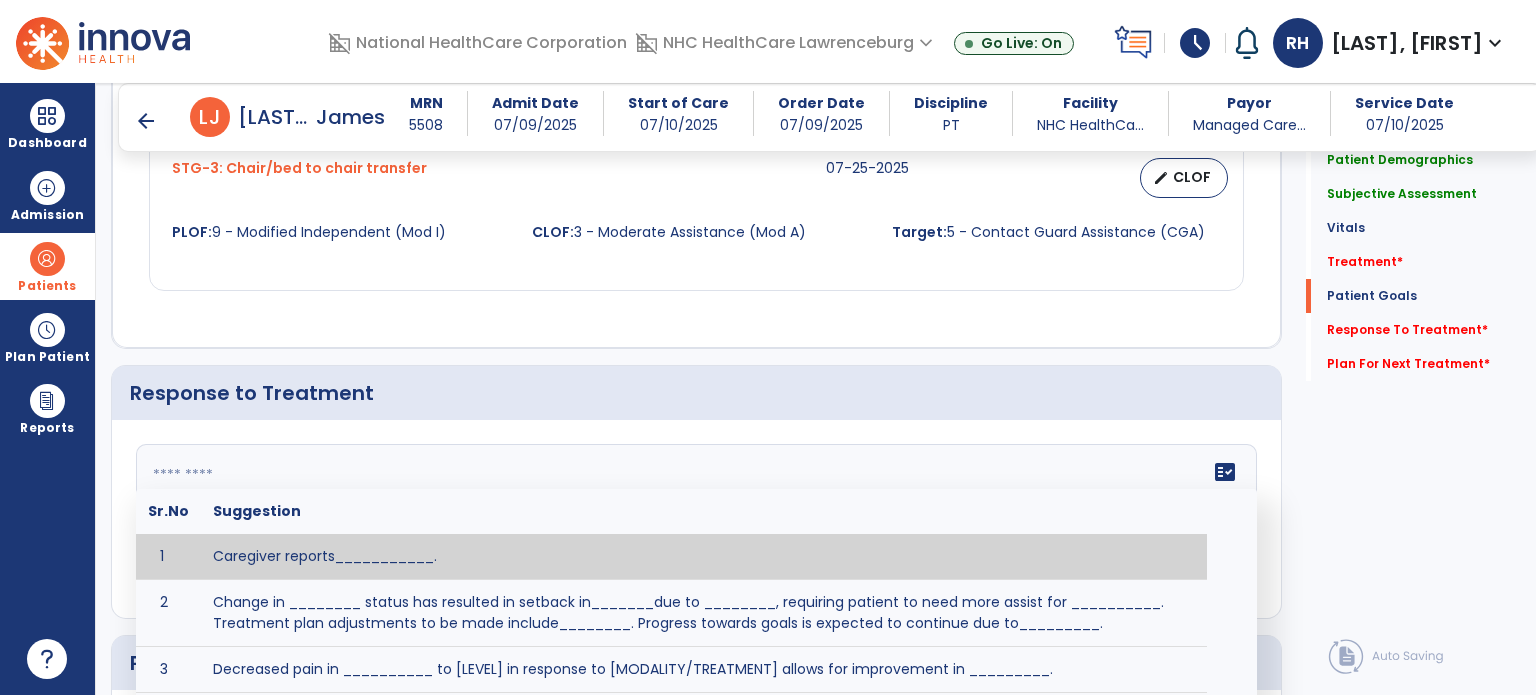 paste on "**********" 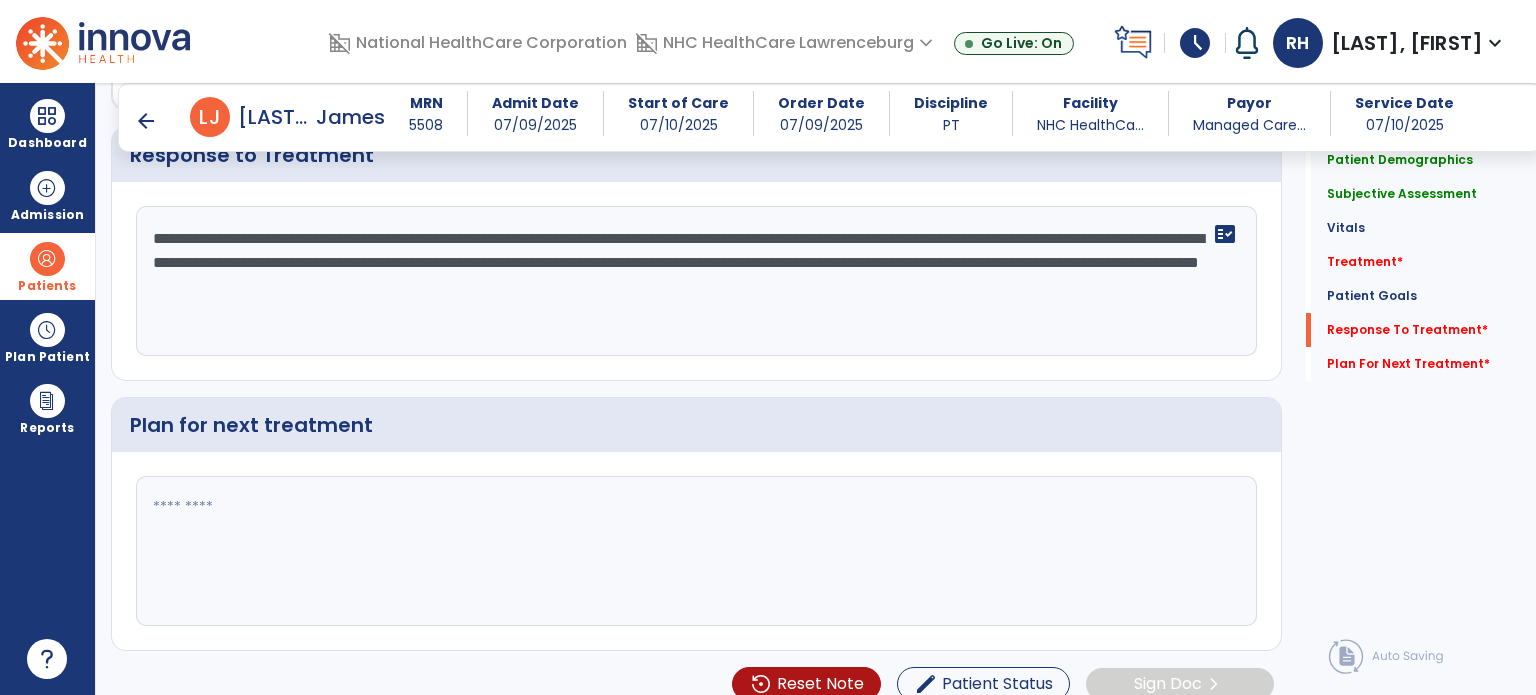 scroll, scrollTop: 2769, scrollLeft: 0, axis: vertical 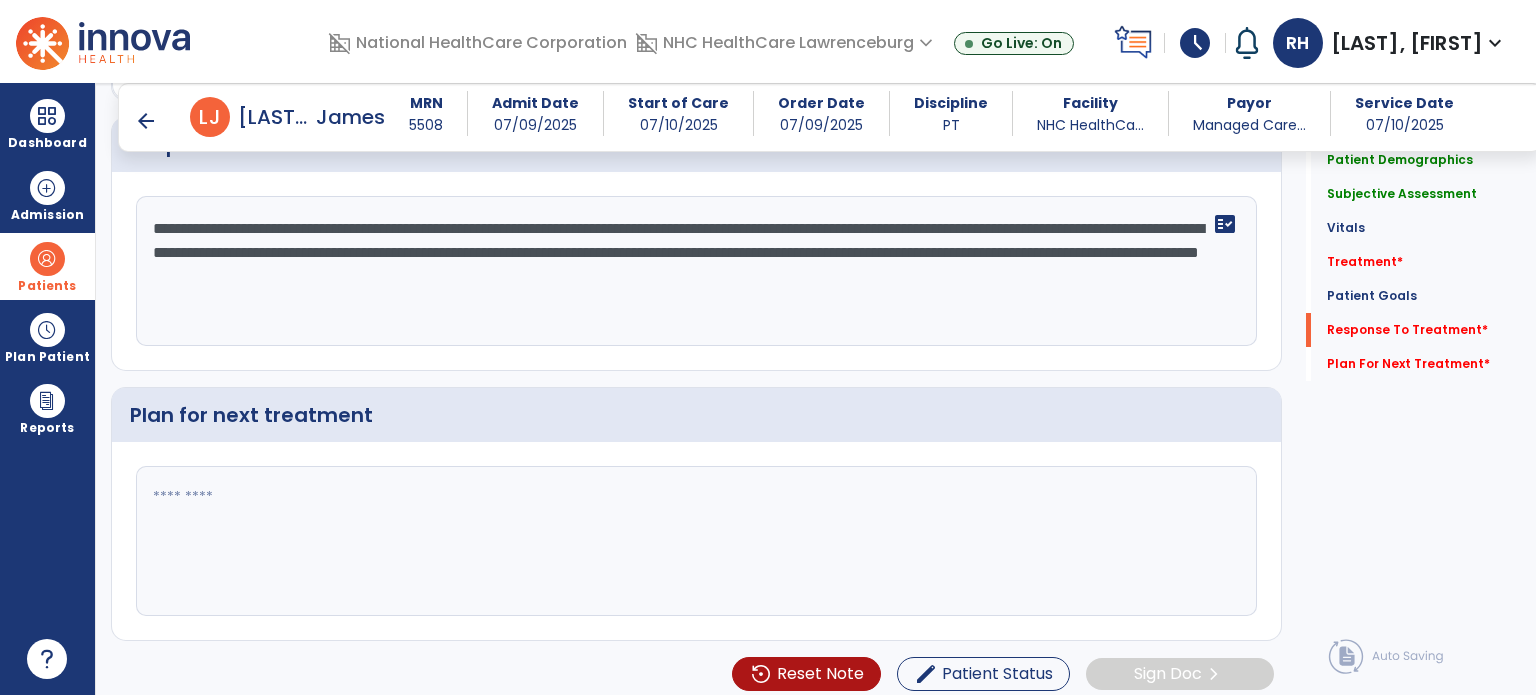 type on "**********" 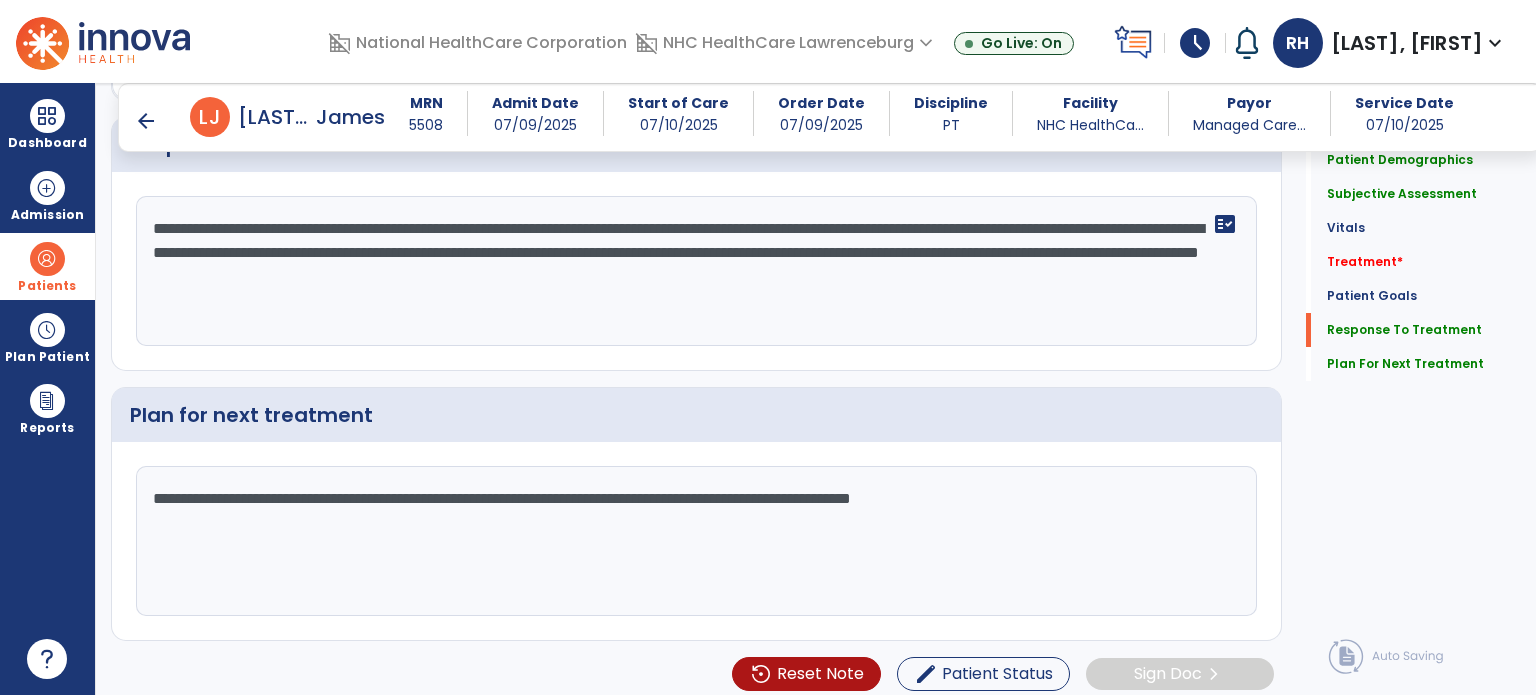 click on "**********" 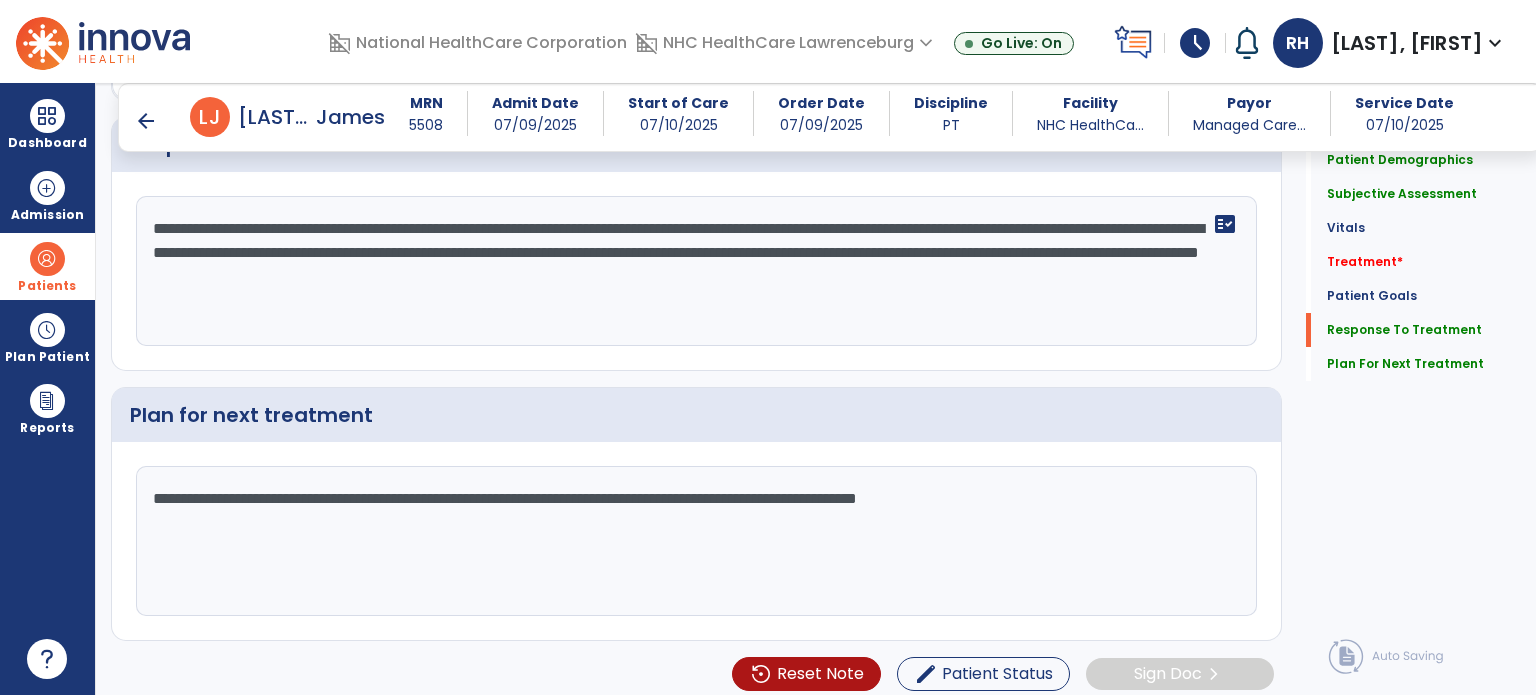 click on "**********" 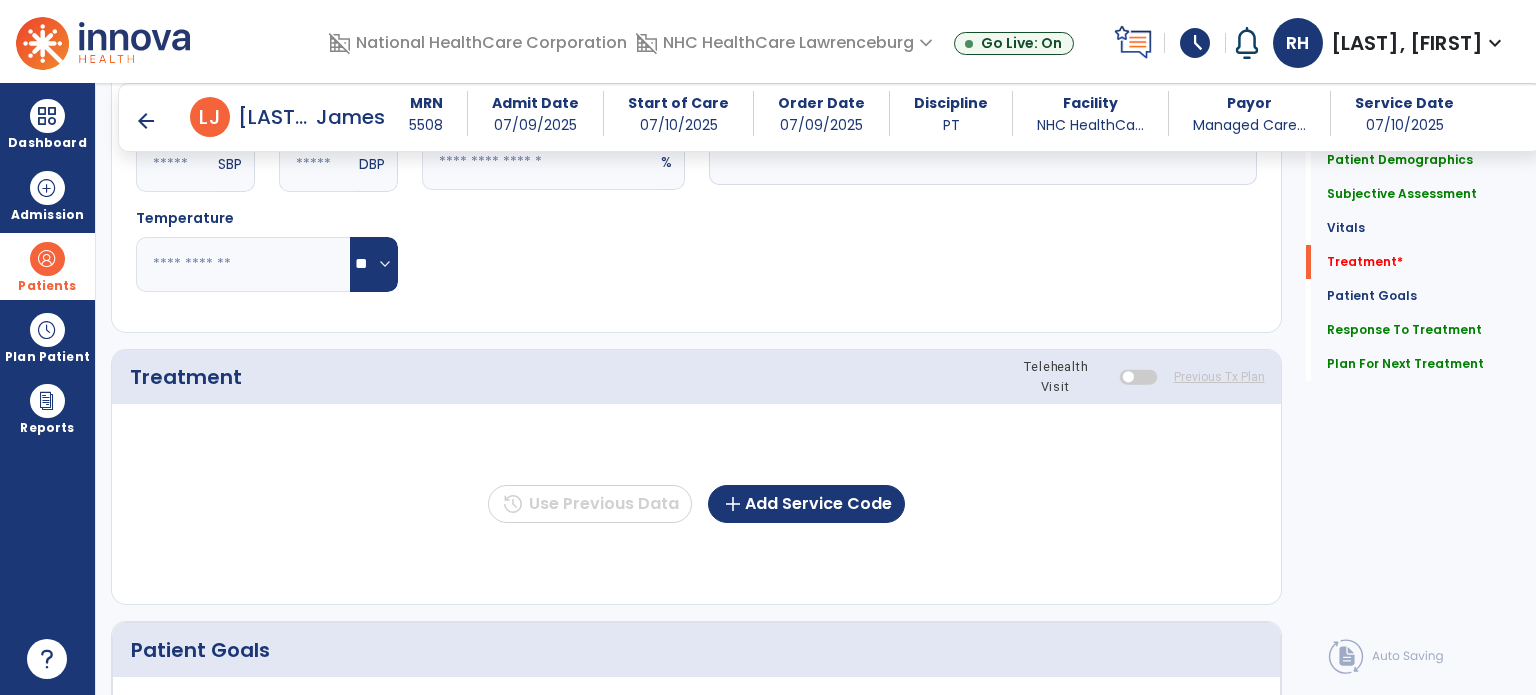 scroll, scrollTop: 1127, scrollLeft: 0, axis: vertical 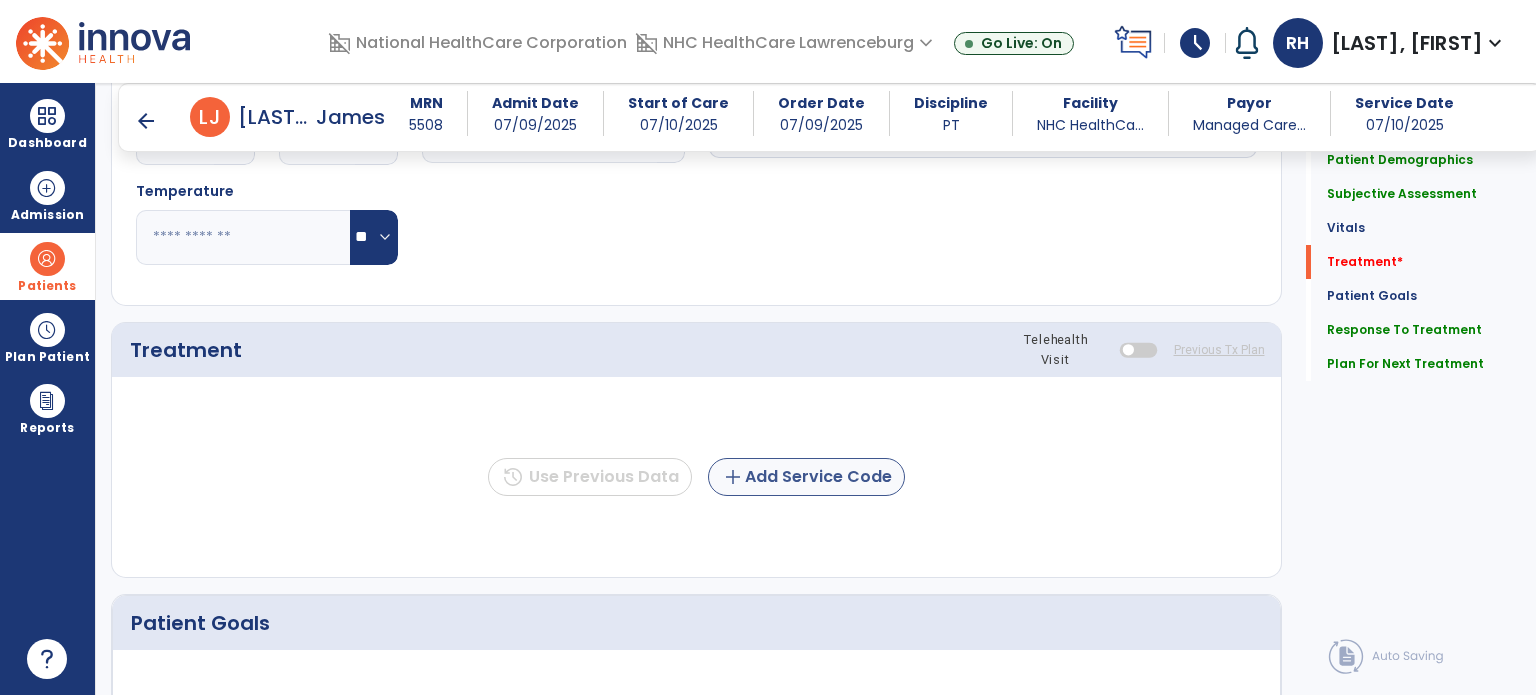 type on "**********" 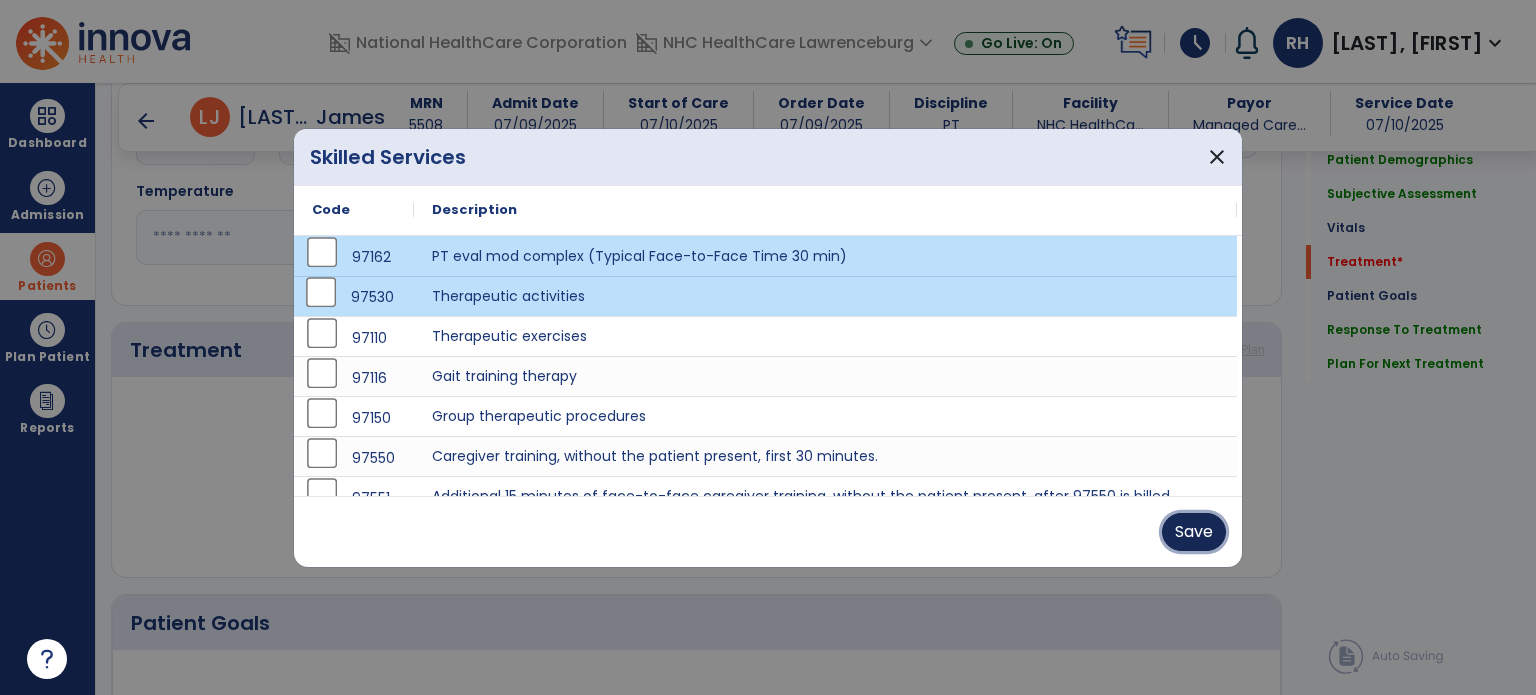 click on "Save" at bounding box center (1194, 532) 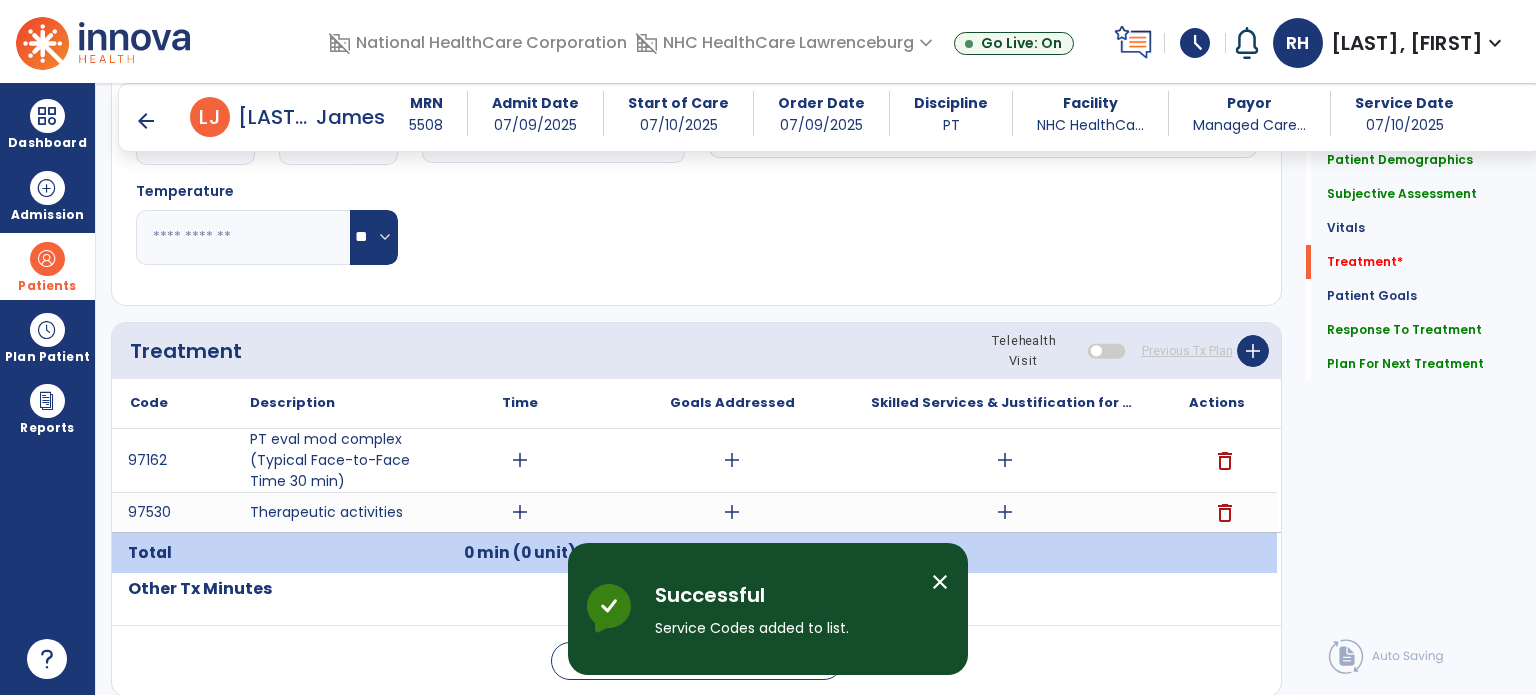 click on "add" at bounding box center (520, 512) 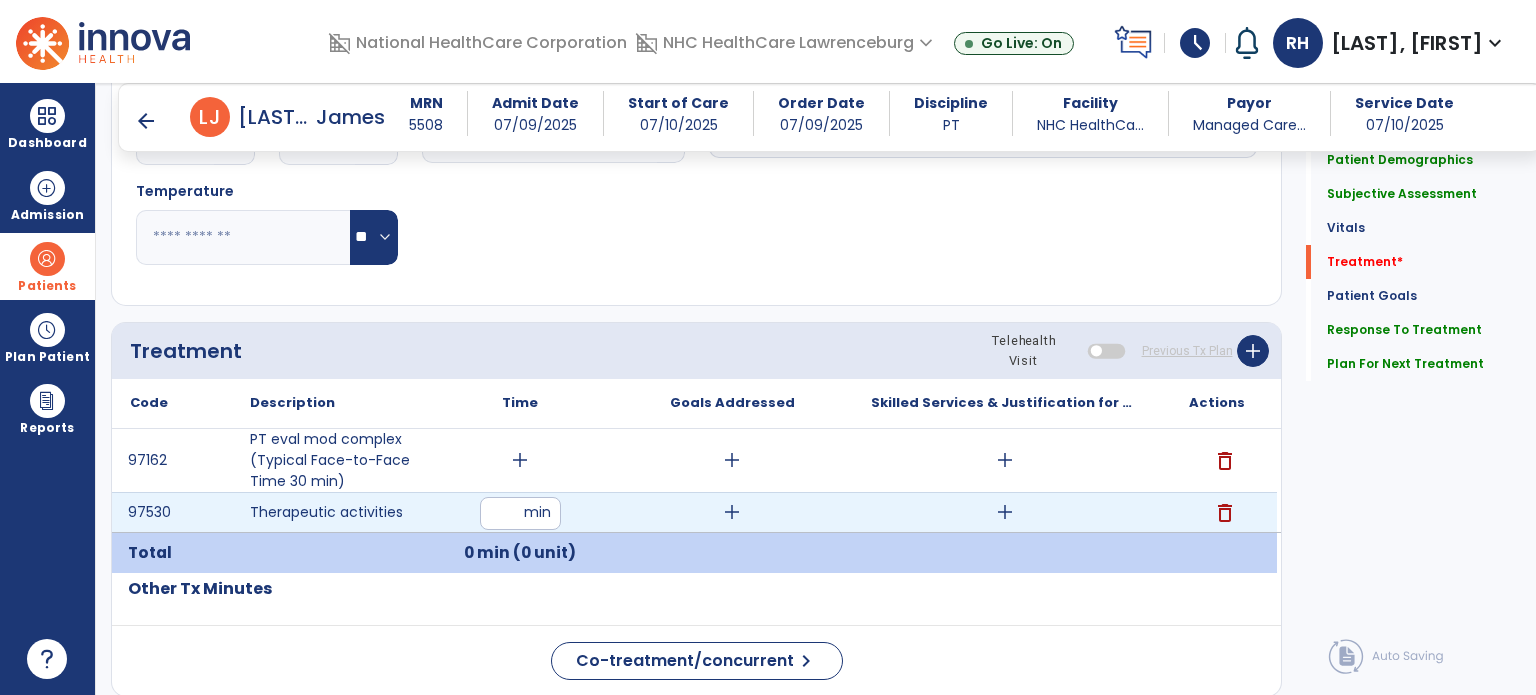 type on "**" 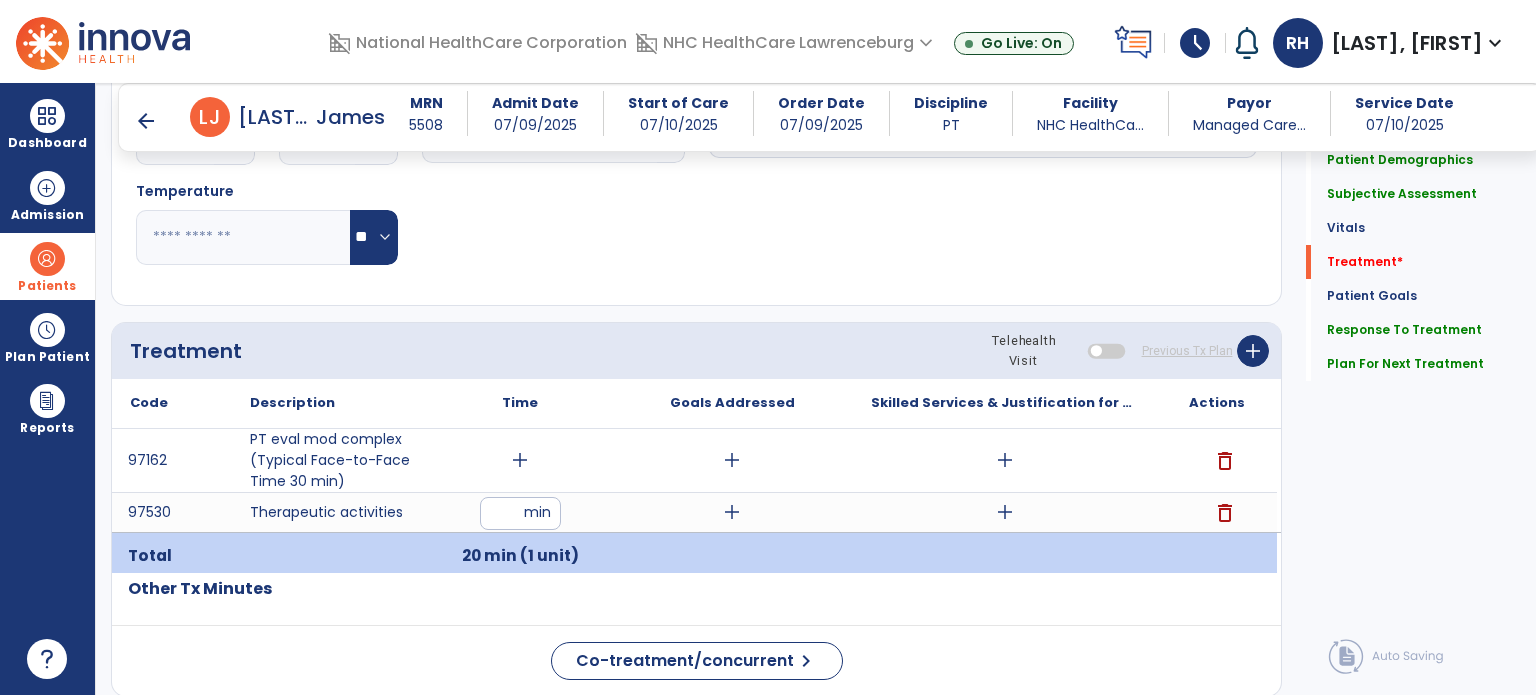click on "add" at bounding box center [520, 460] 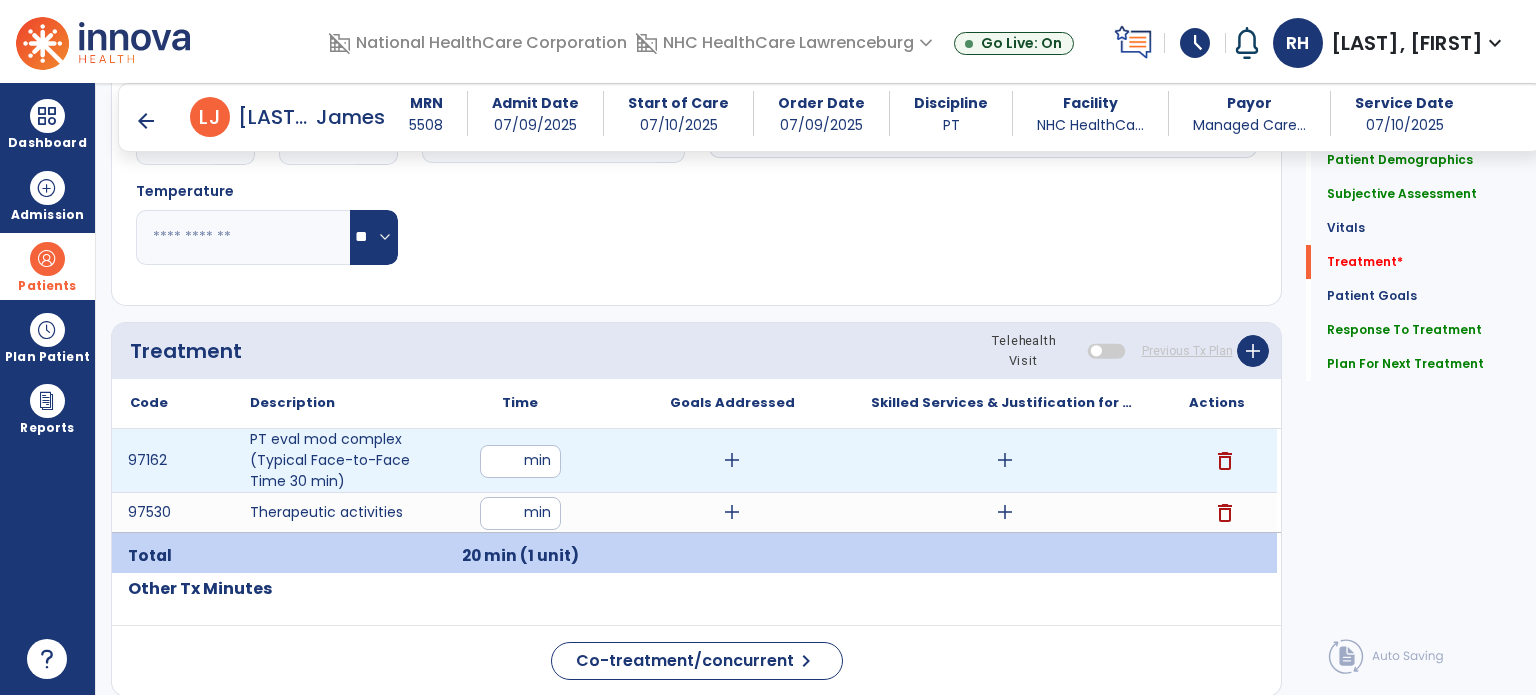 type on "**" 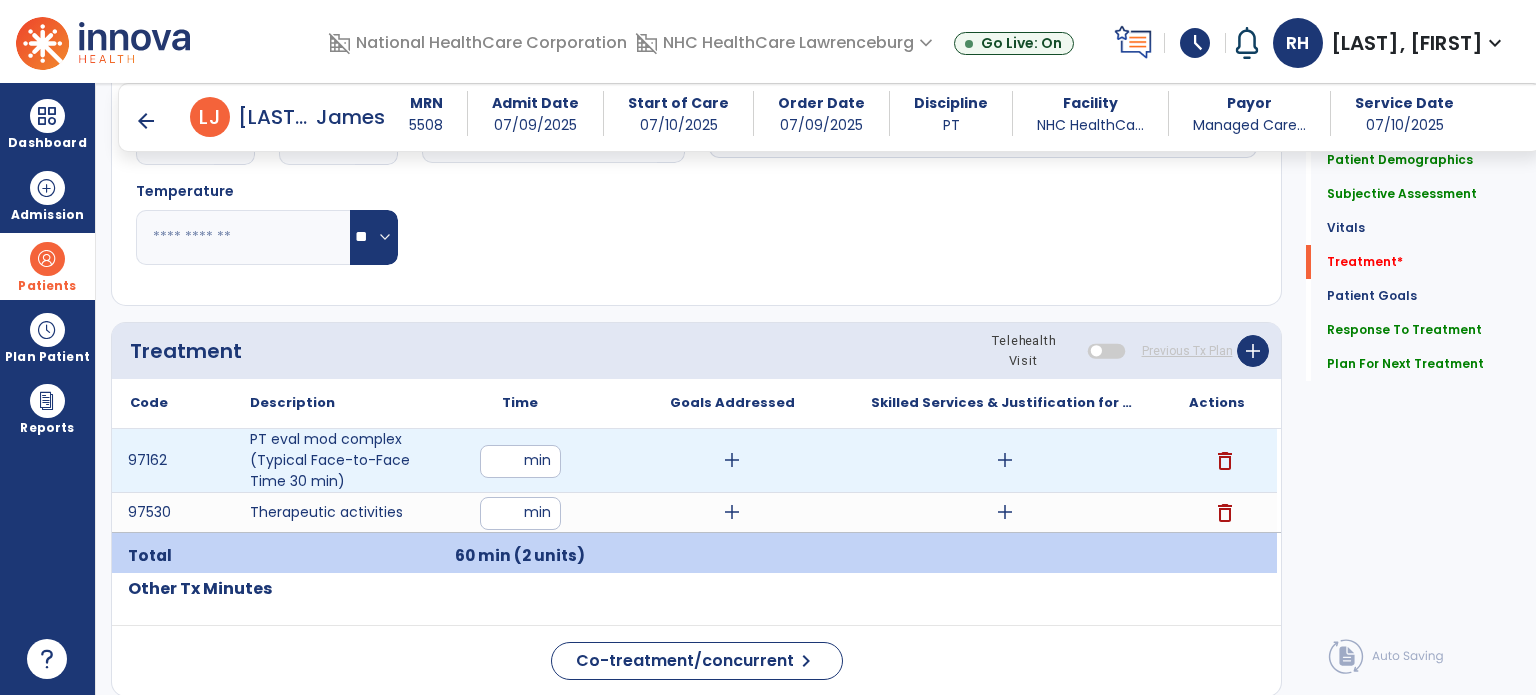click on "add" at bounding box center (732, 460) 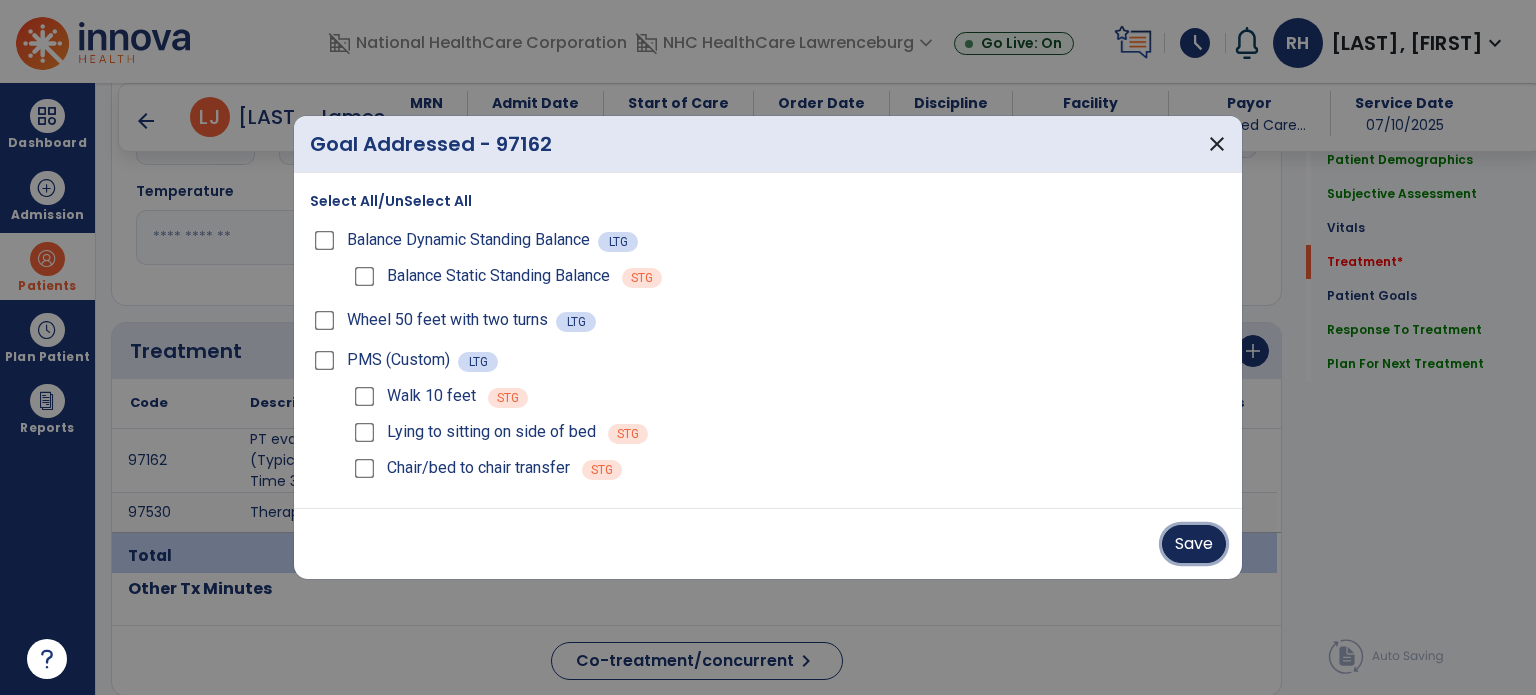click on "Save" at bounding box center (1194, 544) 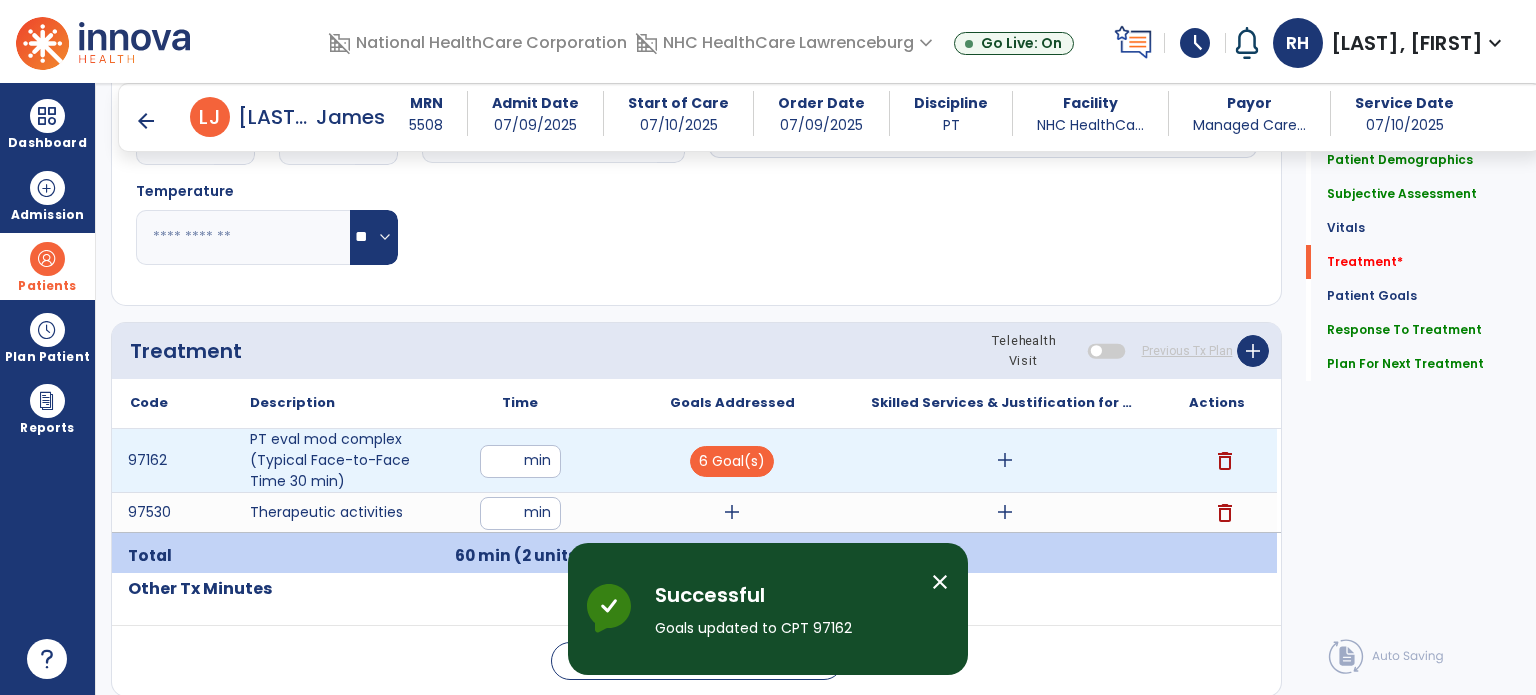 click on "add" at bounding box center (1005, 460) 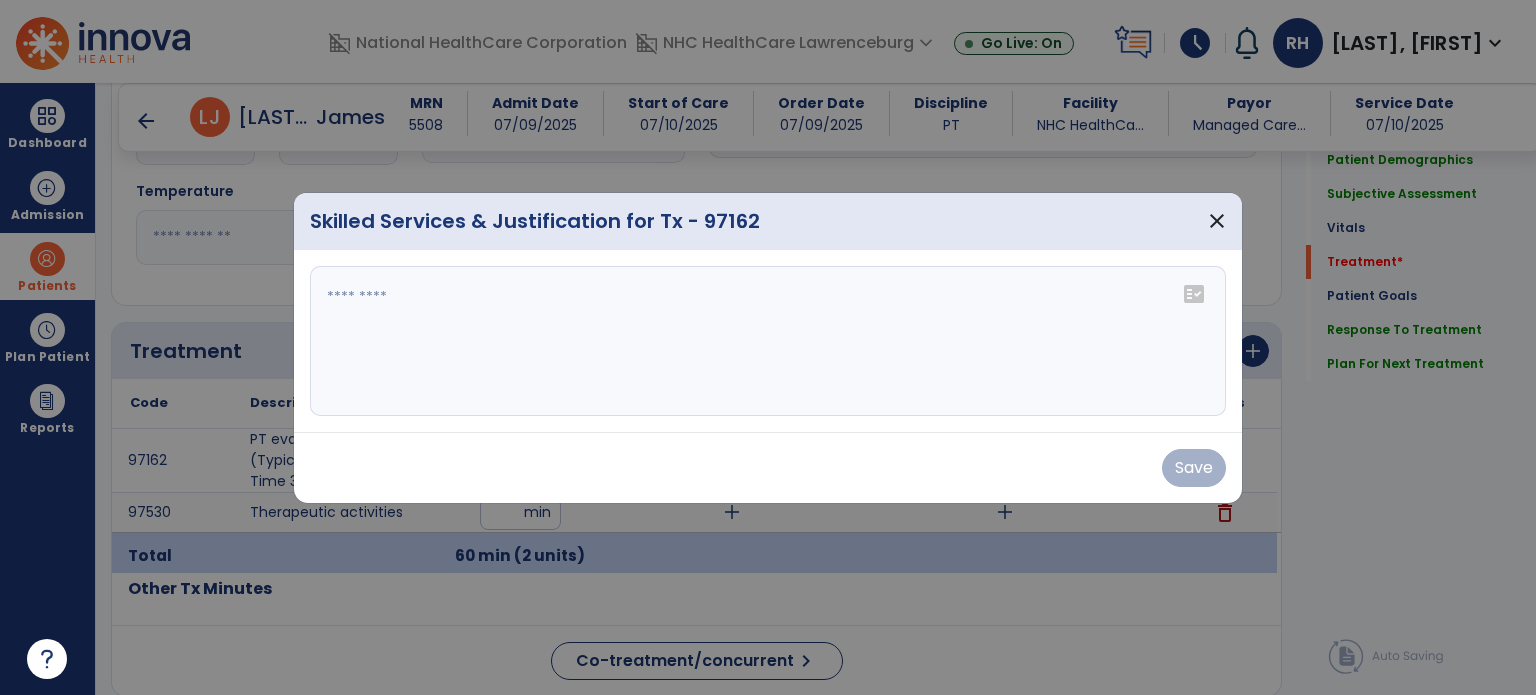 click at bounding box center [768, 341] 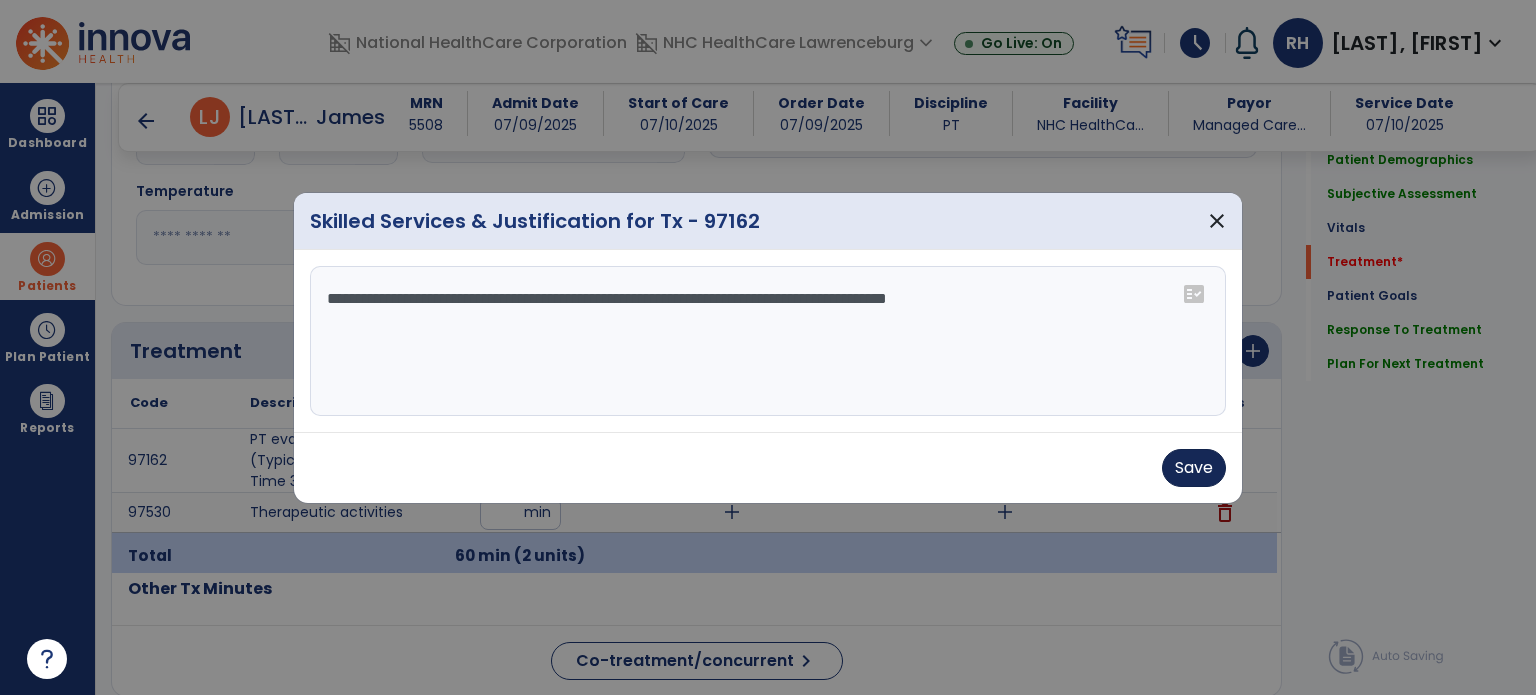 type on "**********" 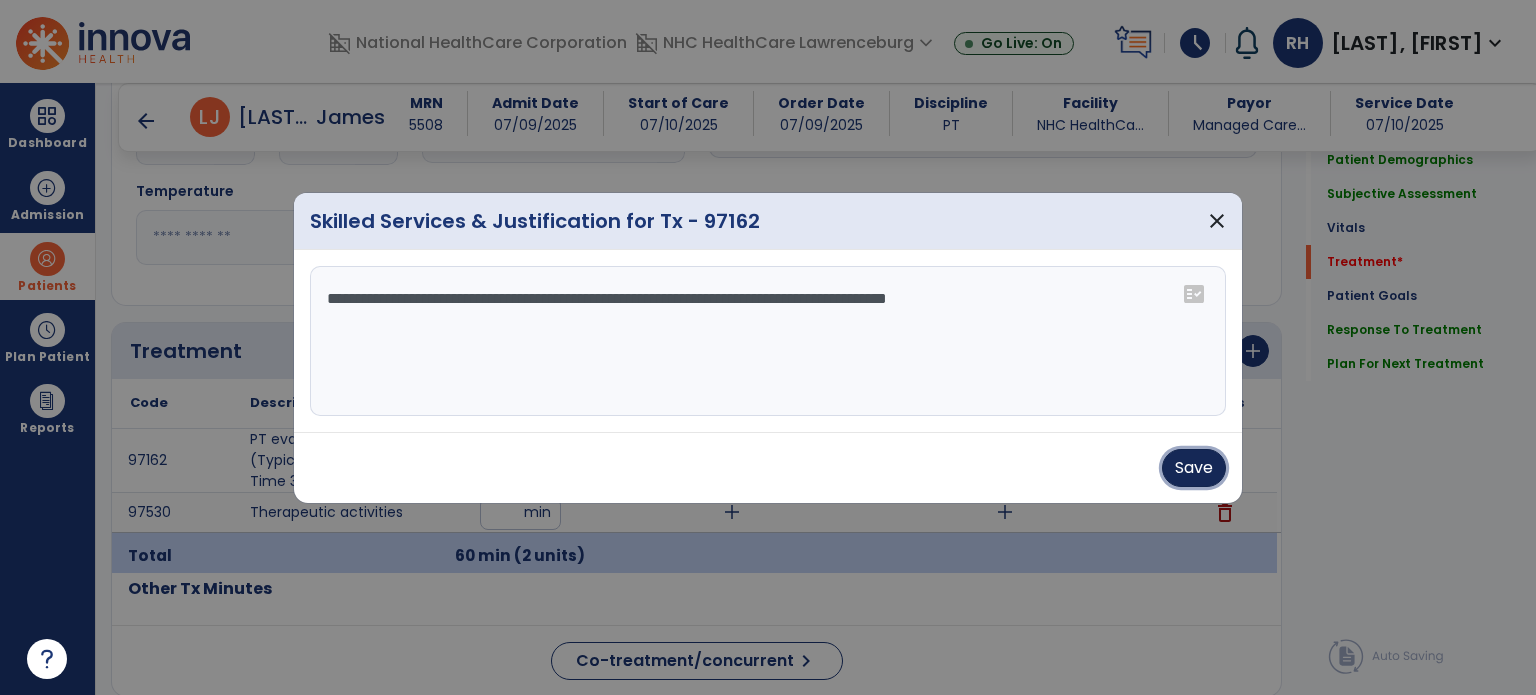 click on "Save" at bounding box center (1194, 468) 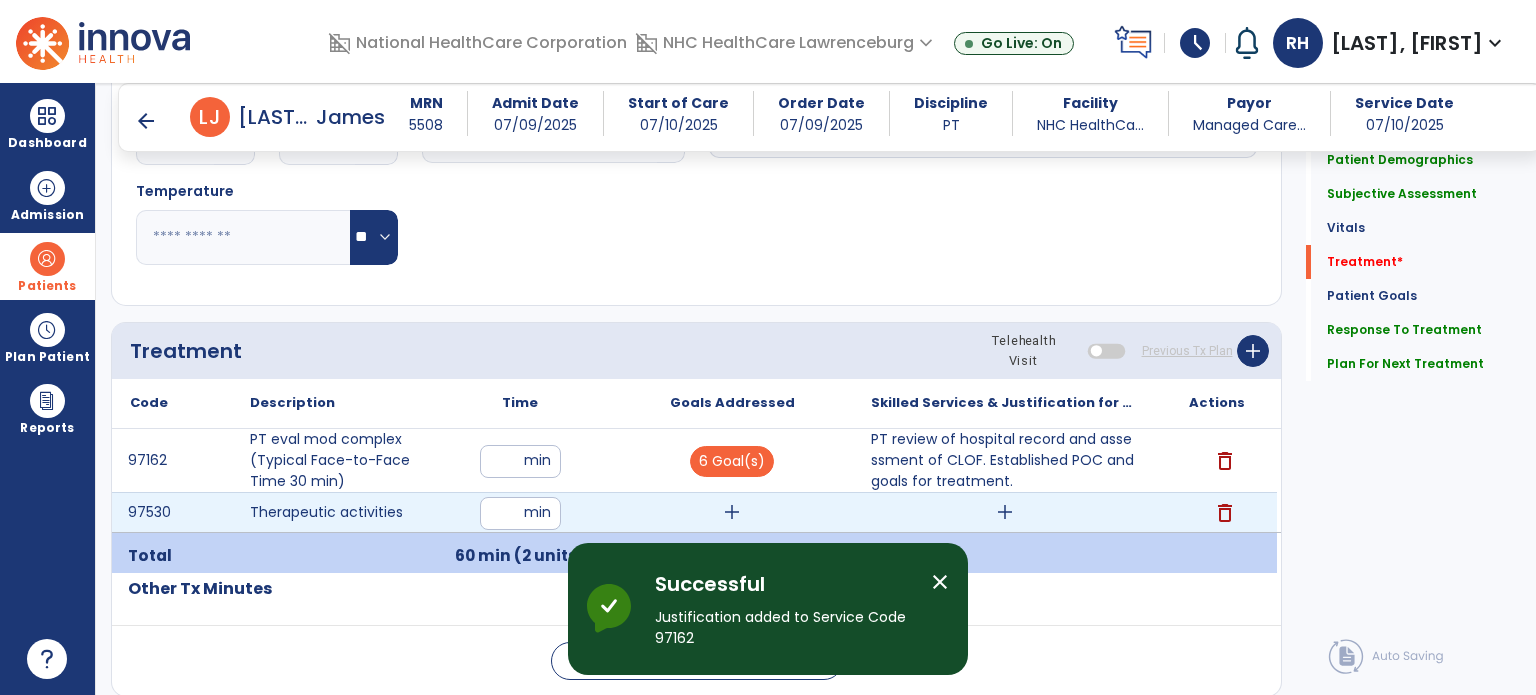 click on "add" at bounding box center (732, 512) 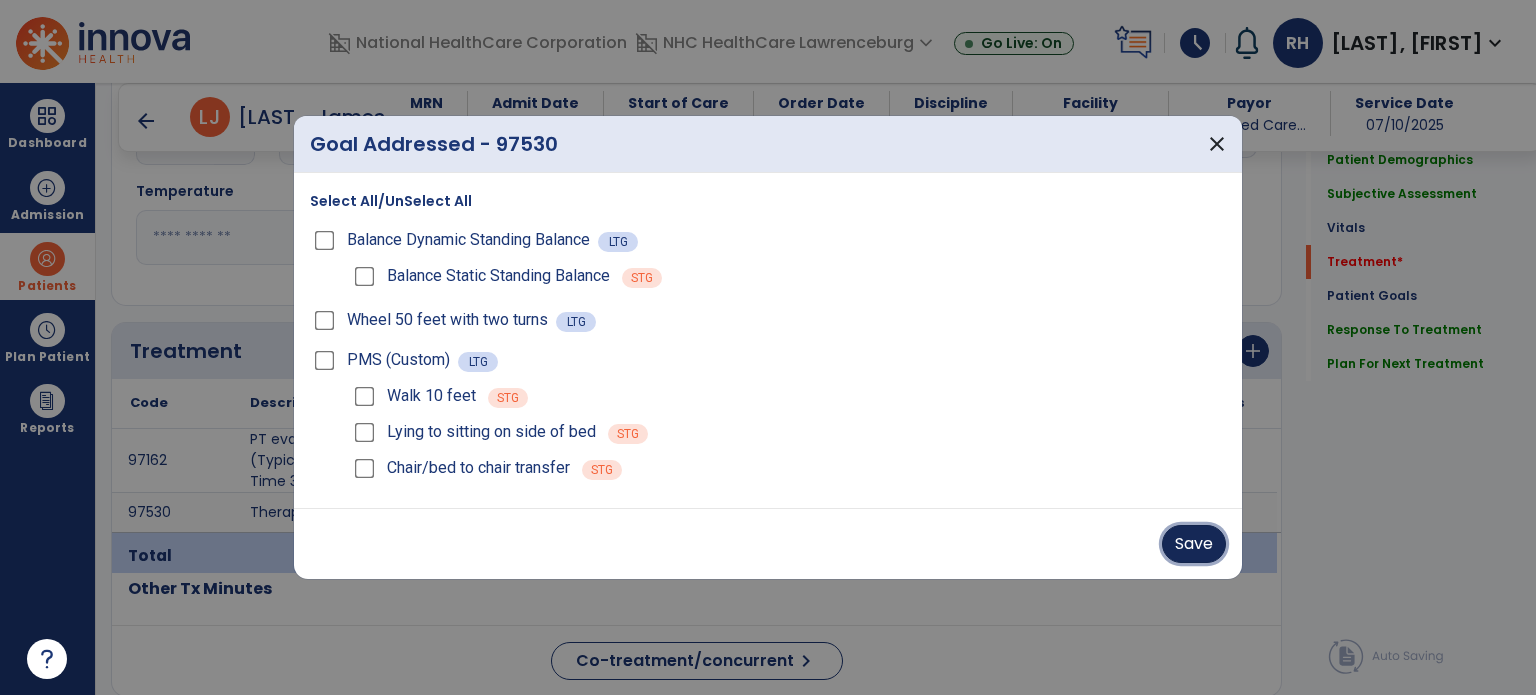 click on "Save" at bounding box center [1194, 544] 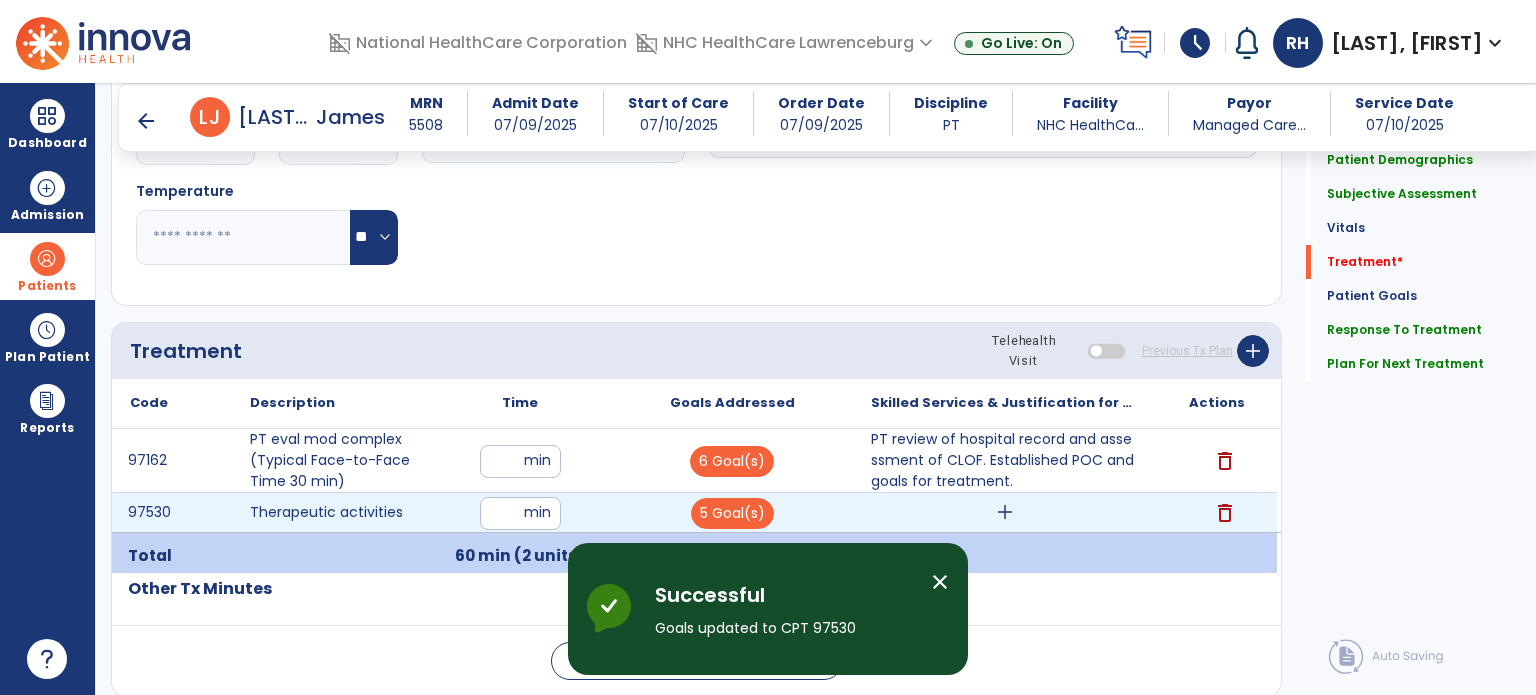 click on "add" at bounding box center (1005, 512) 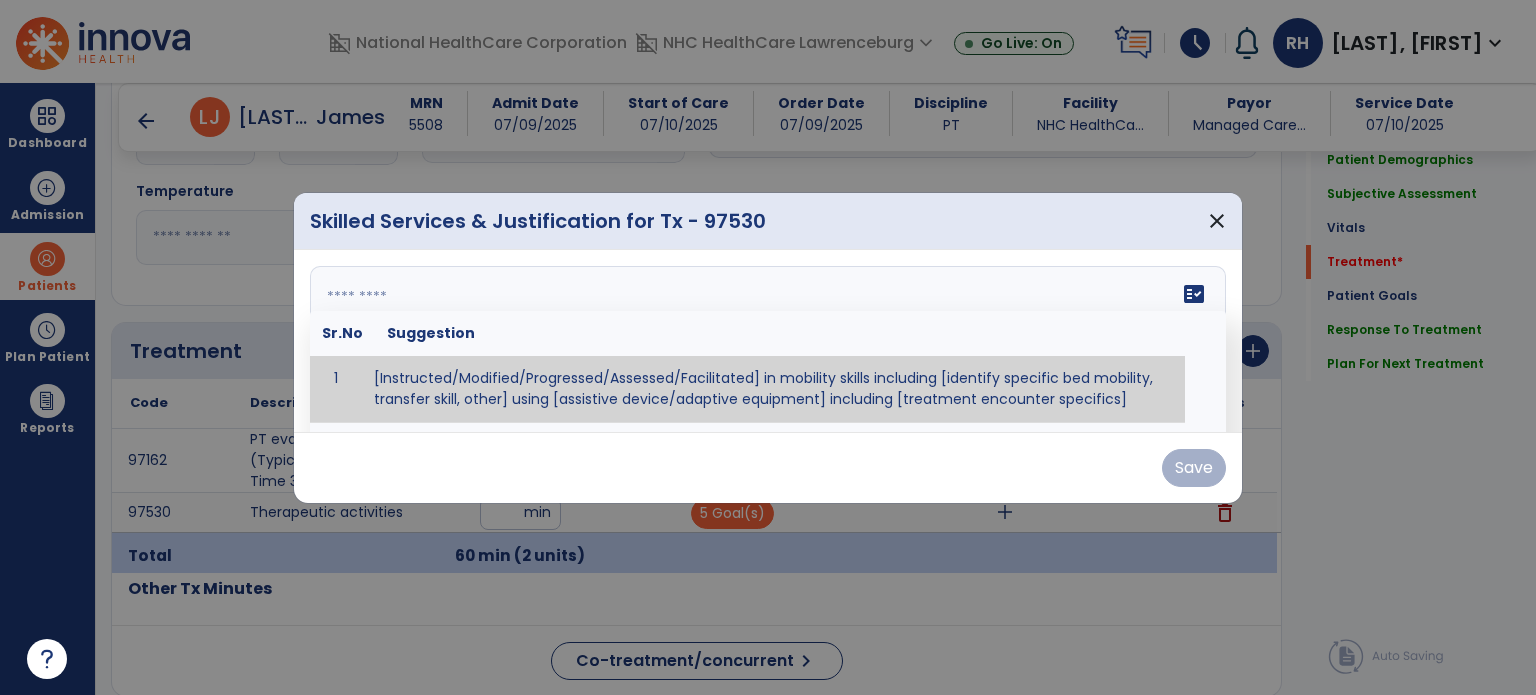 click on "fact_check  Sr.No Suggestion 1 [Instructed/Modified/Progressed/Assessed/Facilitated] in mobility skills including [identify specific bed mobility, transfer skill, other] using [assistive device/adaptive equipment] including [treatment encounter specifics]" at bounding box center [768, 341] 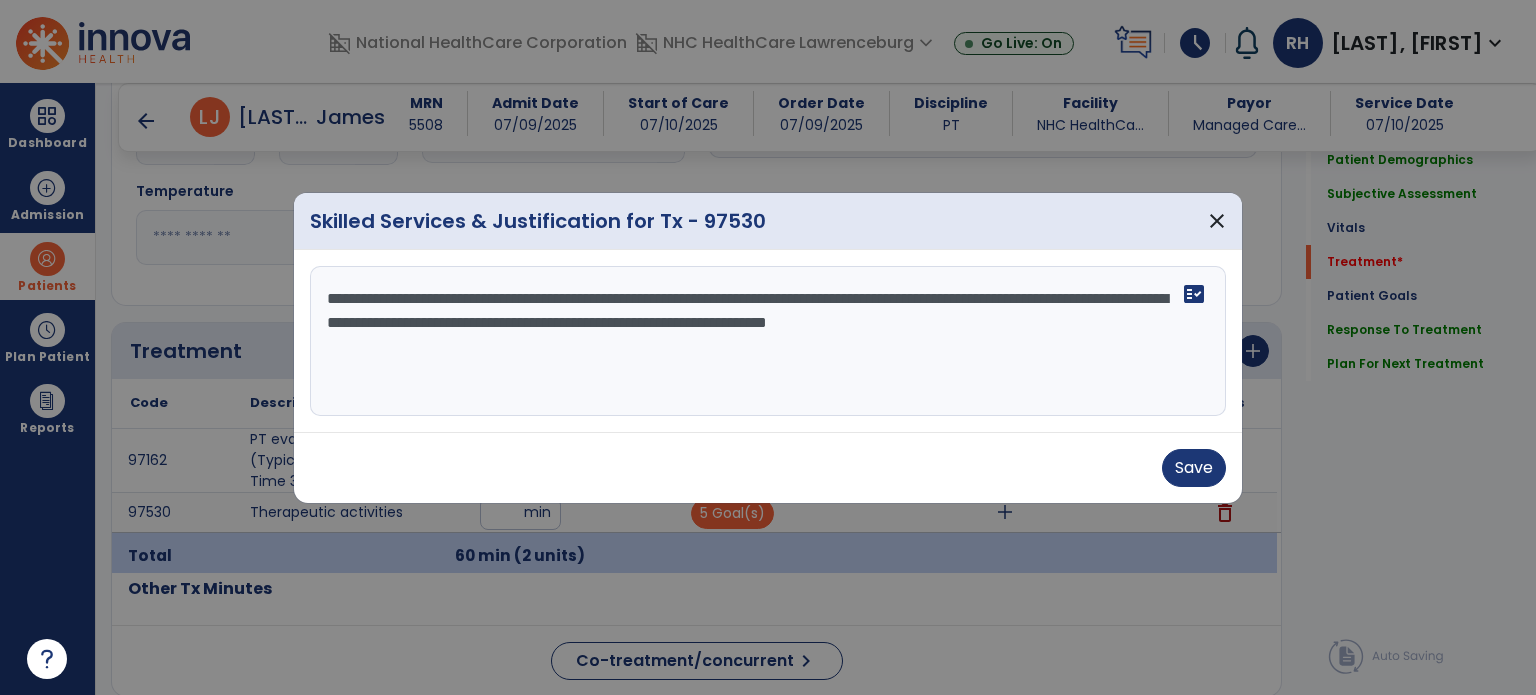click on "**********" at bounding box center (768, 341) 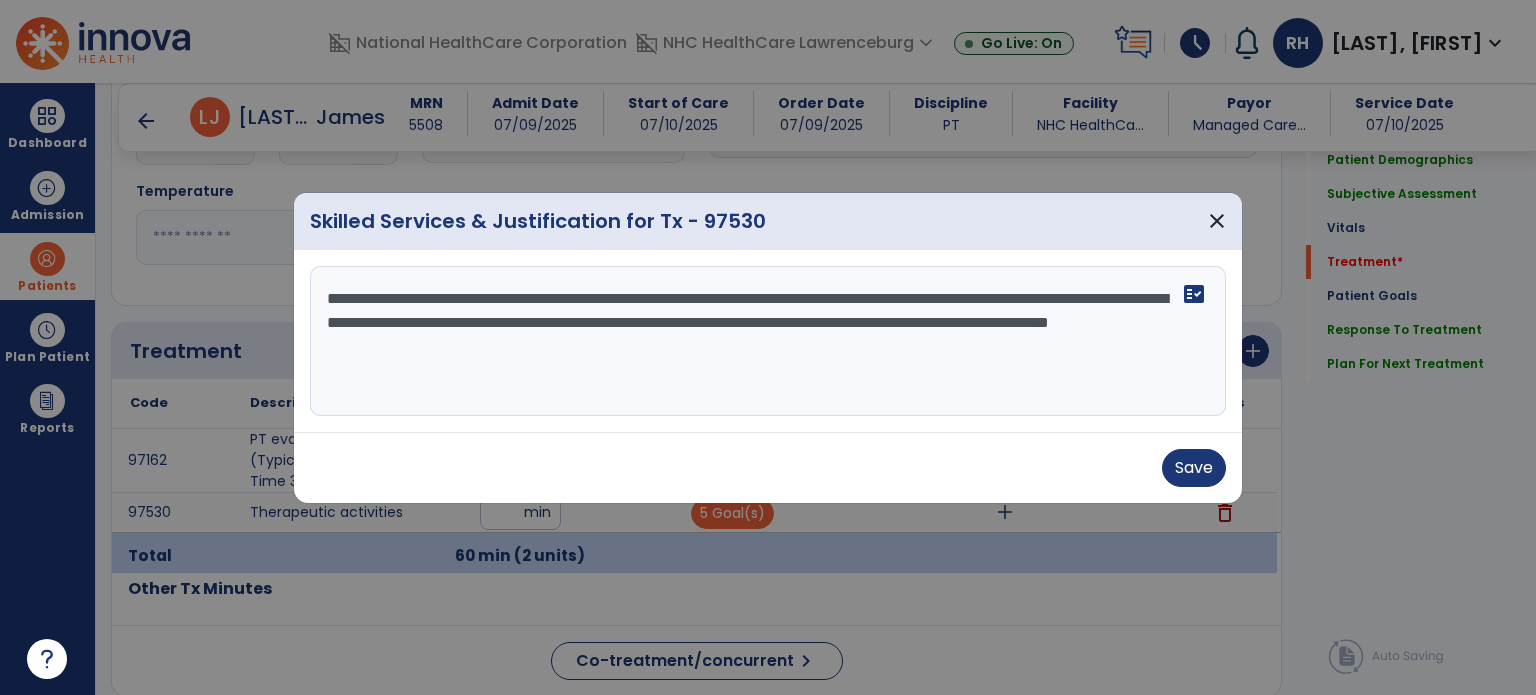 click on "**********" at bounding box center (768, 341) 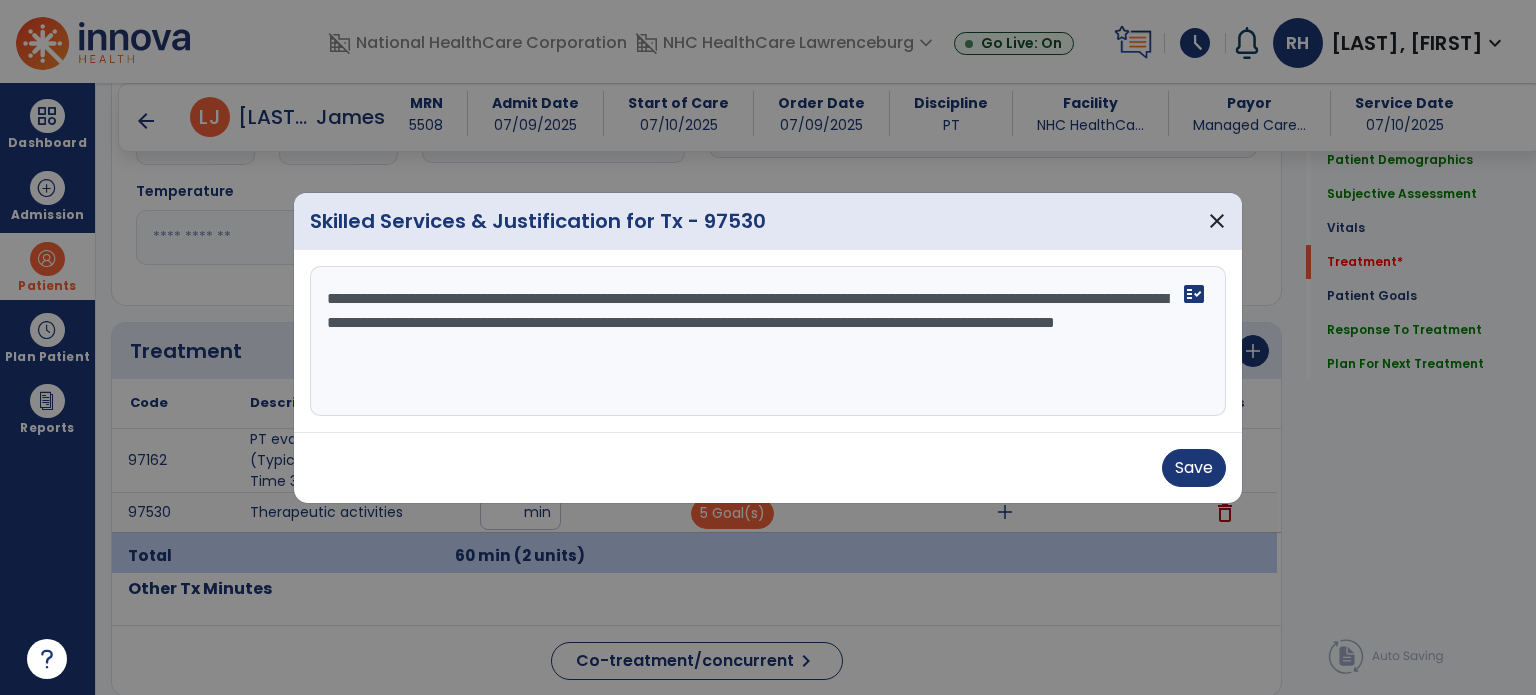 click on "**********" at bounding box center [768, 341] 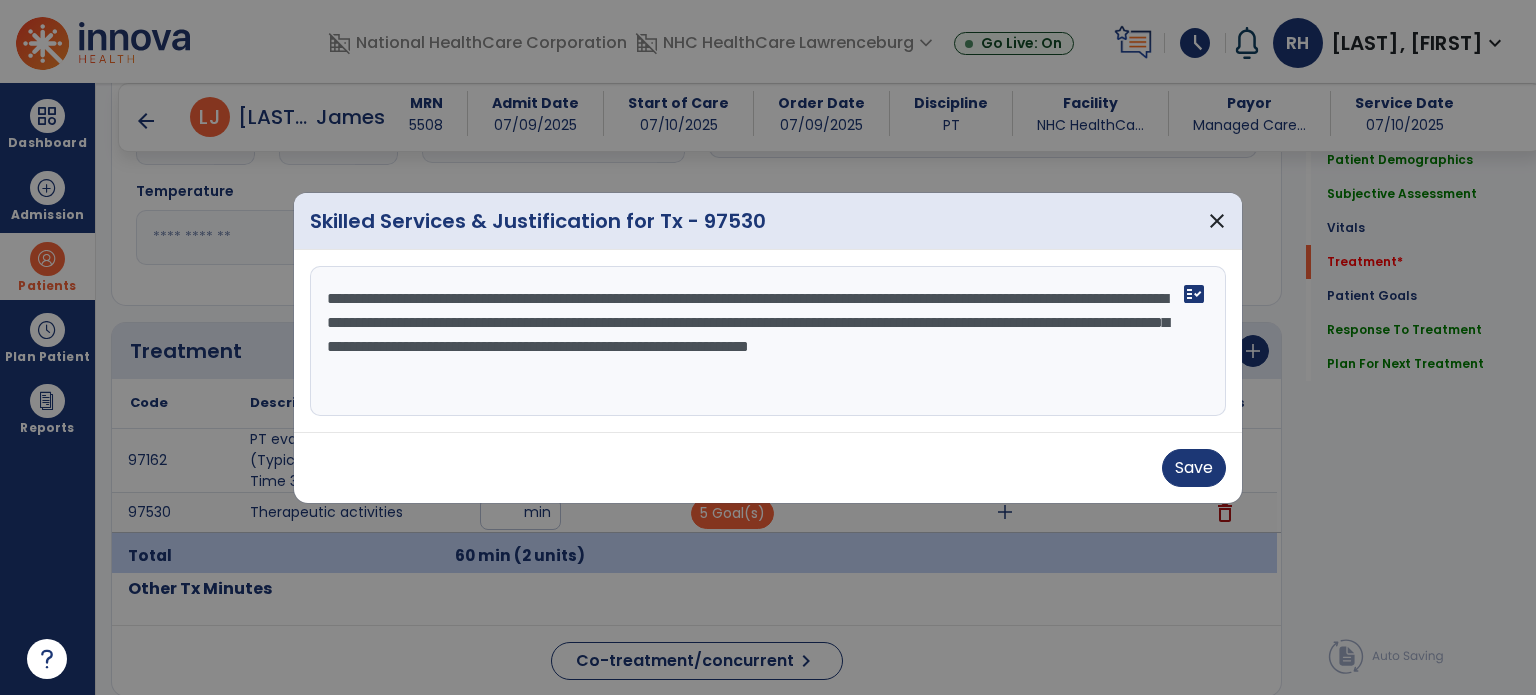 click on "**********" at bounding box center (768, 341) 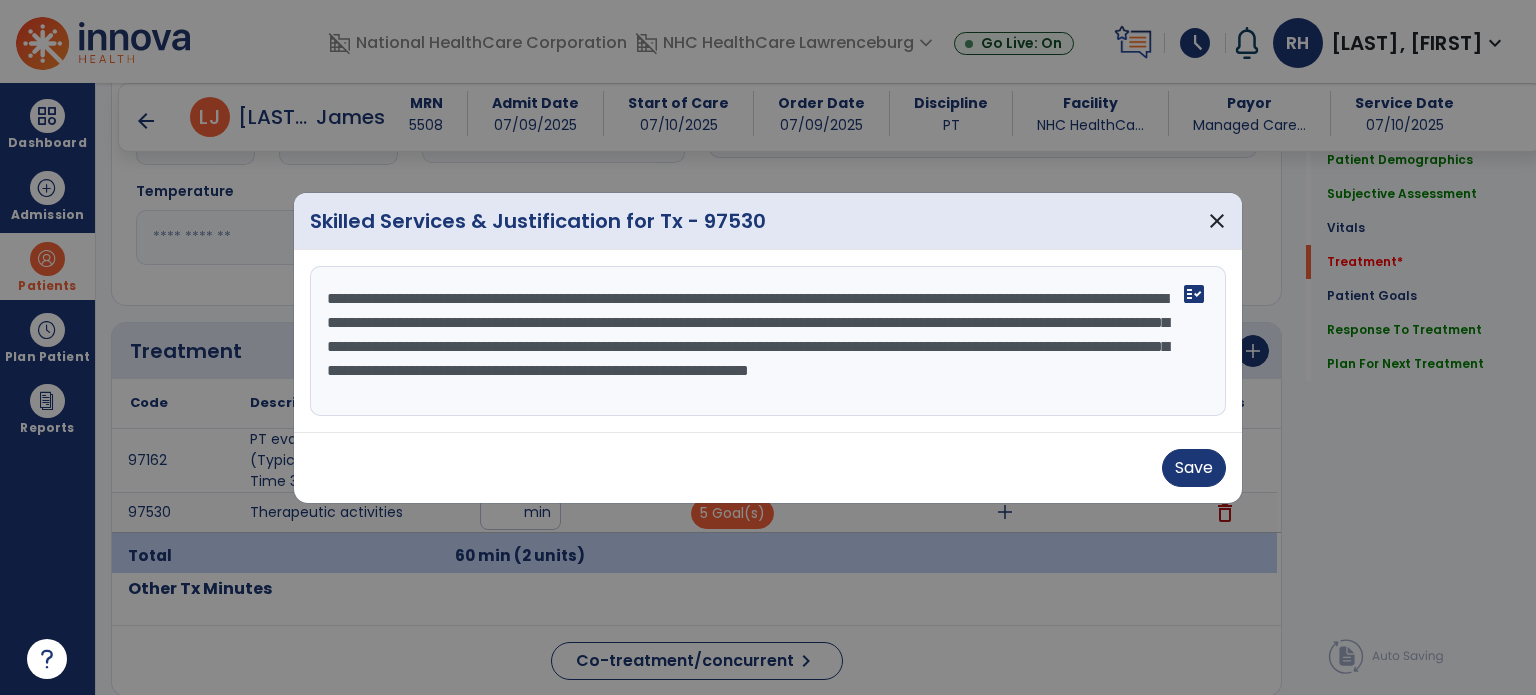 drag, startPoint x: 655, startPoint y: 400, endPoint x: 615, endPoint y: 394, distance: 40.4475 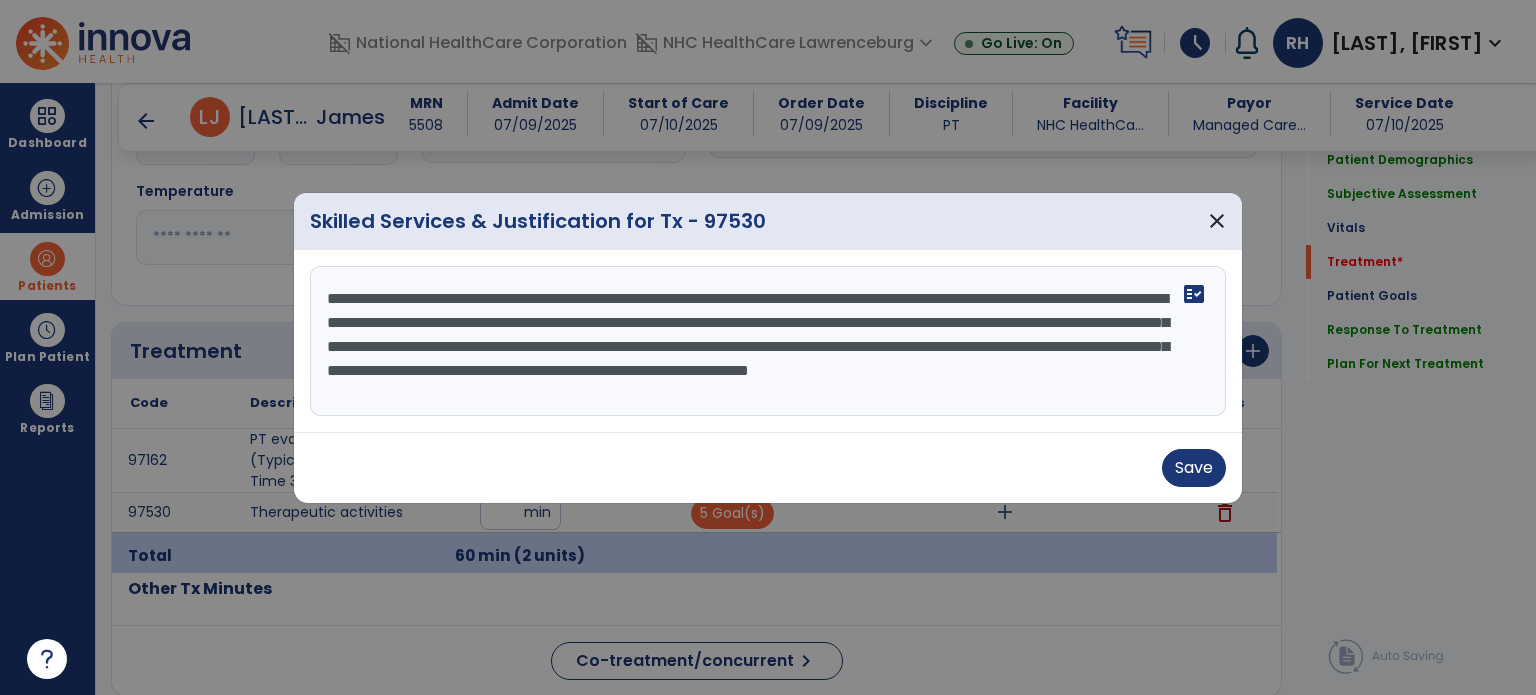 click on "**********" at bounding box center [768, 341] 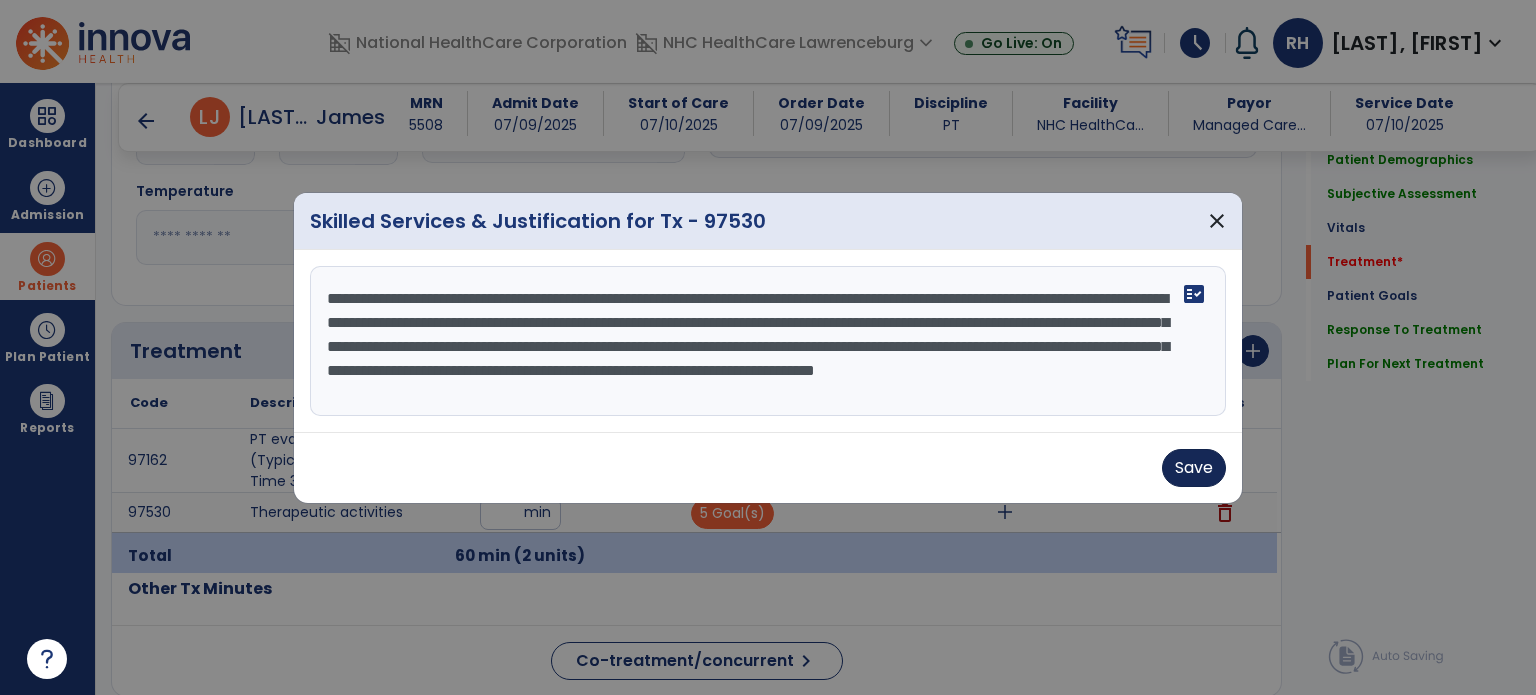 type on "**********" 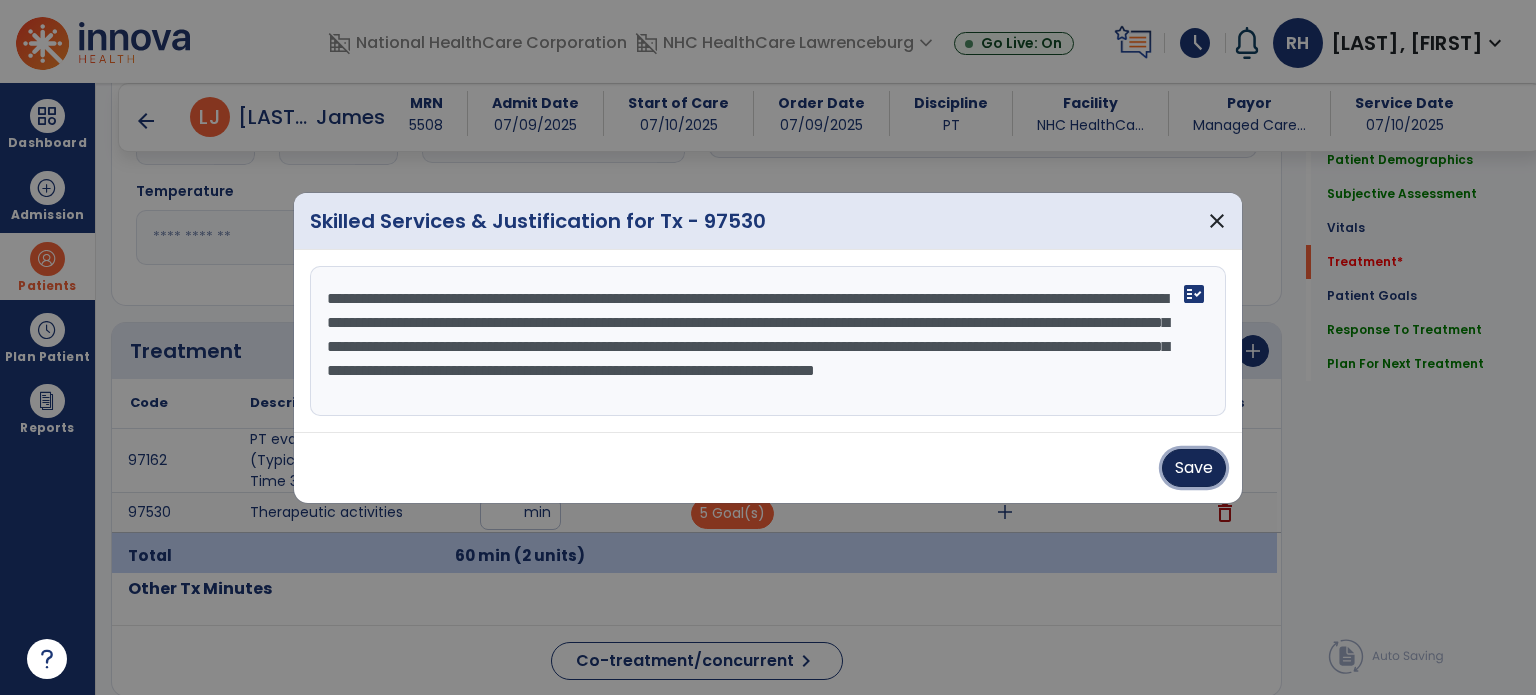 click on "Save" at bounding box center [1194, 468] 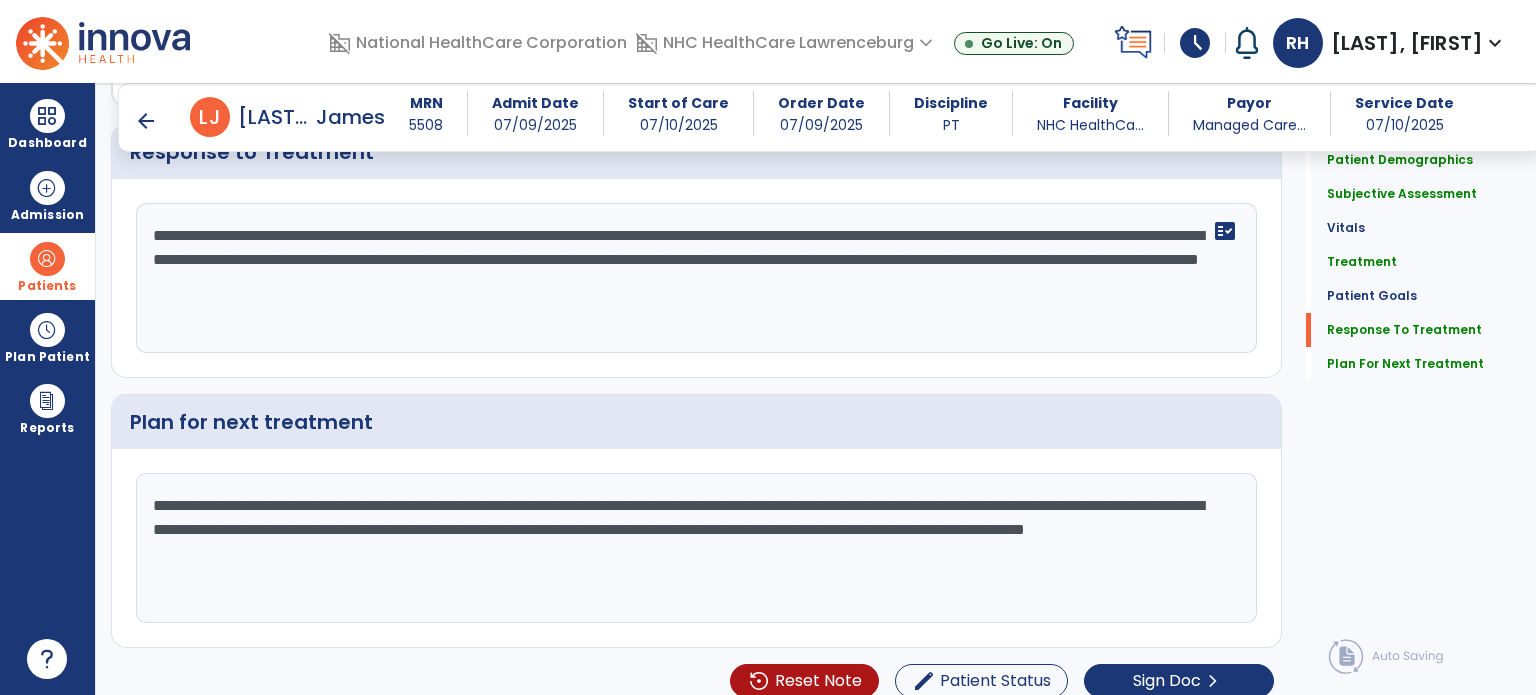 scroll, scrollTop: 2916, scrollLeft: 0, axis: vertical 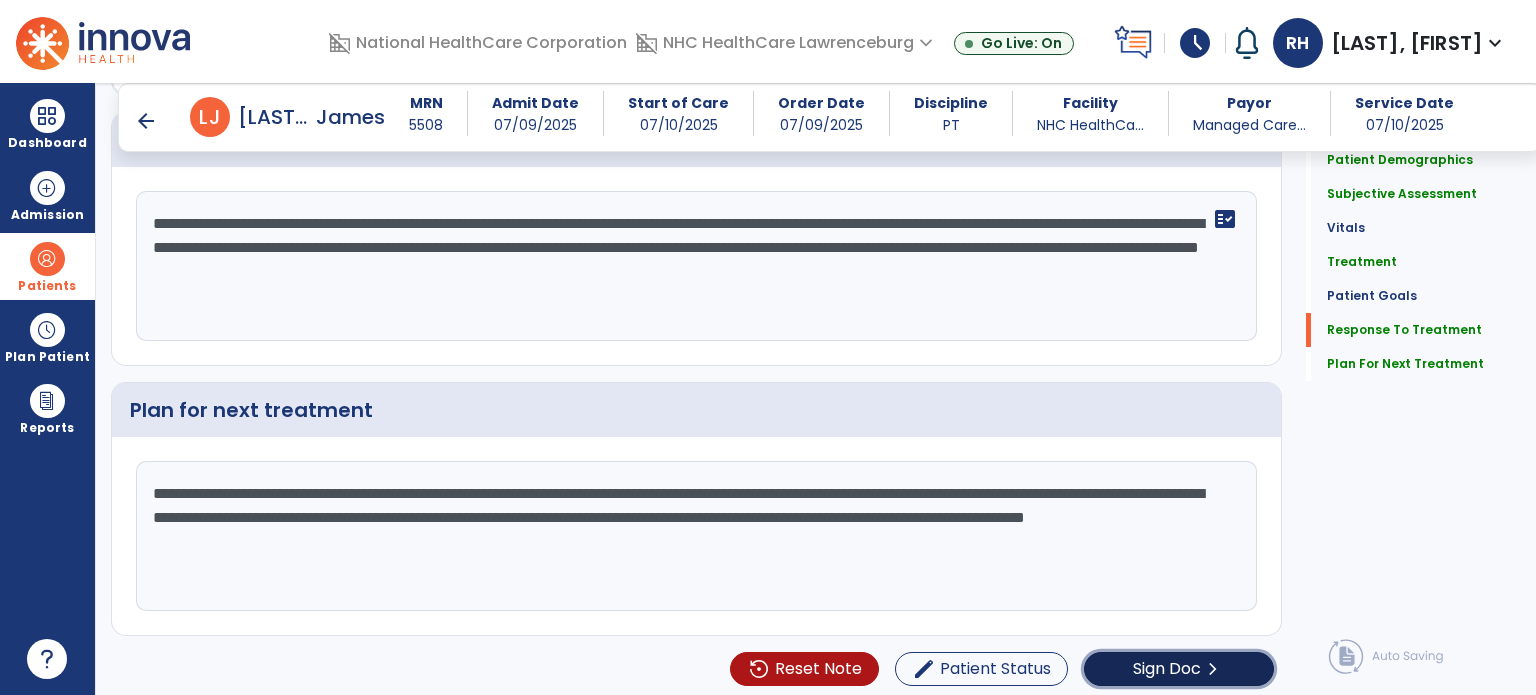 click on "chevron_right" 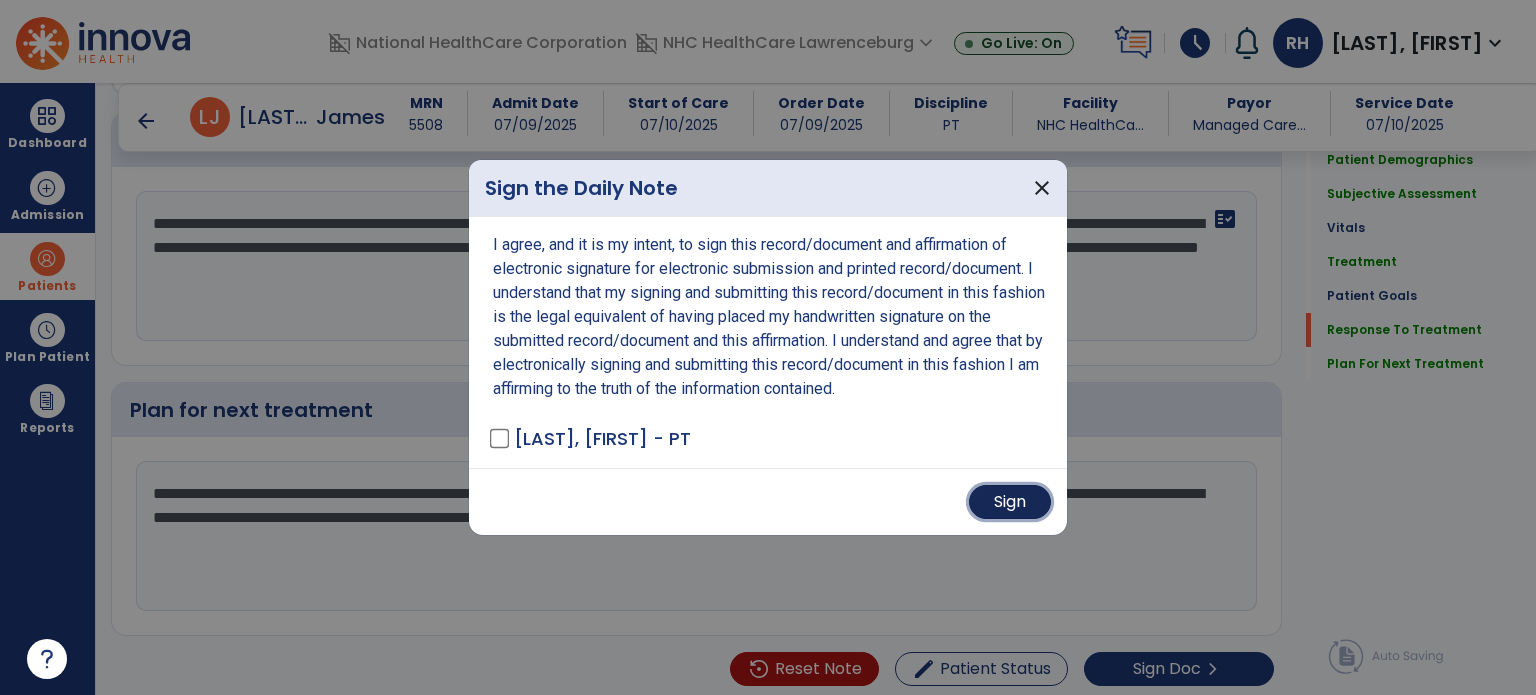 click on "Sign" at bounding box center (1010, 502) 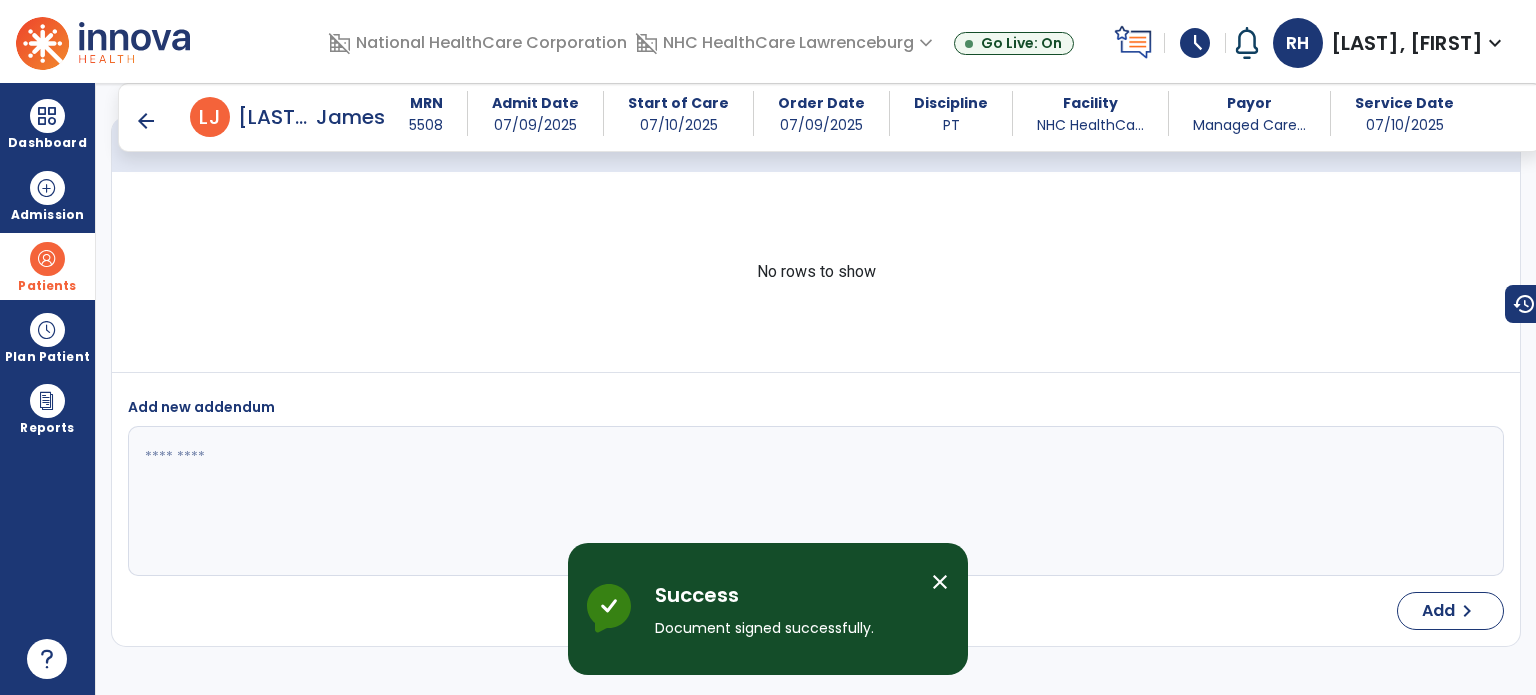 scroll, scrollTop: 4687, scrollLeft: 0, axis: vertical 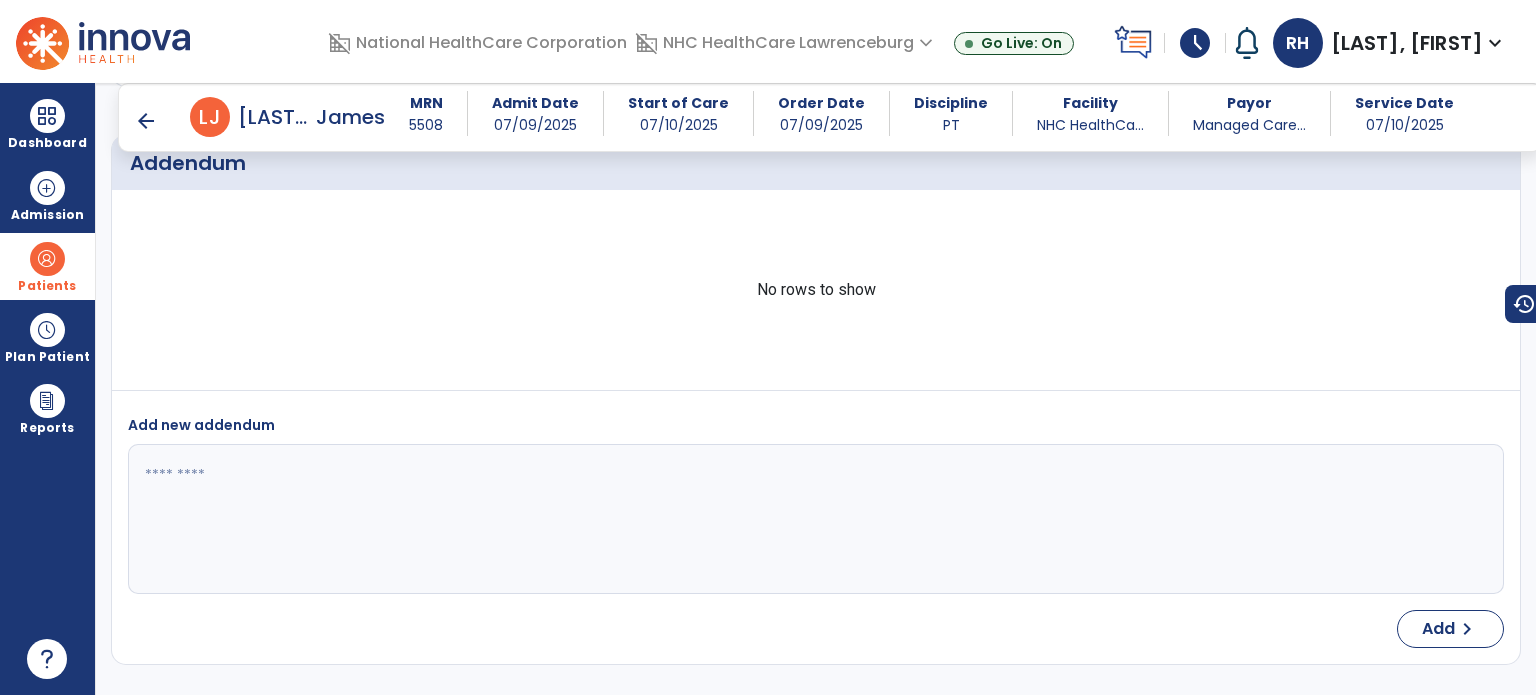 click on "arrow_back" at bounding box center (146, 121) 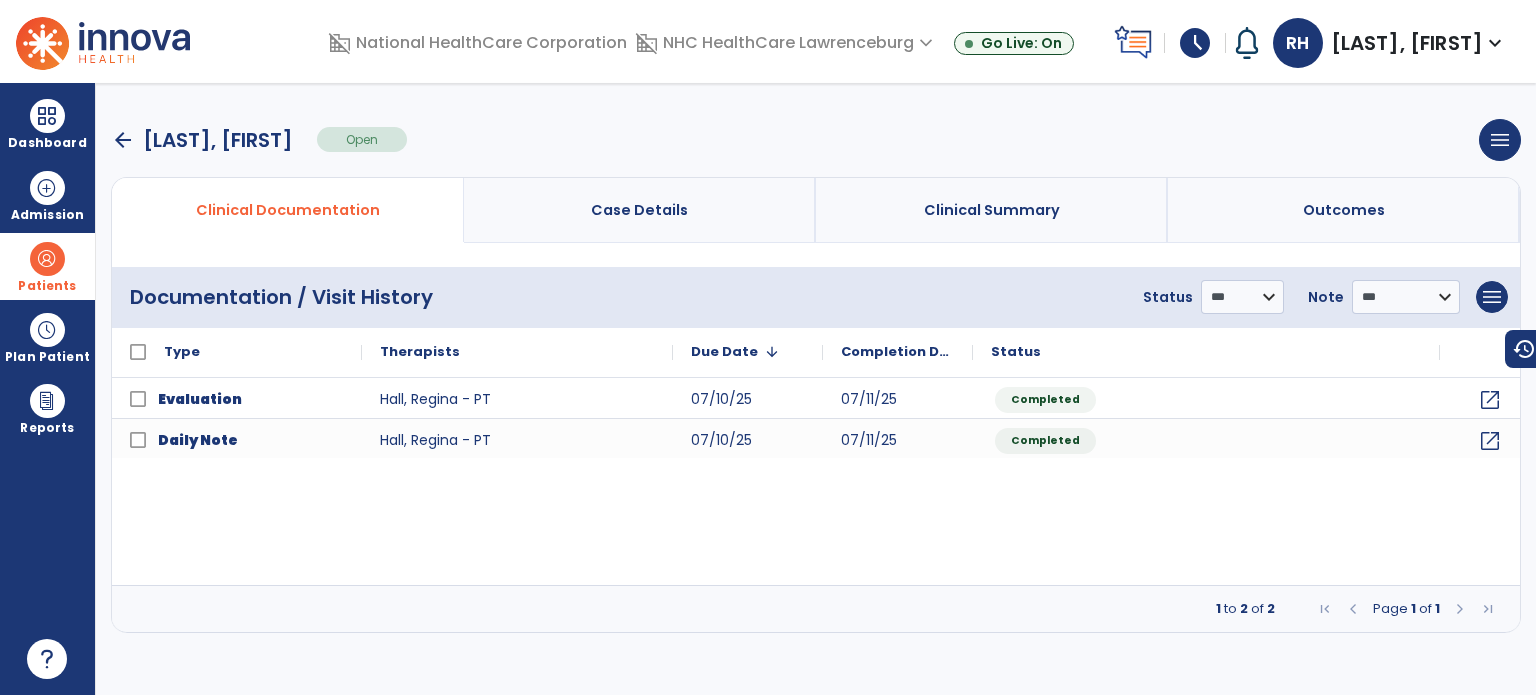 click at bounding box center [47, 259] 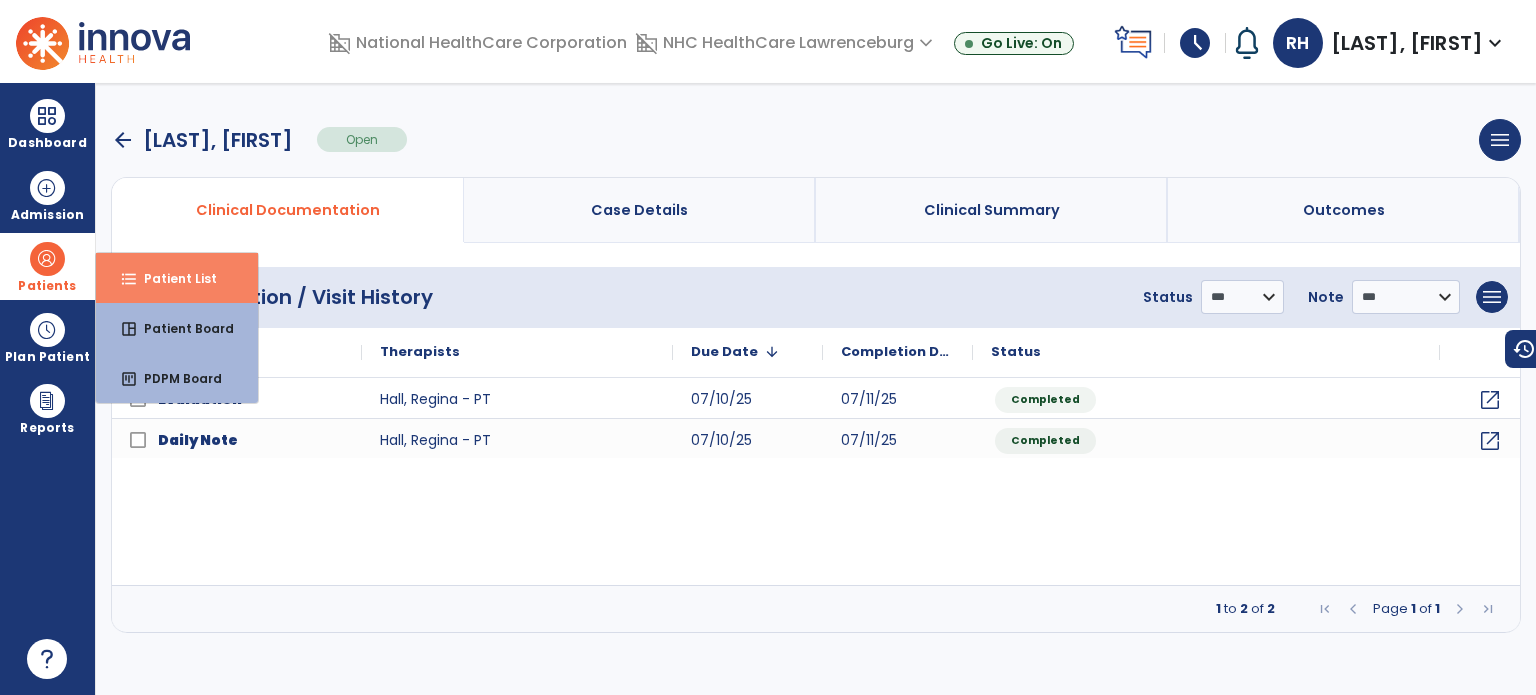 click on "Patient List" at bounding box center [172, 278] 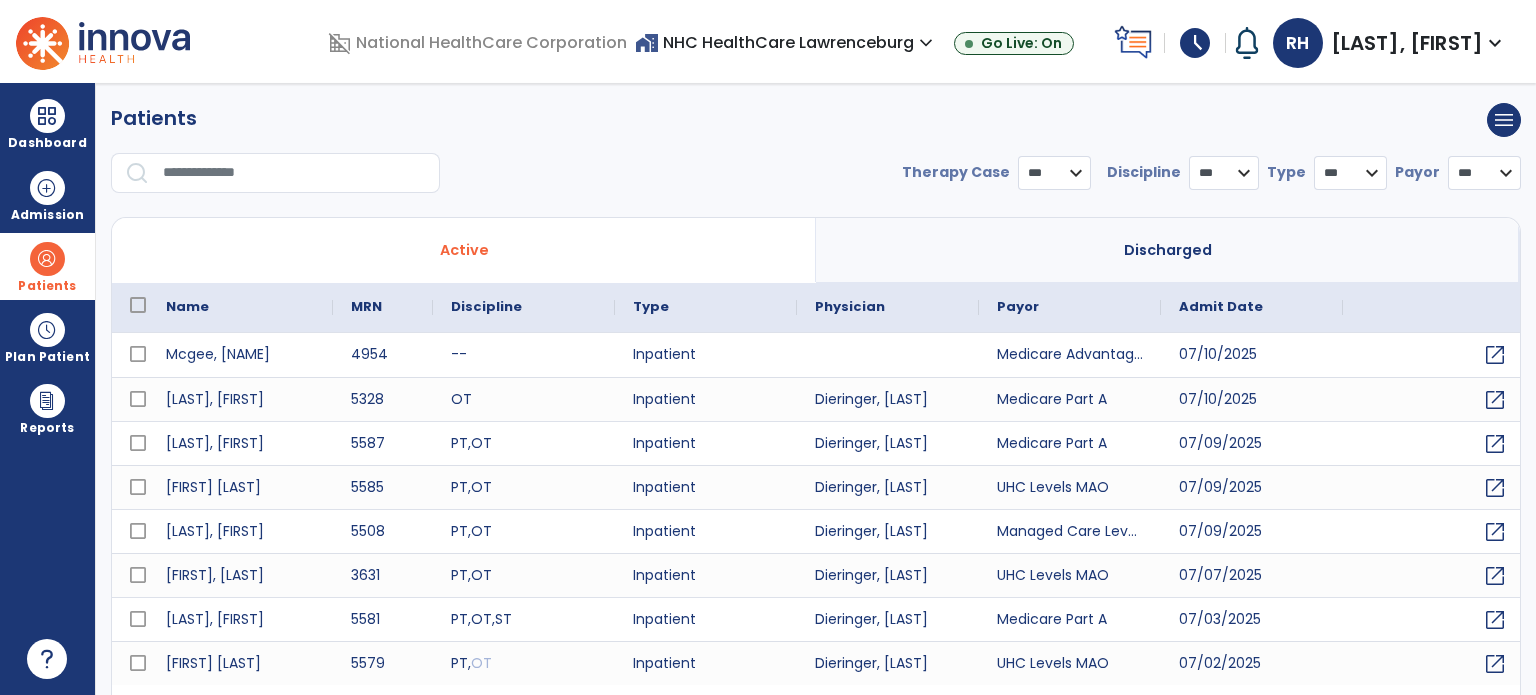 select on "***" 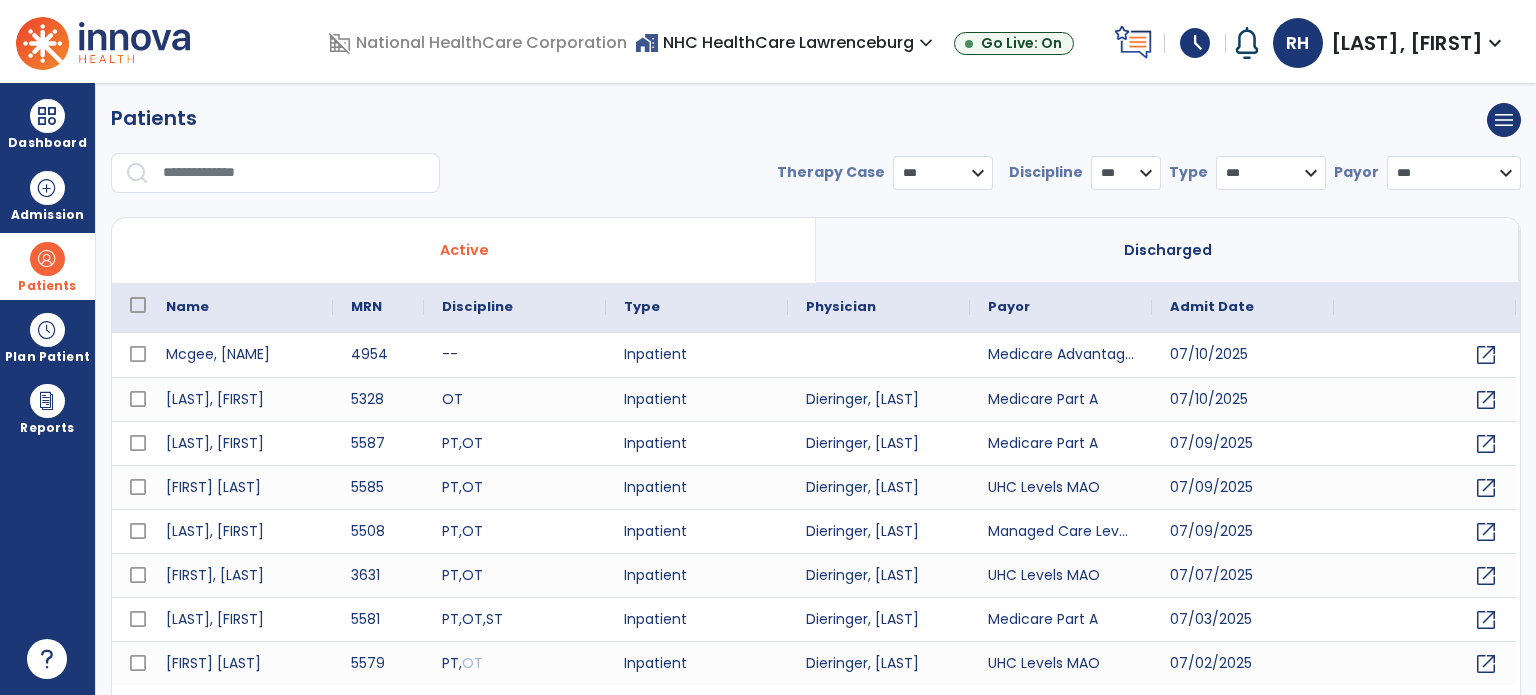 click at bounding box center [47, 259] 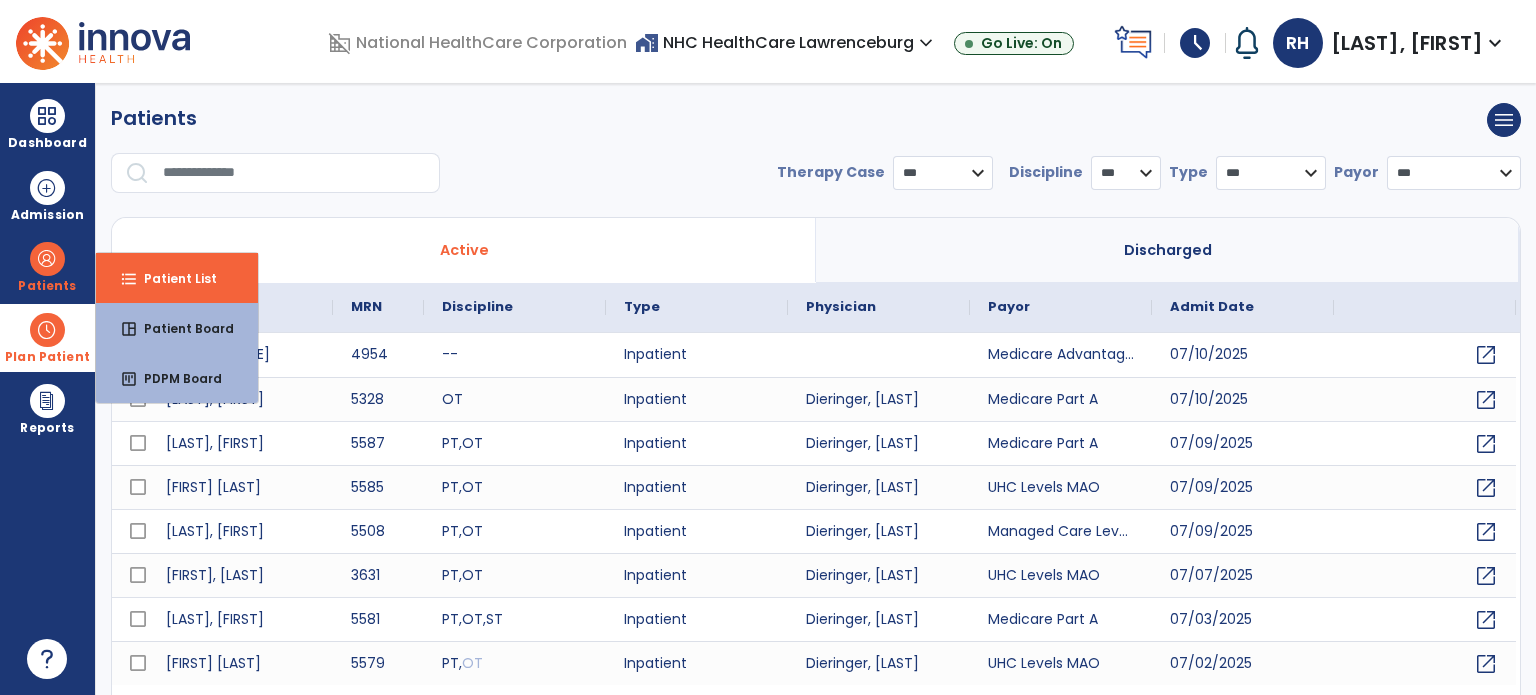 click at bounding box center (47, 330) 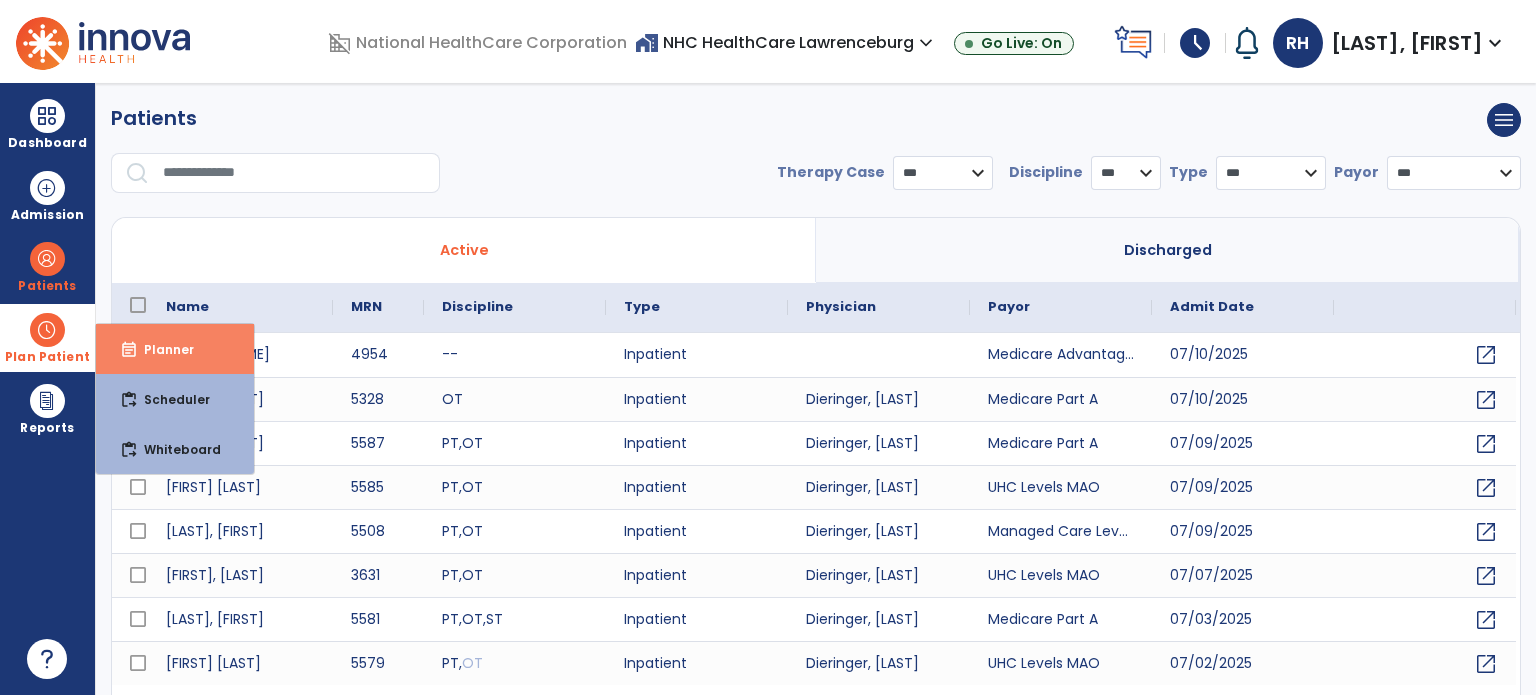 click on "event_note  Planner" at bounding box center (175, 349) 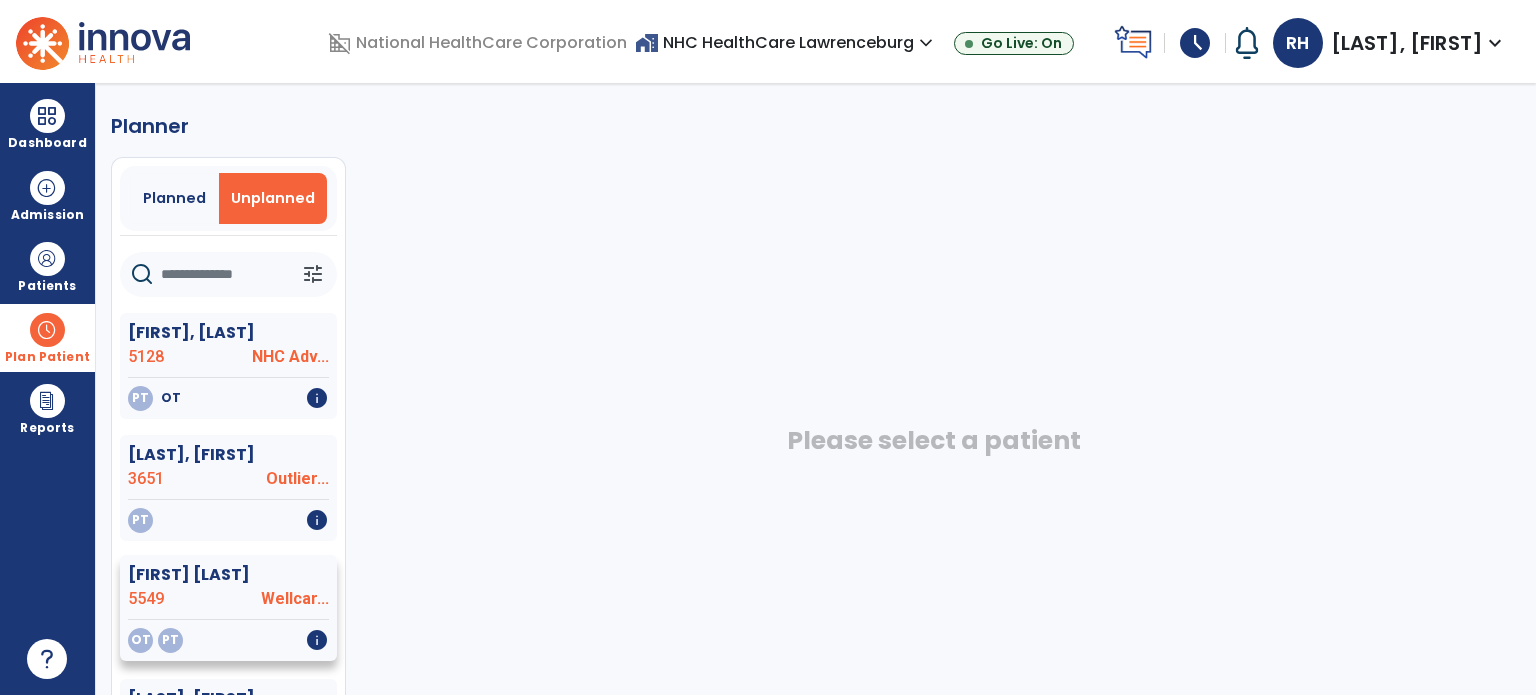 scroll, scrollTop: 36, scrollLeft: 0, axis: vertical 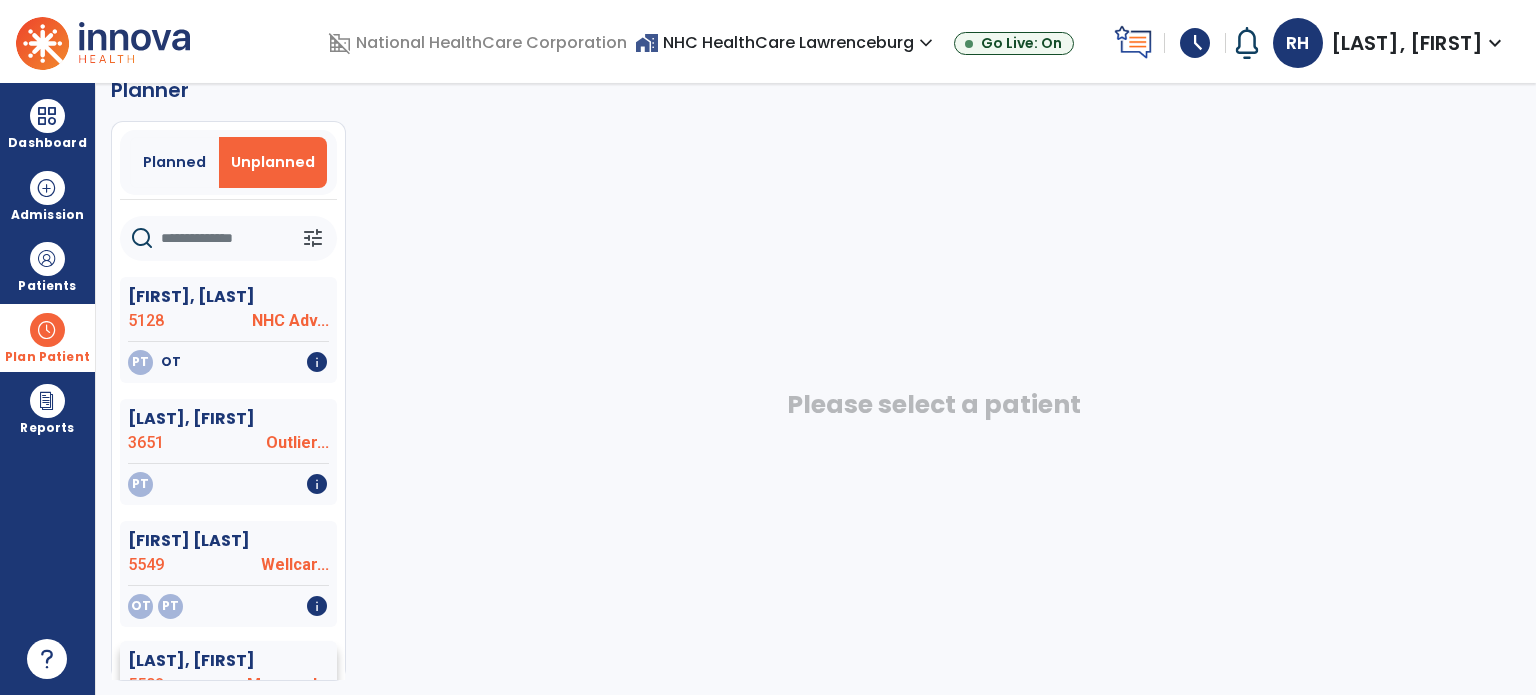 click on "[LAST], [FIRST]" 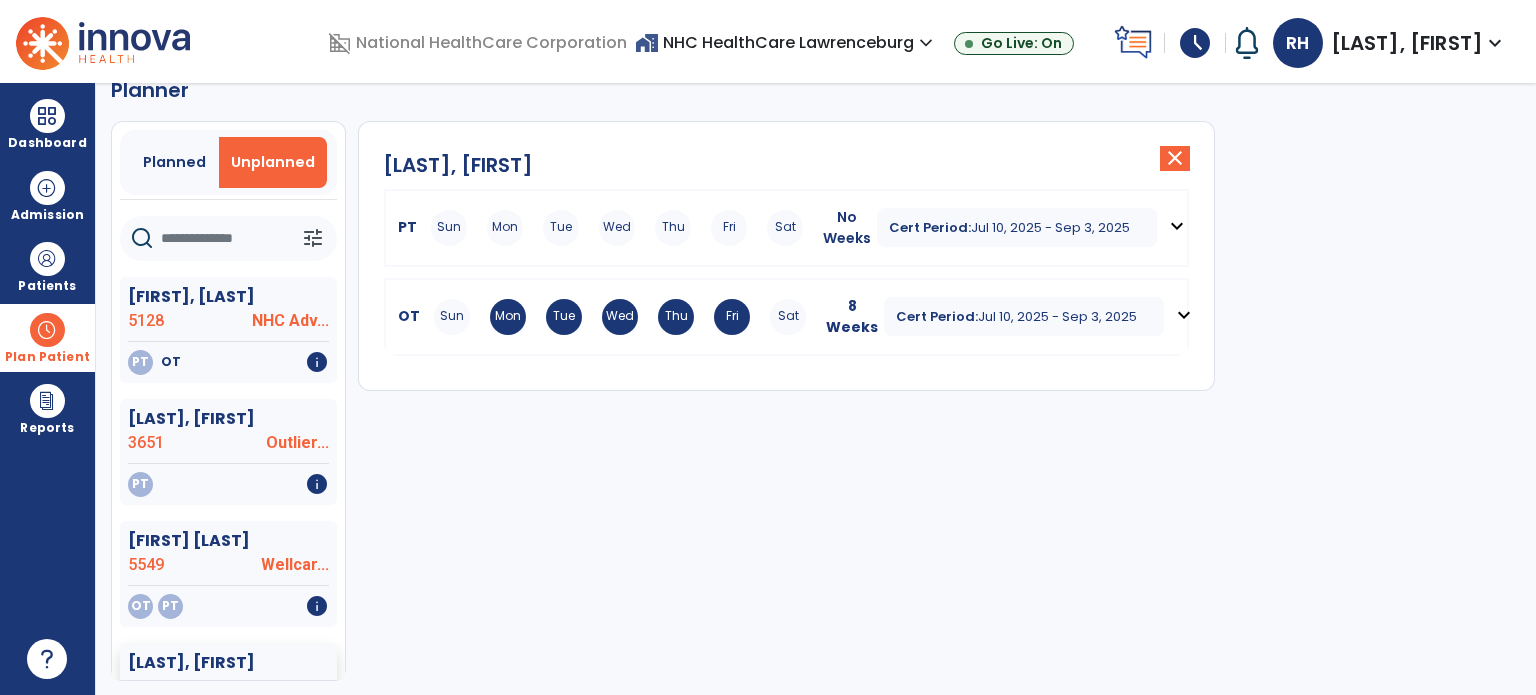 click on "Sun Mon Tue Wed Thu Fri Sat" at bounding box center [617, 228] 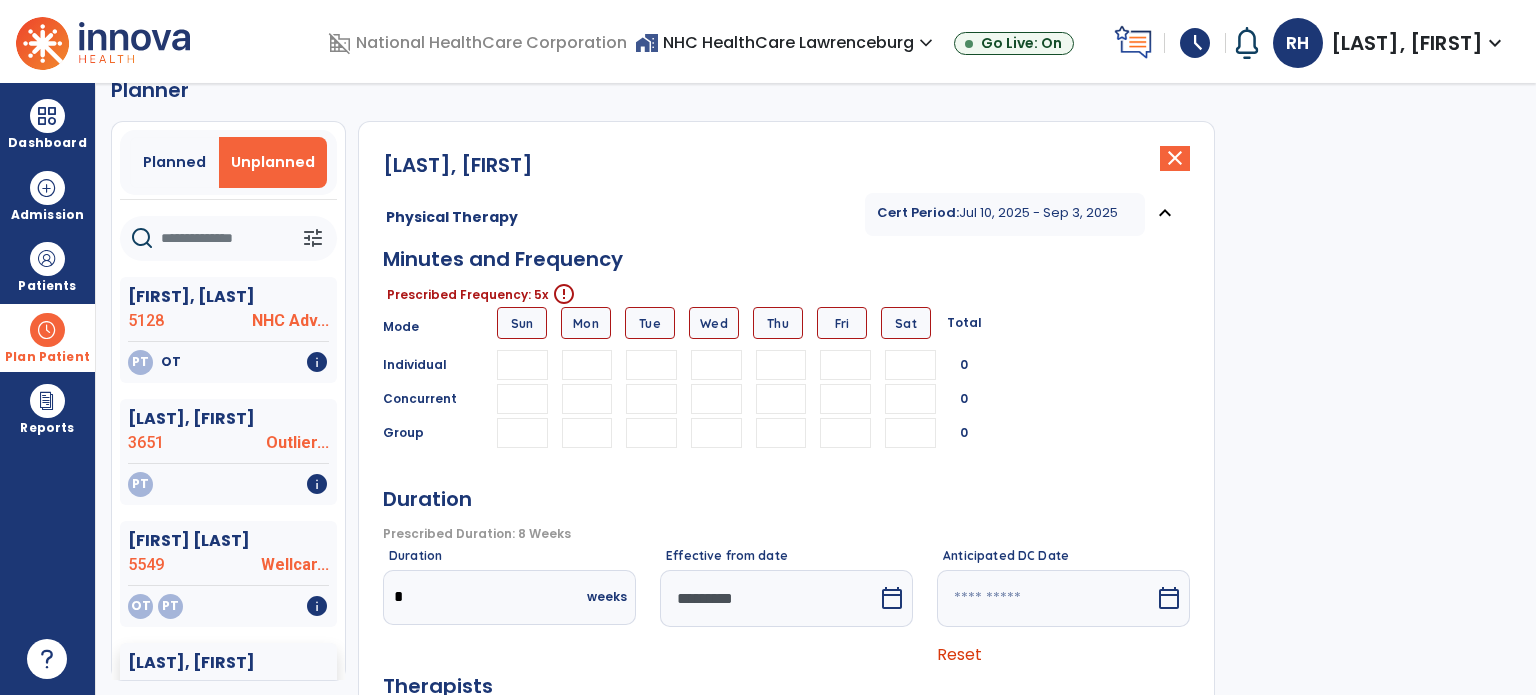 click at bounding box center (587, 365) 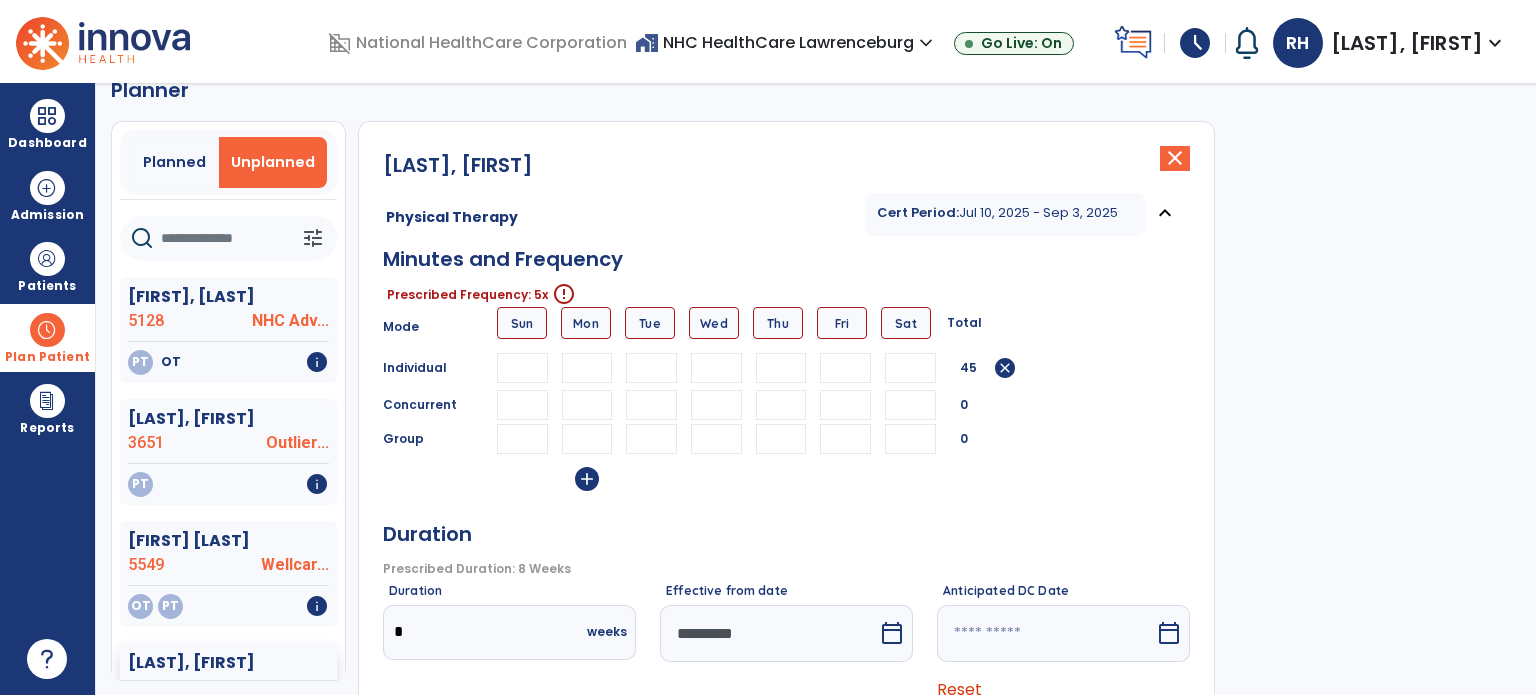 type on "**" 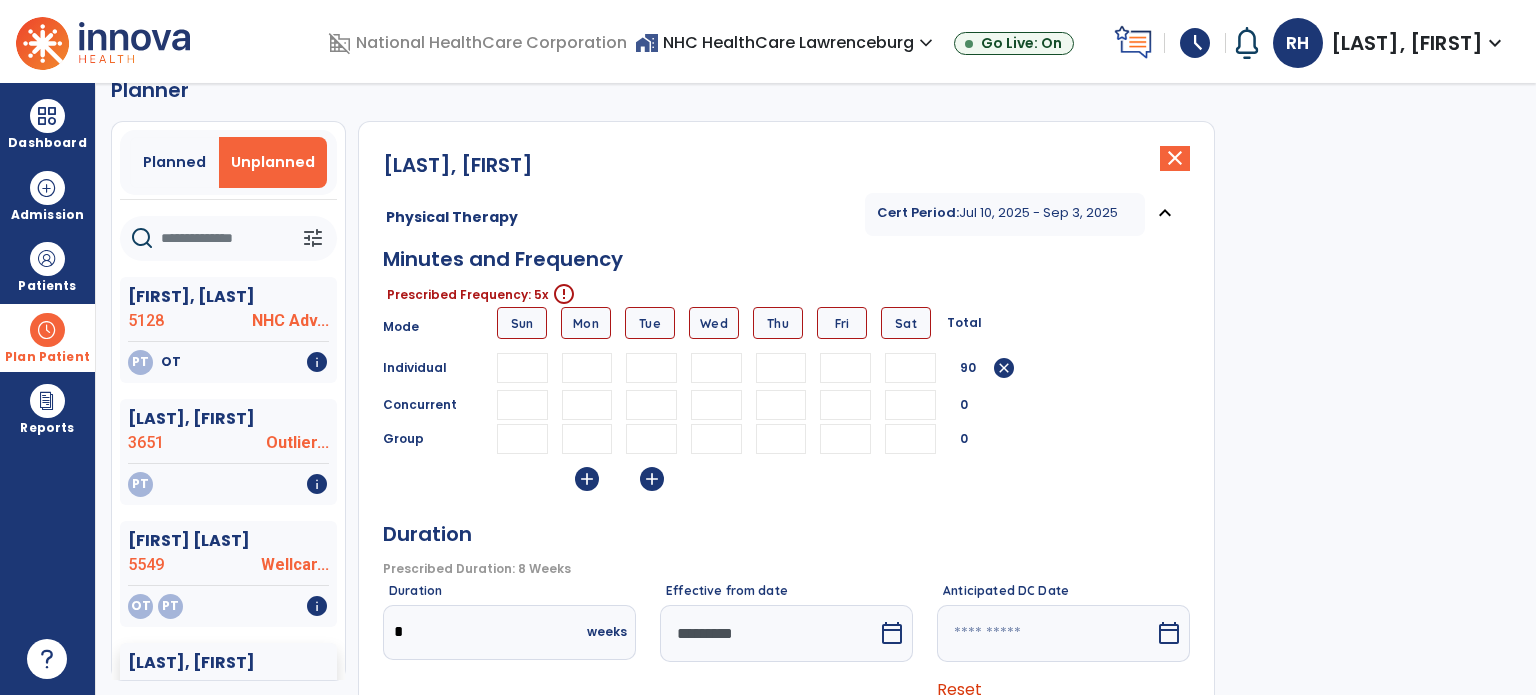 type on "**" 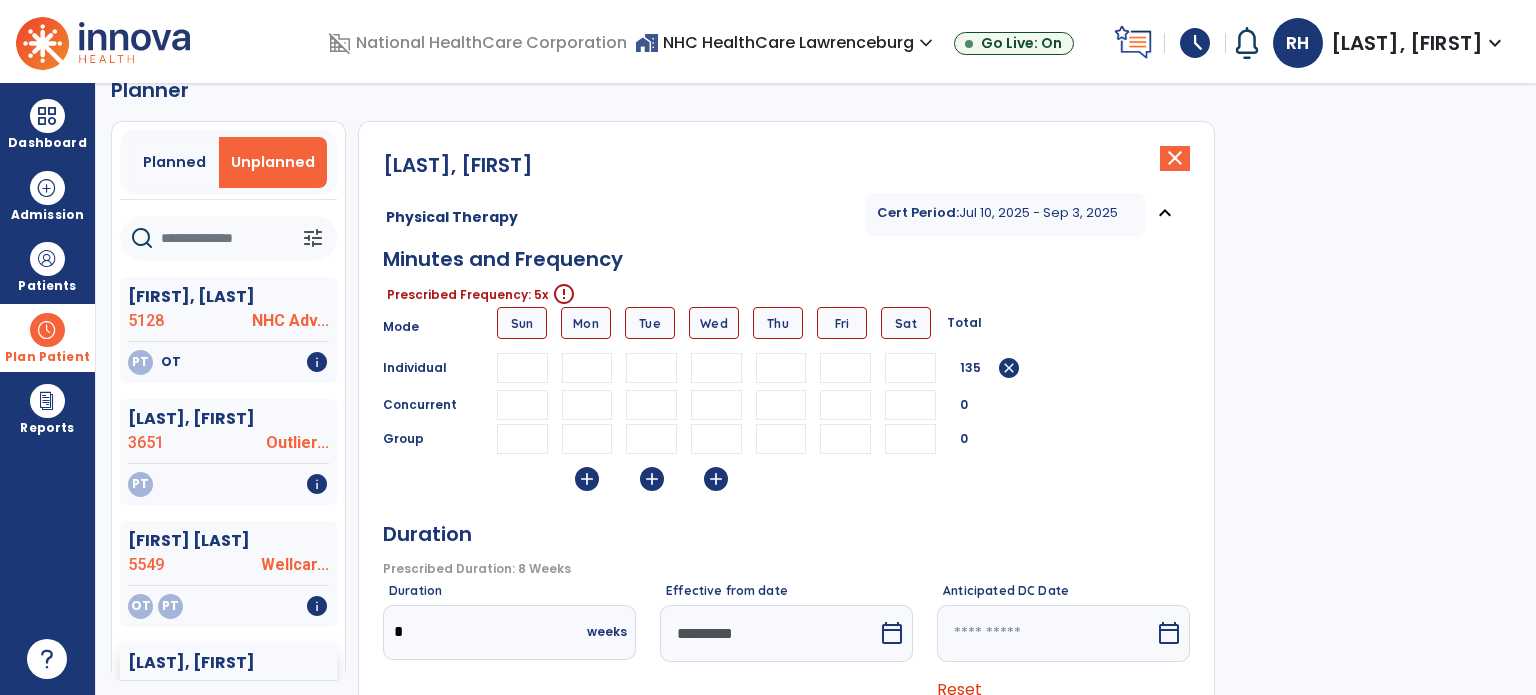 type on "**" 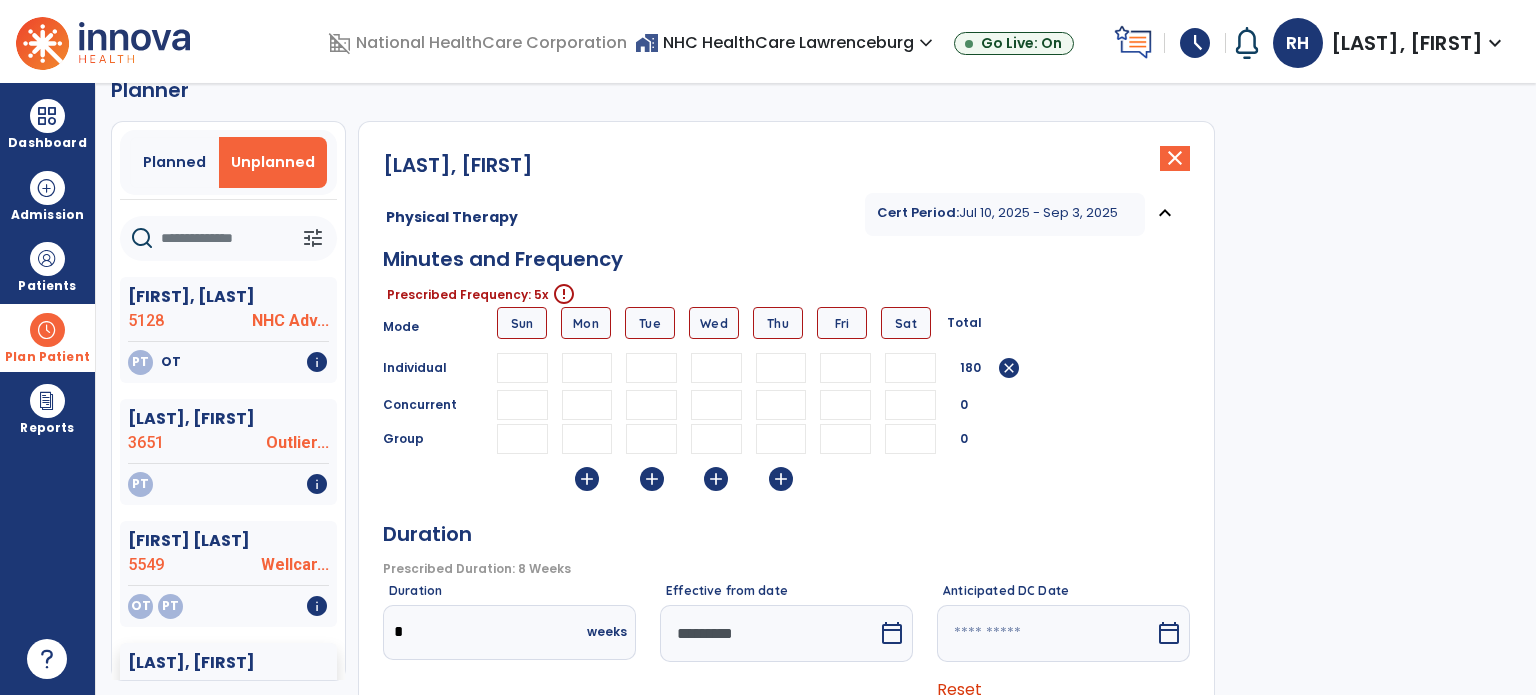 type on "**" 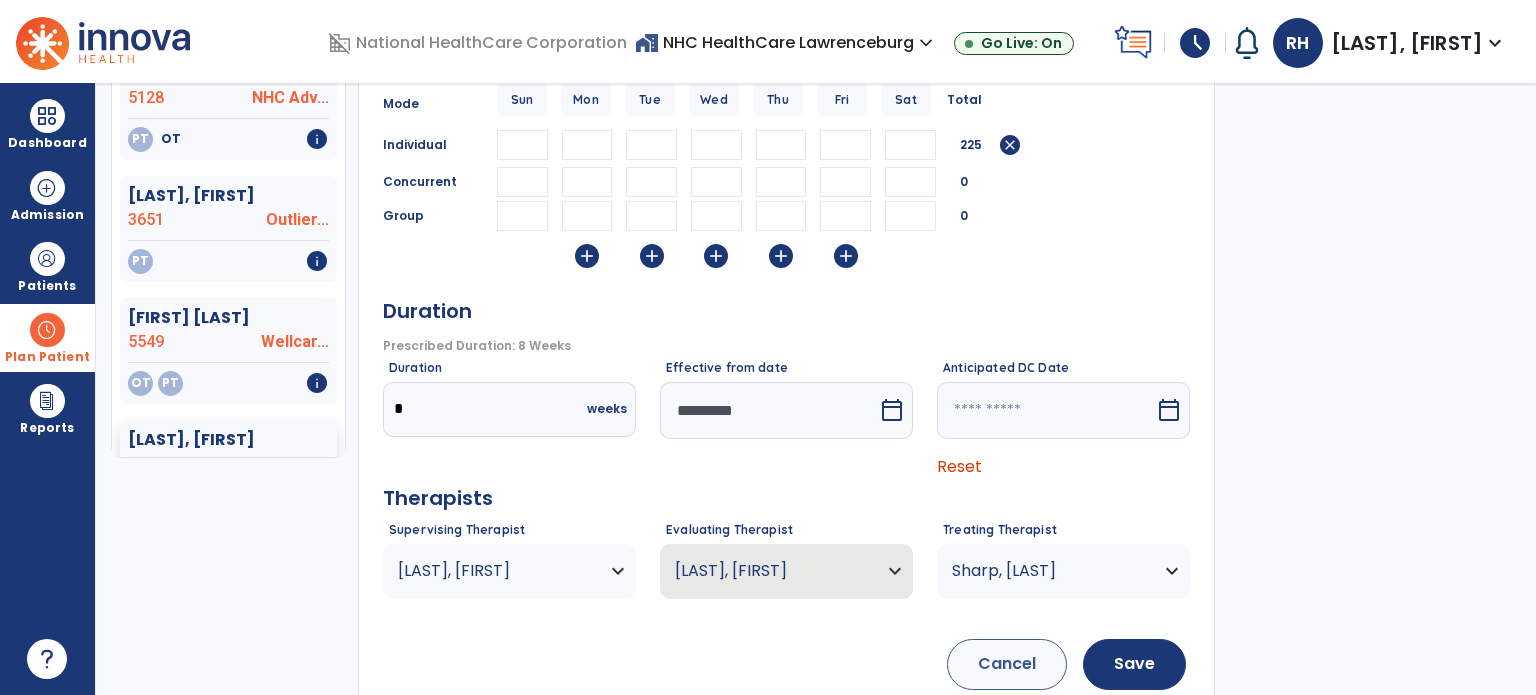 scroll, scrollTop: 260, scrollLeft: 0, axis: vertical 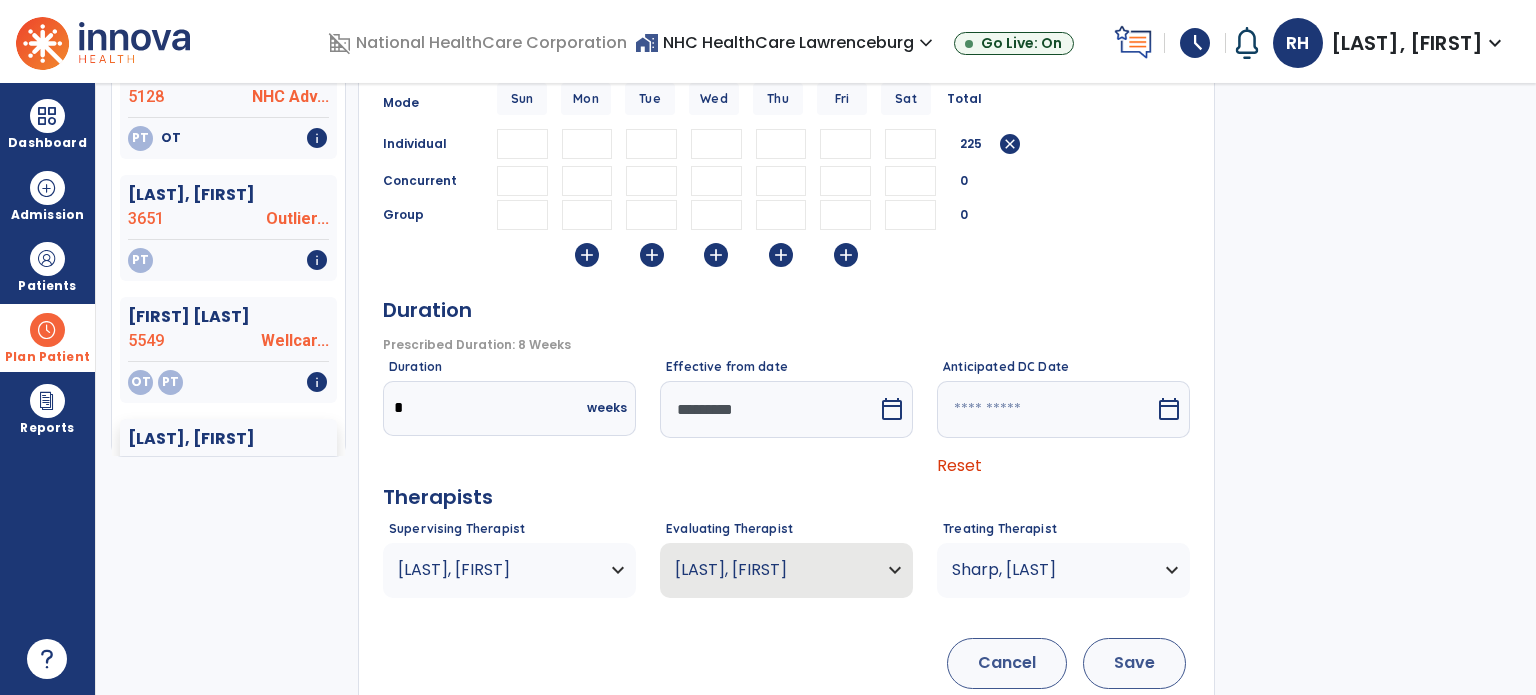 type on "**" 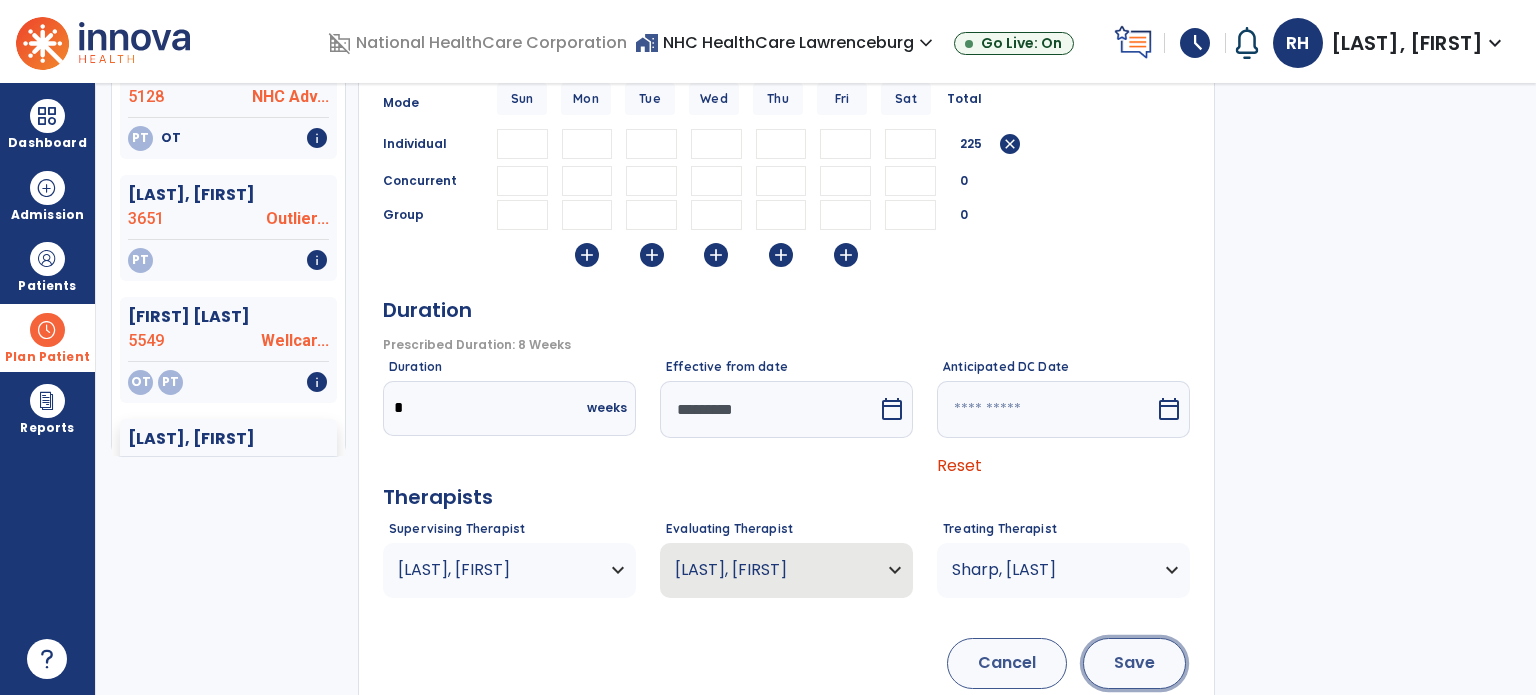 click on "Save" at bounding box center (1134, 663) 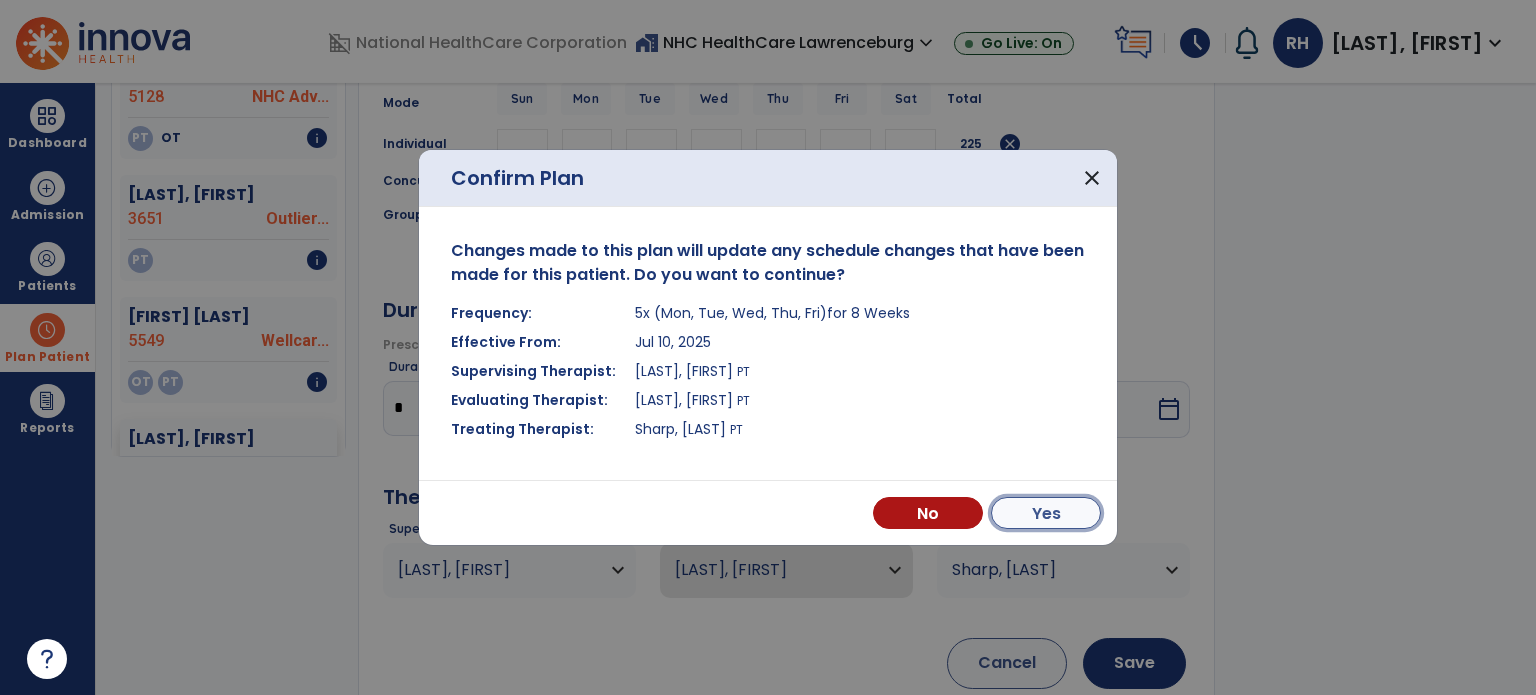 click on "Yes" at bounding box center (1046, 513) 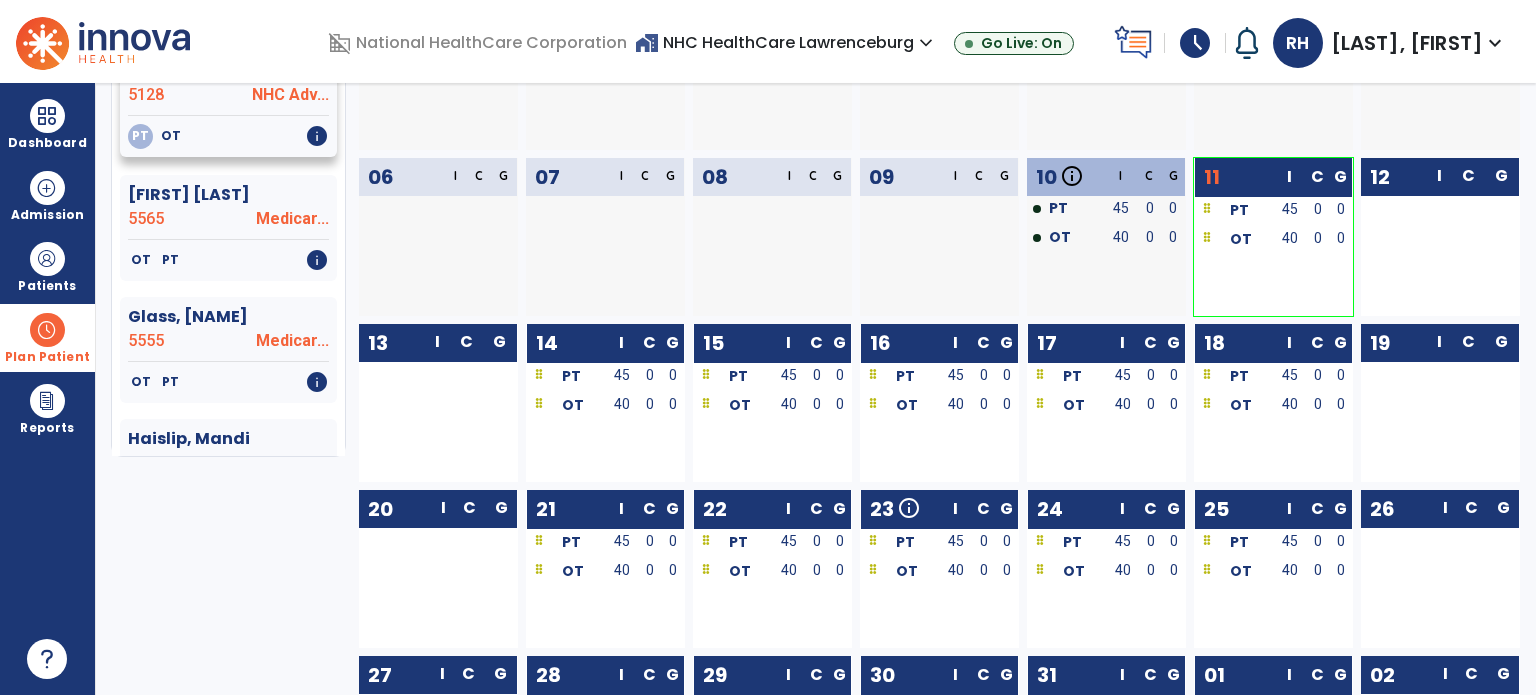 click on "PT" 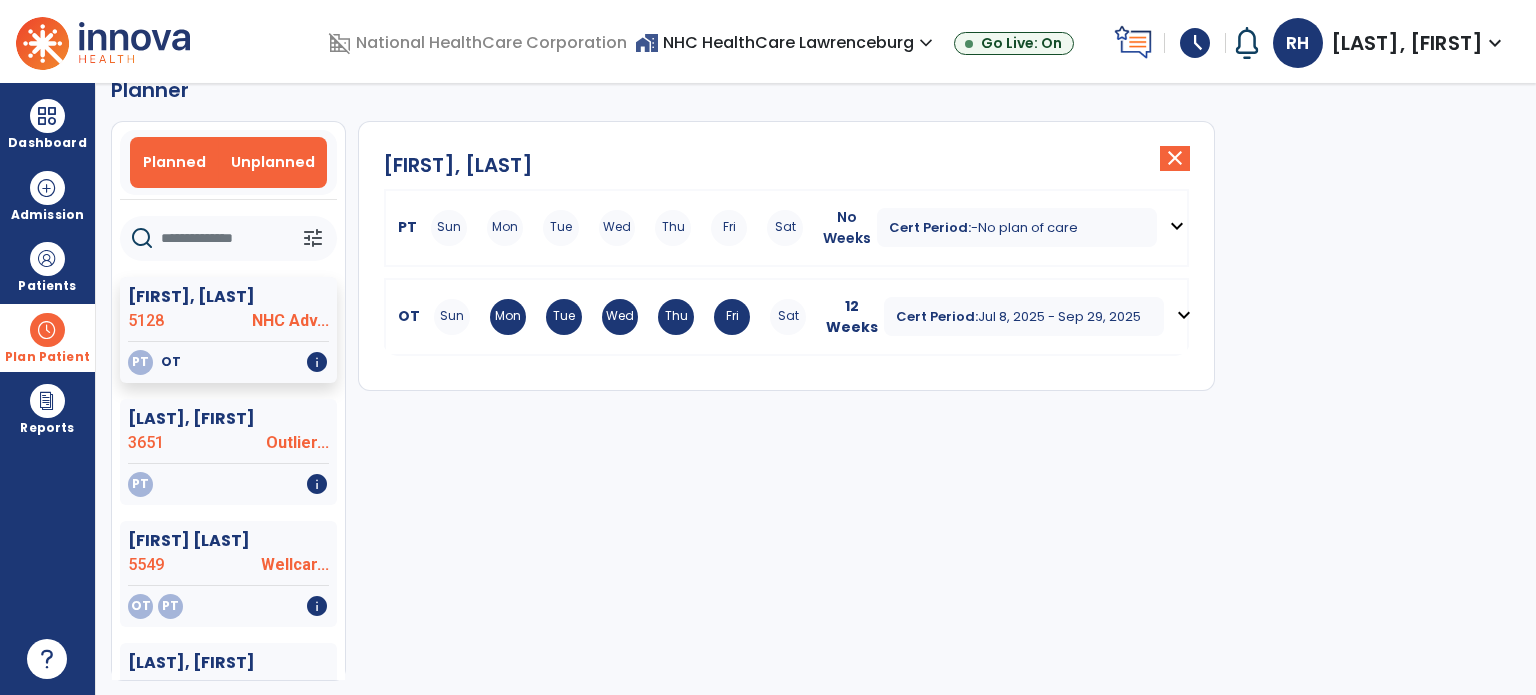click on "Planned" at bounding box center [175, 162] 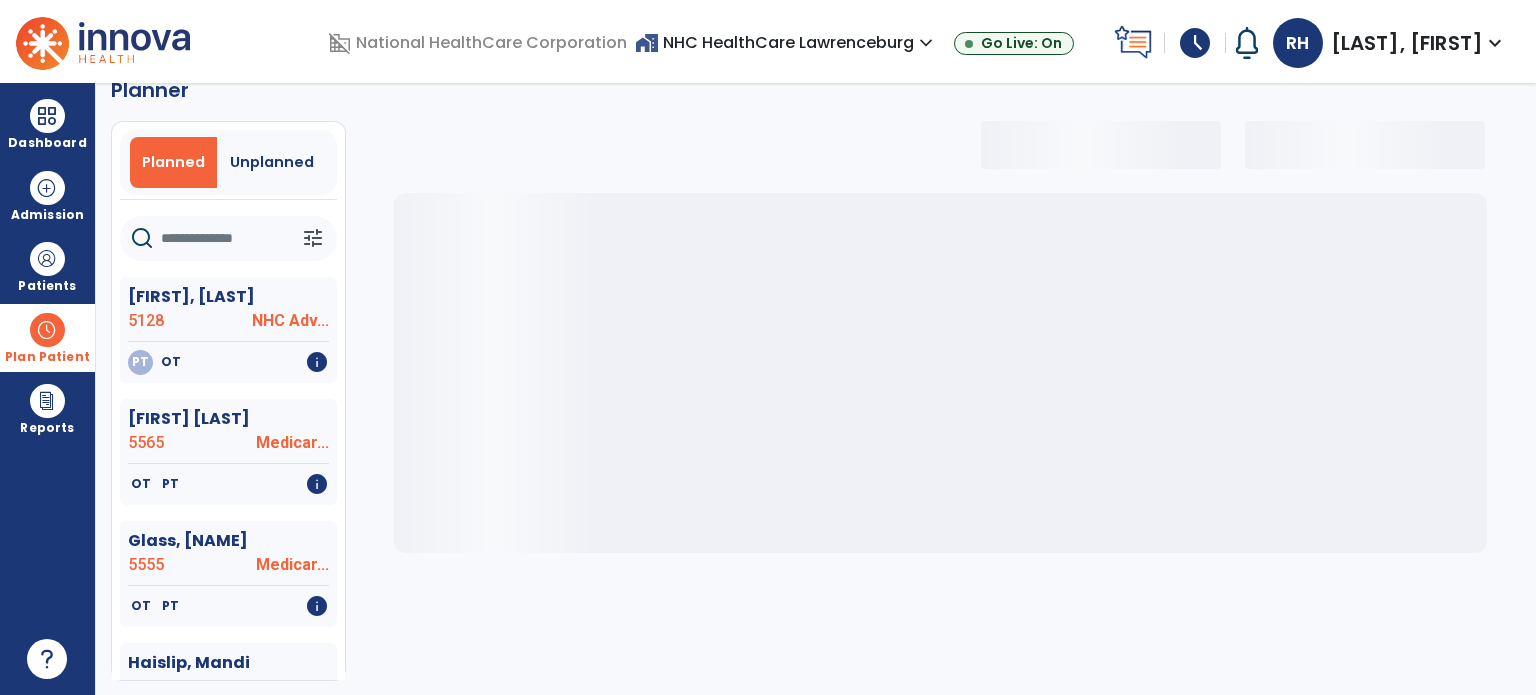 select on "***" 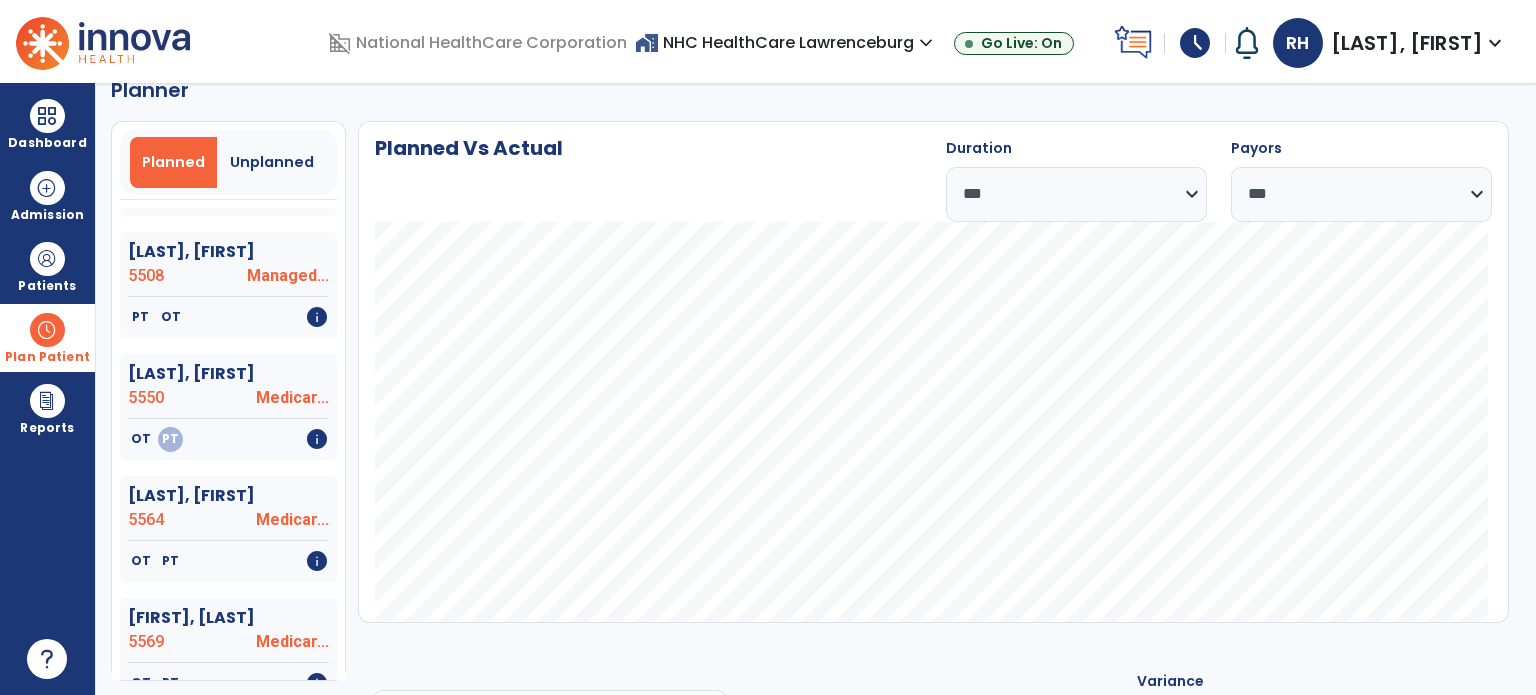 scroll, scrollTop: 566, scrollLeft: 0, axis: vertical 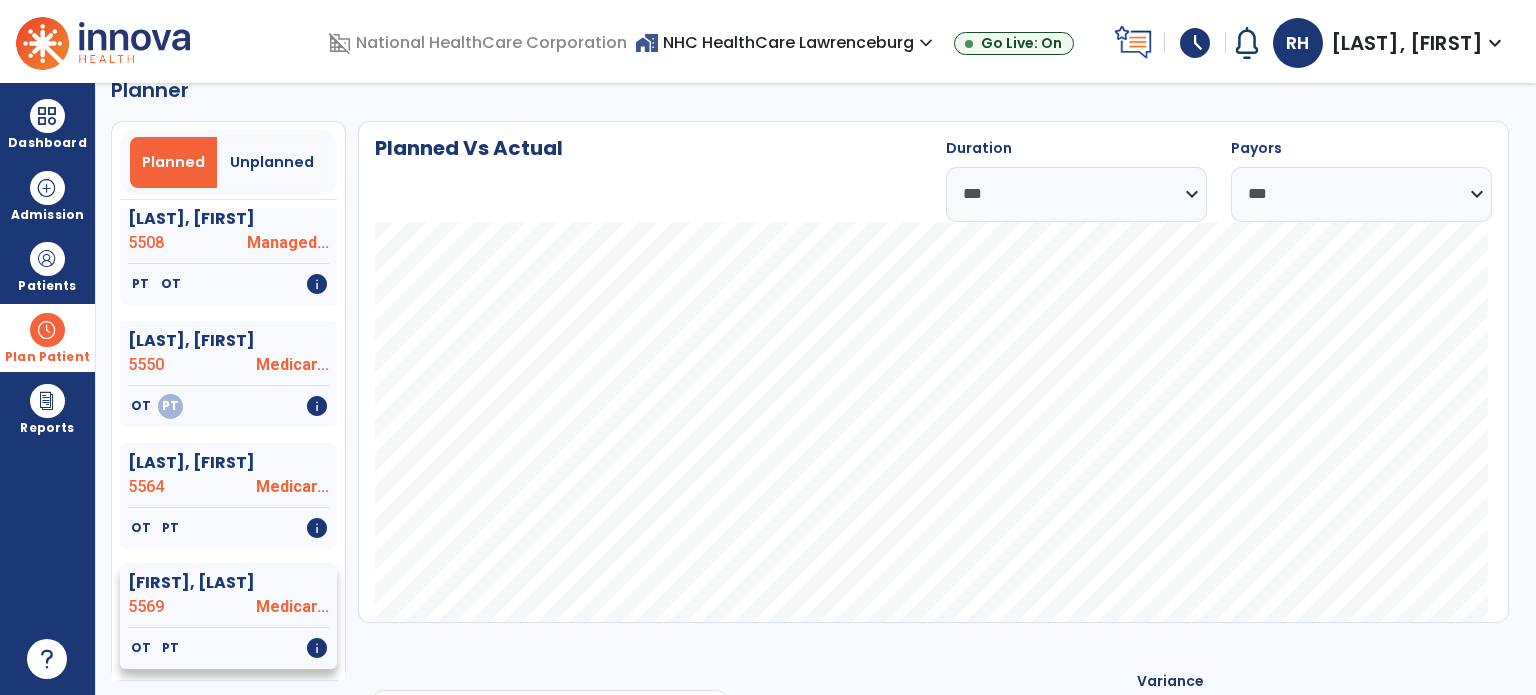 click on "5569" 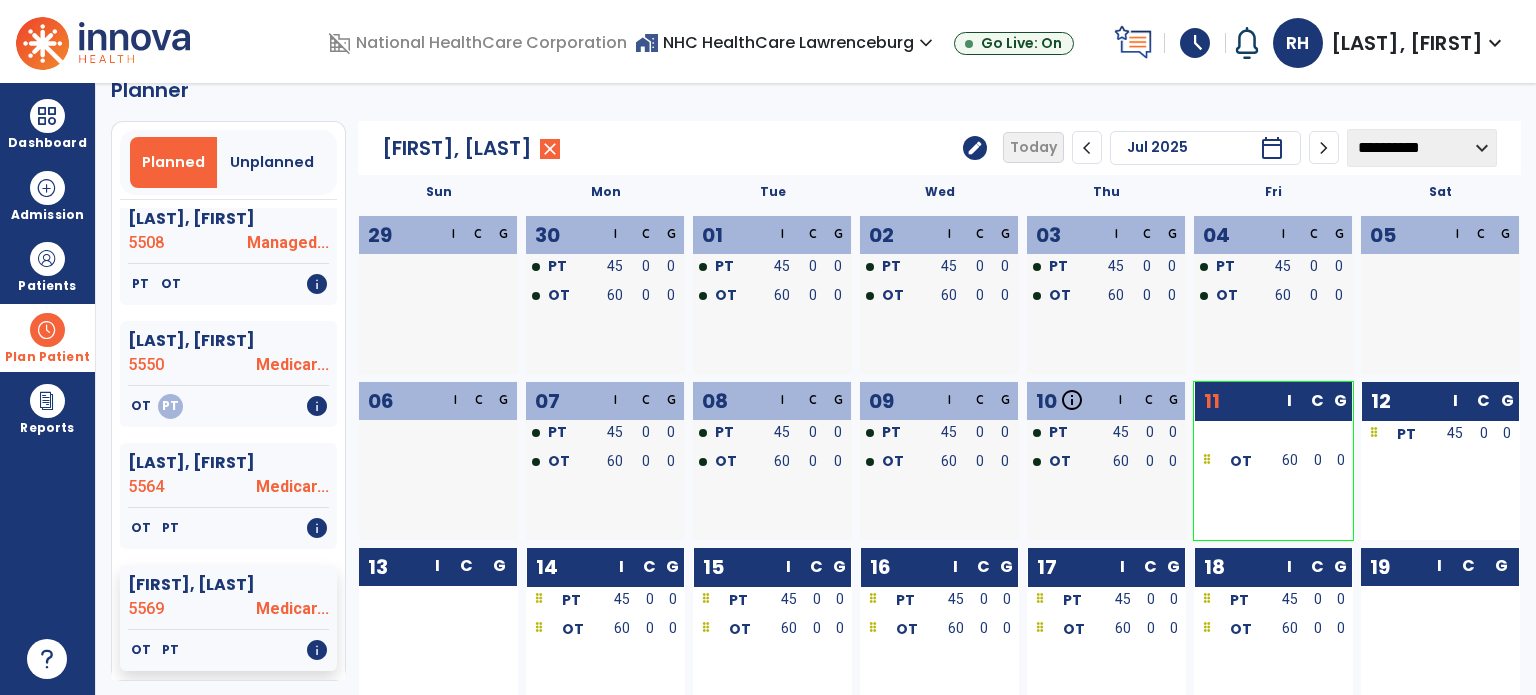 click on "G" 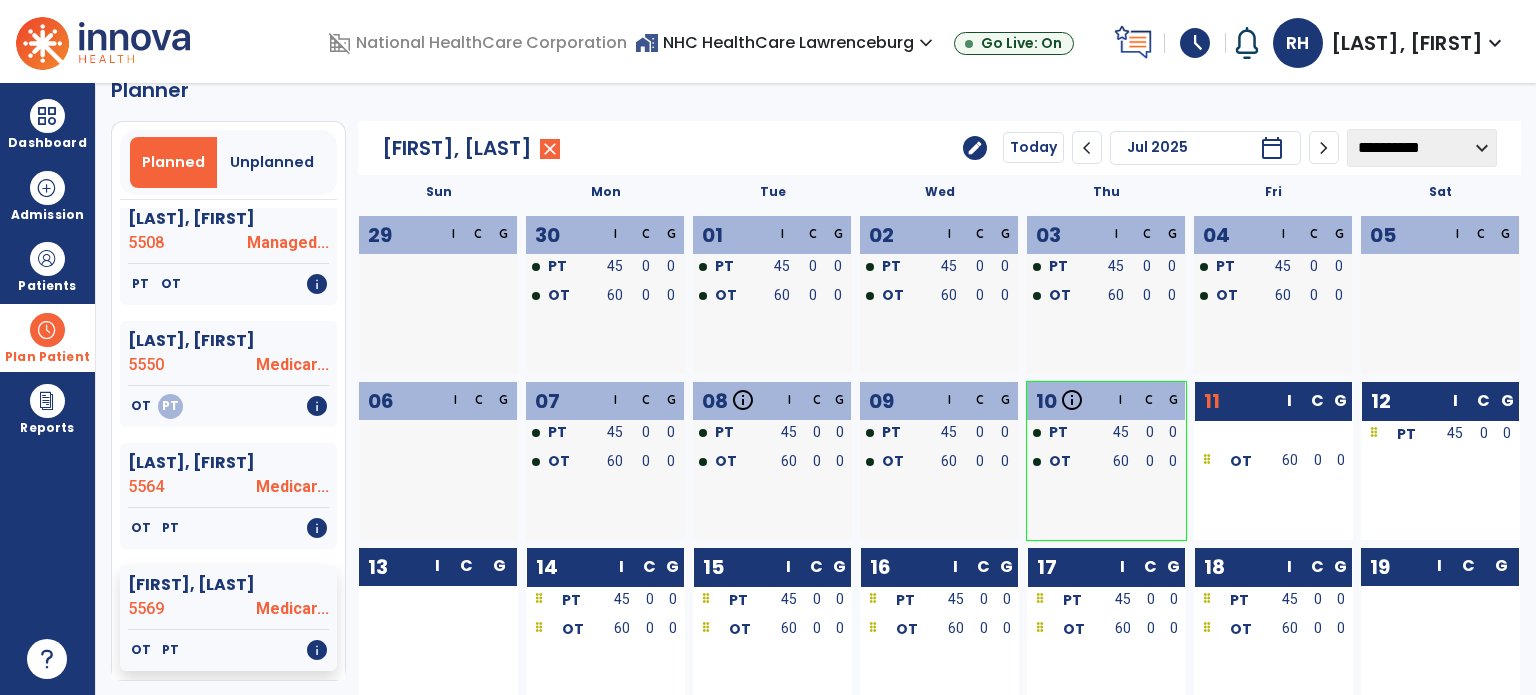 click on "G" 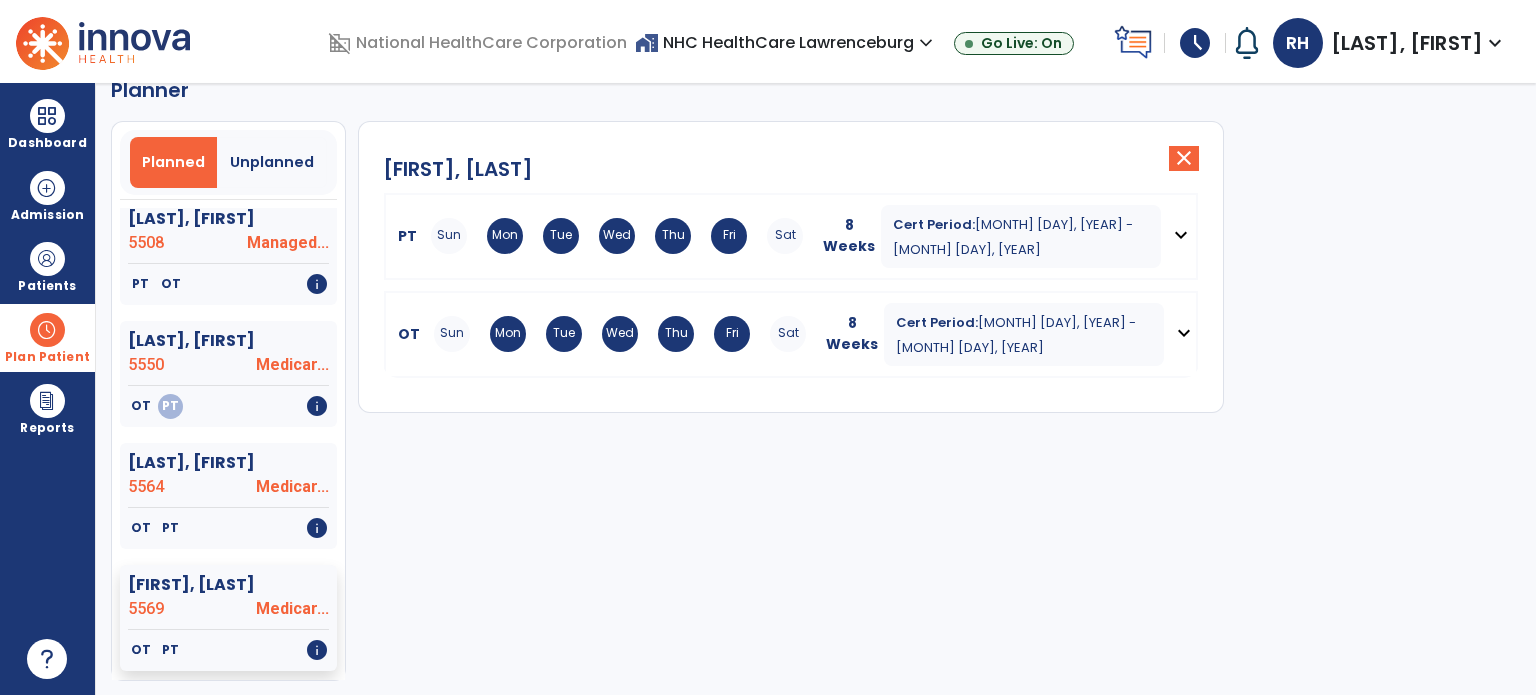 click on "Mon" at bounding box center (505, 236) 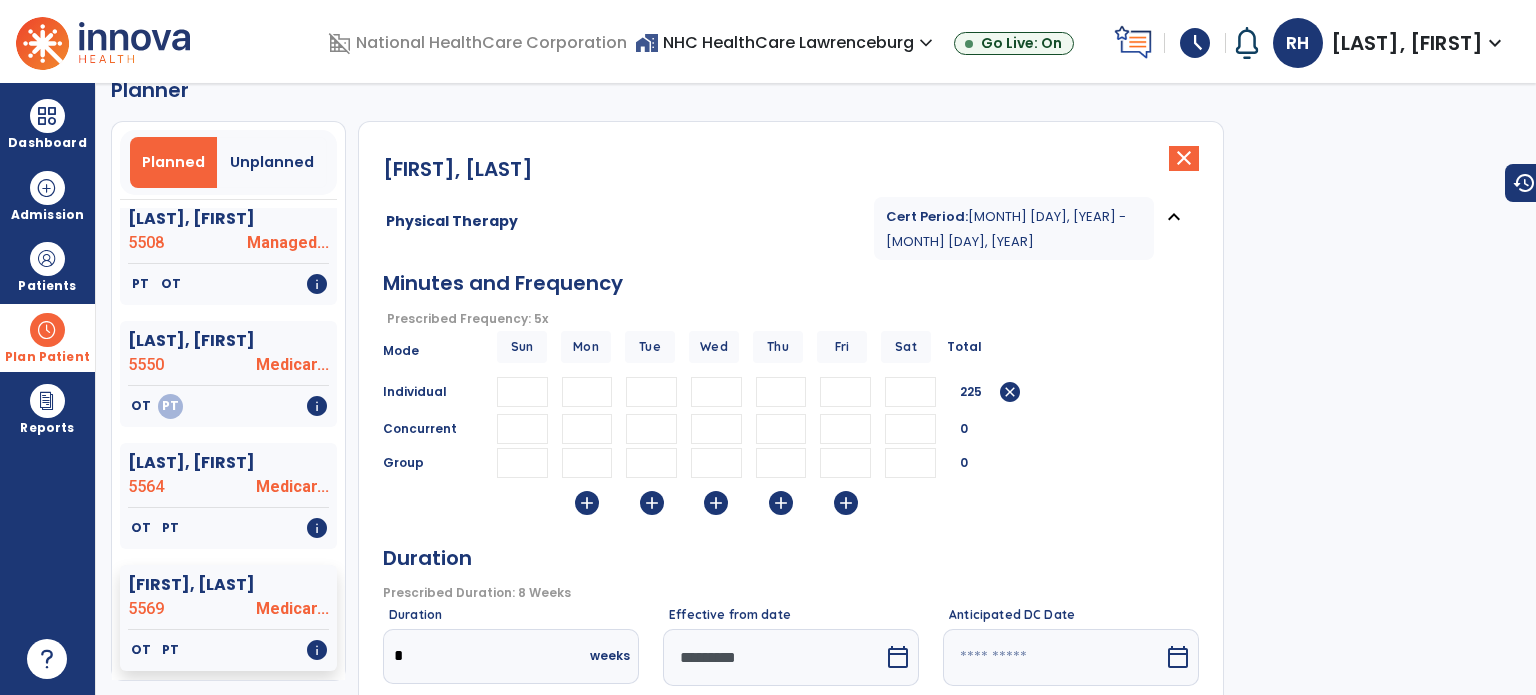 click on "**" at bounding box center [587, 392] 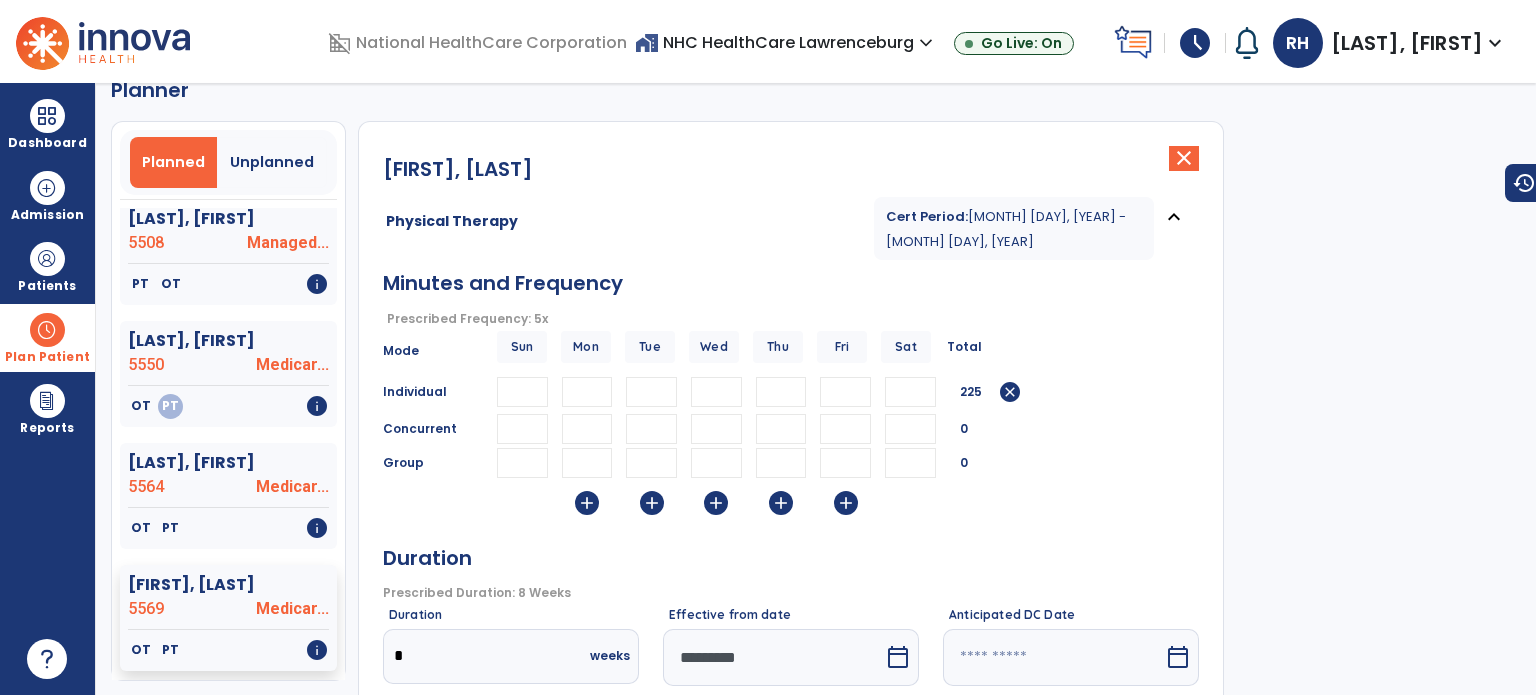 type on "*" 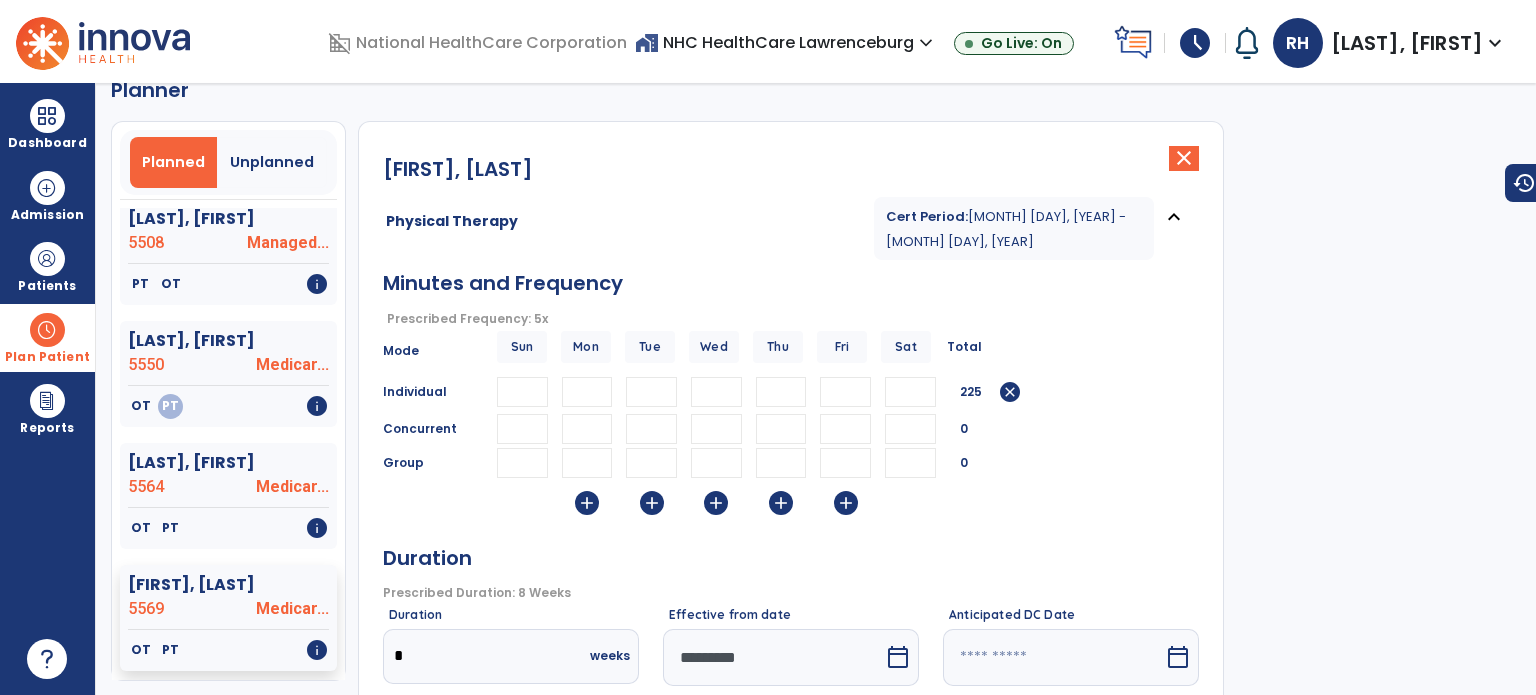 type 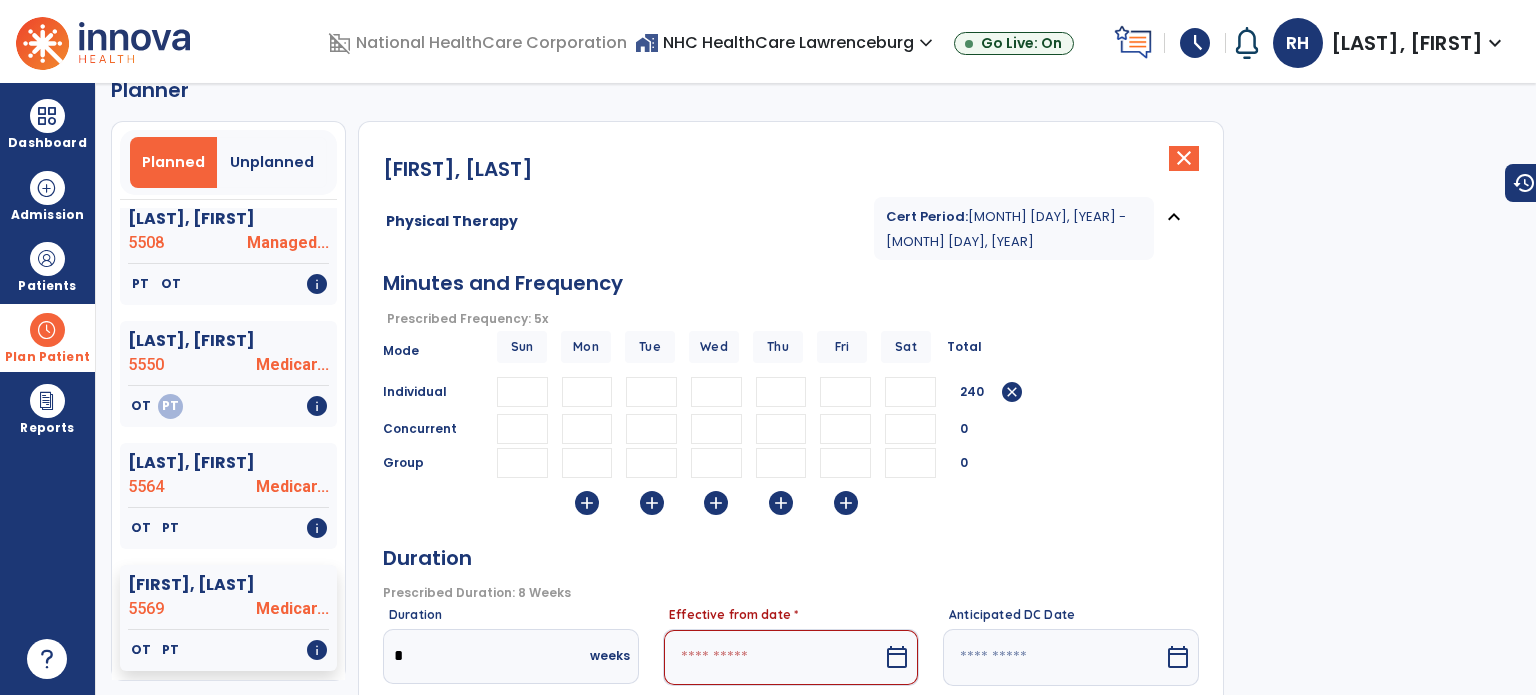 type on "**" 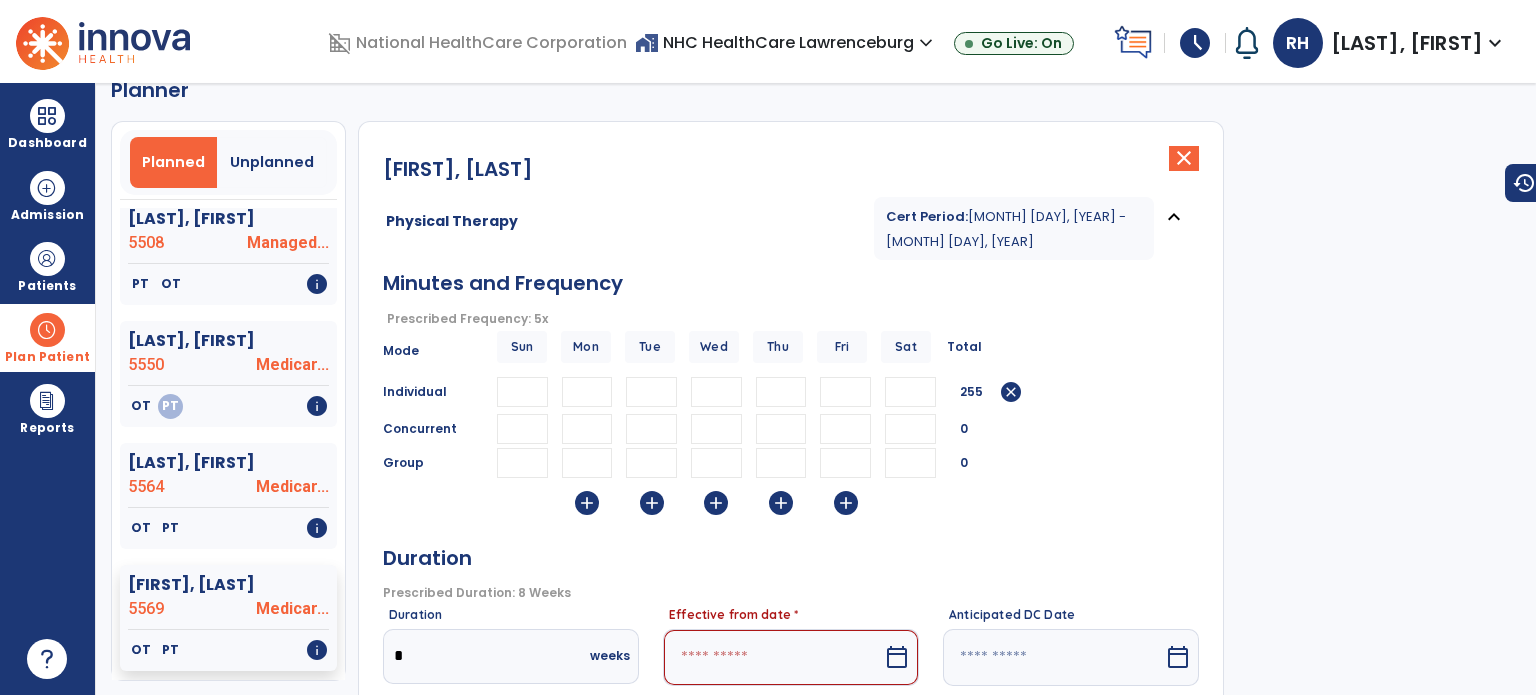 type on "**" 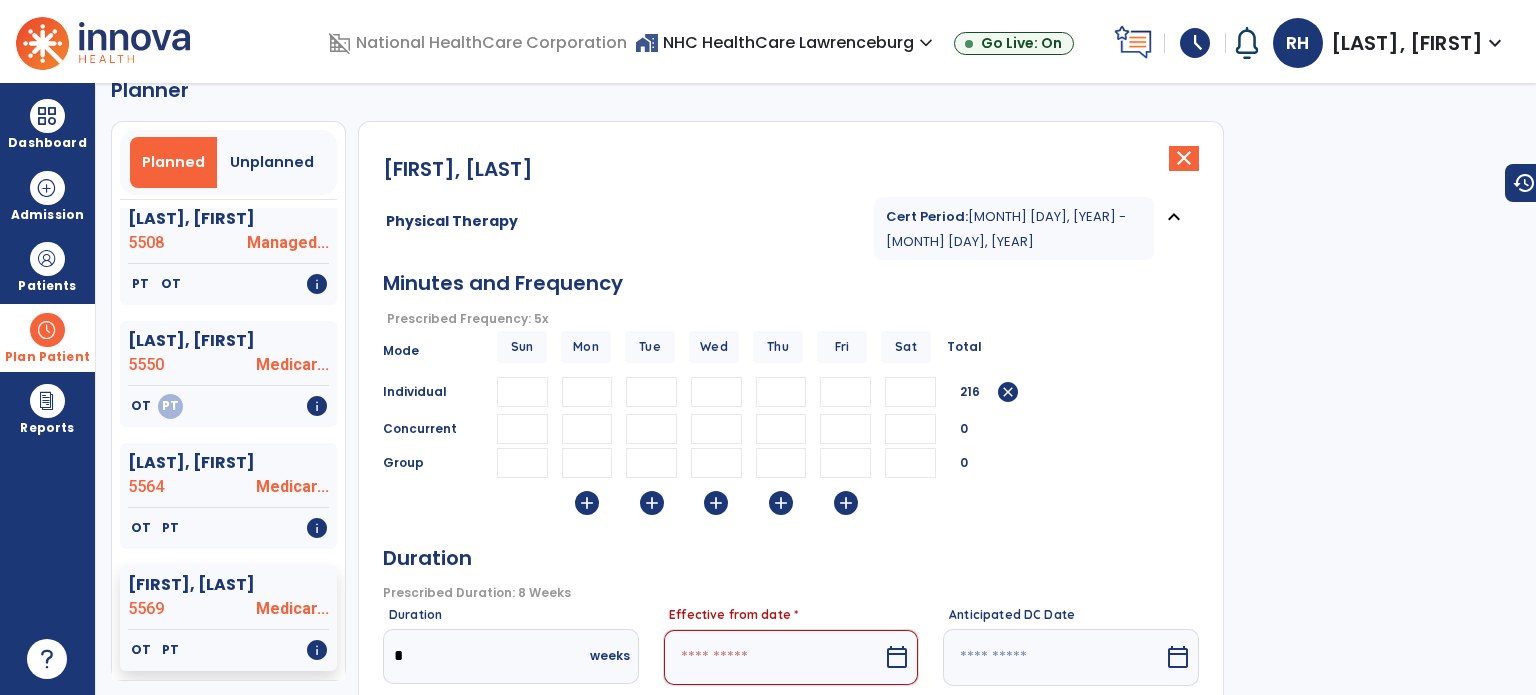 type on "**" 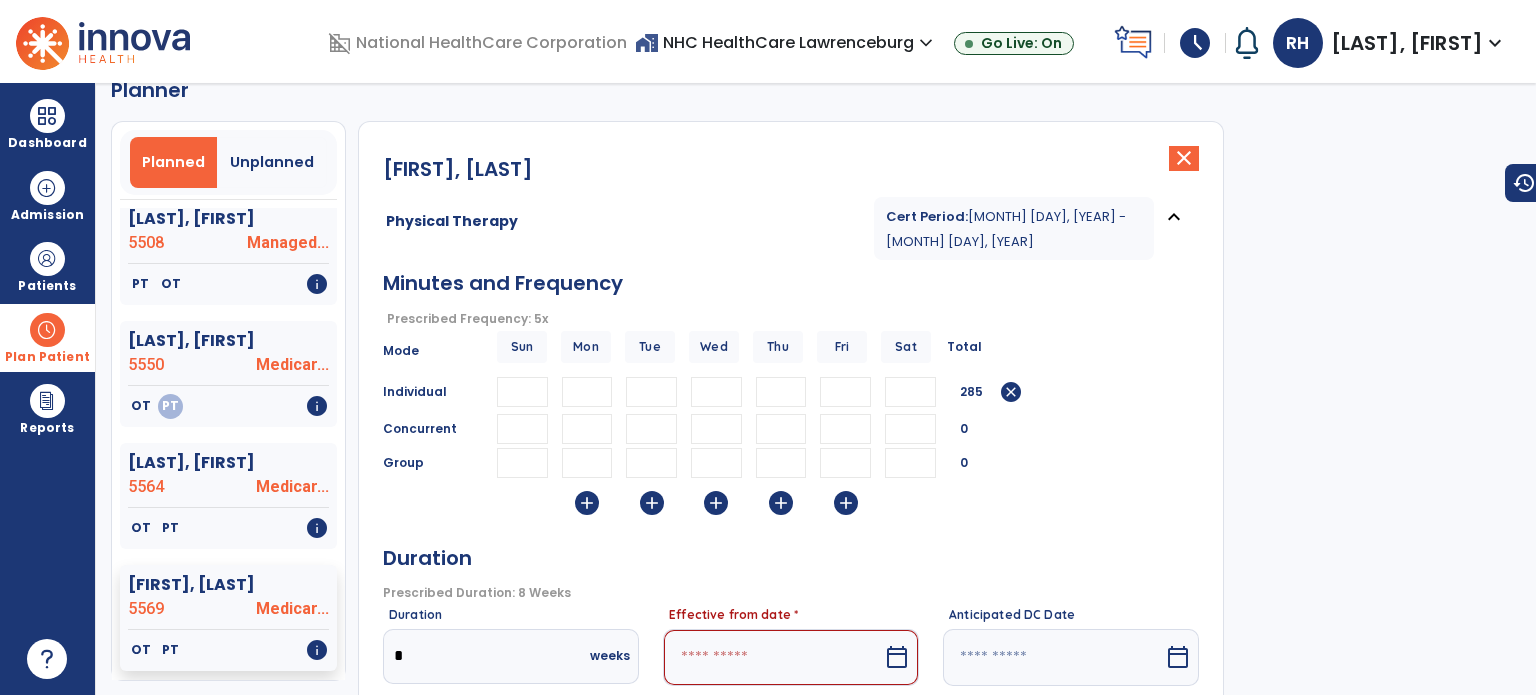type on "**" 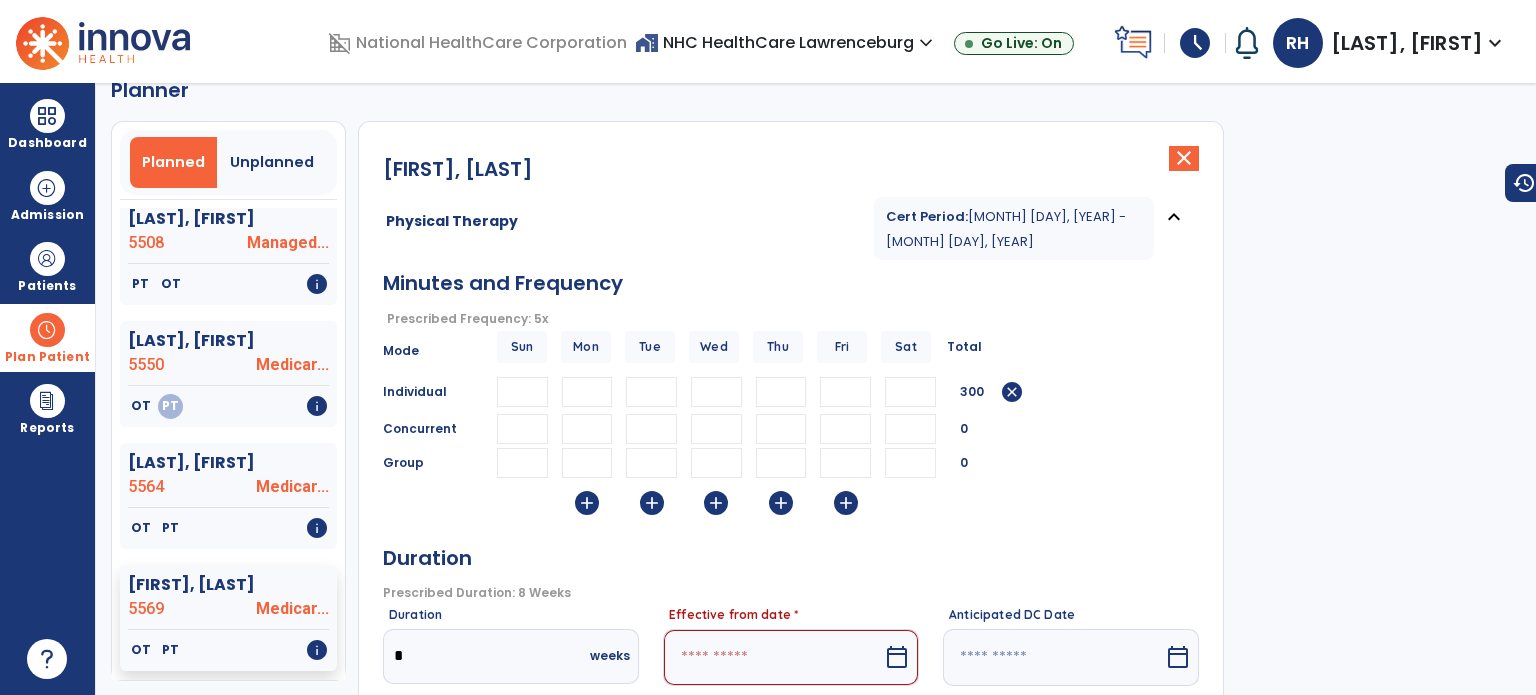 type on "**" 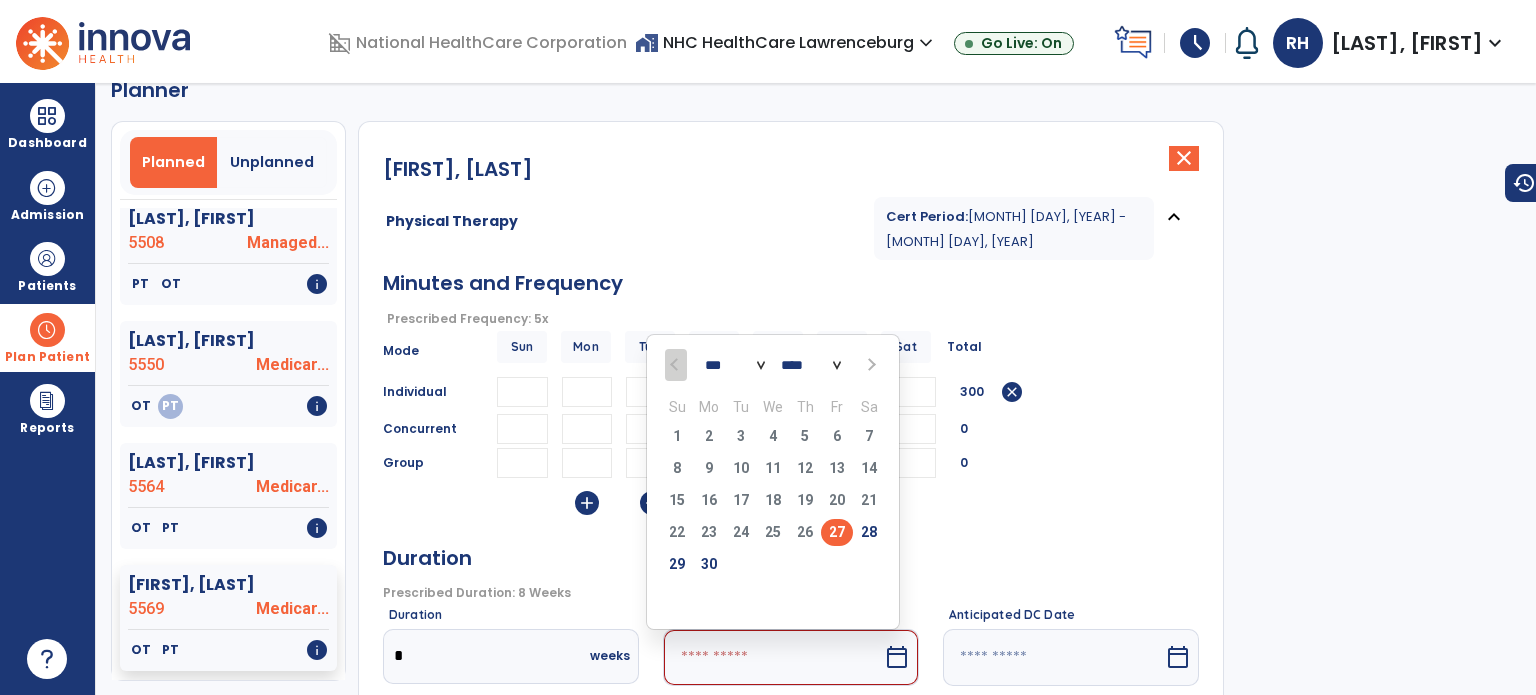 click at bounding box center [869, 364] 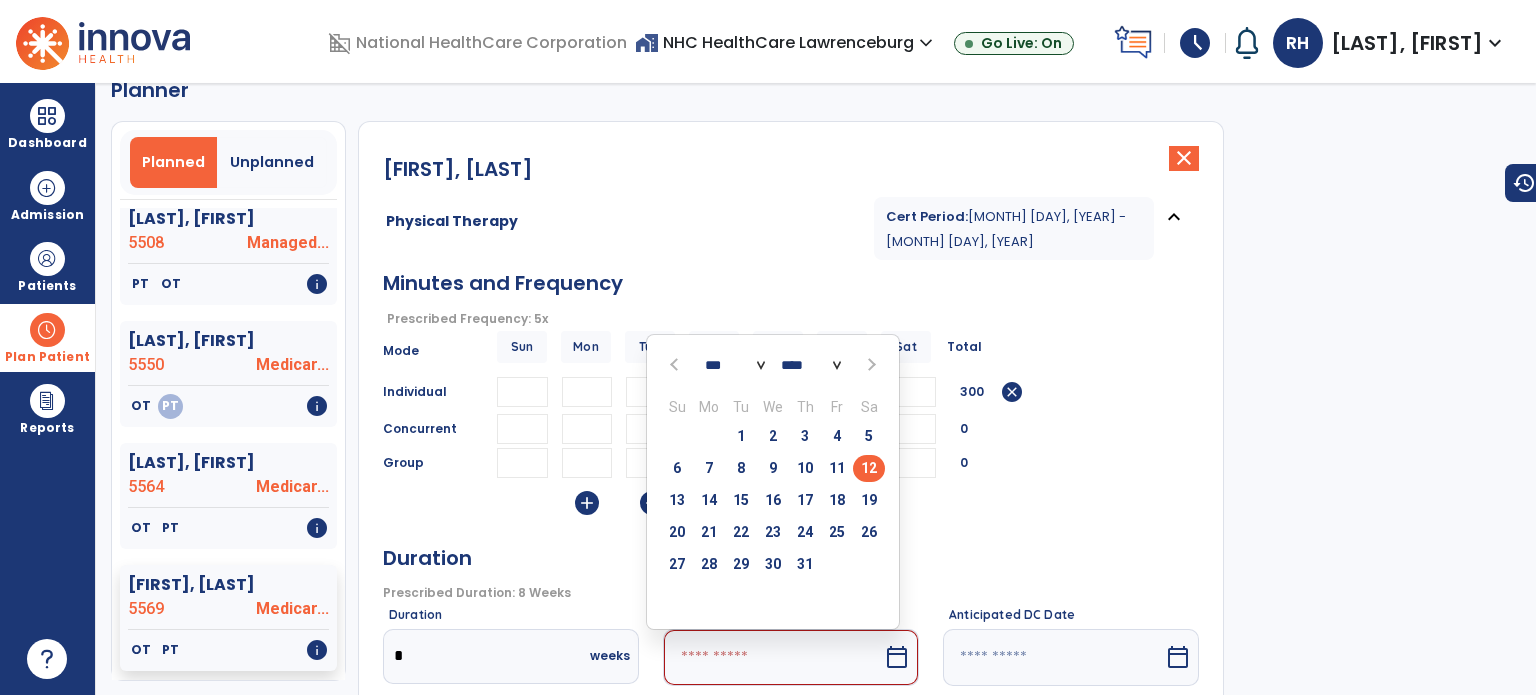 click on "12" at bounding box center (869, 468) 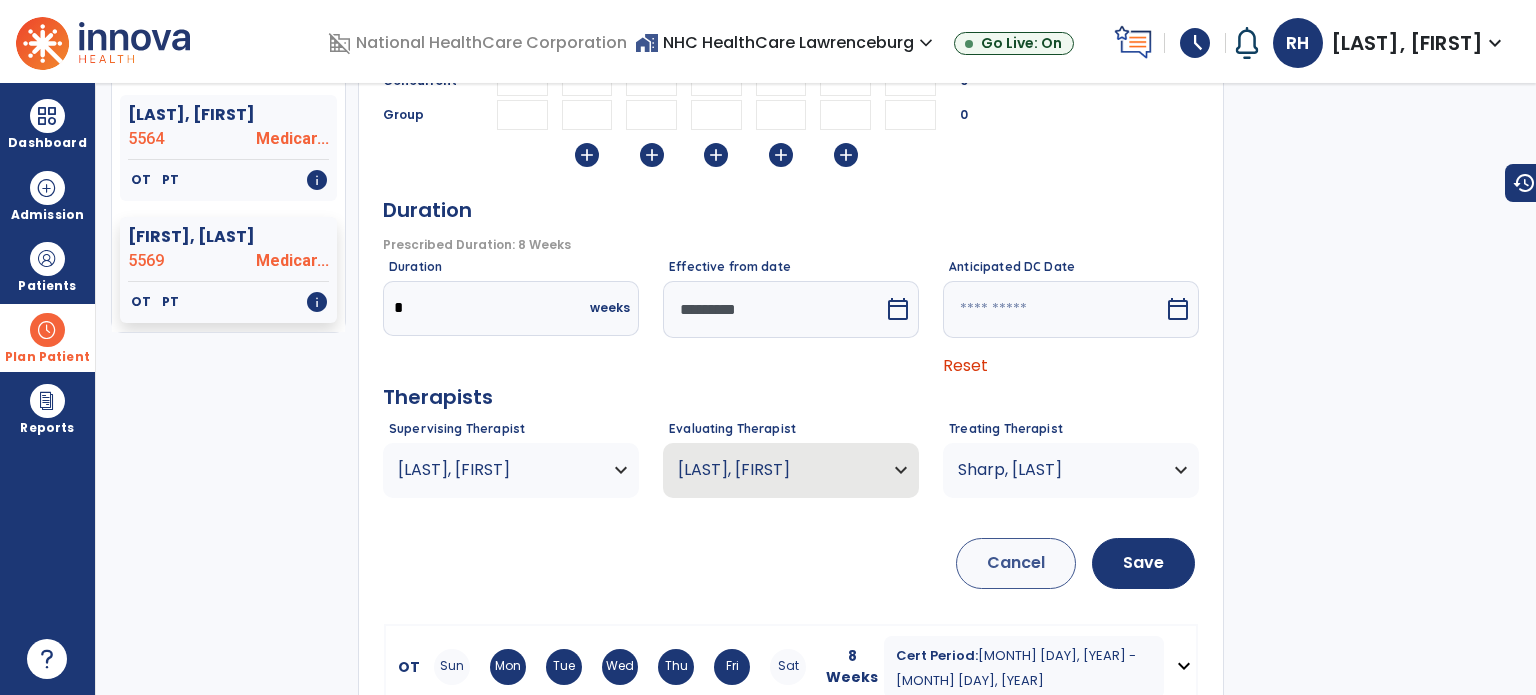 scroll, scrollTop: 402, scrollLeft: 0, axis: vertical 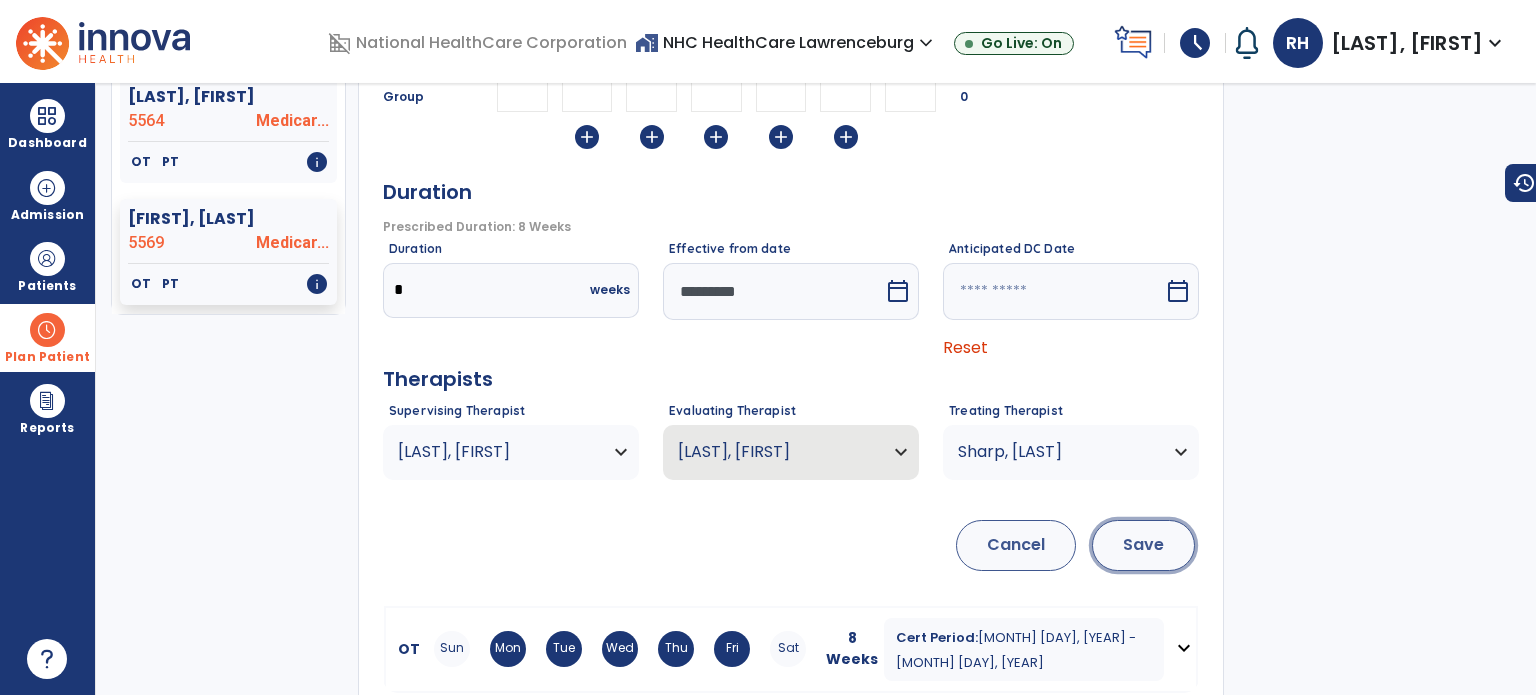 click on "Save" at bounding box center [1143, 545] 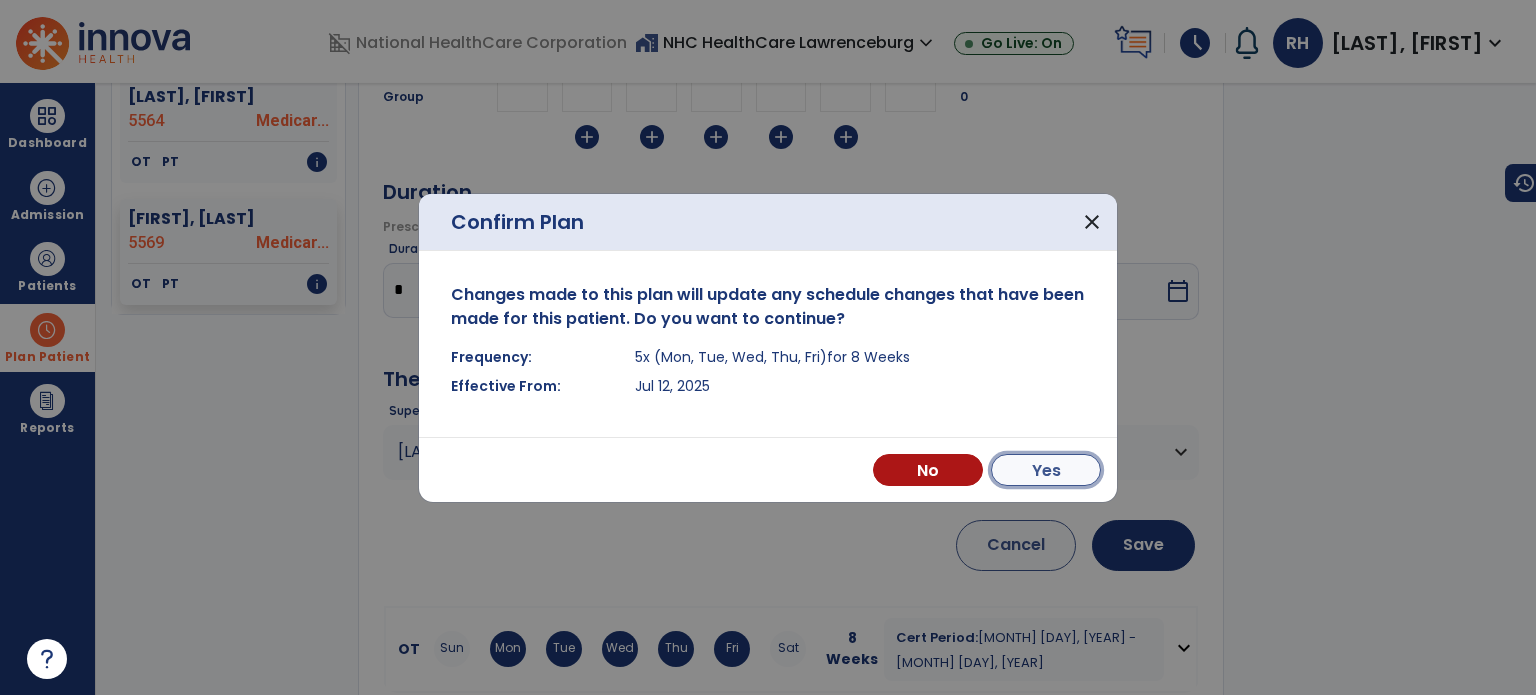 click on "Yes" at bounding box center (1046, 470) 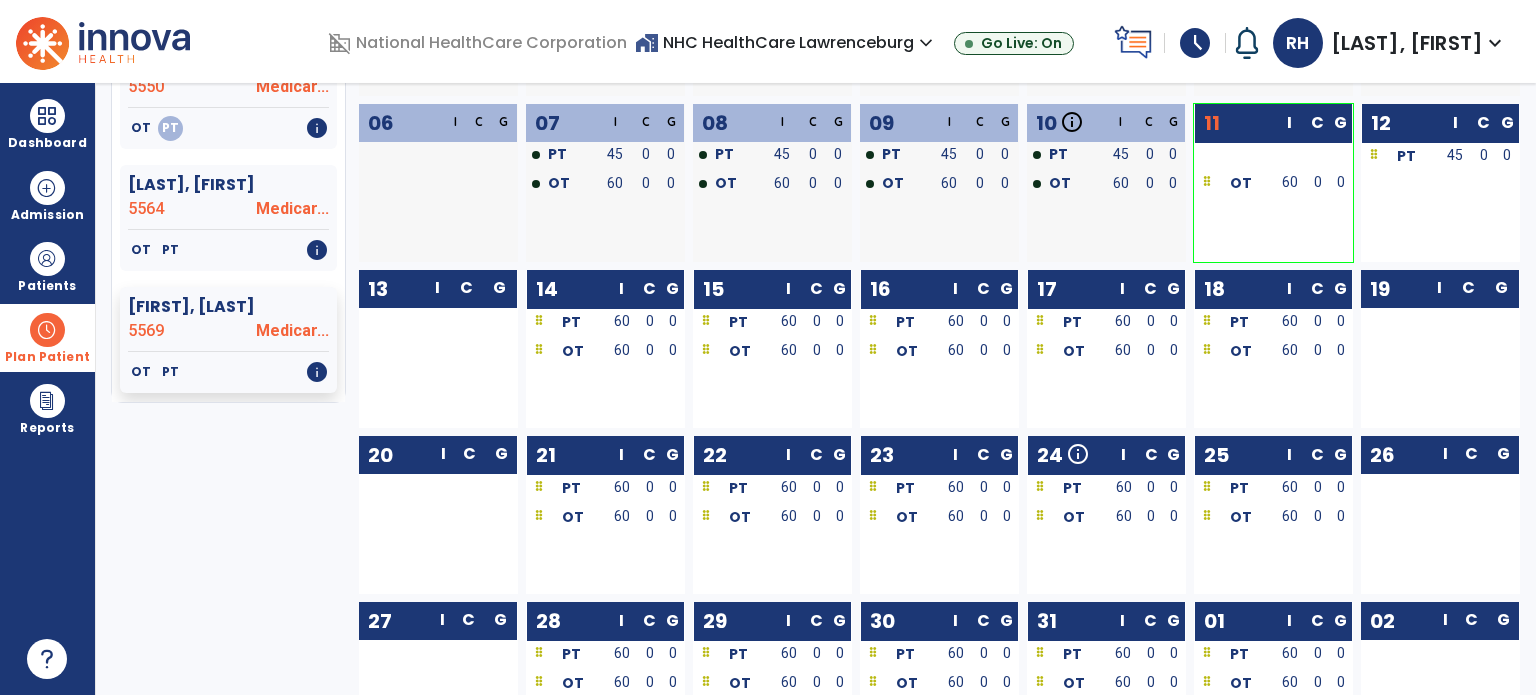 scroll, scrollTop: 315, scrollLeft: 0, axis: vertical 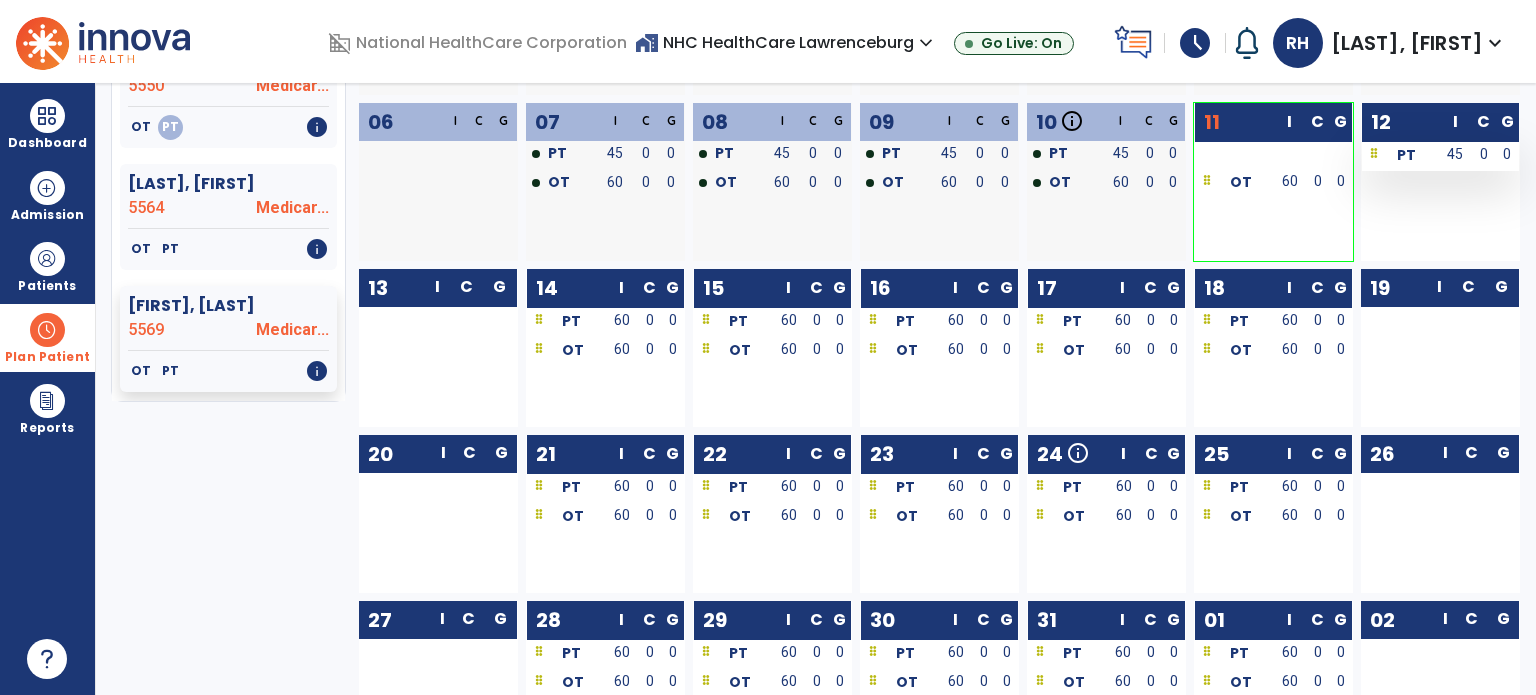 click on "45" at bounding box center (1456, 154) 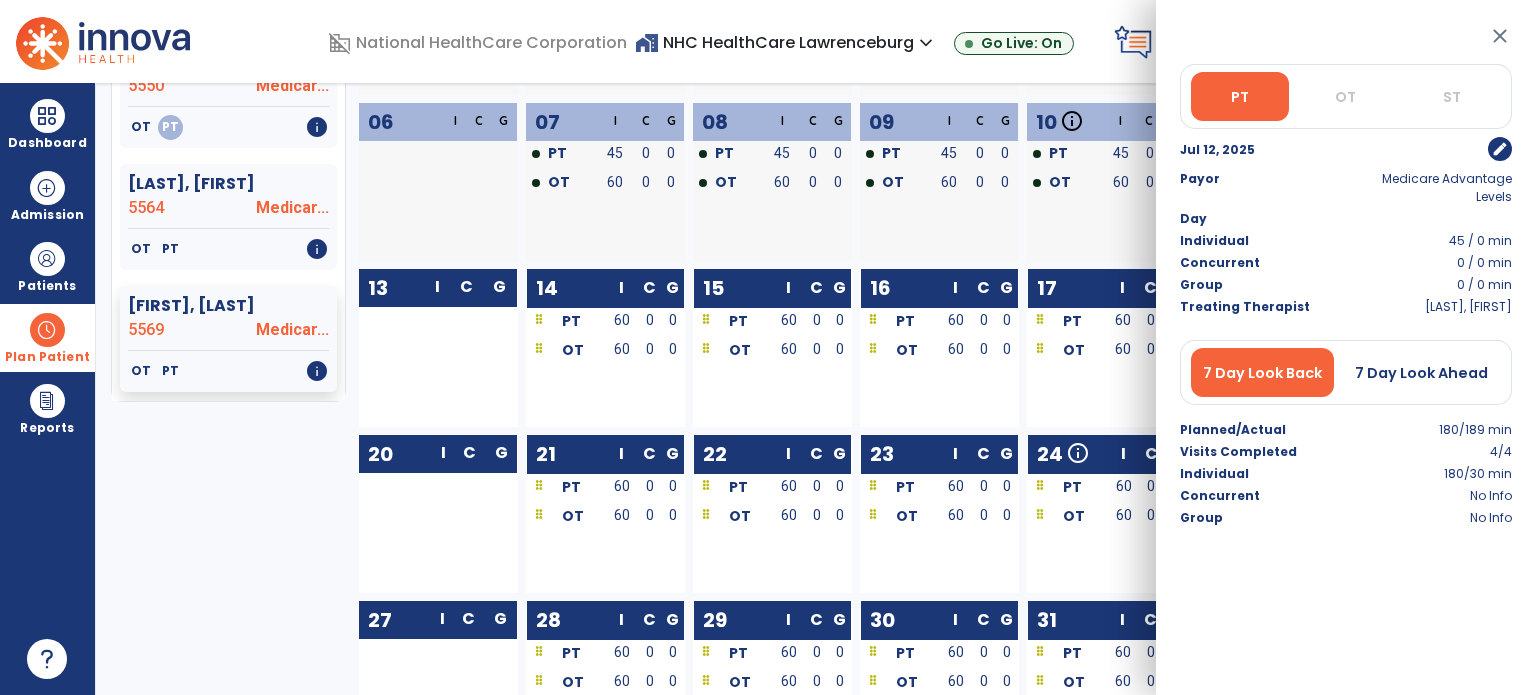 click on "edit" at bounding box center (1500, 149) 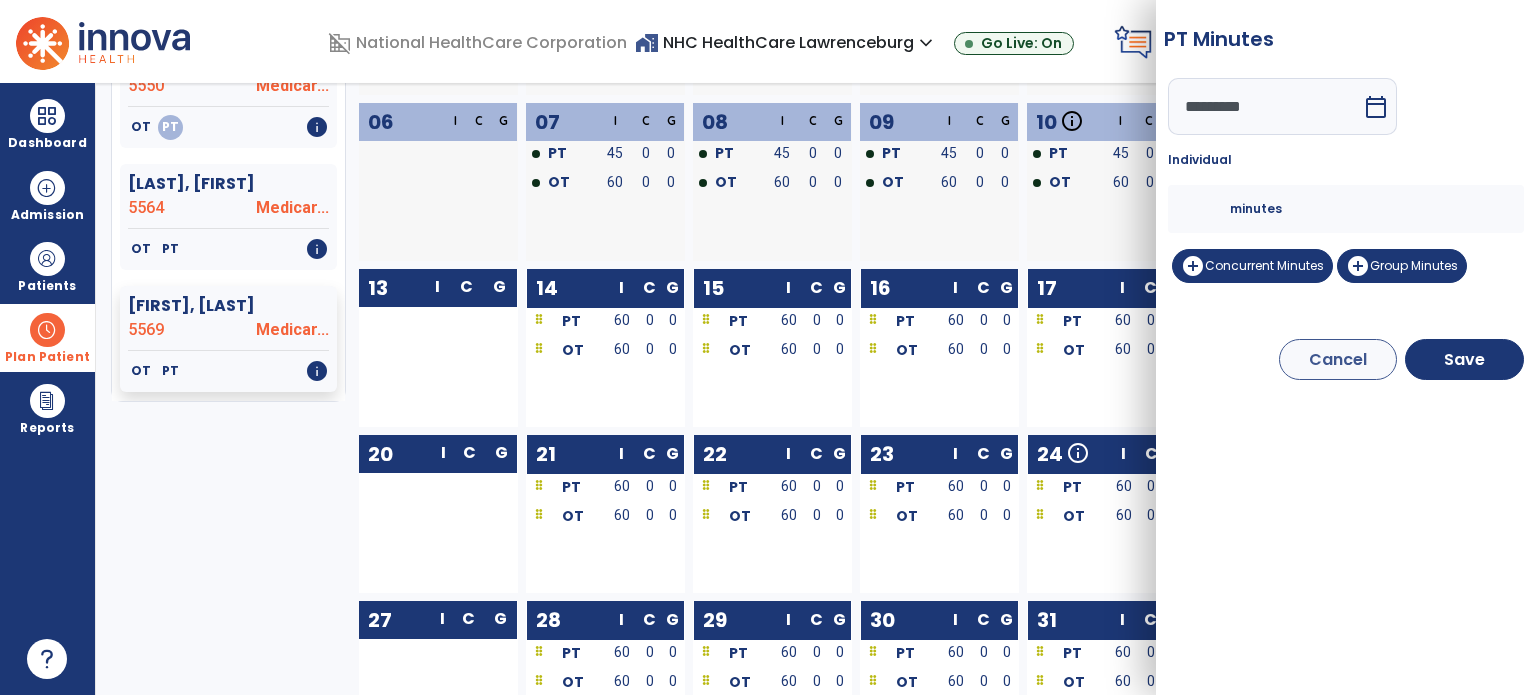 click on "**" at bounding box center (1206, 209) 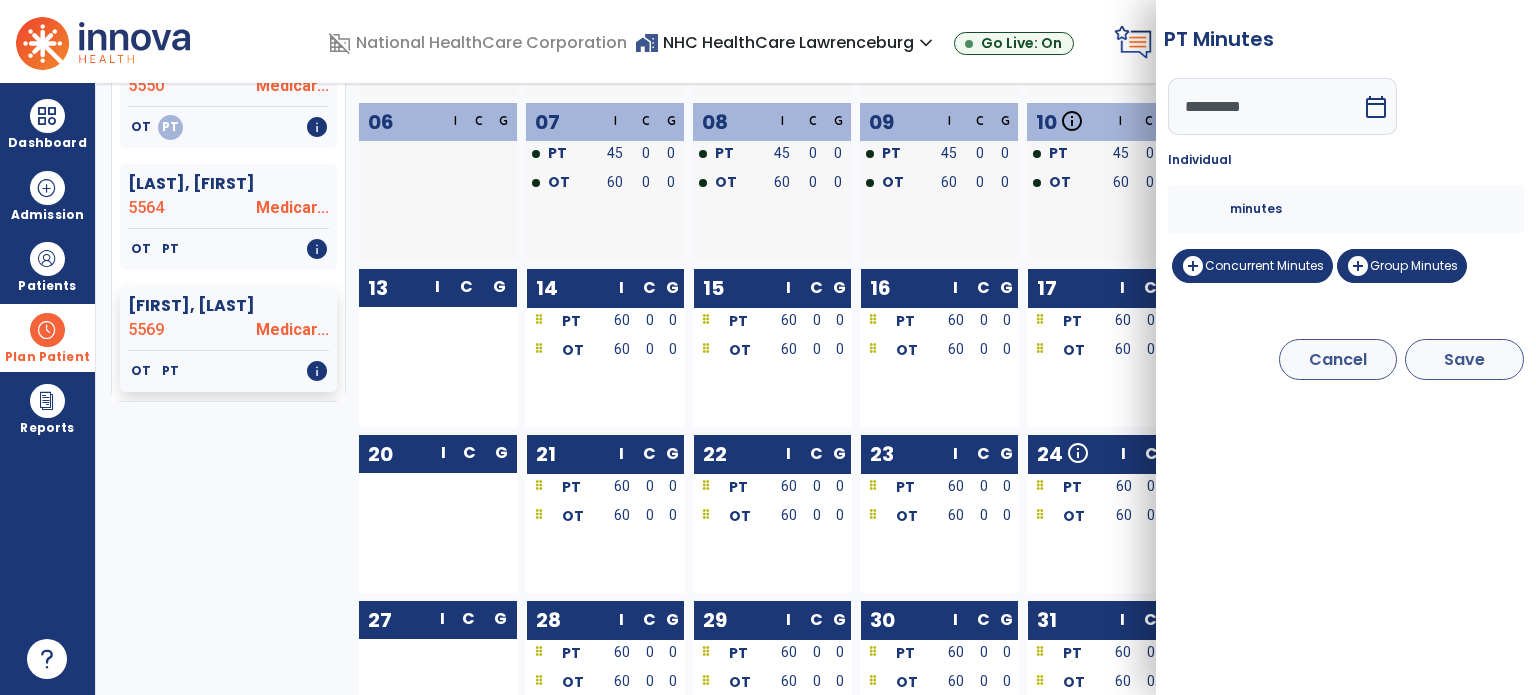type on "**" 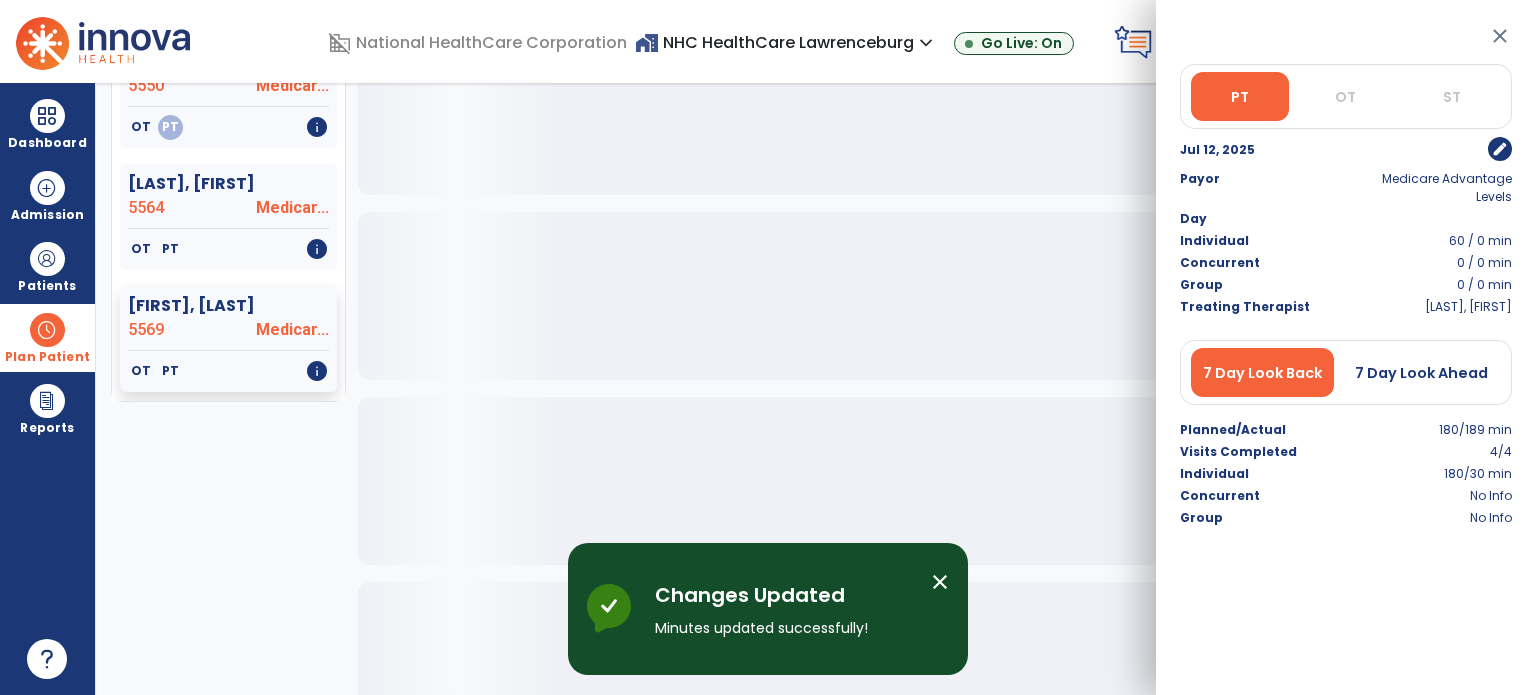 click on "close" at bounding box center [1500, 36] 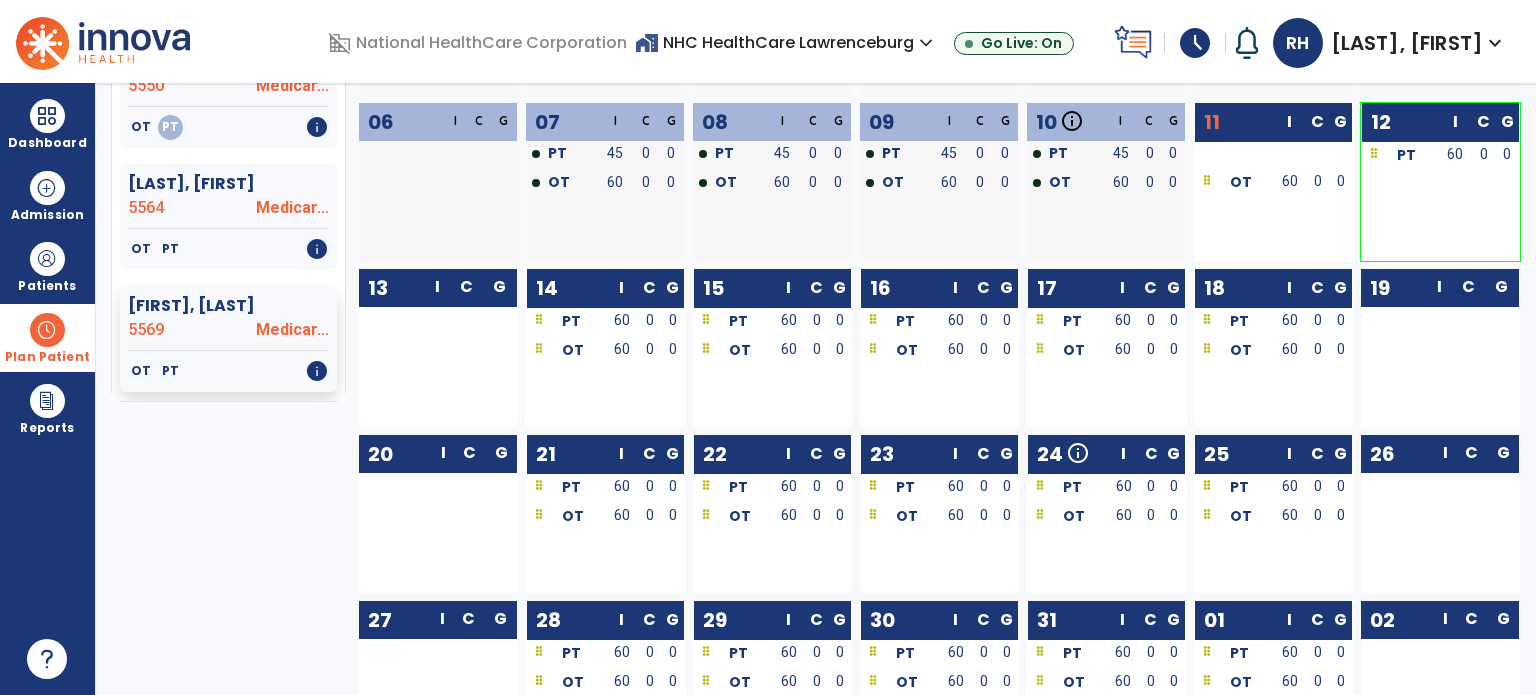 click at bounding box center [47, 330] 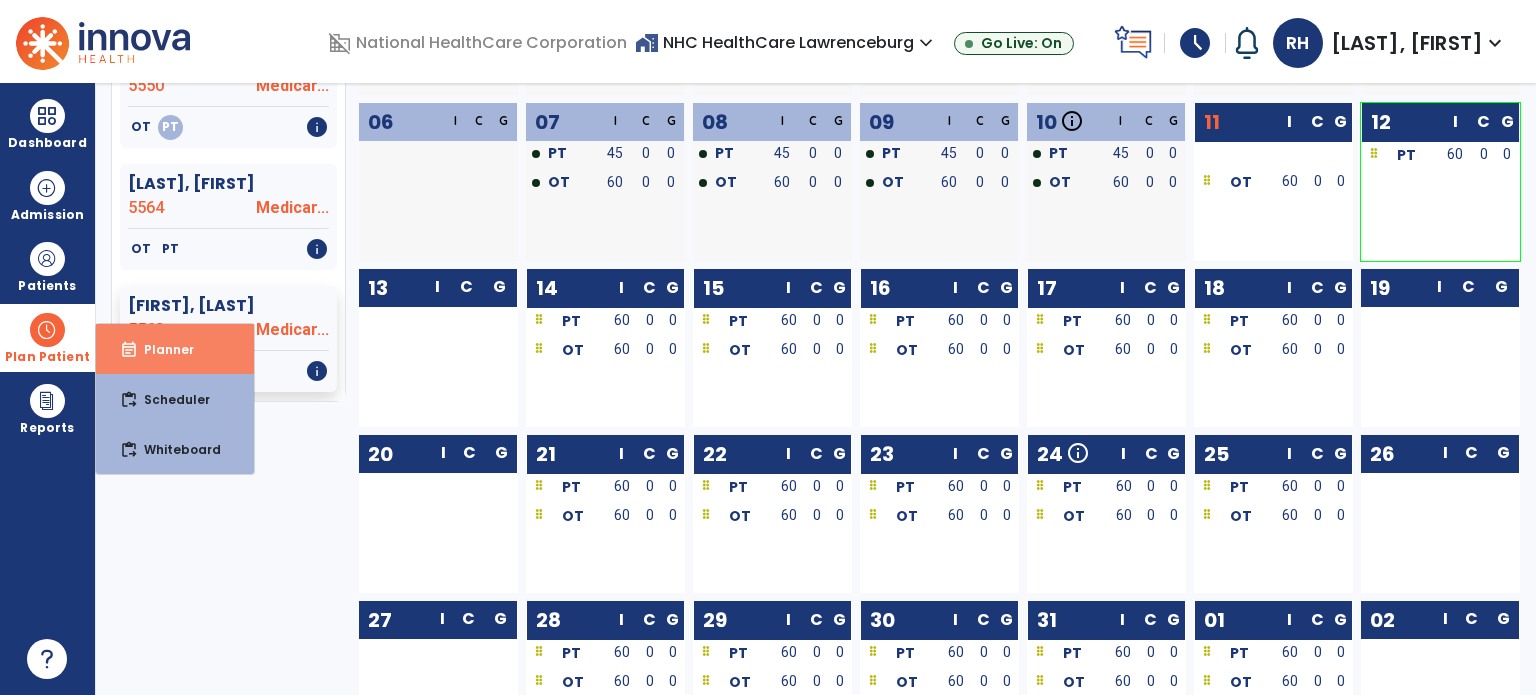 click on "Planner" at bounding box center (161, 349) 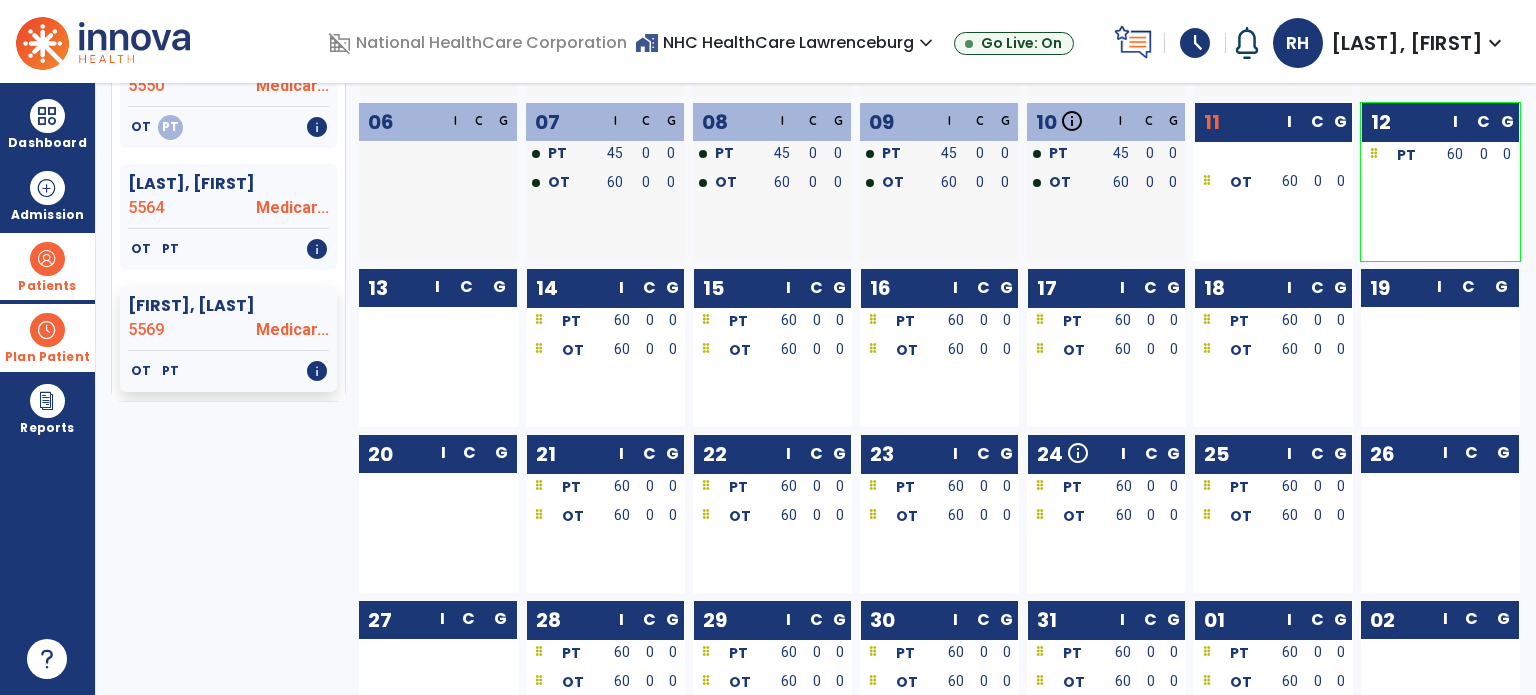 click at bounding box center [47, 259] 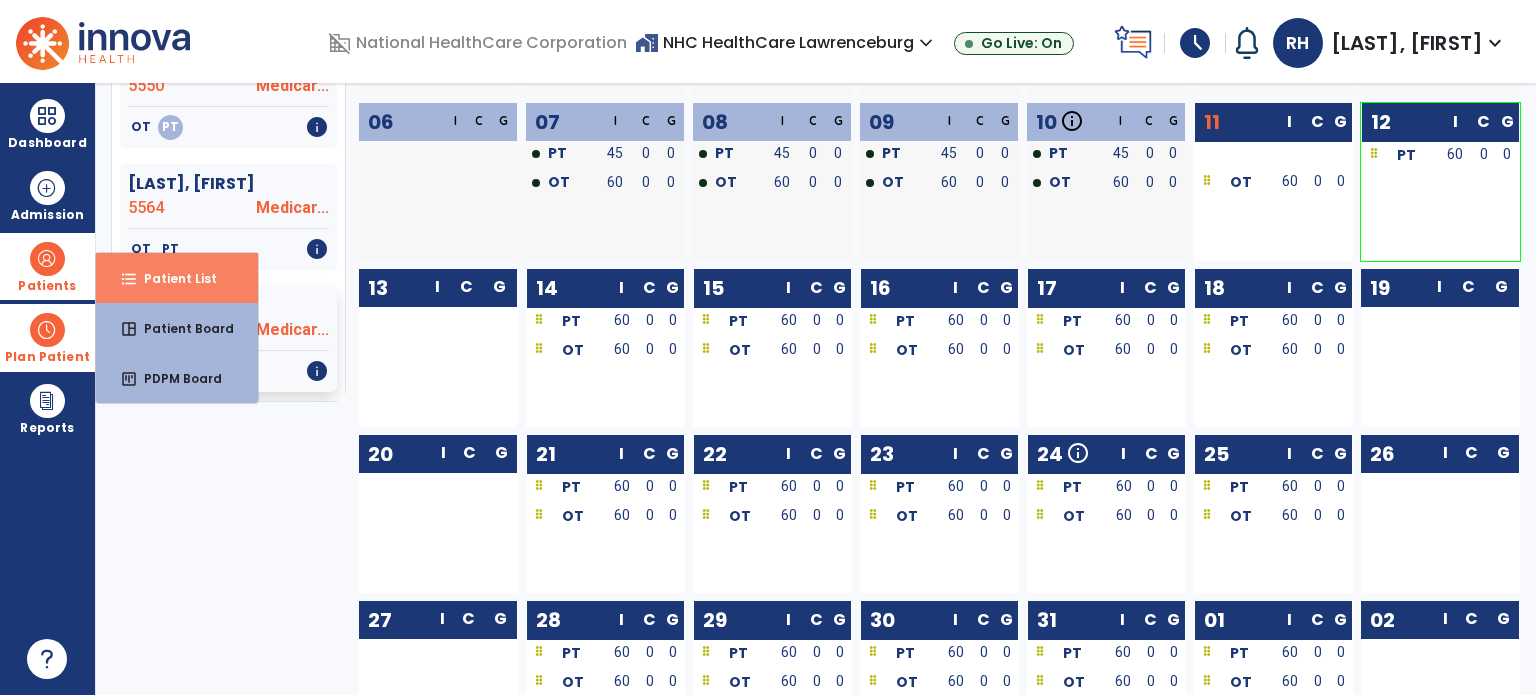 click on "format_list_bulleted  Patient List" at bounding box center (177, 278) 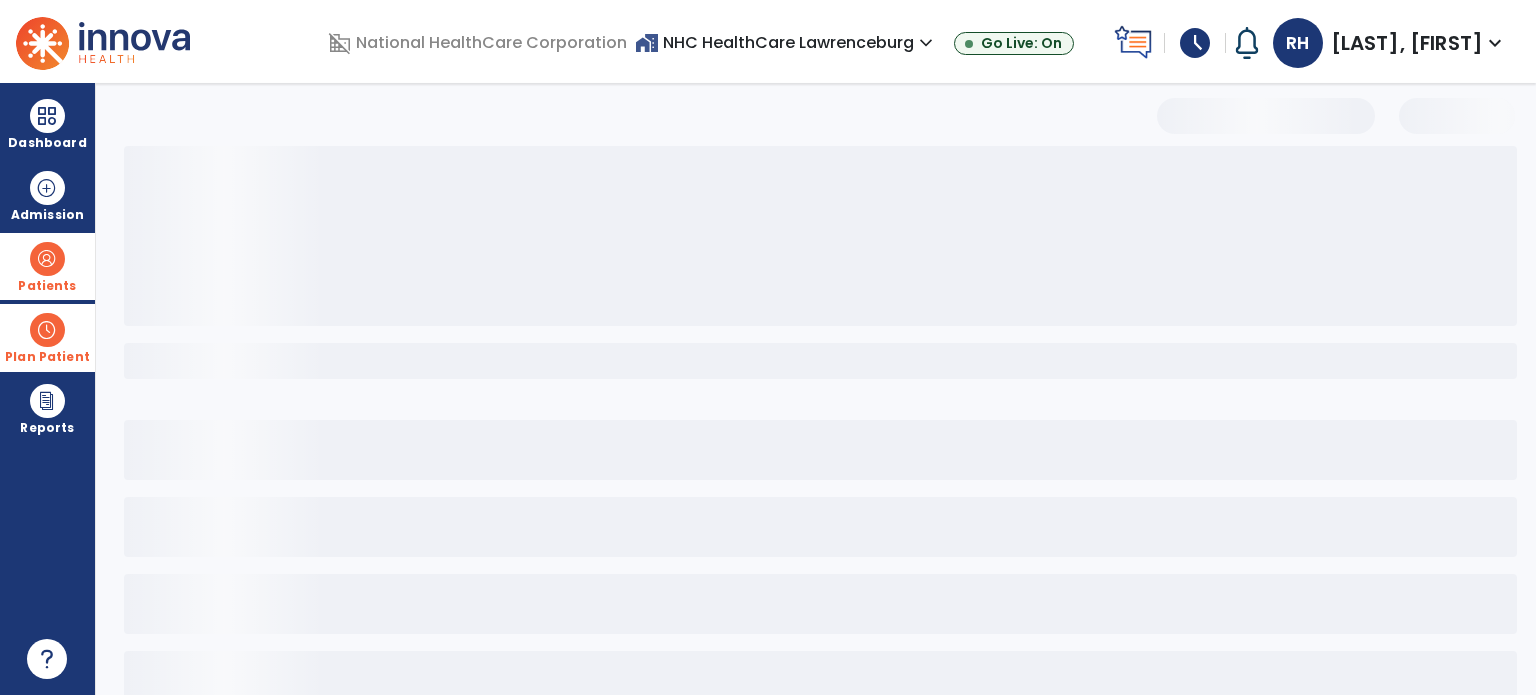 scroll, scrollTop: 0, scrollLeft: 0, axis: both 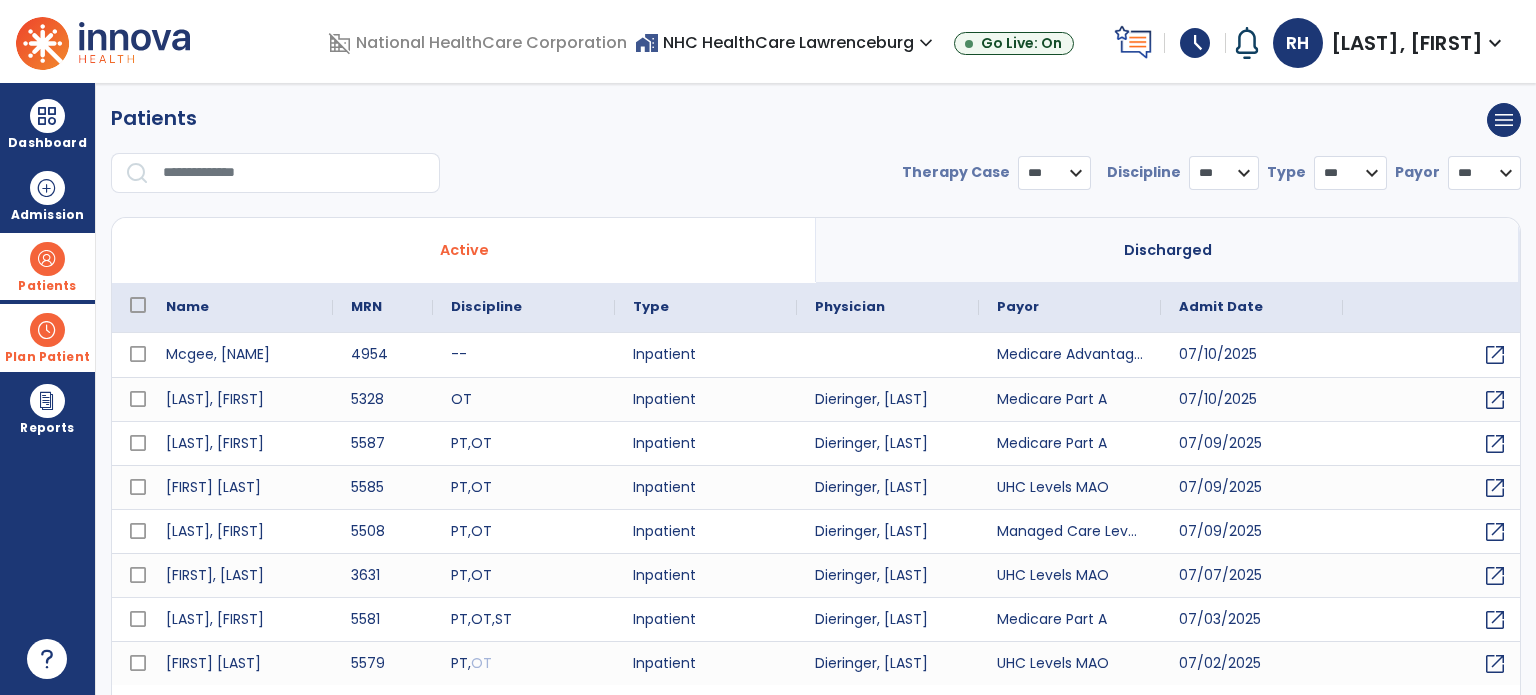 select on "***" 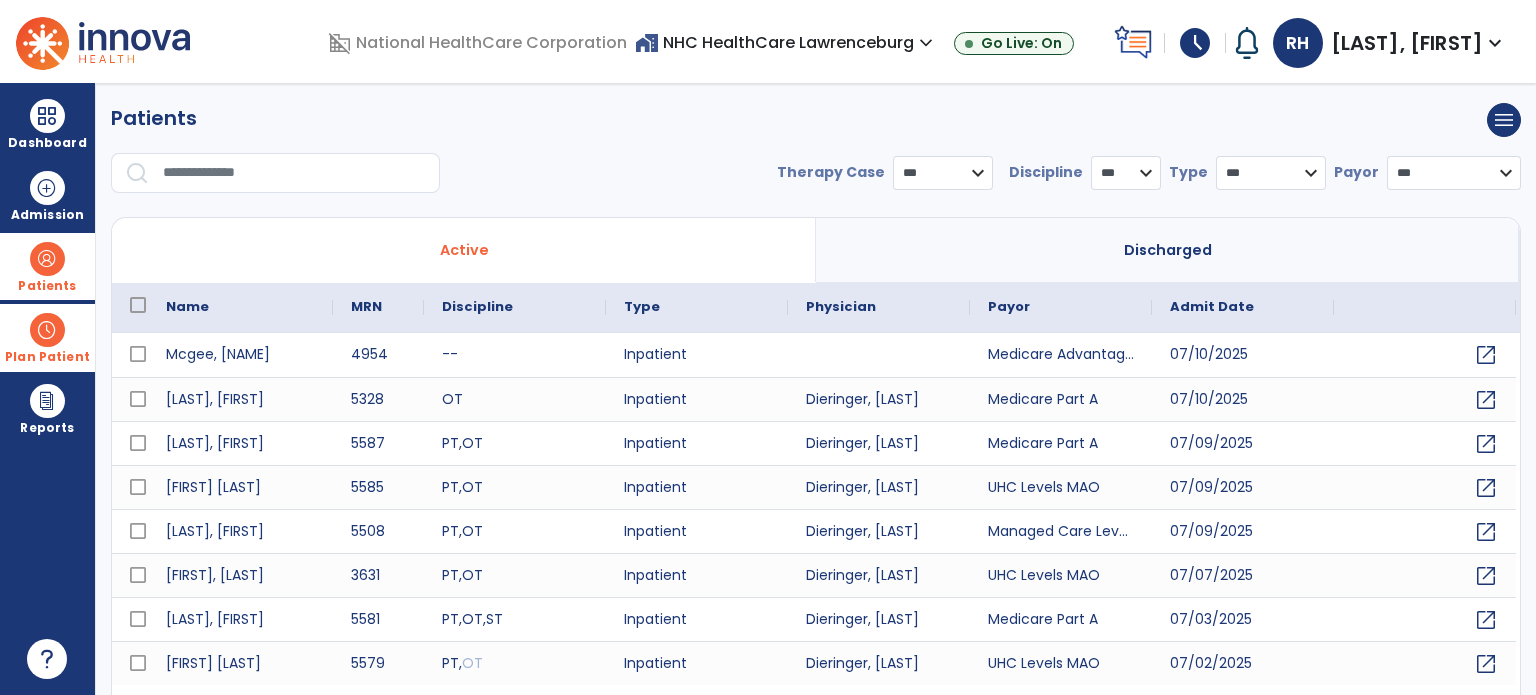 click at bounding box center [294, 173] 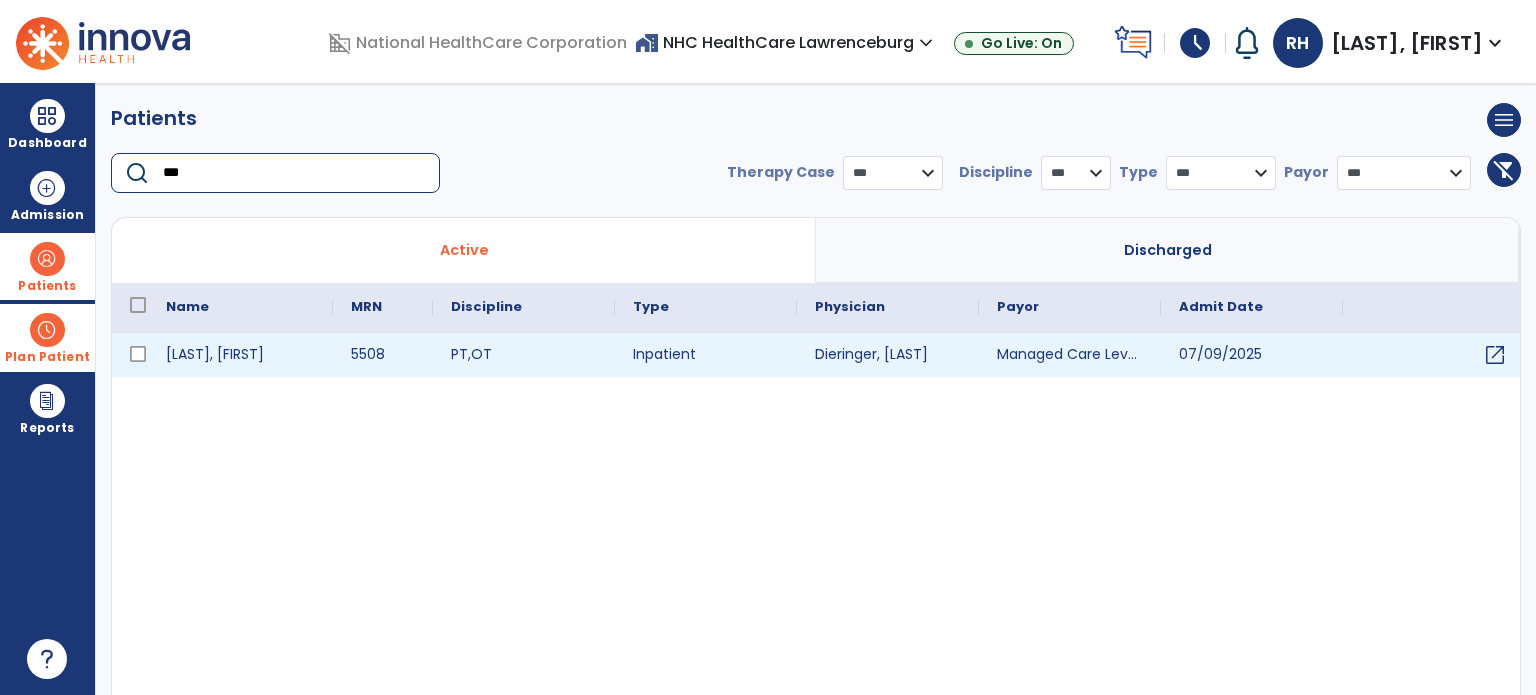 type on "***" 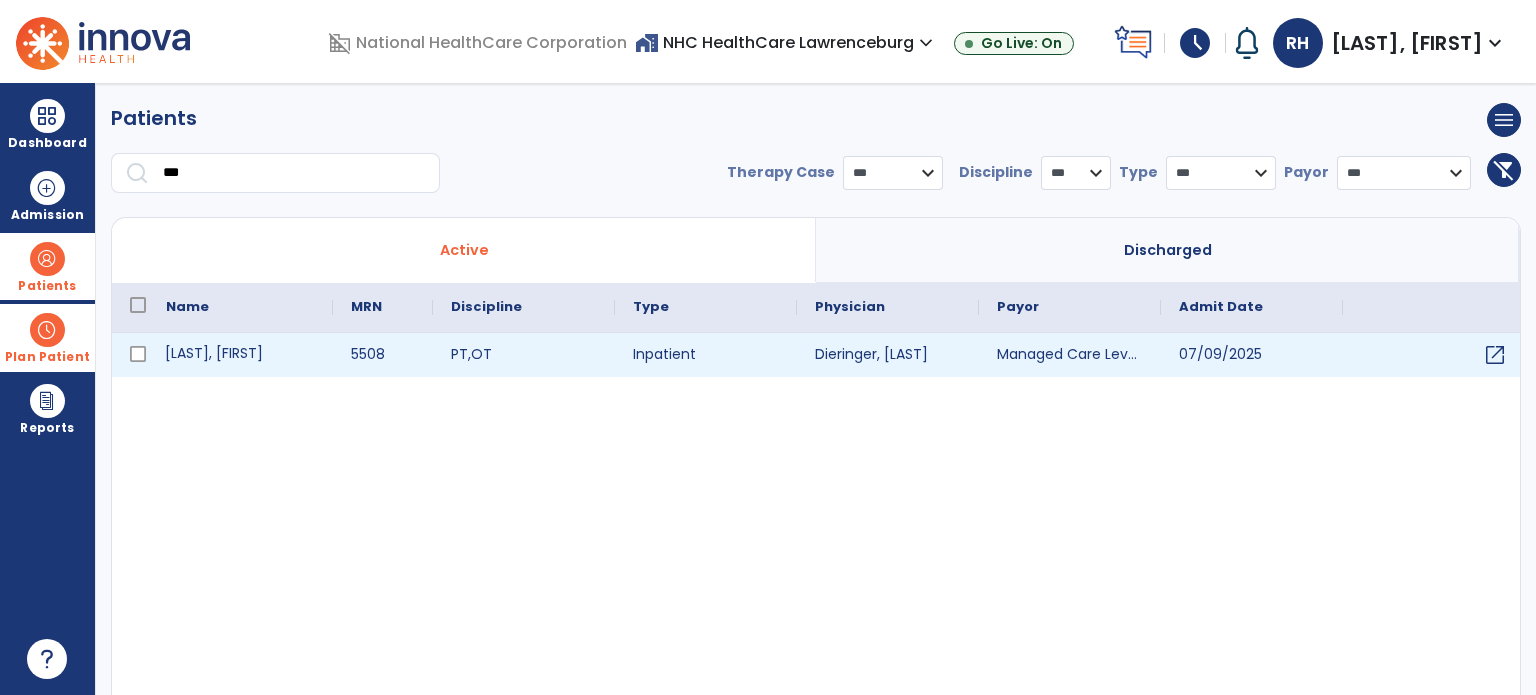 click on "[LAST], [FIRST]" at bounding box center [240, 355] 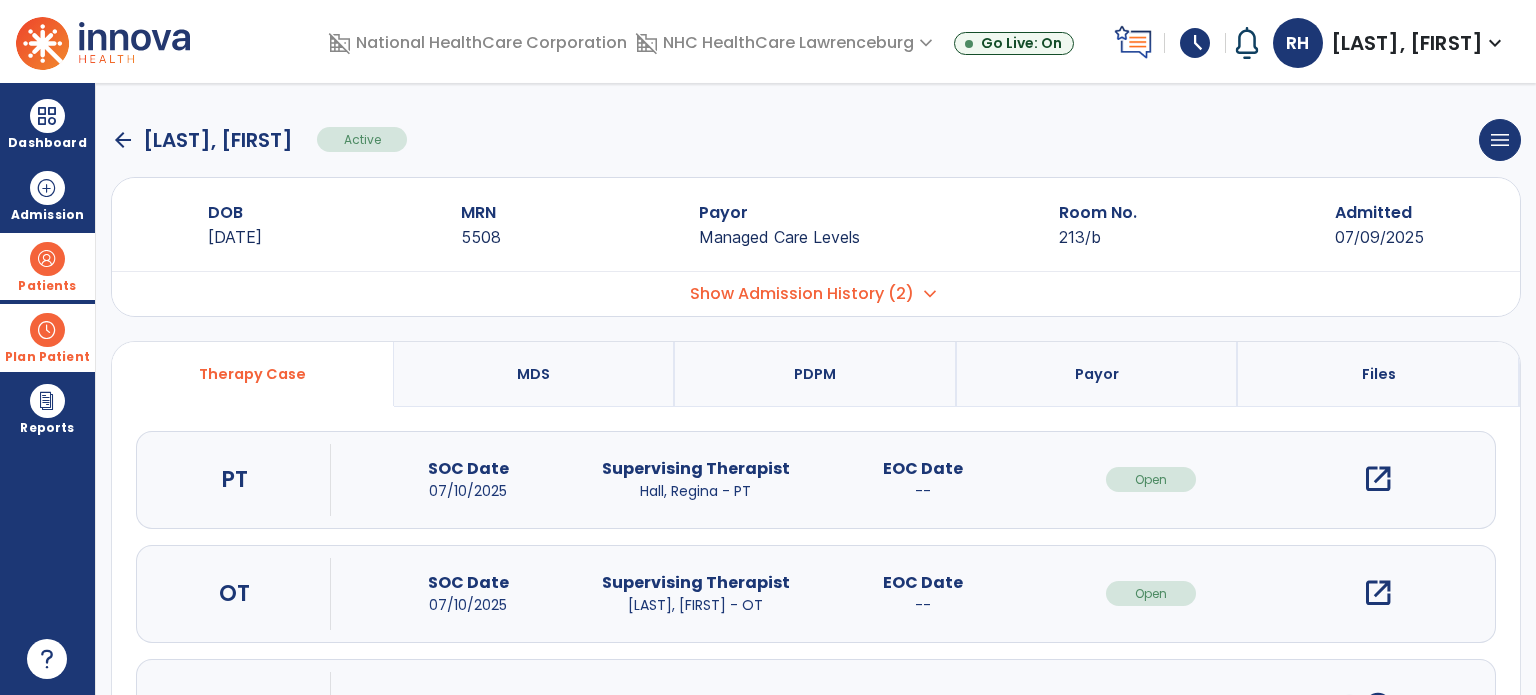click on "open_in_new" at bounding box center (1378, 479) 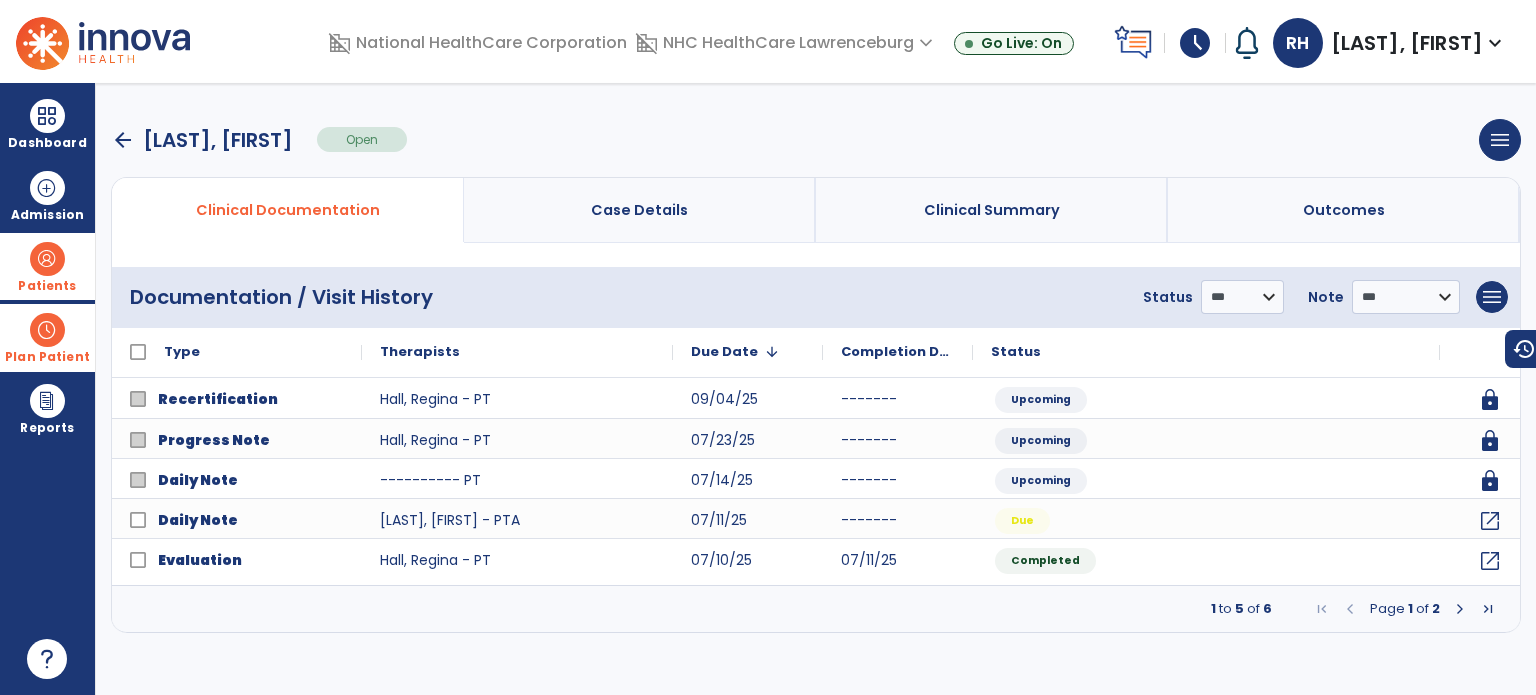 click on "arrow_back" at bounding box center (123, 140) 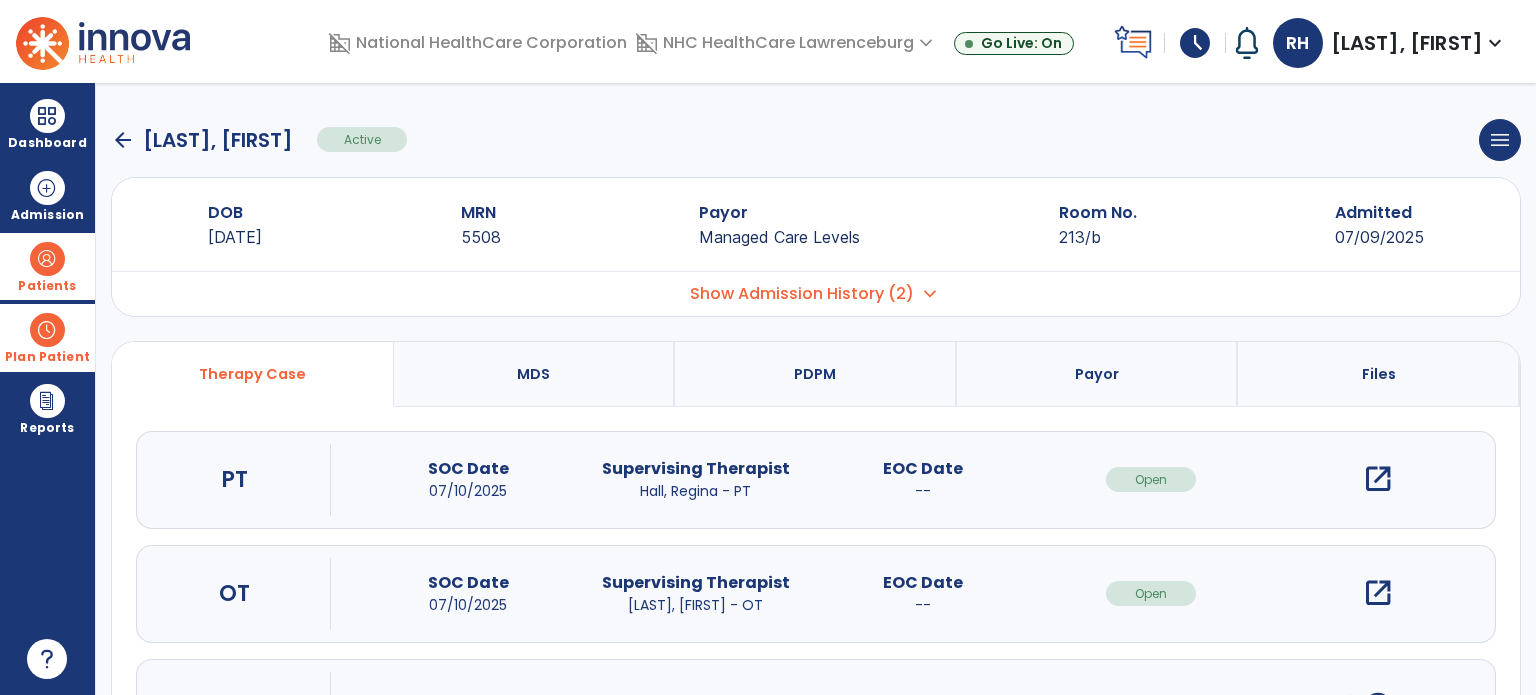 click at bounding box center [47, 259] 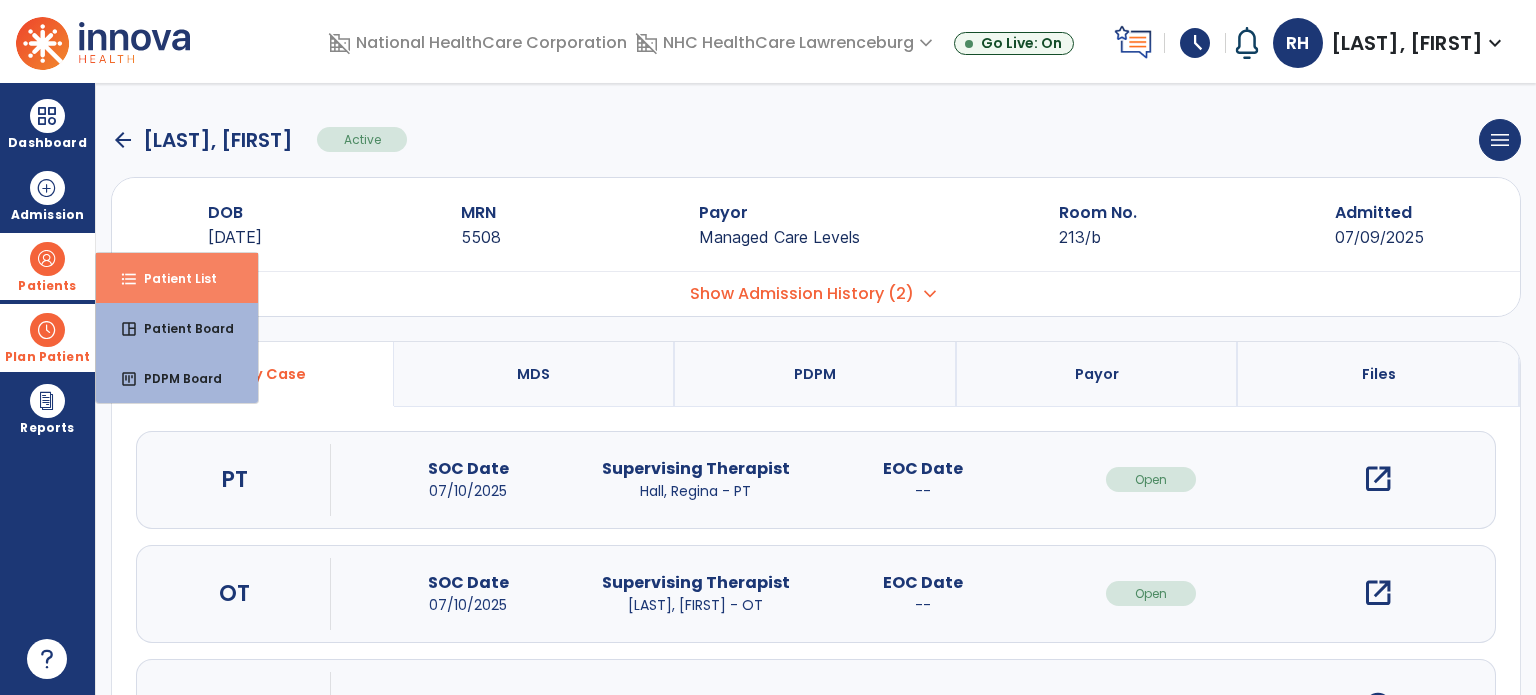 click on "format_list_bulleted  Patient List" at bounding box center [177, 278] 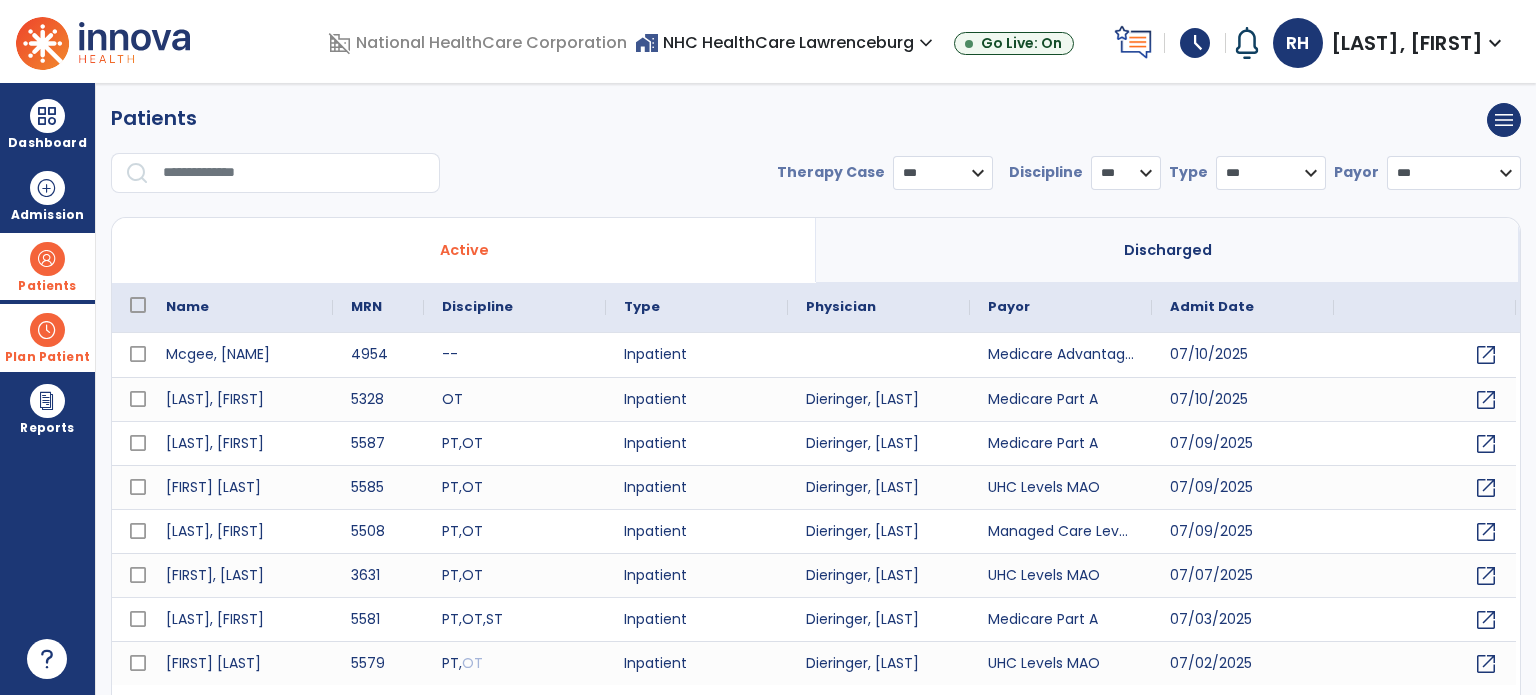 click at bounding box center (294, 173) 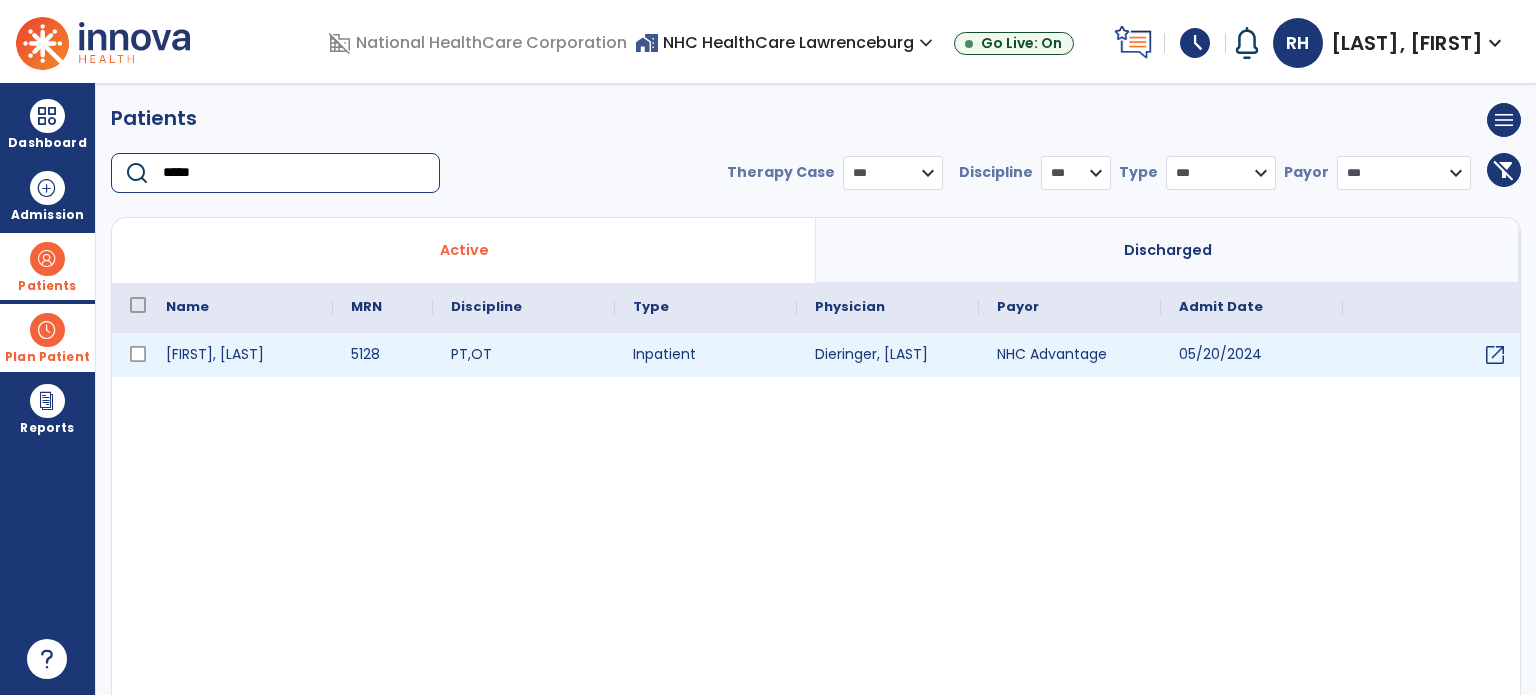 type on "*****" 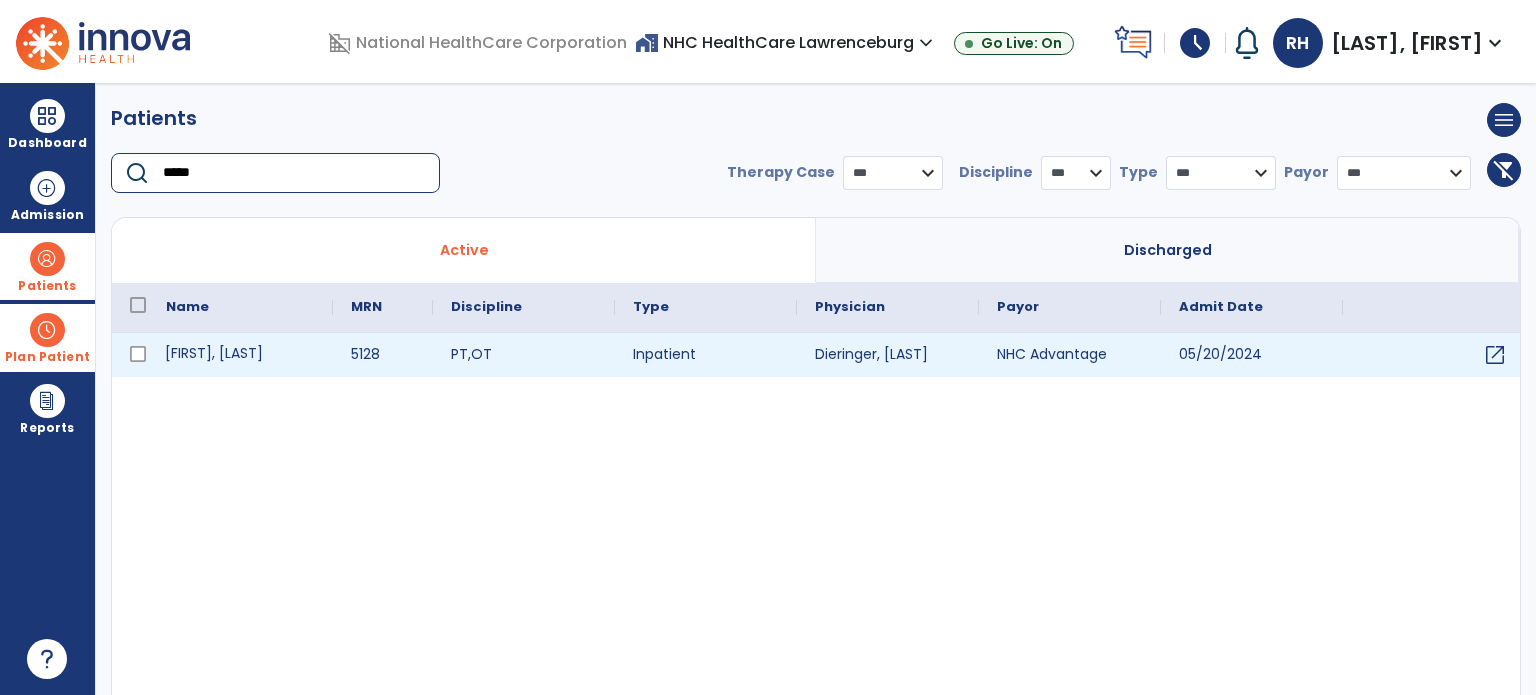 click on "[FIRST], [LAST]" at bounding box center (240, 355) 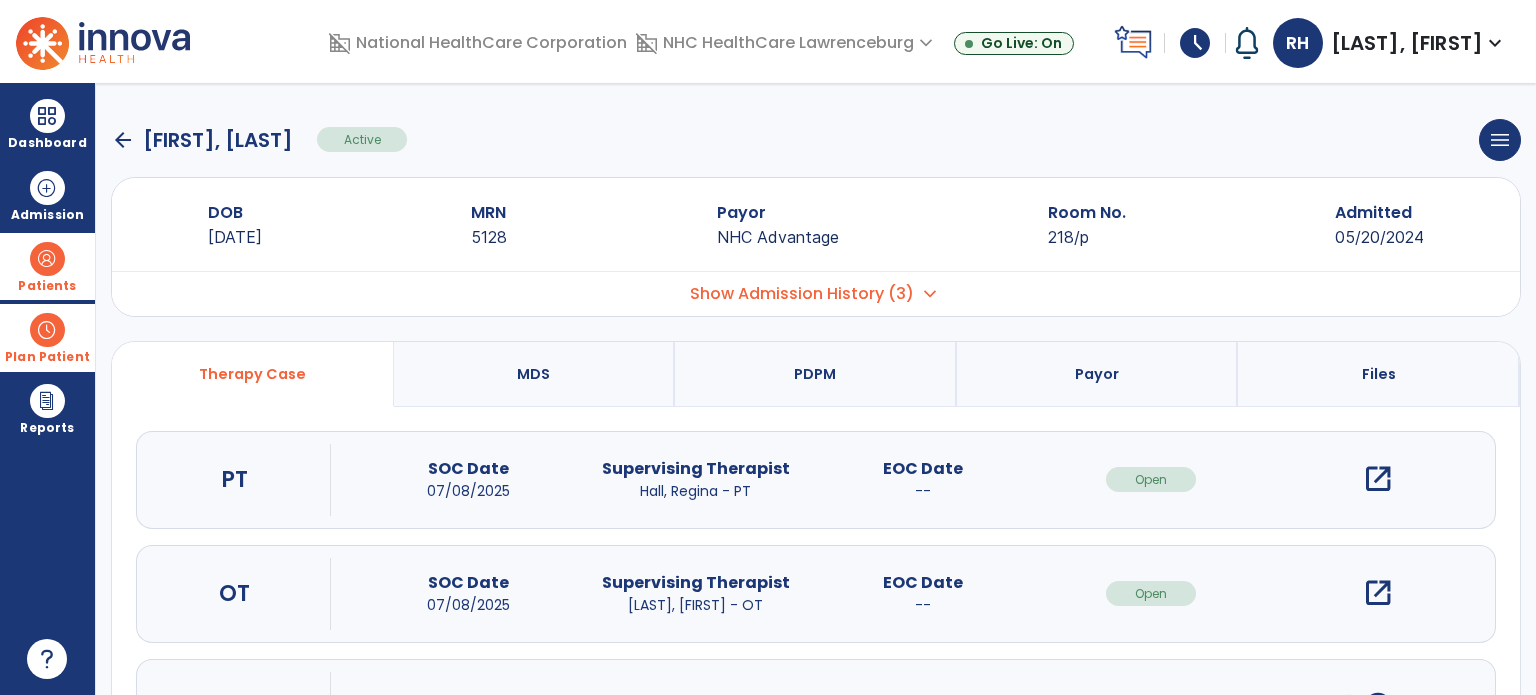 click on "open_in_new" at bounding box center (1378, 479) 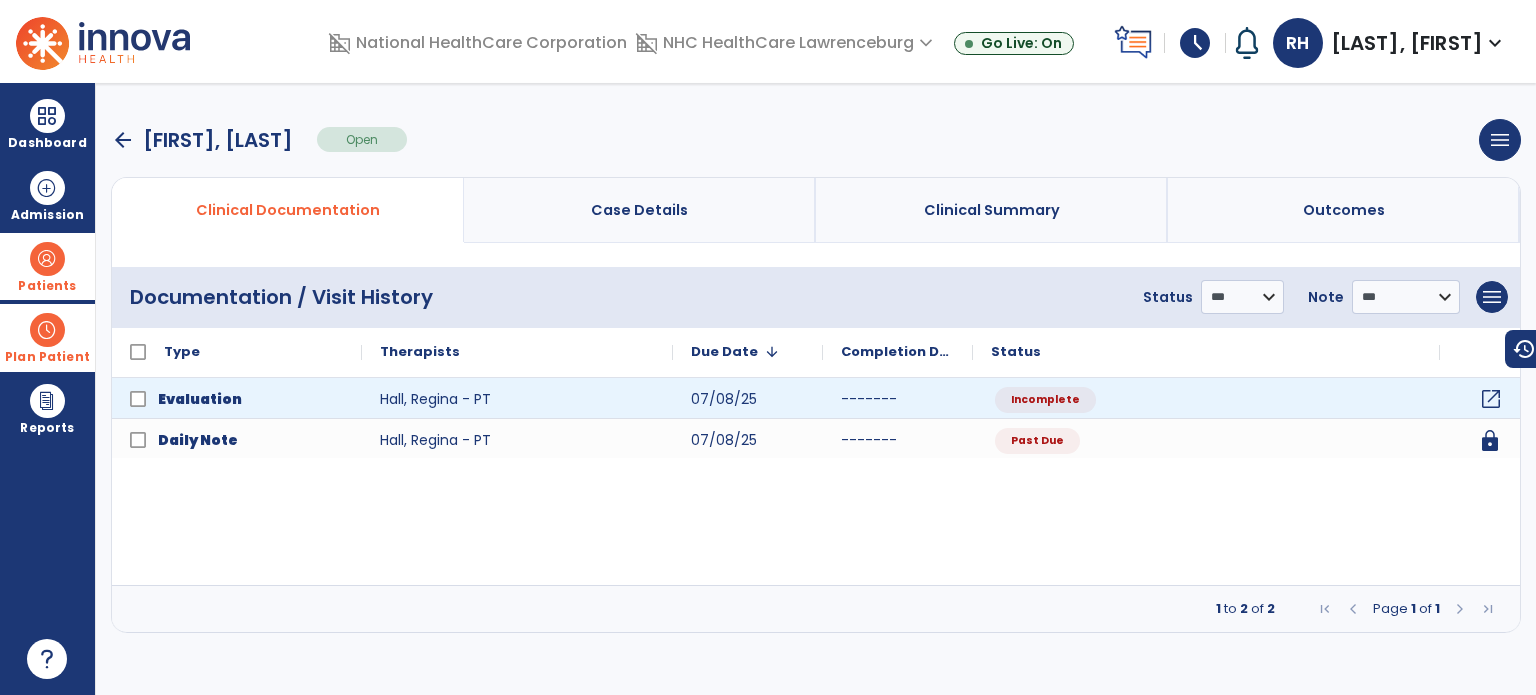 click on "open_in_new" 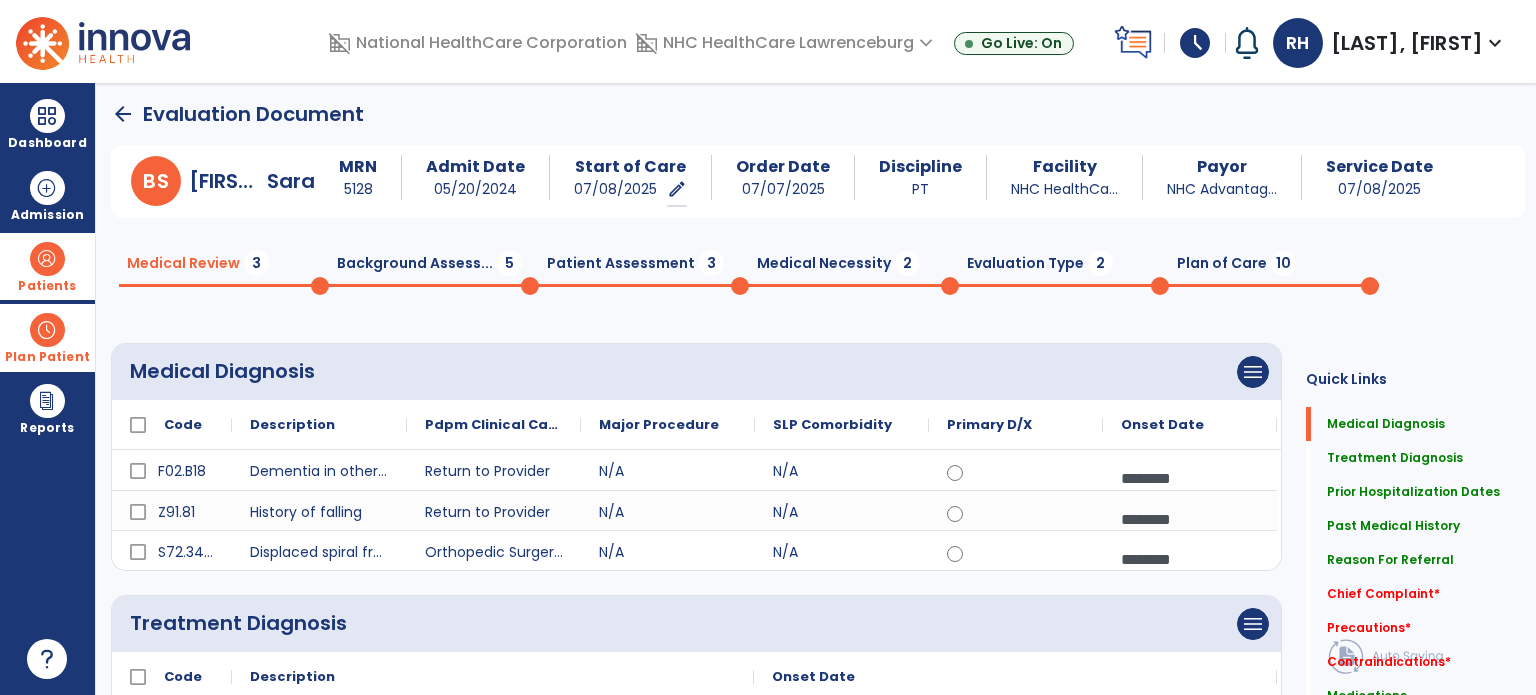 scroll, scrollTop: 0, scrollLeft: 0, axis: both 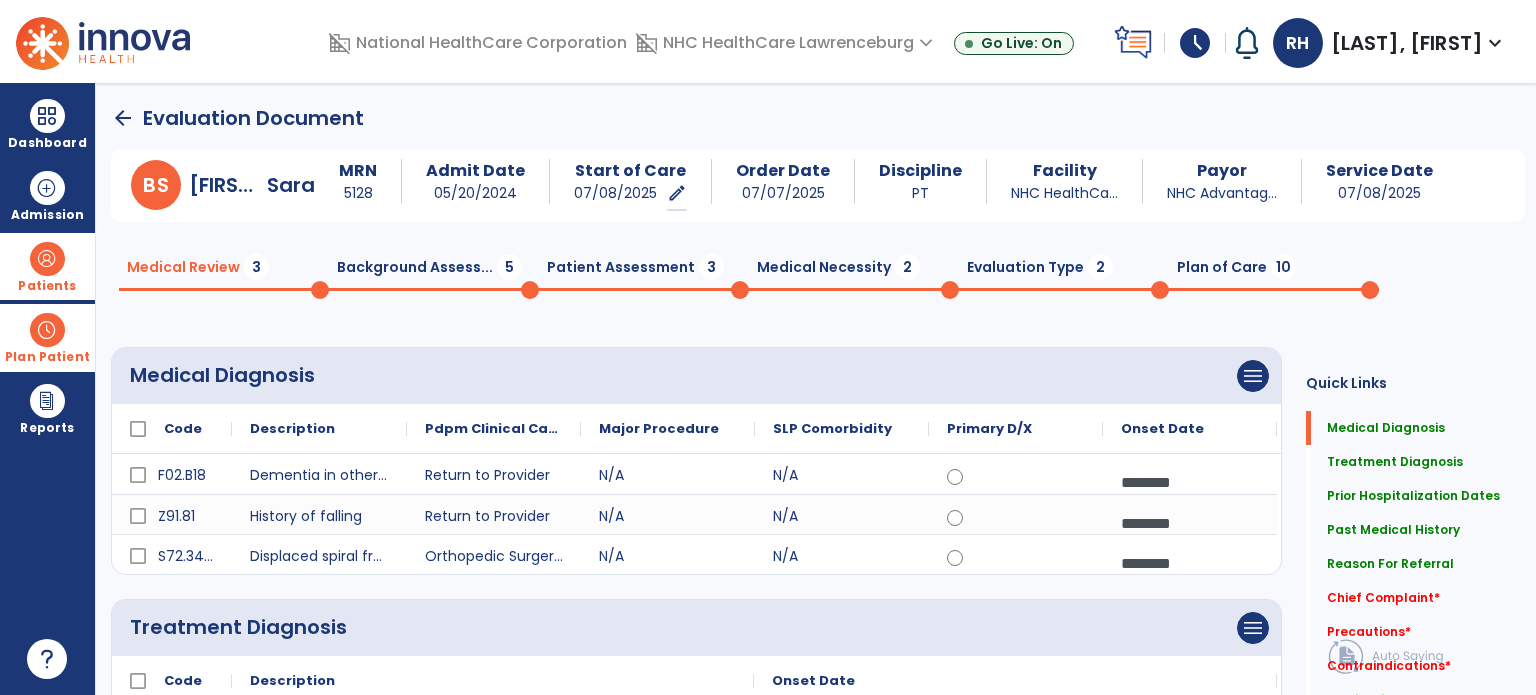 click on "Background Assess...  5" 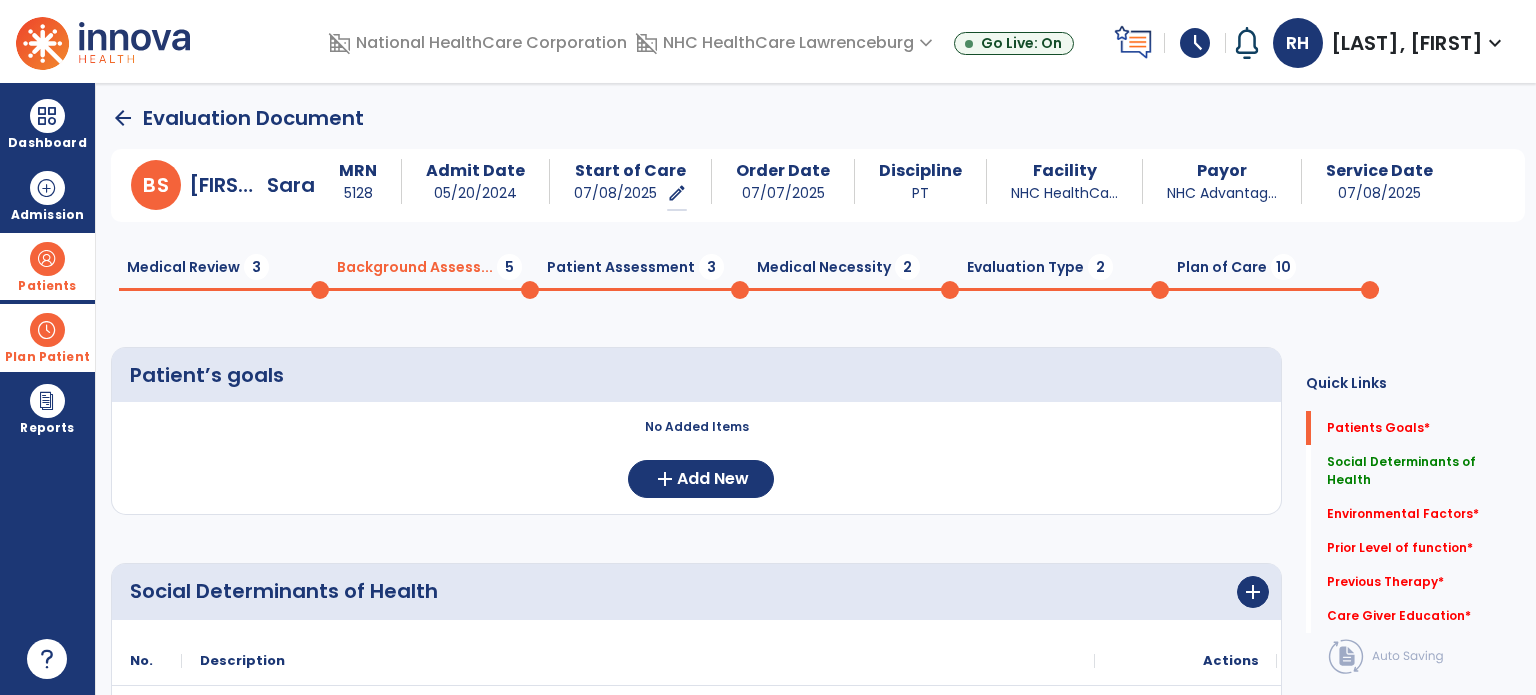 click on "Medical Review  3" 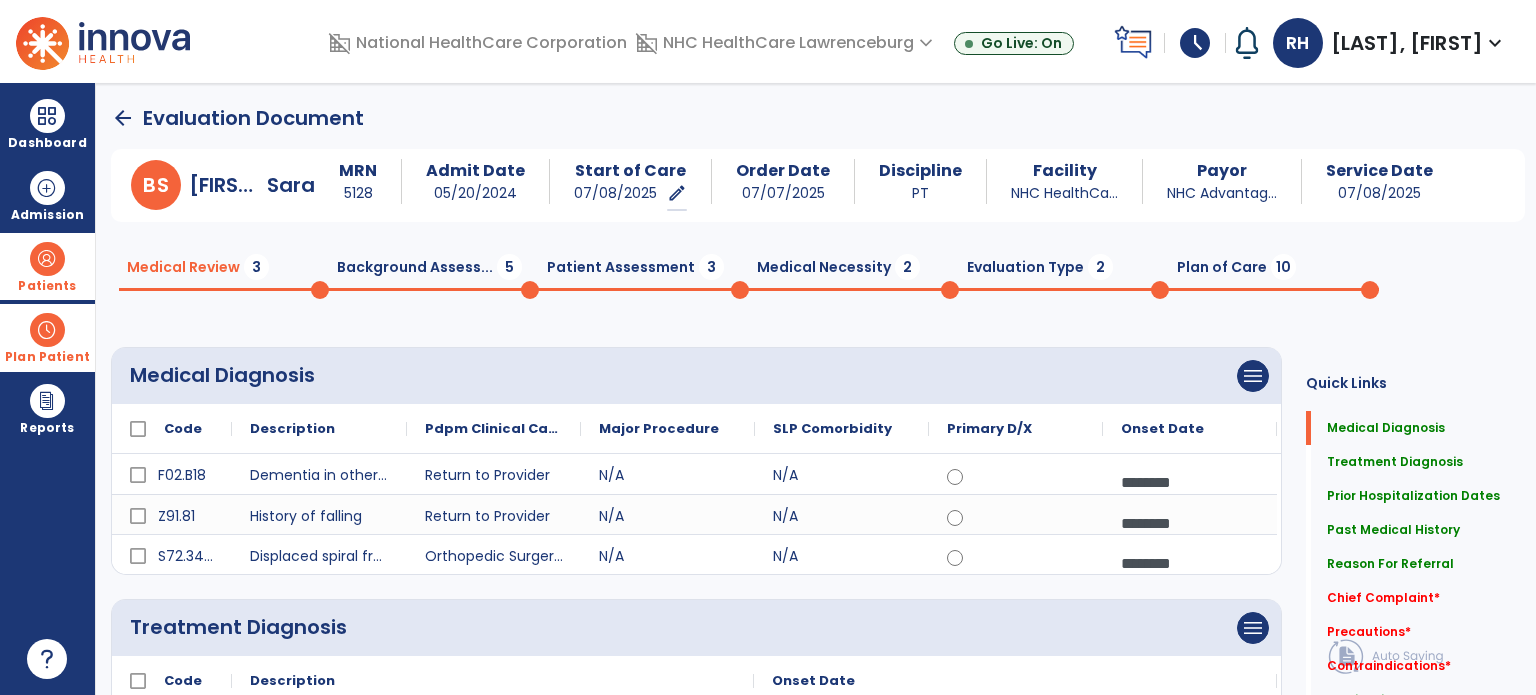 click 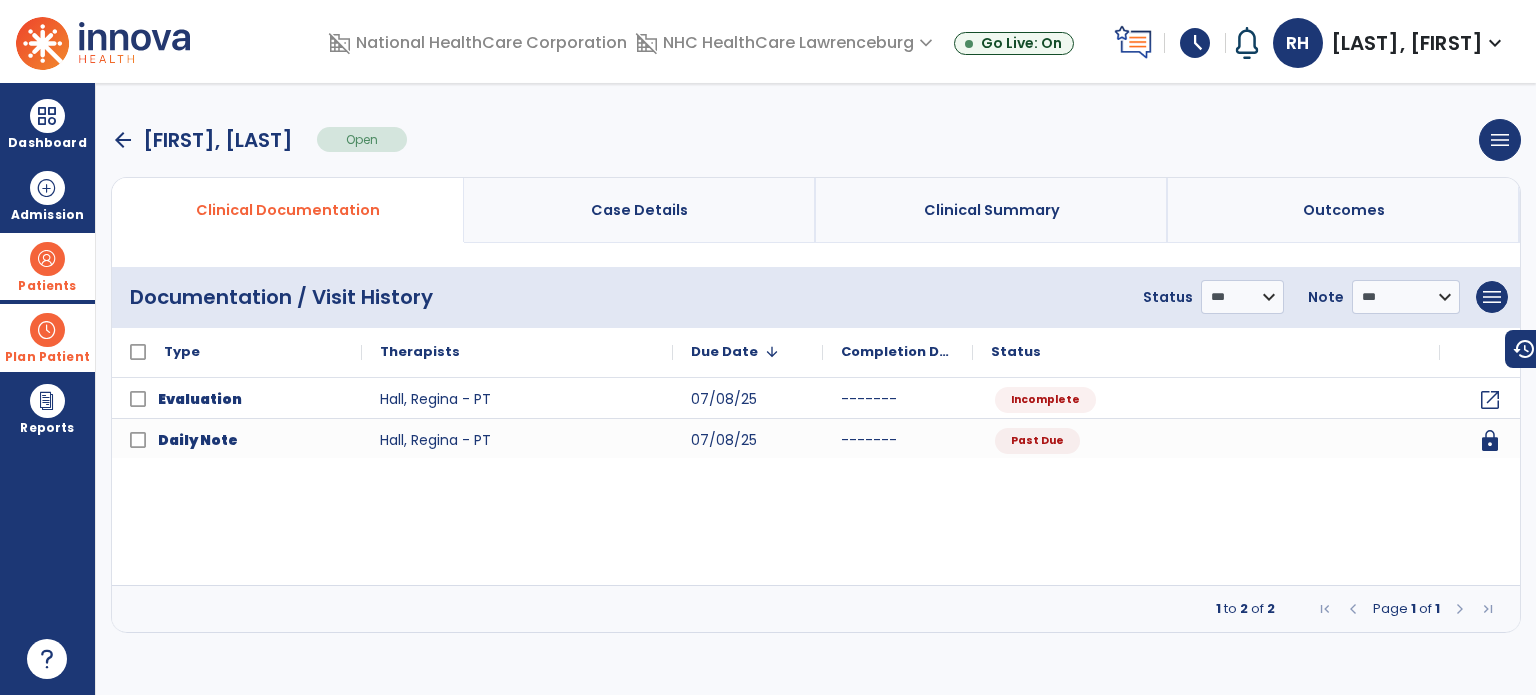 click on "arrow_back" at bounding box center (123, 140) 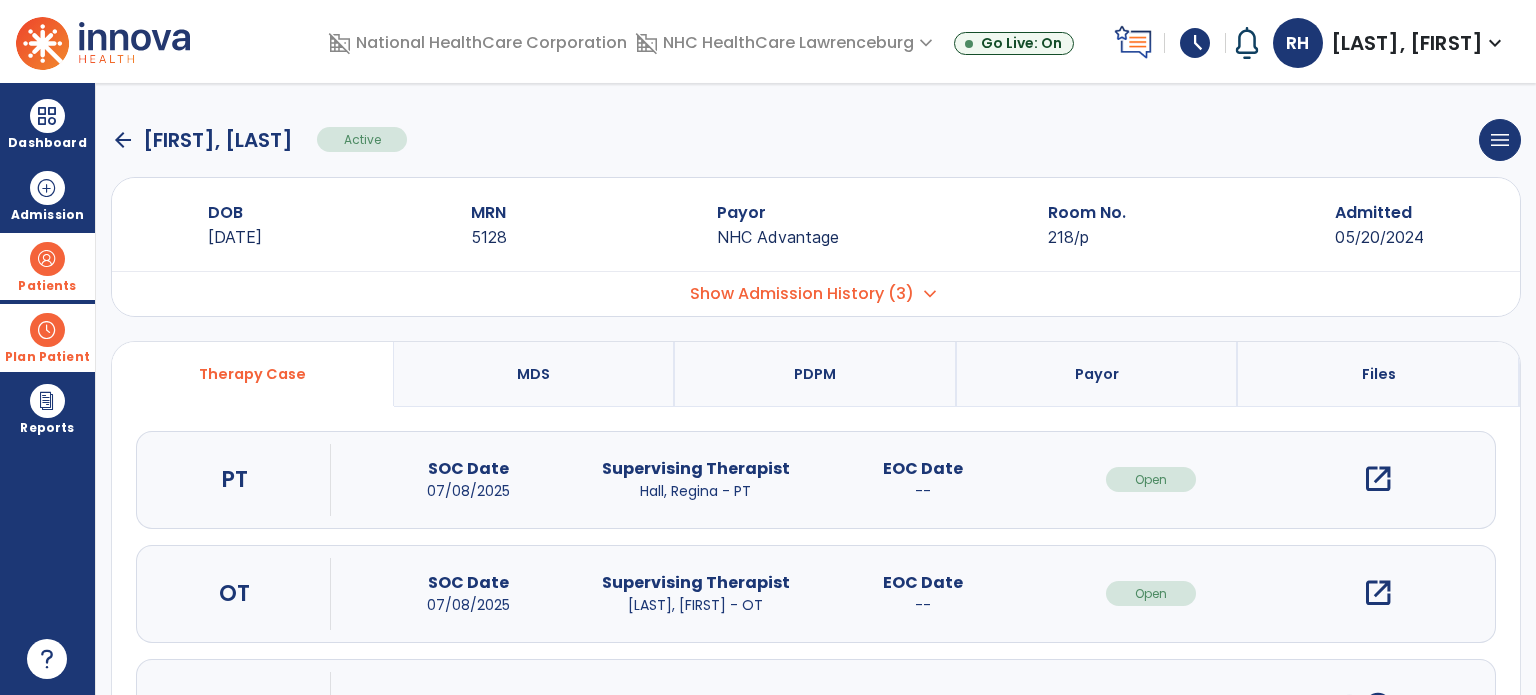 click on "open_in_new" at bounding box center [1378, 593] 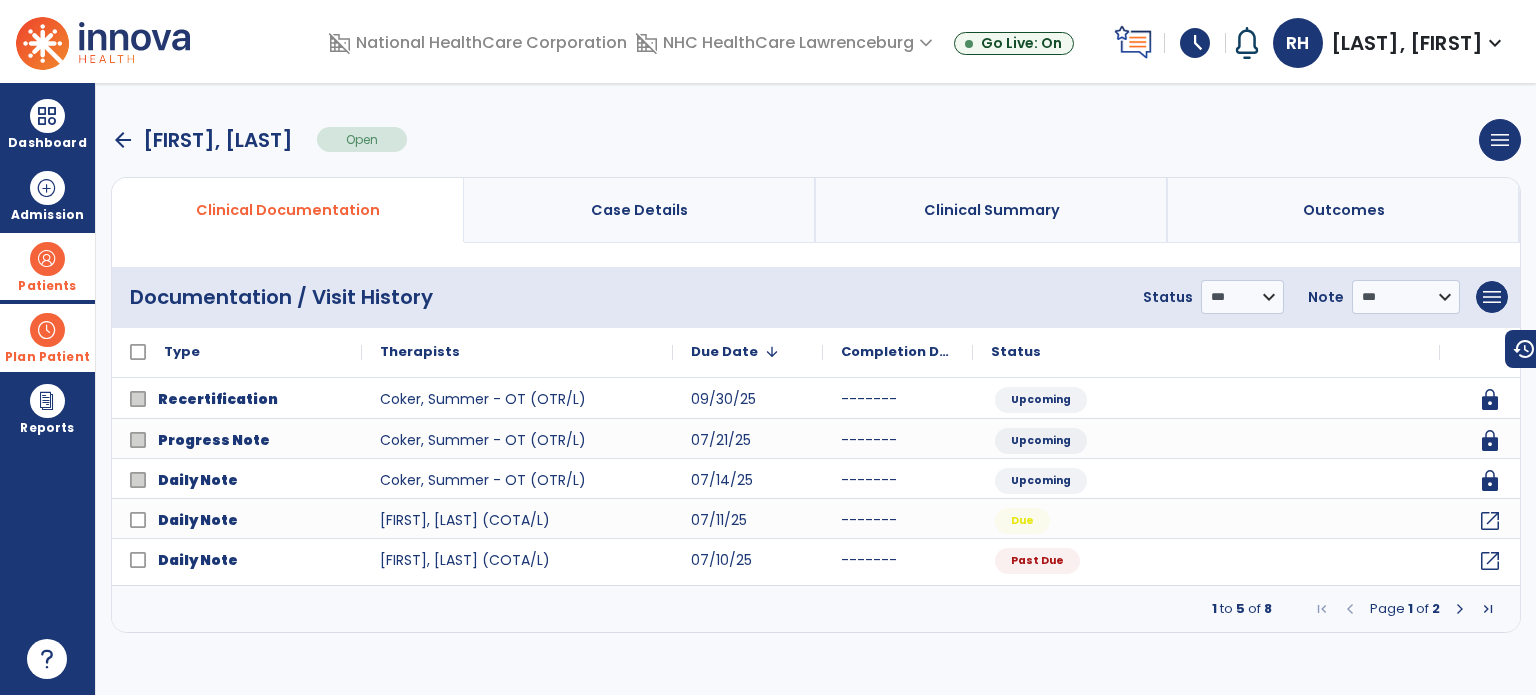 click at bounding box center [1460, 609] 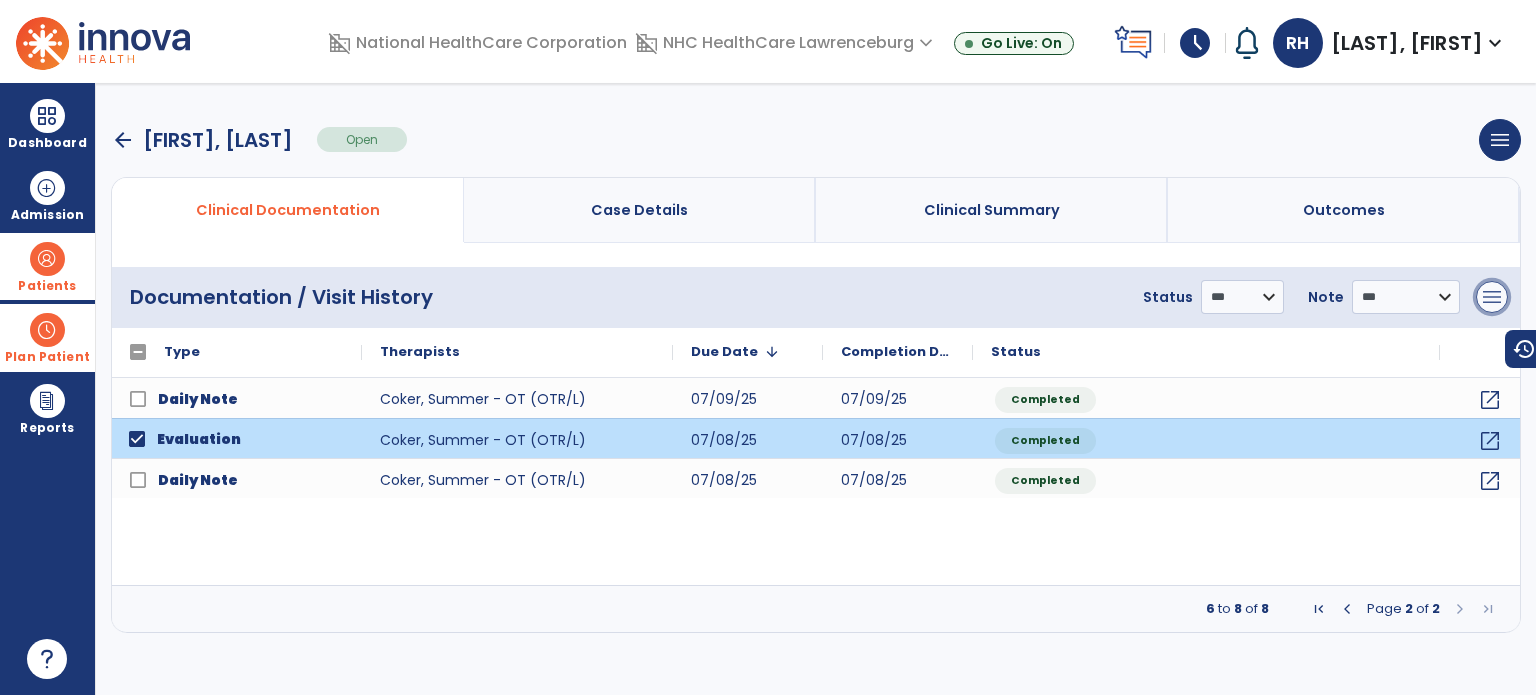 click on "menu" at bounding box center (1492, 297) 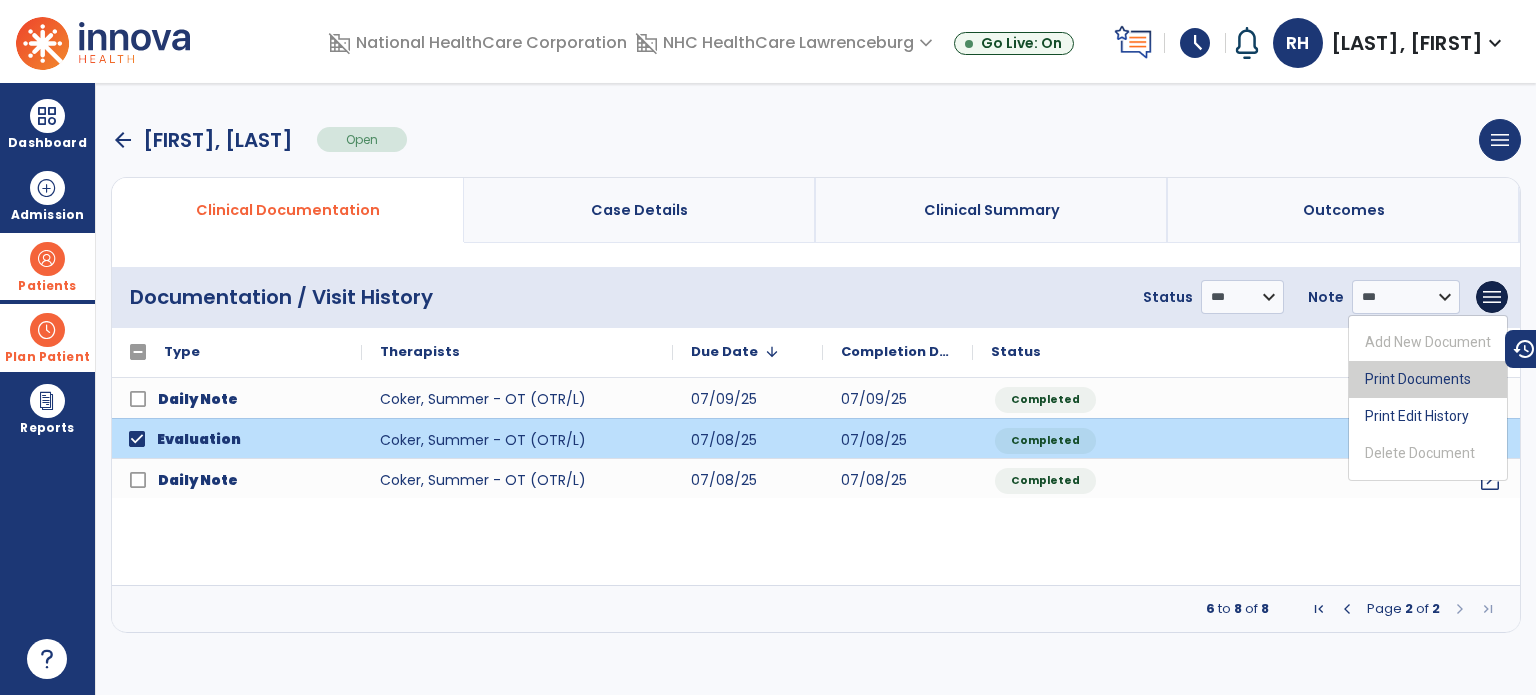 click on "Print Documents" at bounding box center [1428, 379] 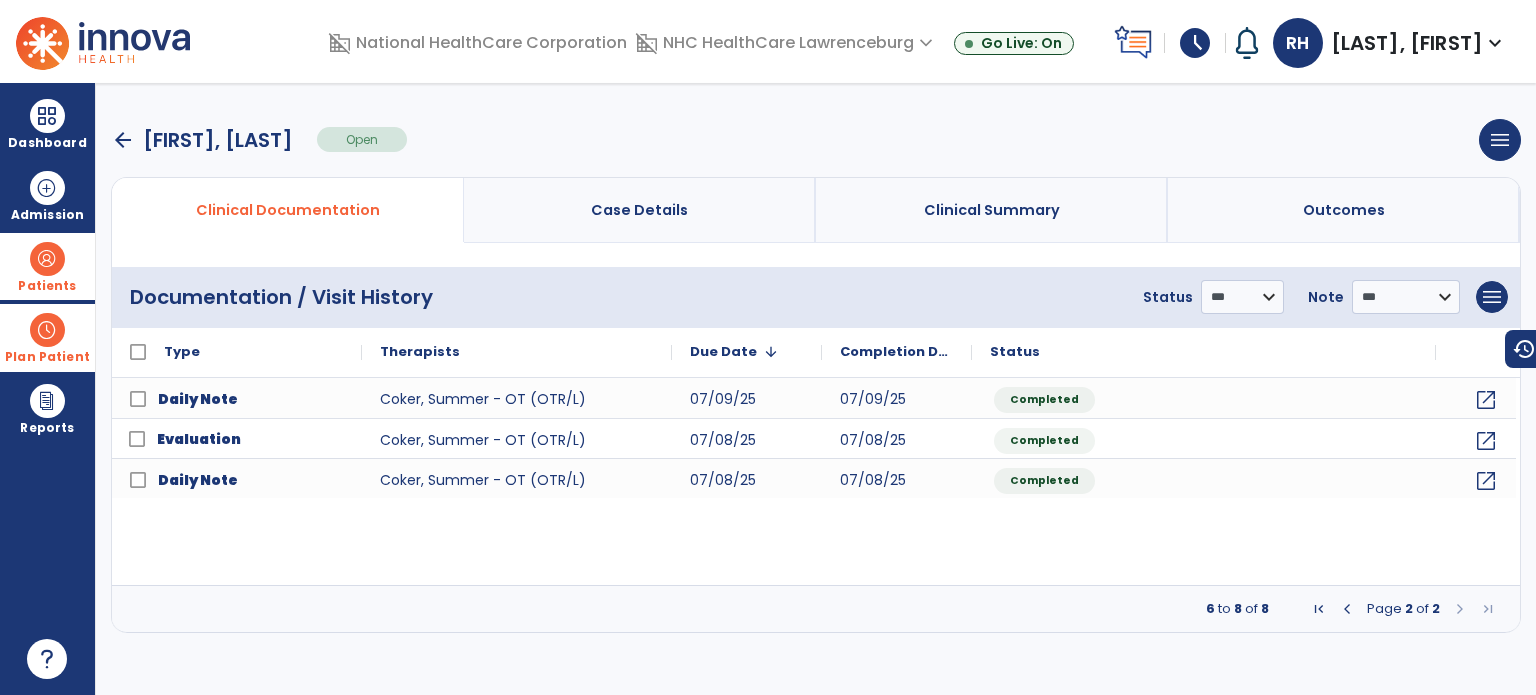 click on "**********" at bounding box center (816, 297) 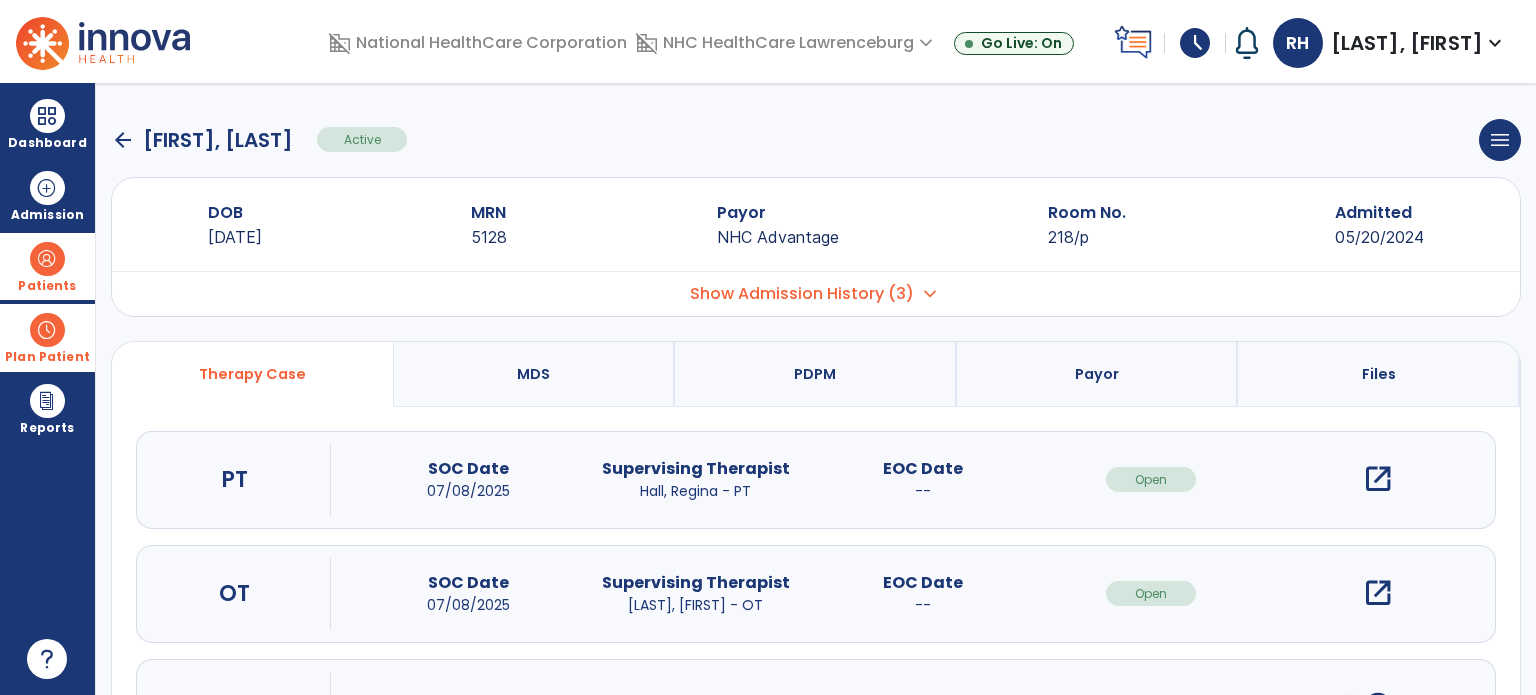 click on "PT SOC Date 07/08/2025 Supervising Therapist [LAST], [FIRST] - PT EOC Date   --    Open  open_in_new" at bounding box center [816, 480] 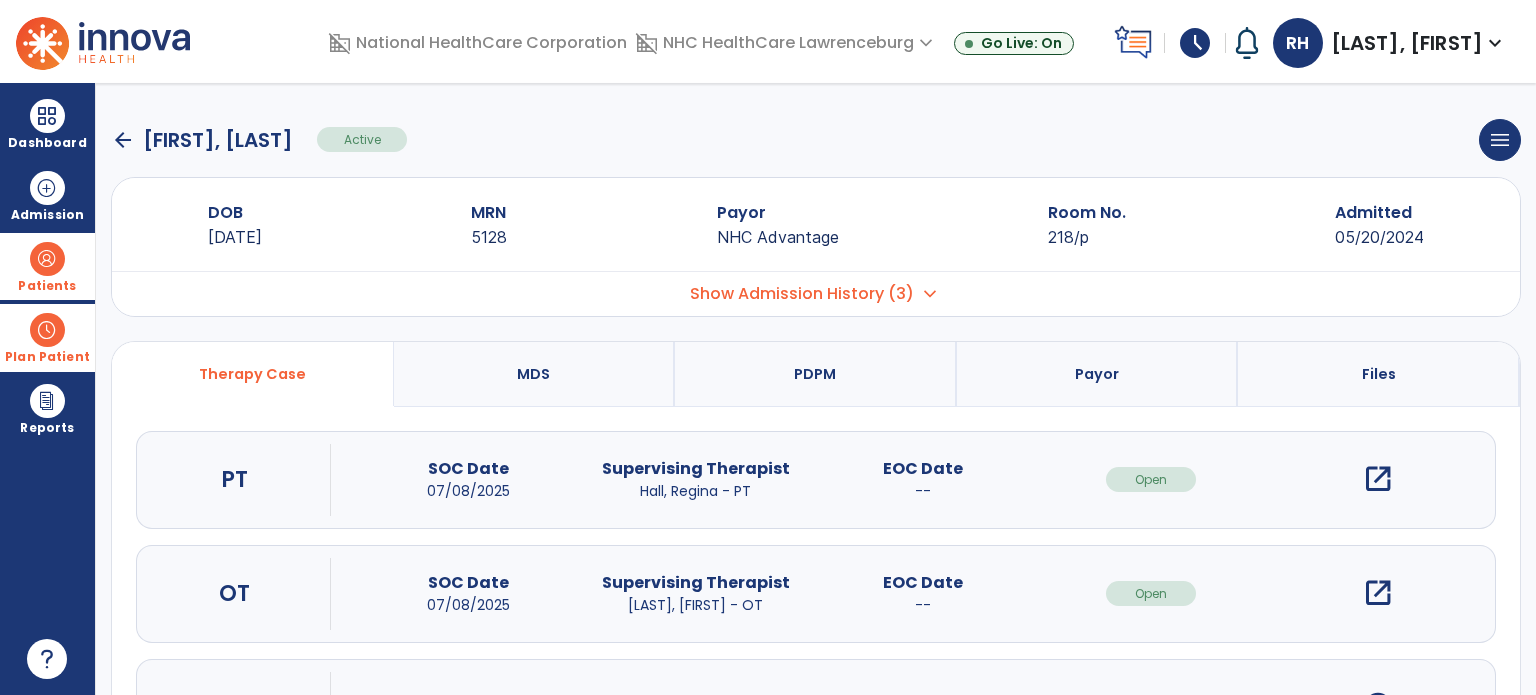 click on "open_in_new" at bounding box center (1378, 479) 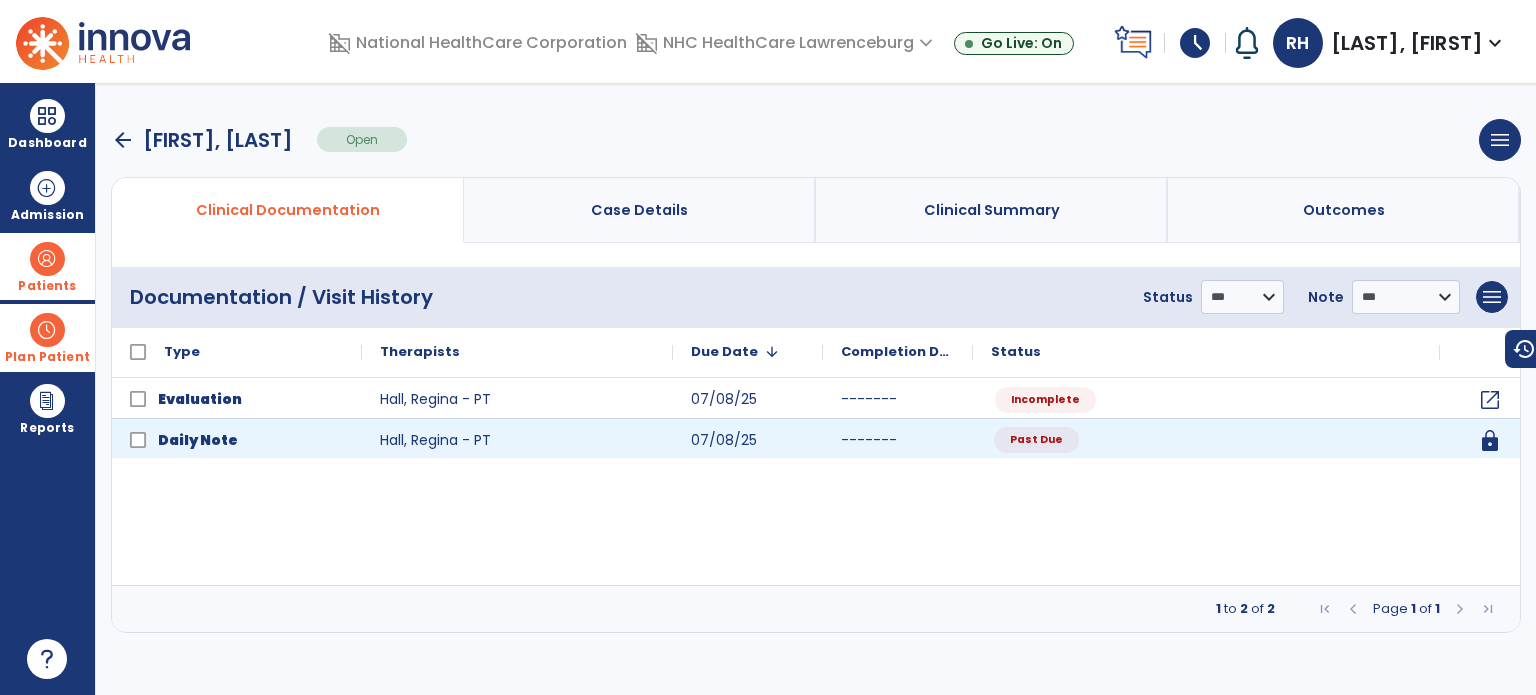 click on "Past Due" 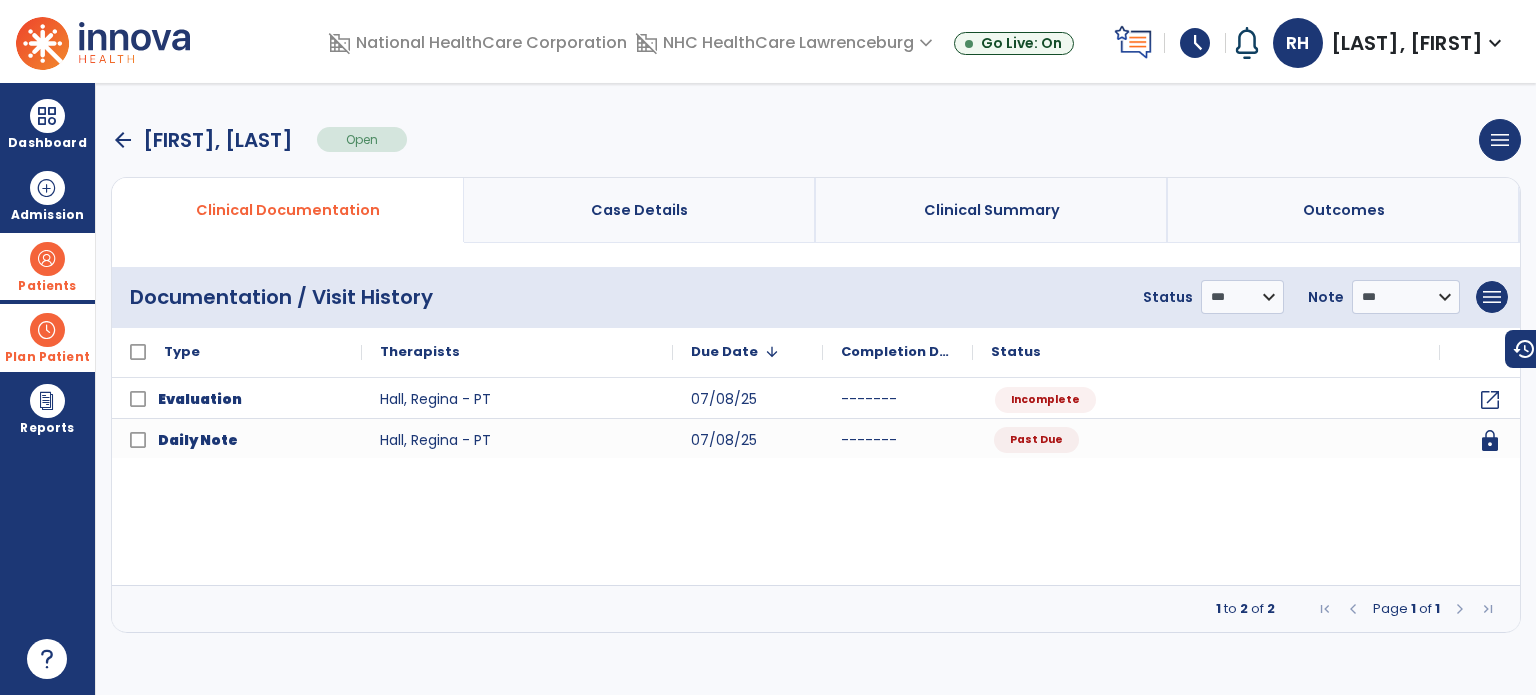 click on "Evaluation Hall, Regina - PT 07/08/25 ------- Incomplete open_in_new
Daily Note Hall, Regina - PT 07/08/25 ------- Past Due lock" 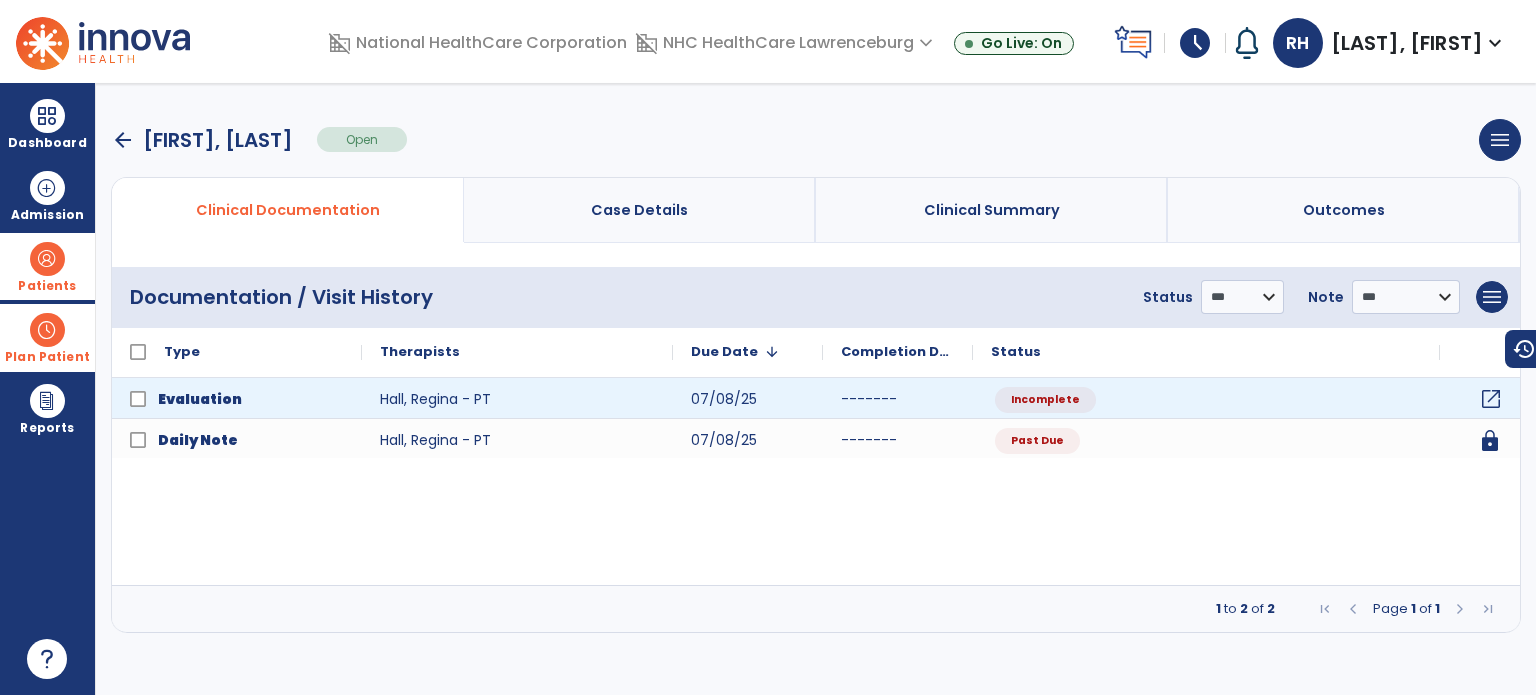 click on "open_in_new" 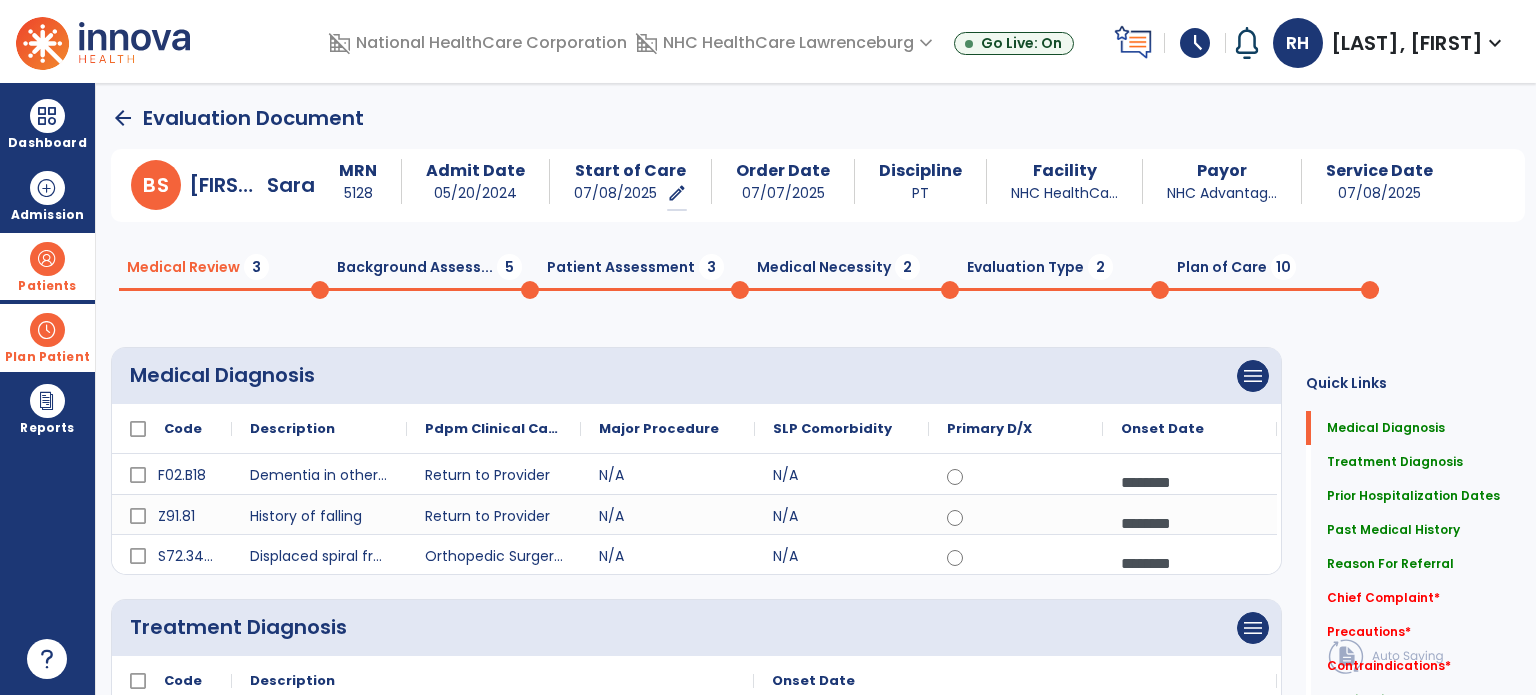 click on "Onset Date" 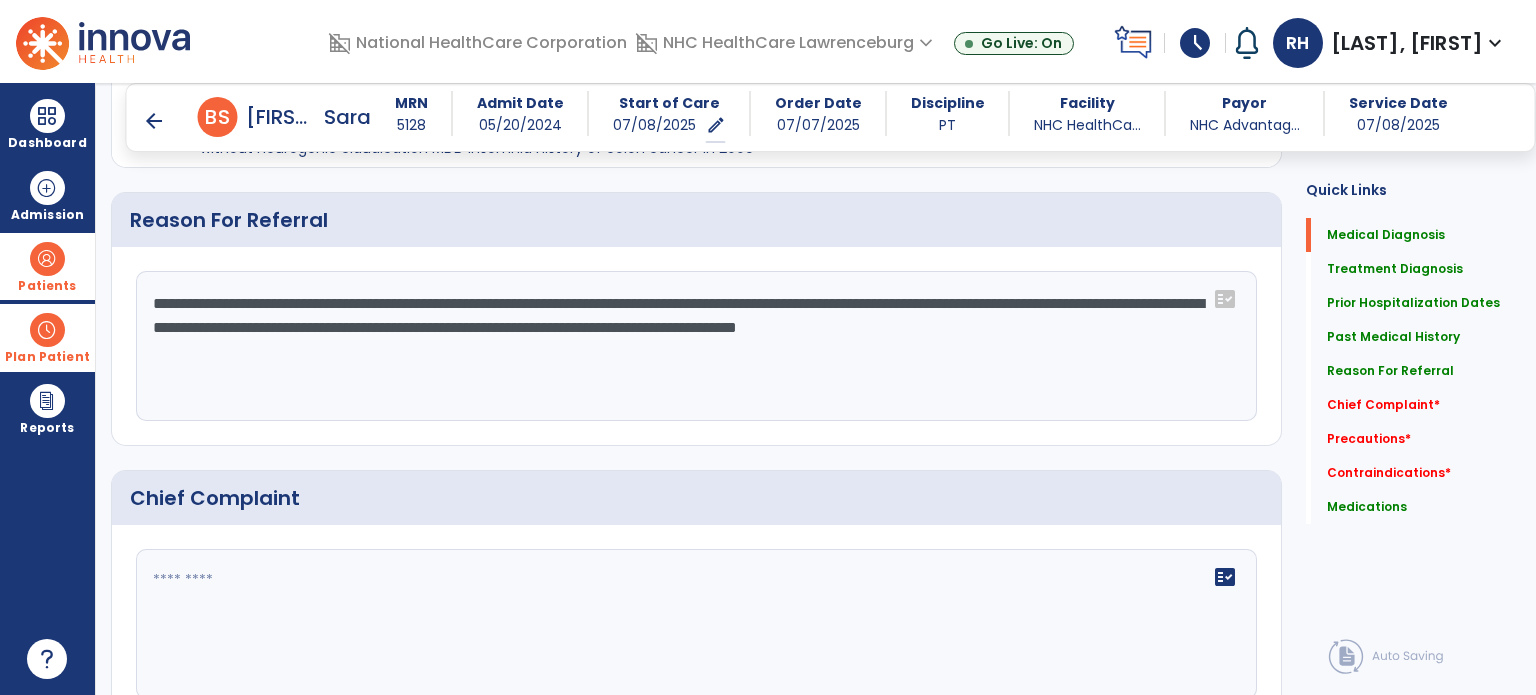 scroll, scrollTop: 1172, scrollLeft: 0, axis: vertical 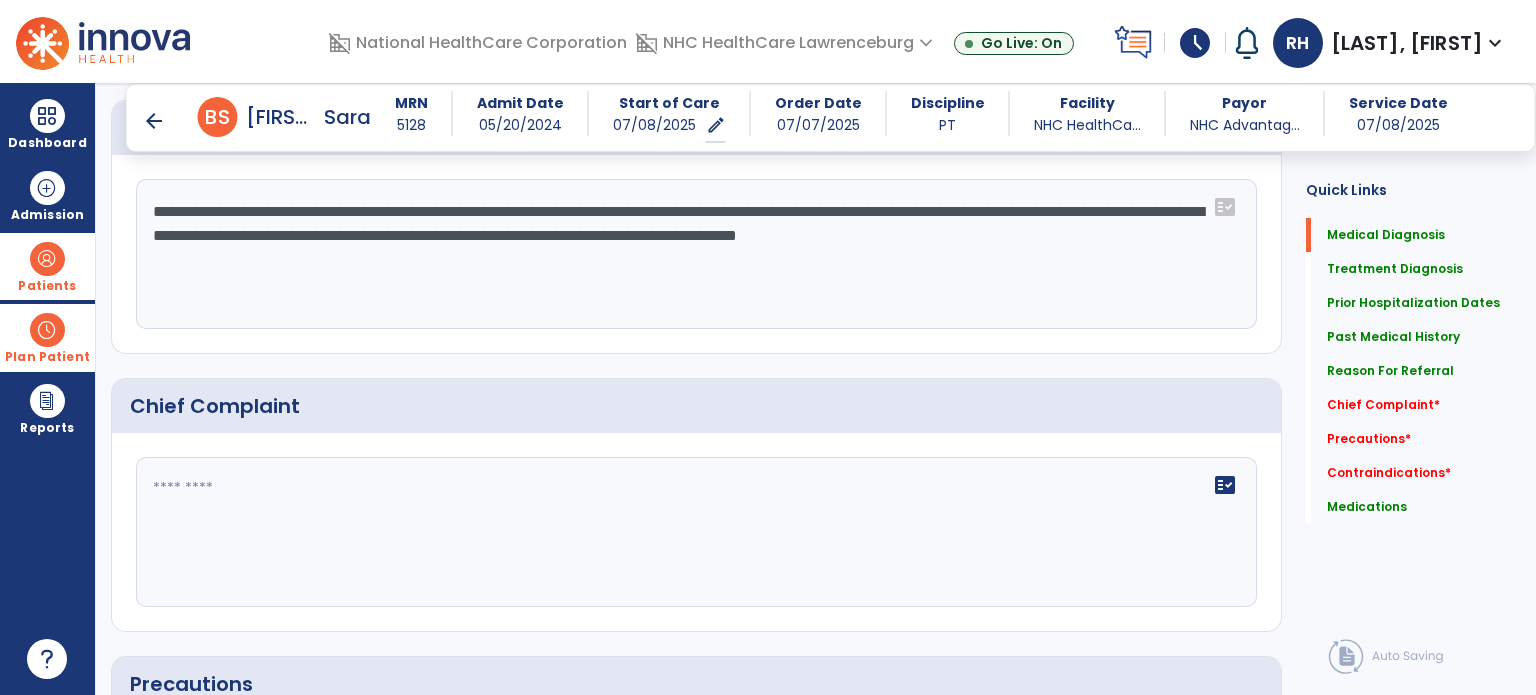 click 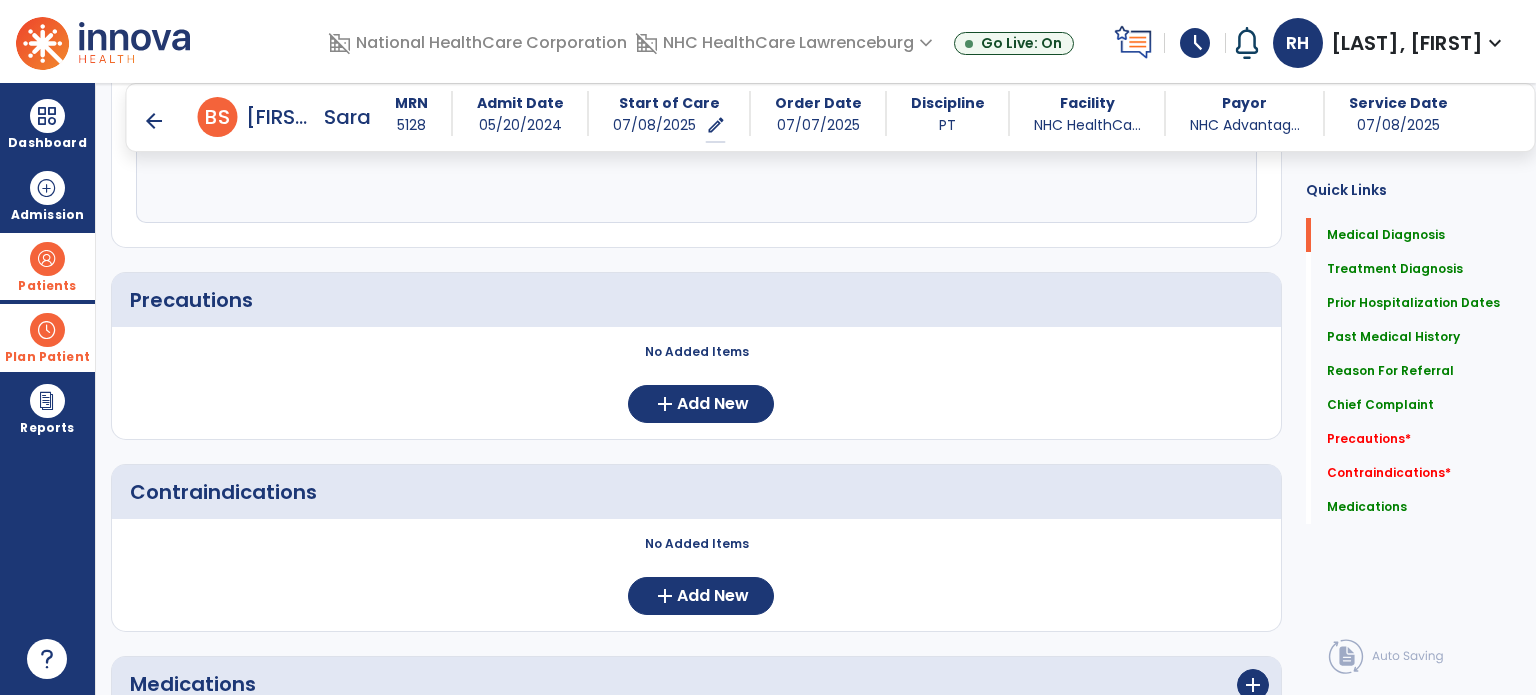 scroll, scrollTop: 1556, scrollLeft: 0, axis: vertical 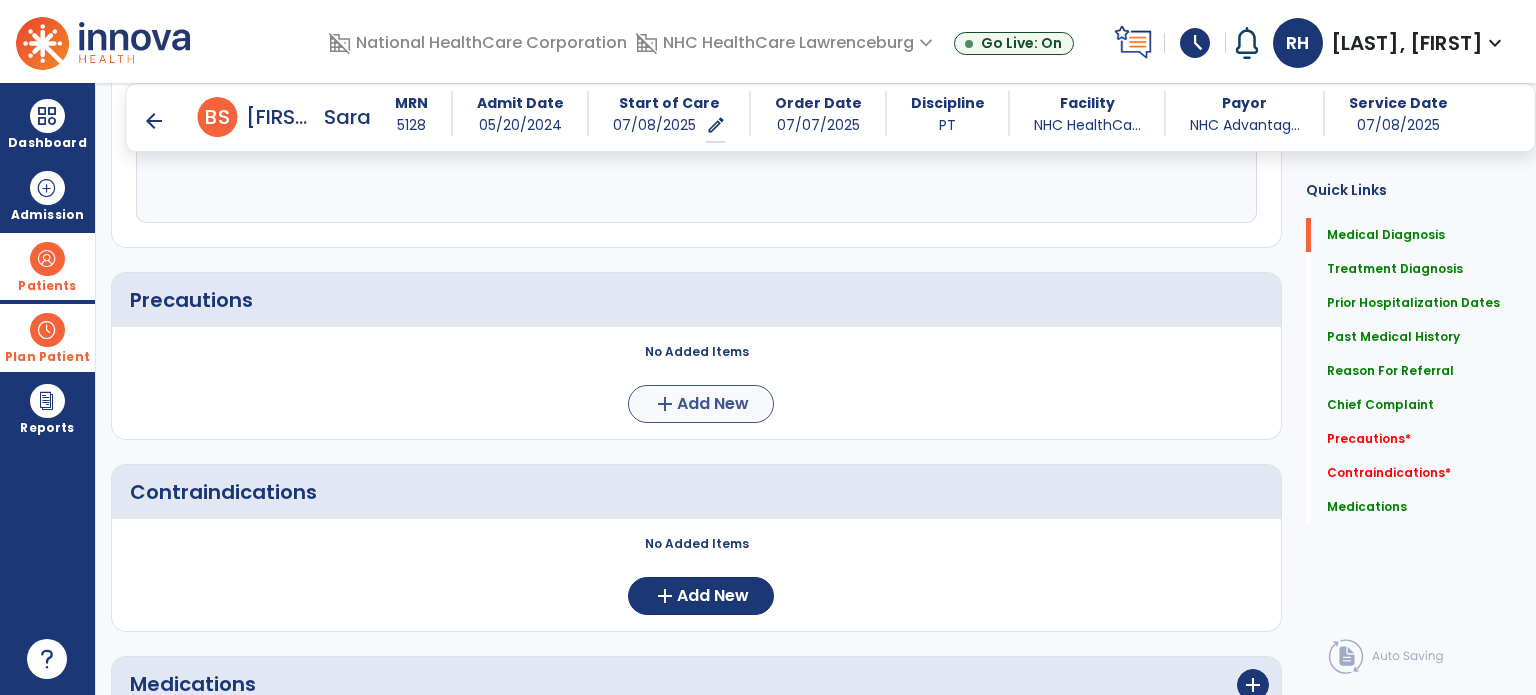 type on "**********" 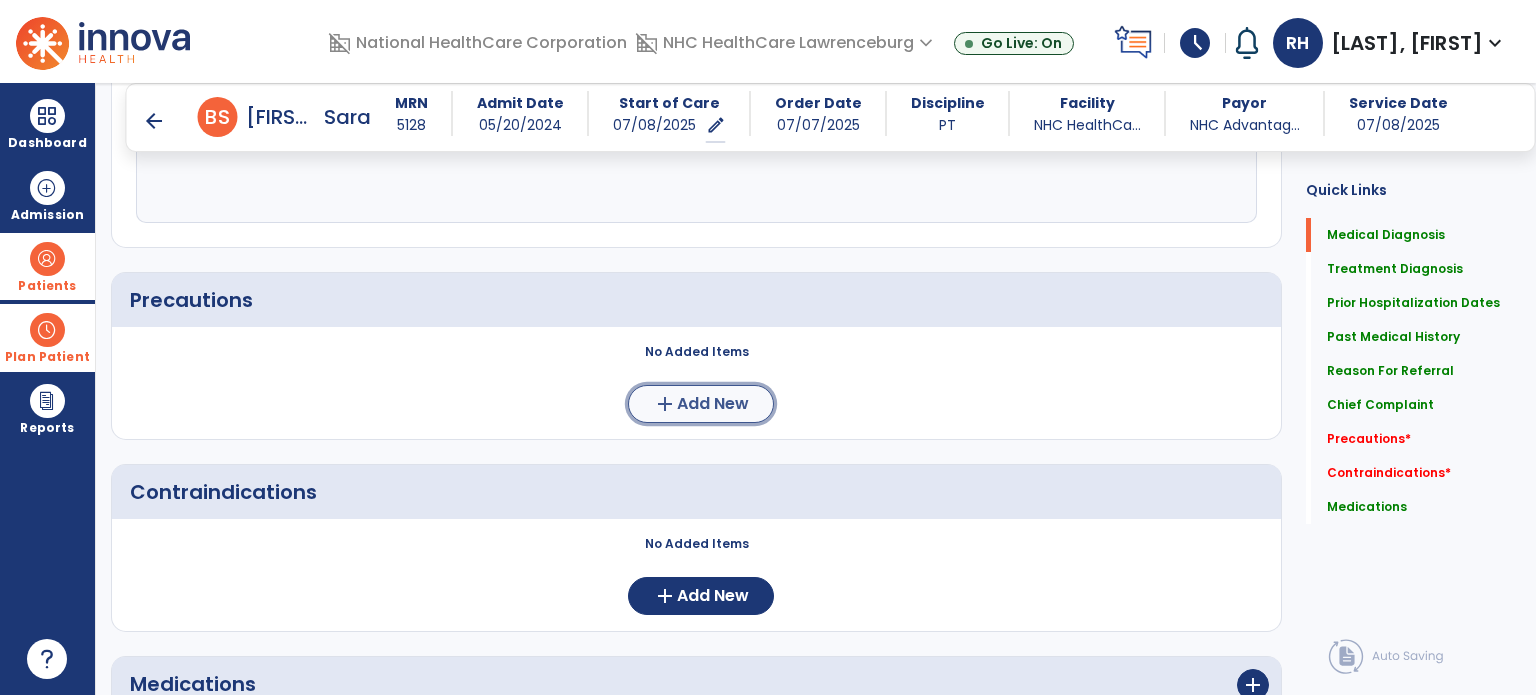 click on "add  Add New" 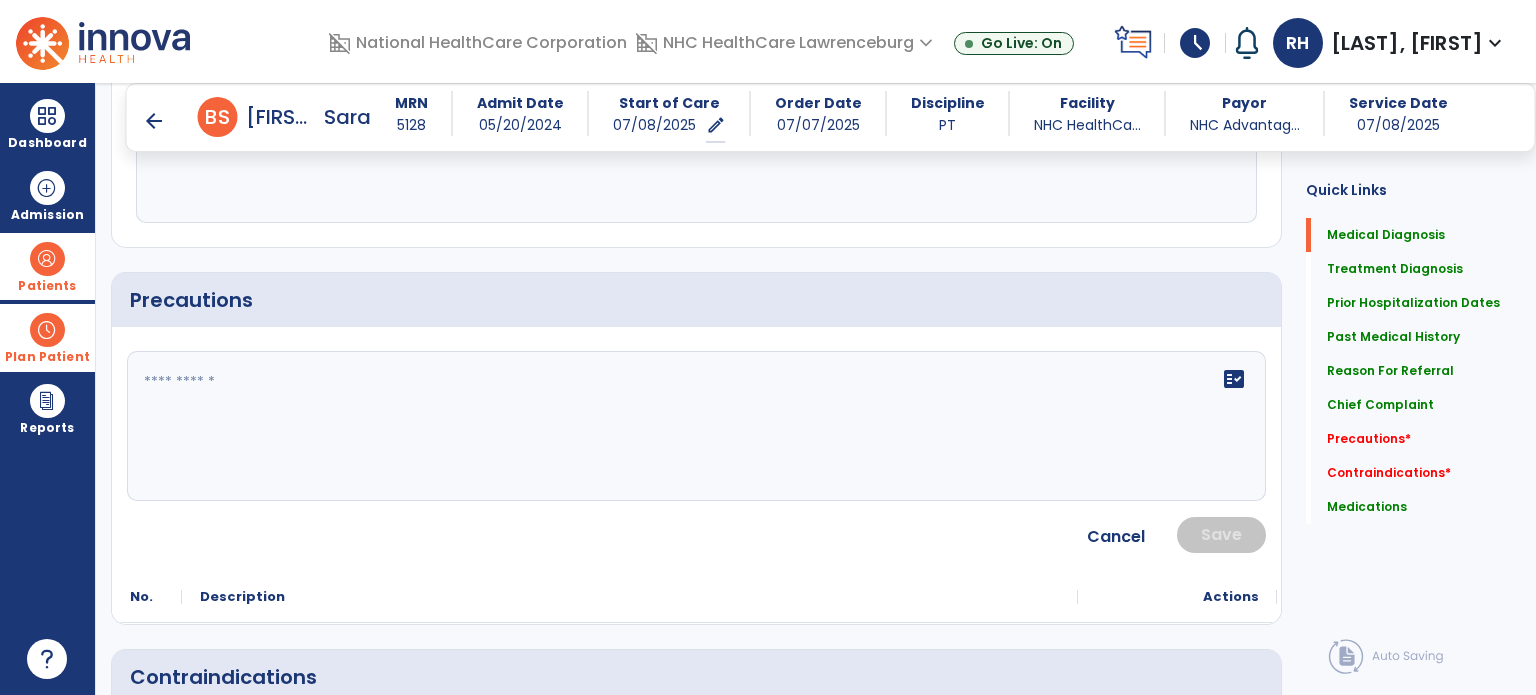 click 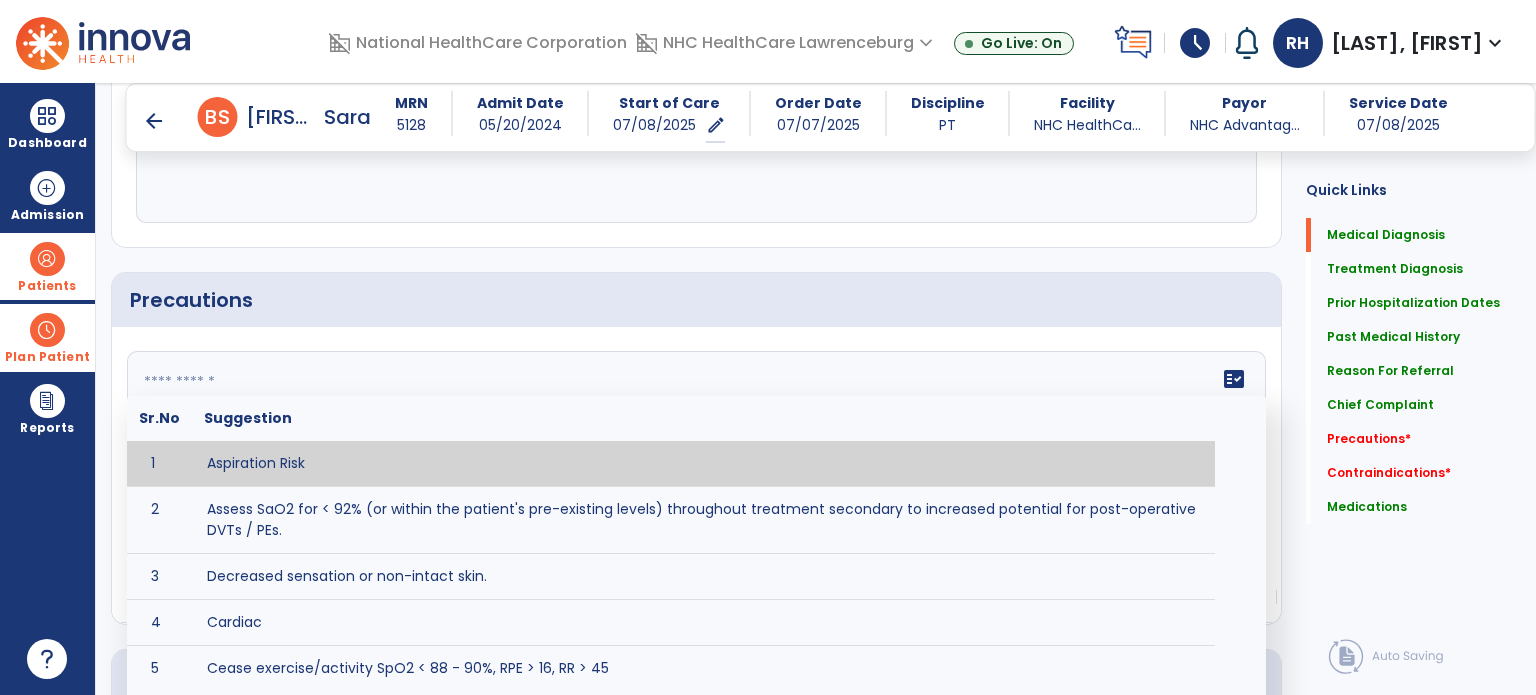paste on "**********" 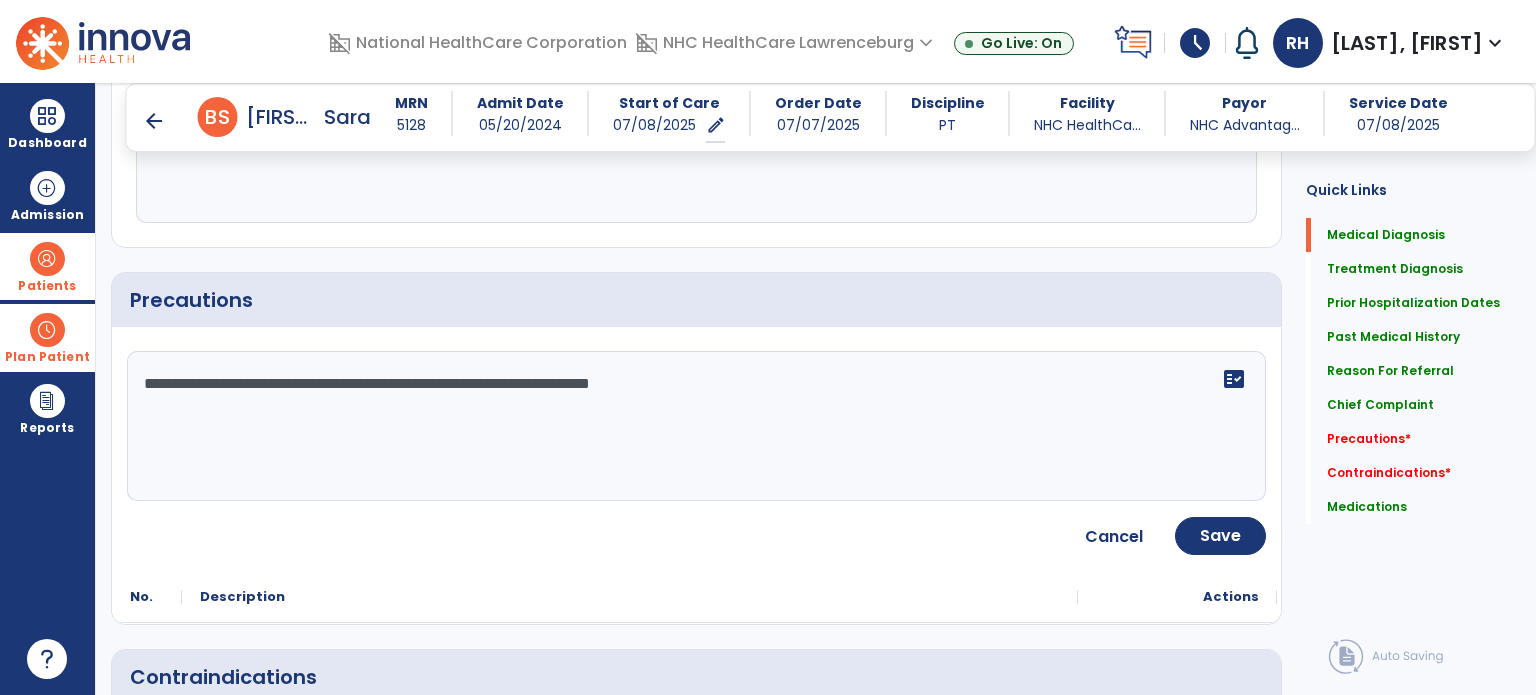 type on "**********" 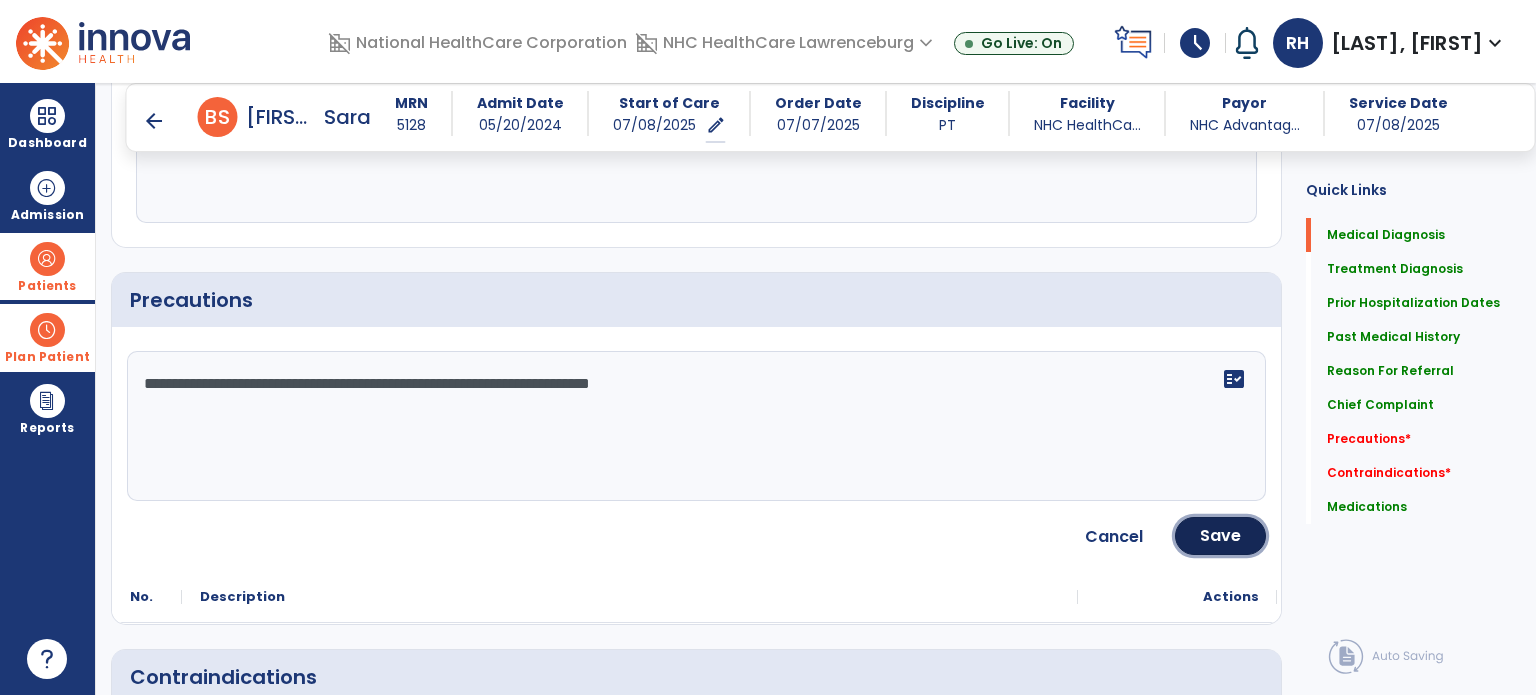 drag, startPoint x: 842, startPoint y: 387, endPoint x: 1214, endPoint y: 534, distance: 399.99124 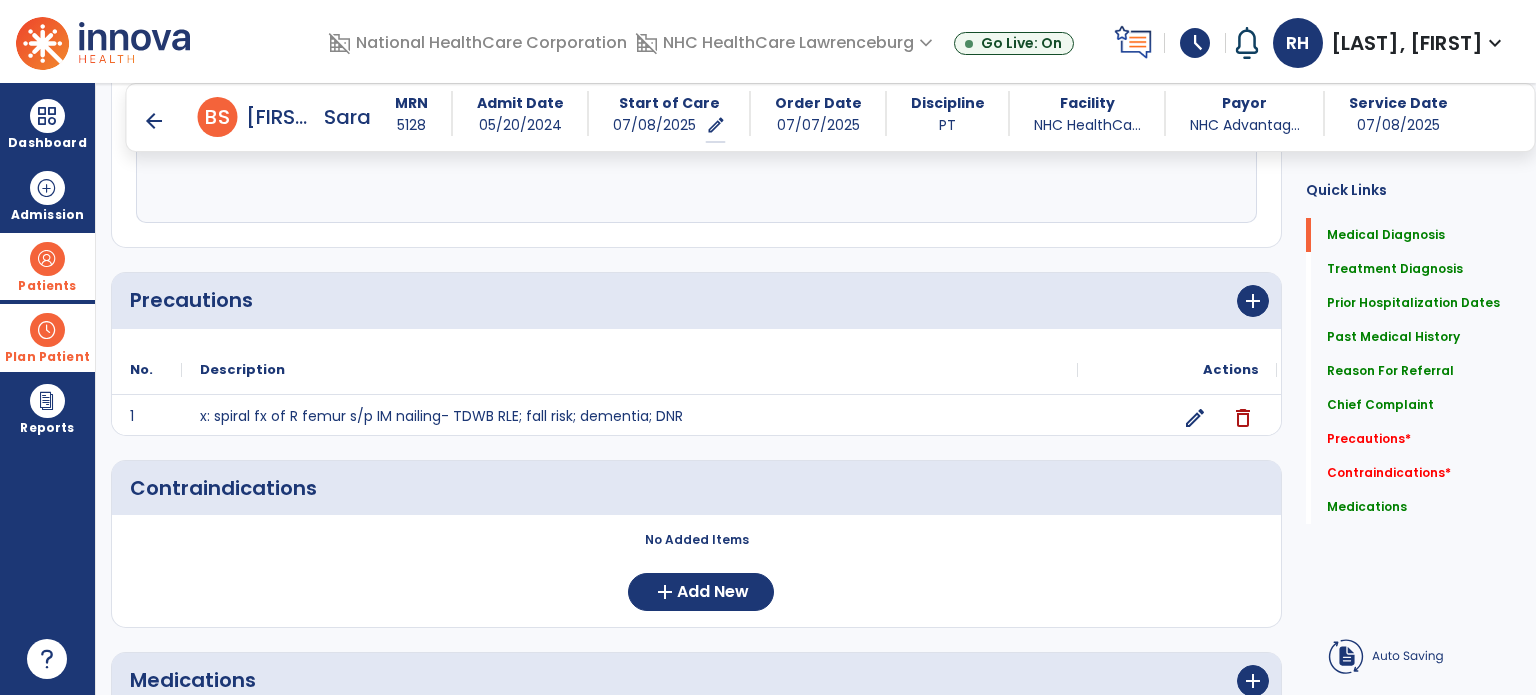 scroll, scrollTop: 1556, scrollLeft: 0, axis: vertical 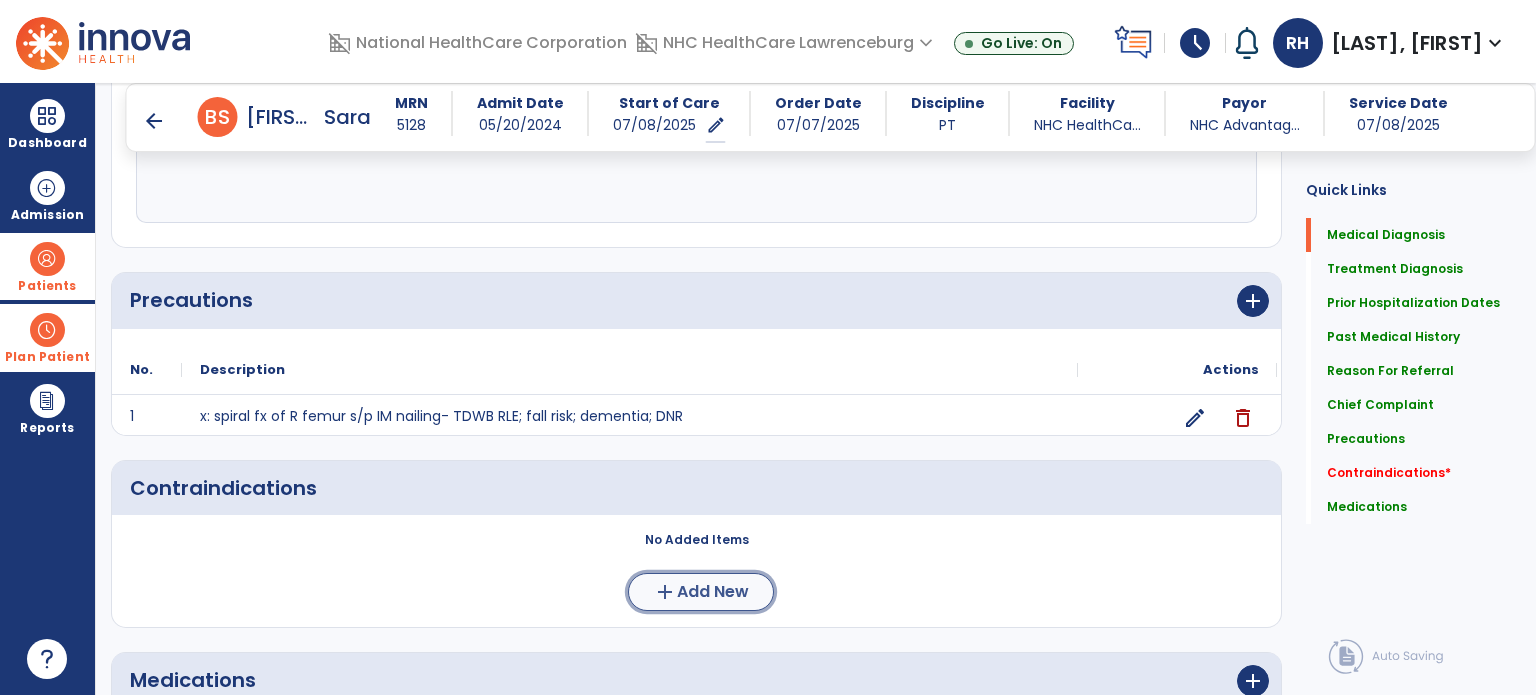 click on "Add New" 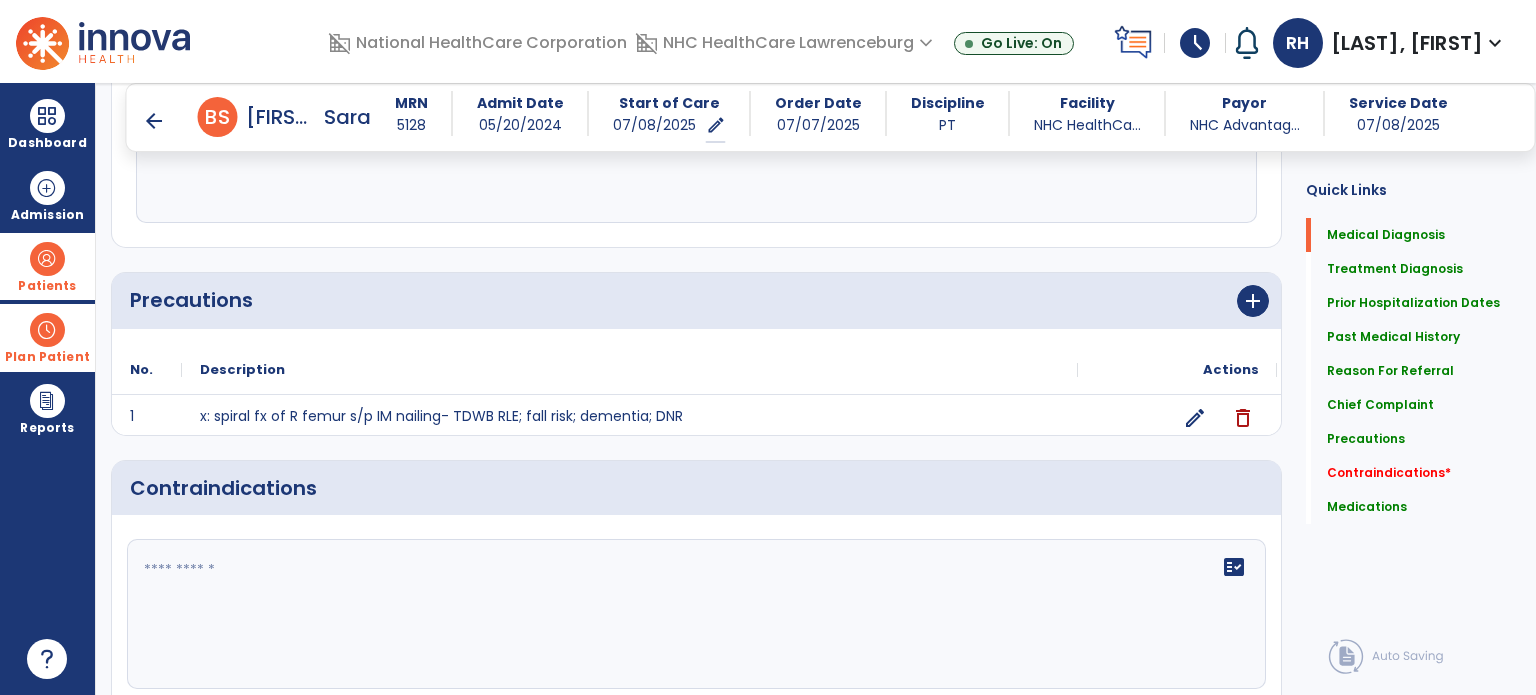 click 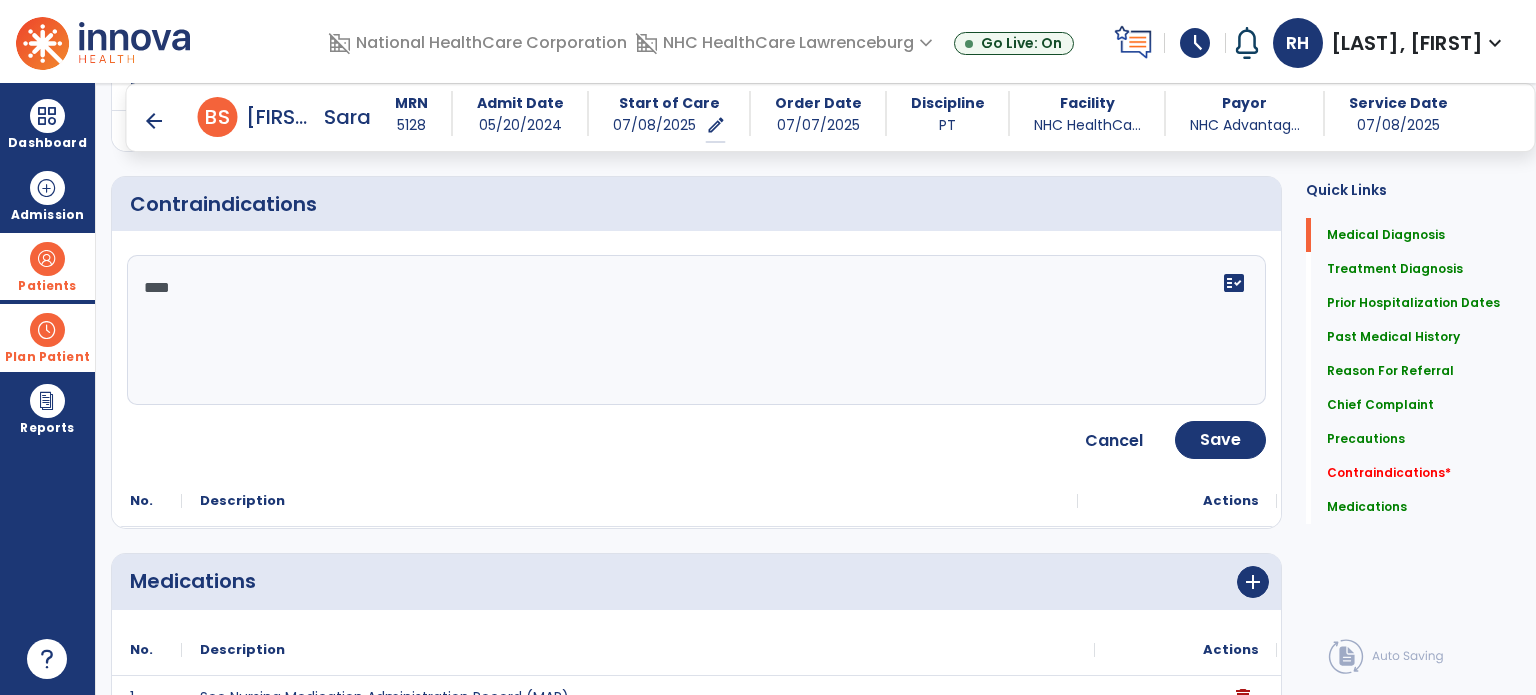 scroll, scrollTop: 1861, scrollLeft: 0, axis: vertical 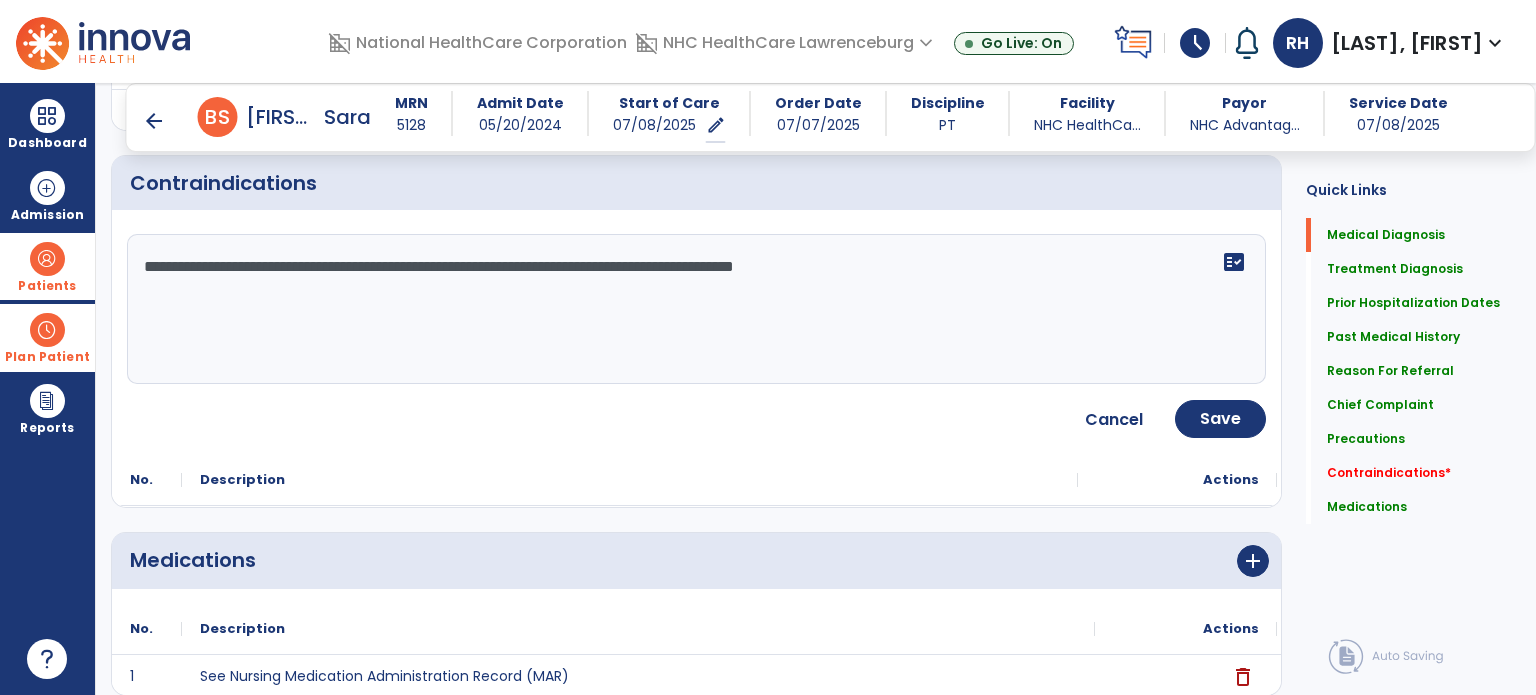 type on "**********" 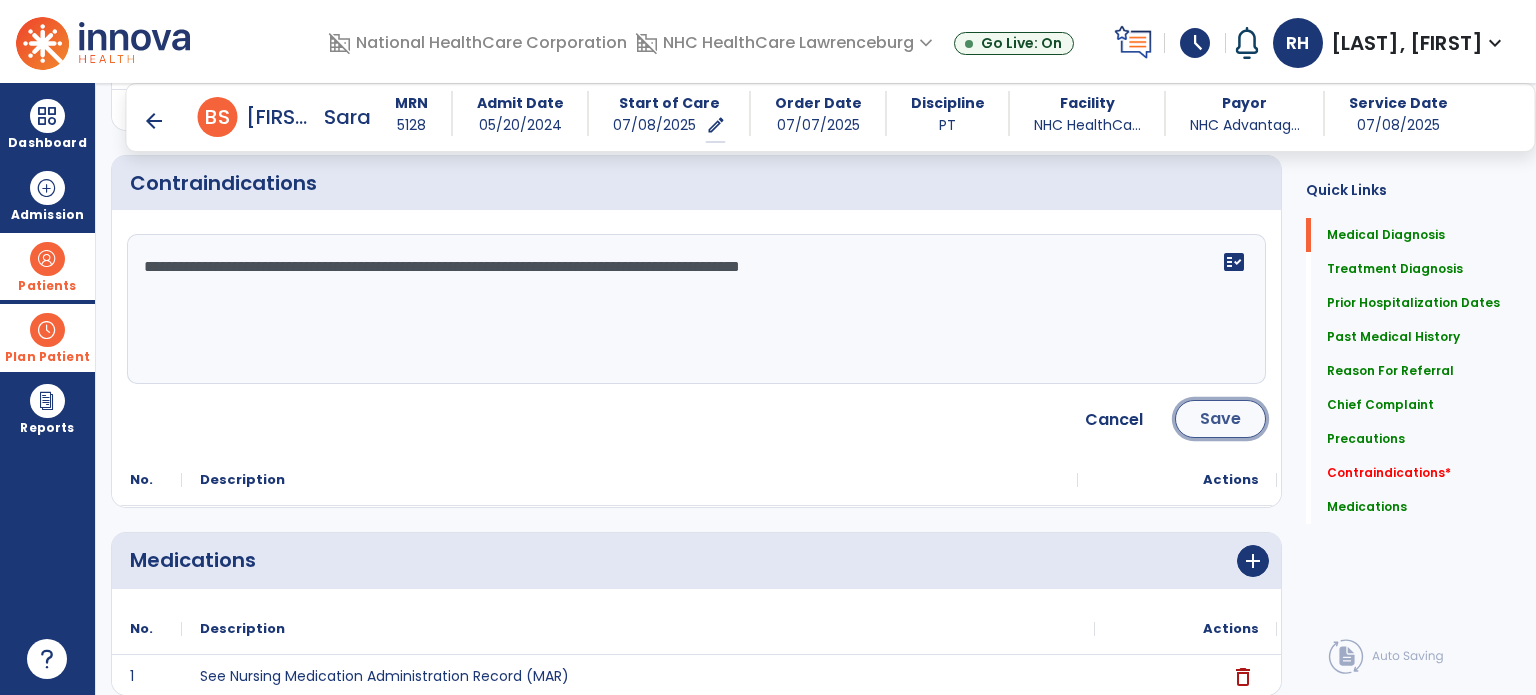 click on "Save" 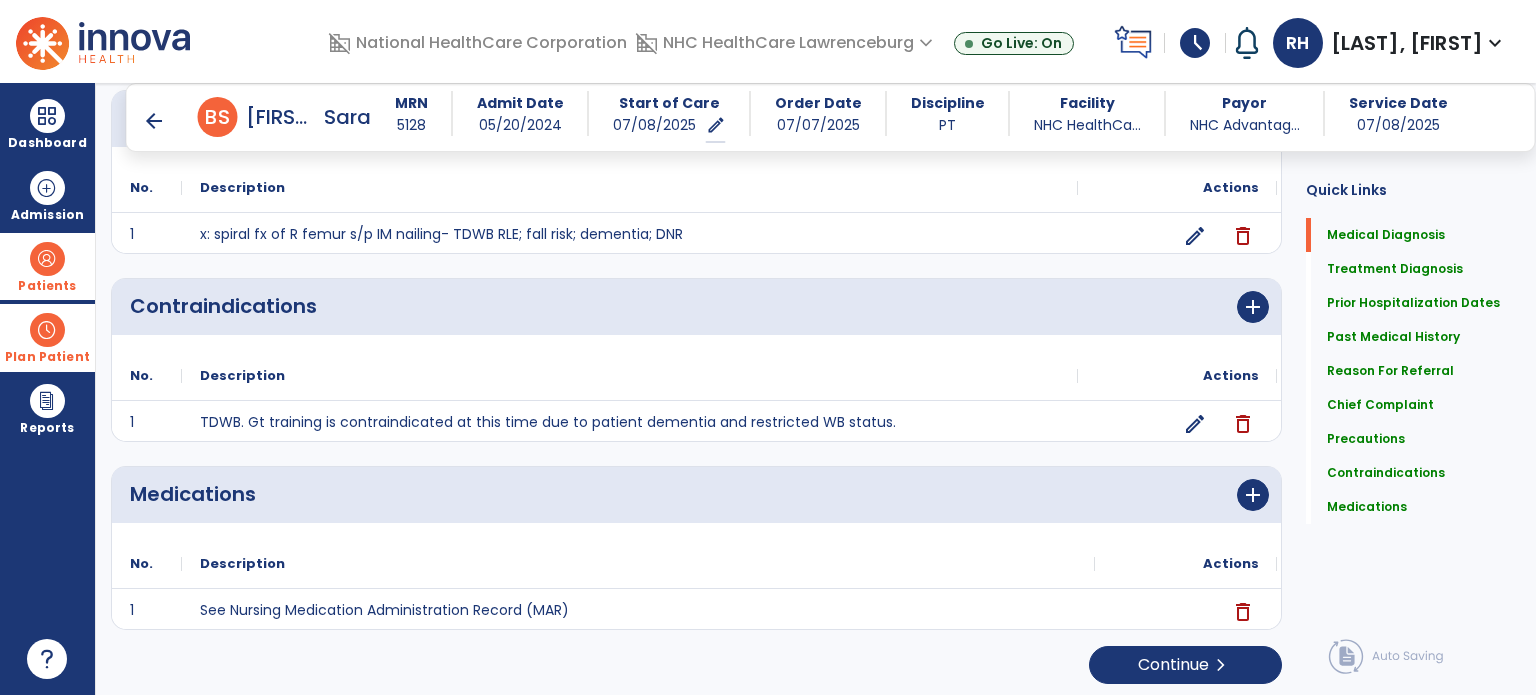 scroll, scrollTop: 1738, scrollLeft: 0, axis: vertical 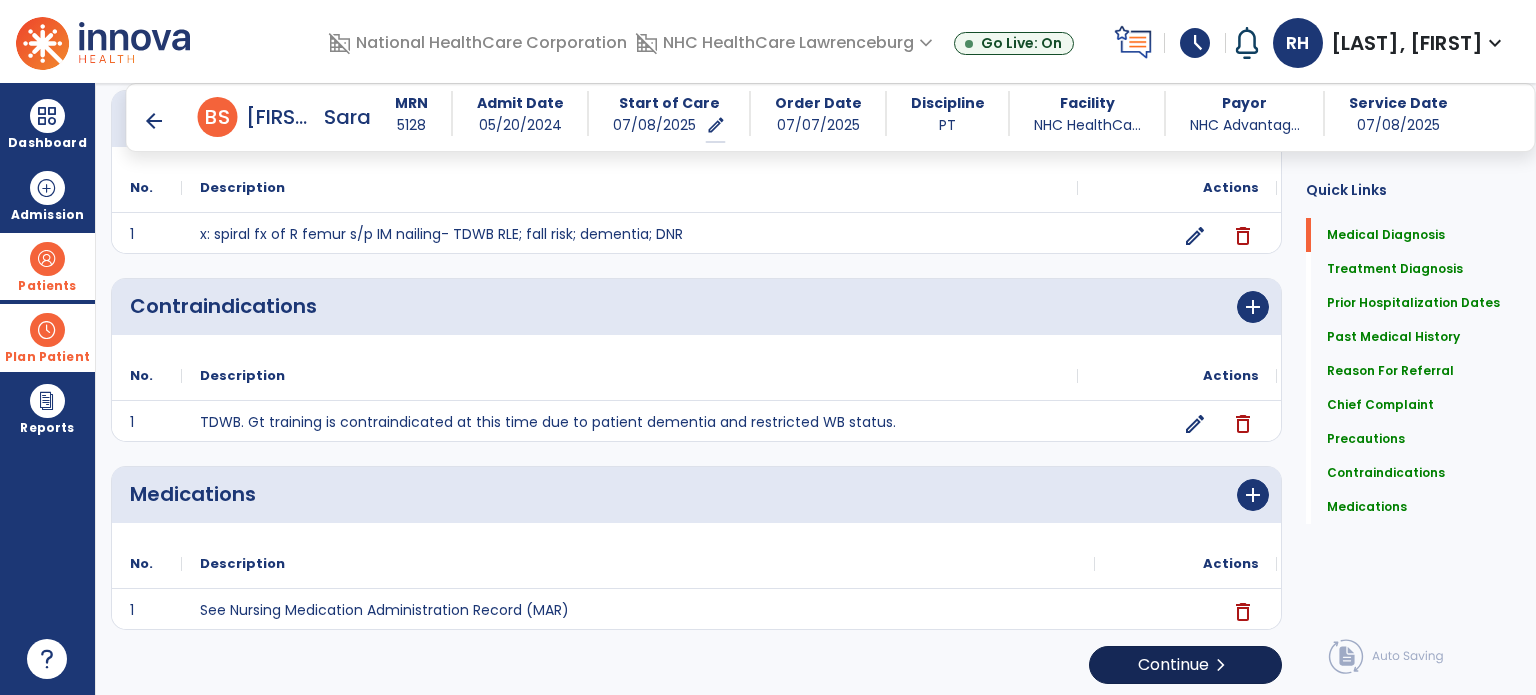 click on "Continue  chevron_right" 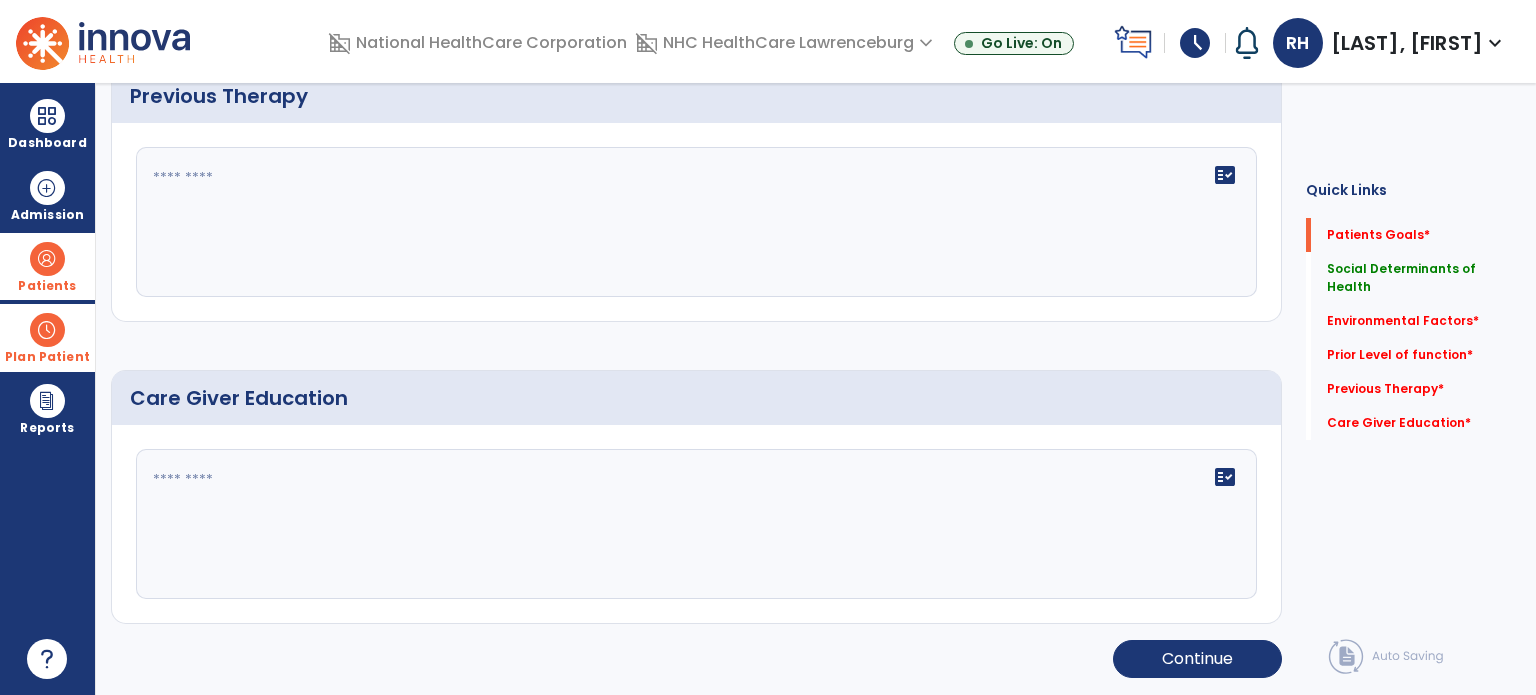 scroll, scrollTop: 0, scrollLeft: 0, axis: both 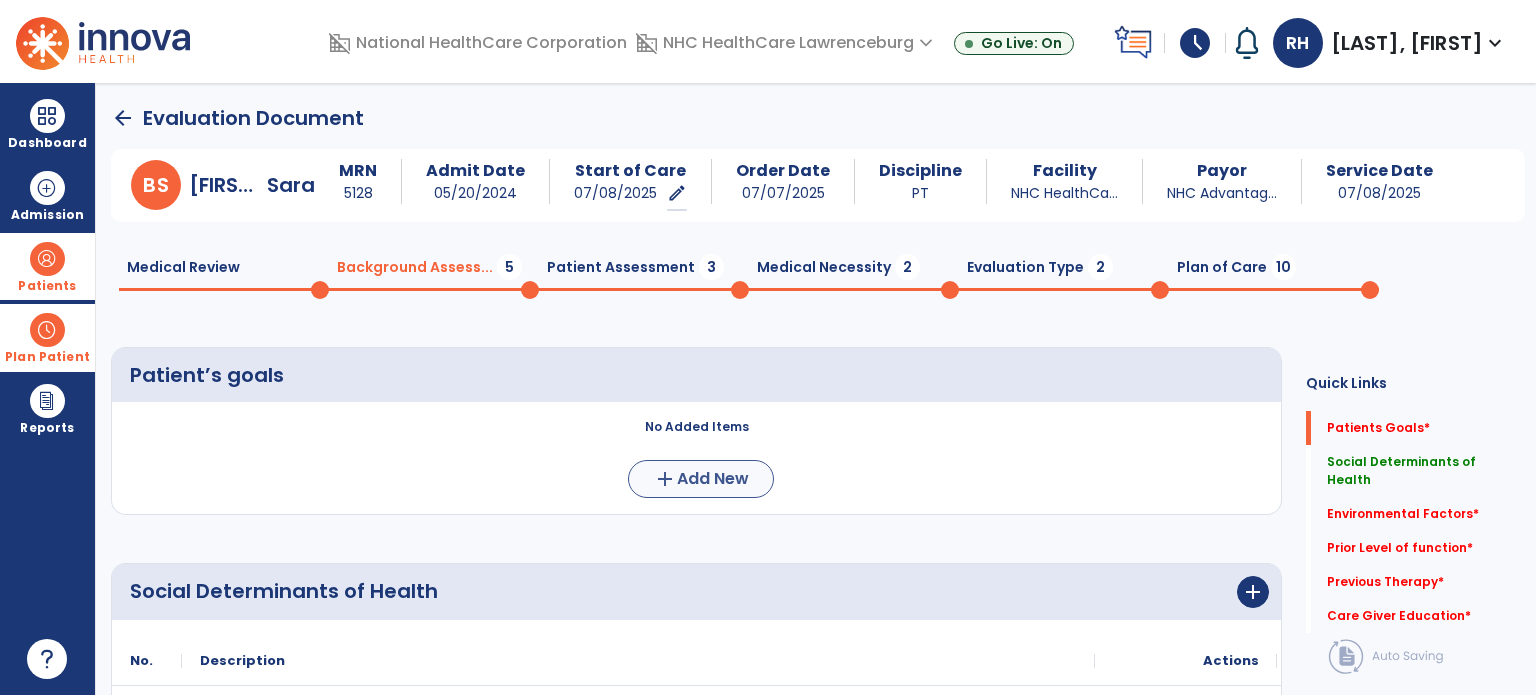 click on "No Added Items  add  Add New" 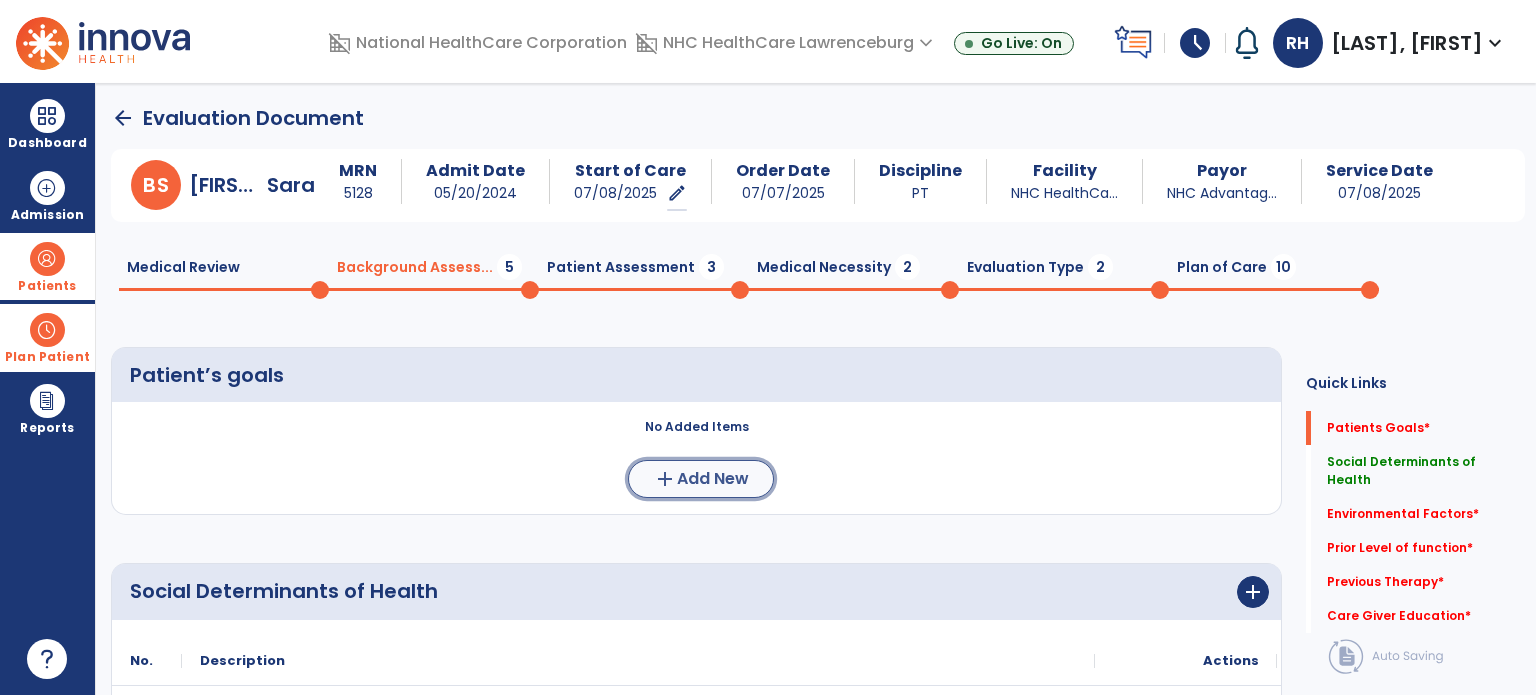 click on "add  Add New" 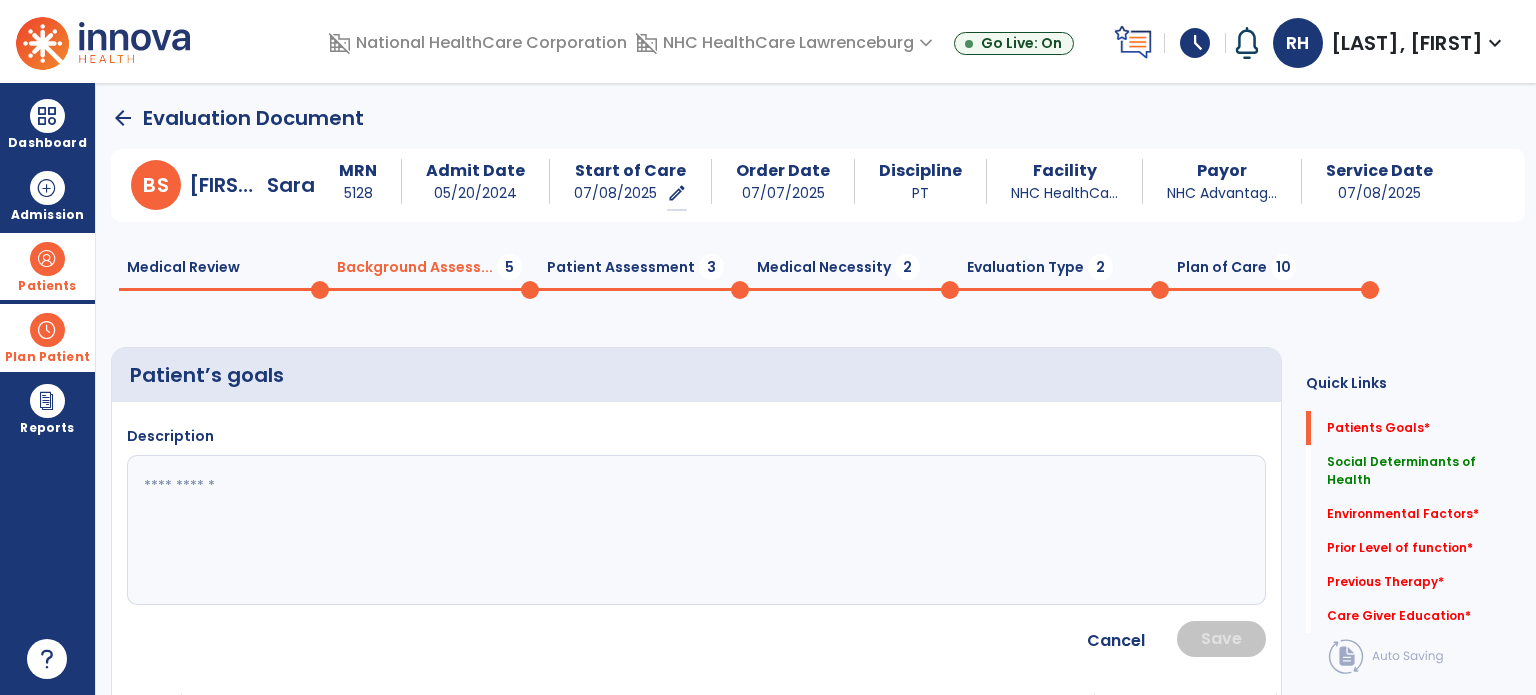 click 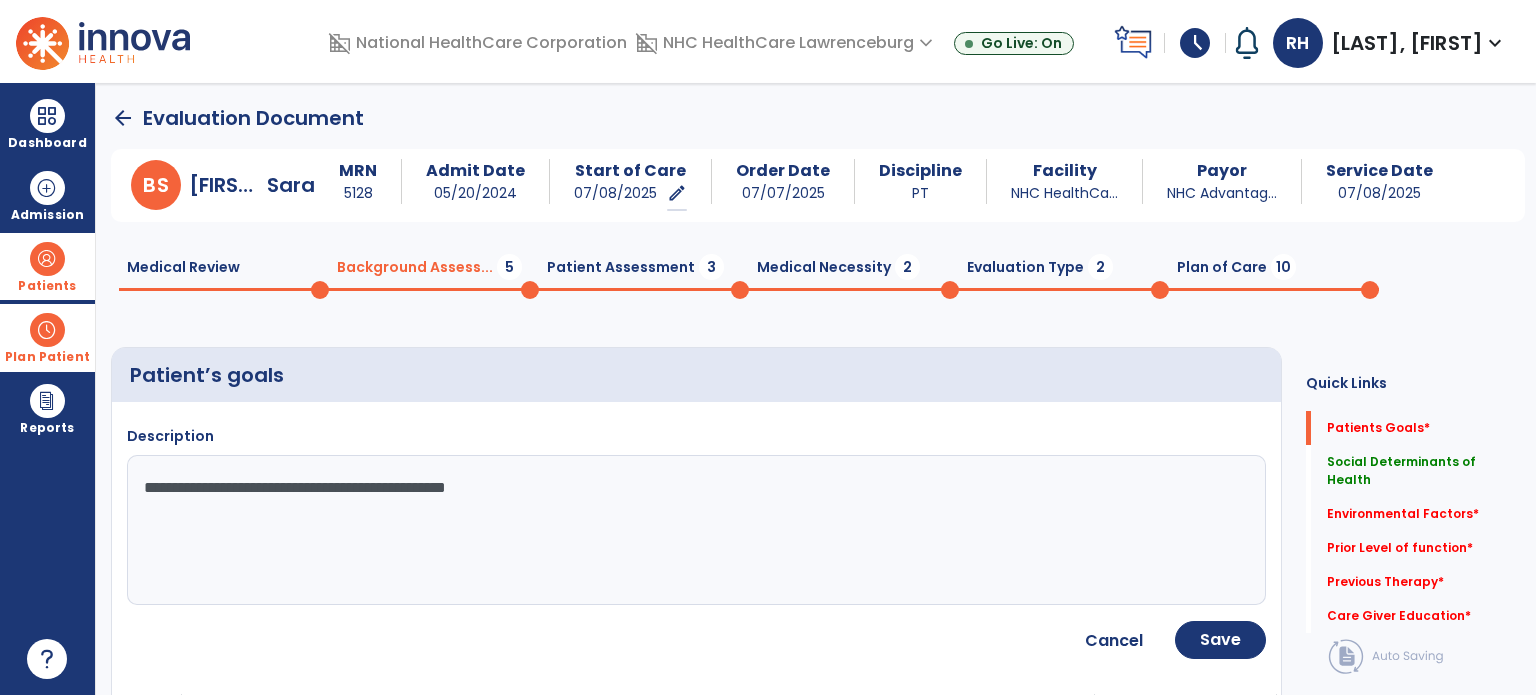 click on "**********" 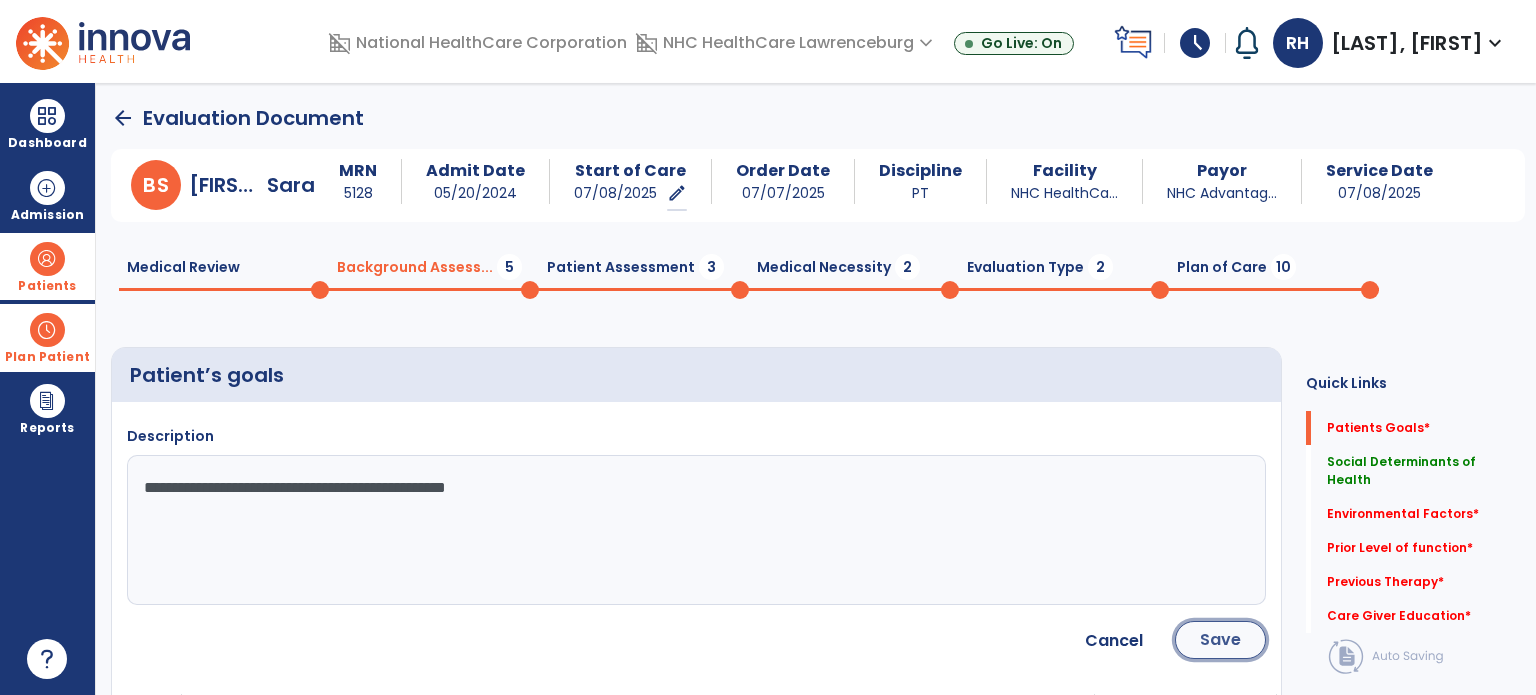 click on "Save" 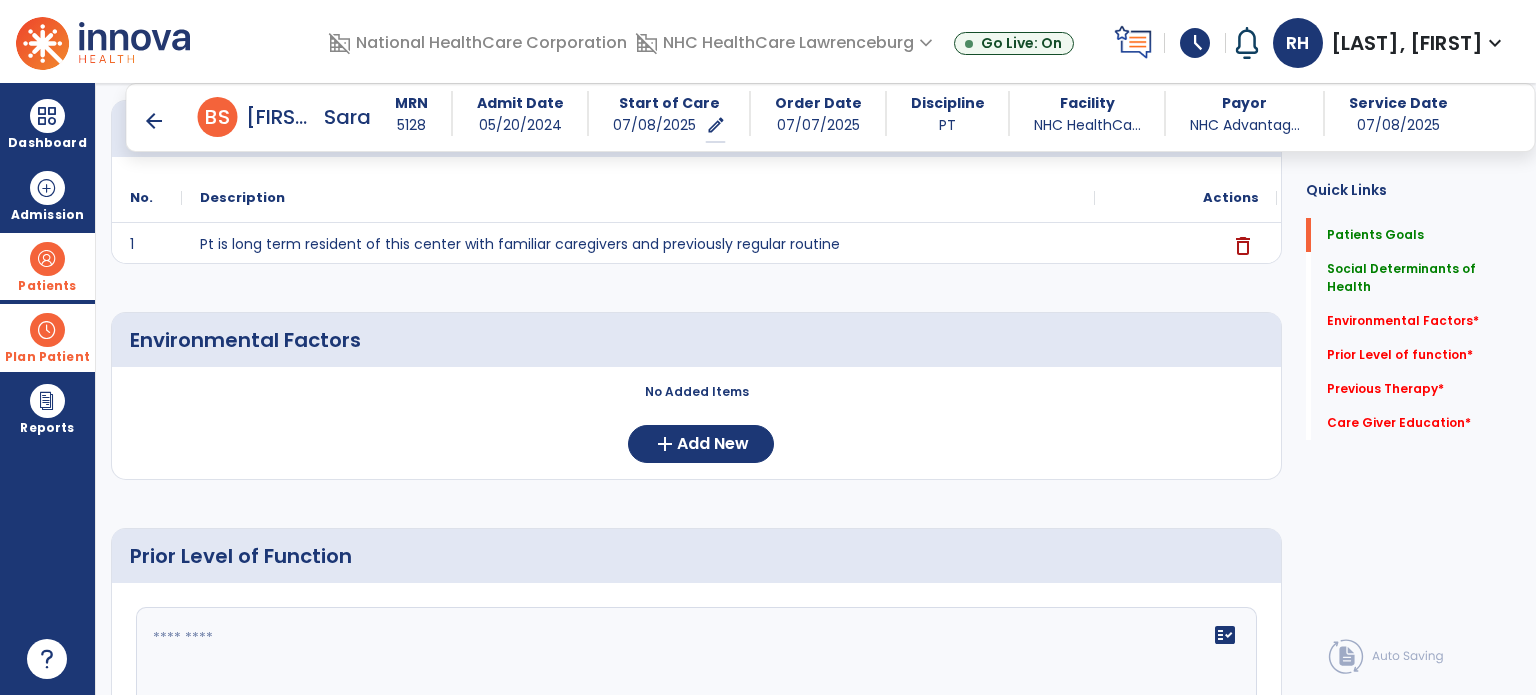 scroll, scrollTop: 442, scrollLeft: 0, axis: vertical 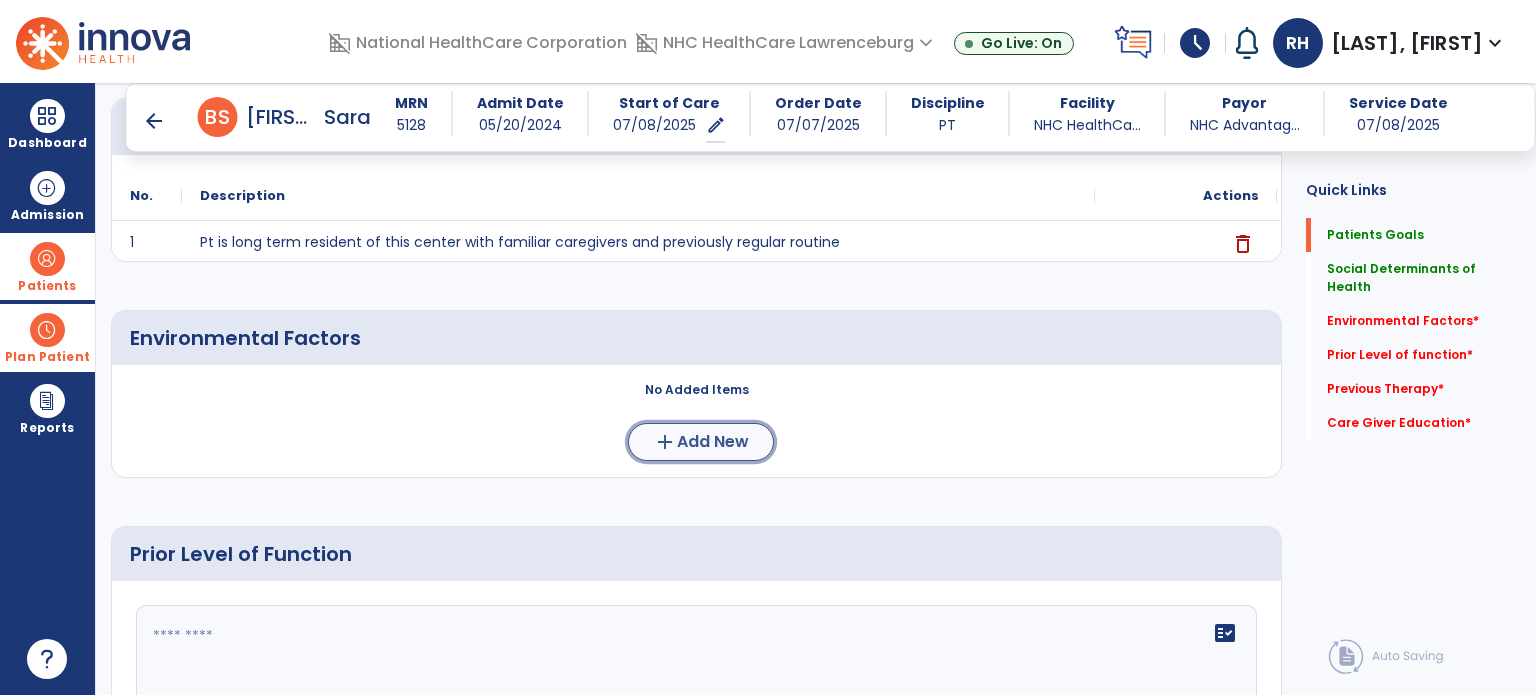 click on "Add New" 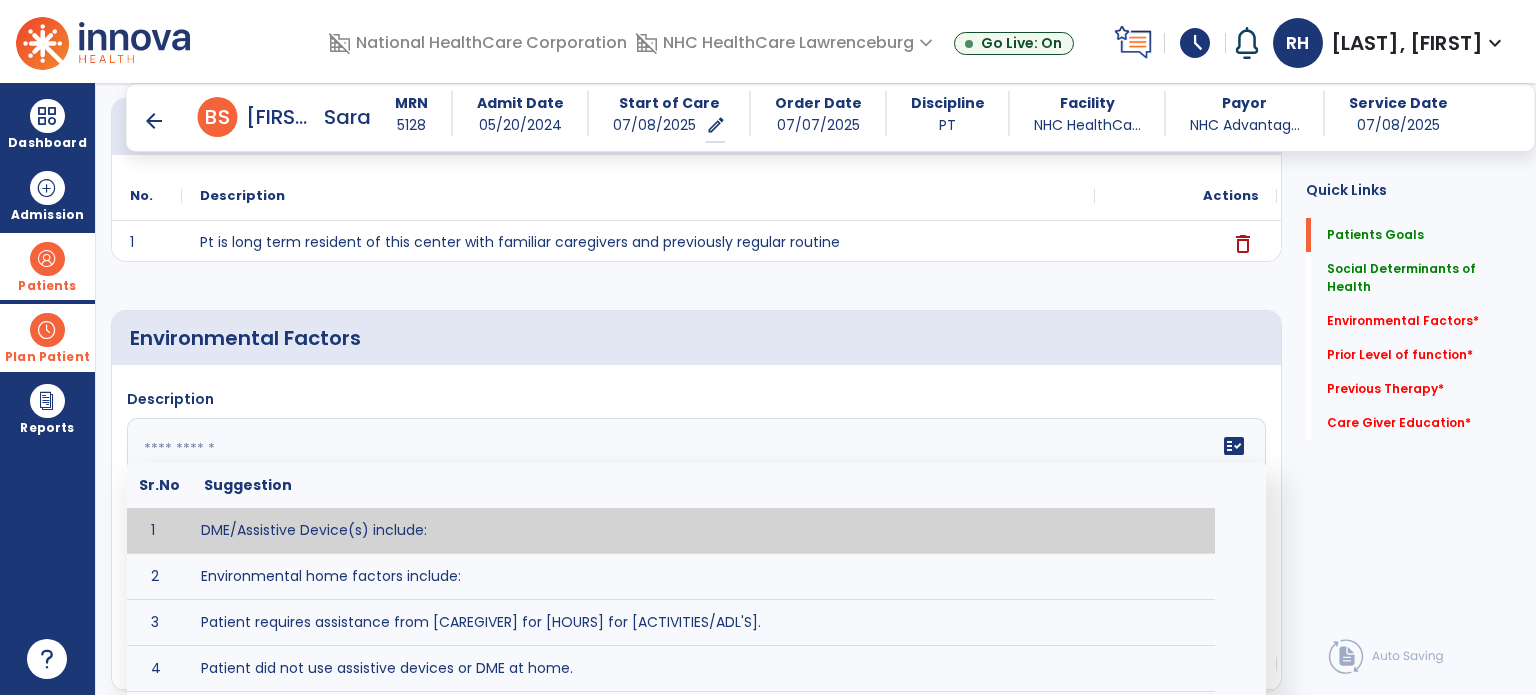 click 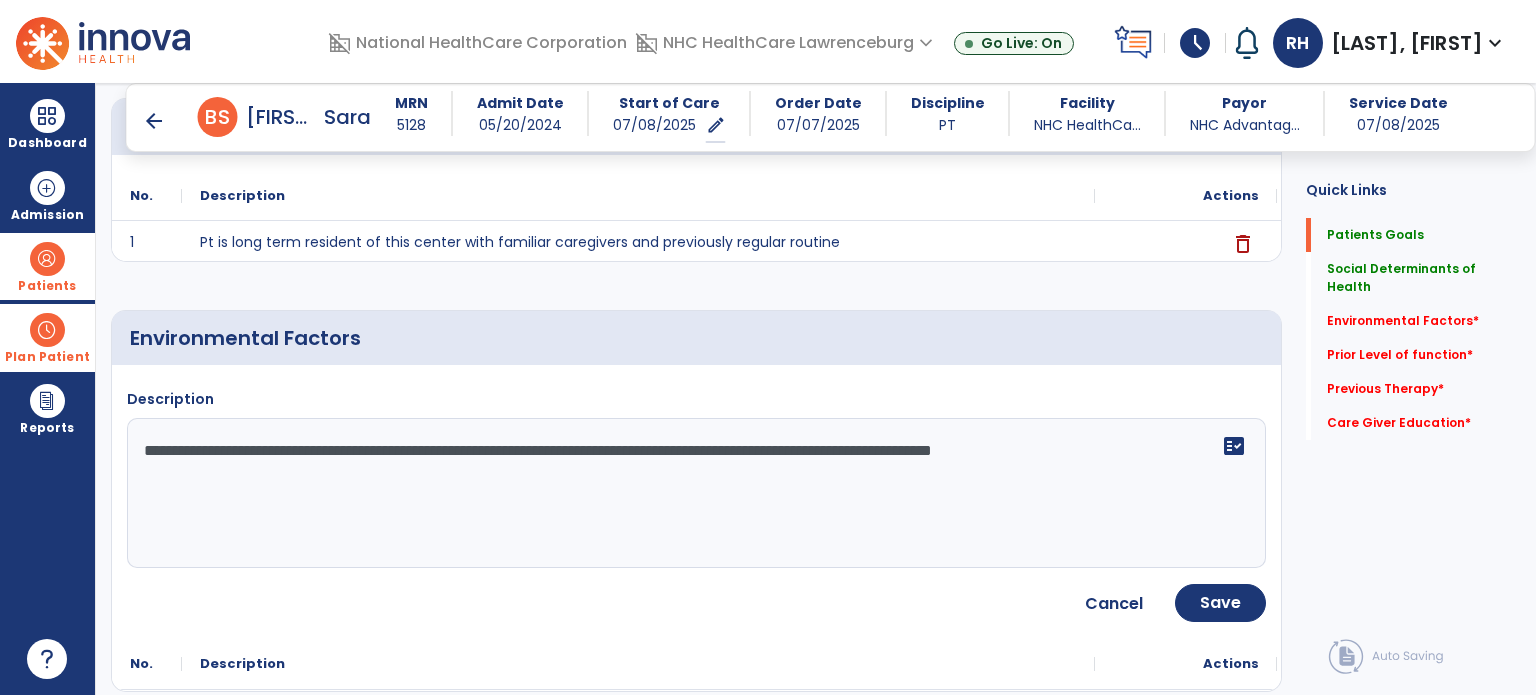 click on "**********" 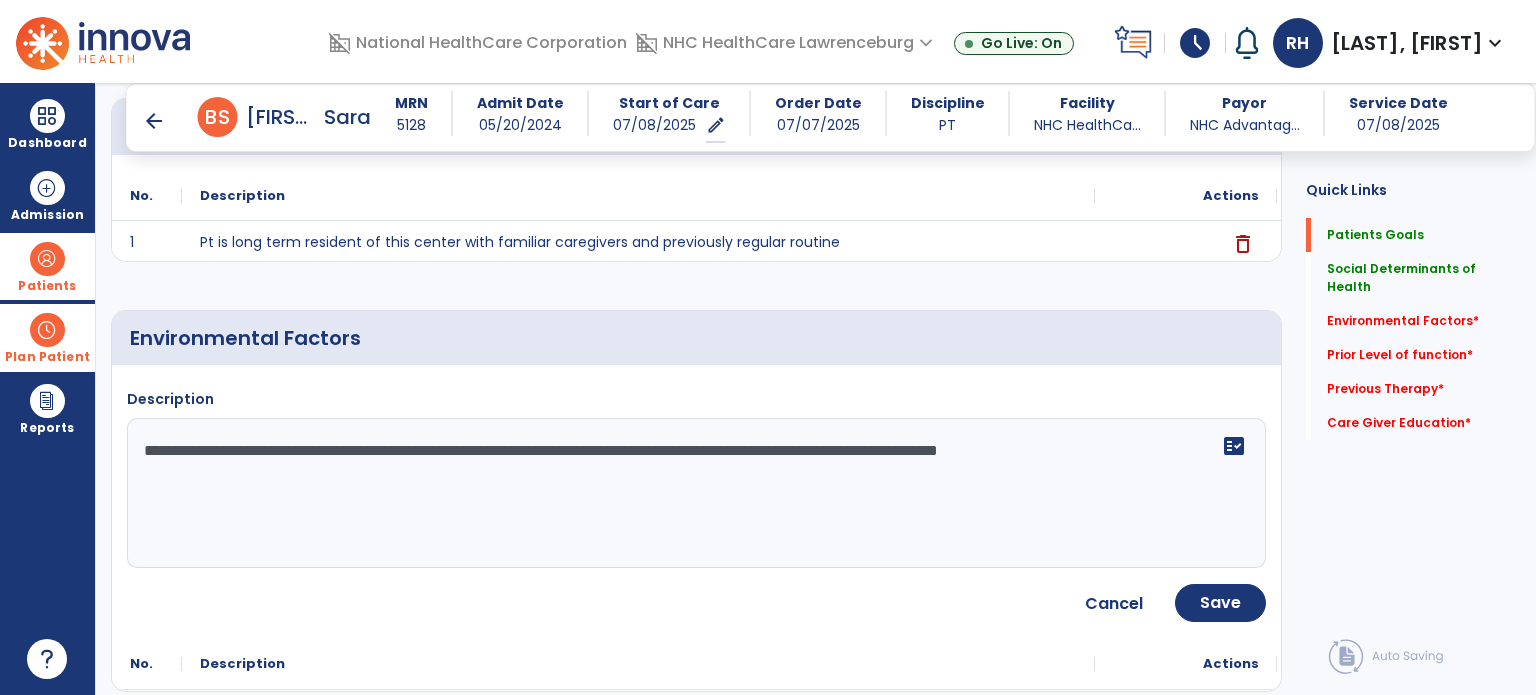 click on "**********" 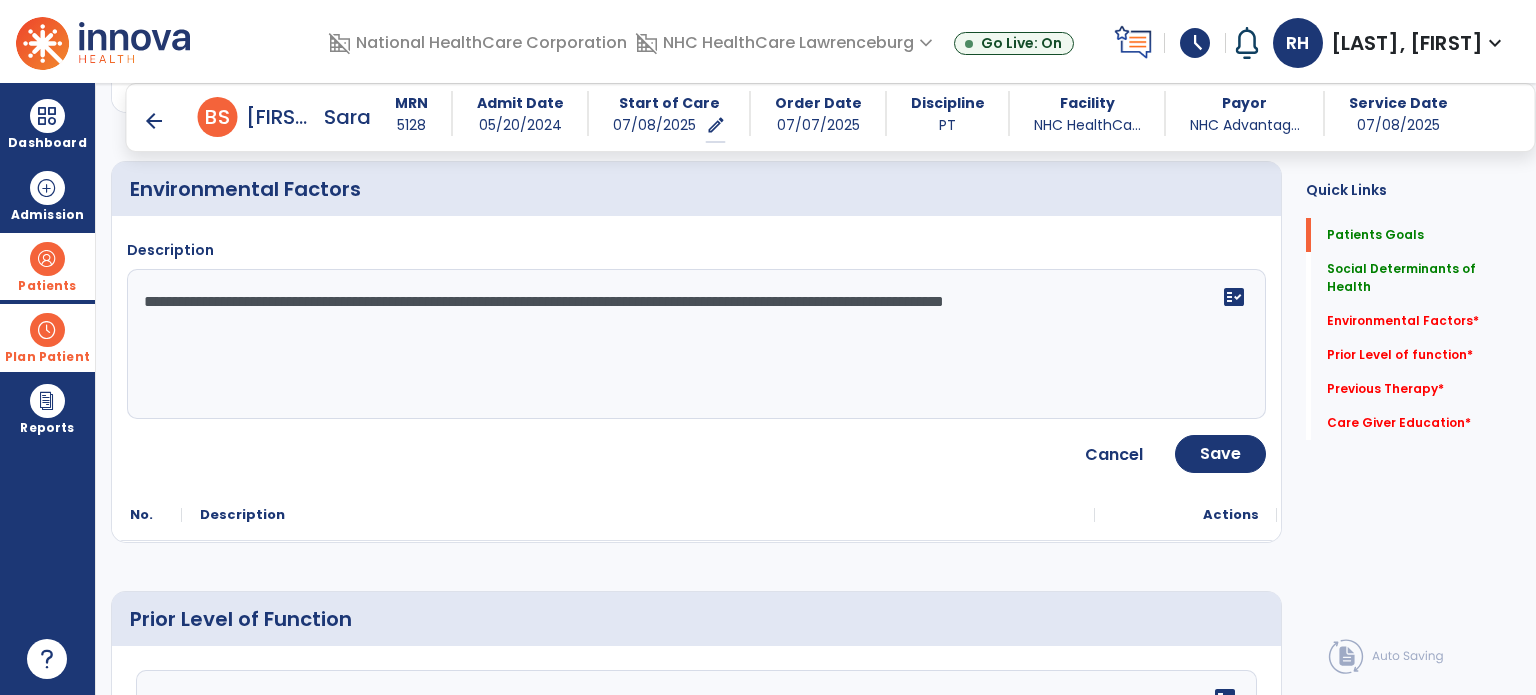 scroll, scrollTop: 600, scrollLeft: 0, axis: vertical 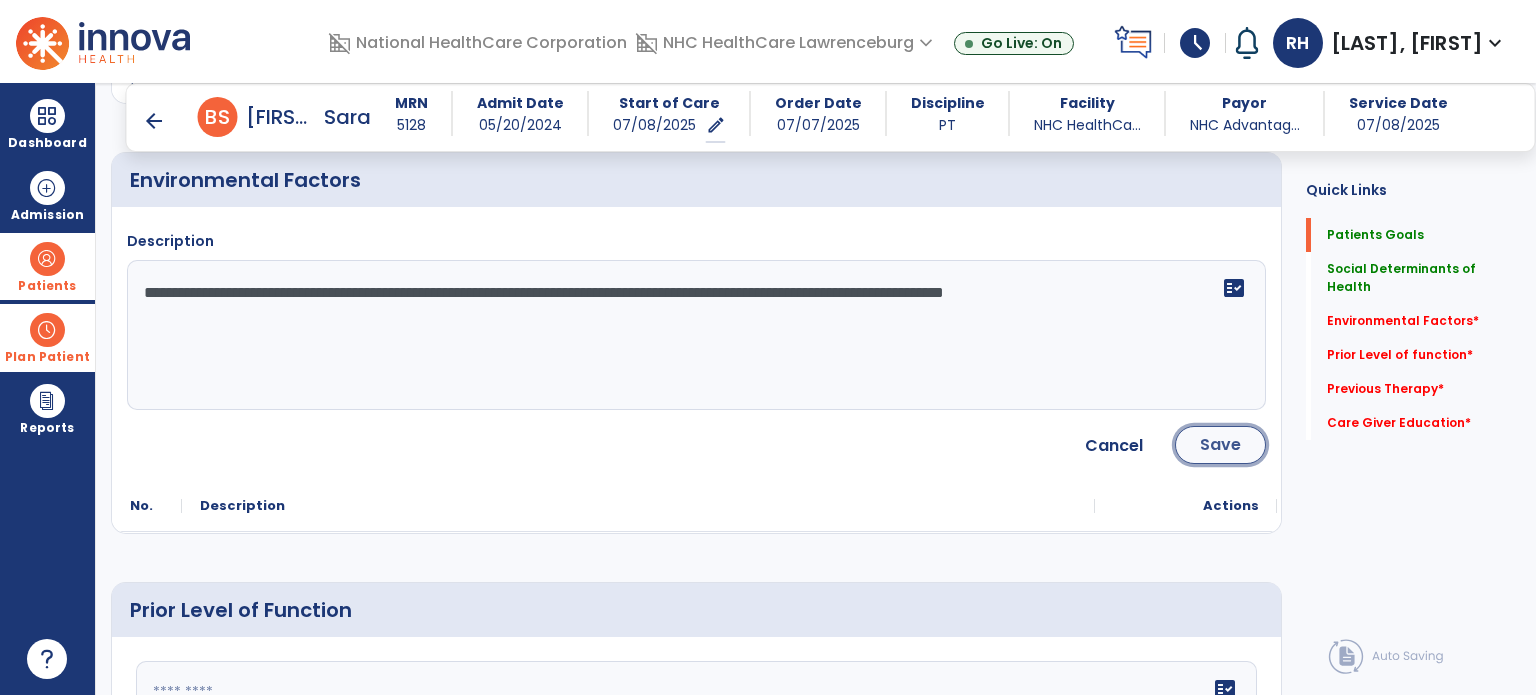 click on "Save" 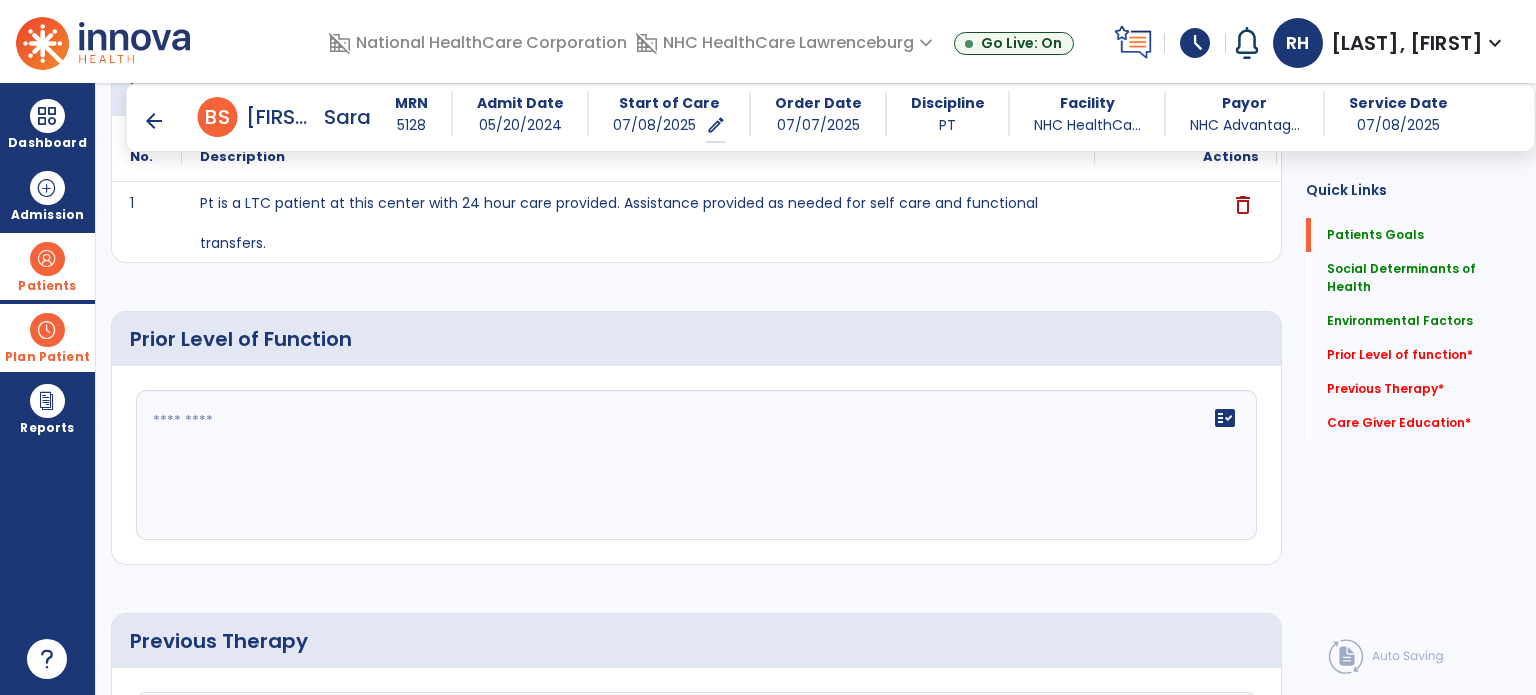 scroll, scrollTop: 784, scrollLeft: 0, axis: vertical 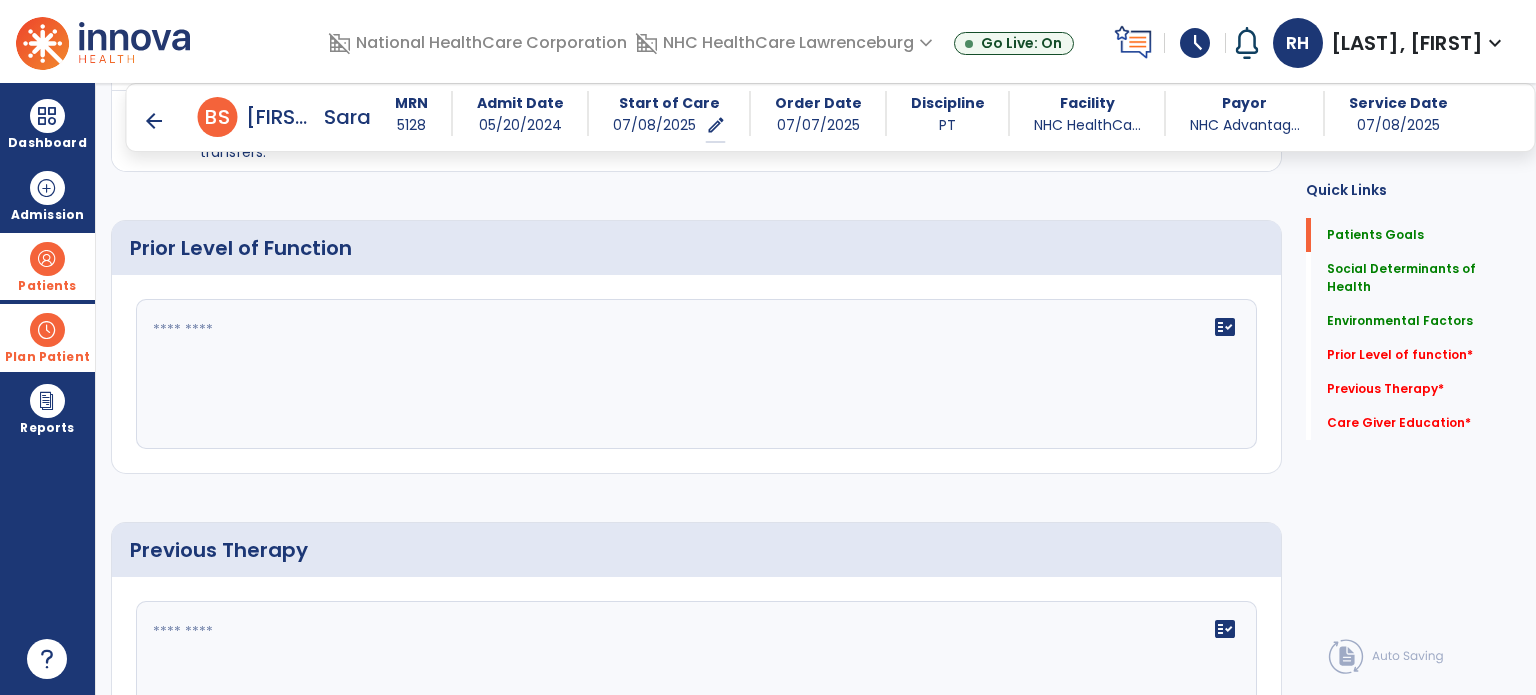 click 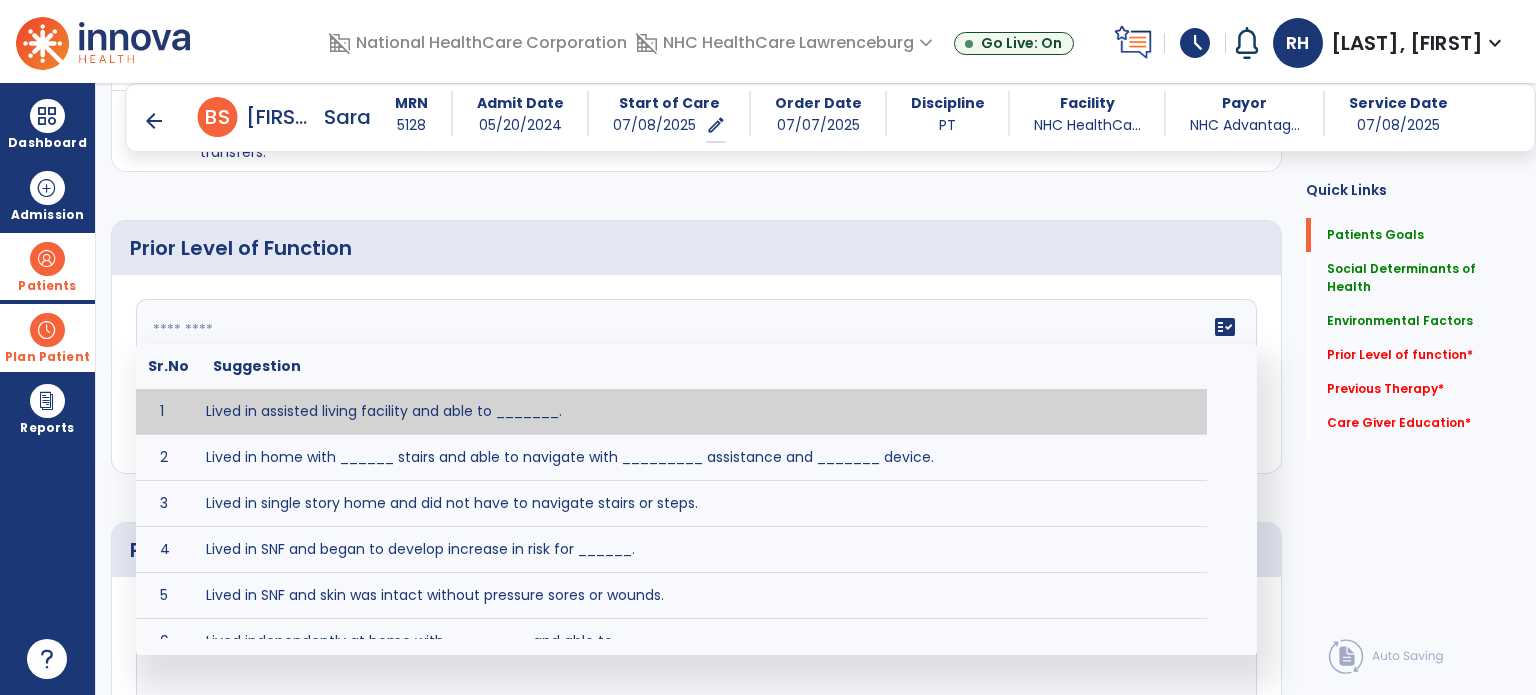 paste on "**********" 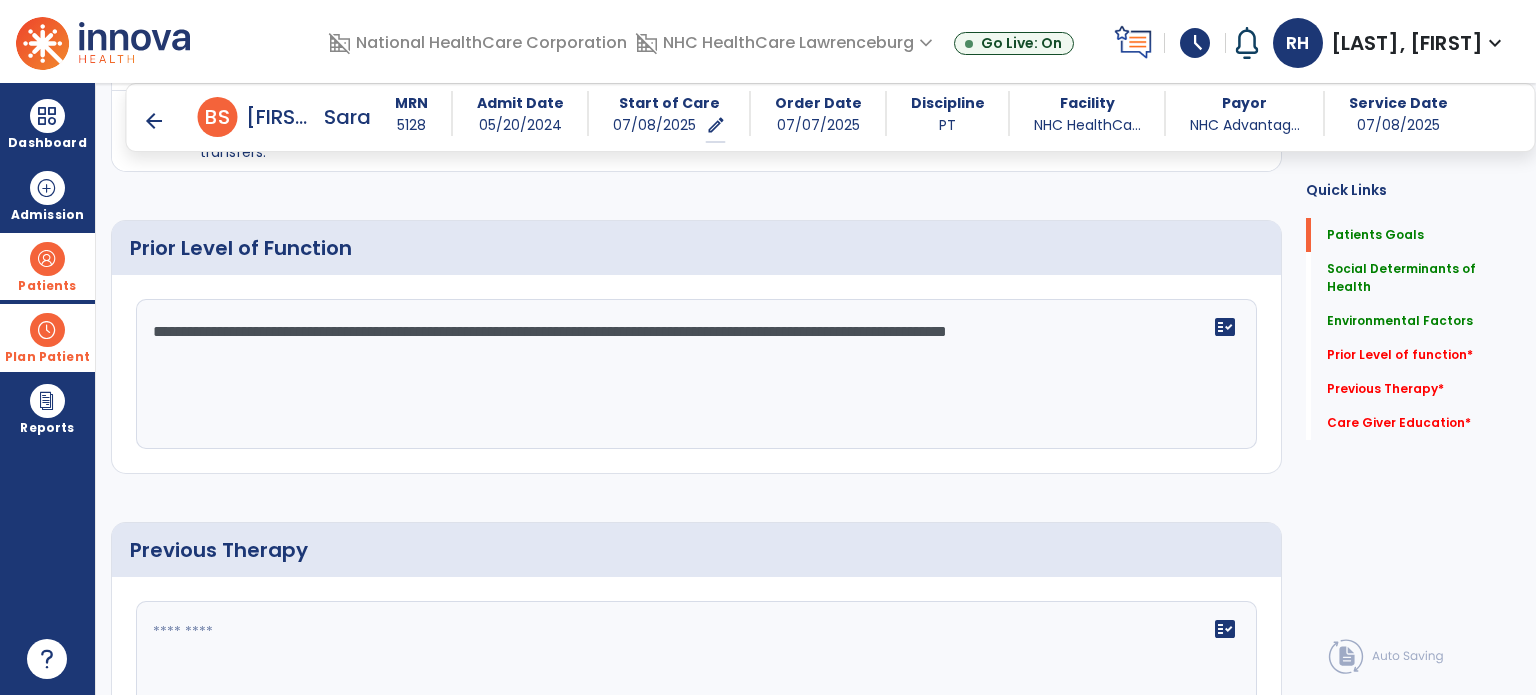 click on "**********" 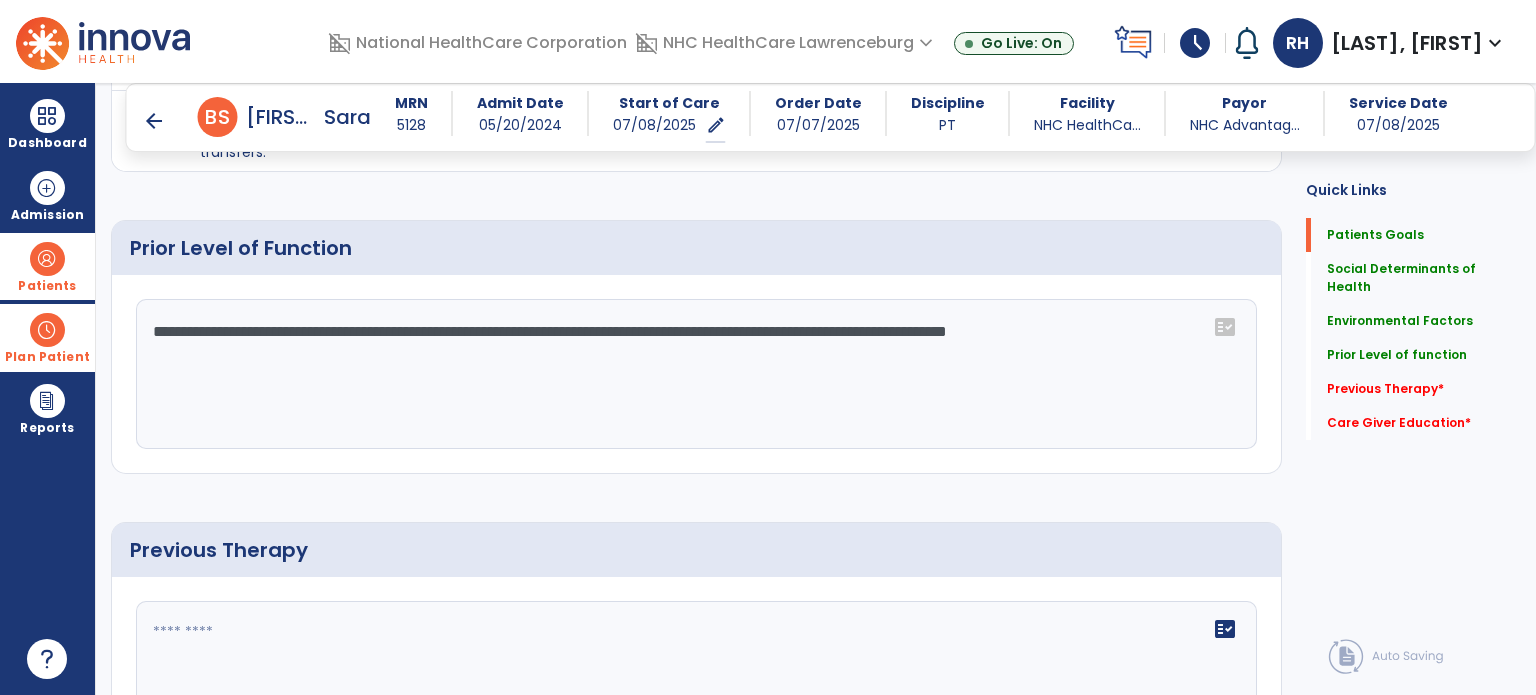 click on "**********" 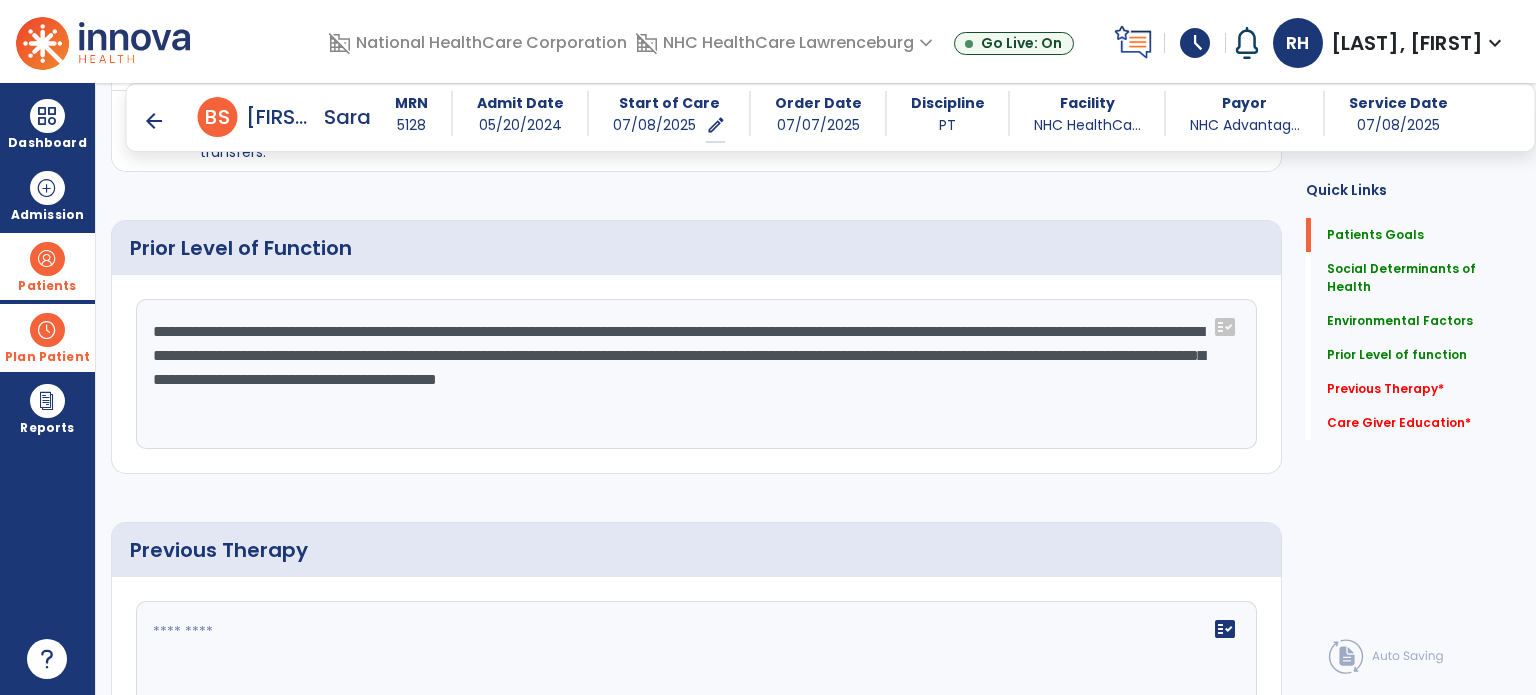 click on "**********" 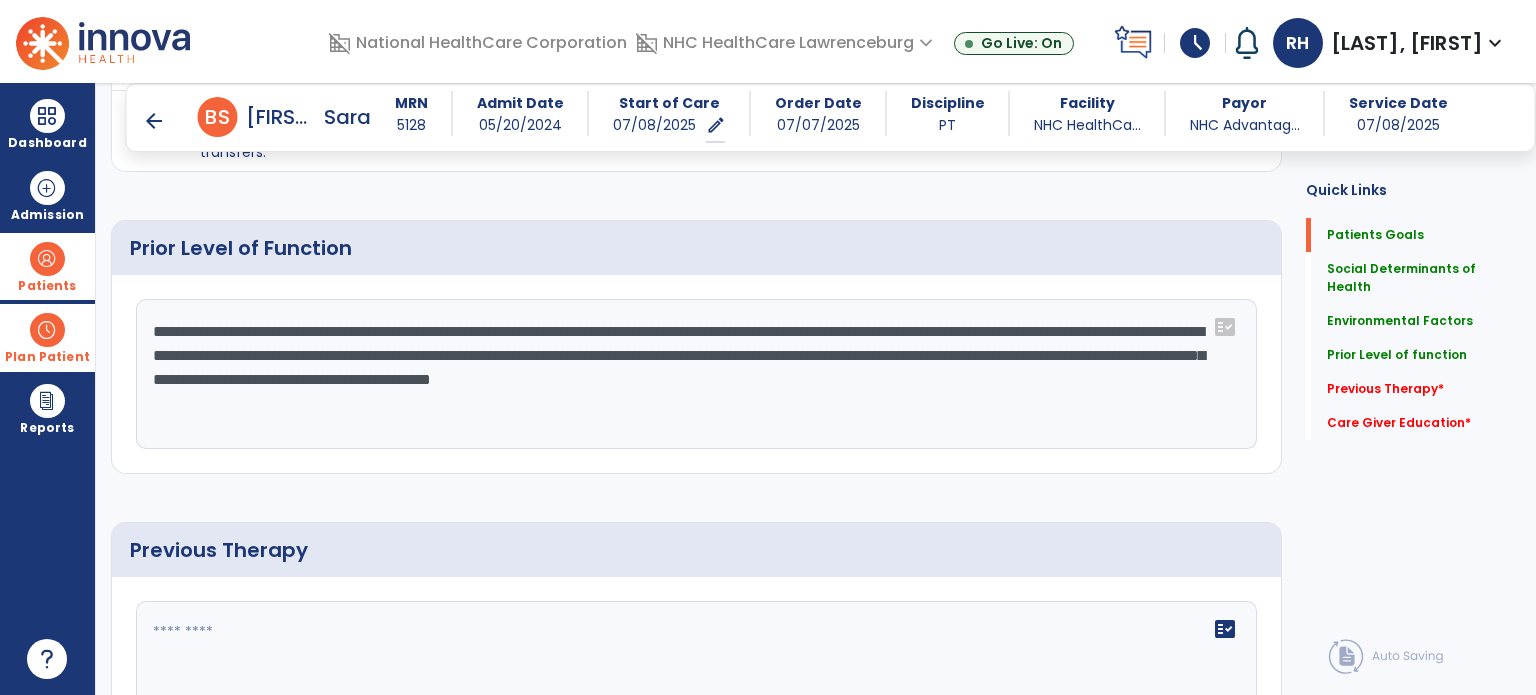 type on "**********" 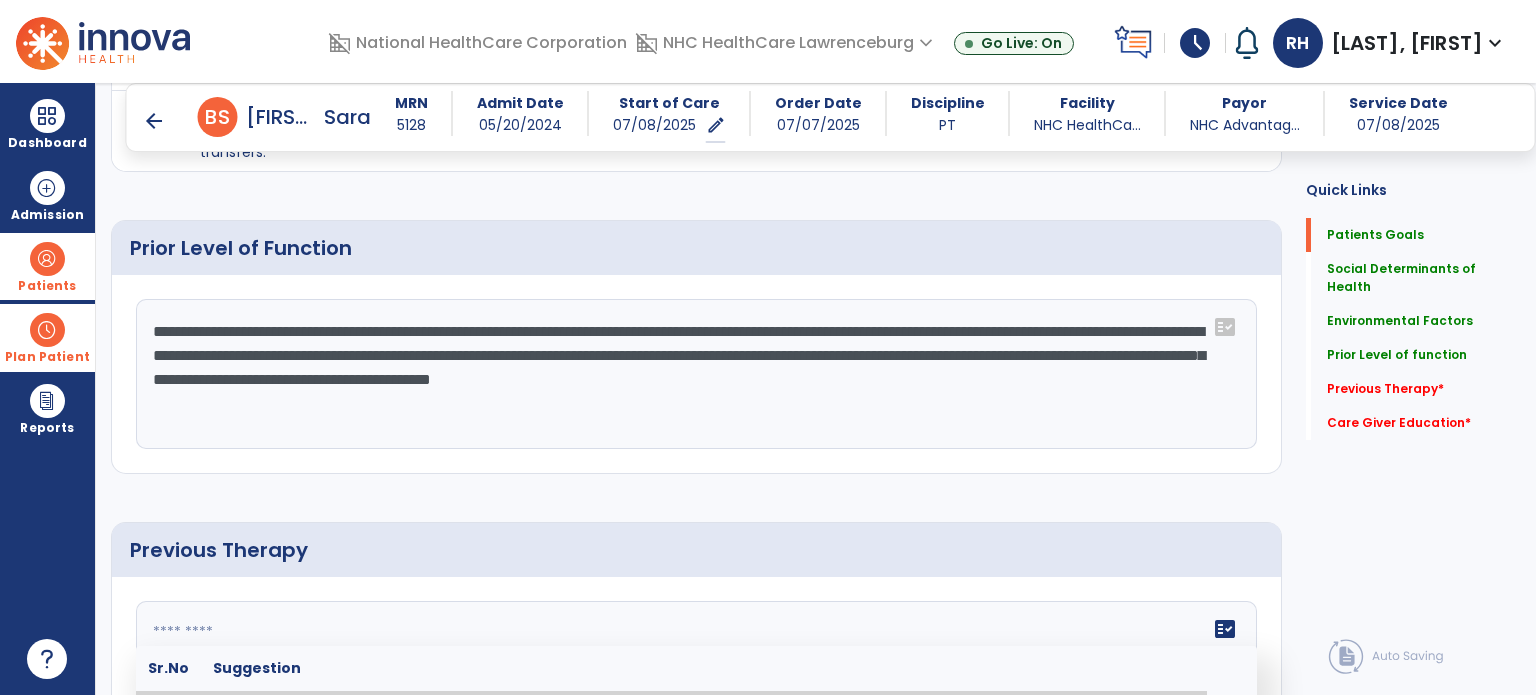 click 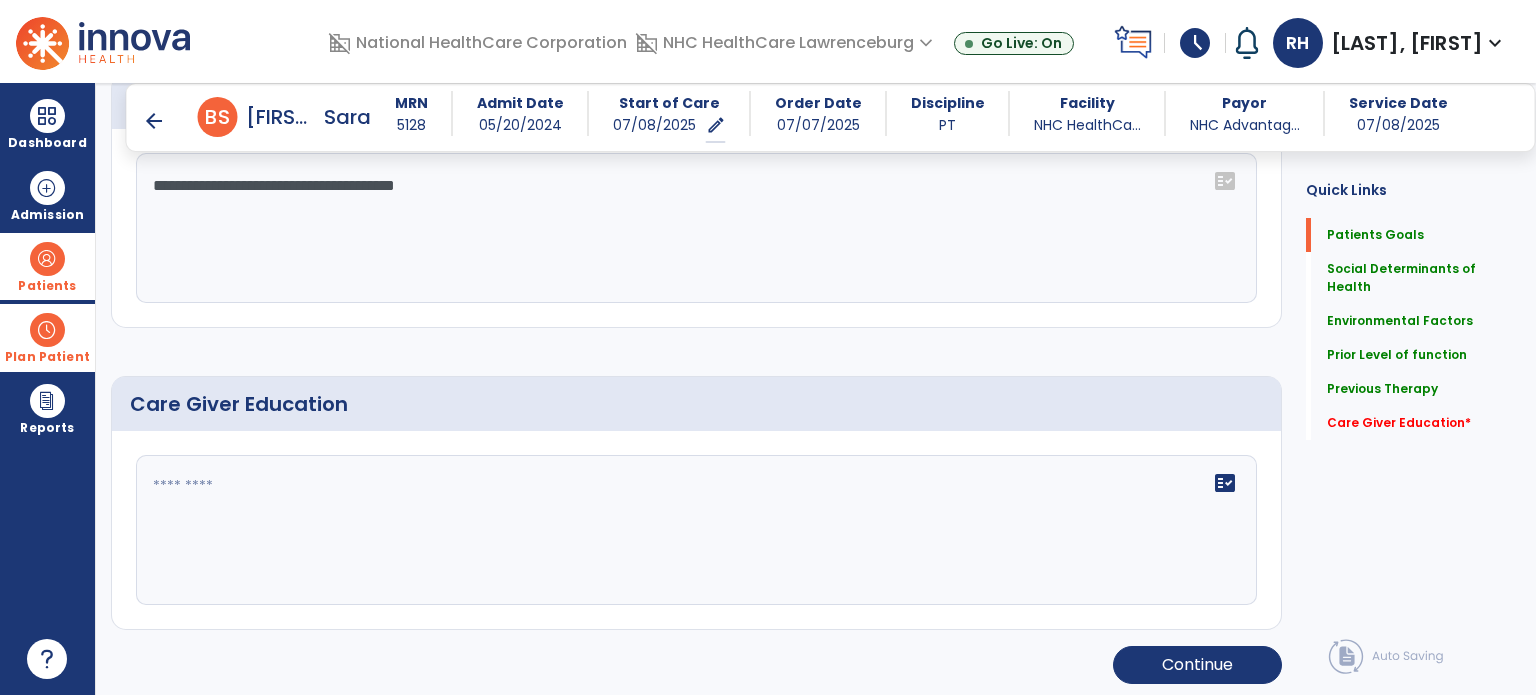 type on "**********" 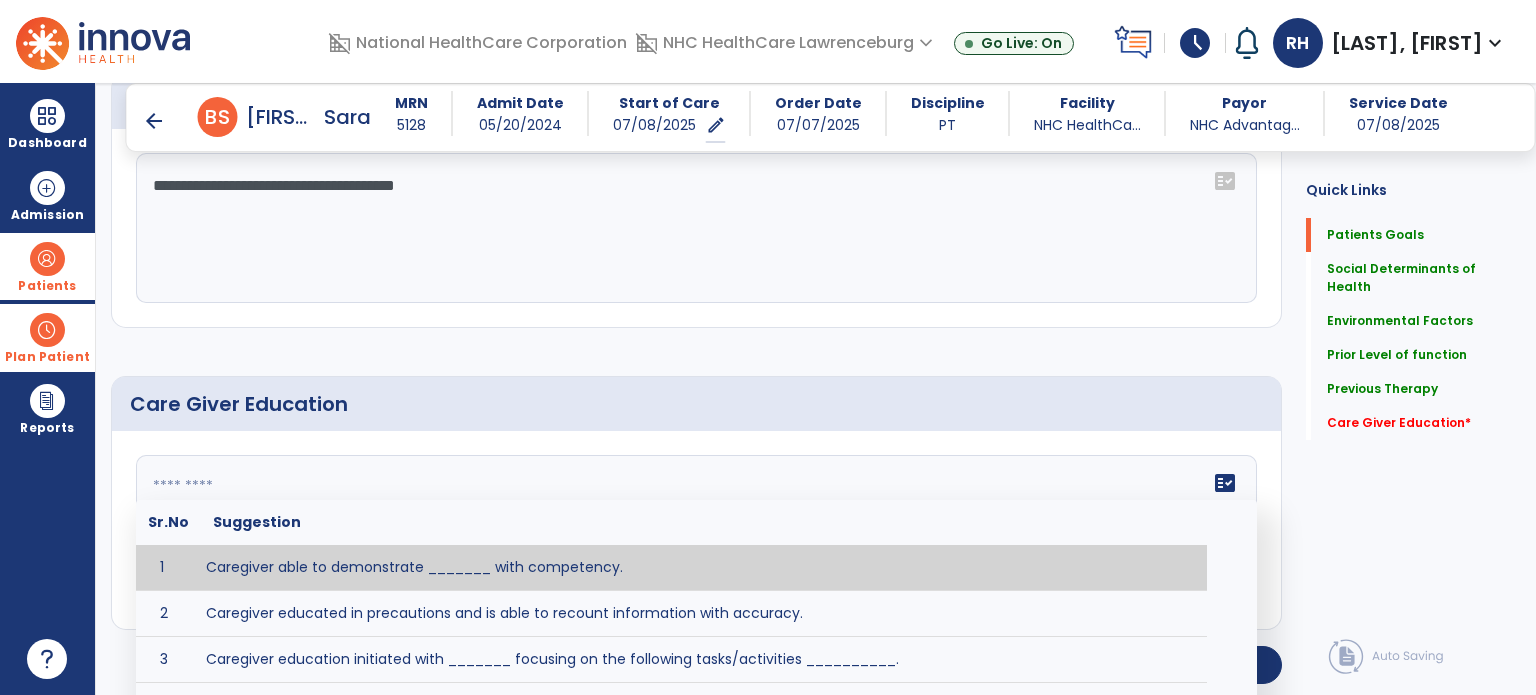 click 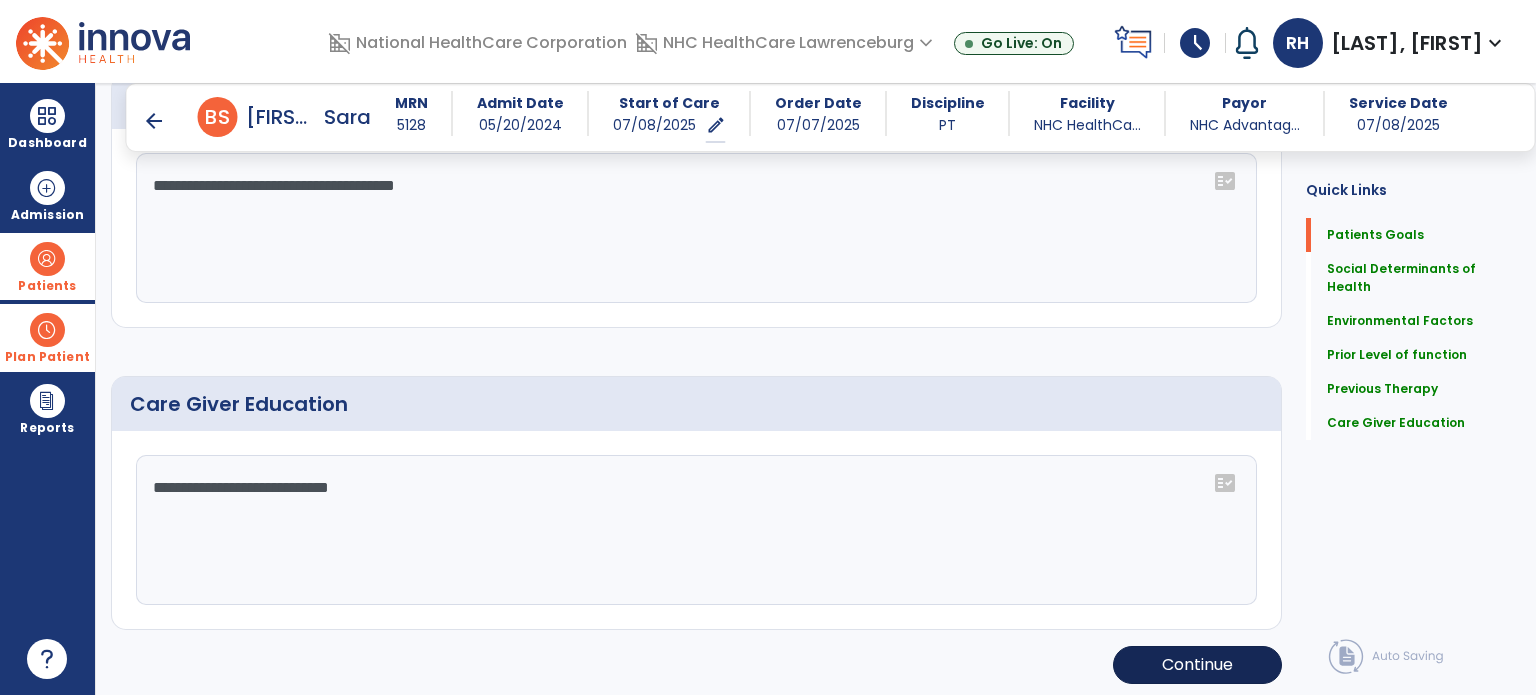 type on "**********" 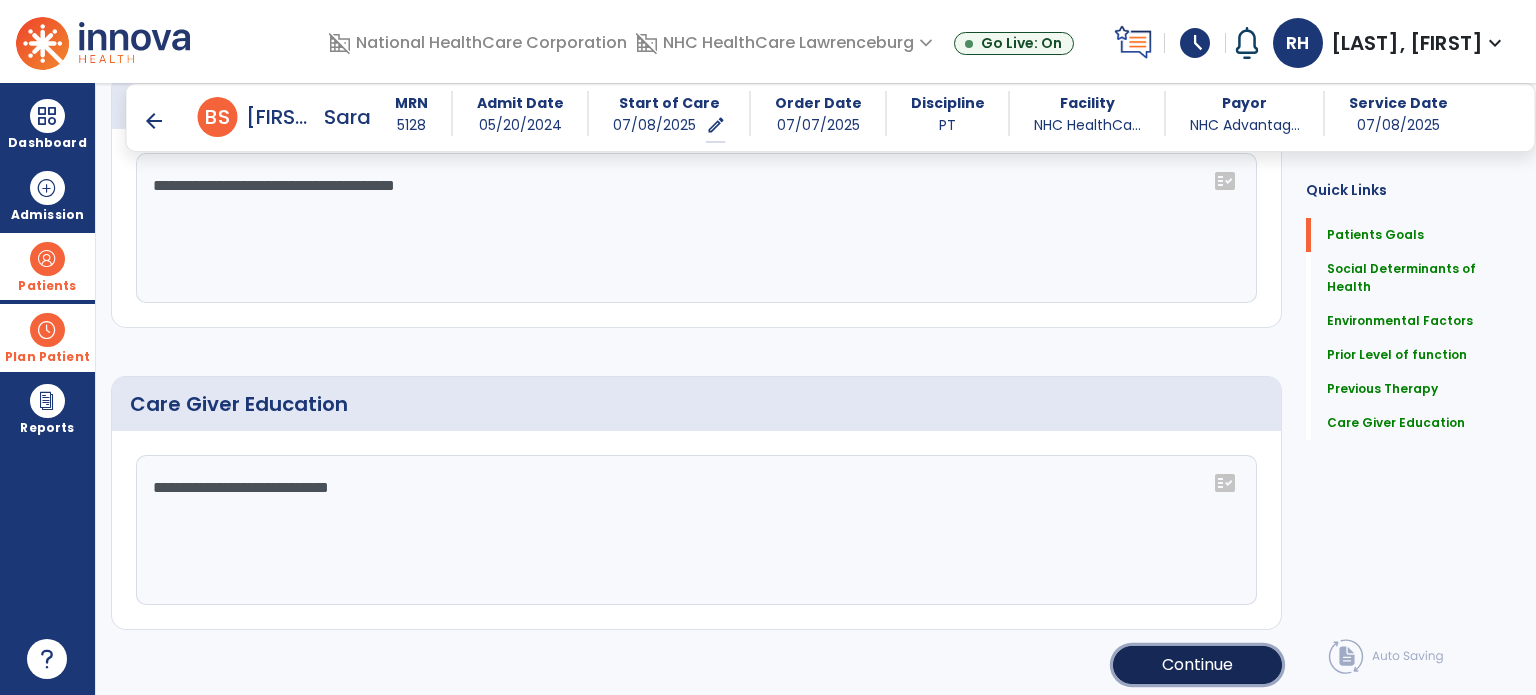 click on "Continue" 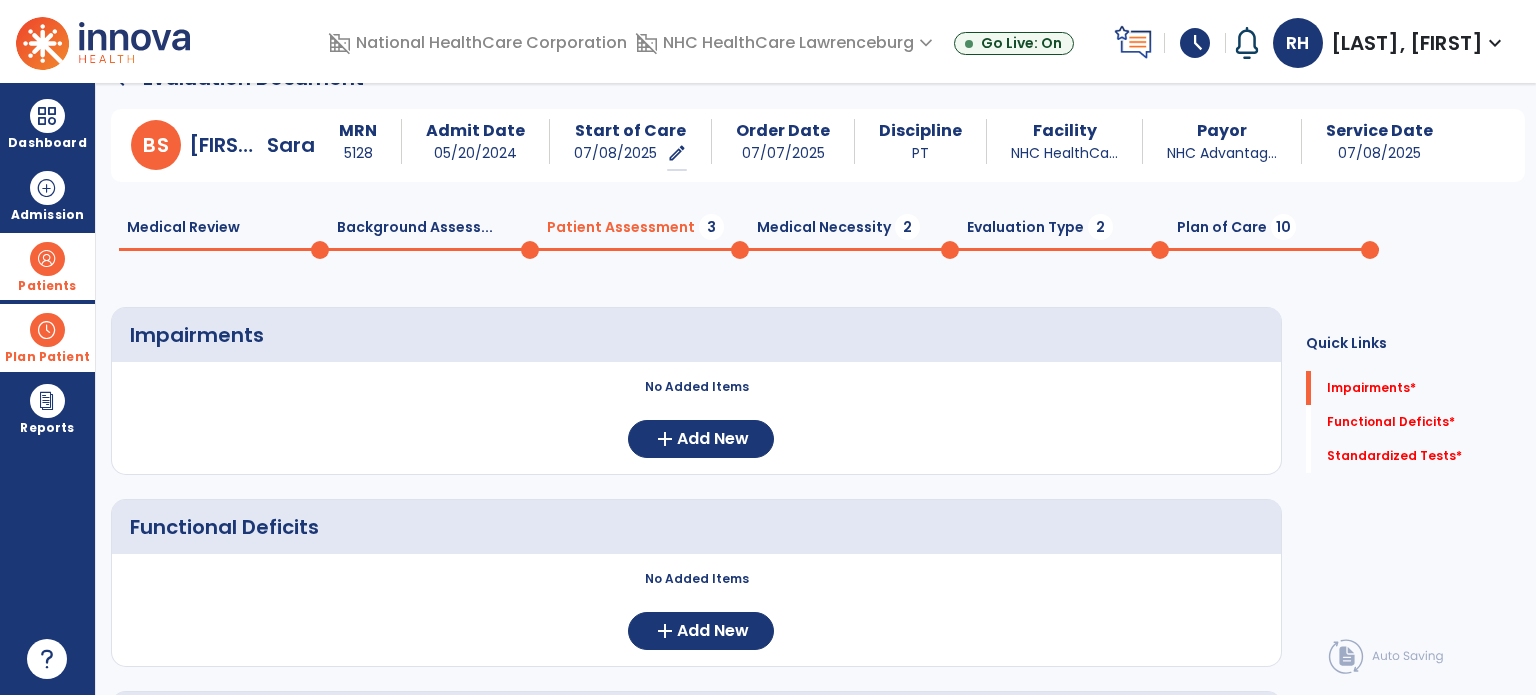 scroll, scrollTop: 39, scrollLeft: 0, axis: vertical 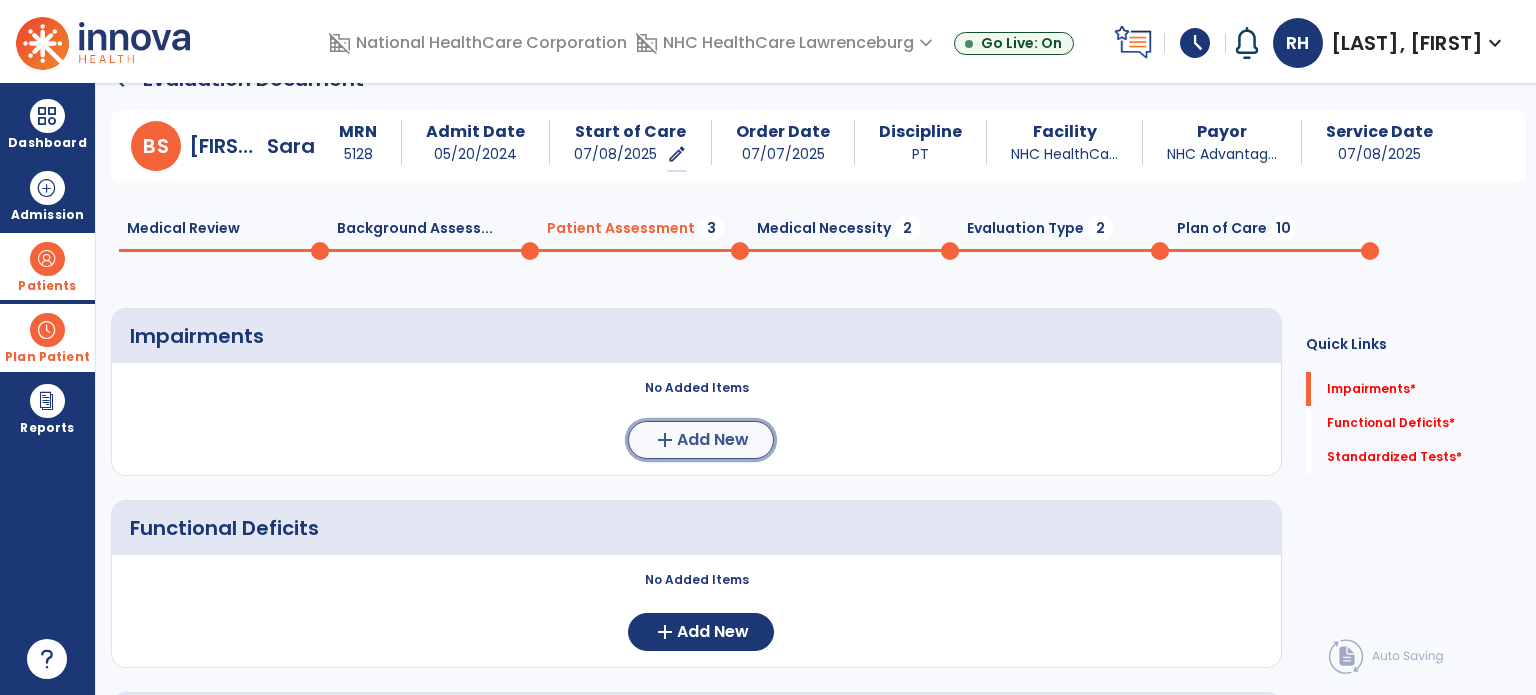 click on "Add New" 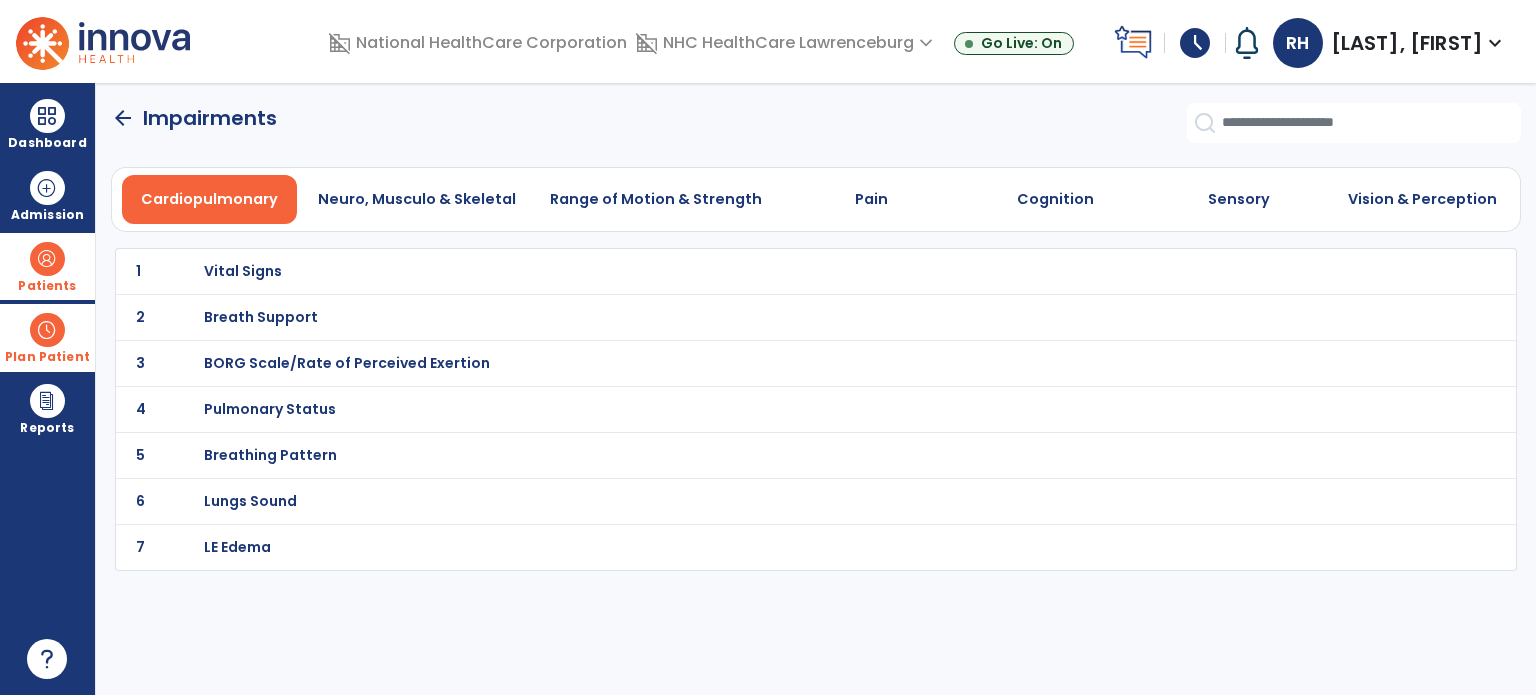 scroll, scrollTop: 0, scrollLeft: 0, axis: both 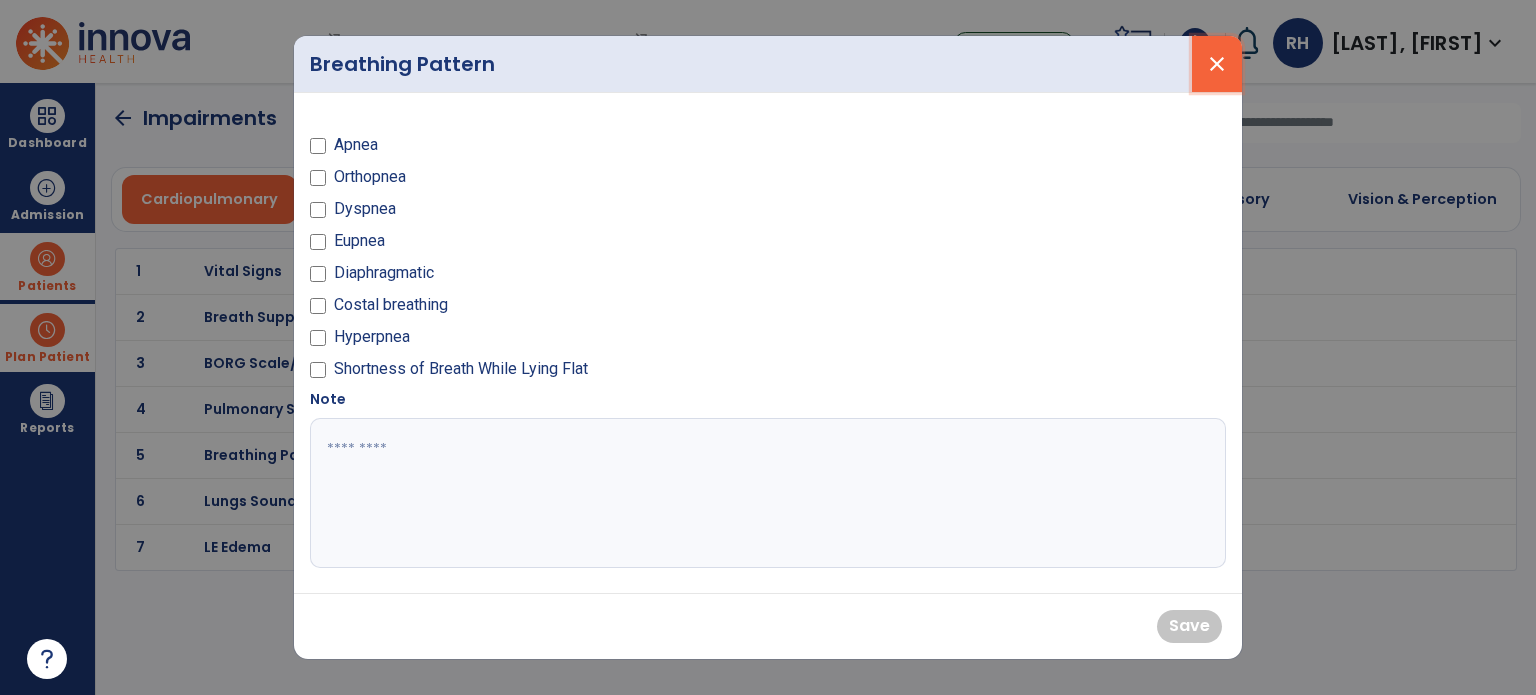 click on "close" at bounding box center [1217, 64] 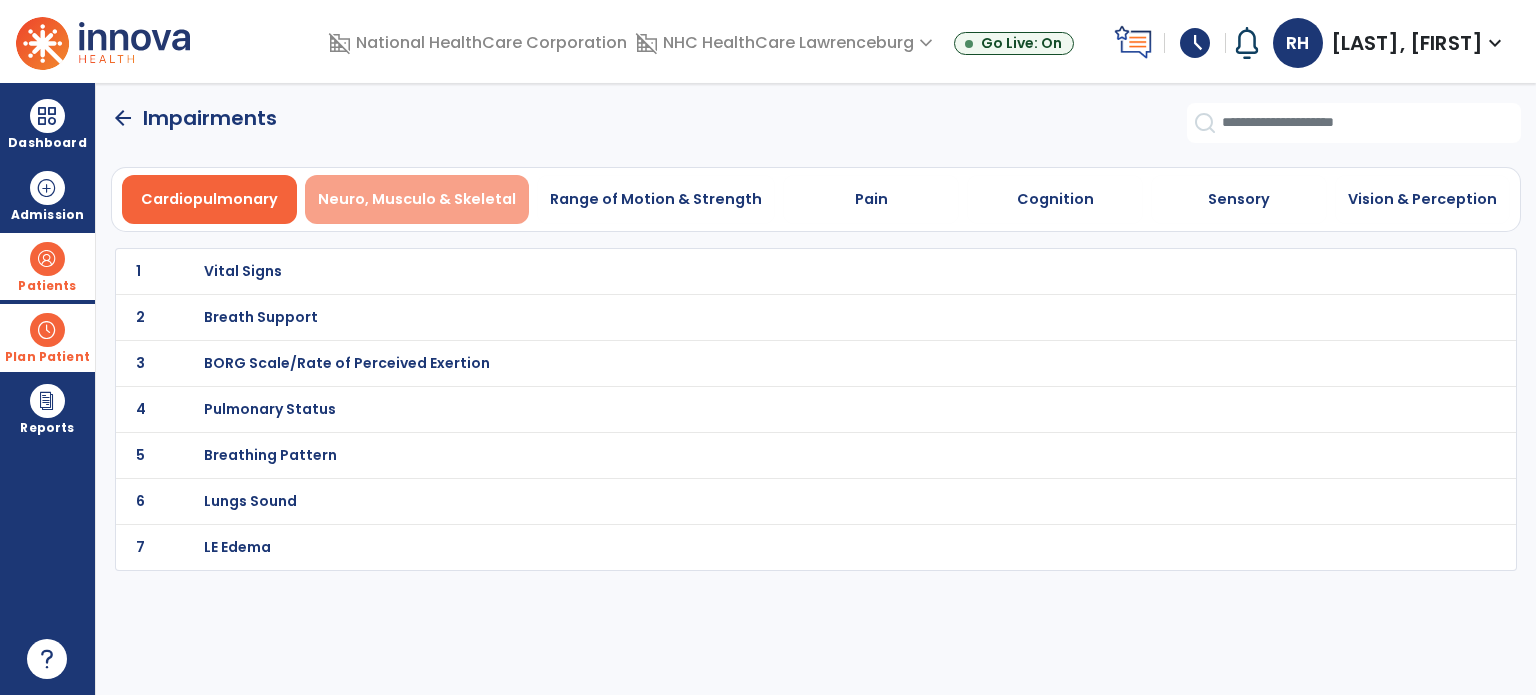 click on "Neuro, Musculo & Skeletal" at bounding box center [417, 199] 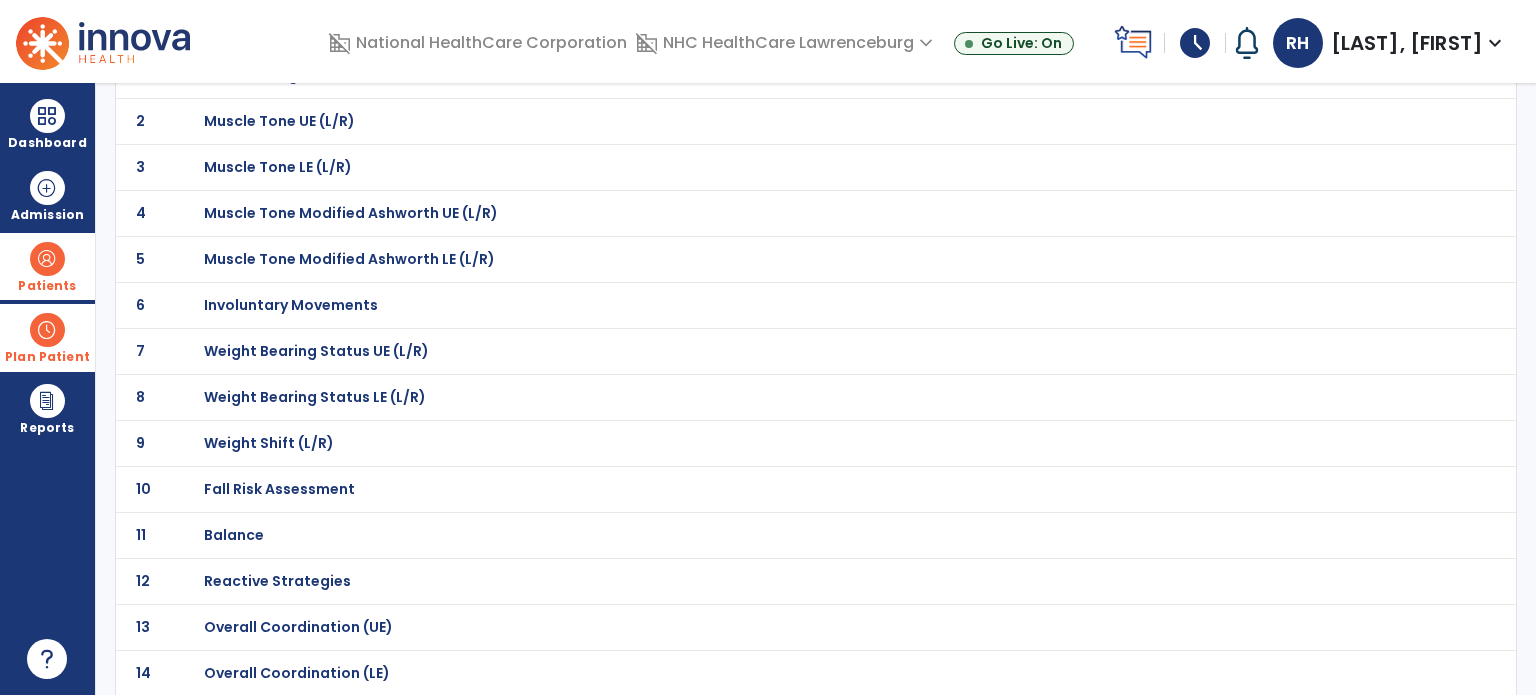 scroll, scrollTop: 199, scrollLeft: 0, axis: vertical 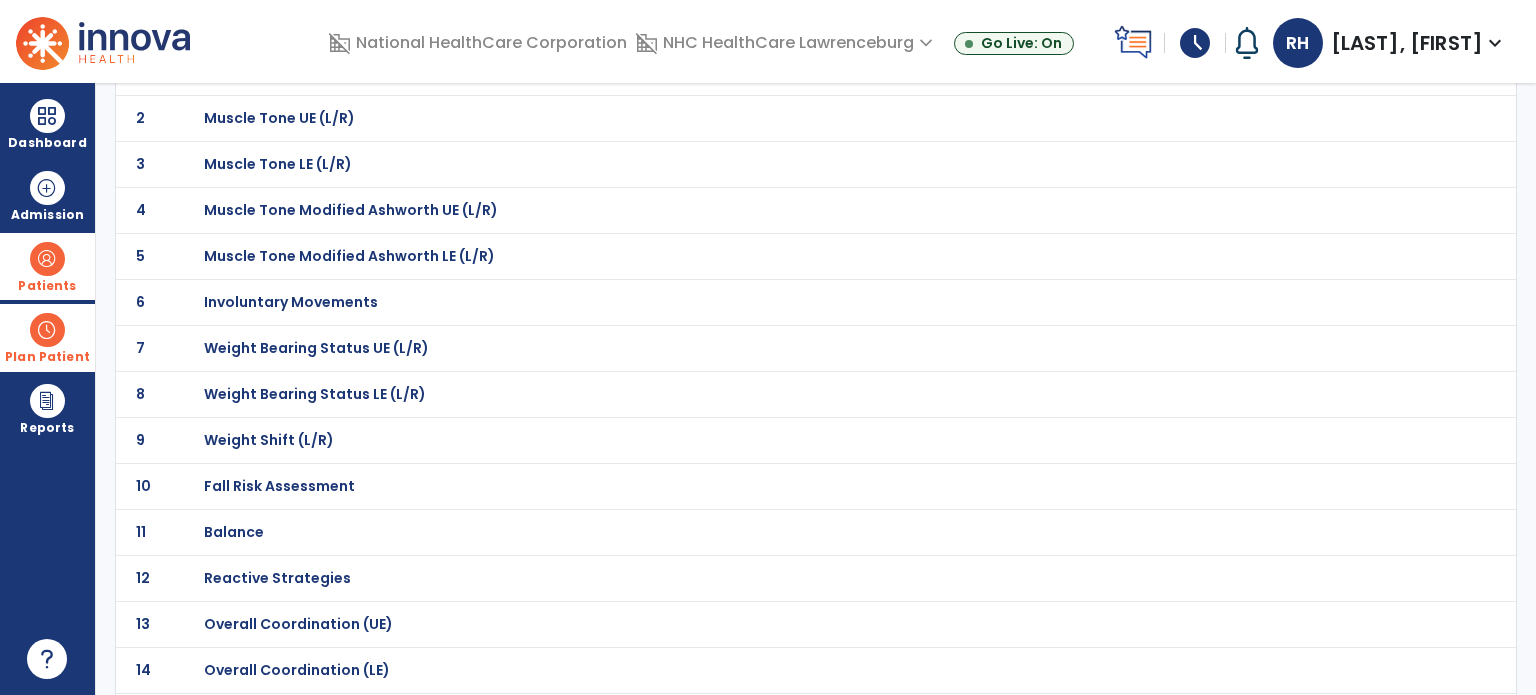 click on "Balance" at bounding box center [772, 72] 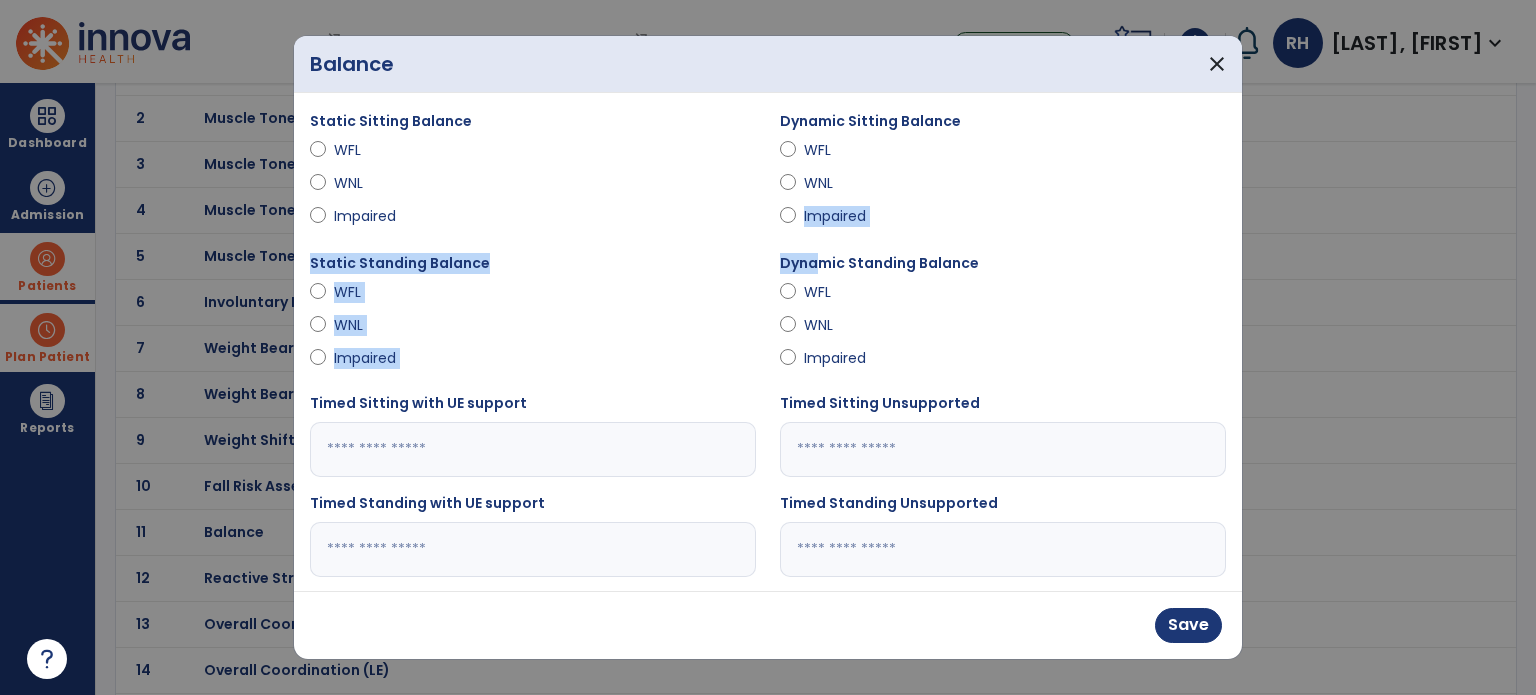 click on "Static Sitting Balance WFL WNL Impaired Dynamic Sitting Balance WFL WNL Impaired Static Standing Balance WFL WNL Impaired Dynamic Standing Balance WFL WNL Impaired Timed Sitting with UE support  Timed Sitting Unsupported  Timed Standing with UE support  Timed Standing Unsupported  Romberg Test  Sharpened/Tandem Romberg Test  Note" at bounding box center (768, 498) 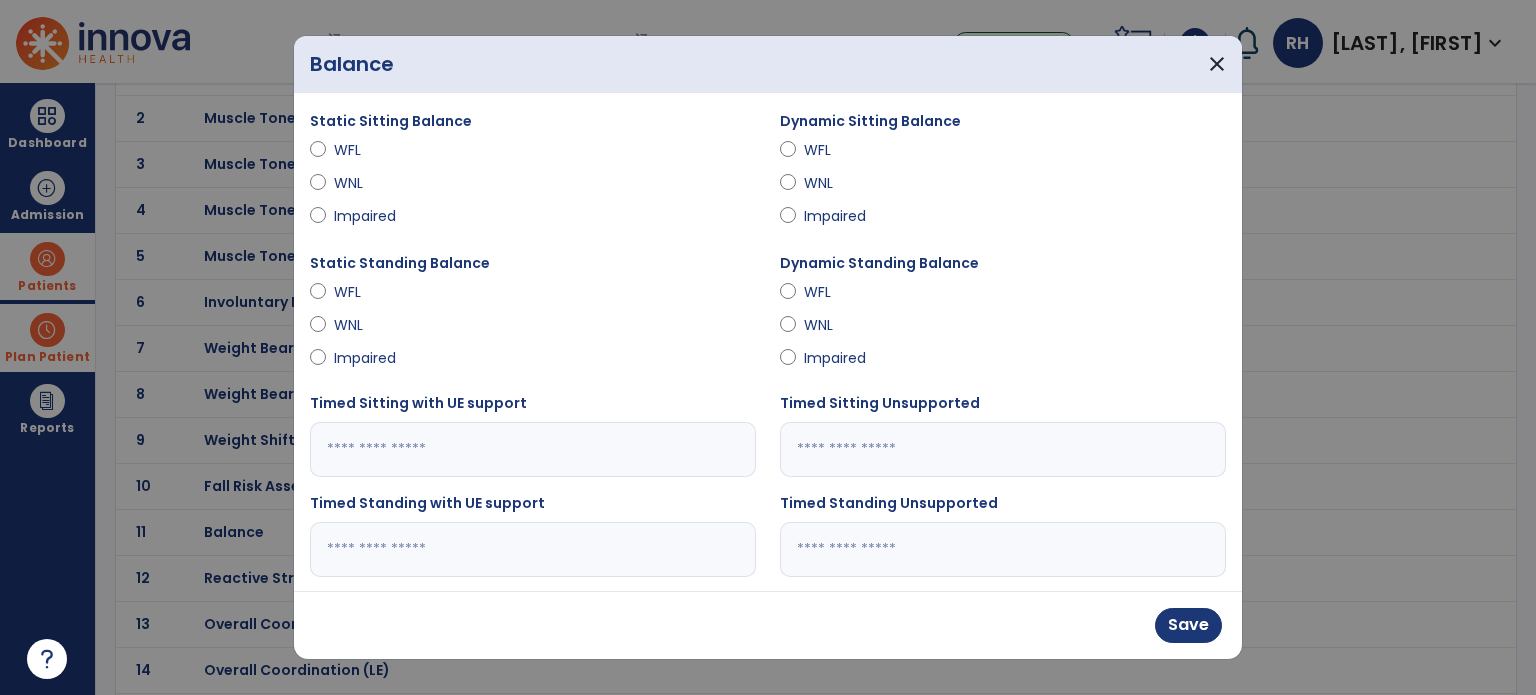 click on "Dynamic Standing Balance WFL WNL Impaired" at bounding box center (1003, 314) 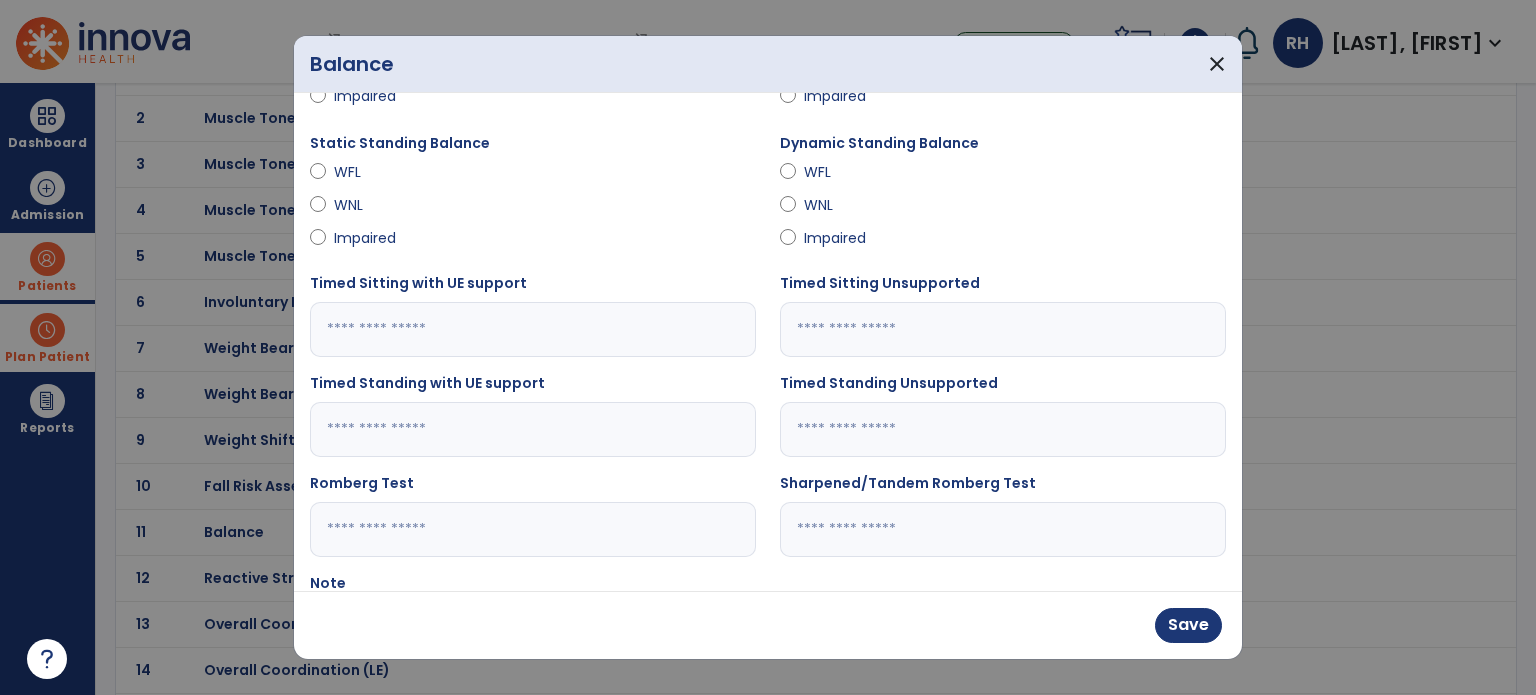 scroll, scrollTop: 228, scrollLeft: 0, axis: vertical 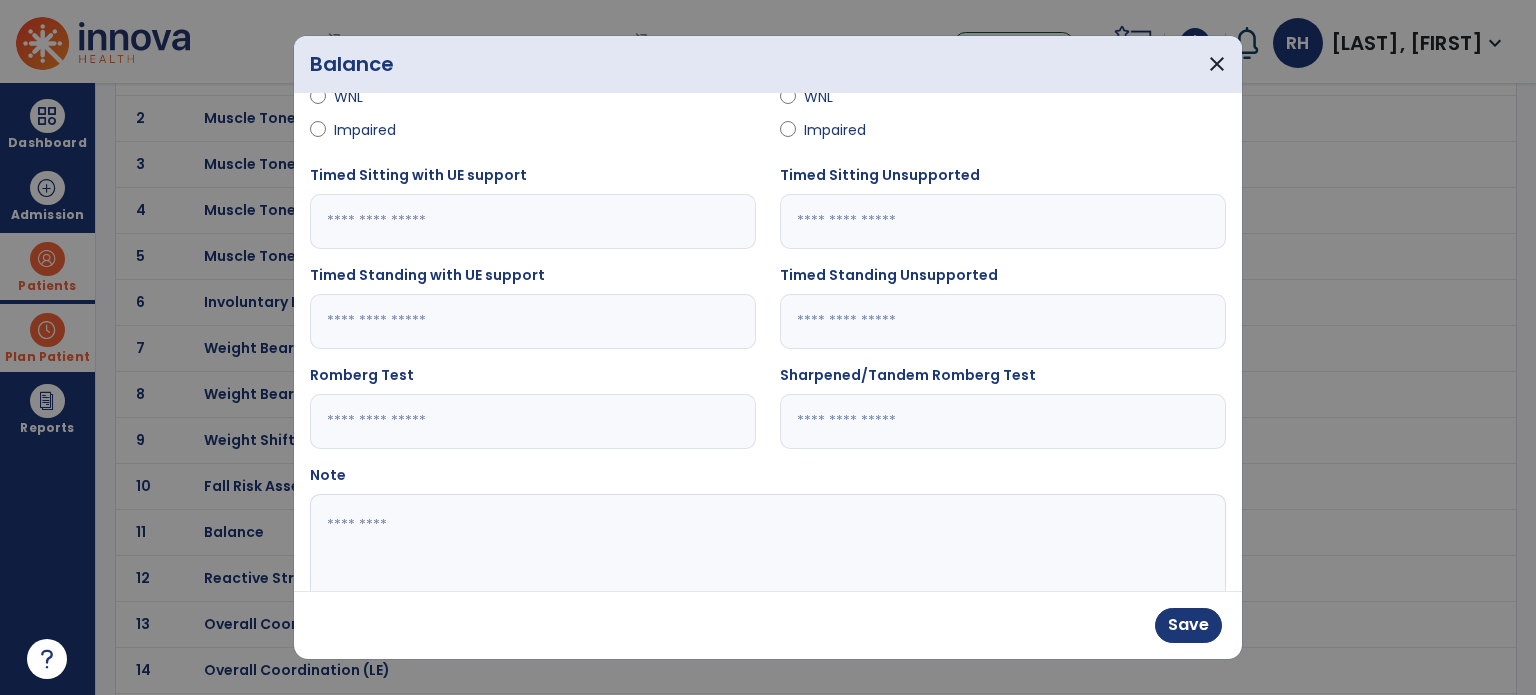 click at bounding box center [766, 569] 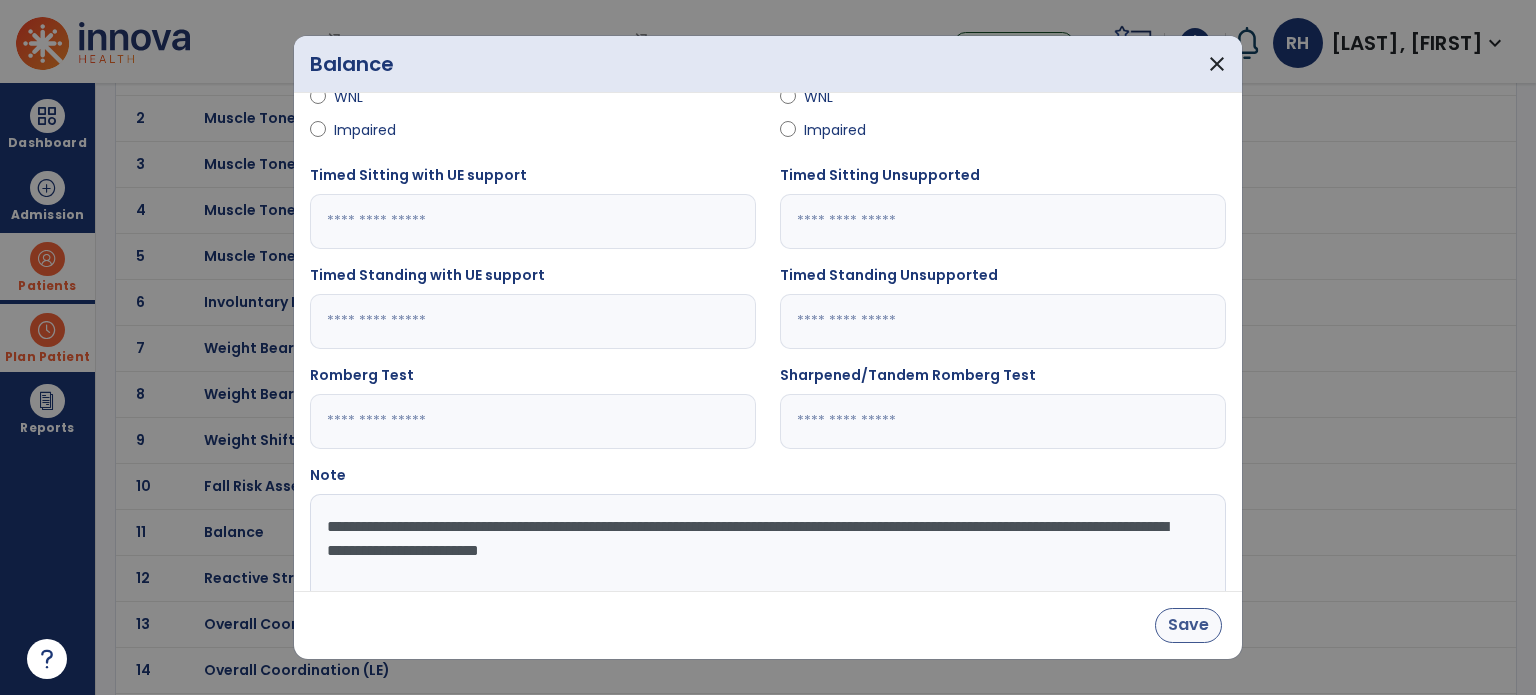 type on "**********" 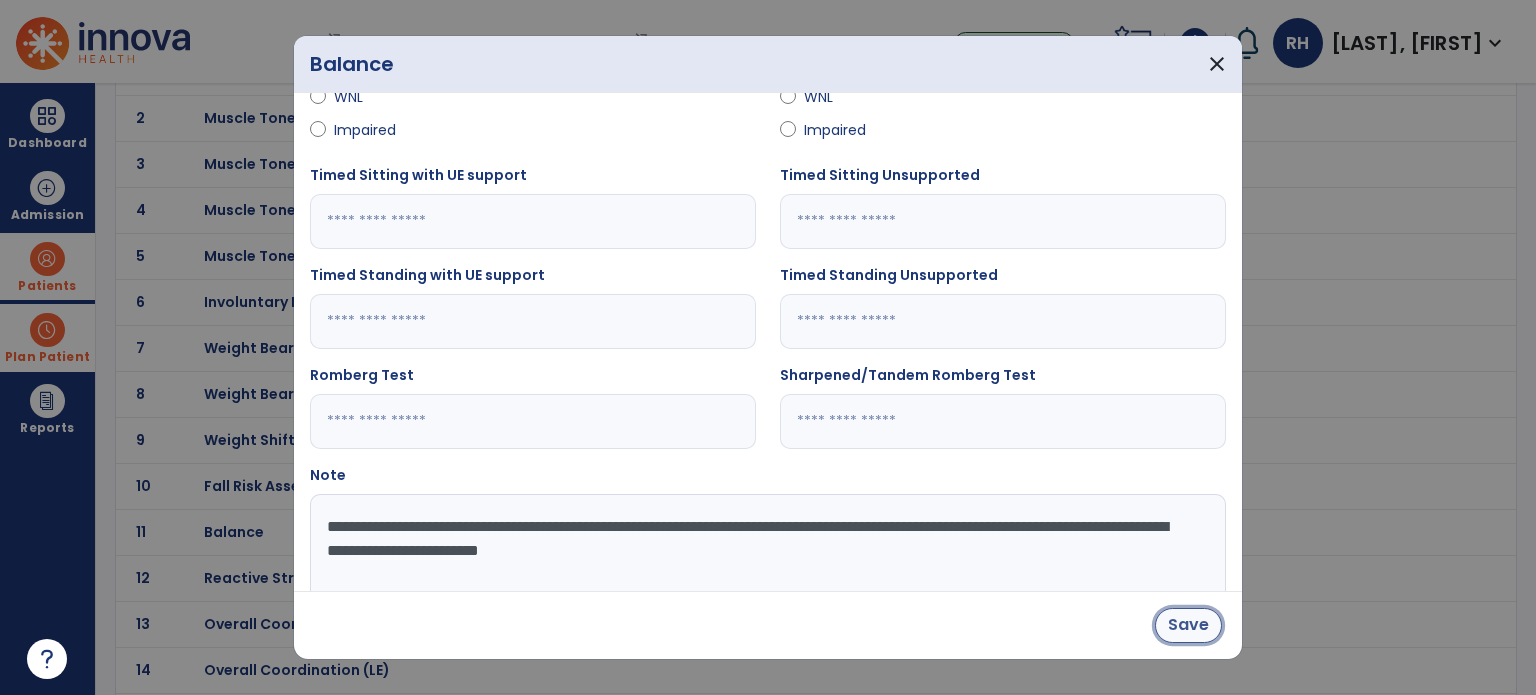 click on "Save" at bounding box center [1188, 625] 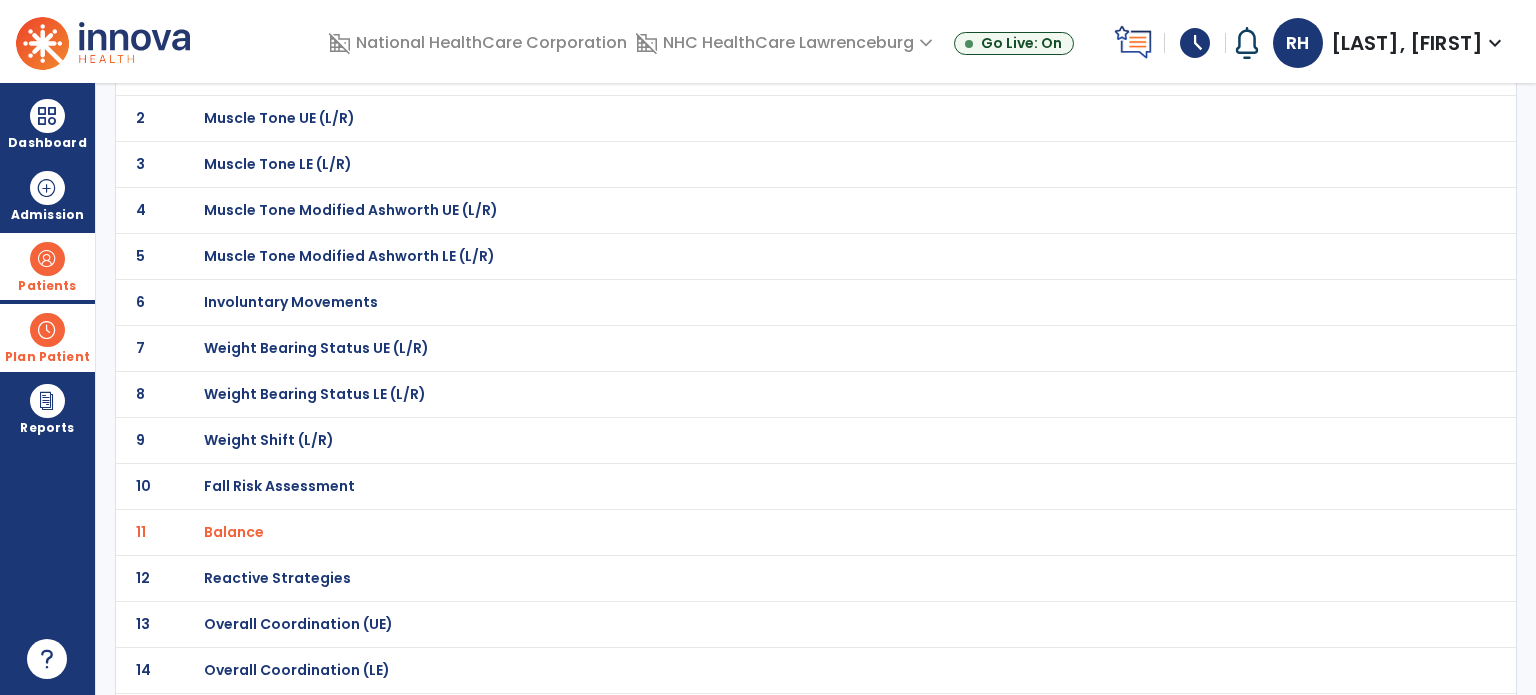 click on "Weight Bearing Status LE (L/R)" at bounding box center (275, 72) 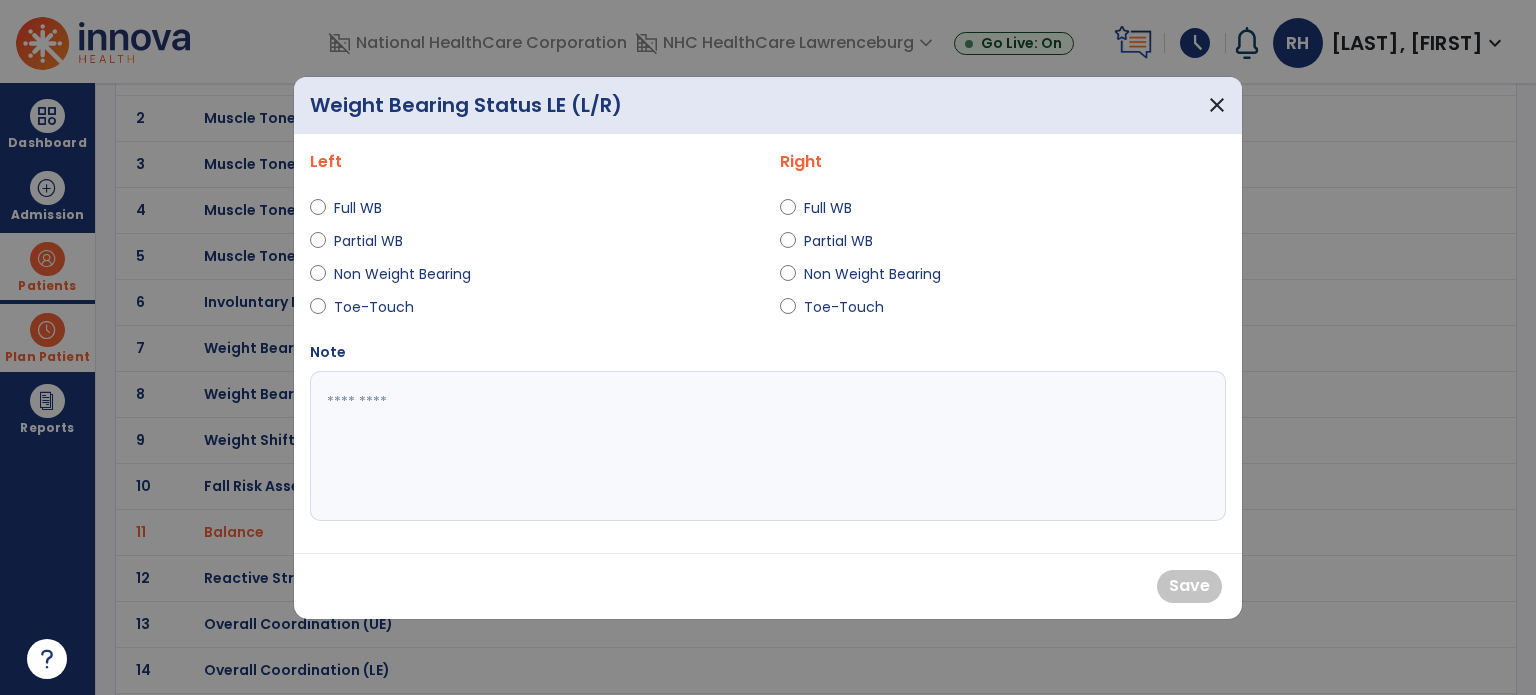 click on "Full WB" at bounding box center (533, 212) 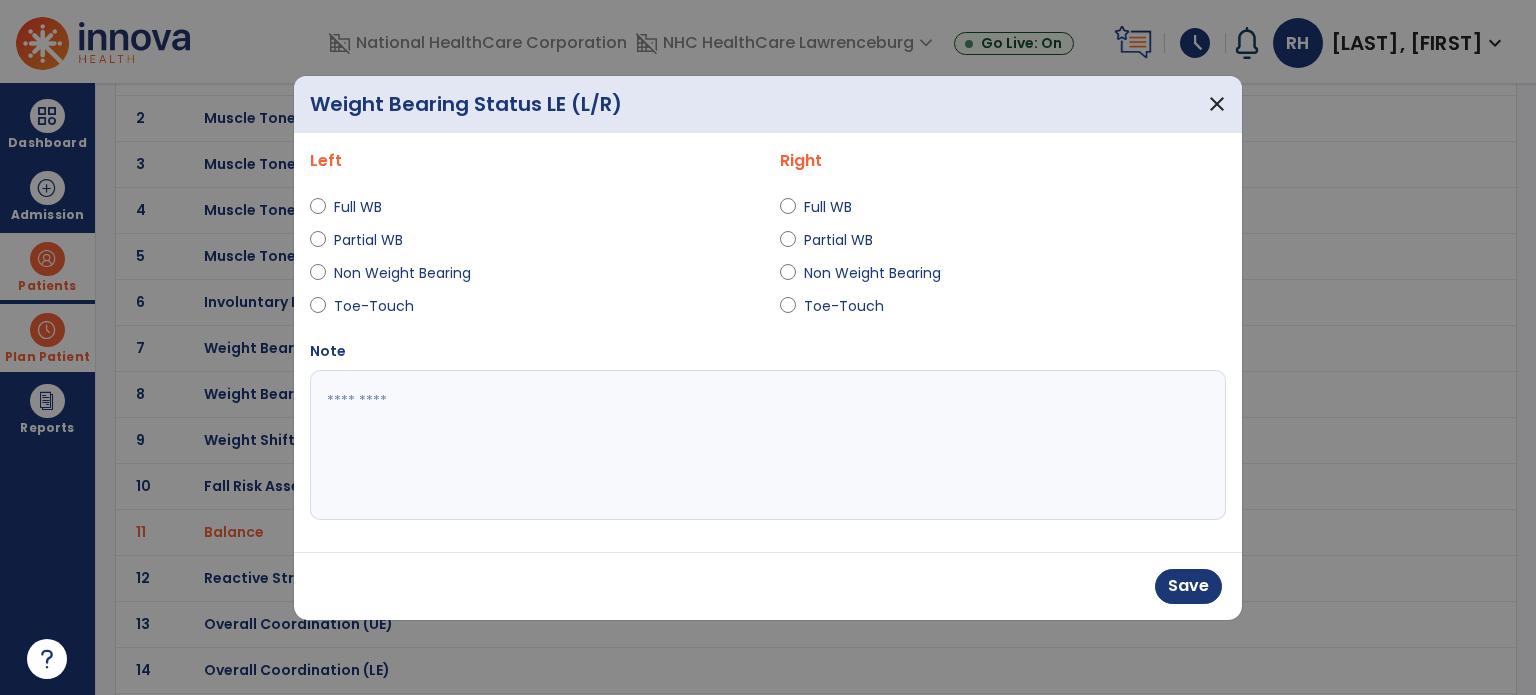 click on "Note" at bounding box center (768, 430) 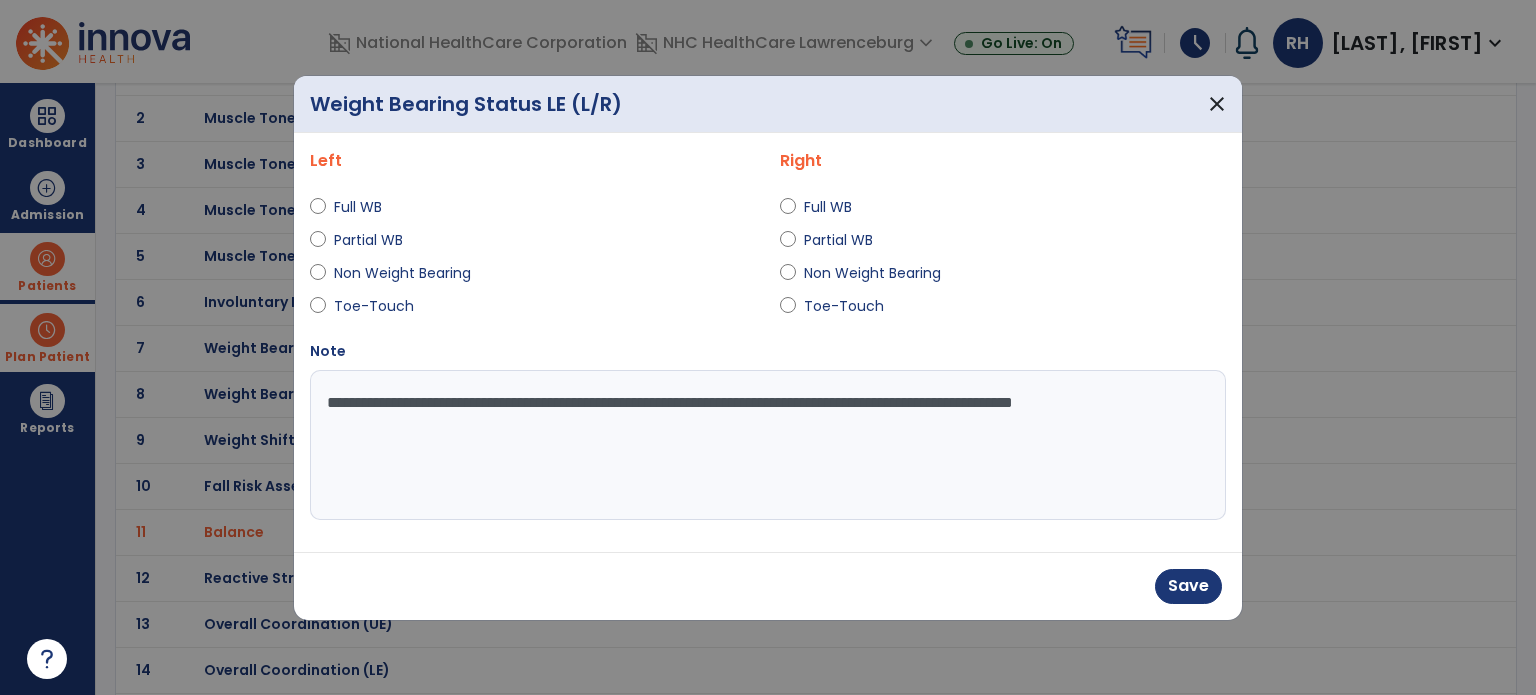 drag, startPoint x: 628, startPoint y: 403, endPoint x: 1122, endPoint y: 401, distance: 494.00406 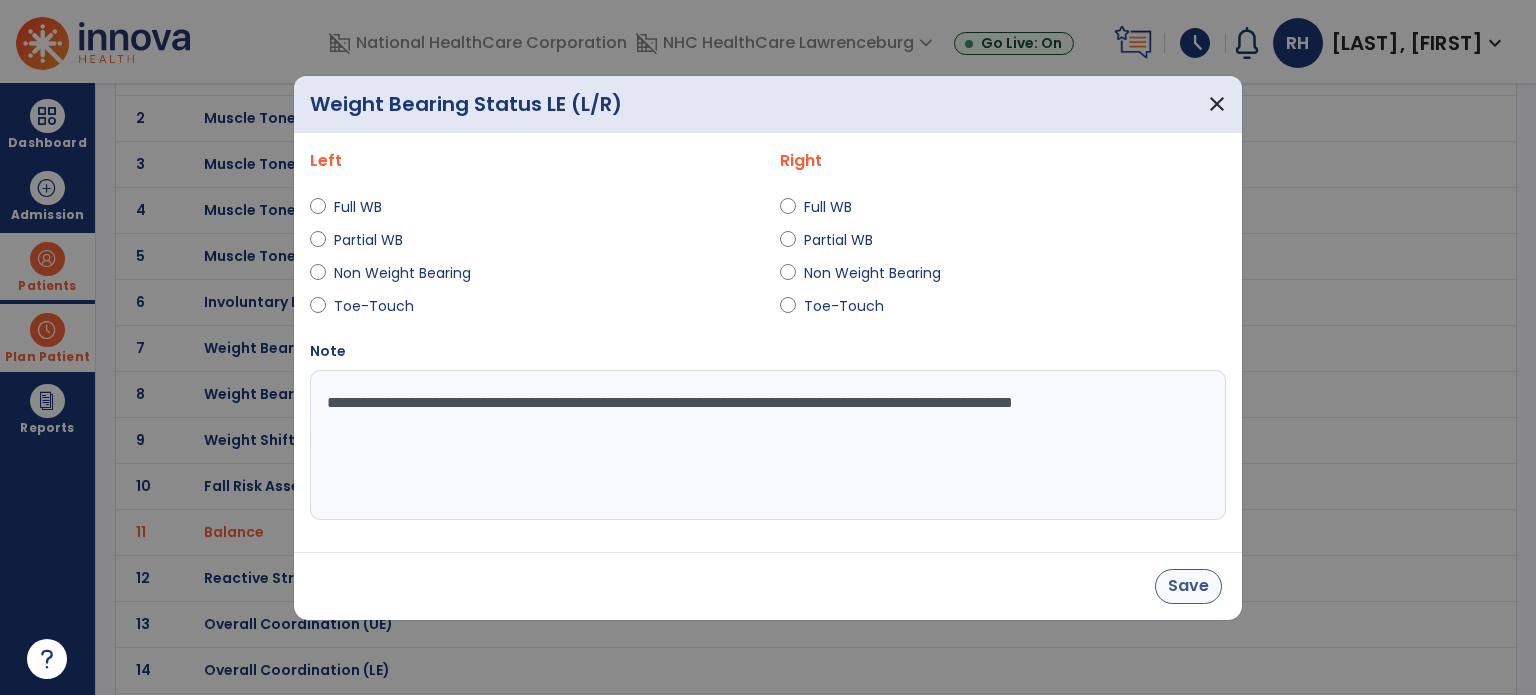 type on "**********" 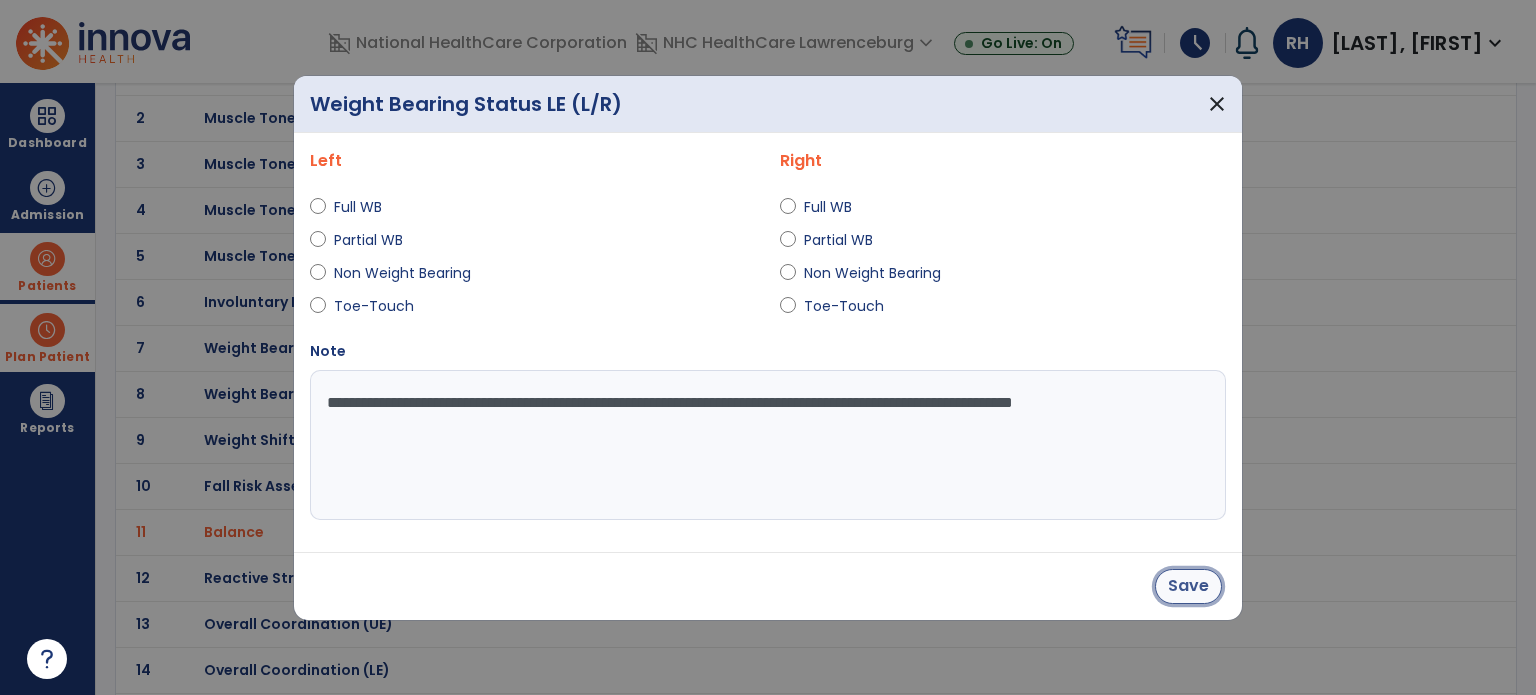 click on "Save" at bounding box center (1188, 586) 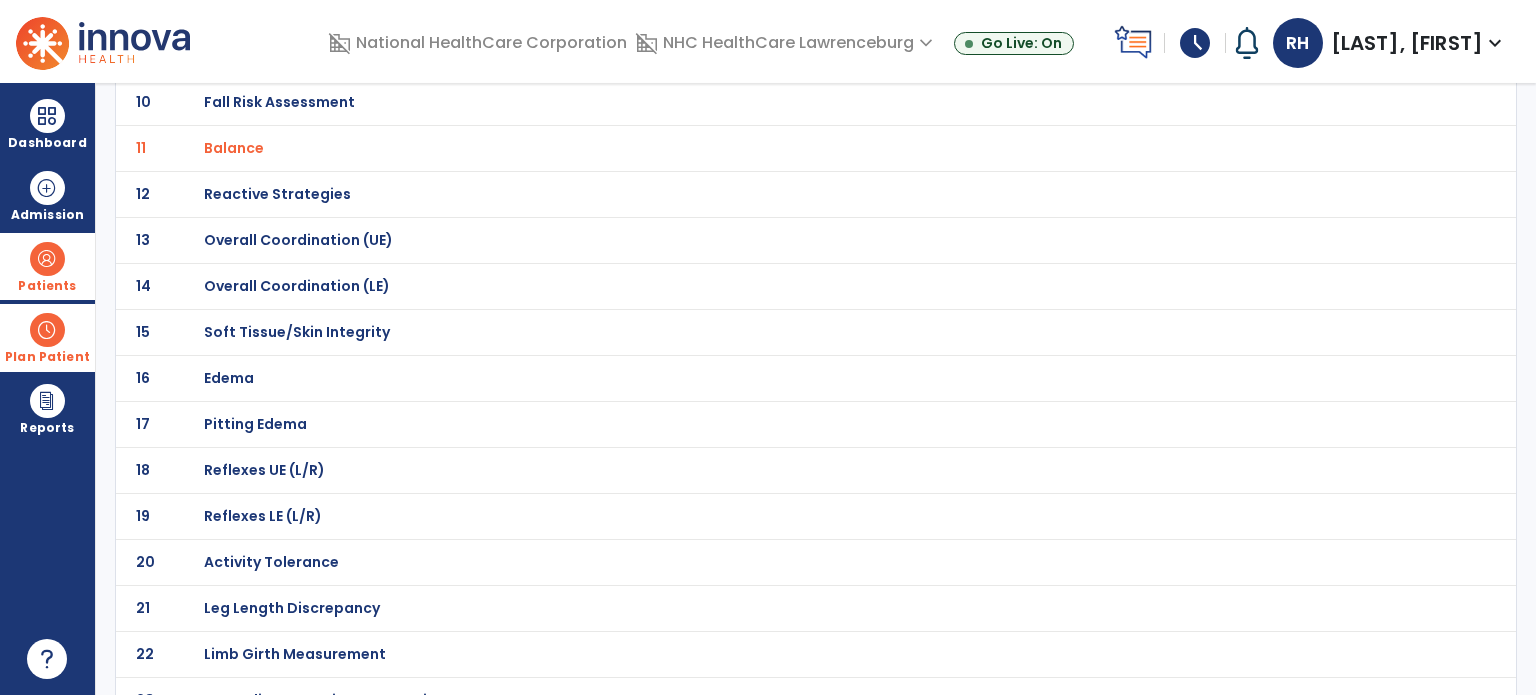 scroll, scrollTop: 584, scrollLeft: 0, axis: vertical 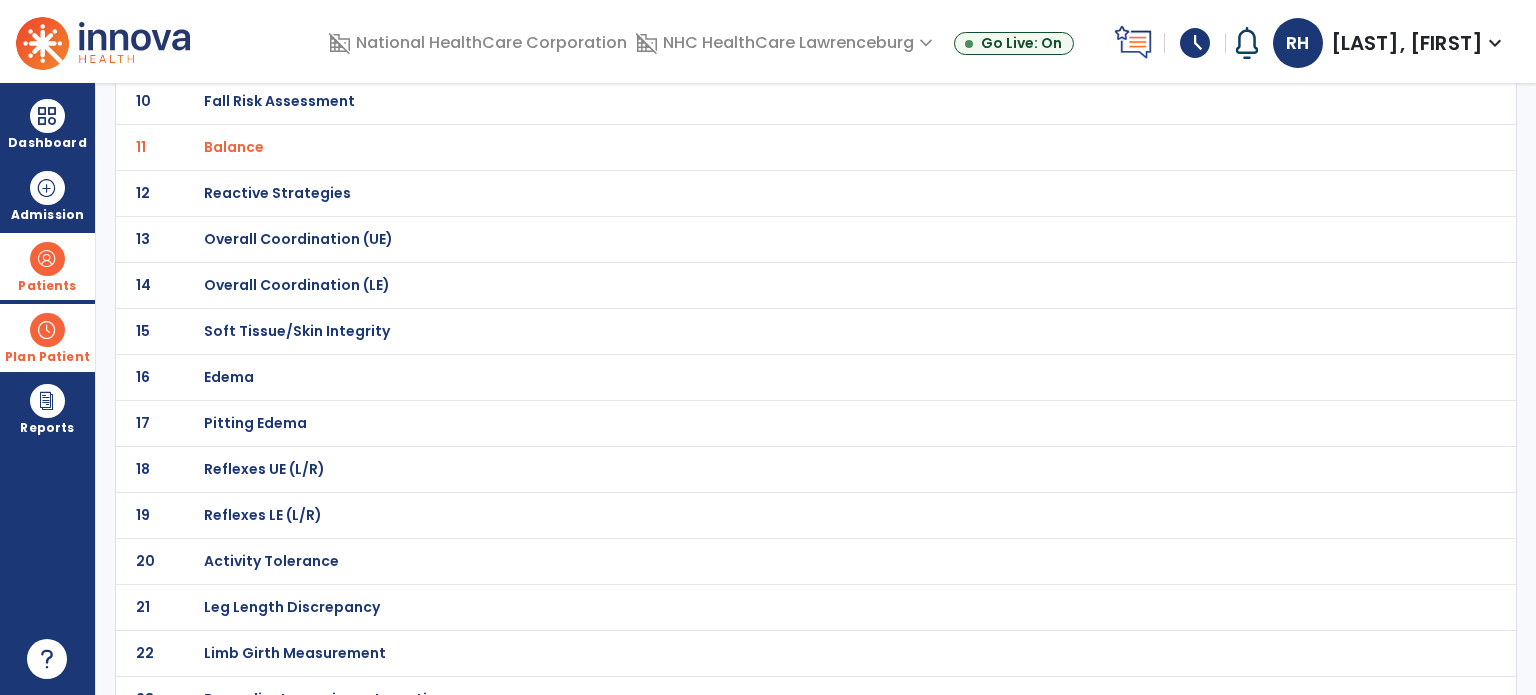 click on "Edema" at bounding box center [275, -313] 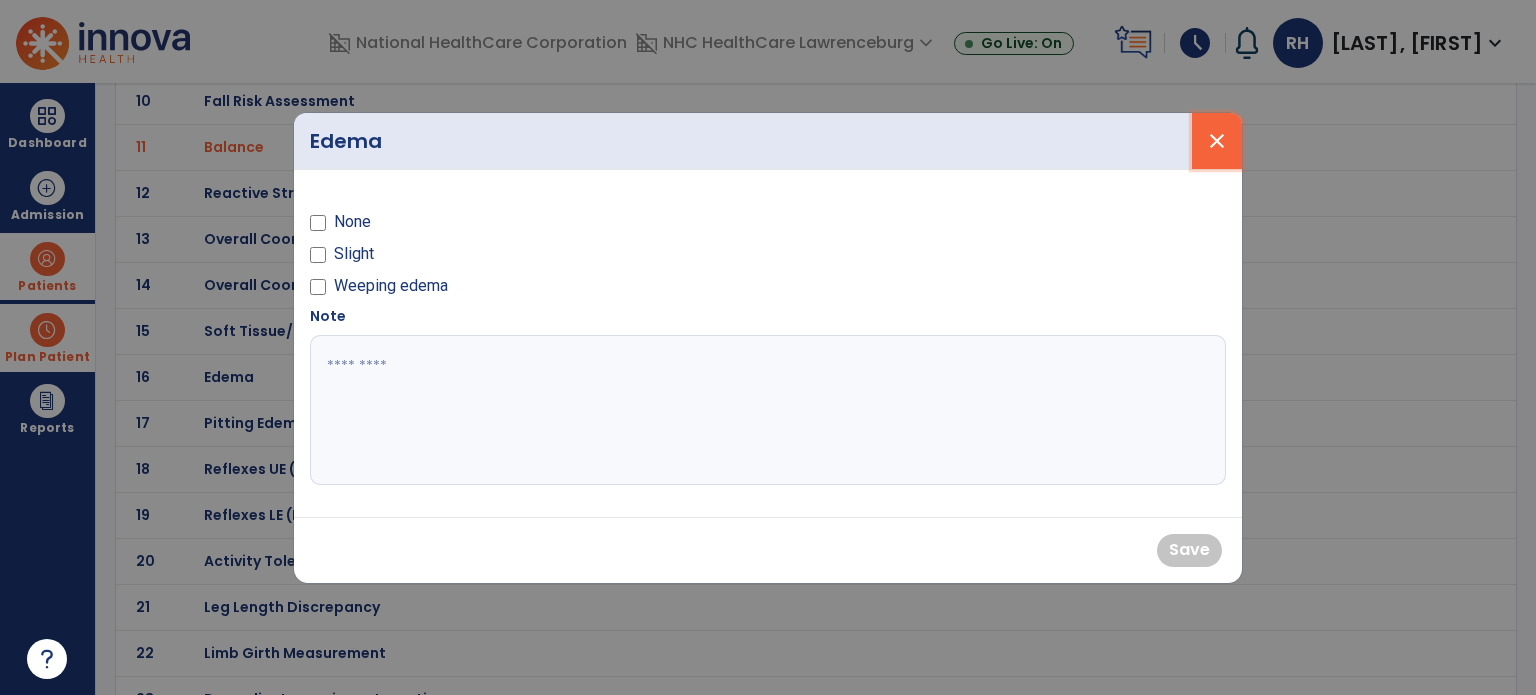 click on "close" at bounding box center (1217, 141) 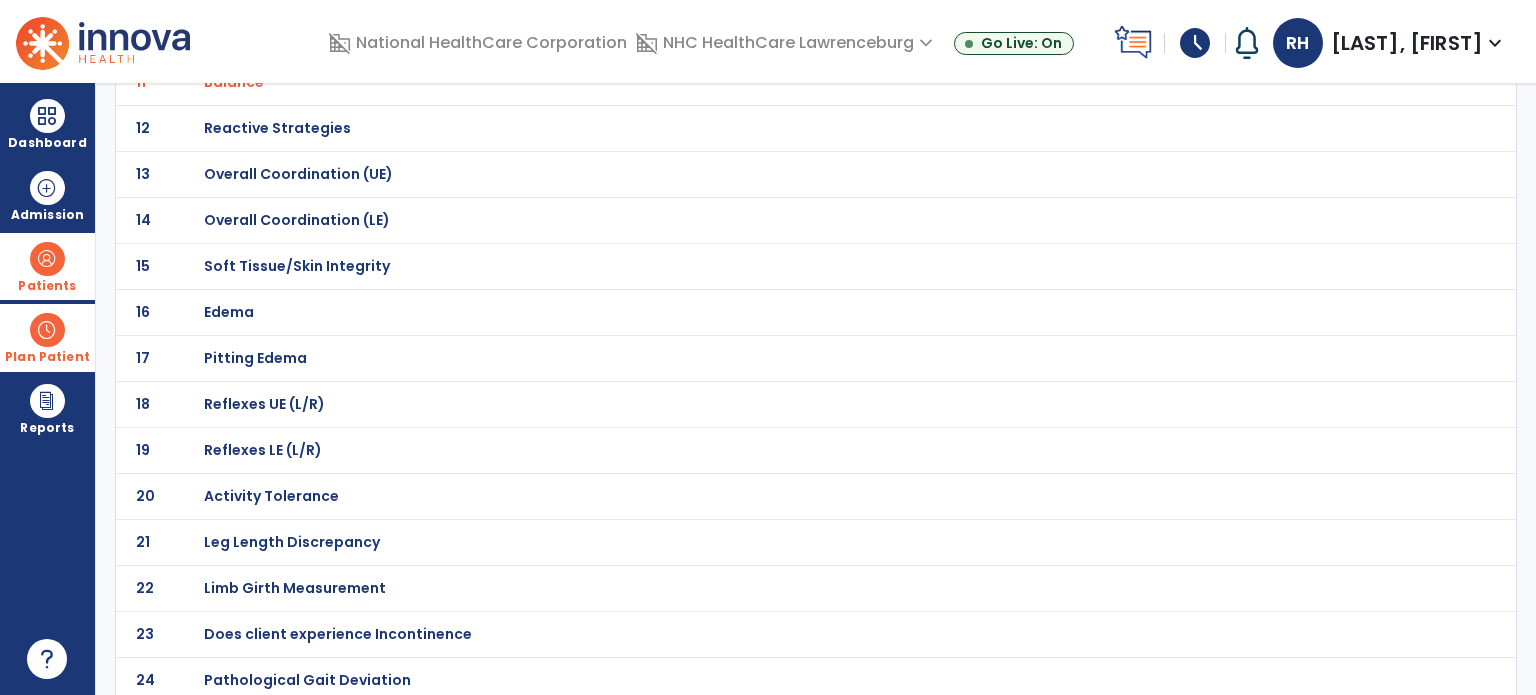 scroll, scrollTop: 638, scrollLeft: 0, axis: vertical 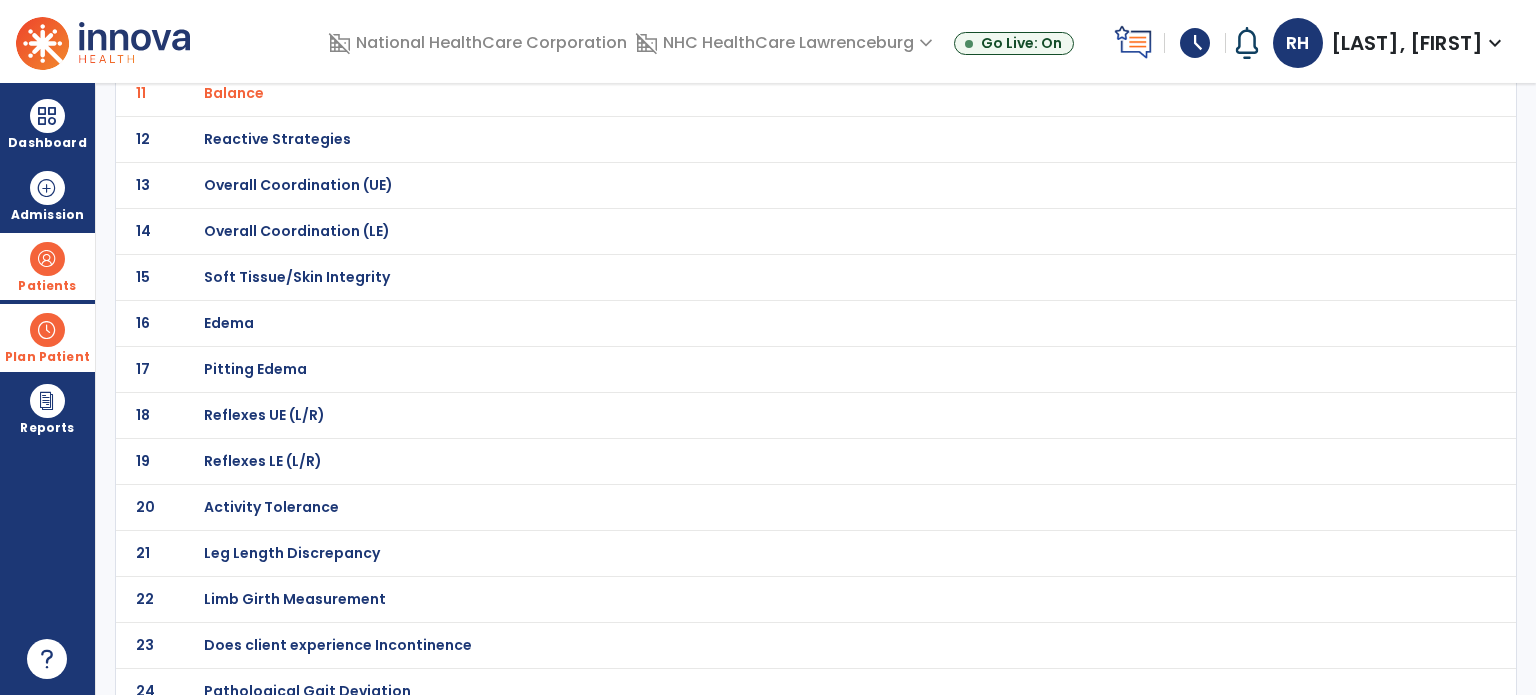 click on "Soft Tissue/Skin Integrity" at bounding box center [275, -367] 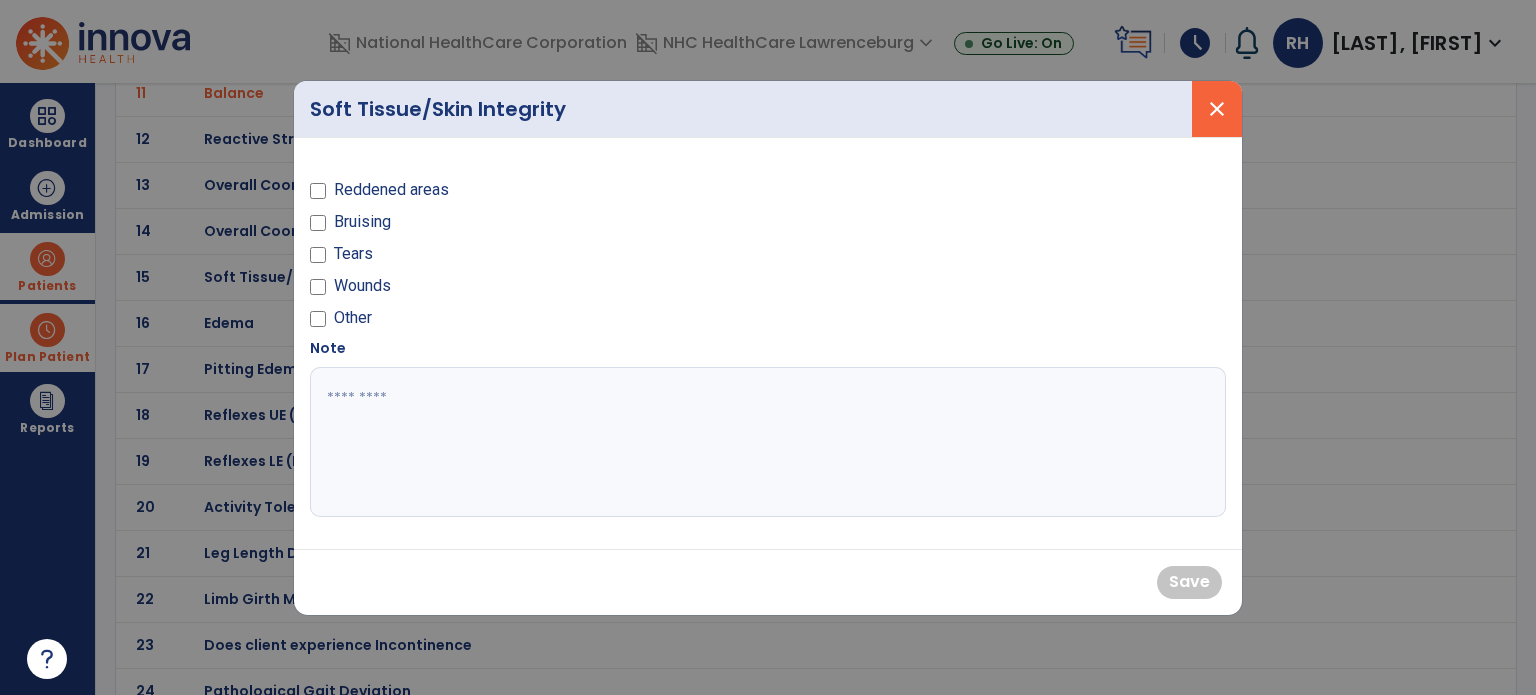 click on "close" at bounding box center [1217, 109] 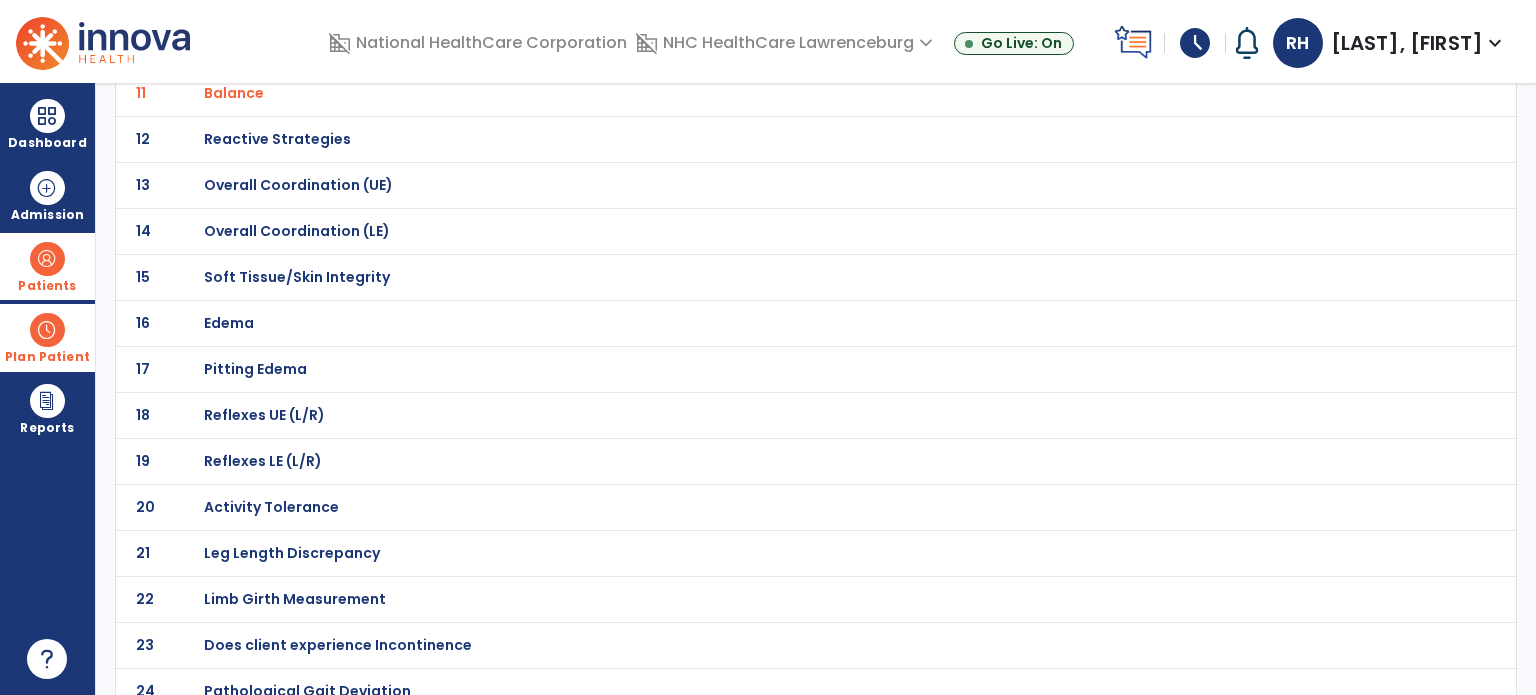 click on "Edema" at bounding box center (772, -367) 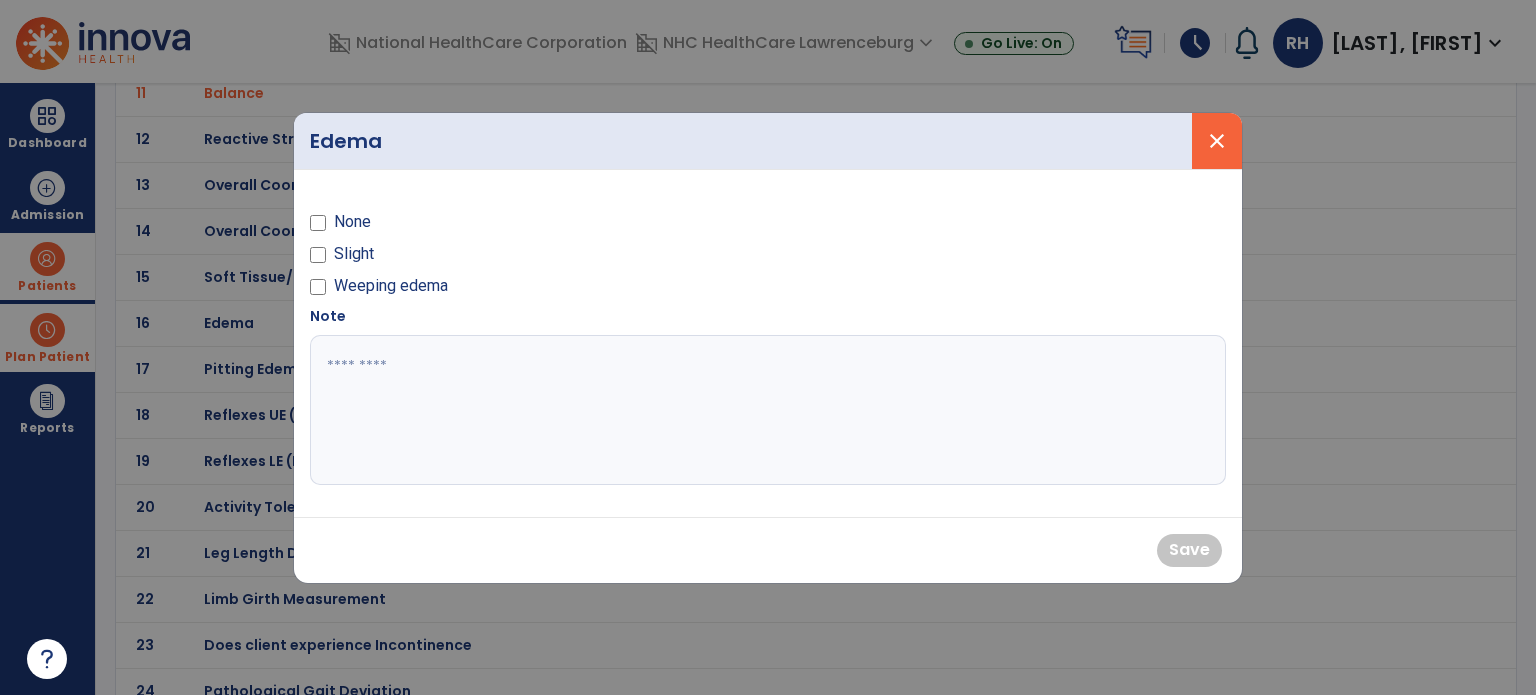 click on "close" at bounding box center [1217, 141] 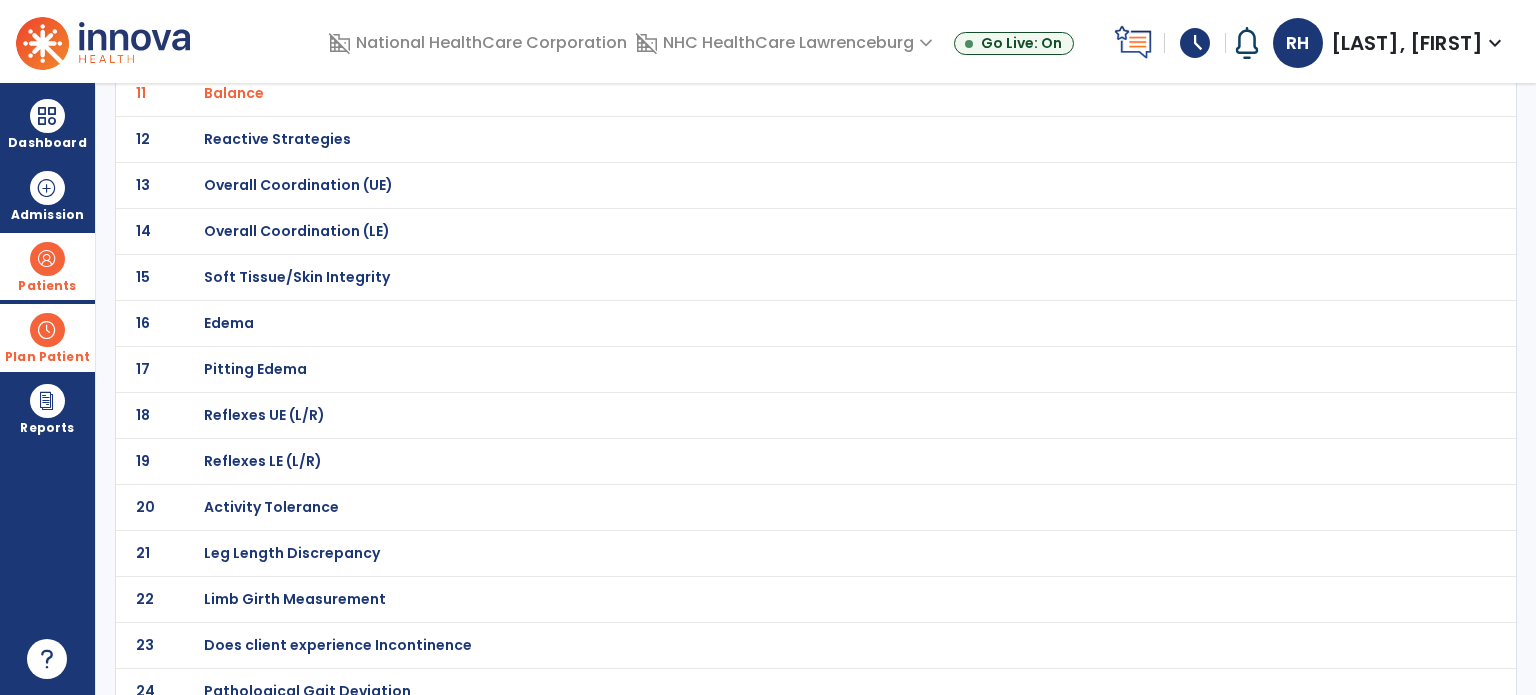 click on "Soft Tissue/Skin Integrity" at bounding box center (772, -367) 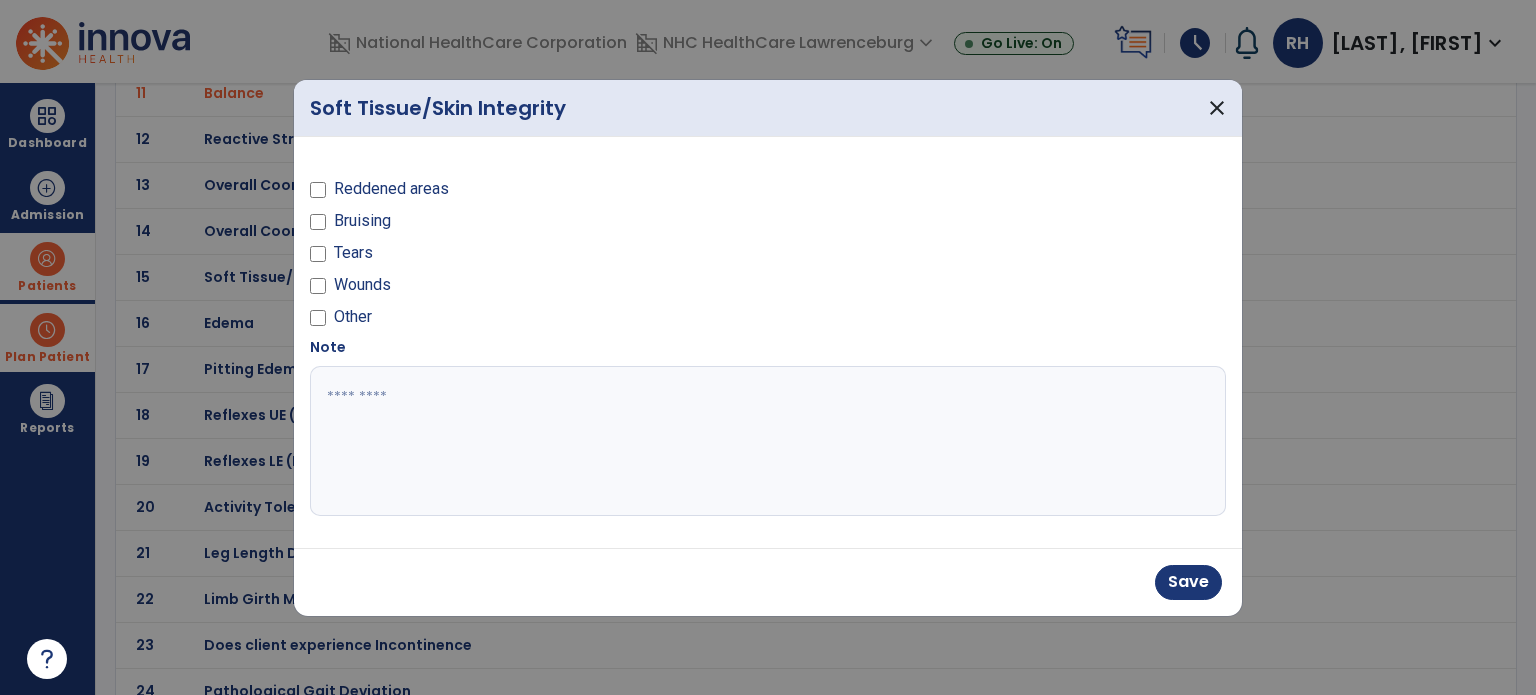 click at bounding box center [768, 441] 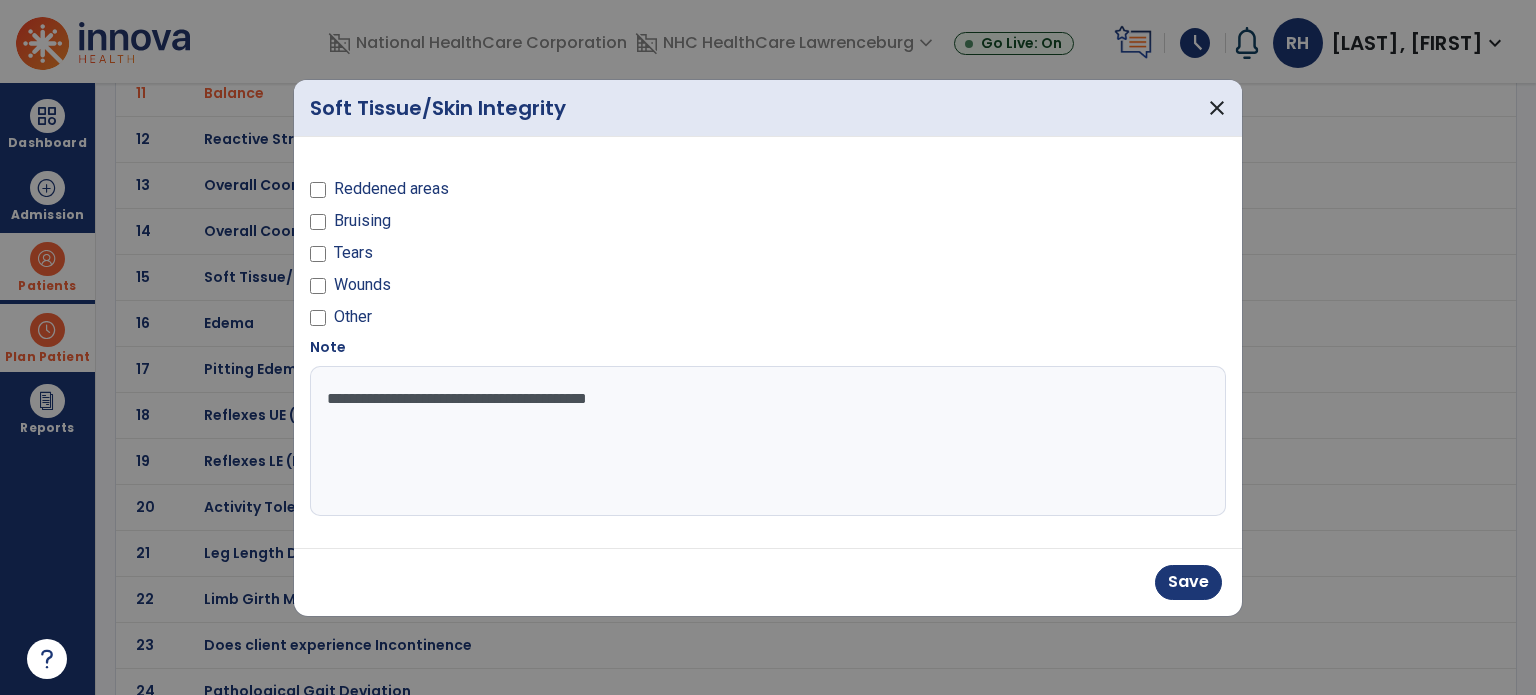 click on "**********" at bounding box center [768, 441] 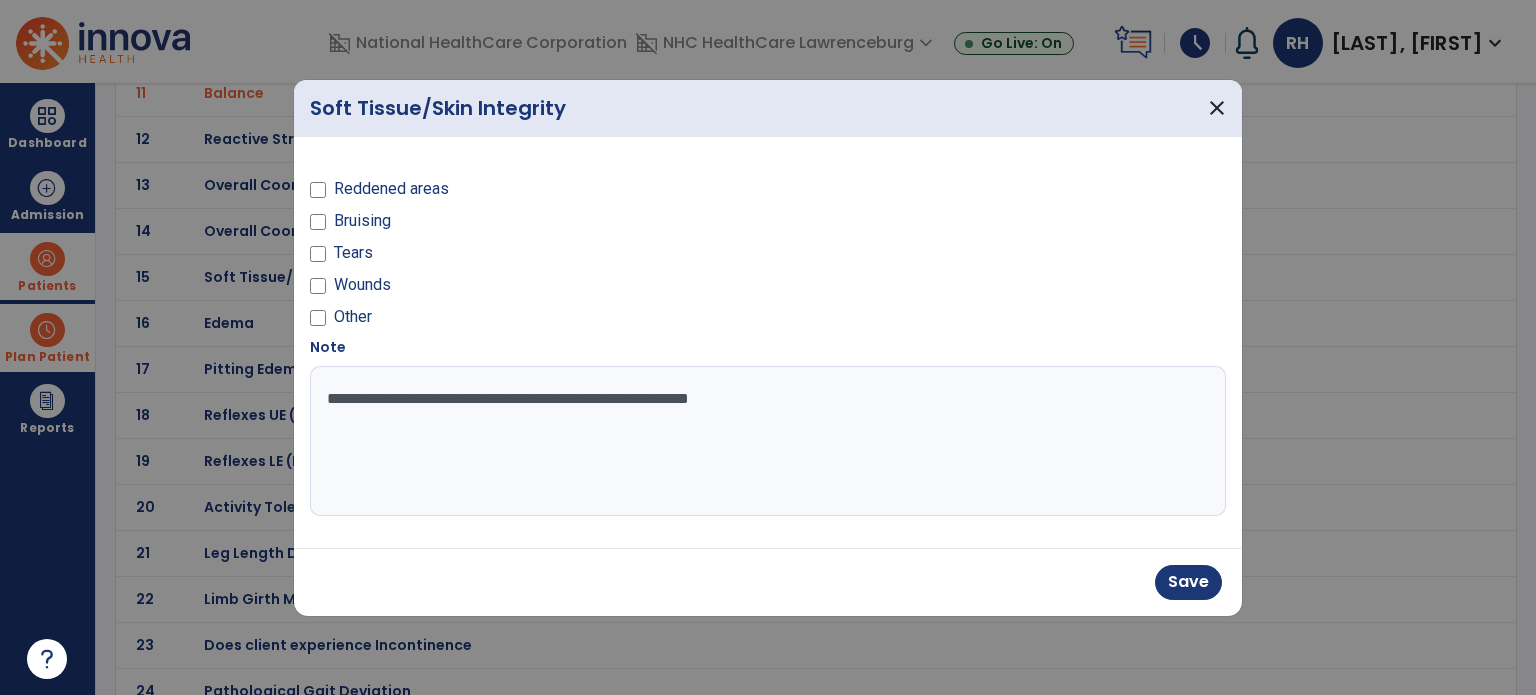 click on "**********" at bounding box center [768, 441] 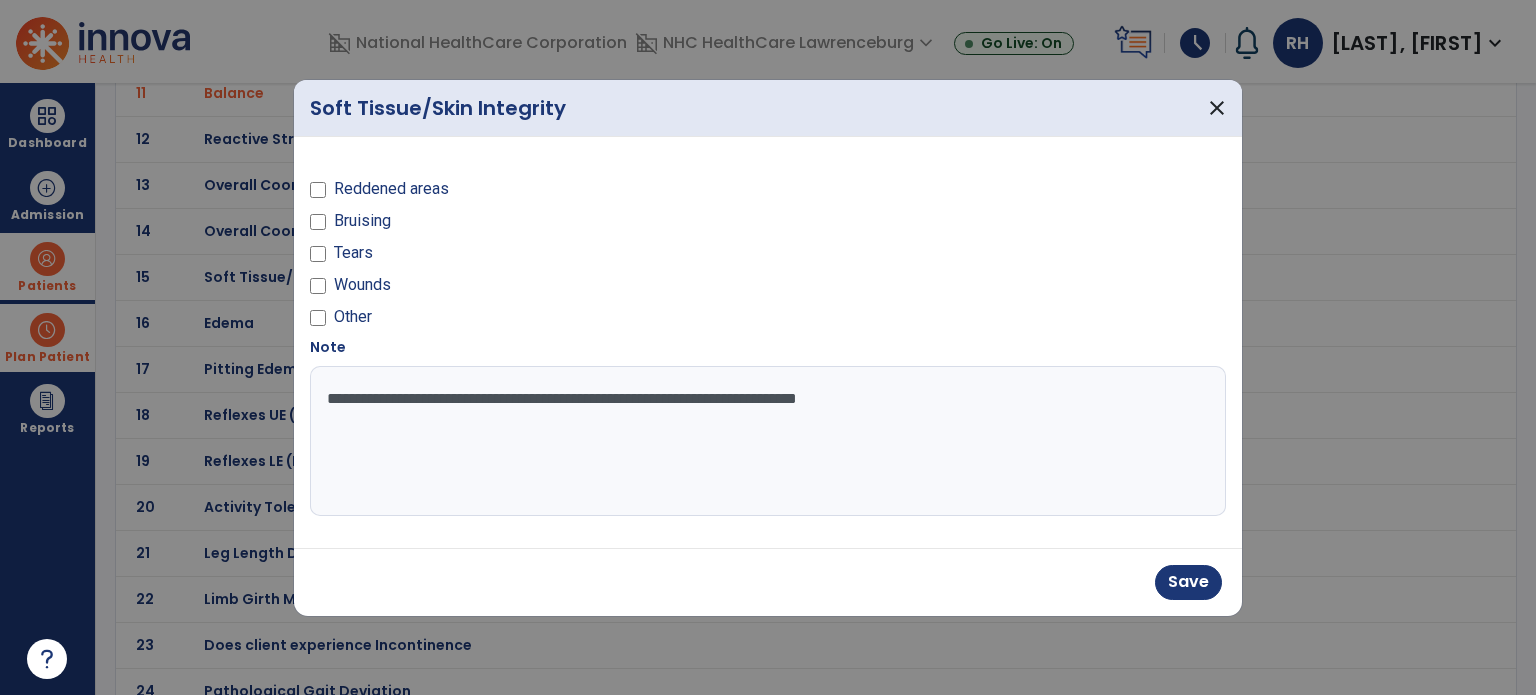 click on "**********" at bounding box center (768, 441) 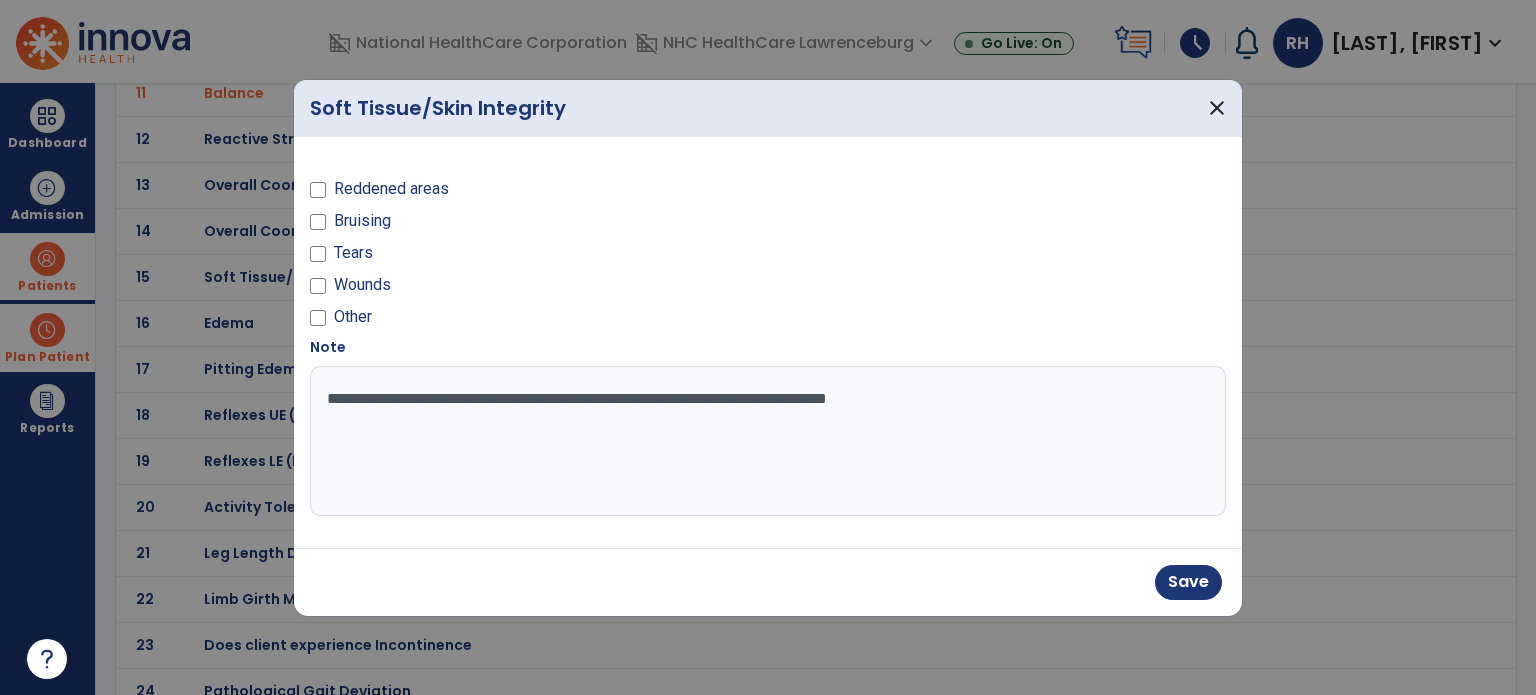 click on "**********" at bounding box center (768, 441) 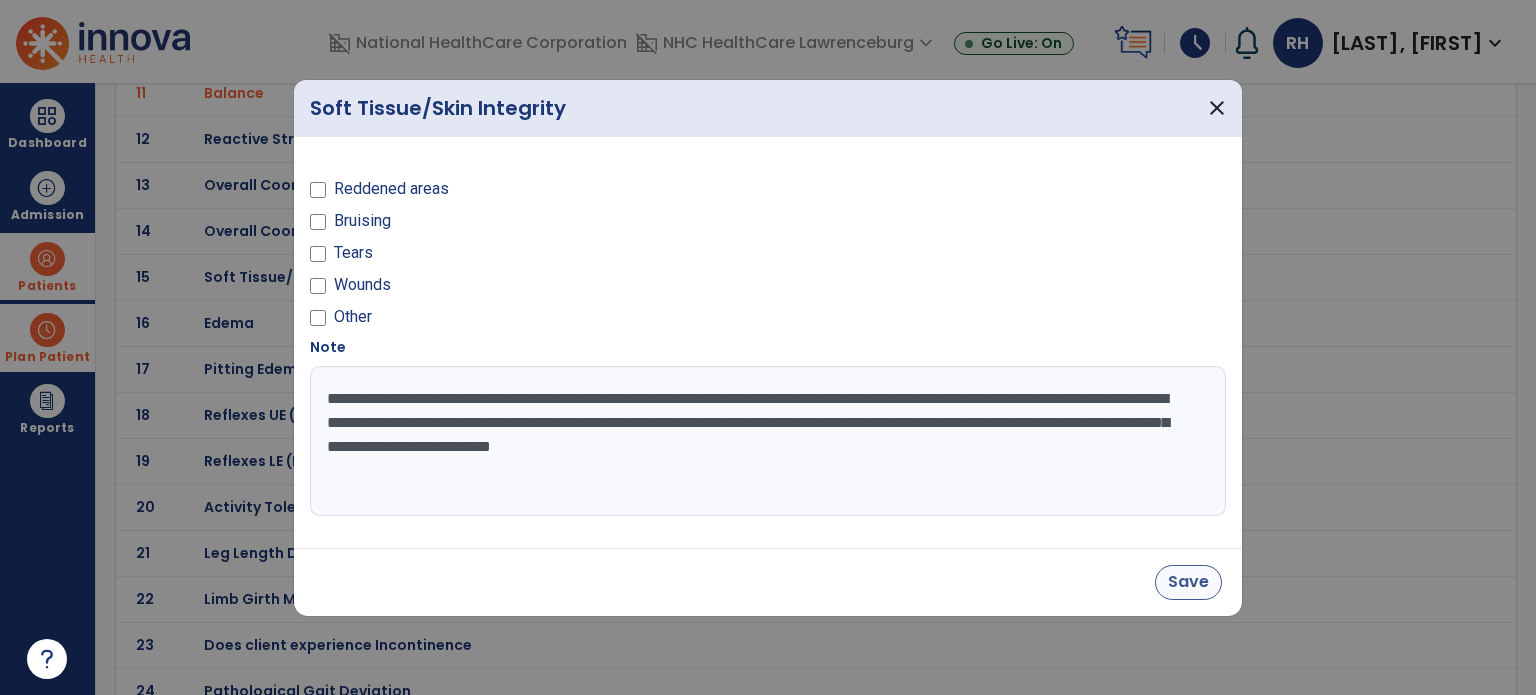 type on "**********" 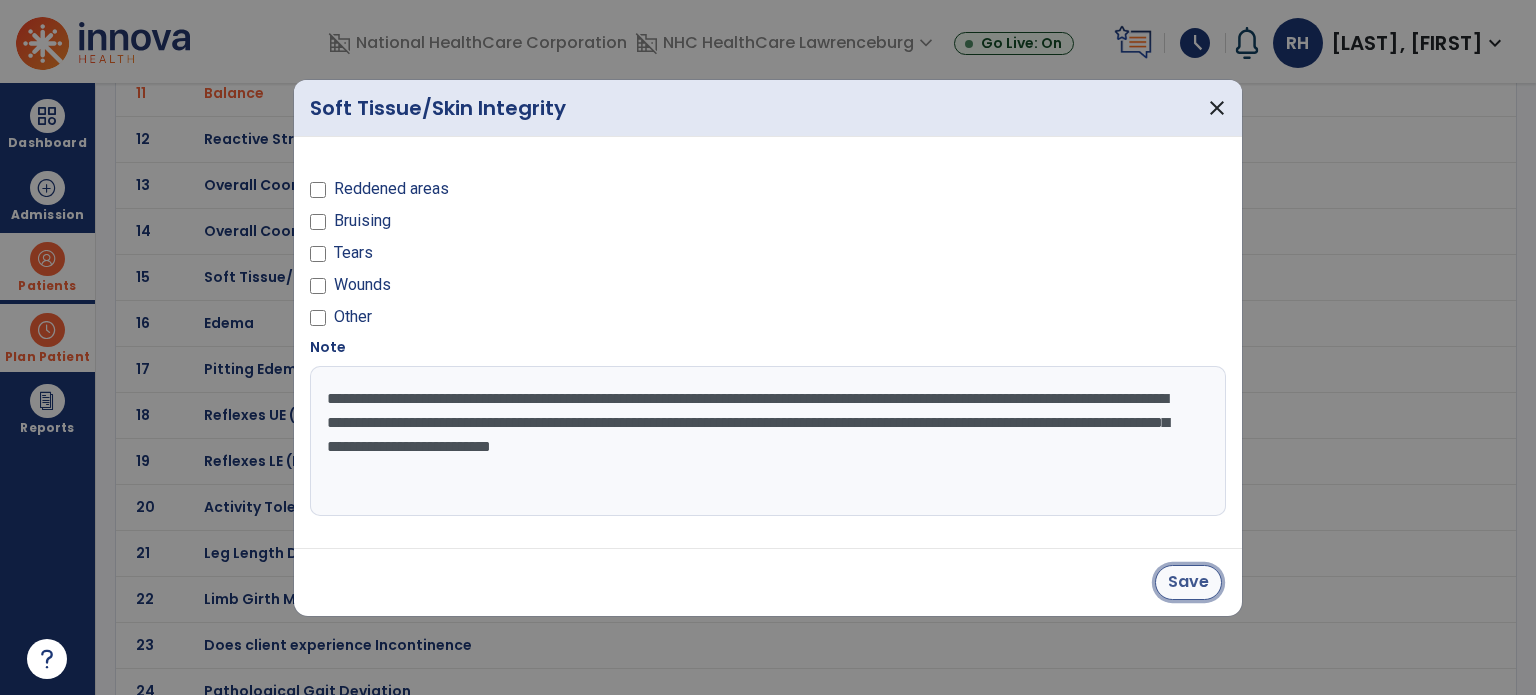 click on "Save" at bounding box center [1188, 582] 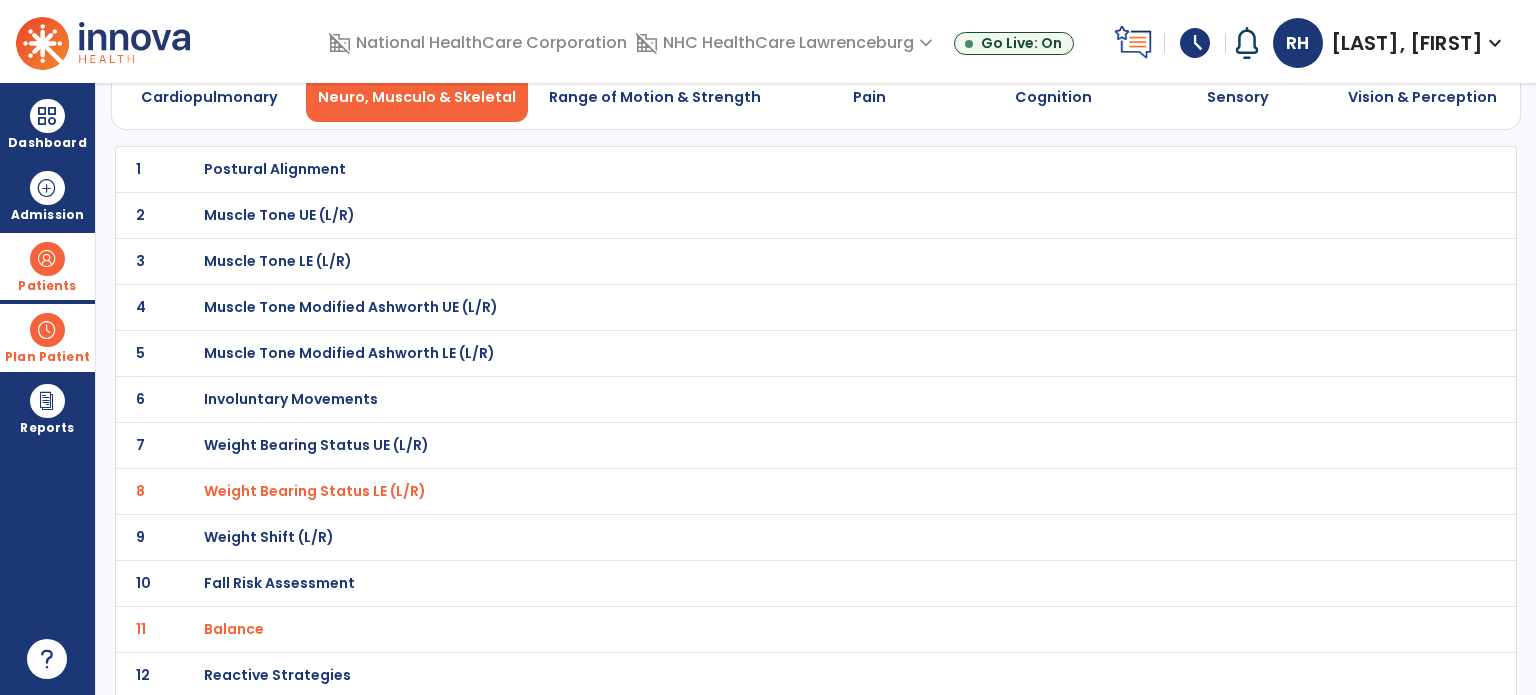 scroll, scrollTop: 0, scrollLeft: 0, axis: both 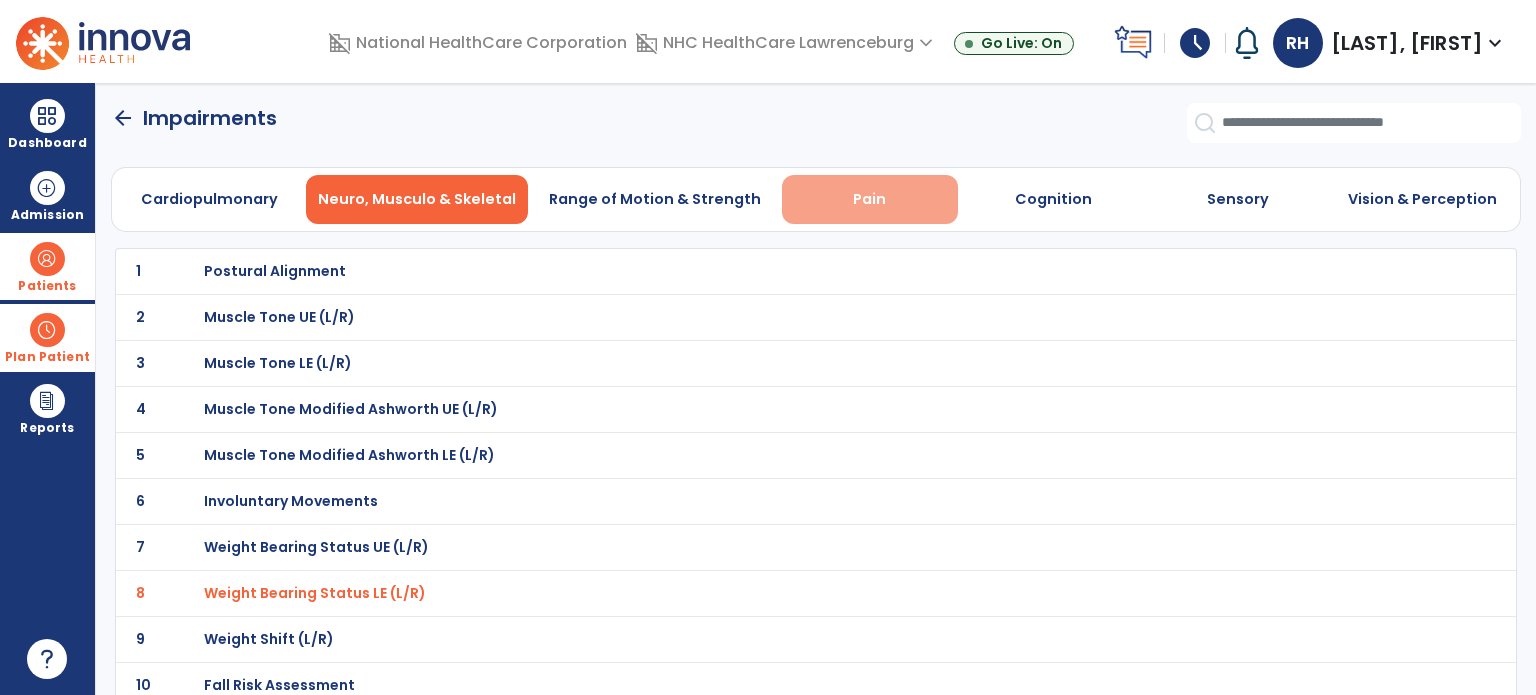 click on "Pain" at bounding box center (869, 199) 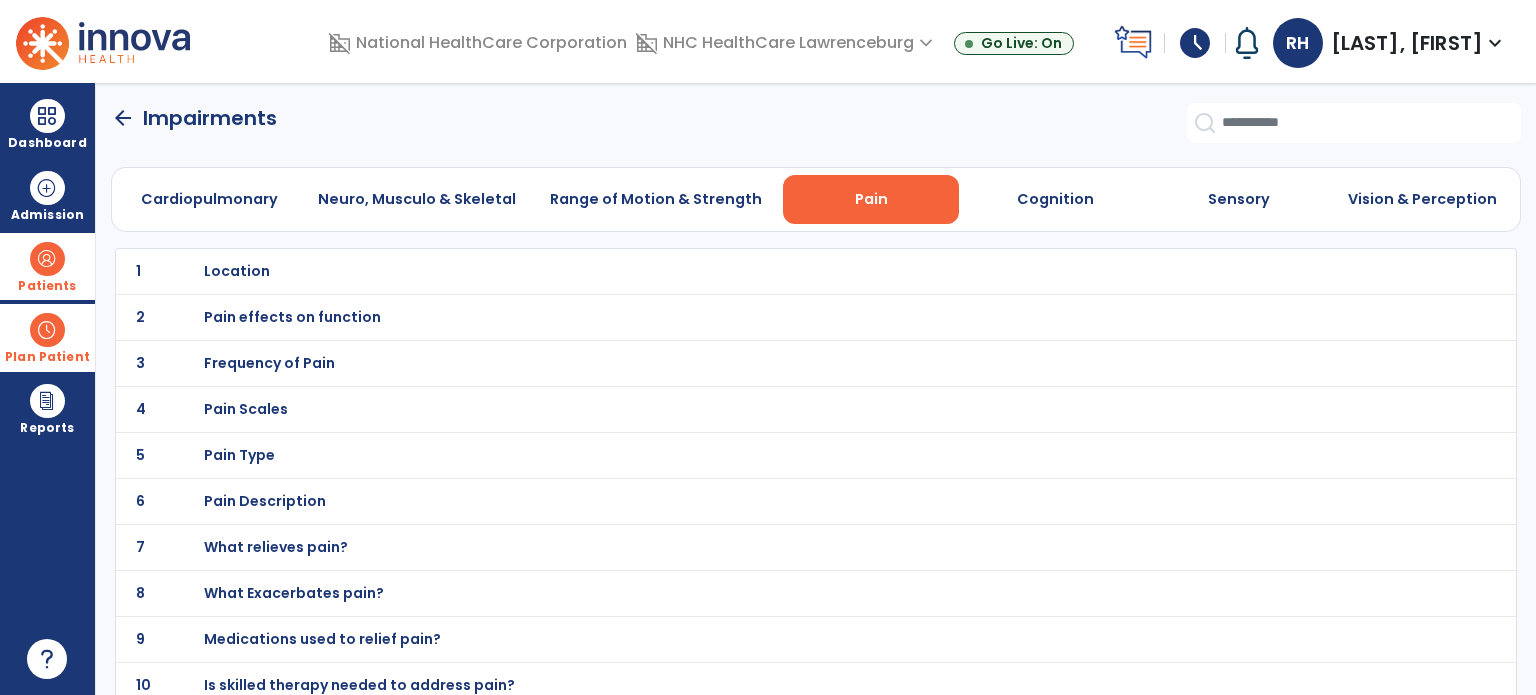 click on "Location" at bounding box center (237, 271) 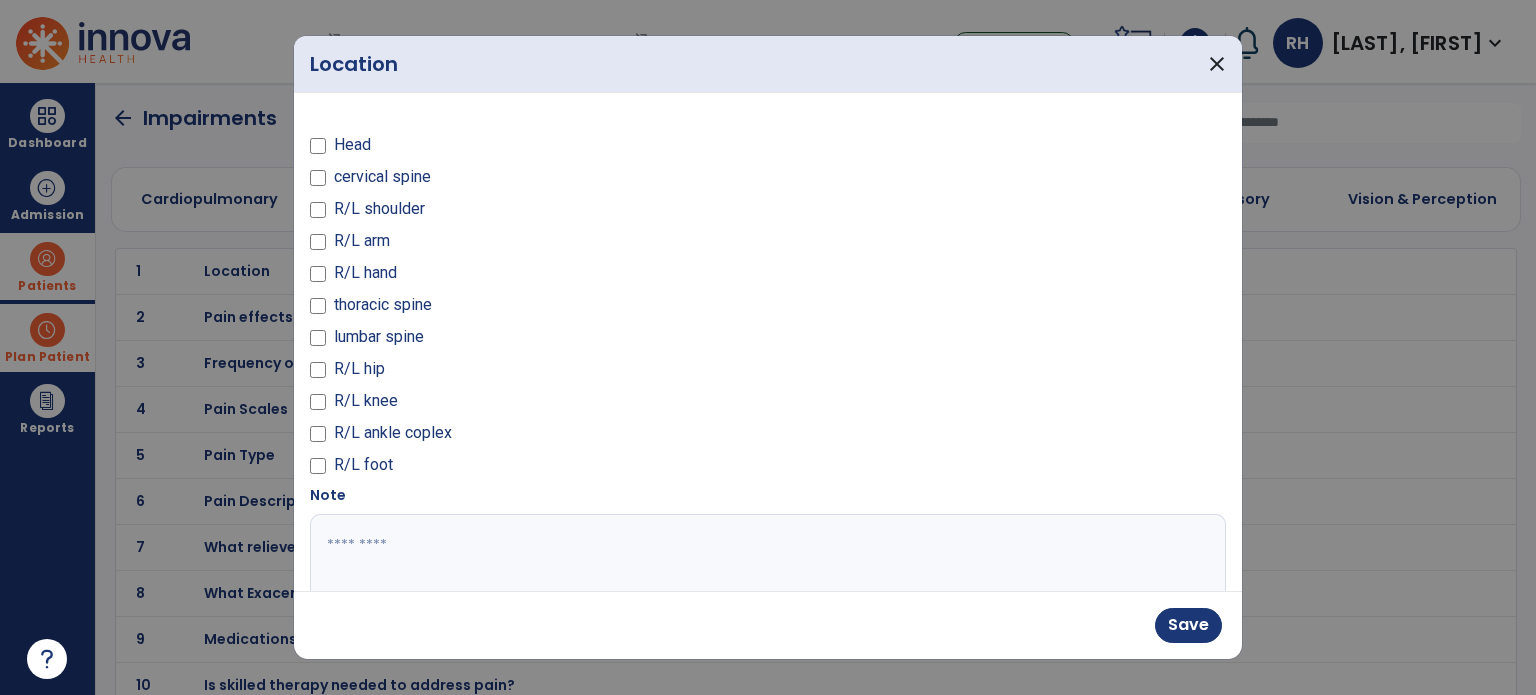 click at bounding box center (766, 589) 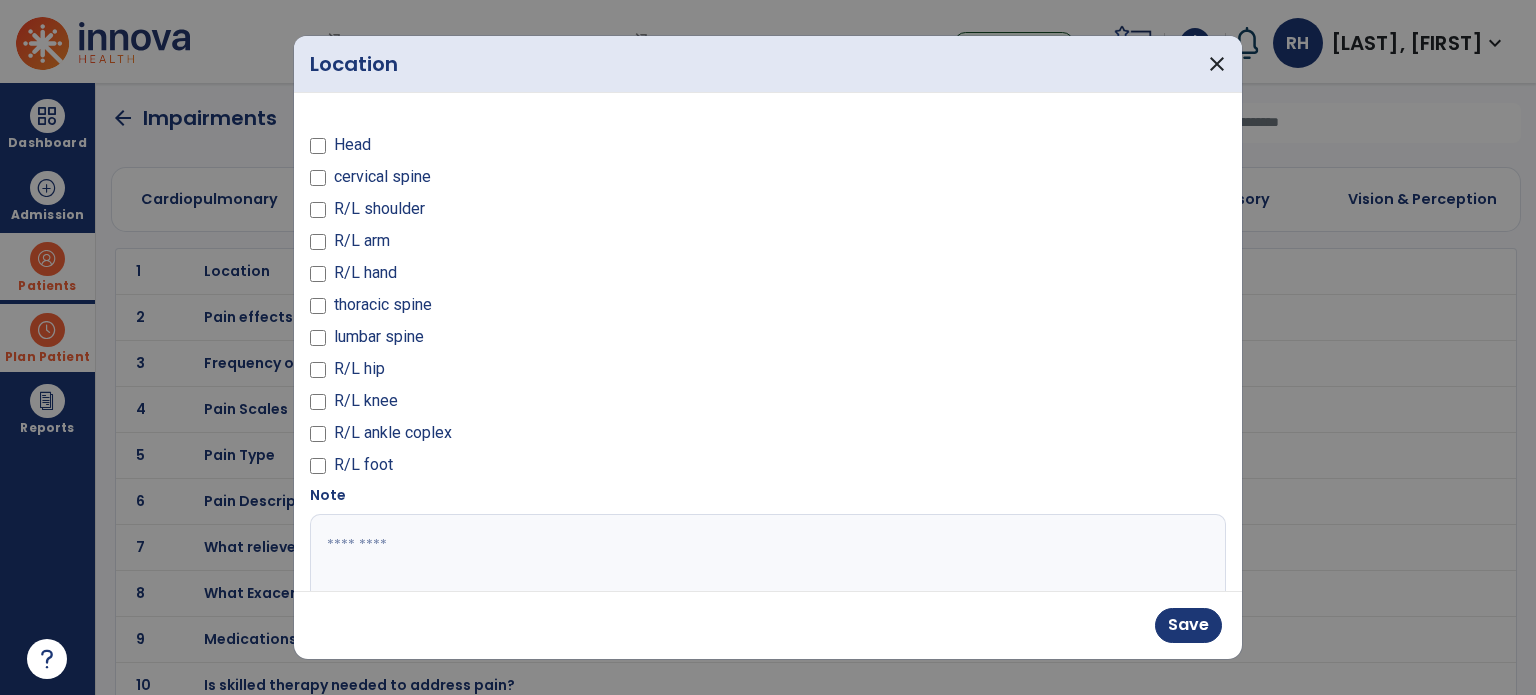 paste on "**********" 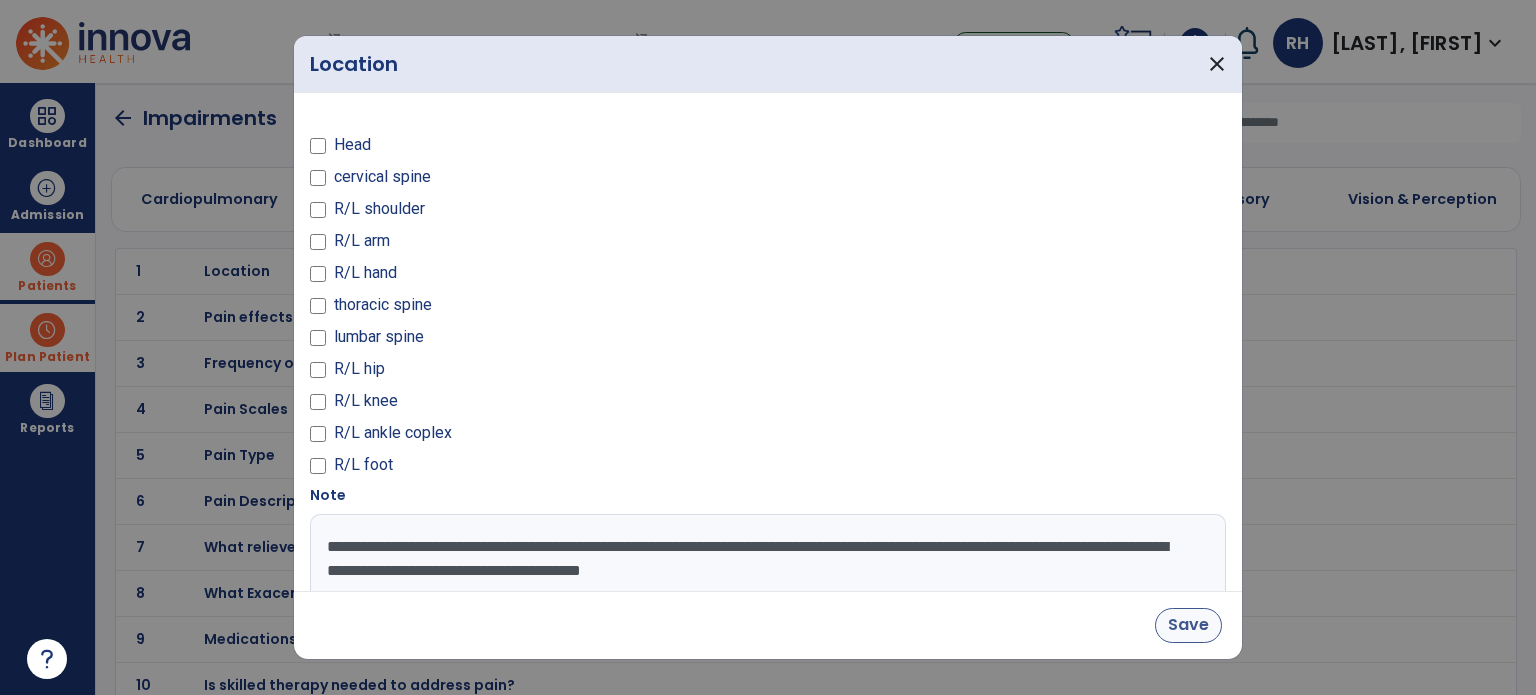 type on "**********" 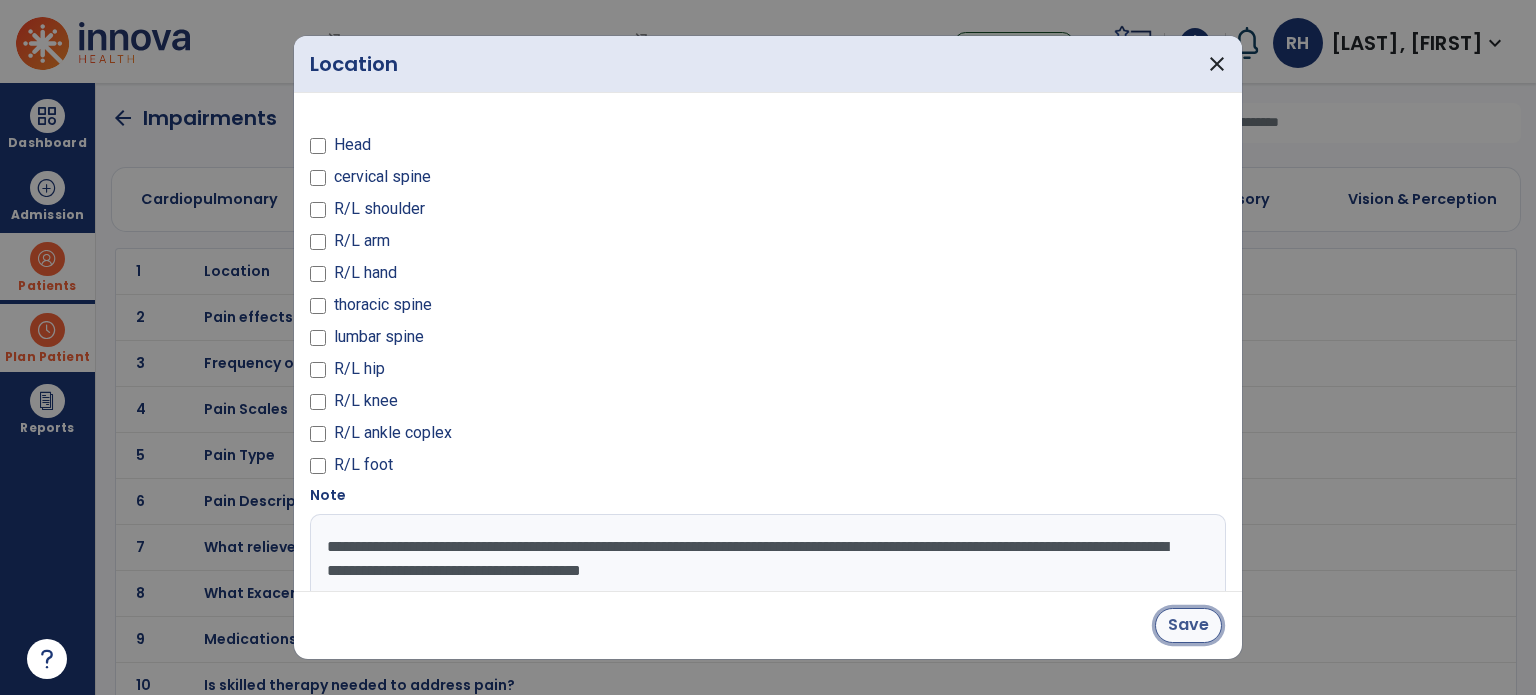 click on "Save" at bounding box center [1188, 625] 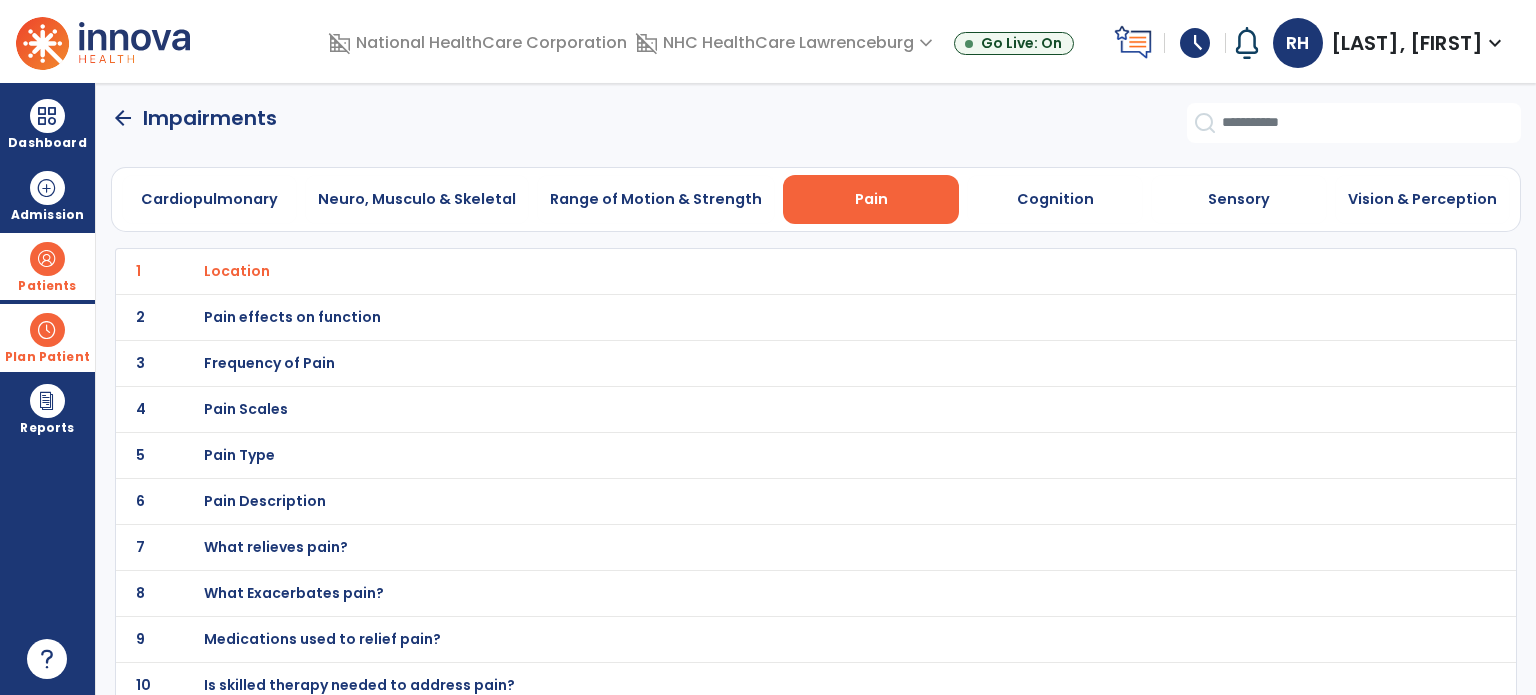 click on "Frequency of Pain" at bounding box center [237, 271] 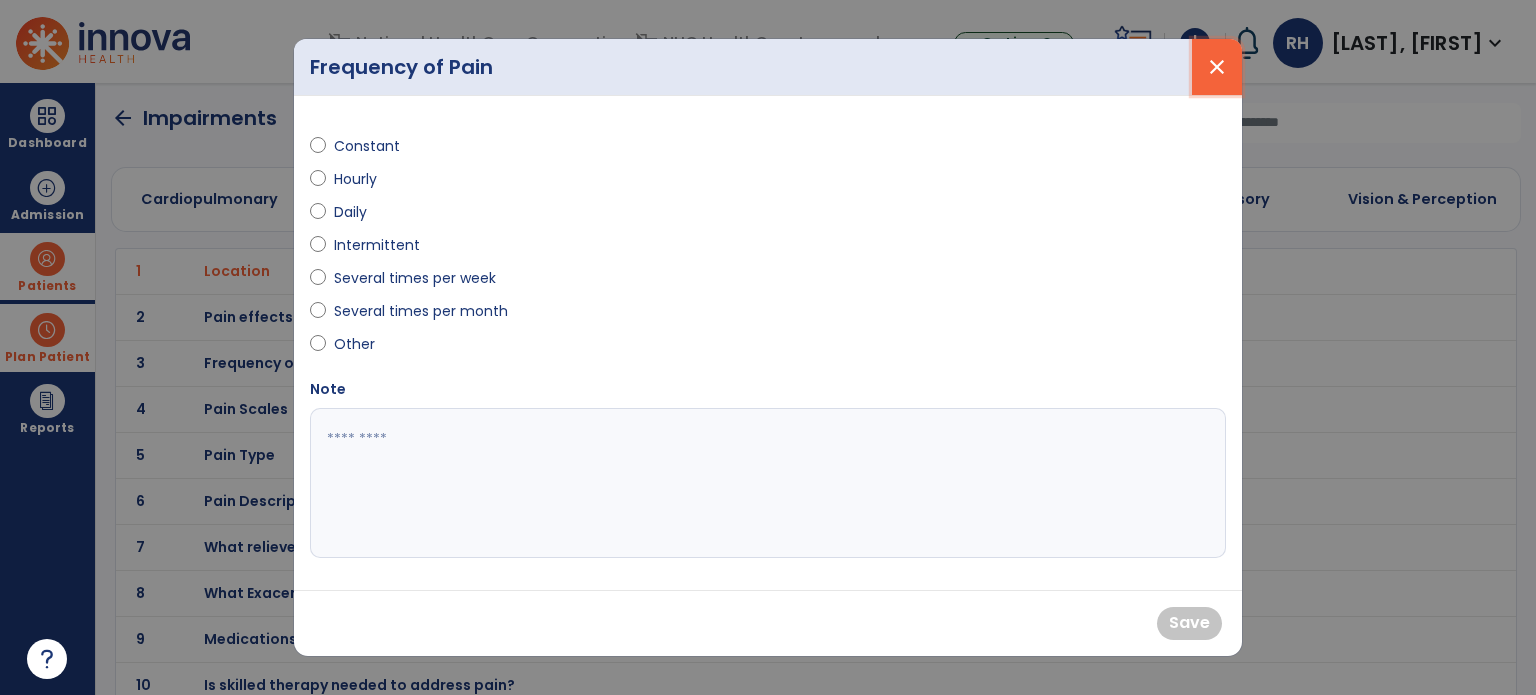 click on "close" at bounding box center (1217, 67) 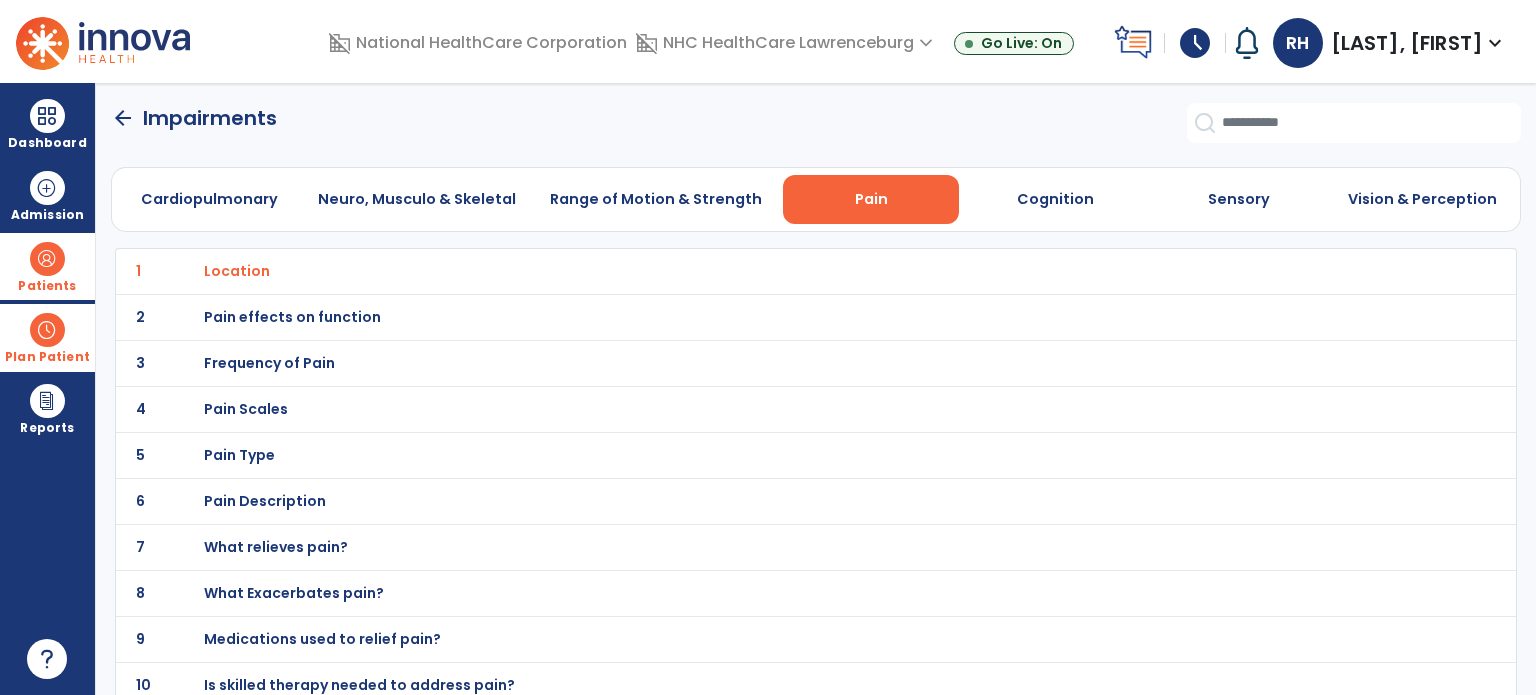 scroll, scrollTop: 11, scrollLeft: 0, axis: vertical 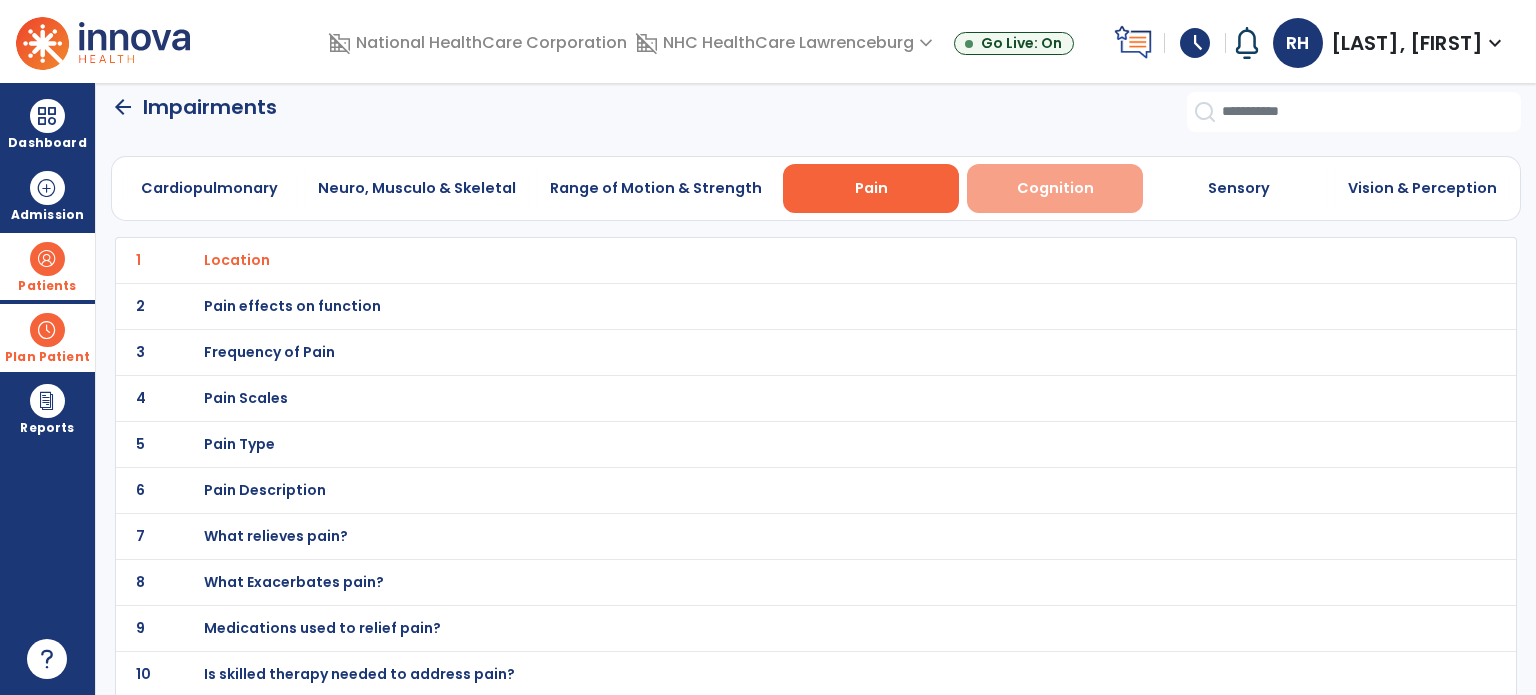 click on "Cognition" at bounding box center (1055, 188) 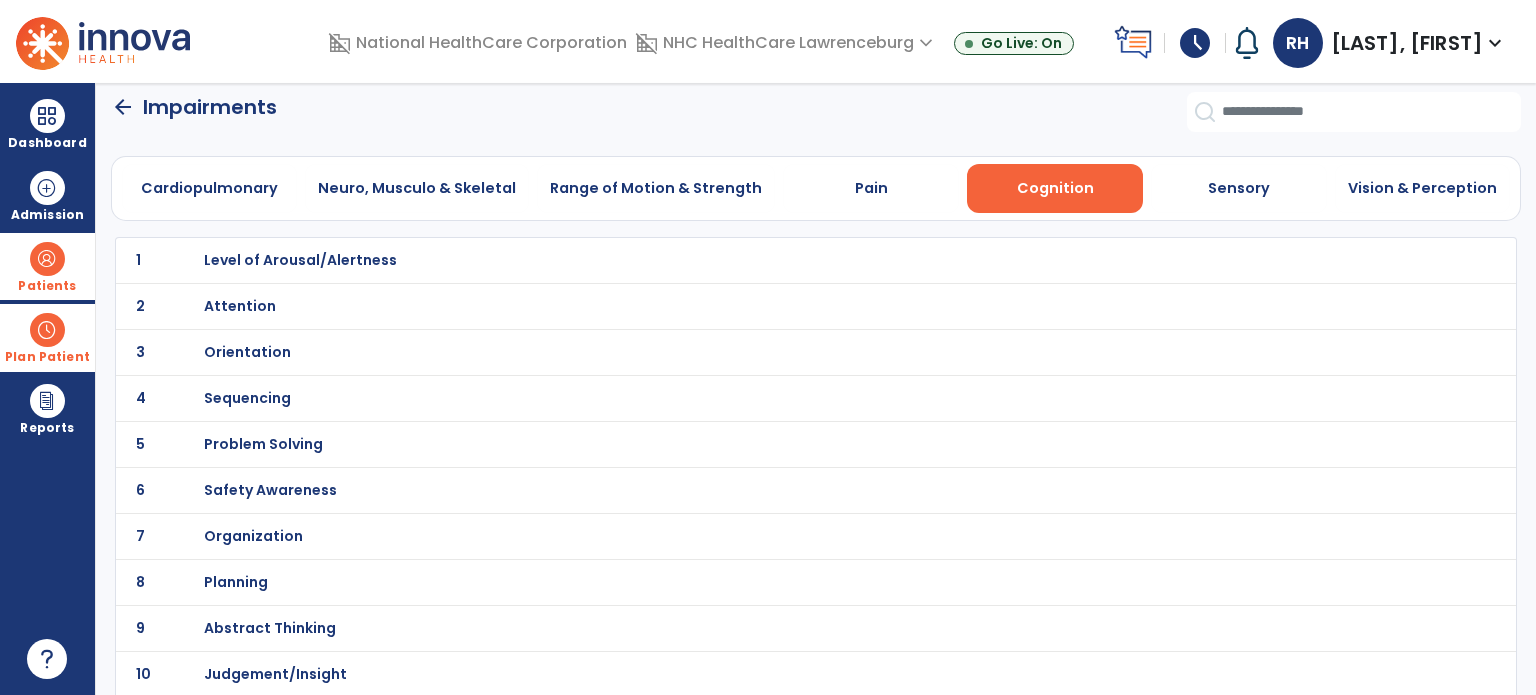 click on "Orientation" at bounding box center [300, 260] 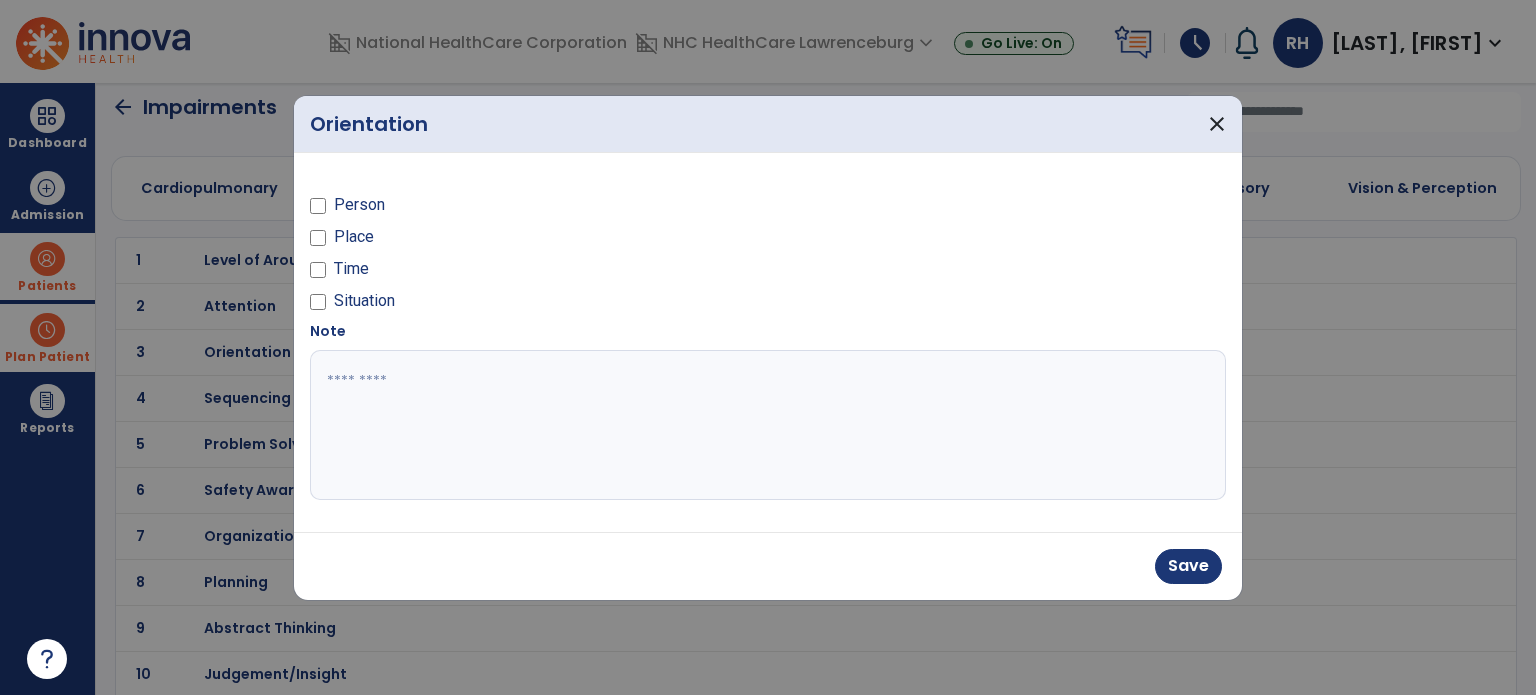 click at bounding box center [768, 425] 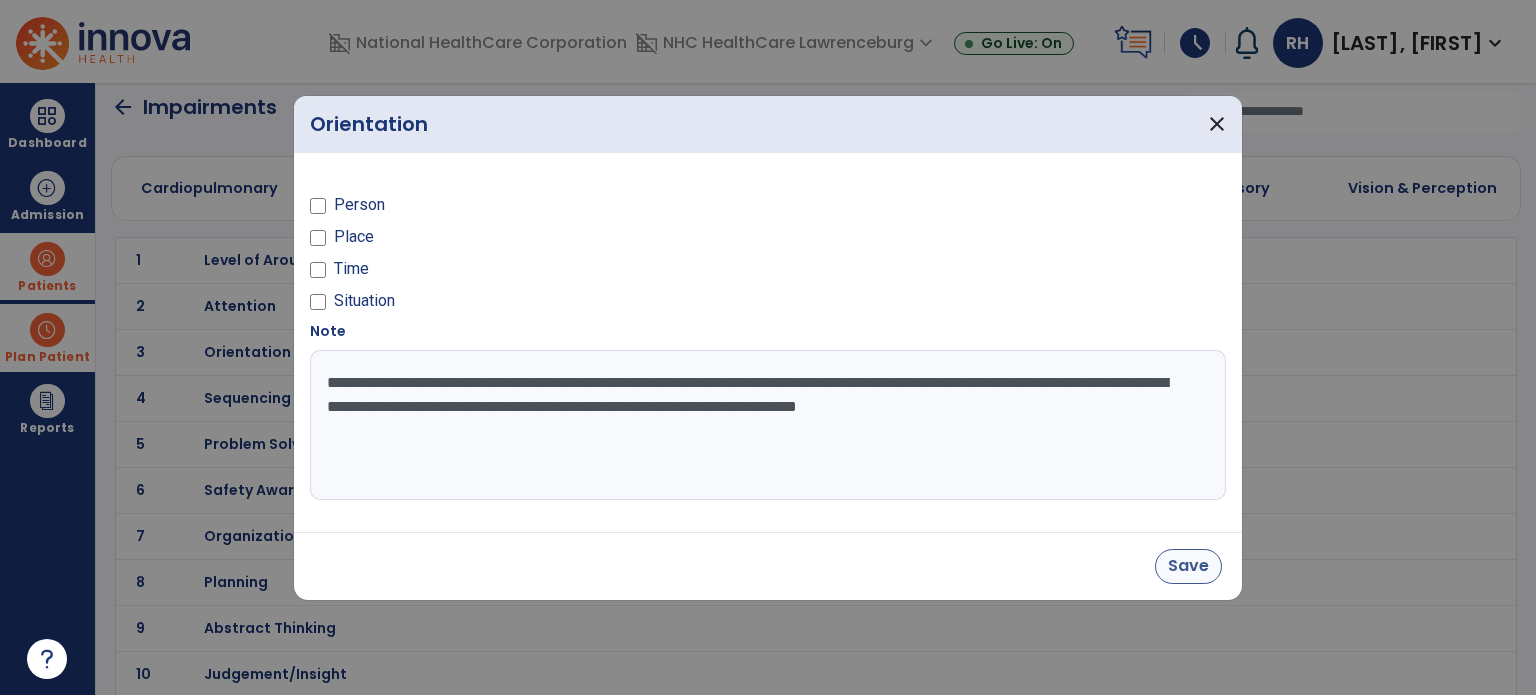 type on "**********" 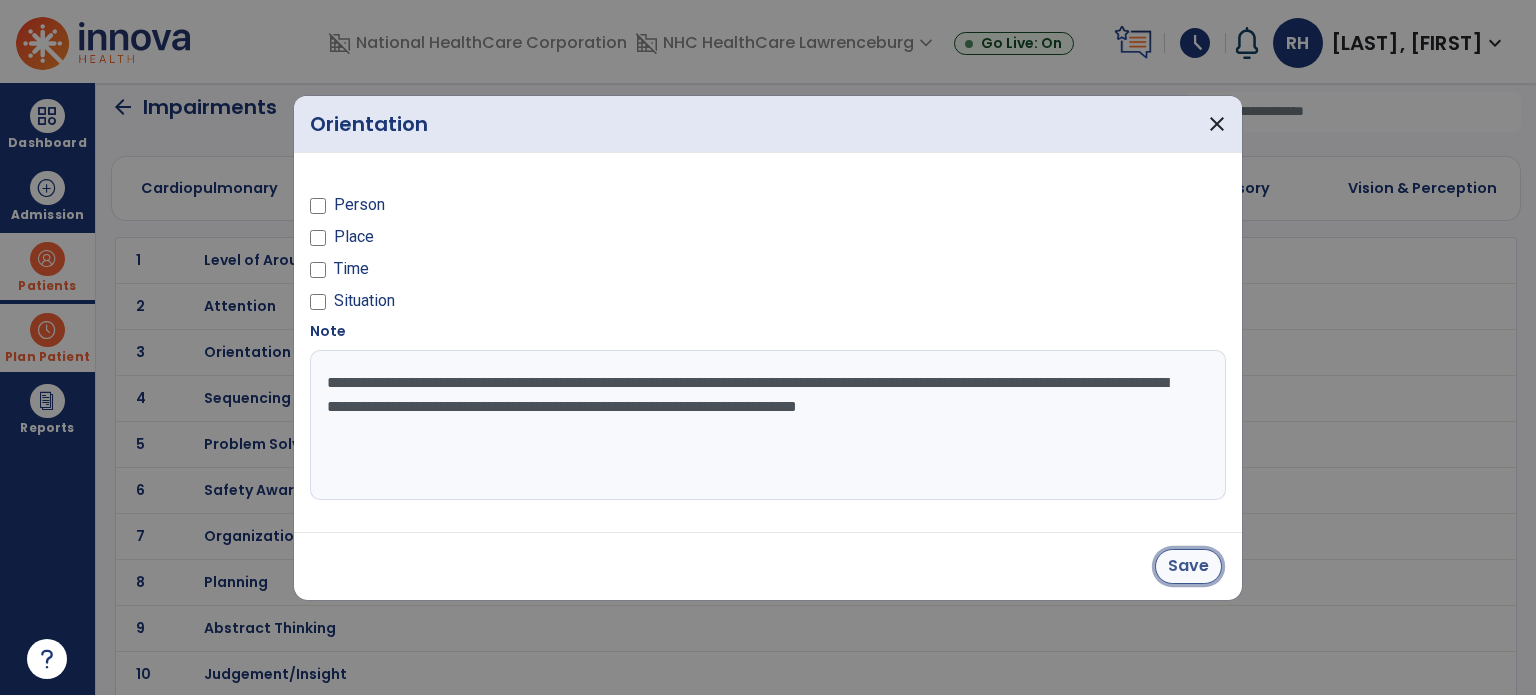 click on "Save" at bounding box center (1188, 566) 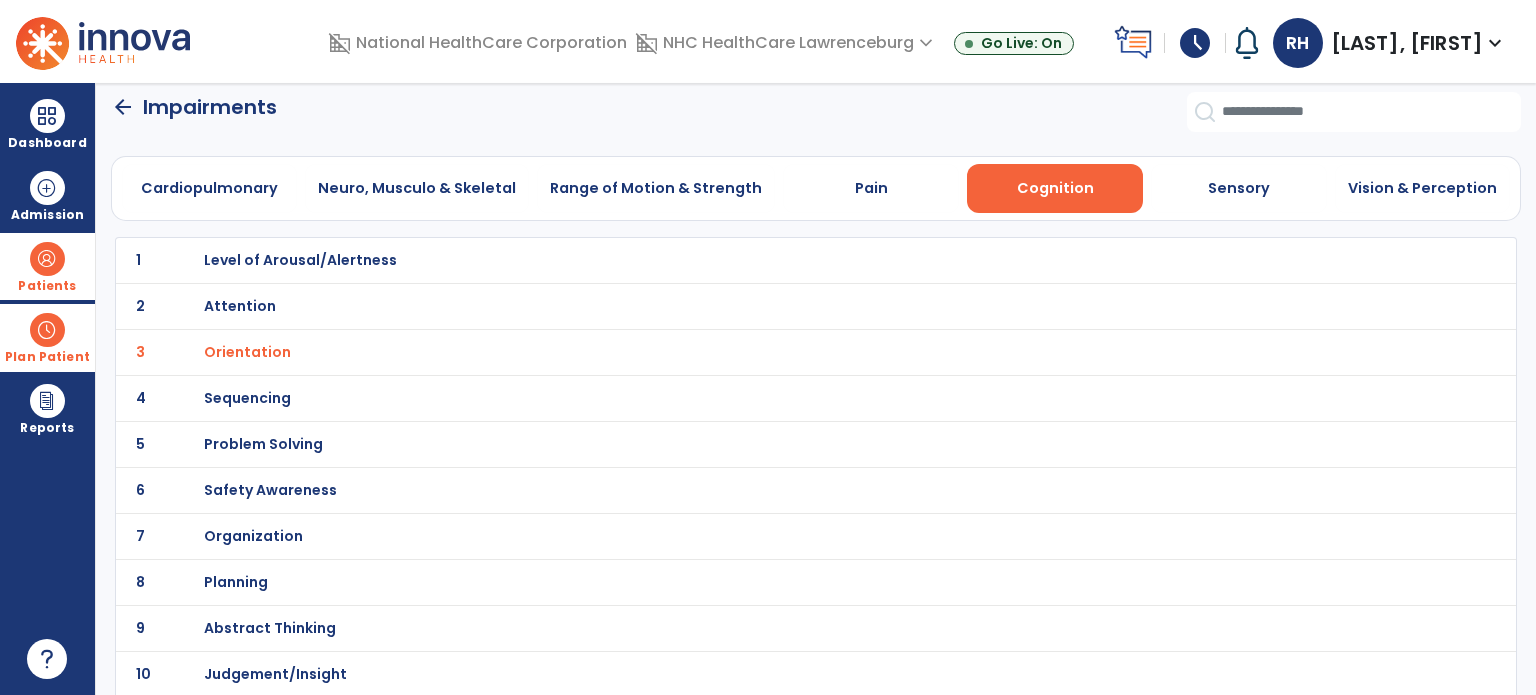 click on "Judgement/Insight" at bounding box center [300, 260] 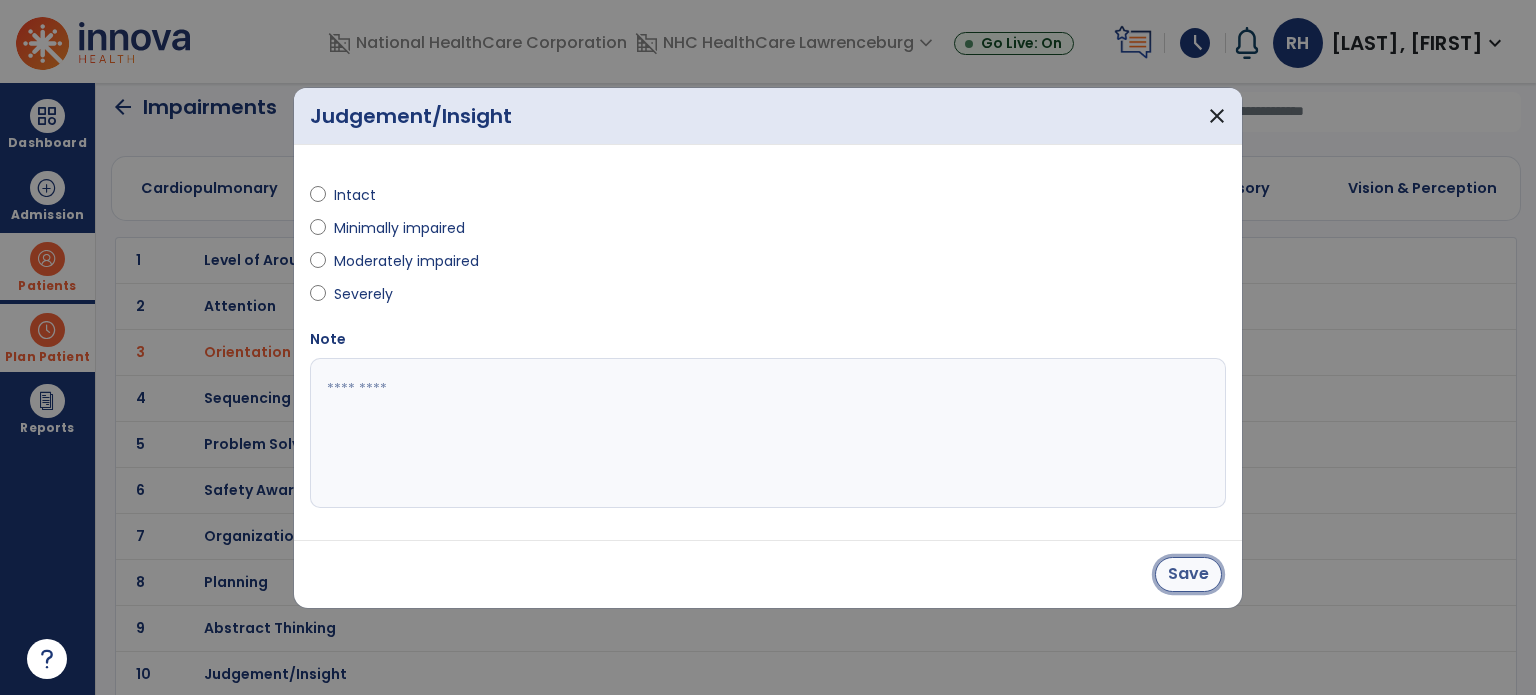 click on "Save" at bounding box center [1188, 574] 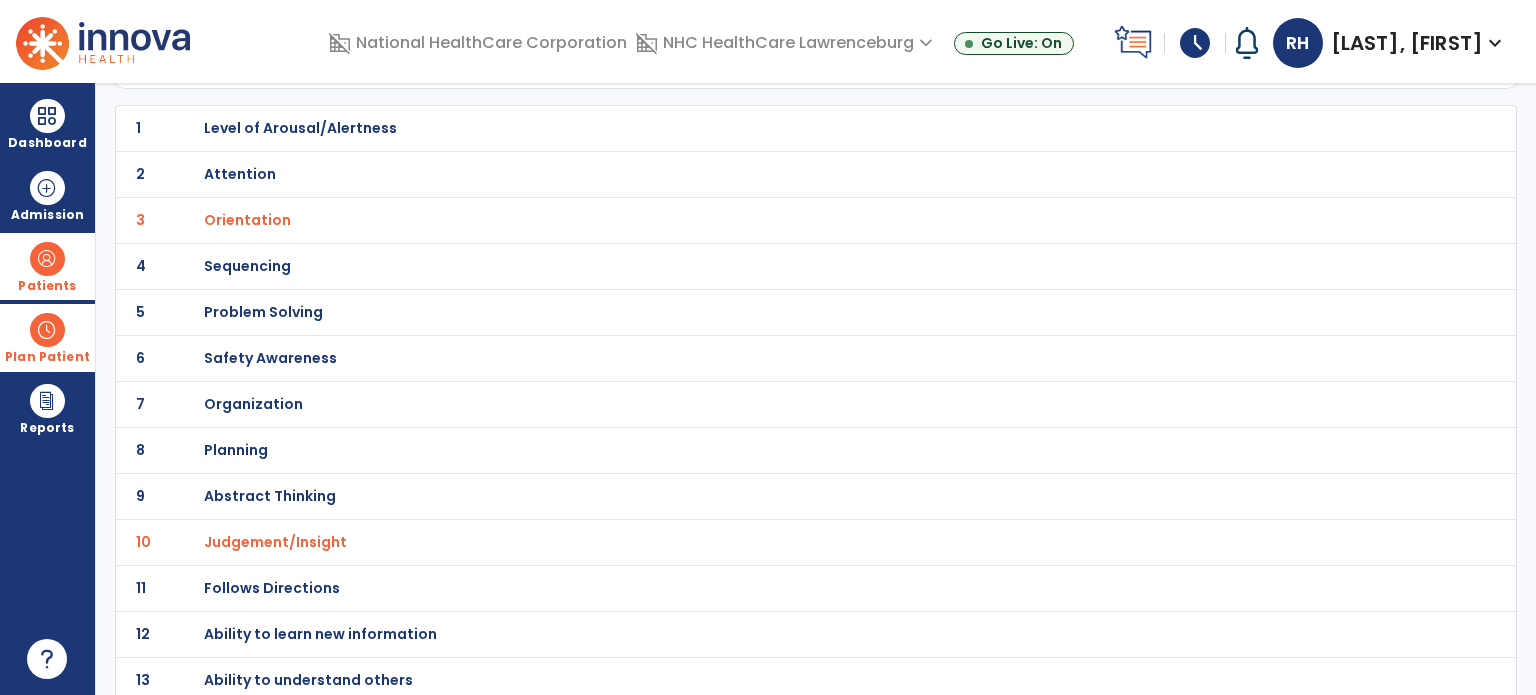 scroll, scrollTop: 148, scrollLeft: 0, axis: vertical 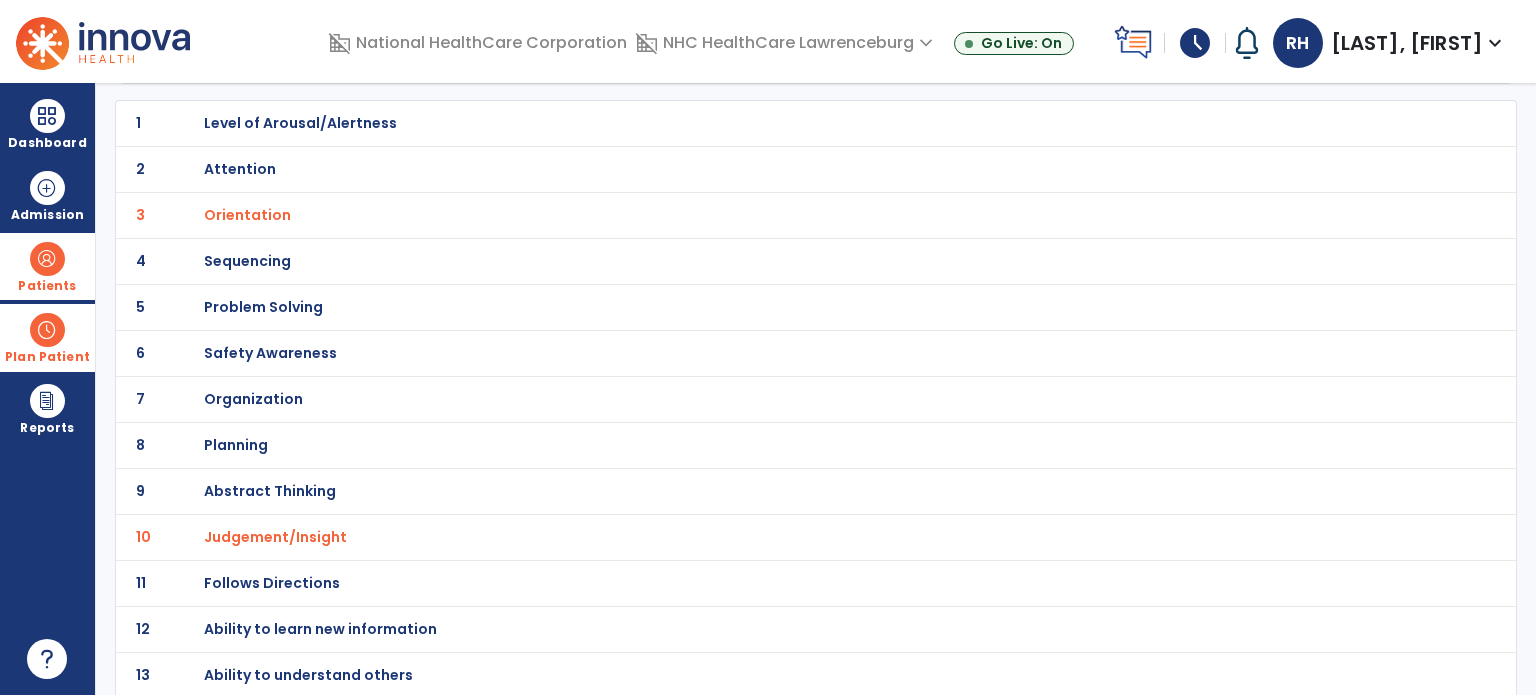 click on "Follows Directions" at bounding box center (300, 123) 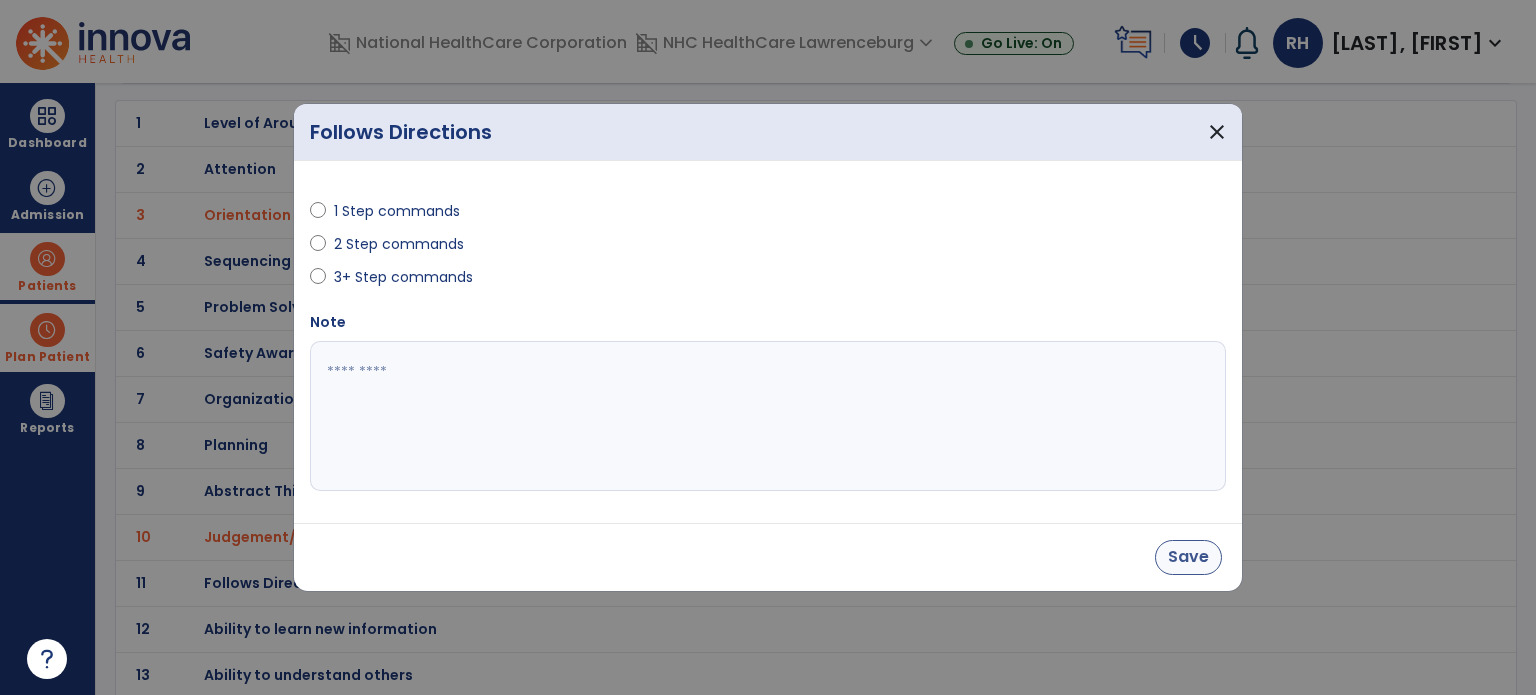 click on "Save" at bounding box center (1188, 557) 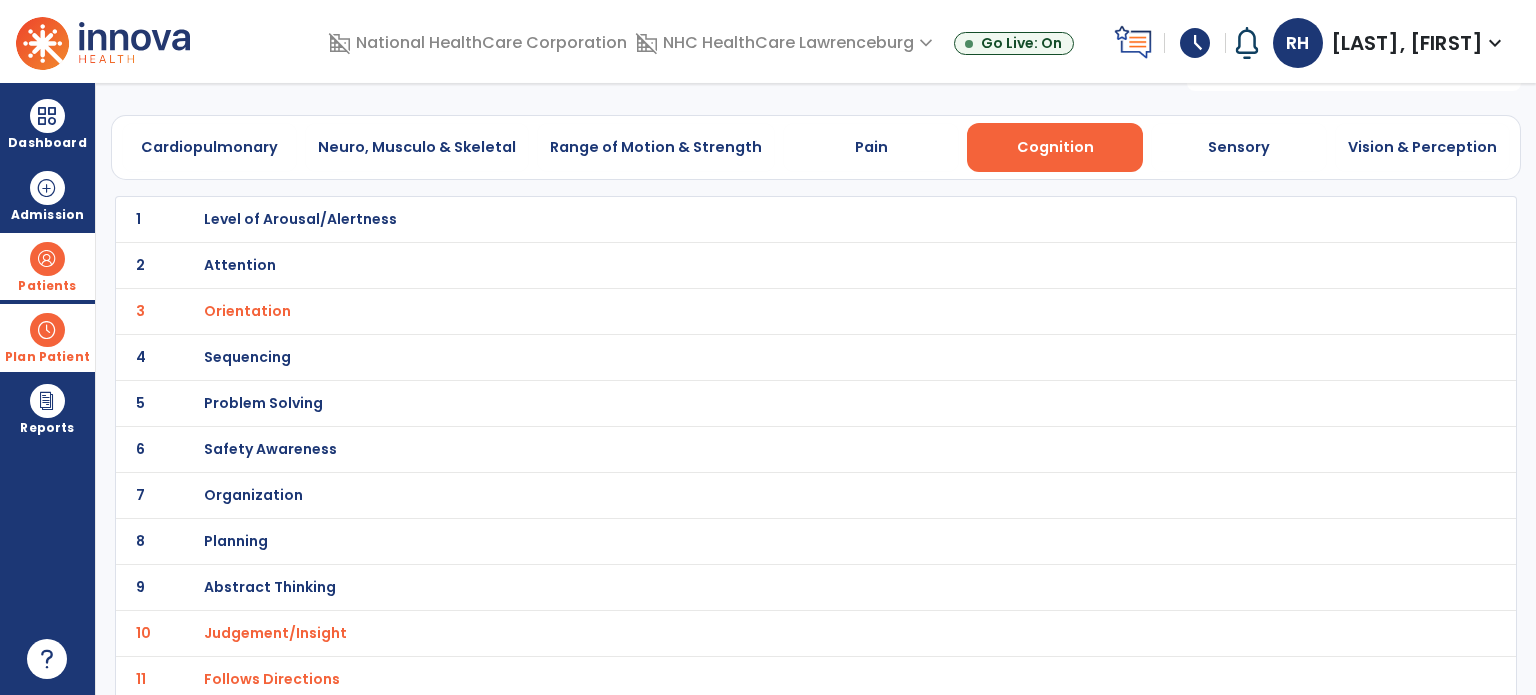 scroll, scrollTop: 0, scrollLeft: 0, axis: both 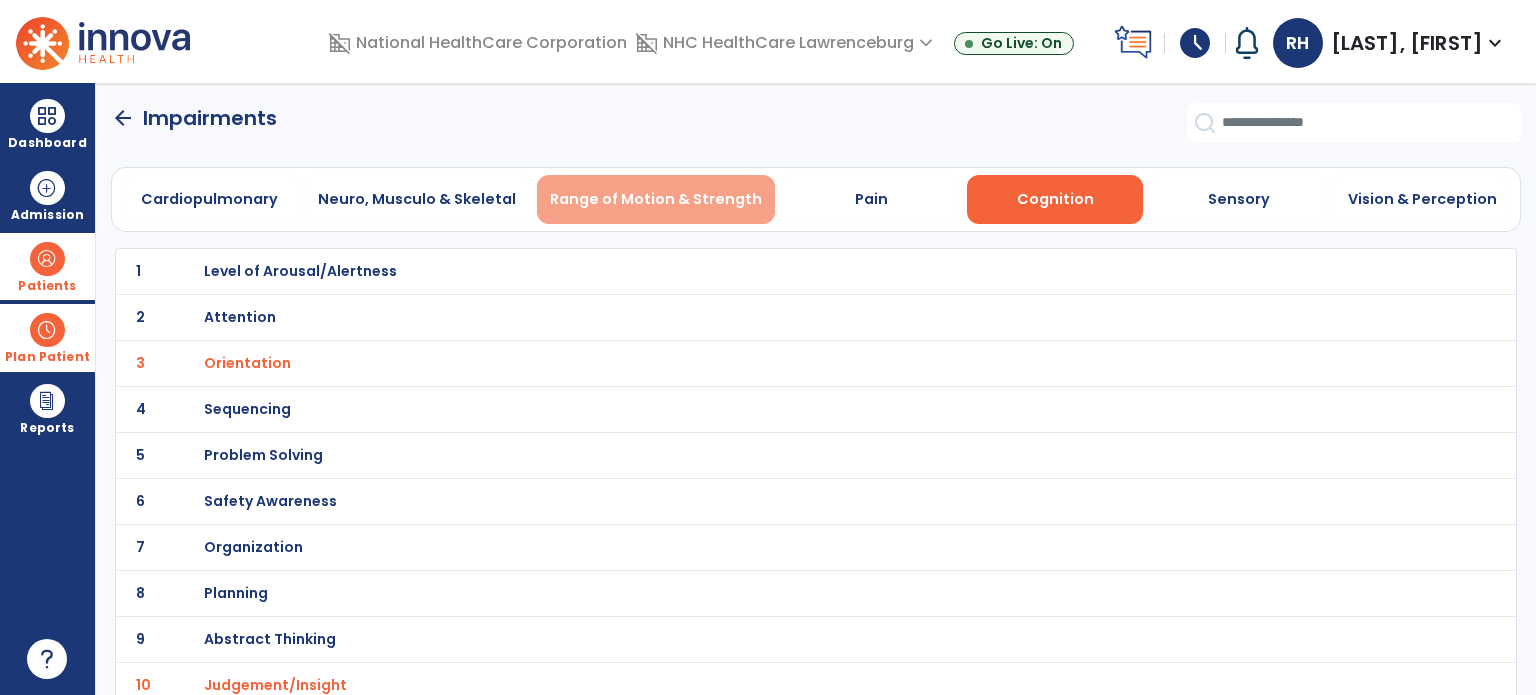 click on "Range of Motion & Strength" at bounding box center (656, 199) 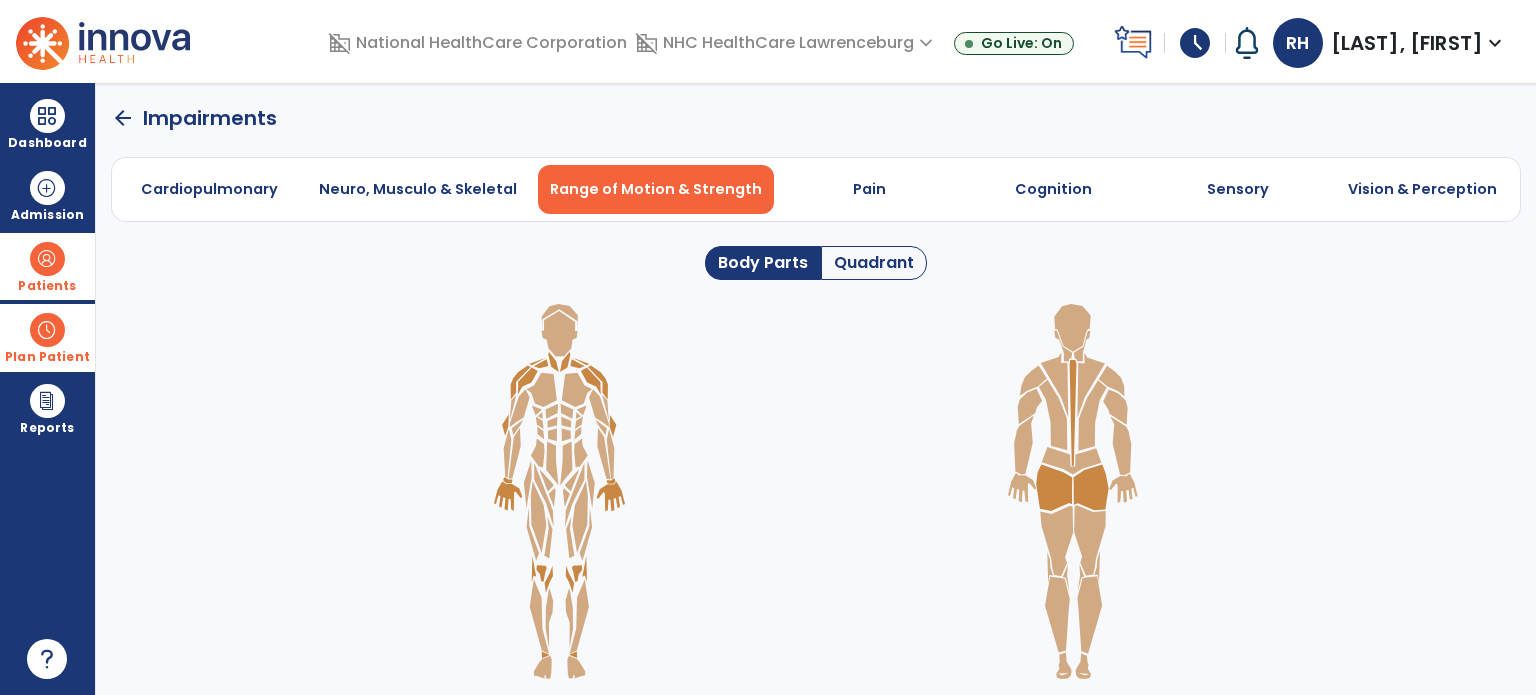 click 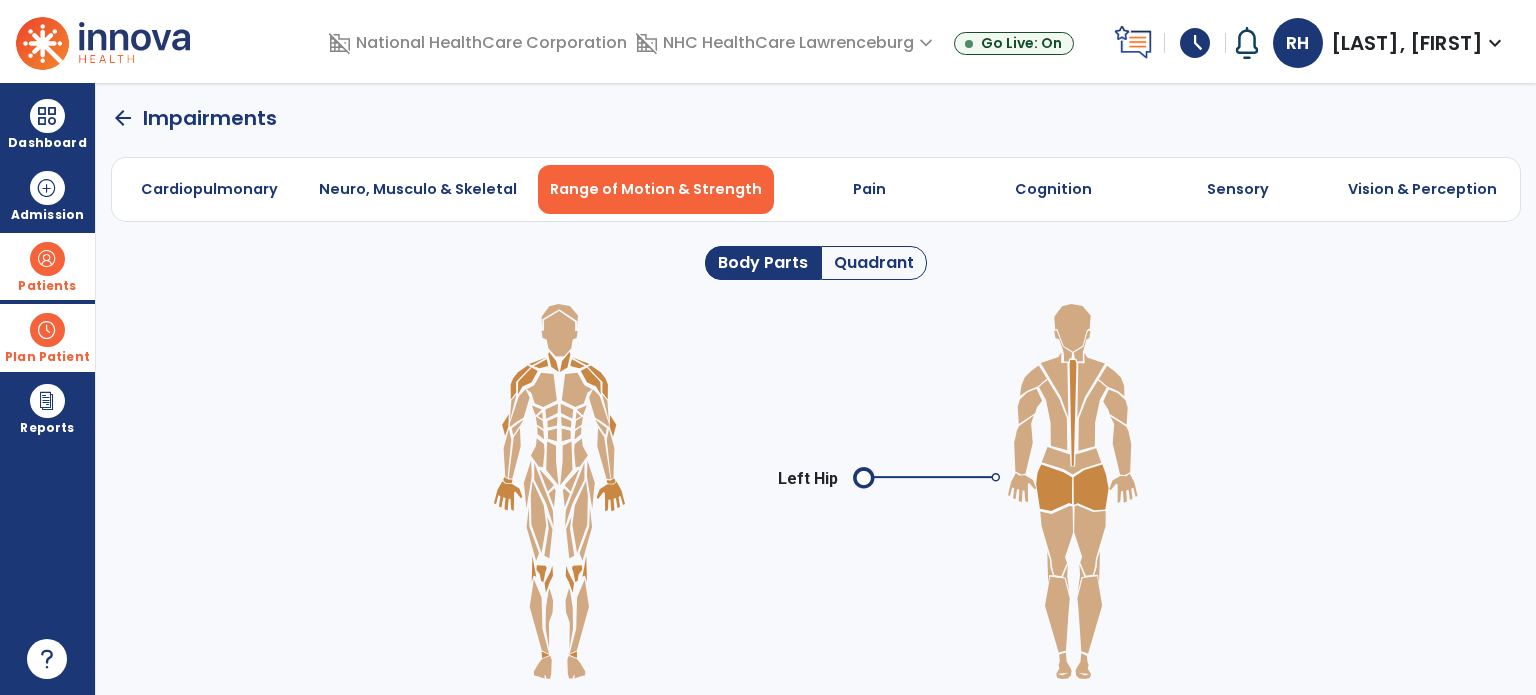 click on "Quadrant" 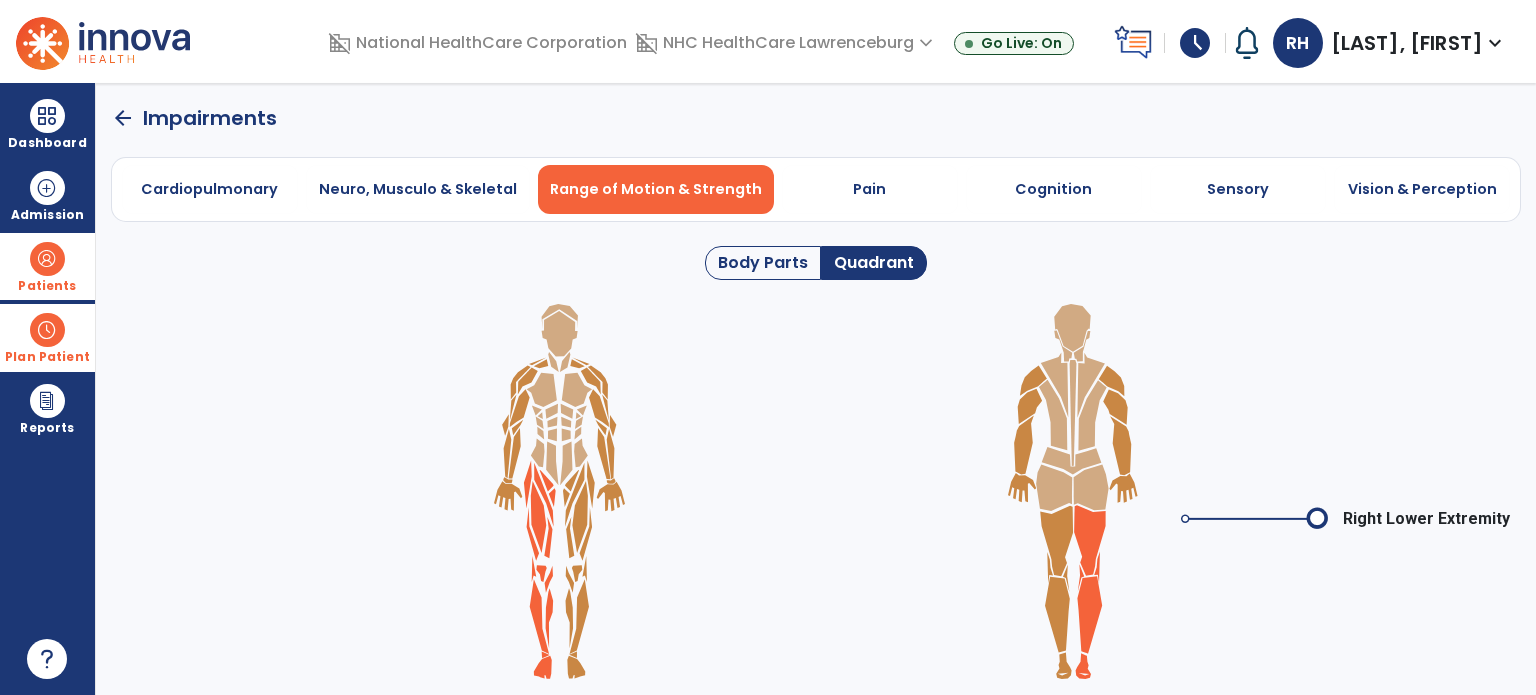click 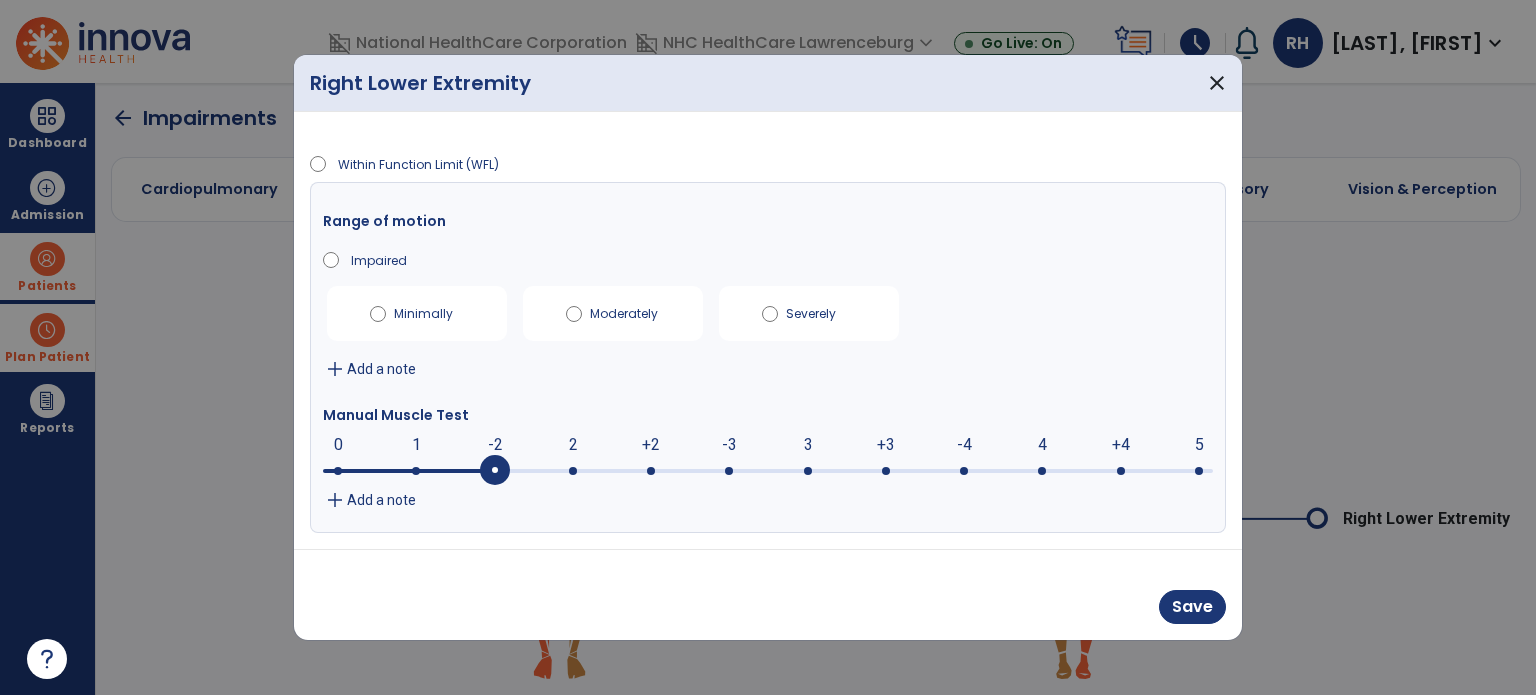 click at bounding box center [768, 469] 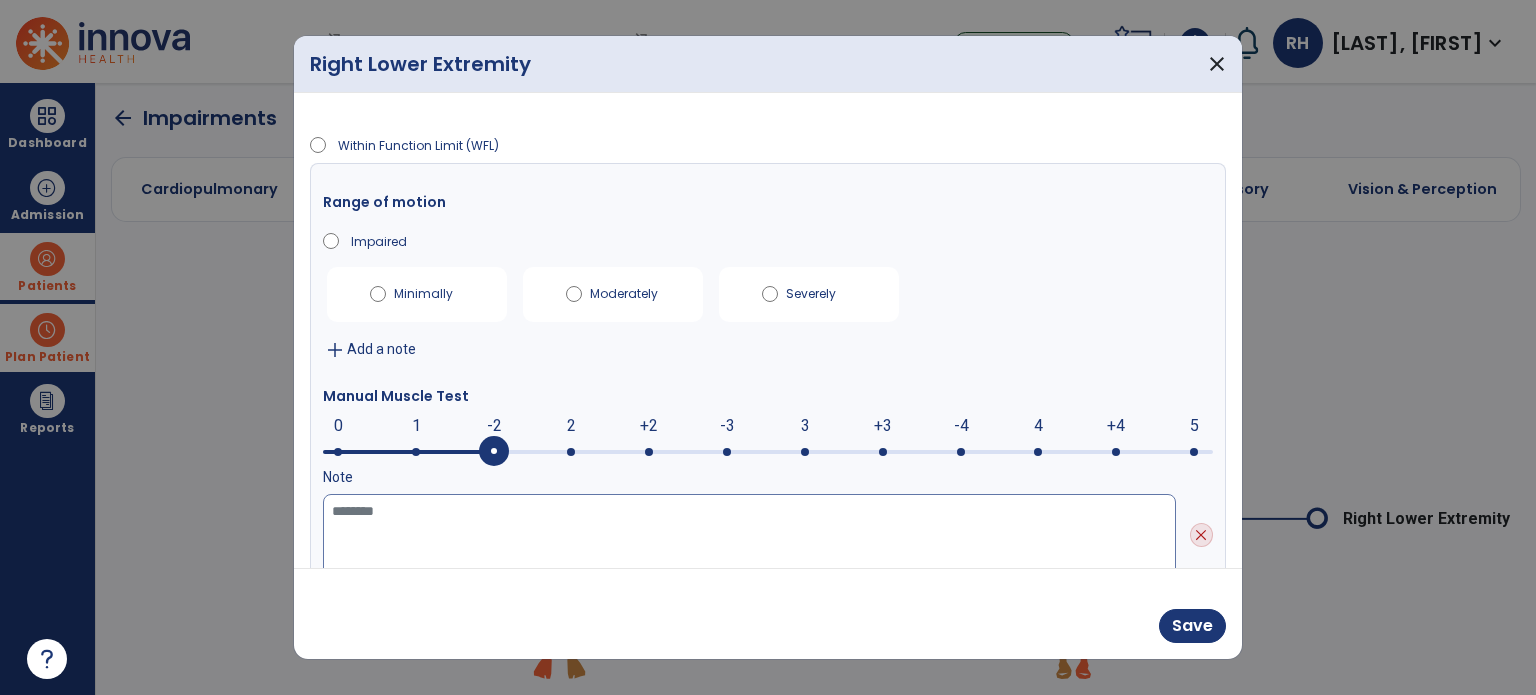 click at bounding box center [749, 535] 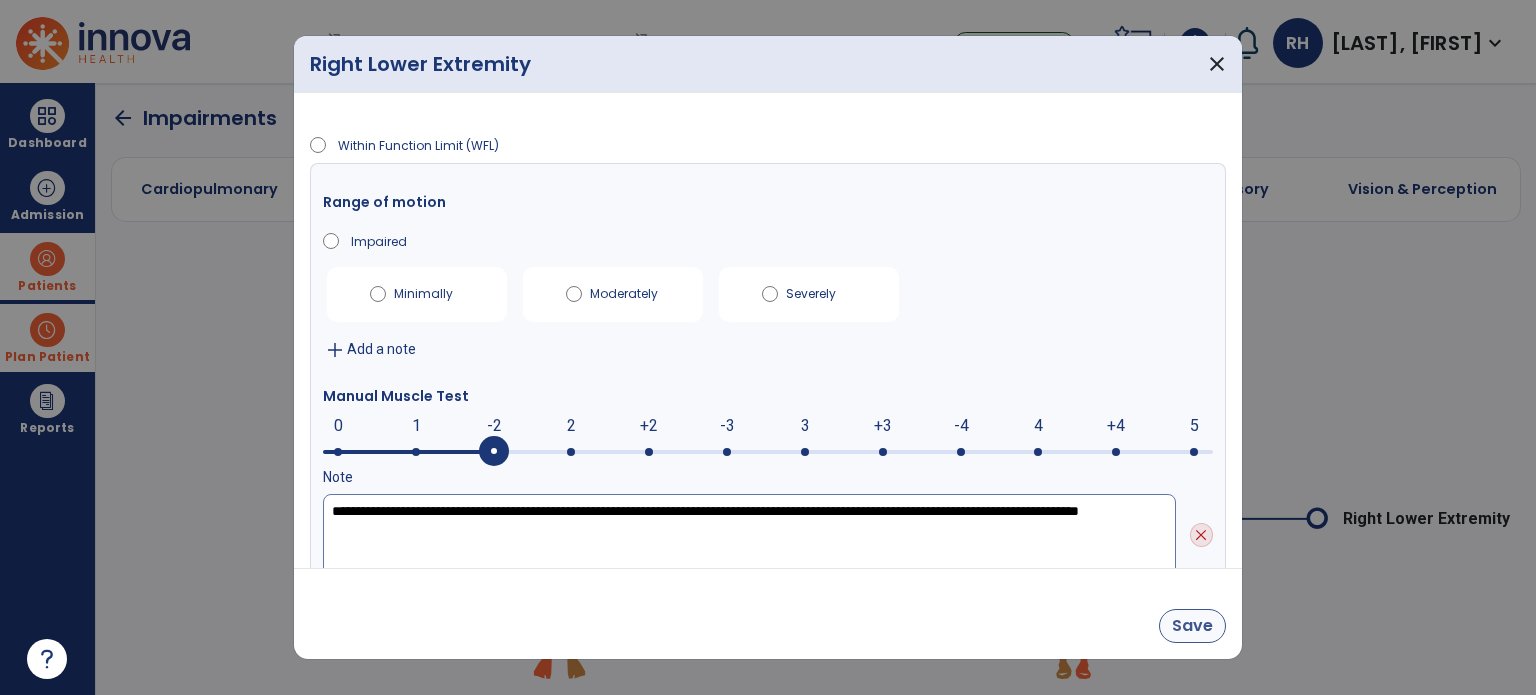 type on "**********" 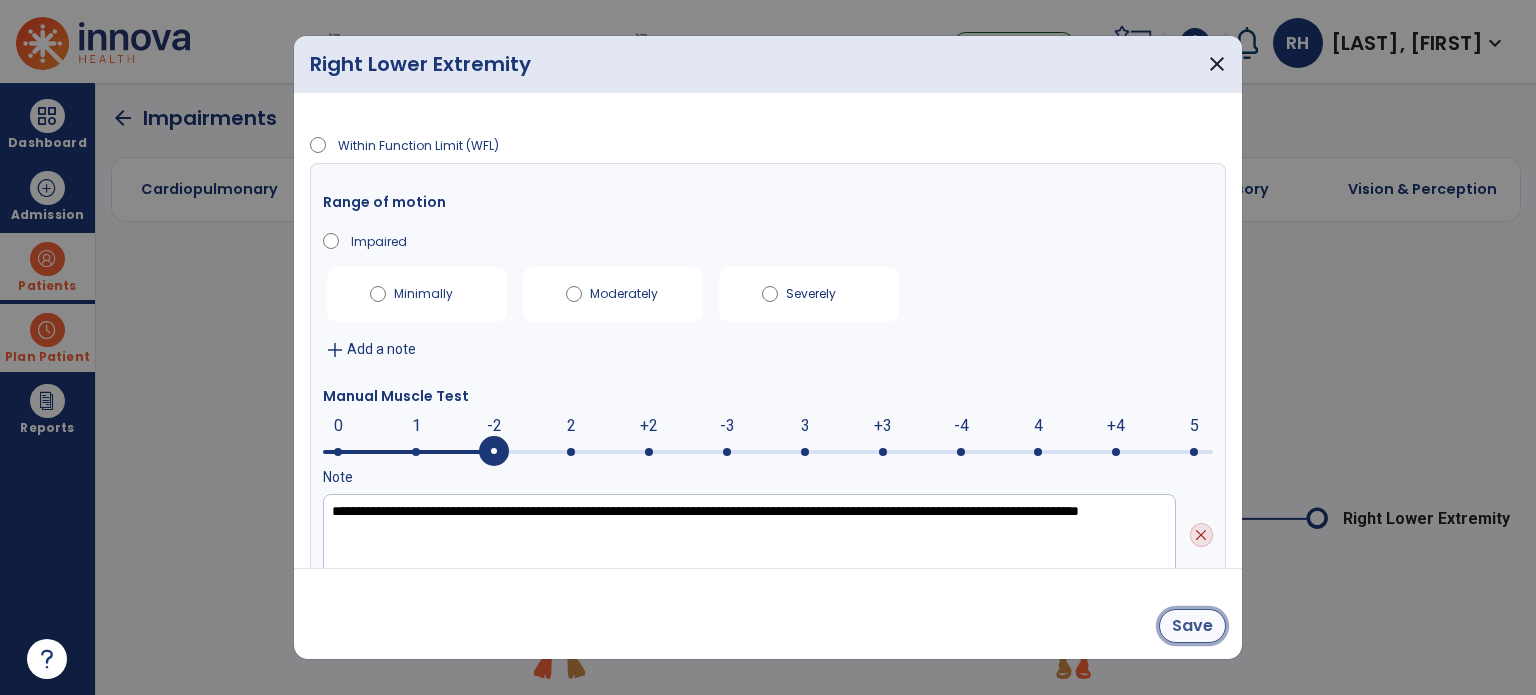 click on "Save" at bounding box center (1192, 626) 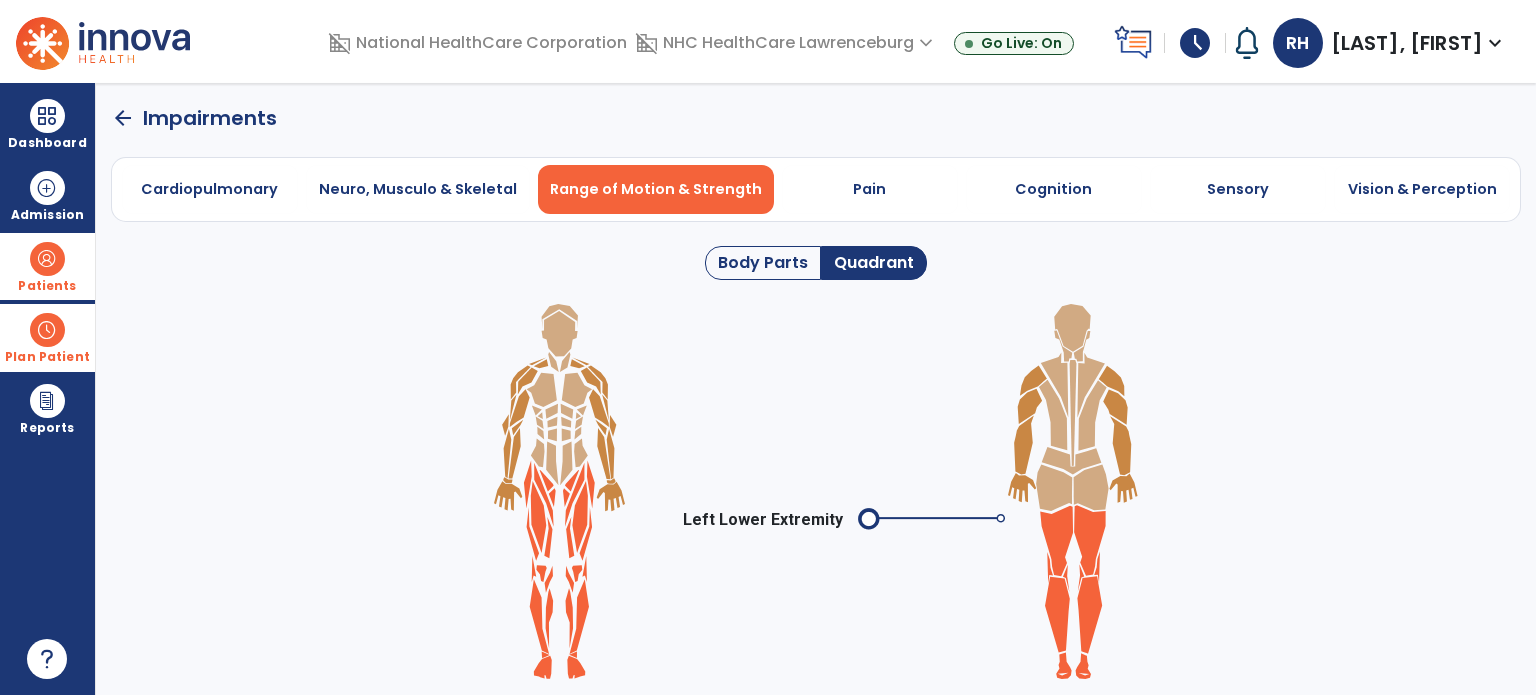 click 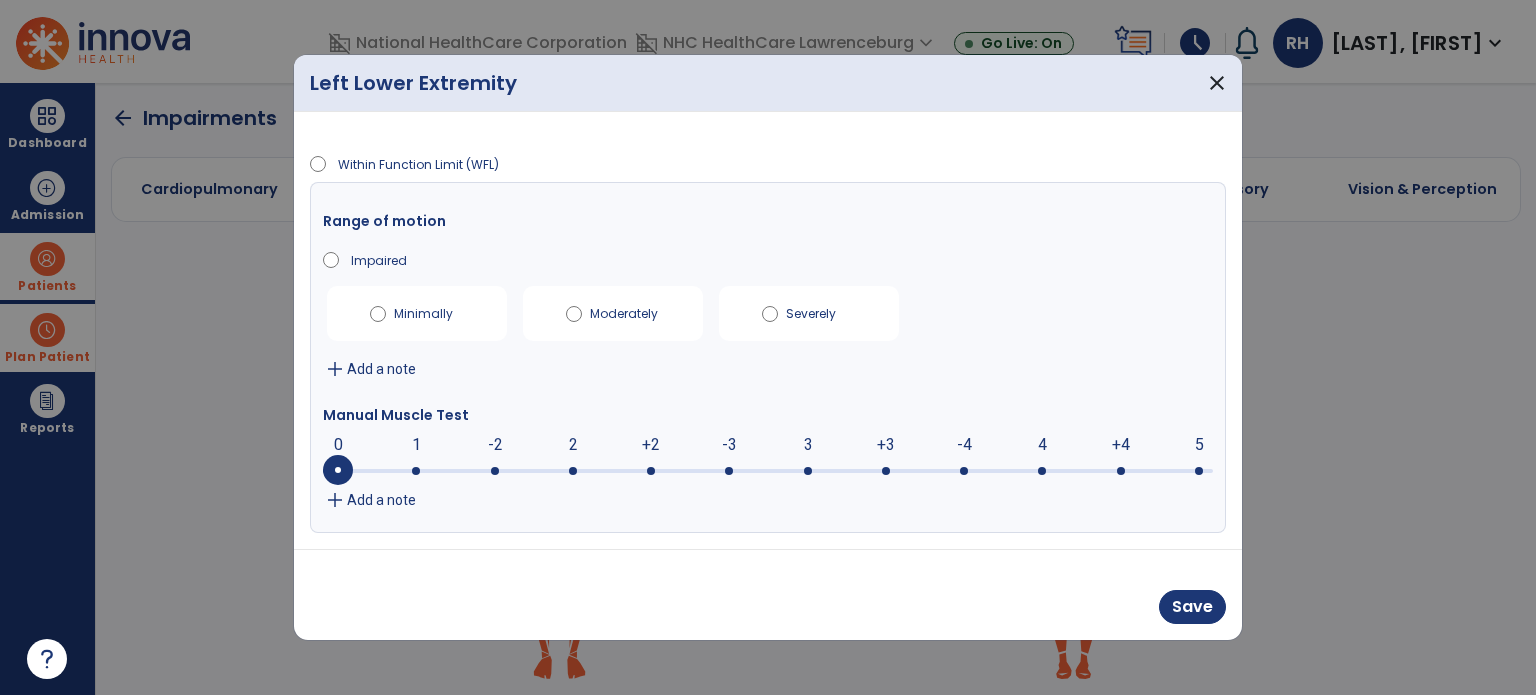 click on "add" at bounding box center [335, 369] 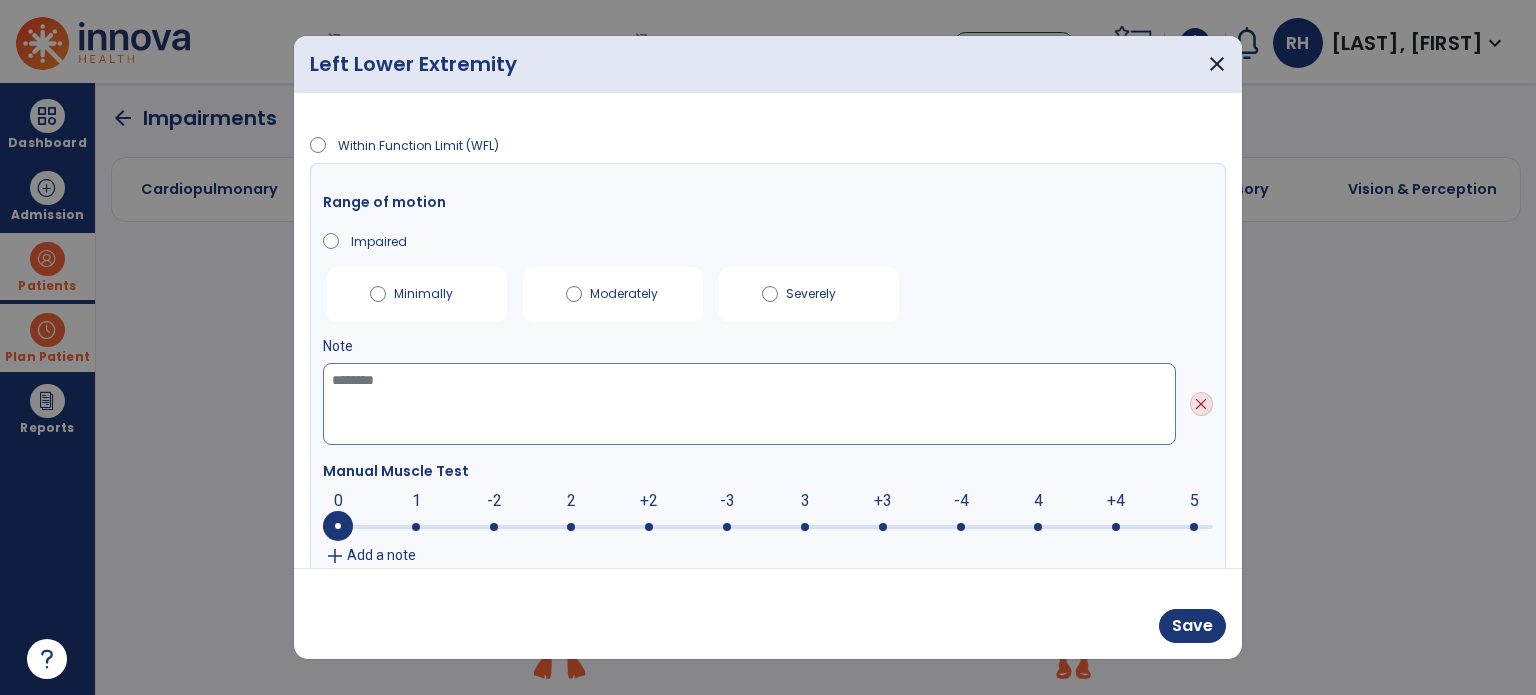 click at bounding box center [749, 404] 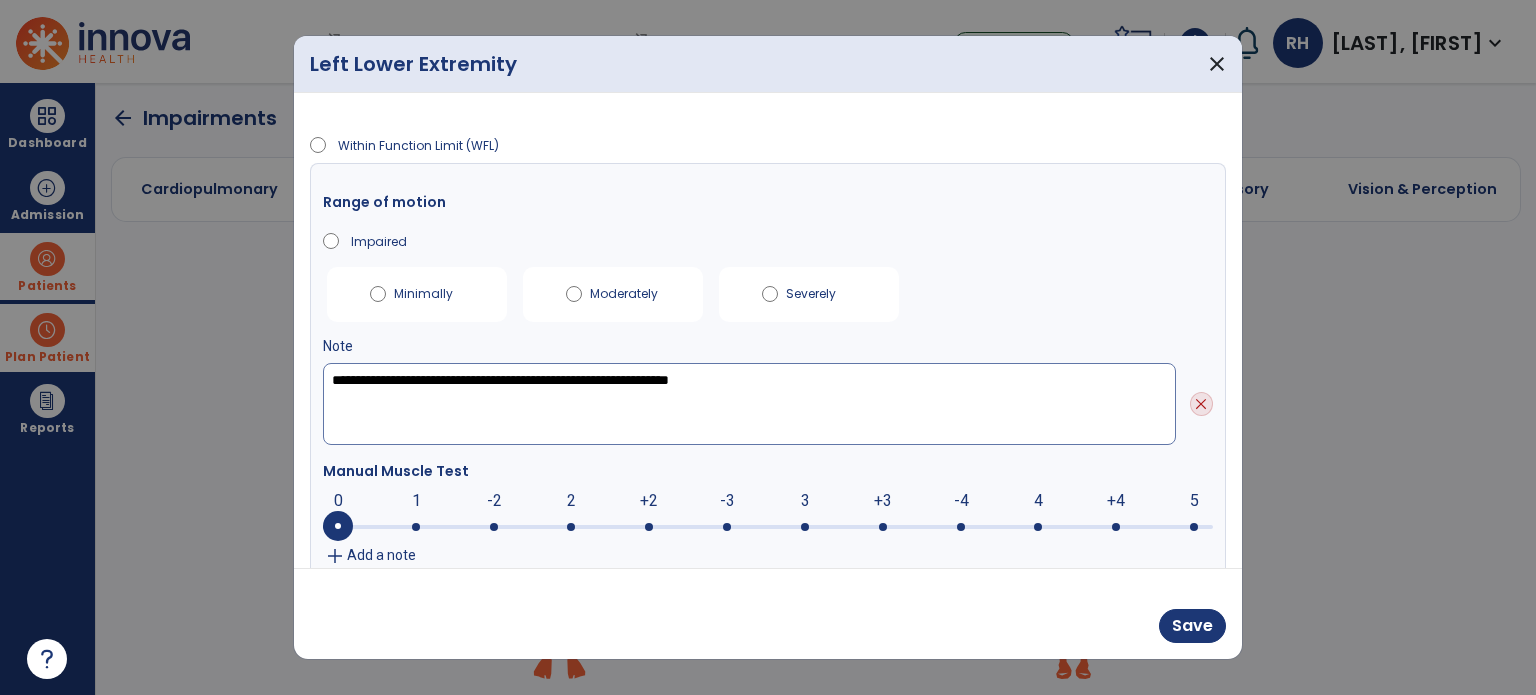 click on "**********" at bounding box center (749, 404) 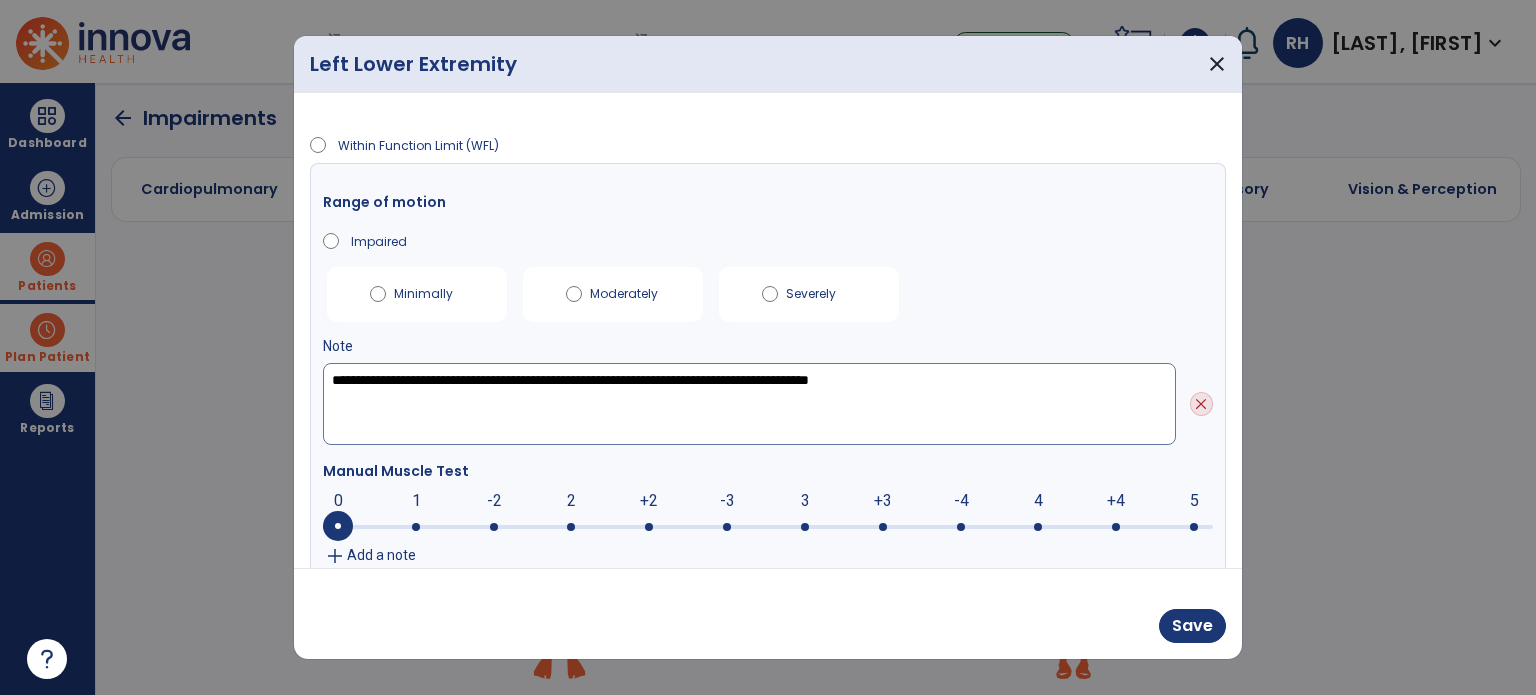 click on "**********" at bounding box center (749, 404) 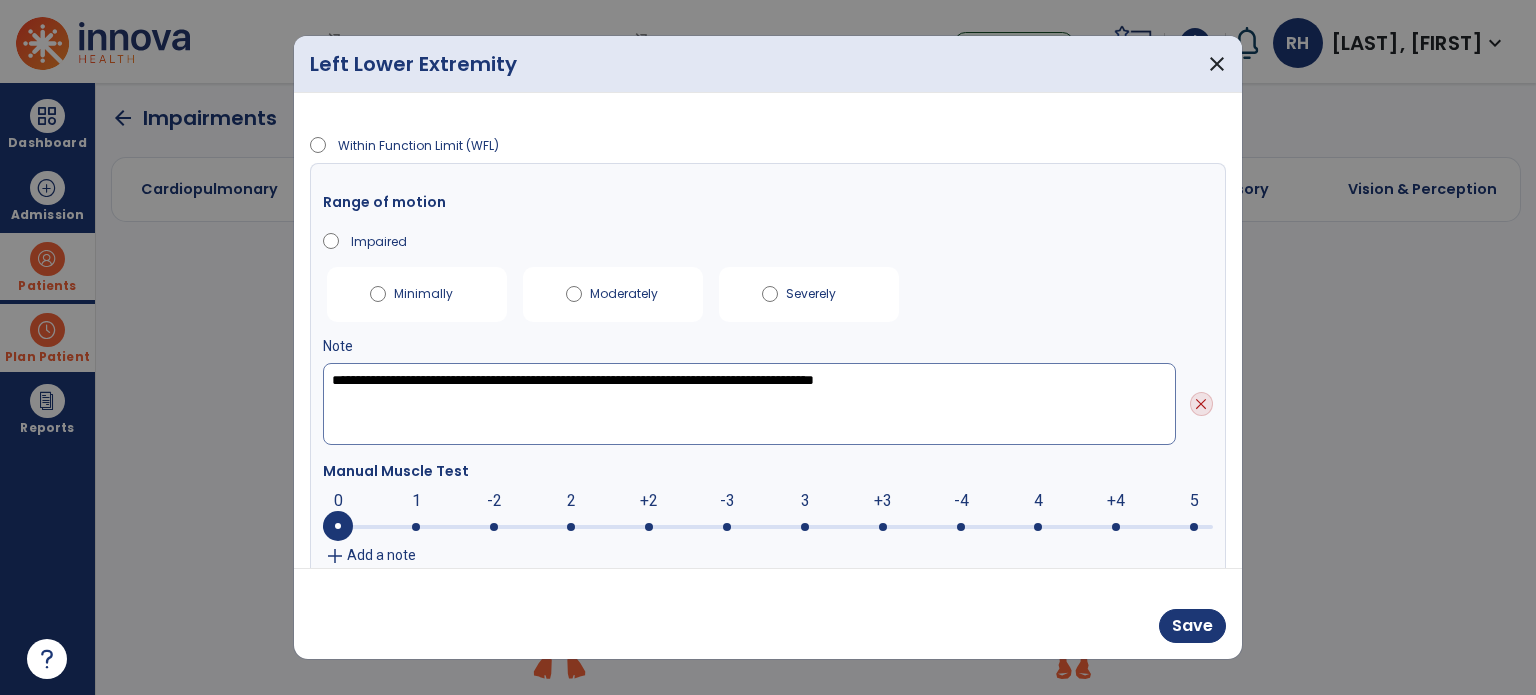 click on "**********" at bounding box center [749, 404] 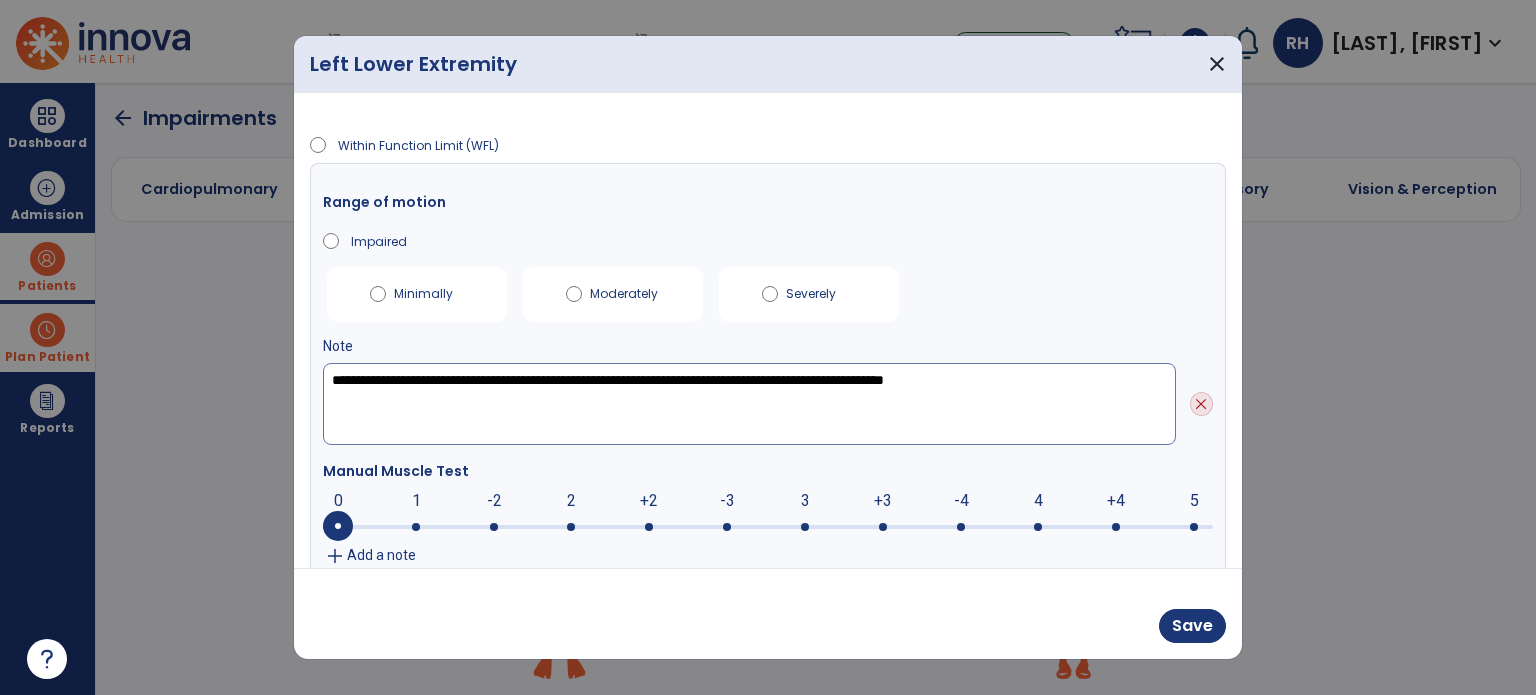 type on "**********" 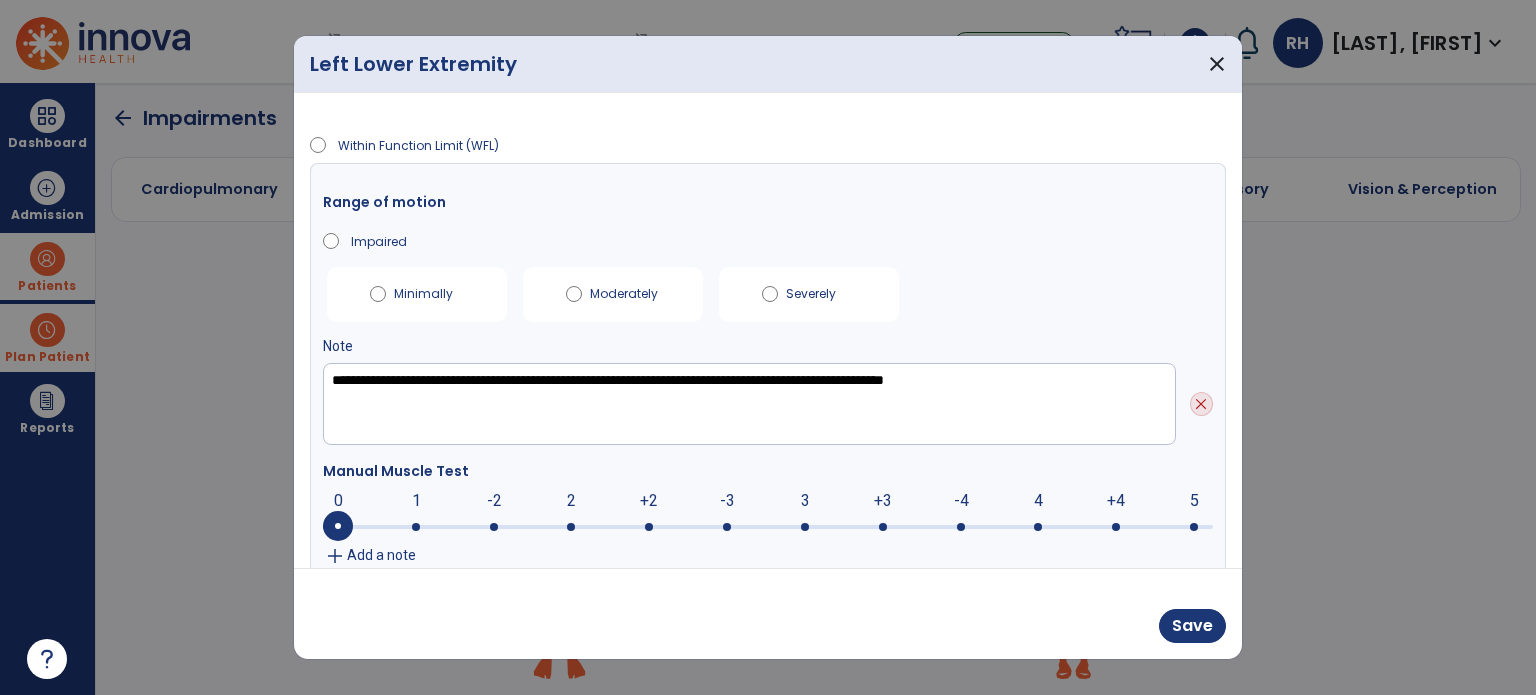 click on "add Add a note" at bounding box center (768, 556) 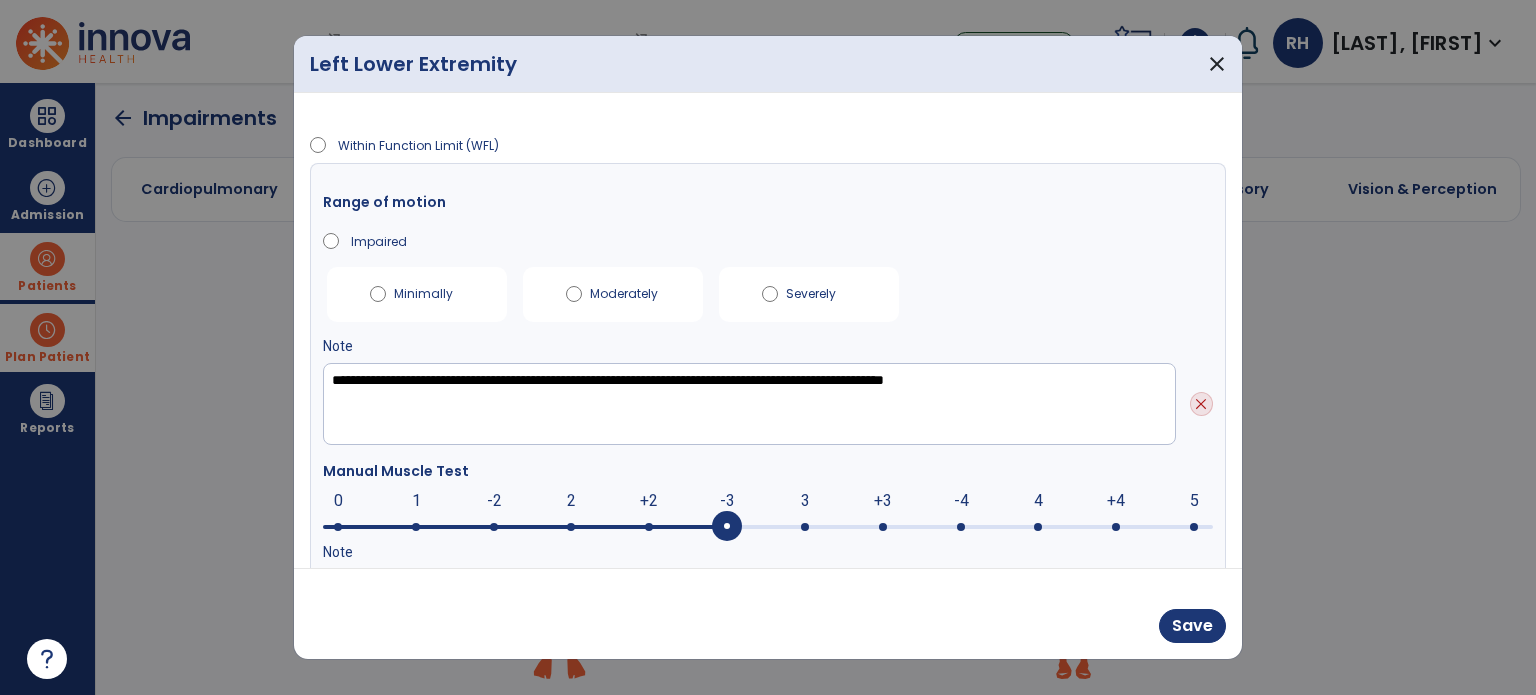 click at bounding box center (768, 525) 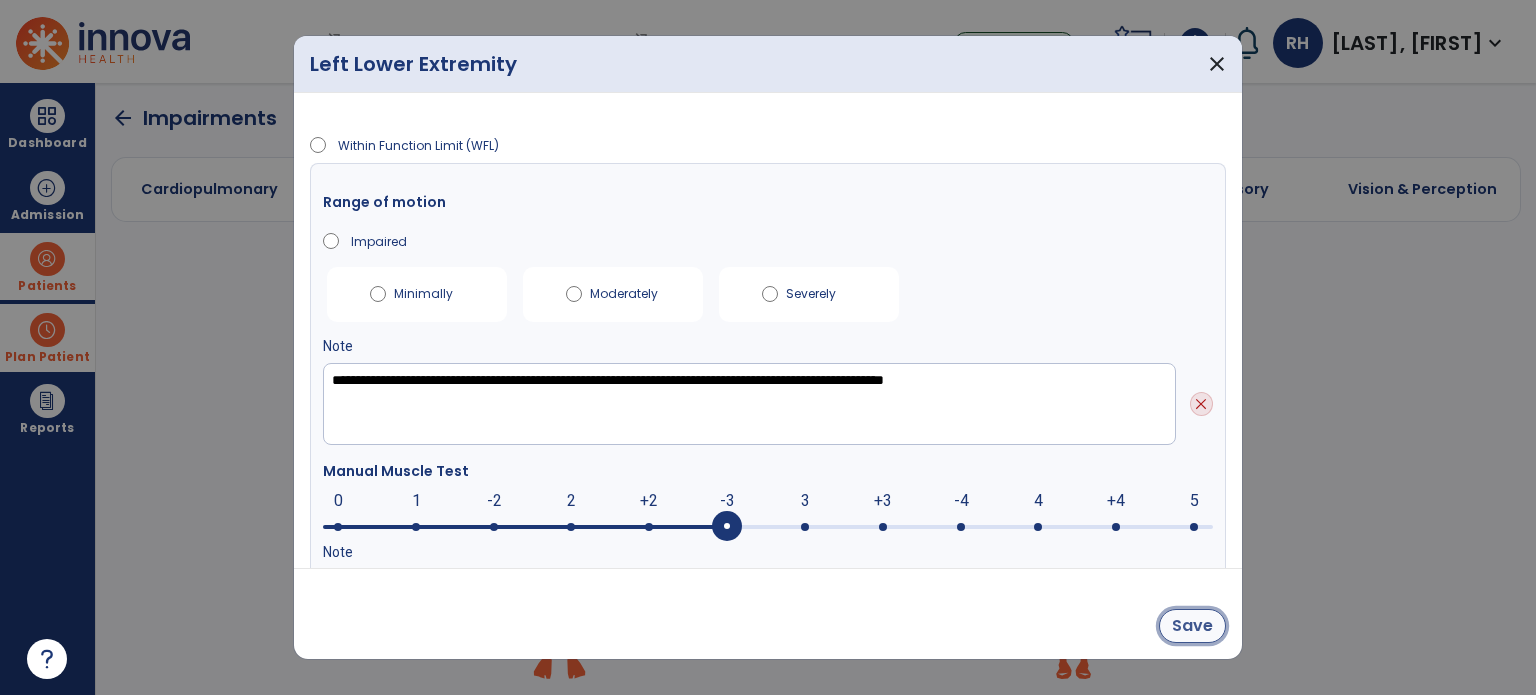 click on "Save" at bounding box center (1192, 626) 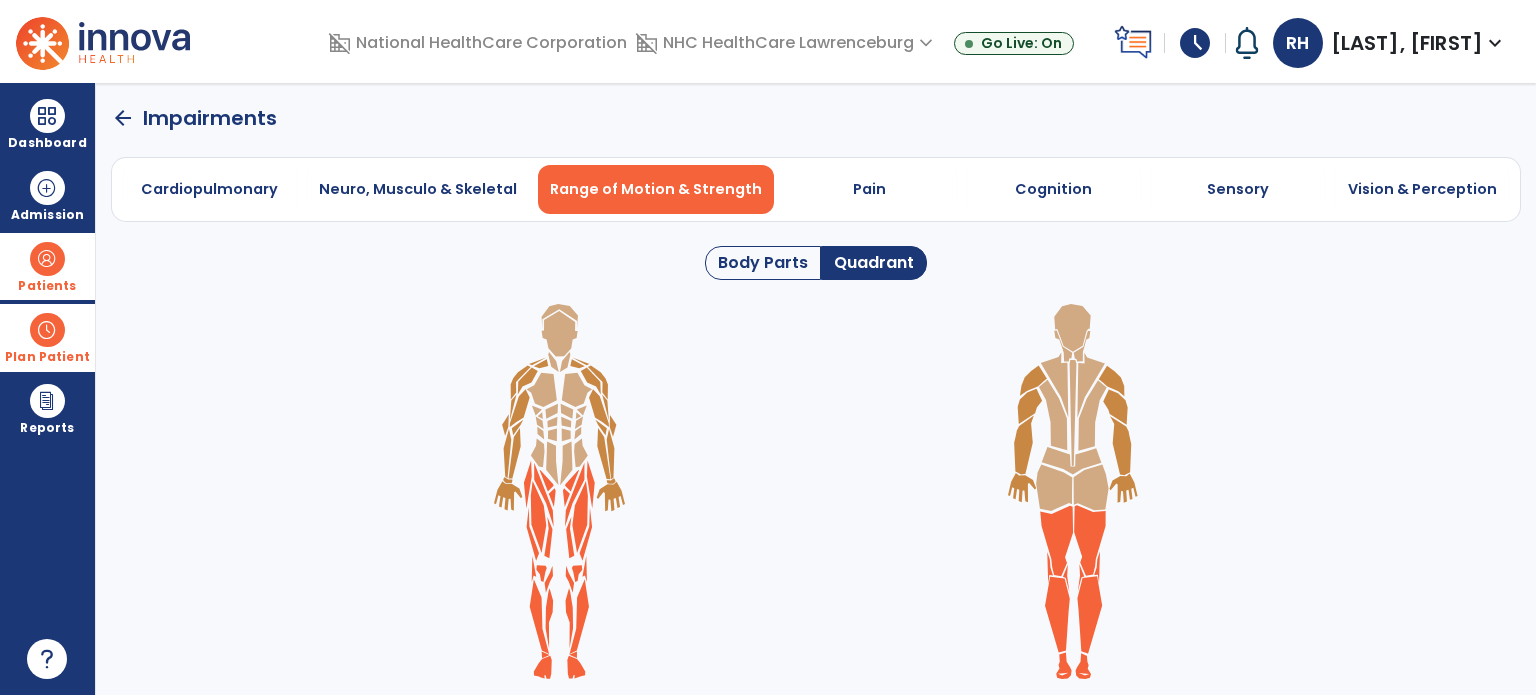 click on "schedule" at bounding box center [1195, 43] 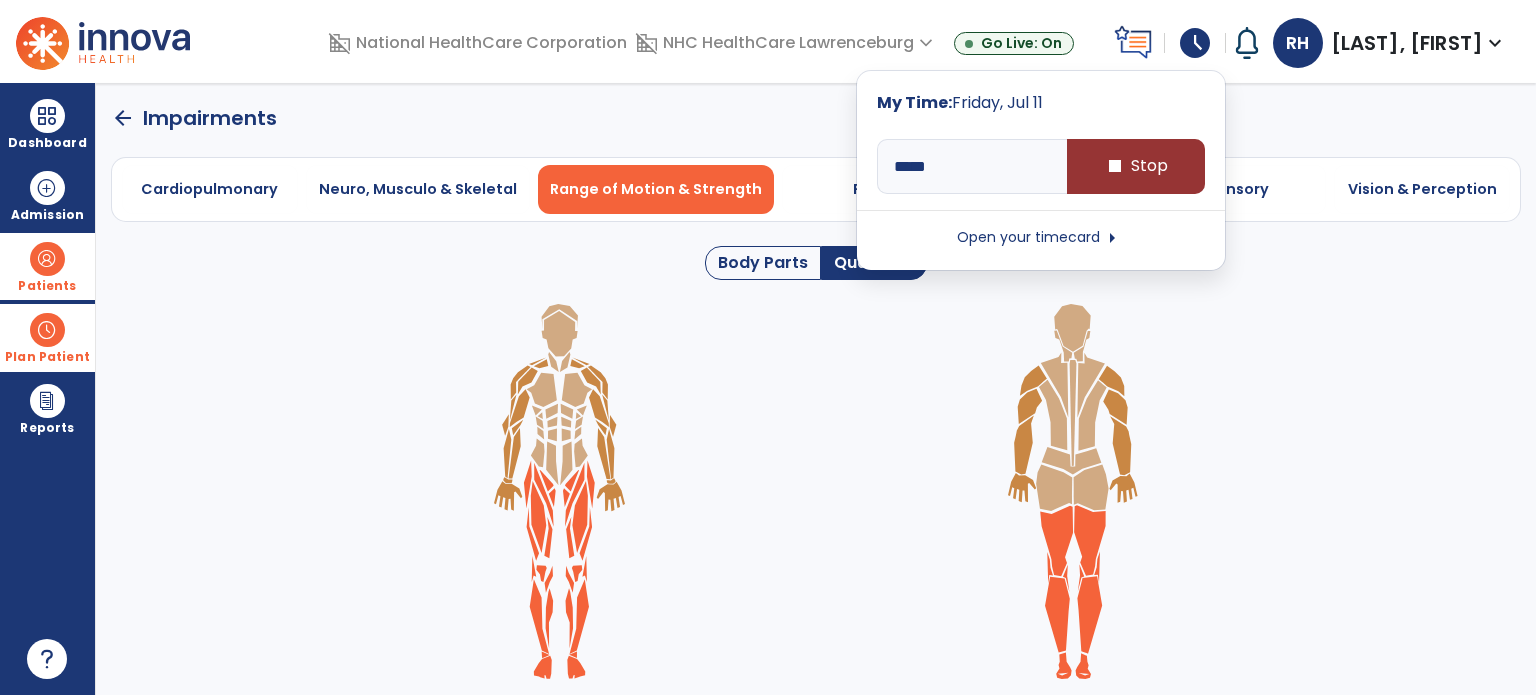 click on "stop  Stop" at bounding box center (1136, 166) 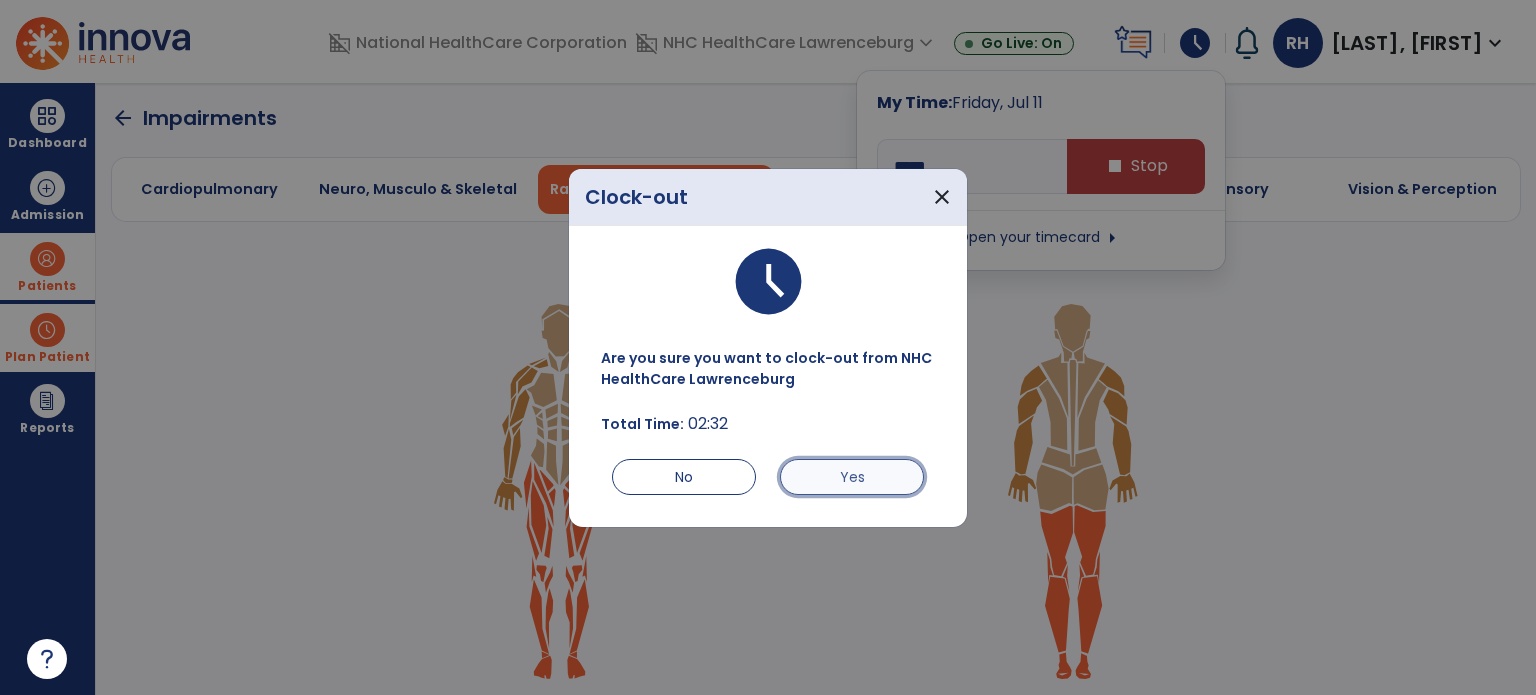 click on "Yes" at bounding box center (852, 477) 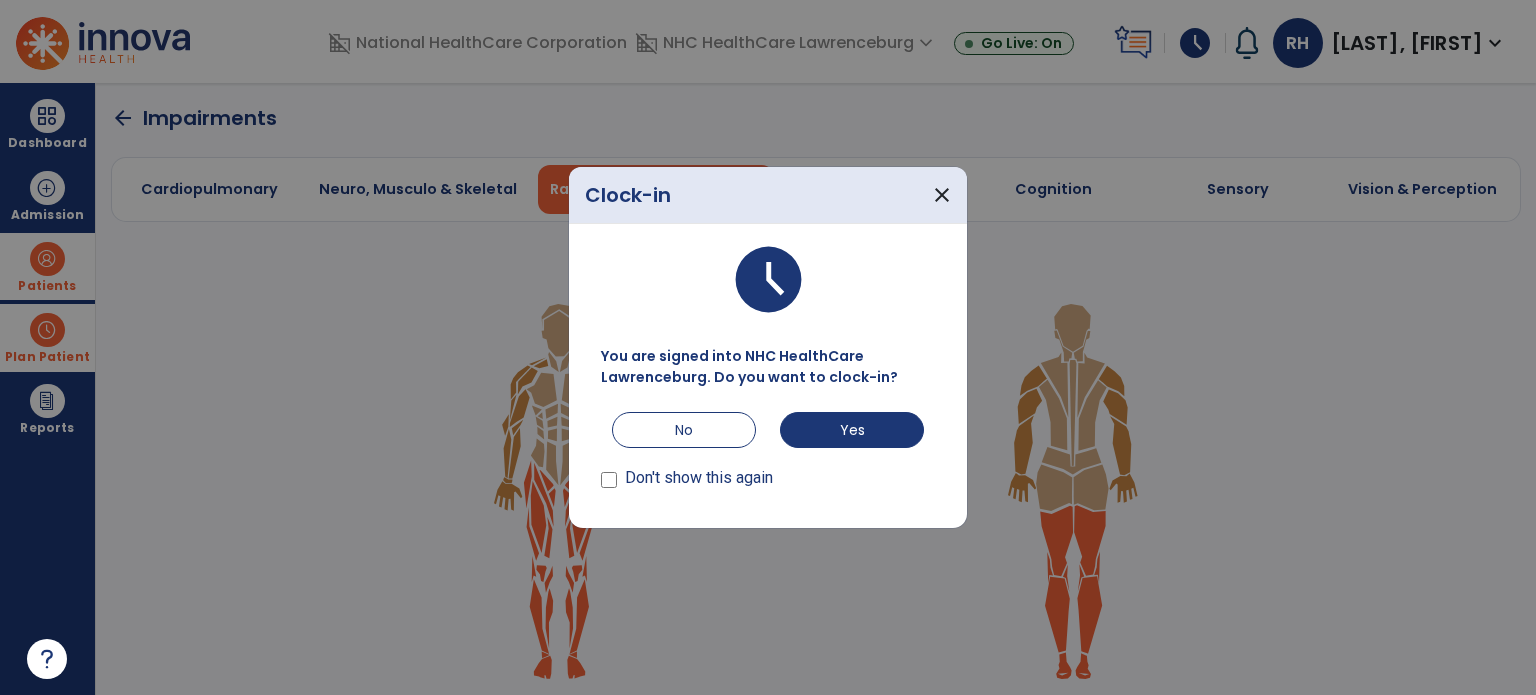 click on "Clock-in   close" at bounding box center [768, 195] 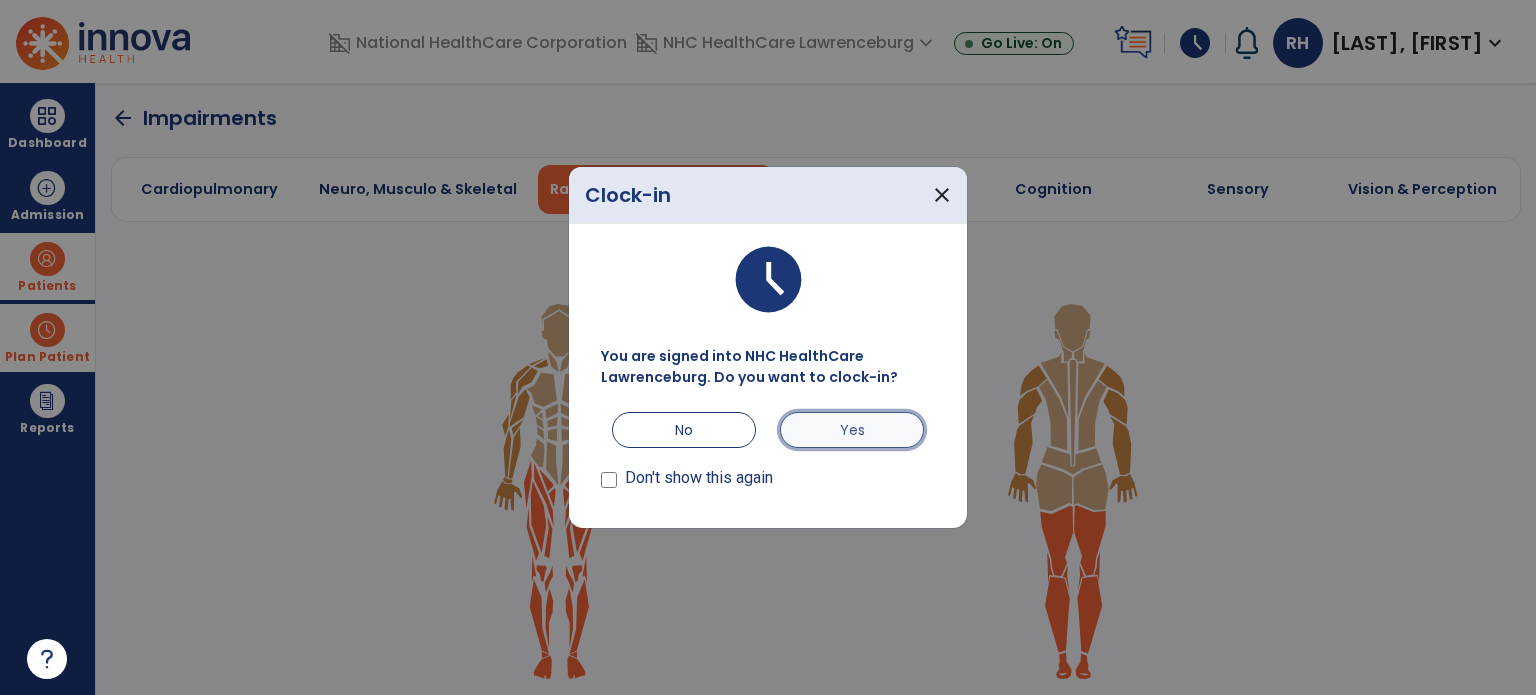 click on "Yes" at bounding box center [852, 430] 